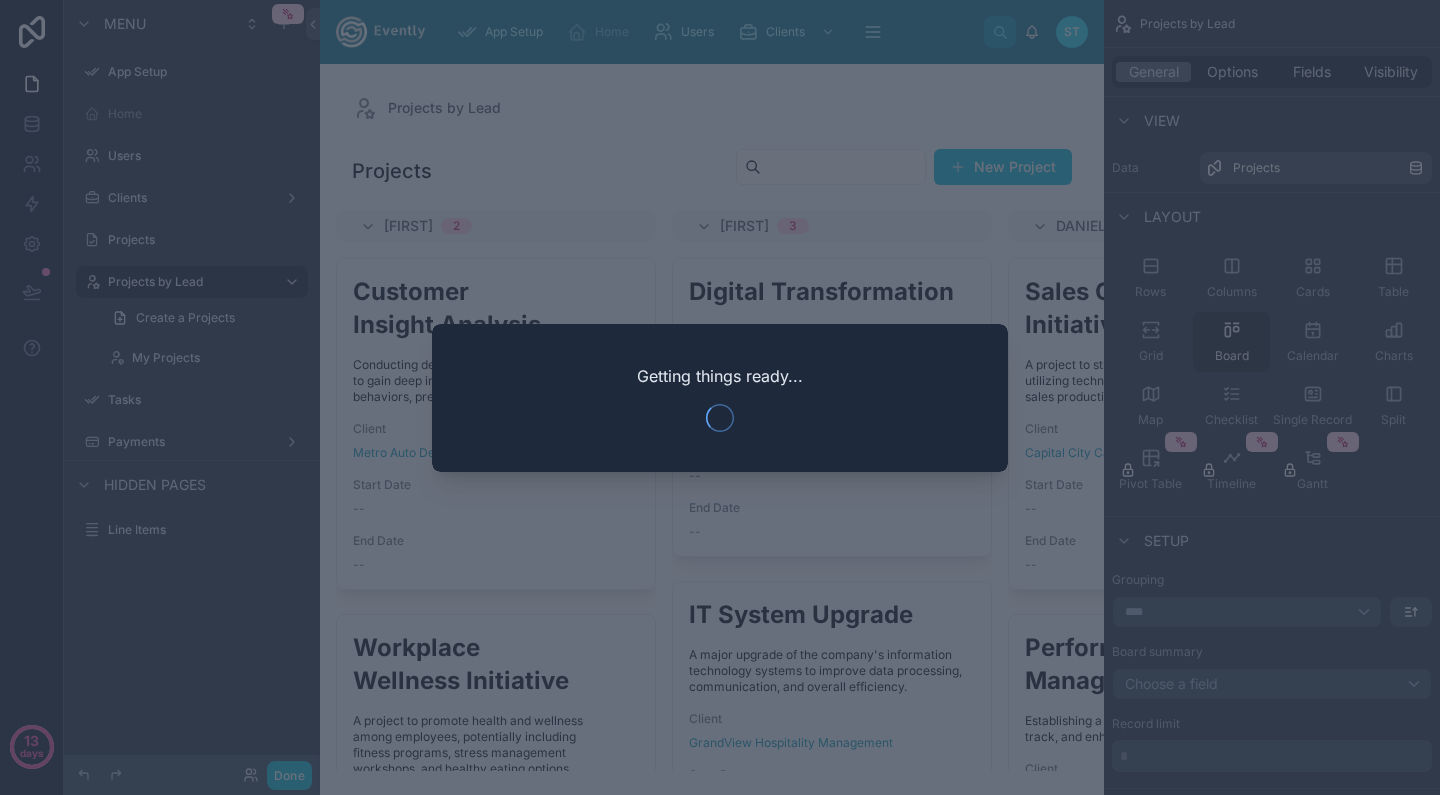 scroll, scrollTop: 0, scrollLeft: 0, axis: both 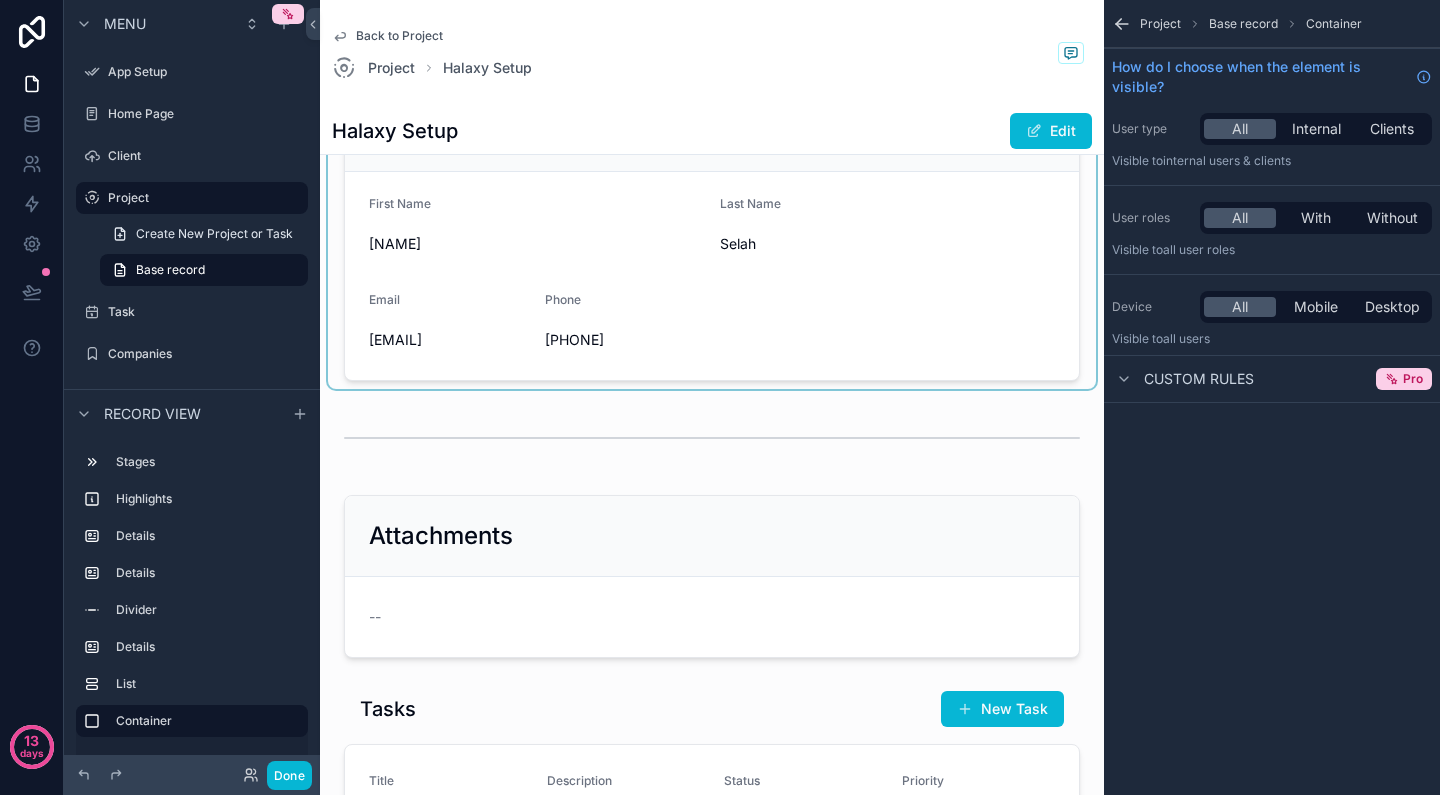 click at bounding box center (712, 235) 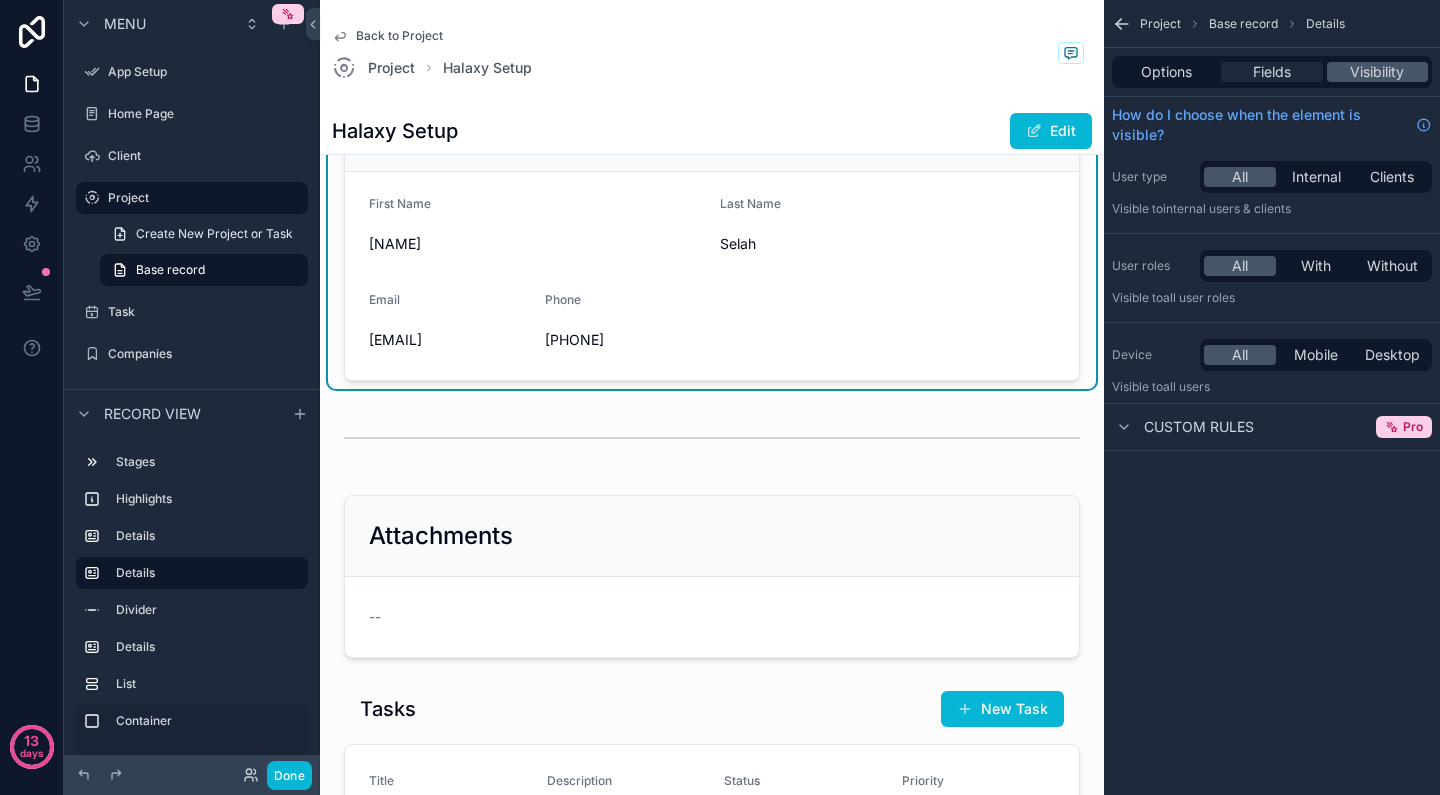 click on "Fields" at bounding box center (1272, 72) 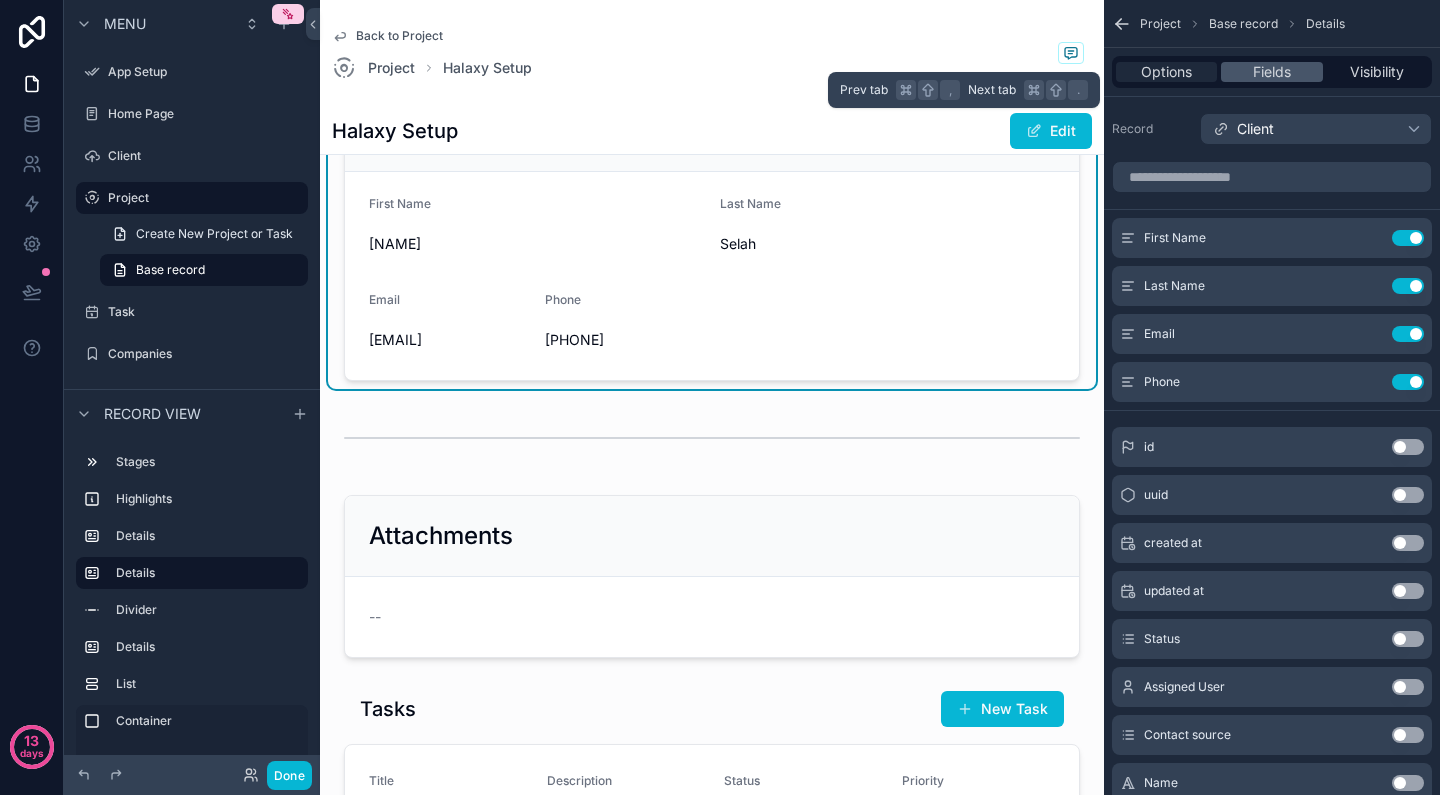 click on "Options" at bounding box center (1166, 72) 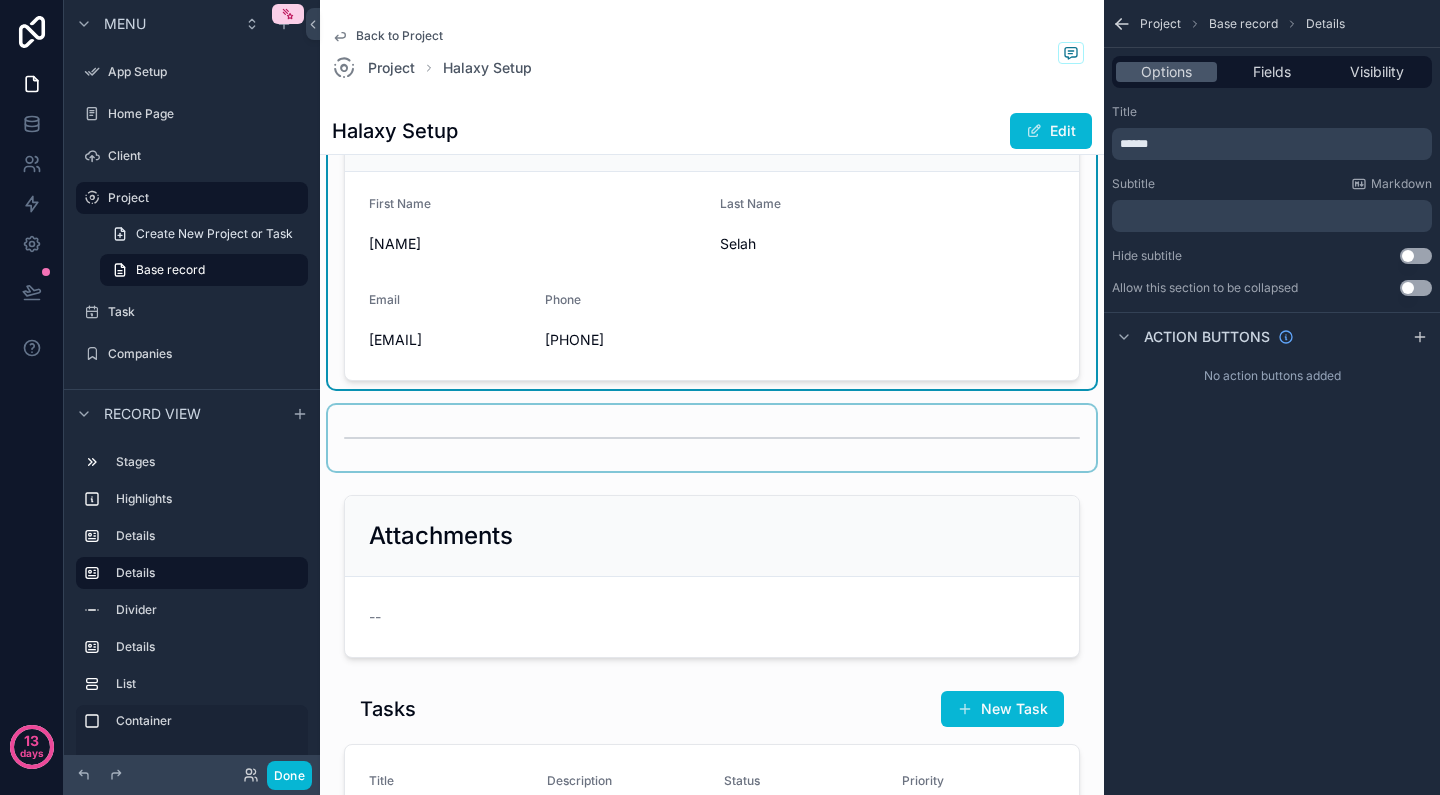 click at bounding box center [712, 438] 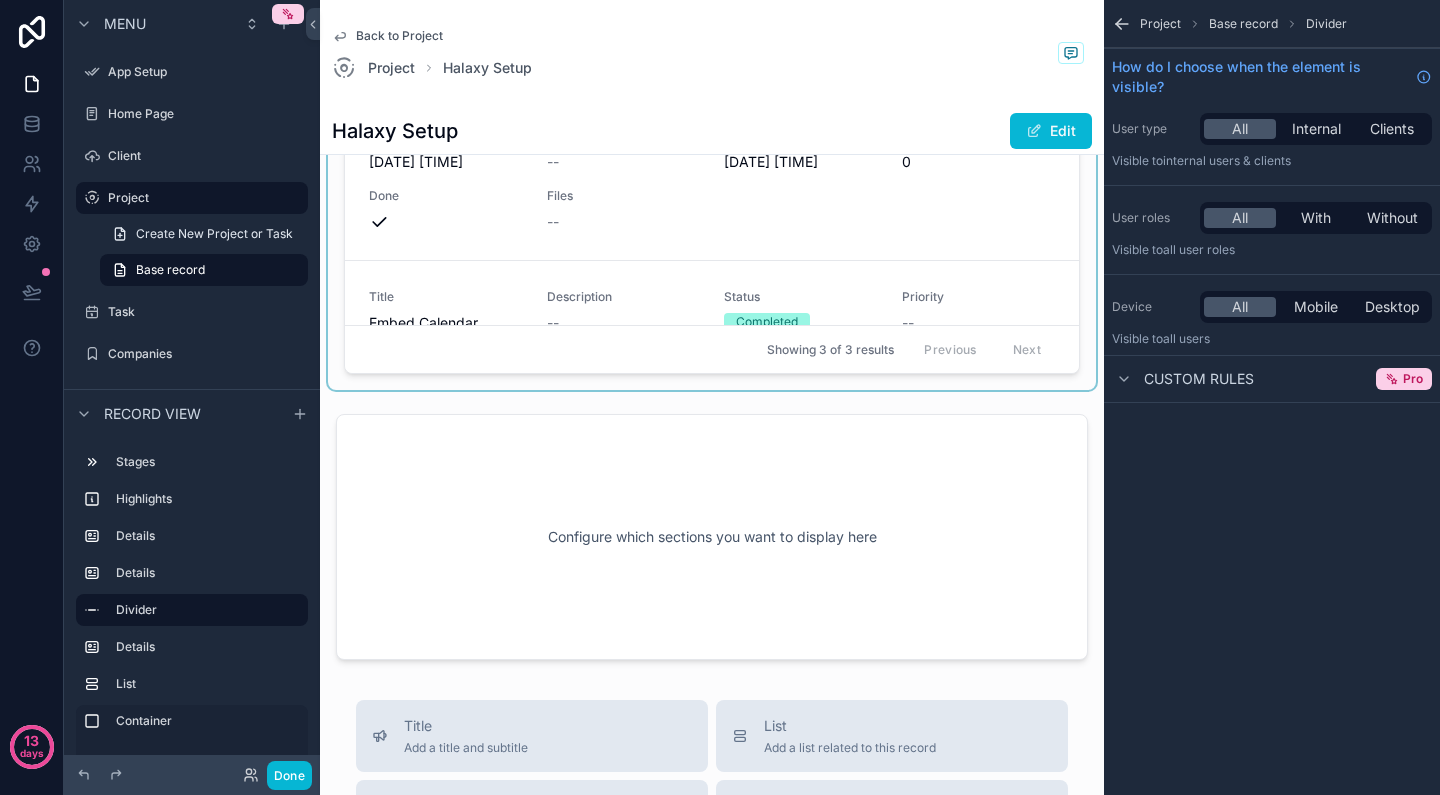 scroll, scrollTop: 1641, scrollLeft: 0, axis: vertical 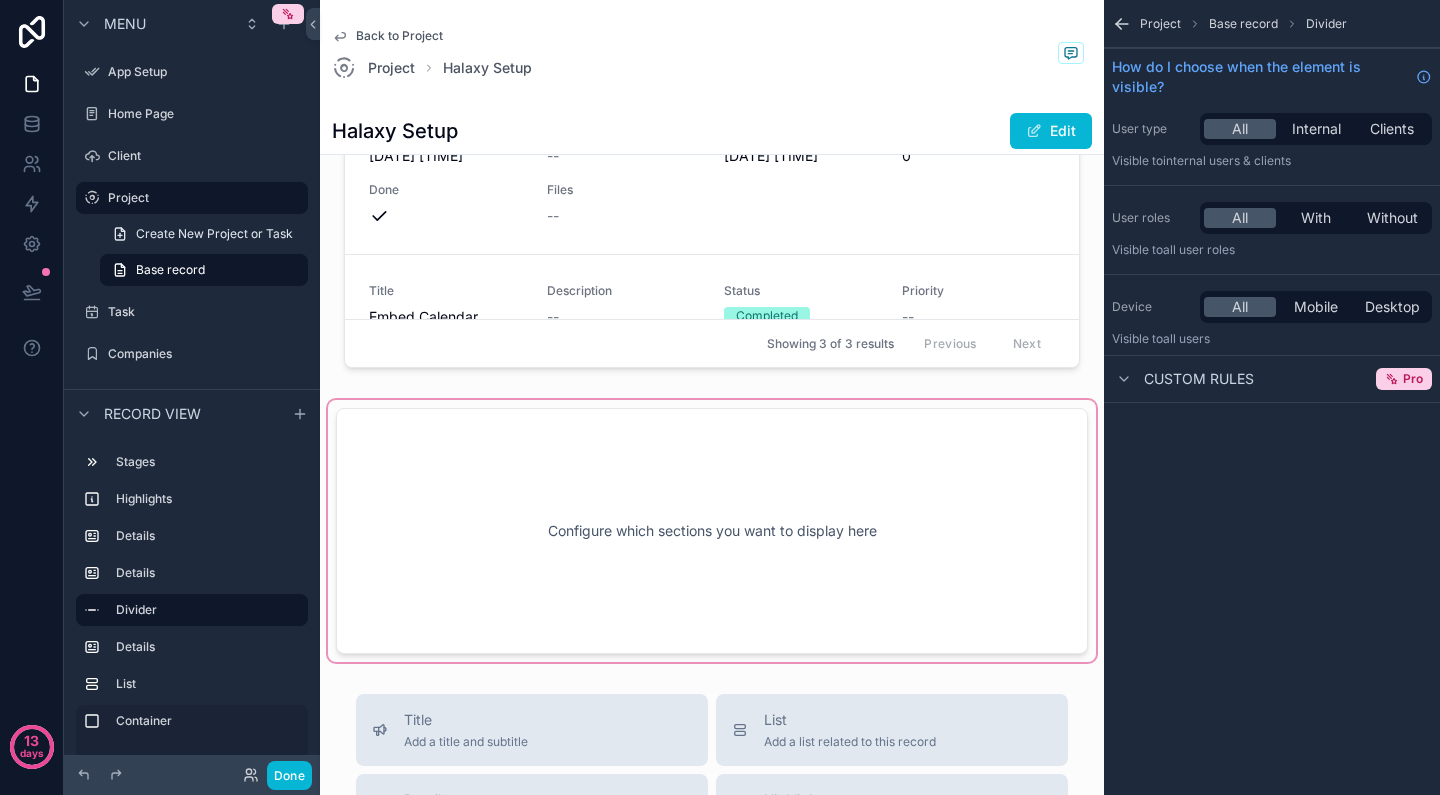 click at bounding box center (712, 531) 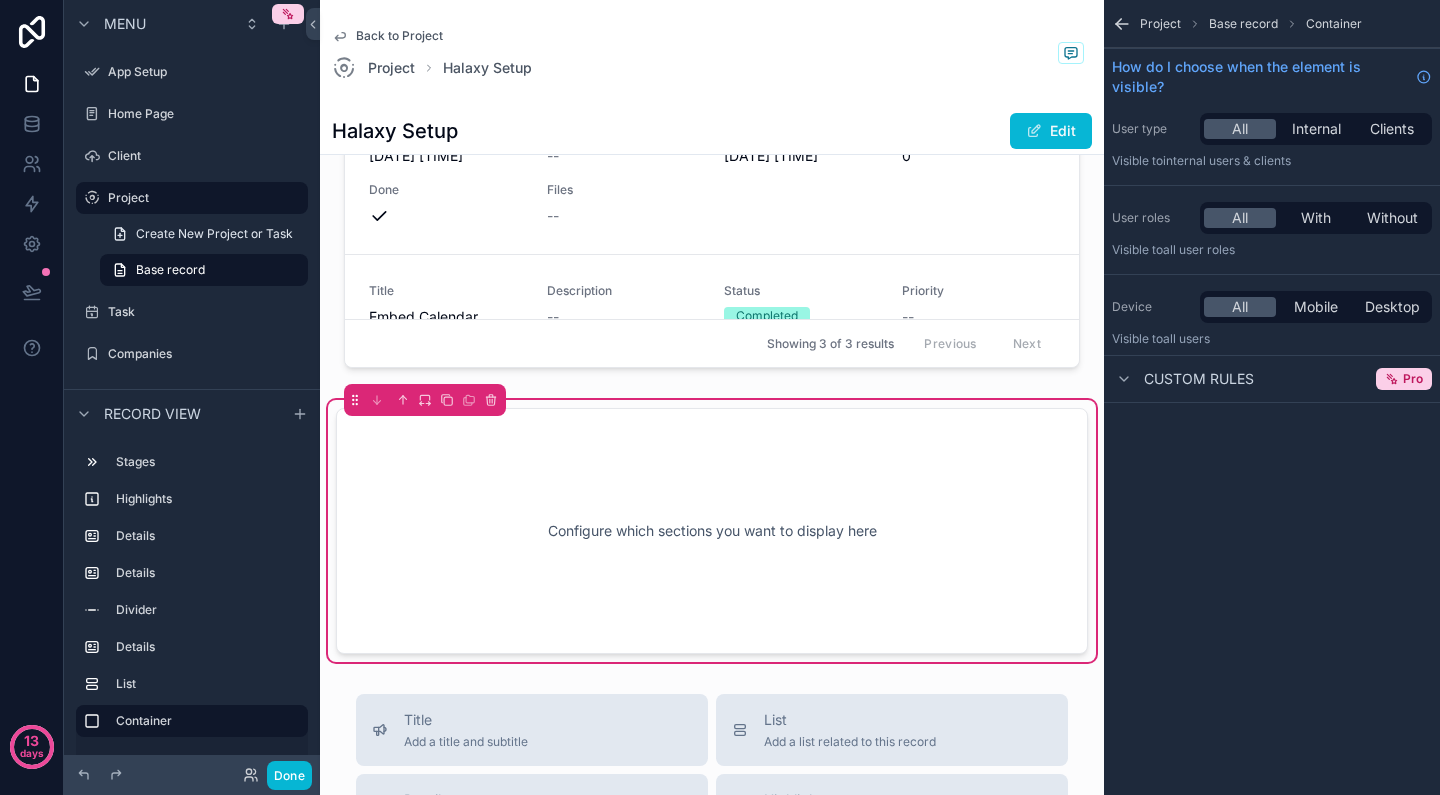 click on "Configure which sections you want to display here" at bounding box center [712, 531] 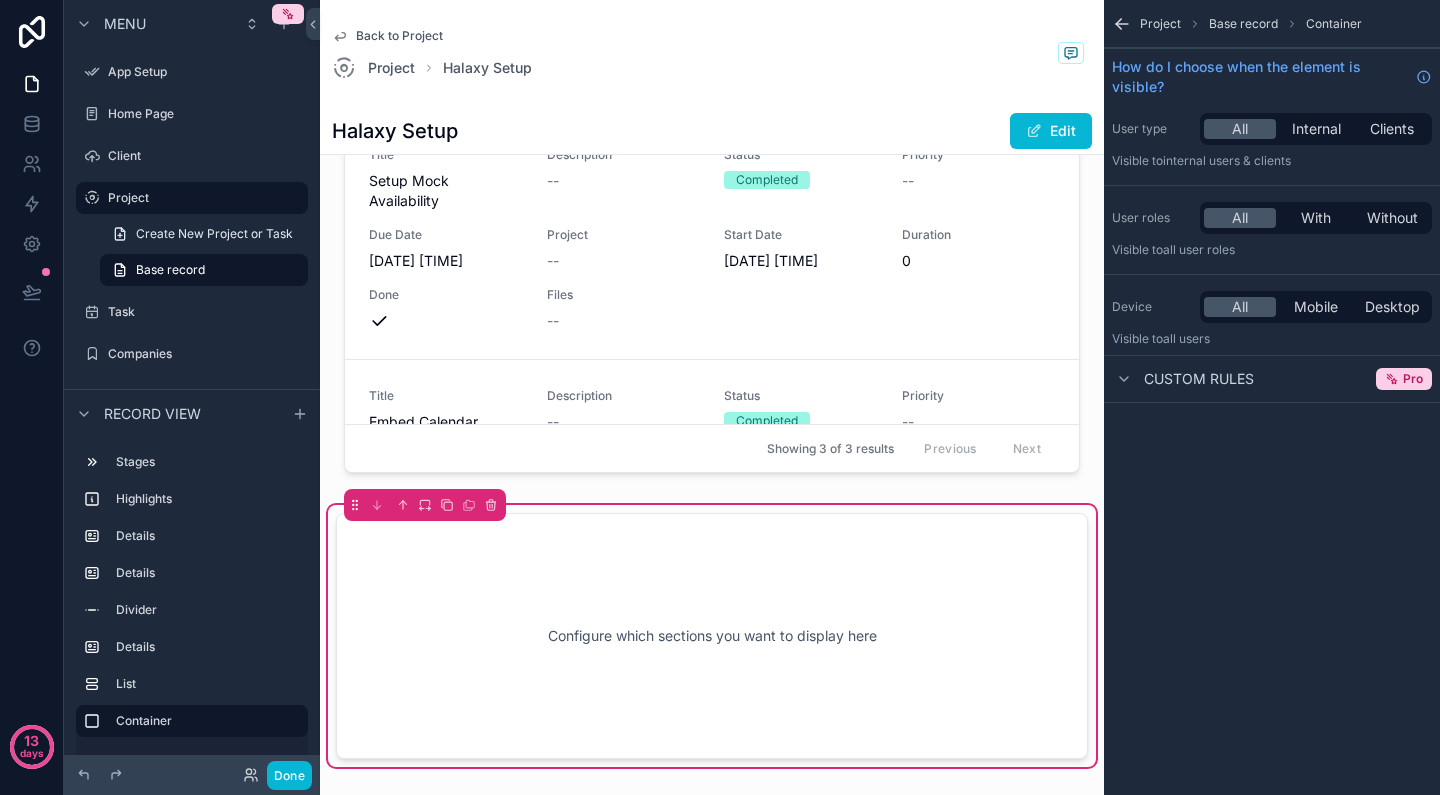 scroll, scrollTop: 1046, scrollLeft: 0, axis: vertical 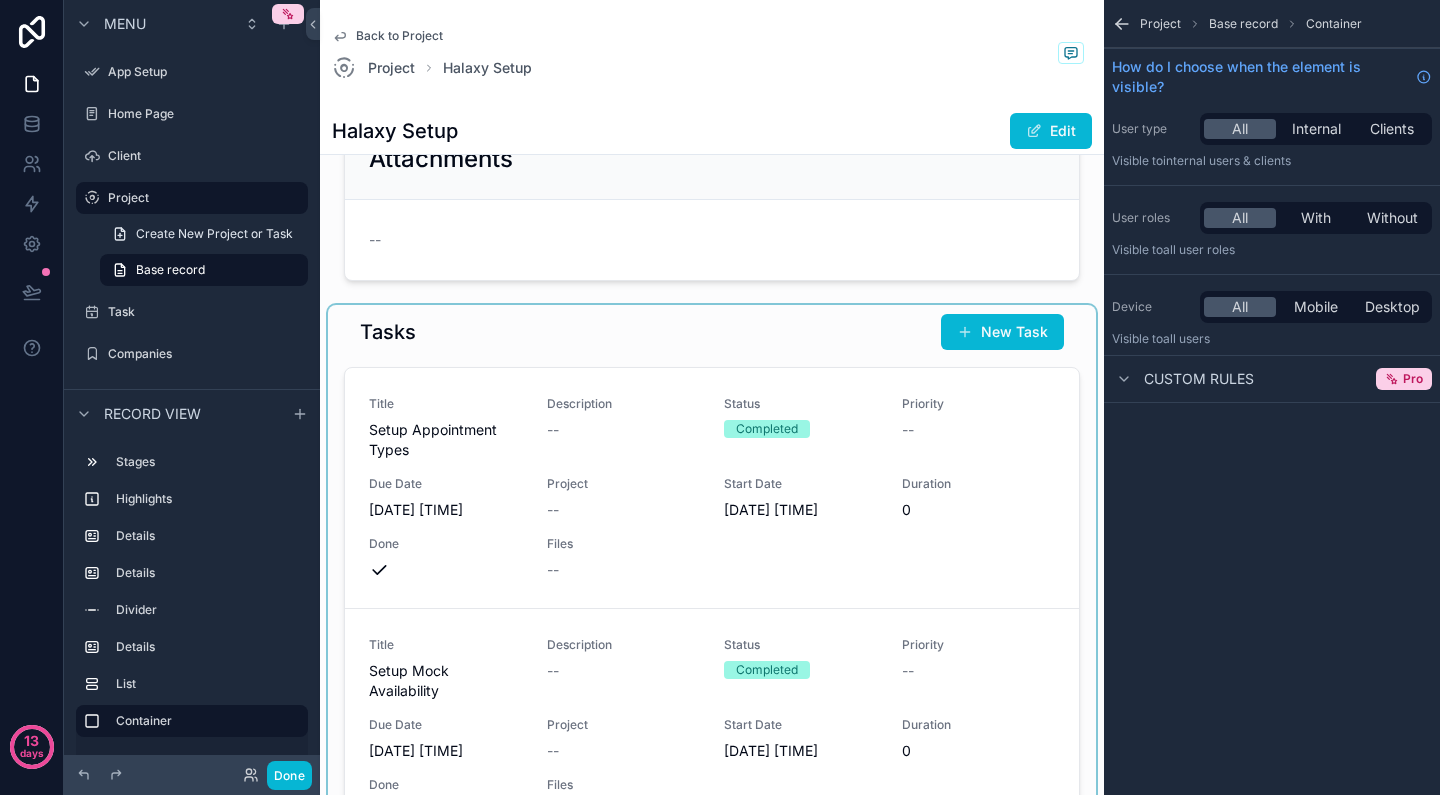 click at bounding box center (712, 642) 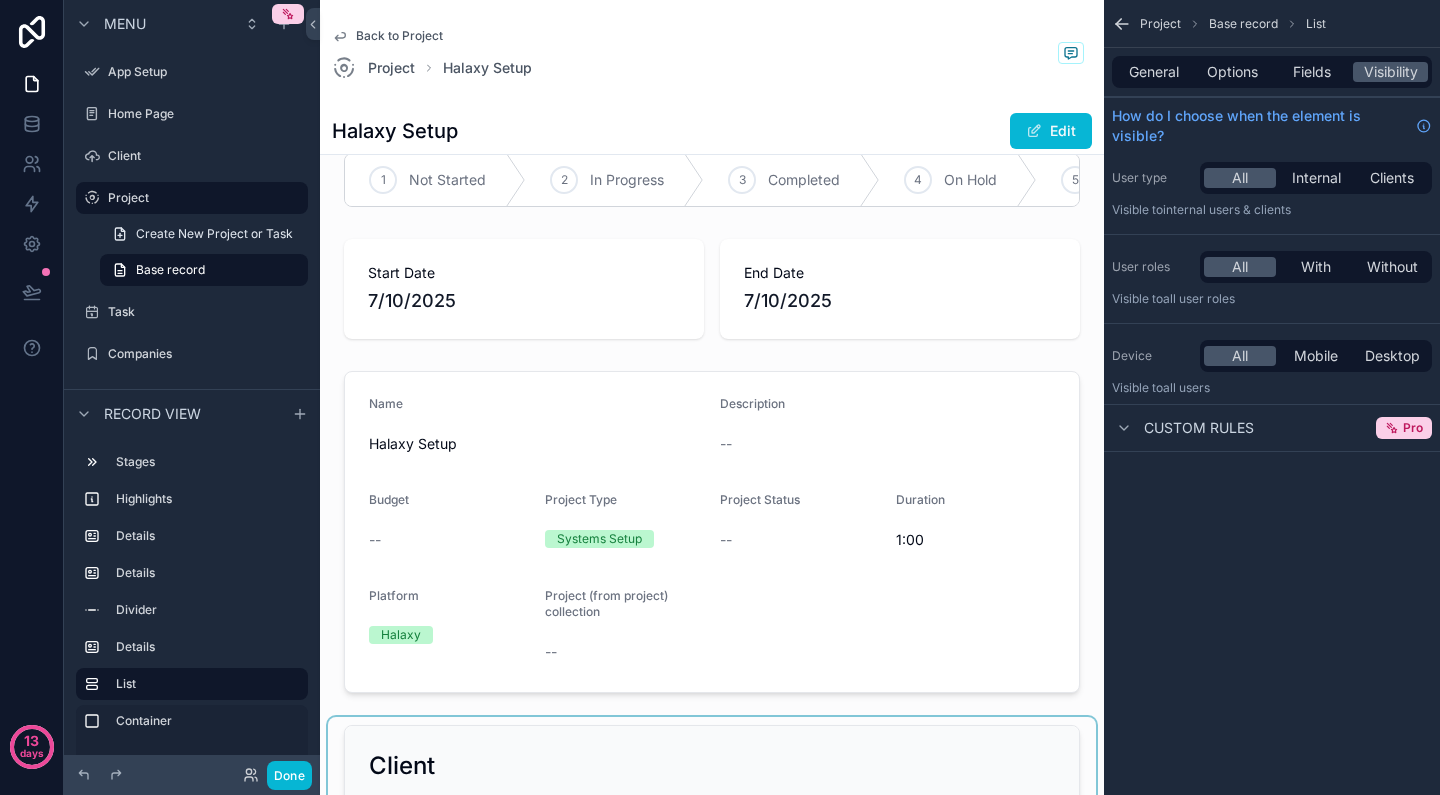 scroll, scrollTop: 16, scrollLeft: 0, axis: vertical 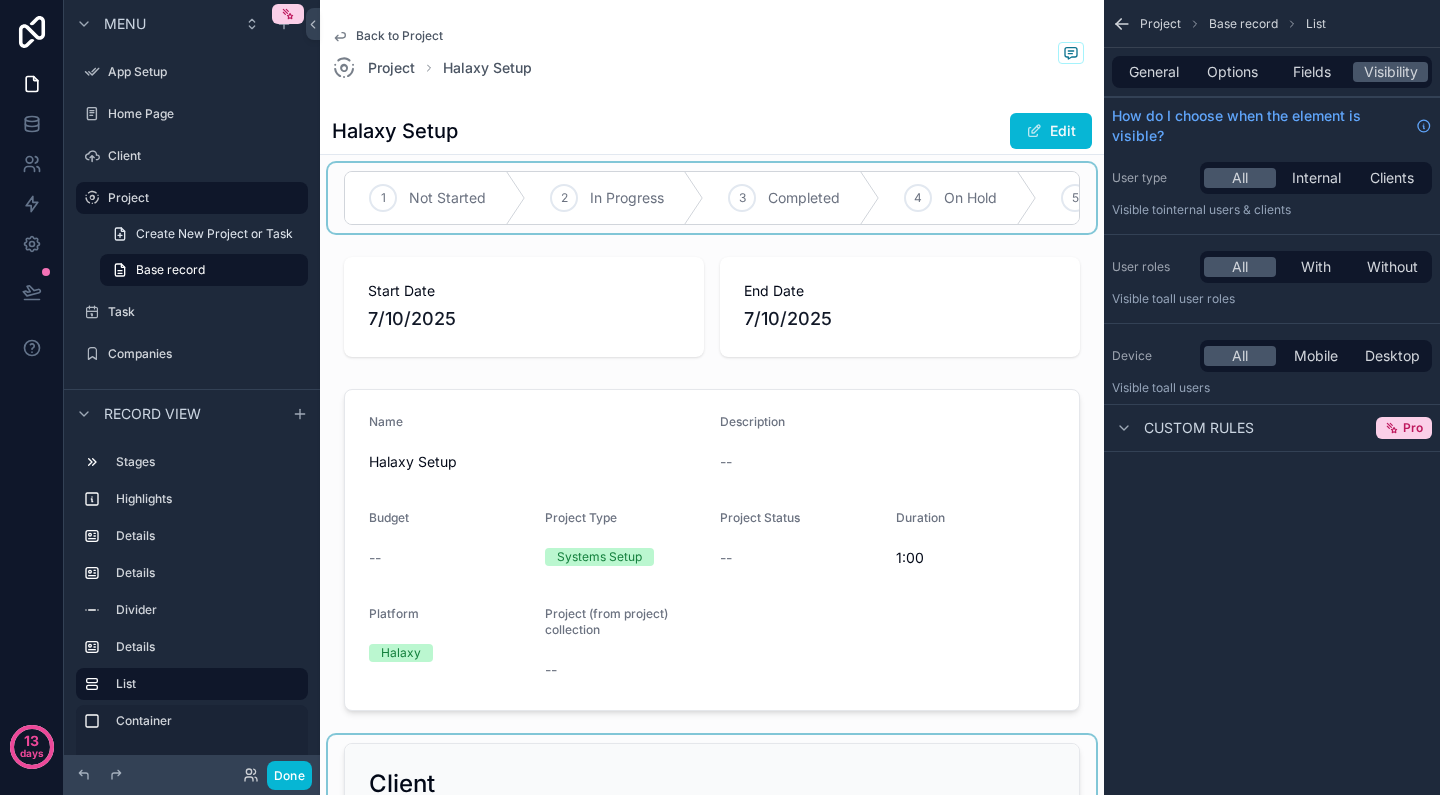 click at bounding box center (712, 198) 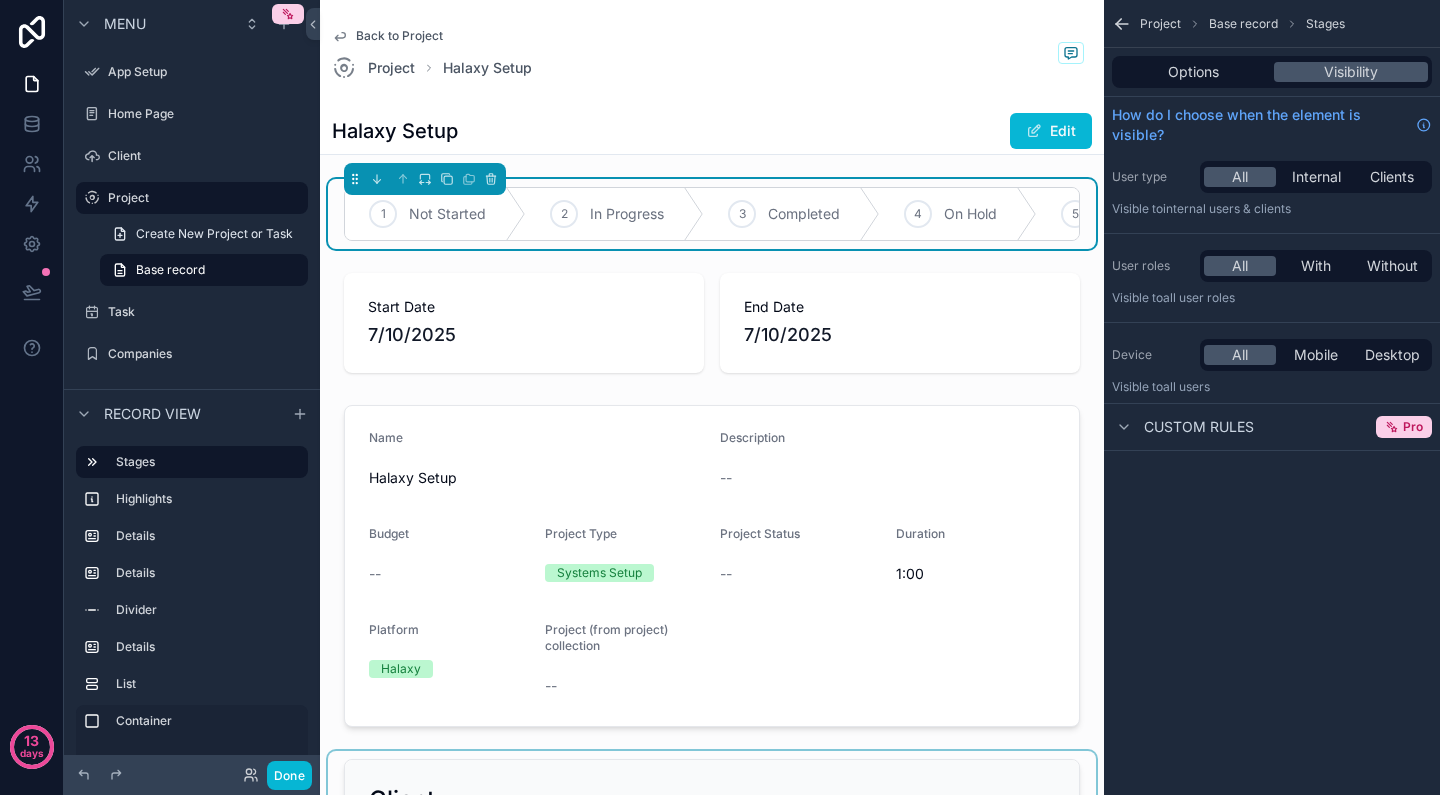 scroll, scrollTop: 0, scrollLeft: 0, axis: both 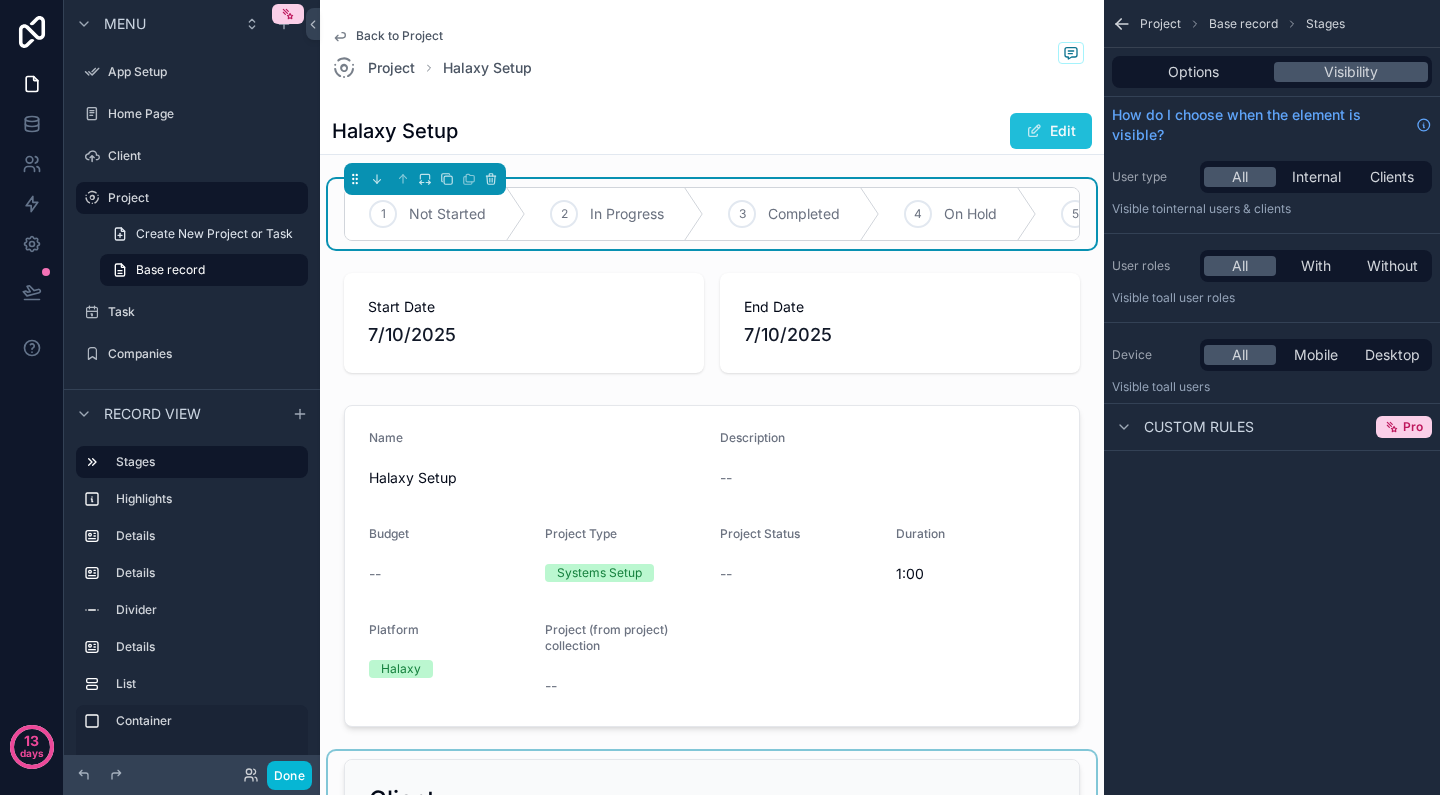 click on "Edit" at bounding box center (1051, 131) 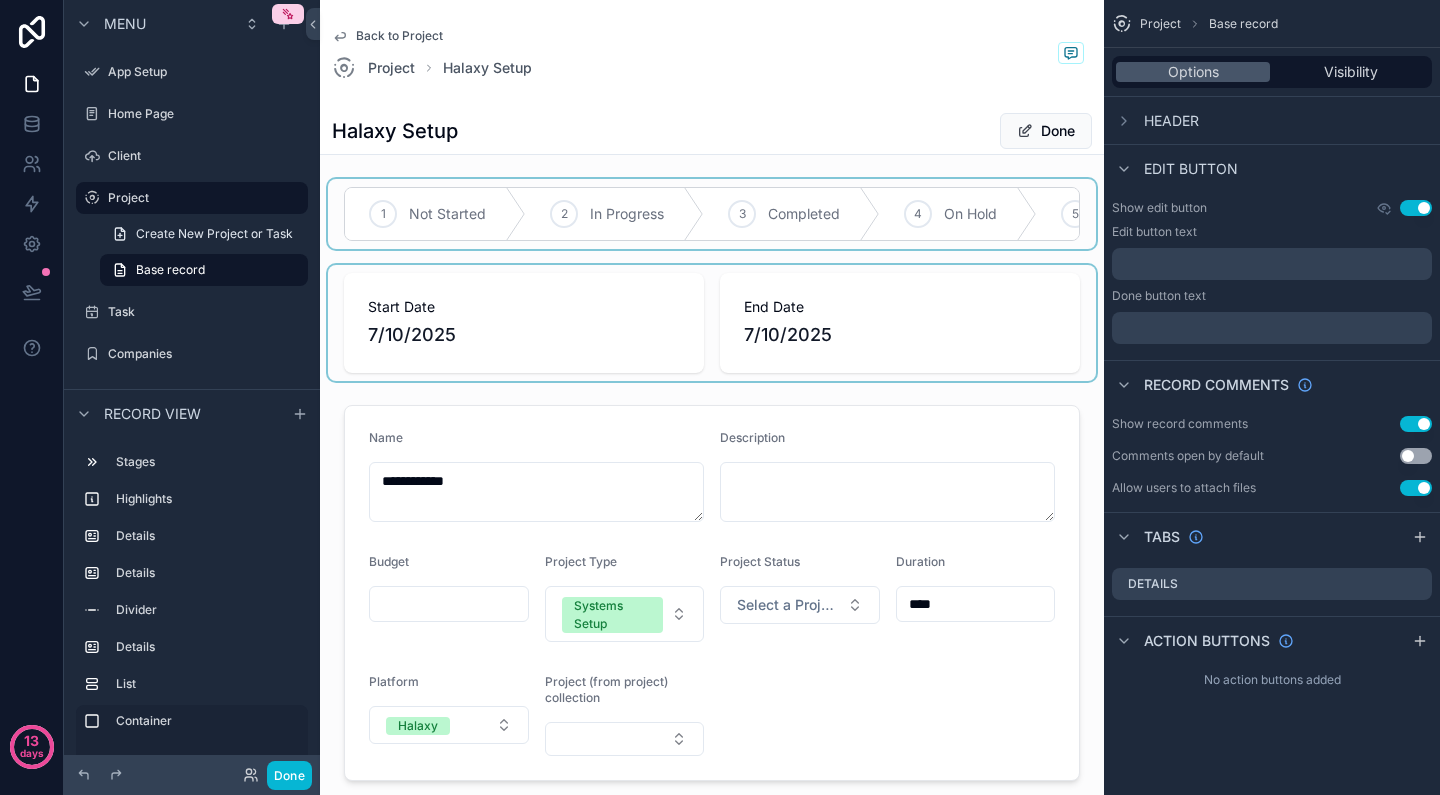click at bounding box center (712, 323) 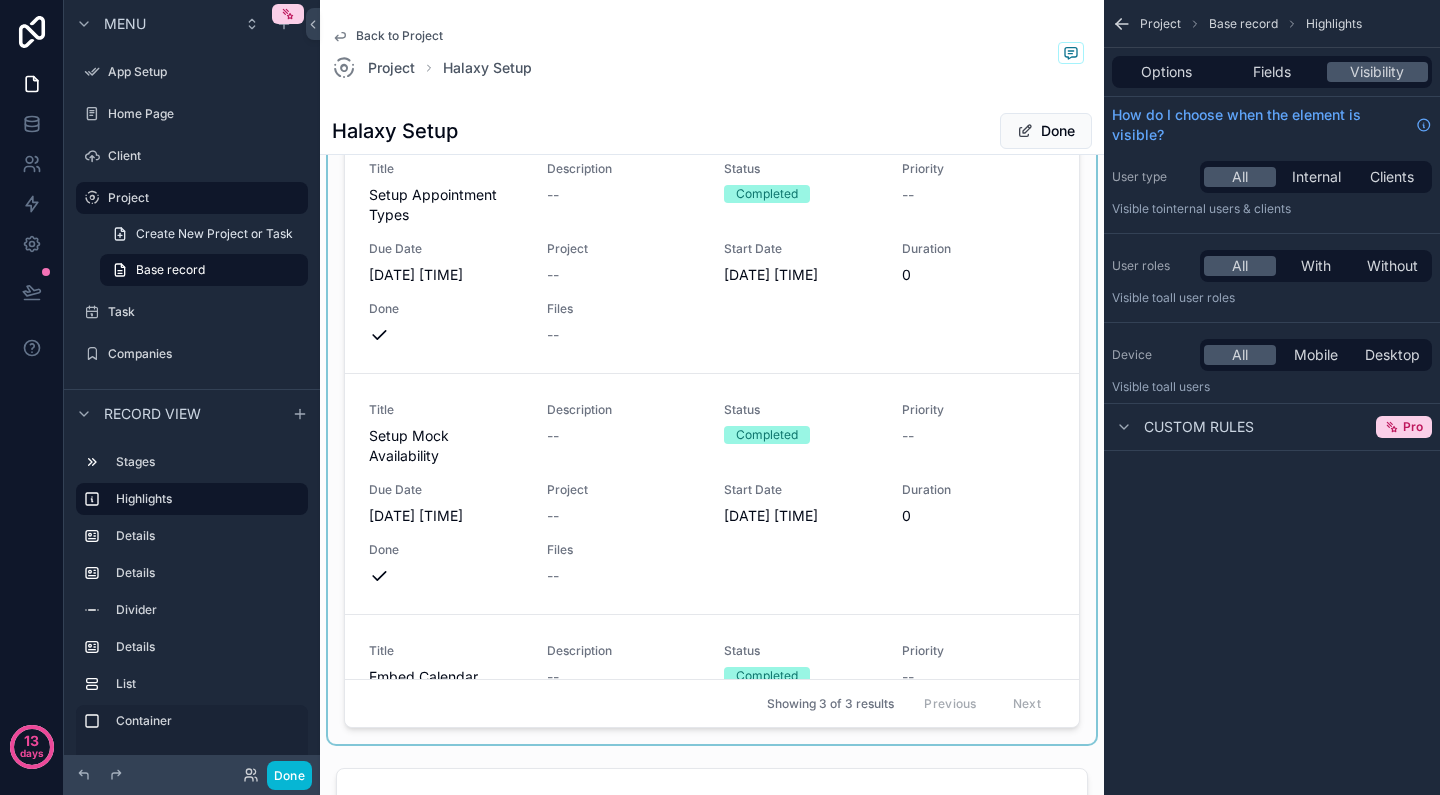 scroll, scrollTop: 1647, scrollLeft: 0, axis: vertical 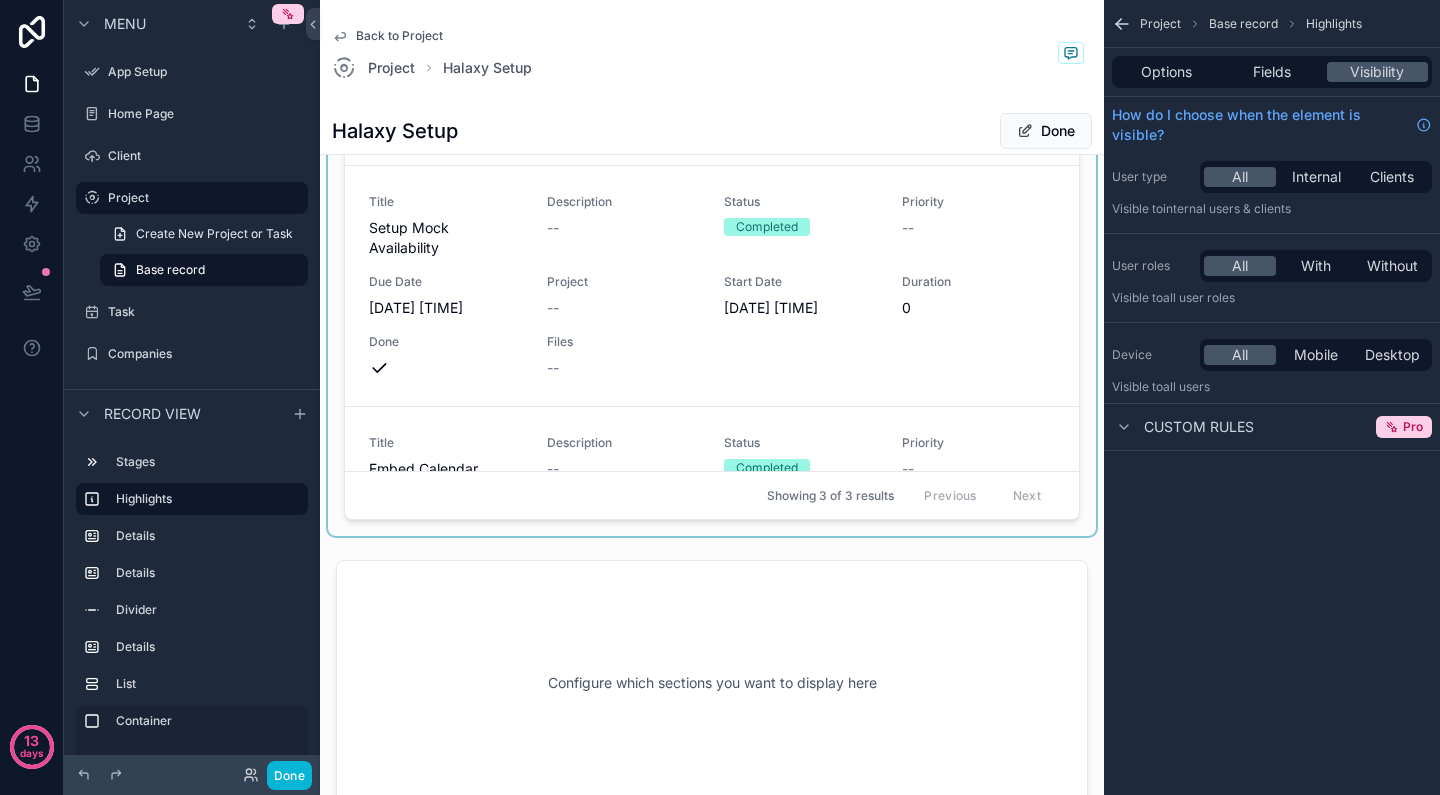 click at bounding box center (712, 199) 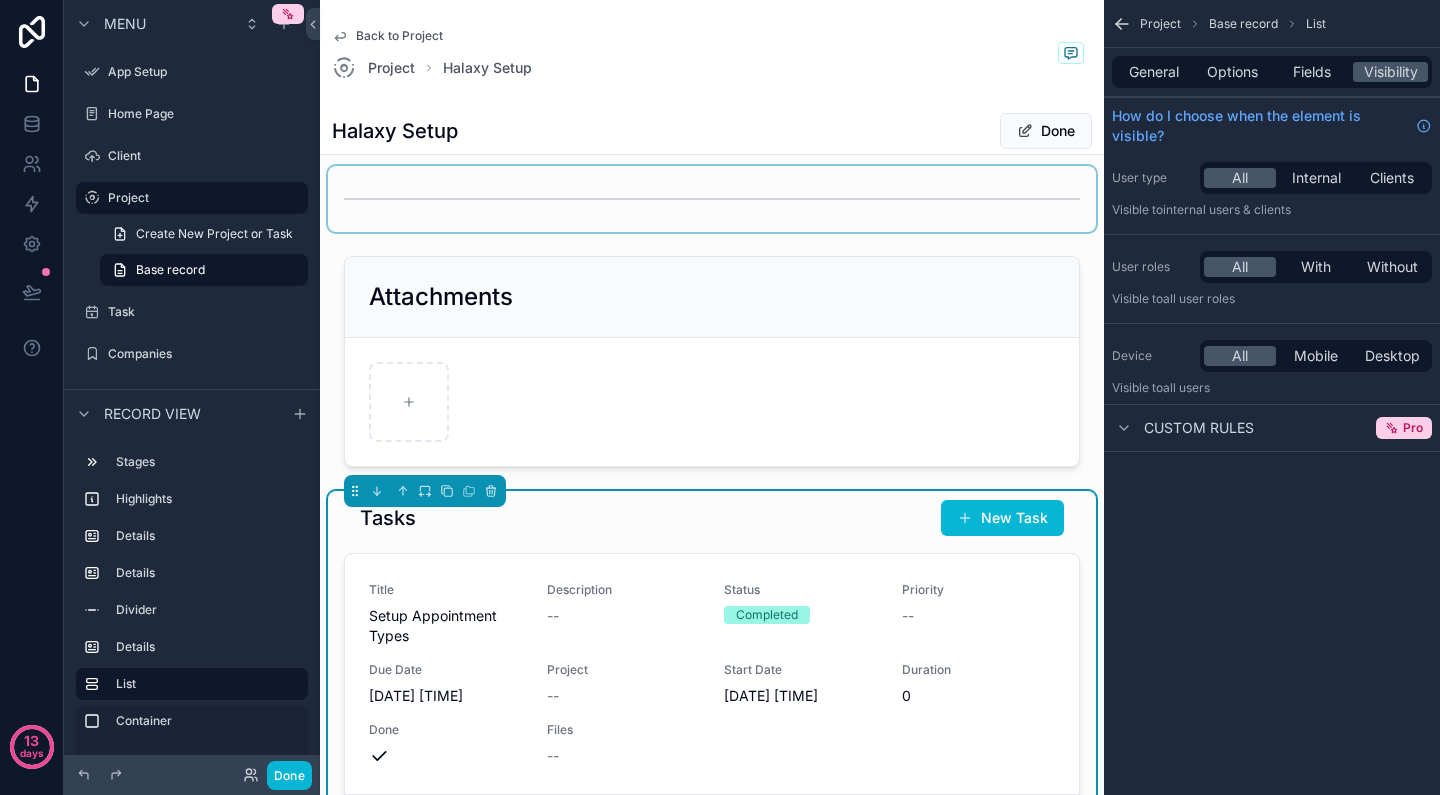 scroll, scrollTop: 996, scrollLeft: 0, axis: vertical 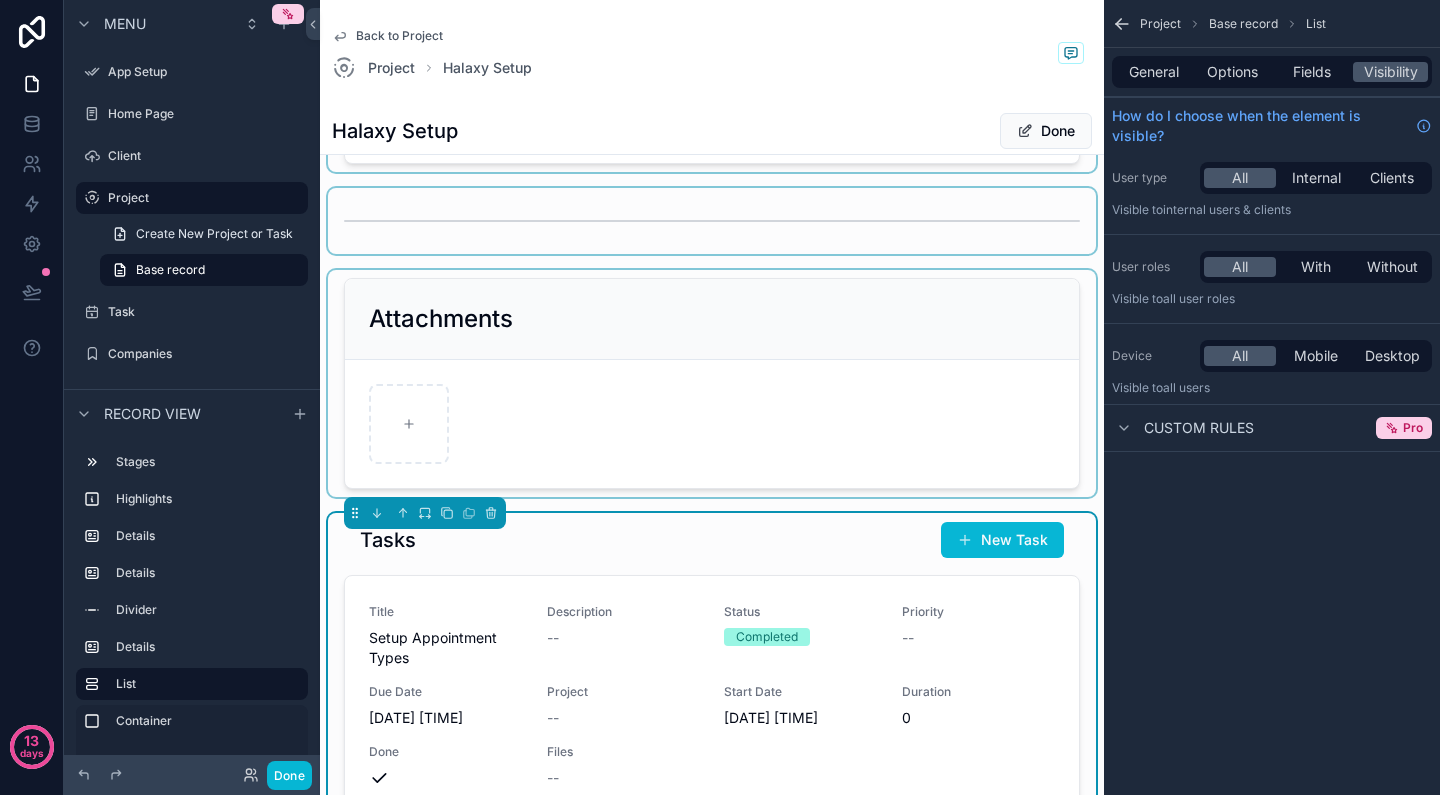 click at bounding box center (712, 383) 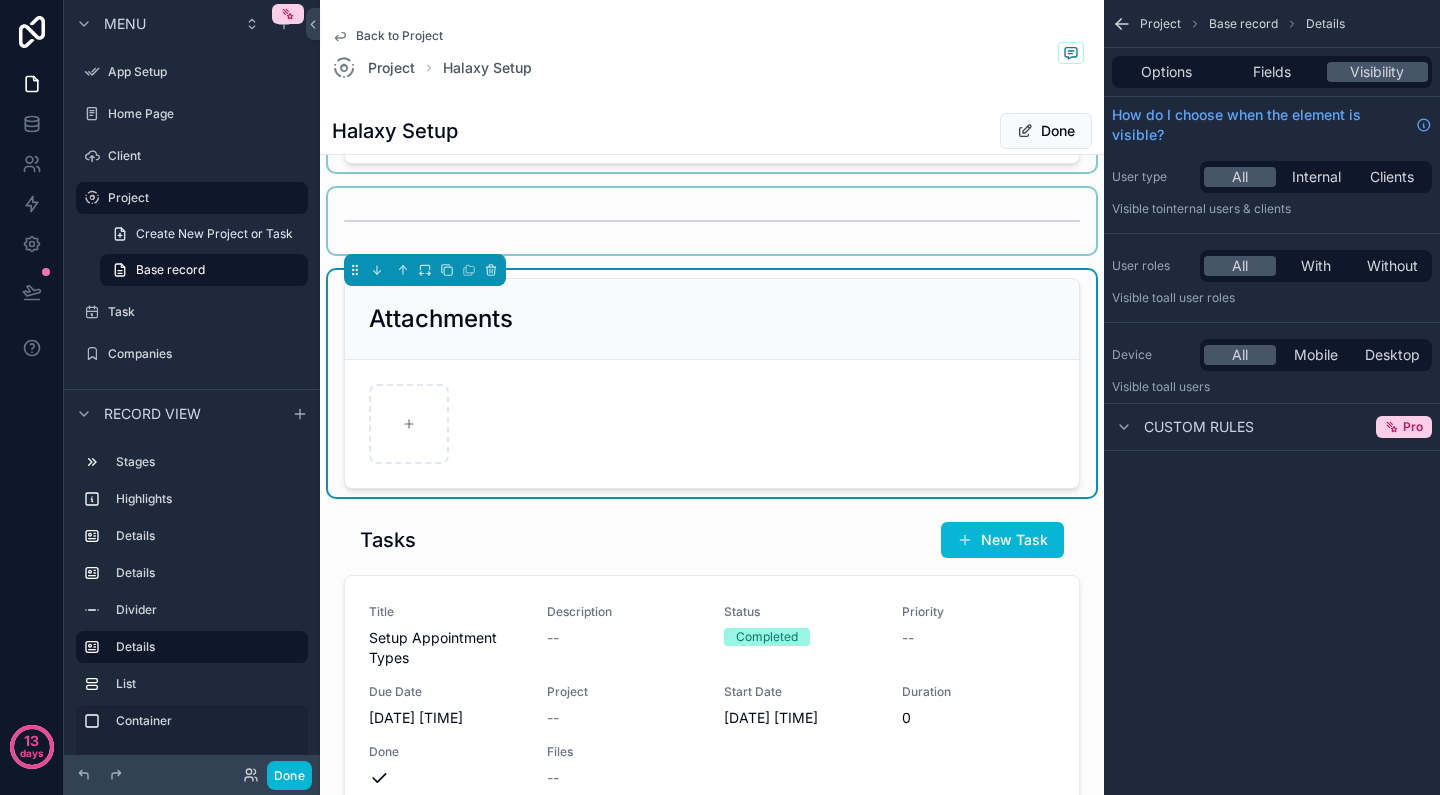 click on "**********" at bounding box center (712, 324) 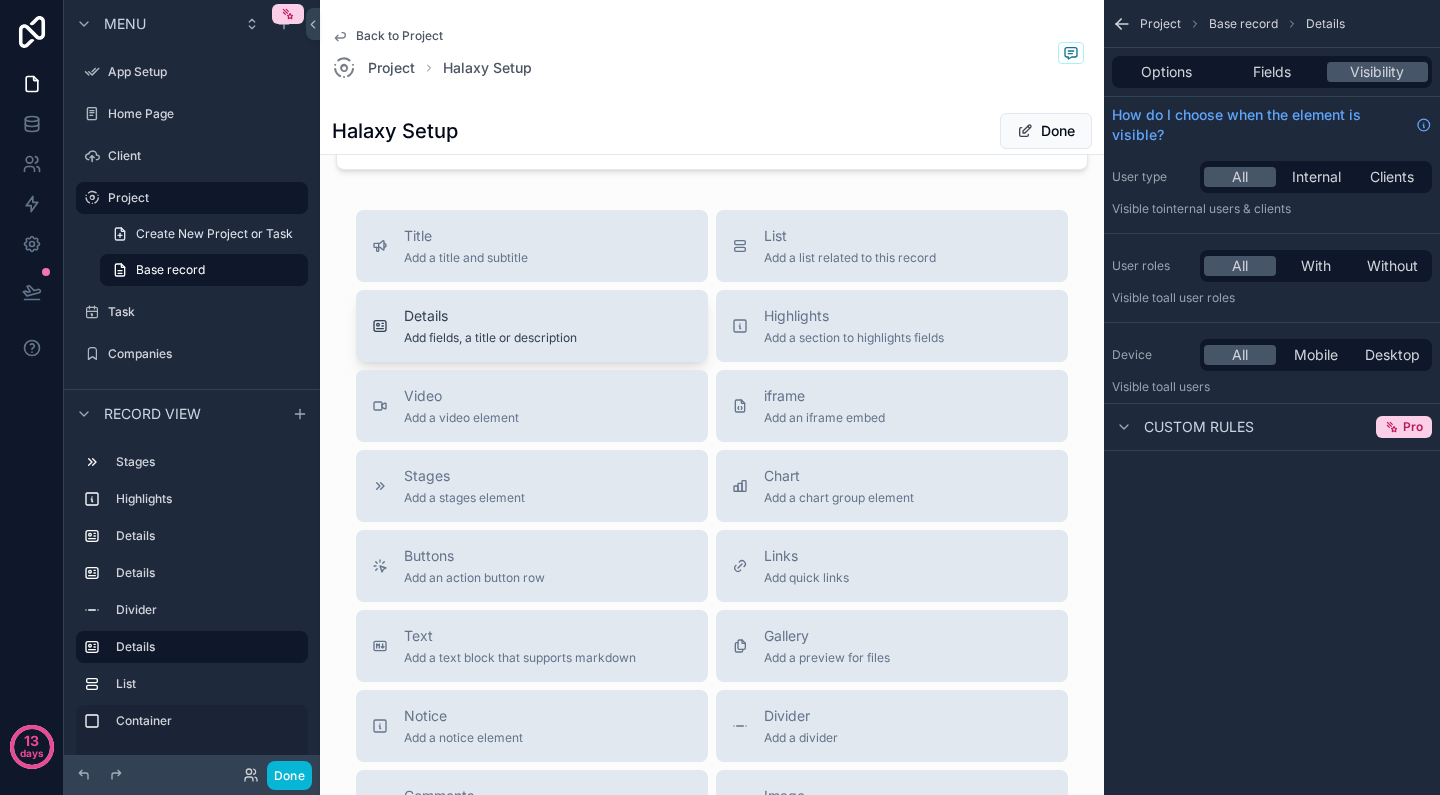 scroll, scrollTop: 2202, scrollLeft: 0, axis: vertical 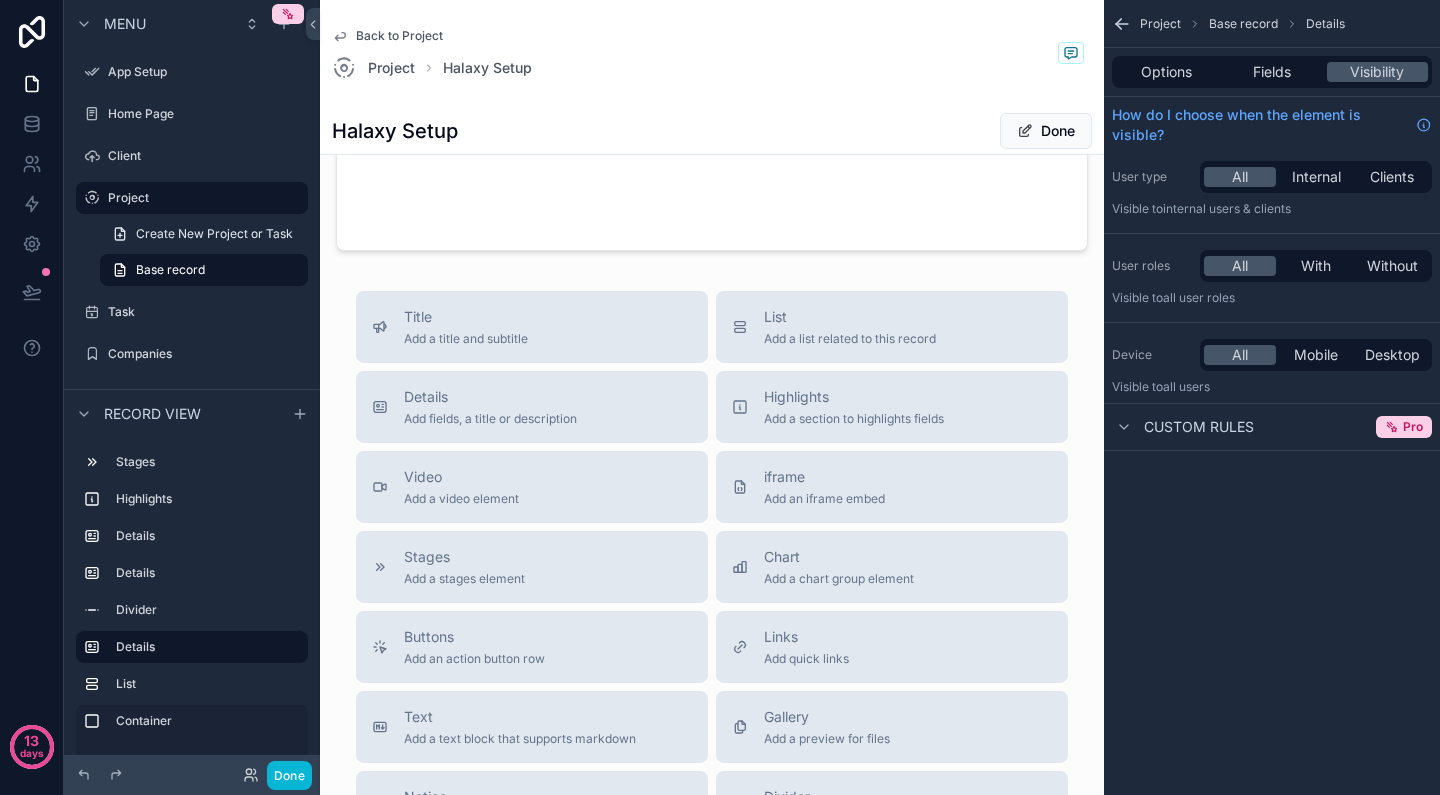 click on "Back to Project Project [COMPANY] Setup [COMPANY] Setup Done 1 Not Started 2 In Progress 3 Completed 4 On Hold 5 Cancelled 6 Changes Requested Start Date [DATE] End Date [DATE] Name ******** Description Budget Project Type Systems Setup Project Status Select a Project Status Duration **** Platform [COMPANY] Project (from project) collection Client First Name [FIRST] Last Name [LAST] Email [EMAIL] Phone ([PHONE]) [PHONE] Tasks New Task Title Setup Appointment Types Description -- Status Completed Priority -- Due Date [DATE] [TIME] Project -- Start Date [DATE] [TIME] Duration 0 Done Files -- Title Setup Mock Availability Description -- Status Completed Priority -- Due Date [DATE] [TIME] Project -- Start Date [DATE] [TIME] Duration 0 Done Files -- Title Embed Calendar to website..... BUT HIDE IT! Description -- Status Completed Priority -- Due Date [DATE] [TIME] Project -- Start Date [DATE] [TIME] Duration 0 Done Files -- Showing 3 of 3 results Previous Next Title" at bounding box center [712, -520] 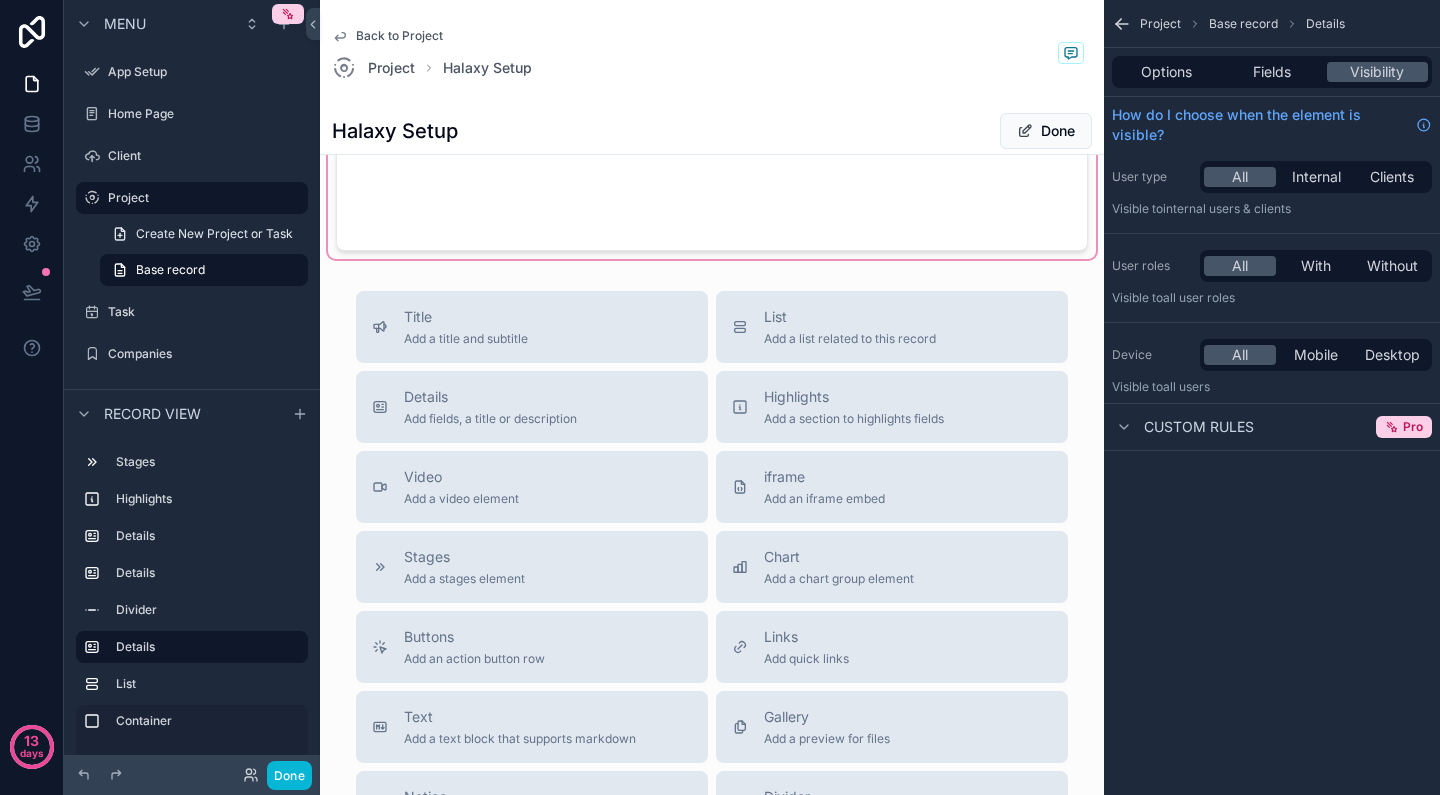 click at bounding box center [712, 128] 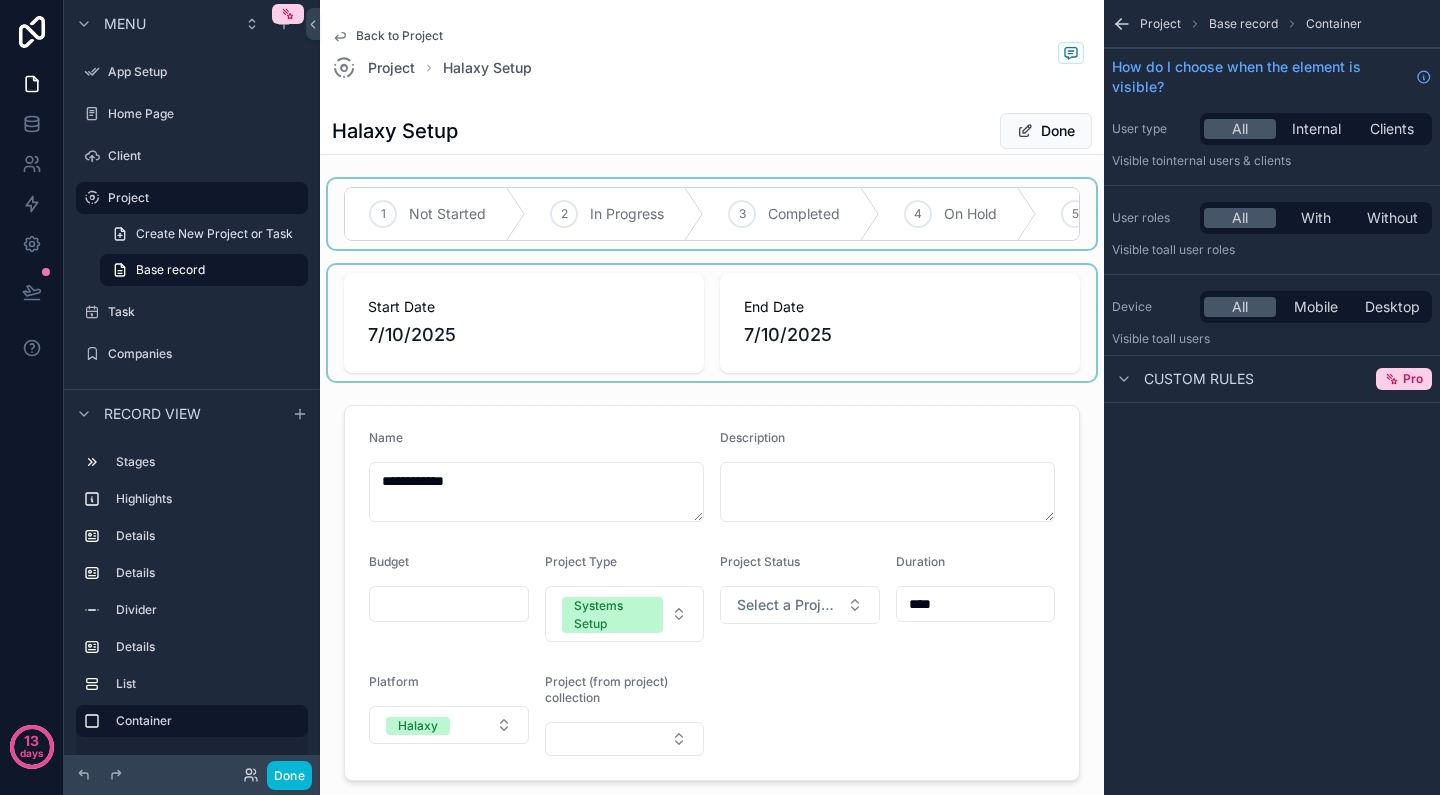 scroll, scrollTop: 0, scrollLeft: 0, axis: both 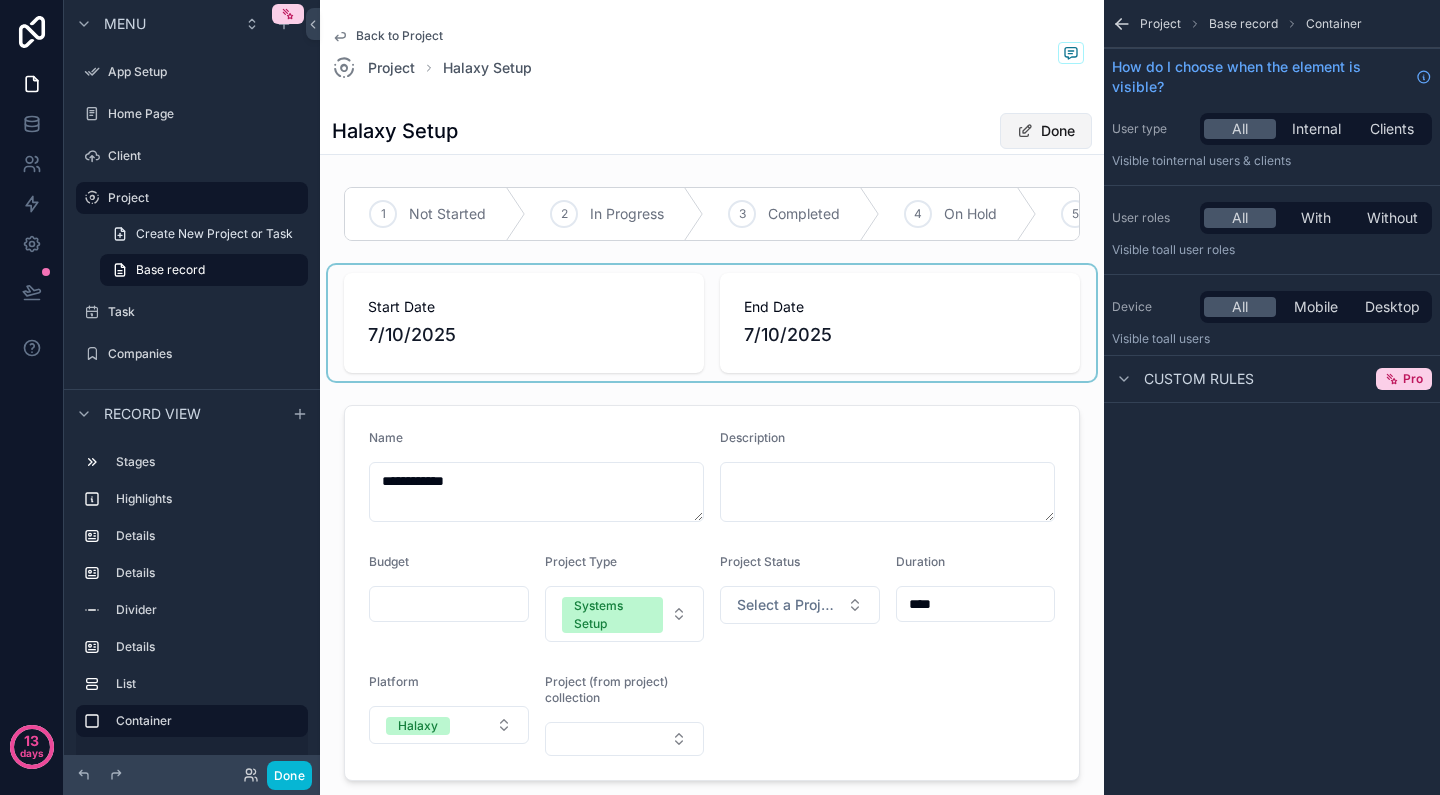 click on "Done" at bounding box center (1046, 131) 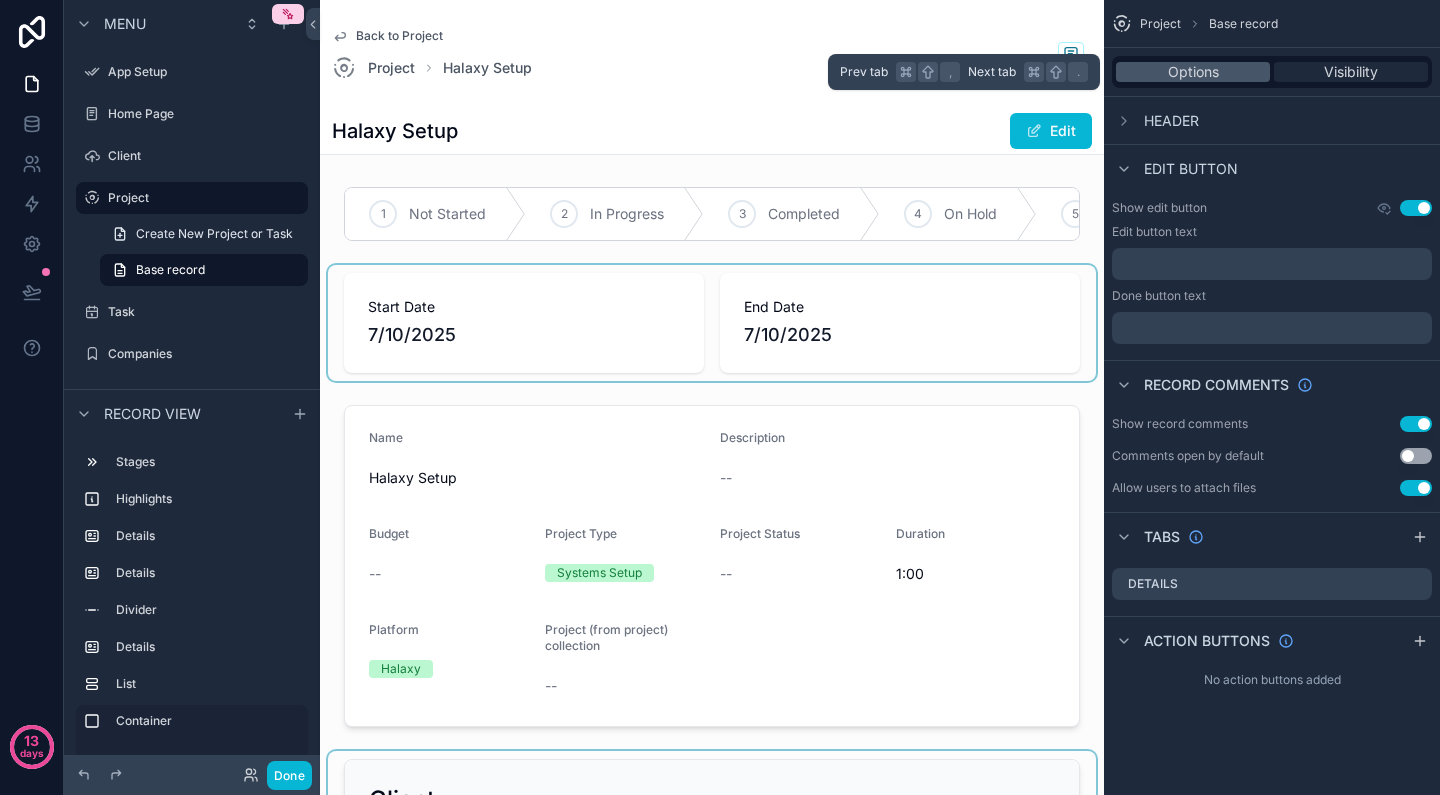 click on "Visibility" at bounding box center [1351, 72] 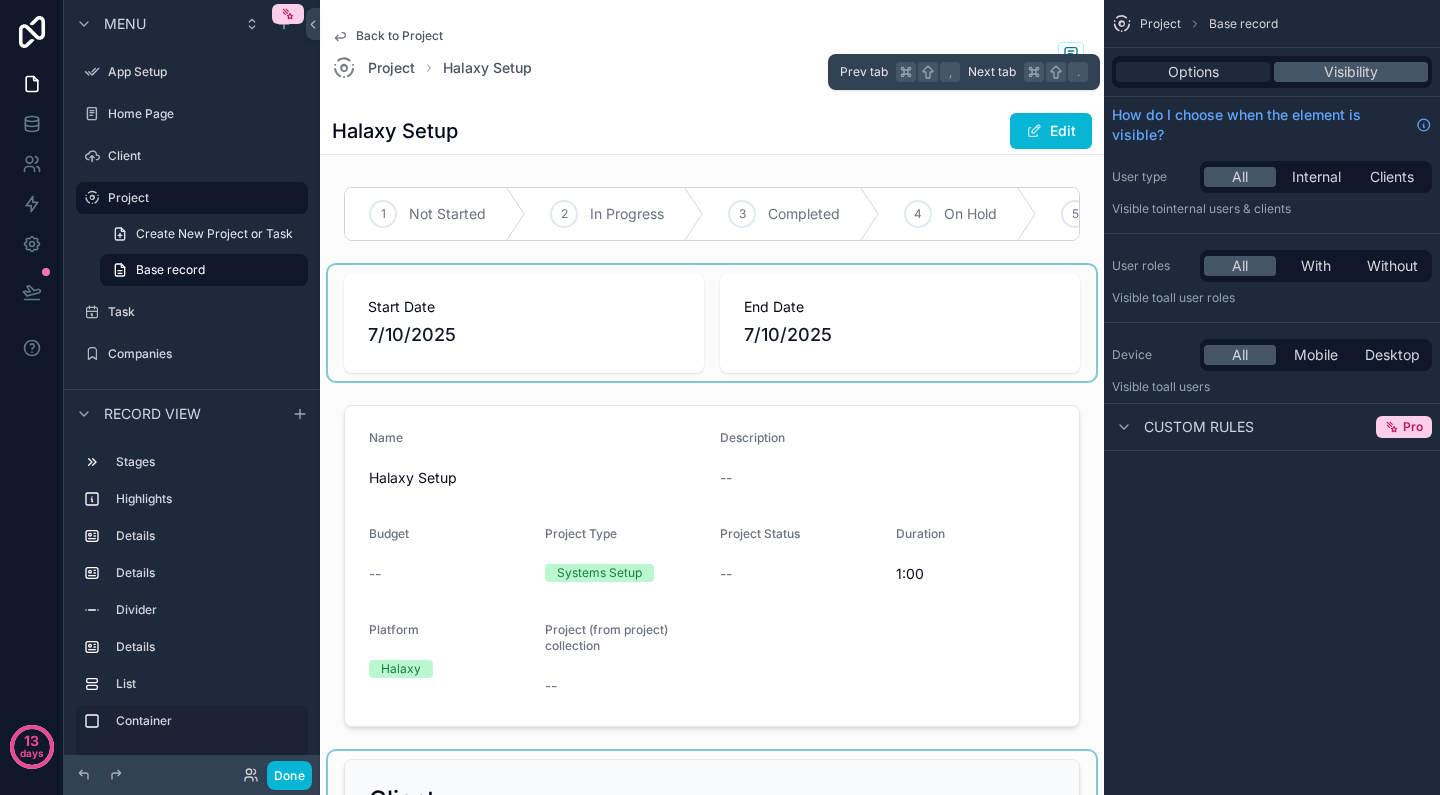 click on "Options" at bounding box center (1193, 72) 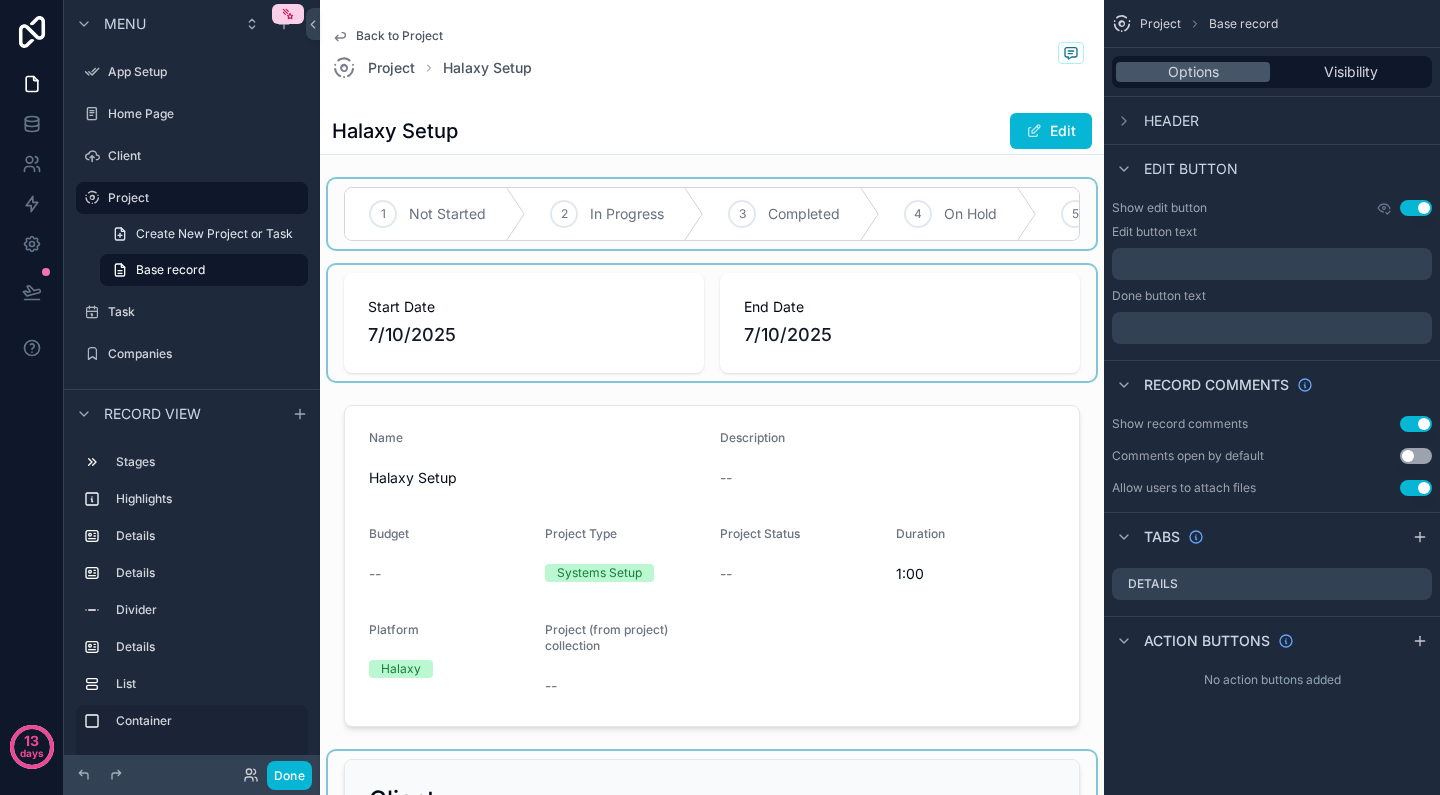 click at bounding box center (712, 214) 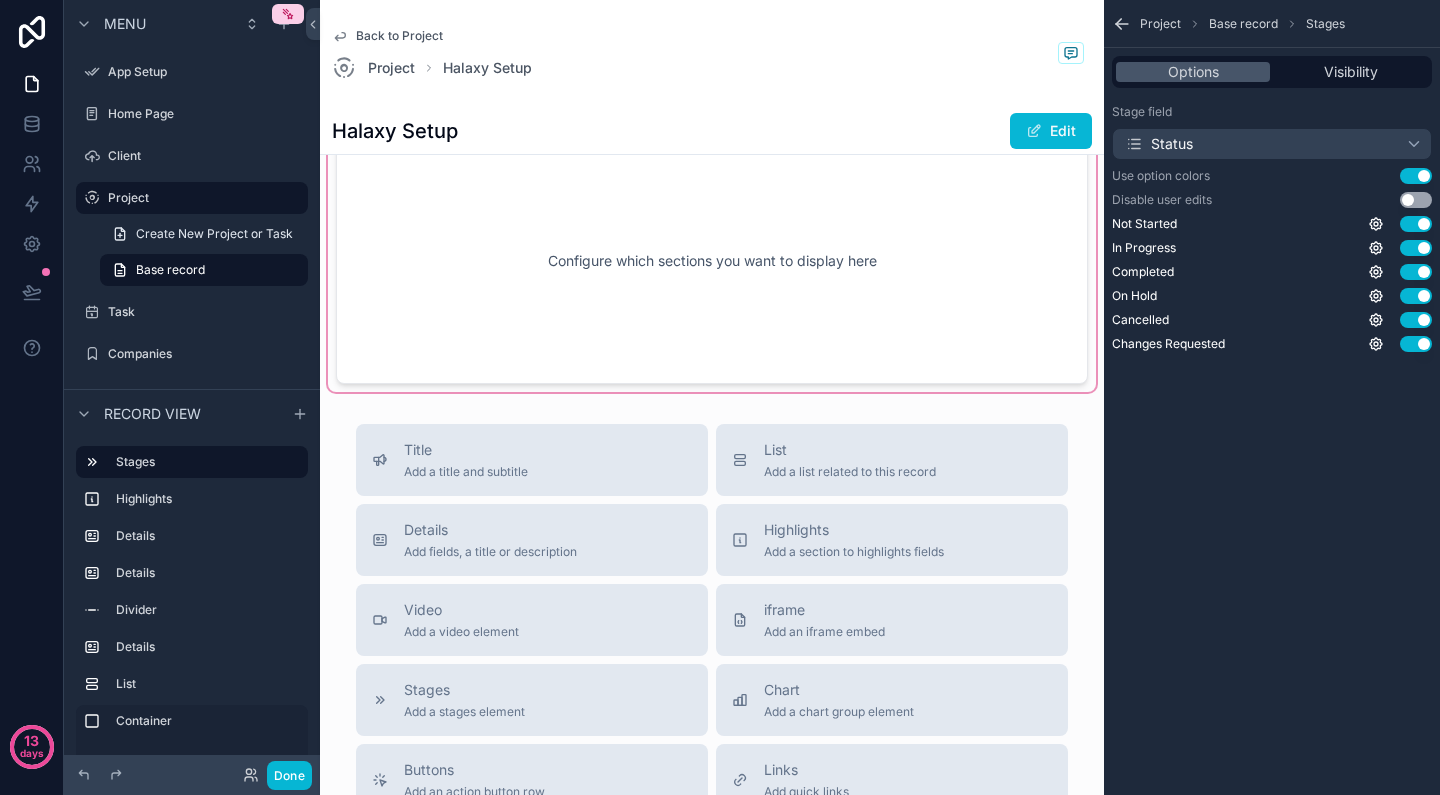 scroll, scrollTop: 1847, scrollLeft: 0, axis: vertical 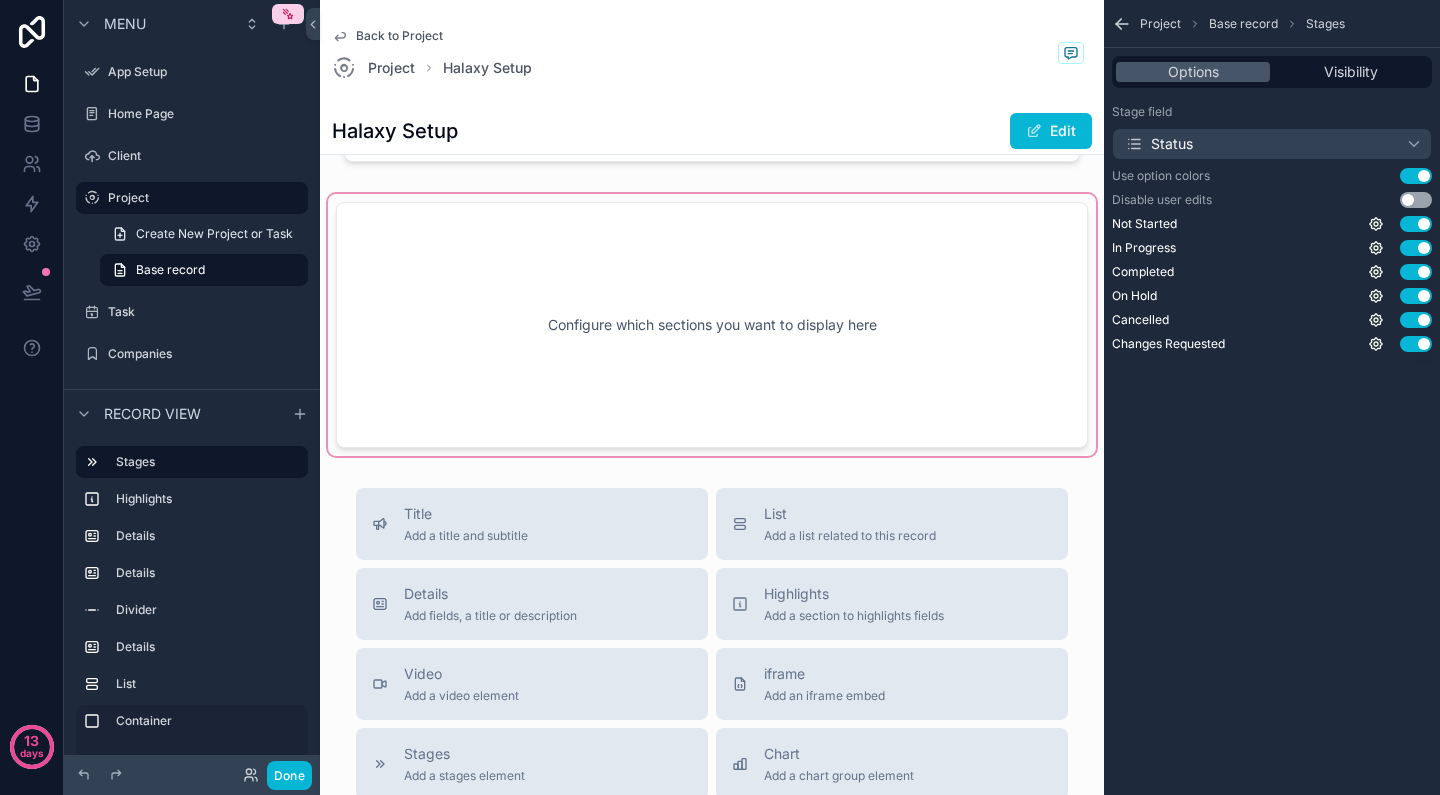 click at bounding box center [712, 325] 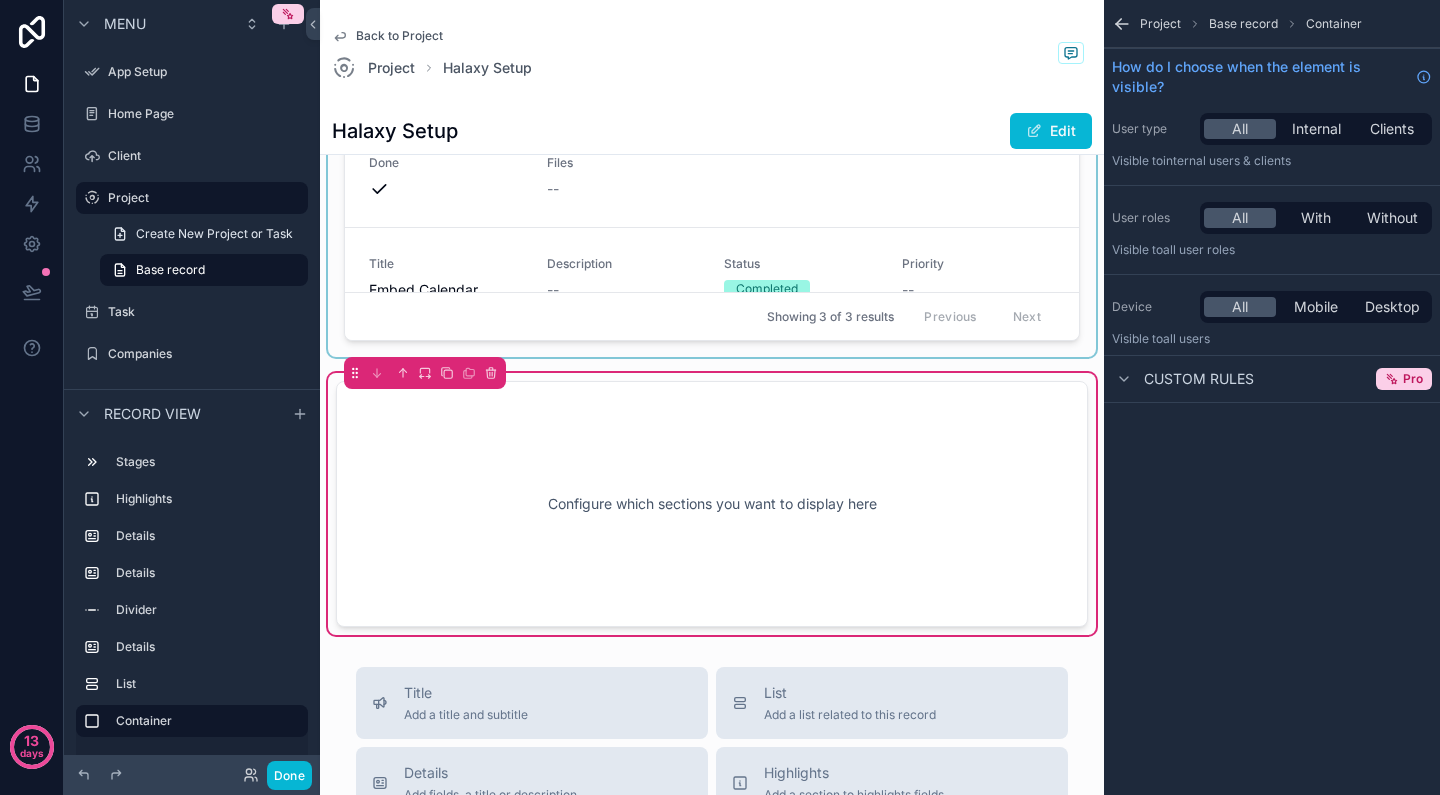 scroll, scrollTop: 1651, scrollLeft: 0, axis: vertical 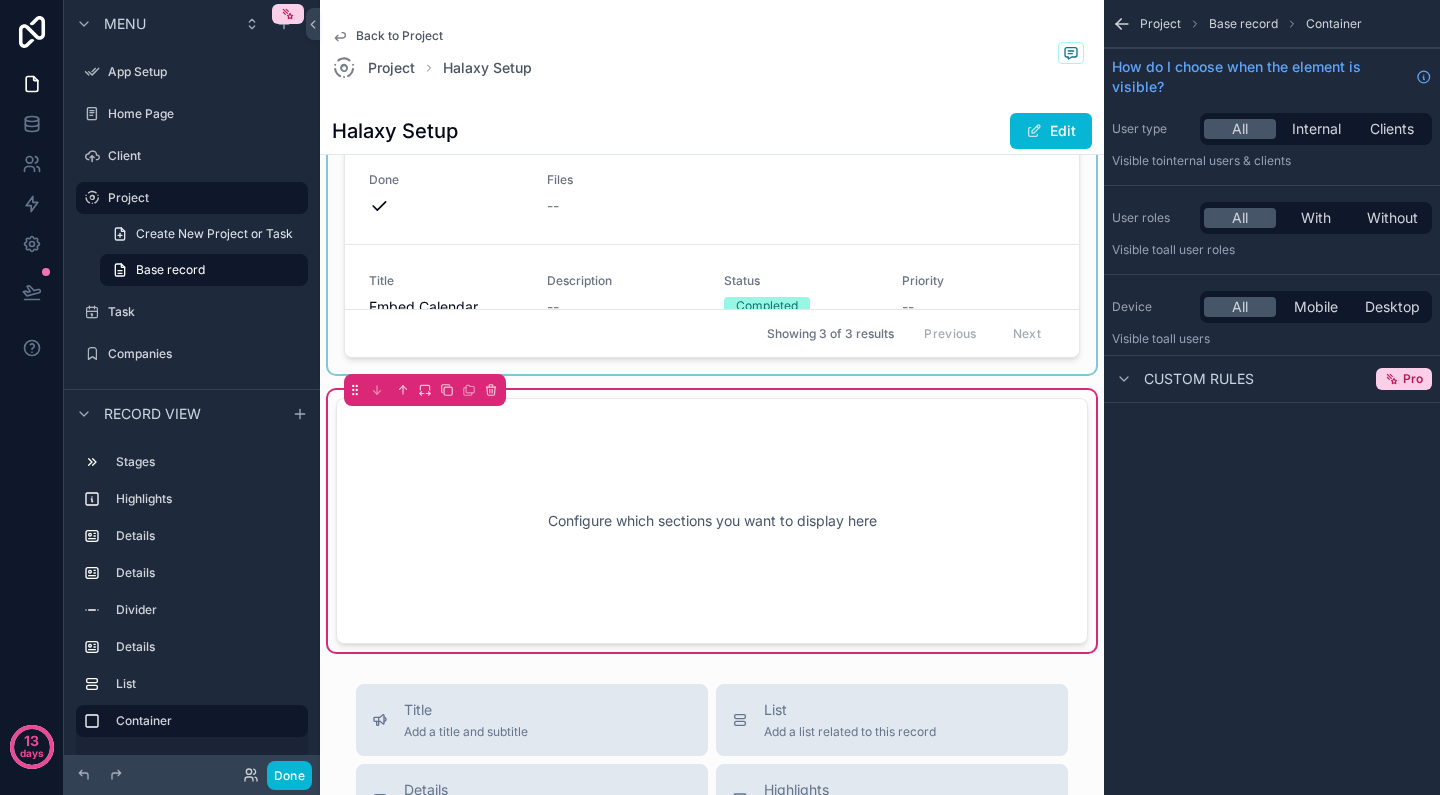 click at bounding box center [712, 37] 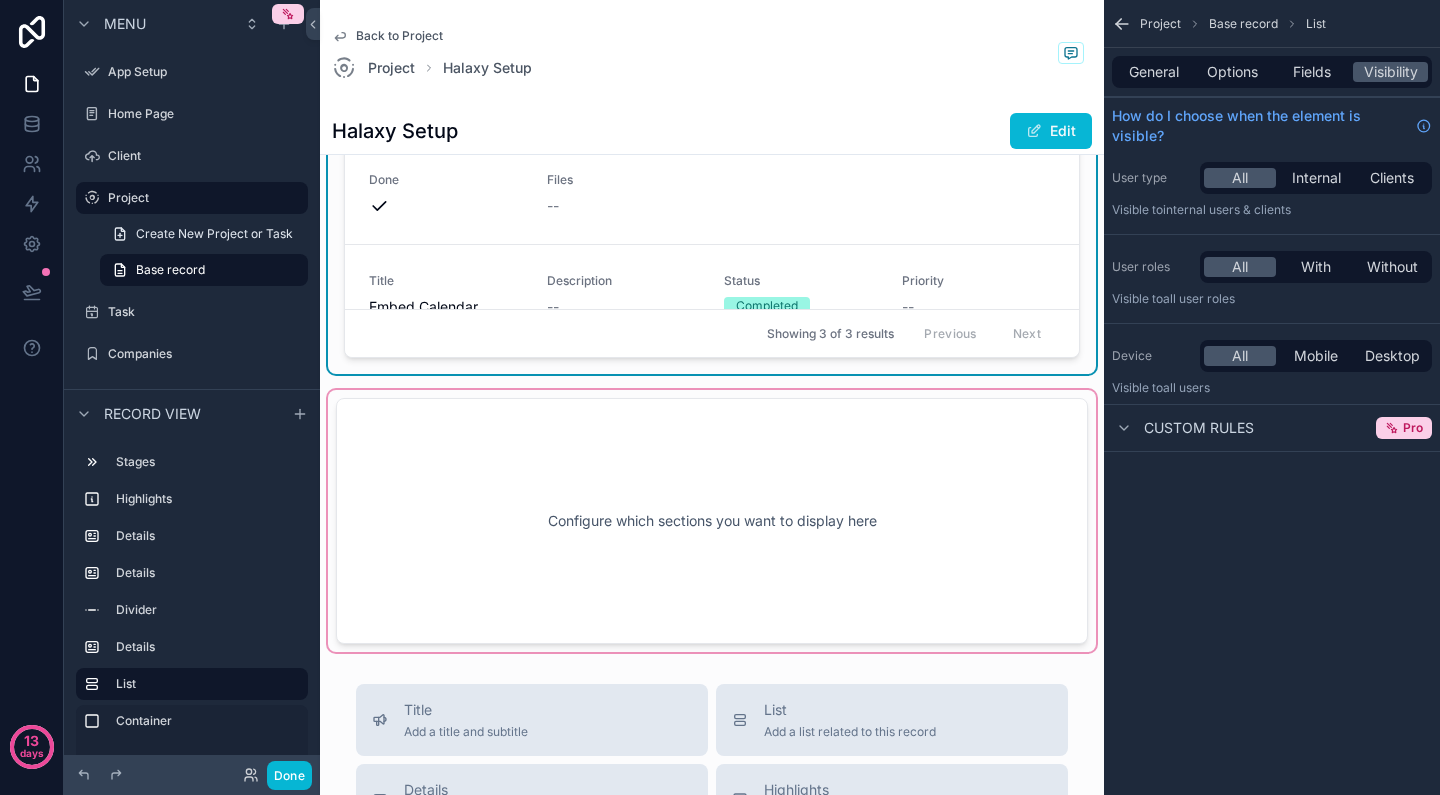 click at bounding box center [712, 521] 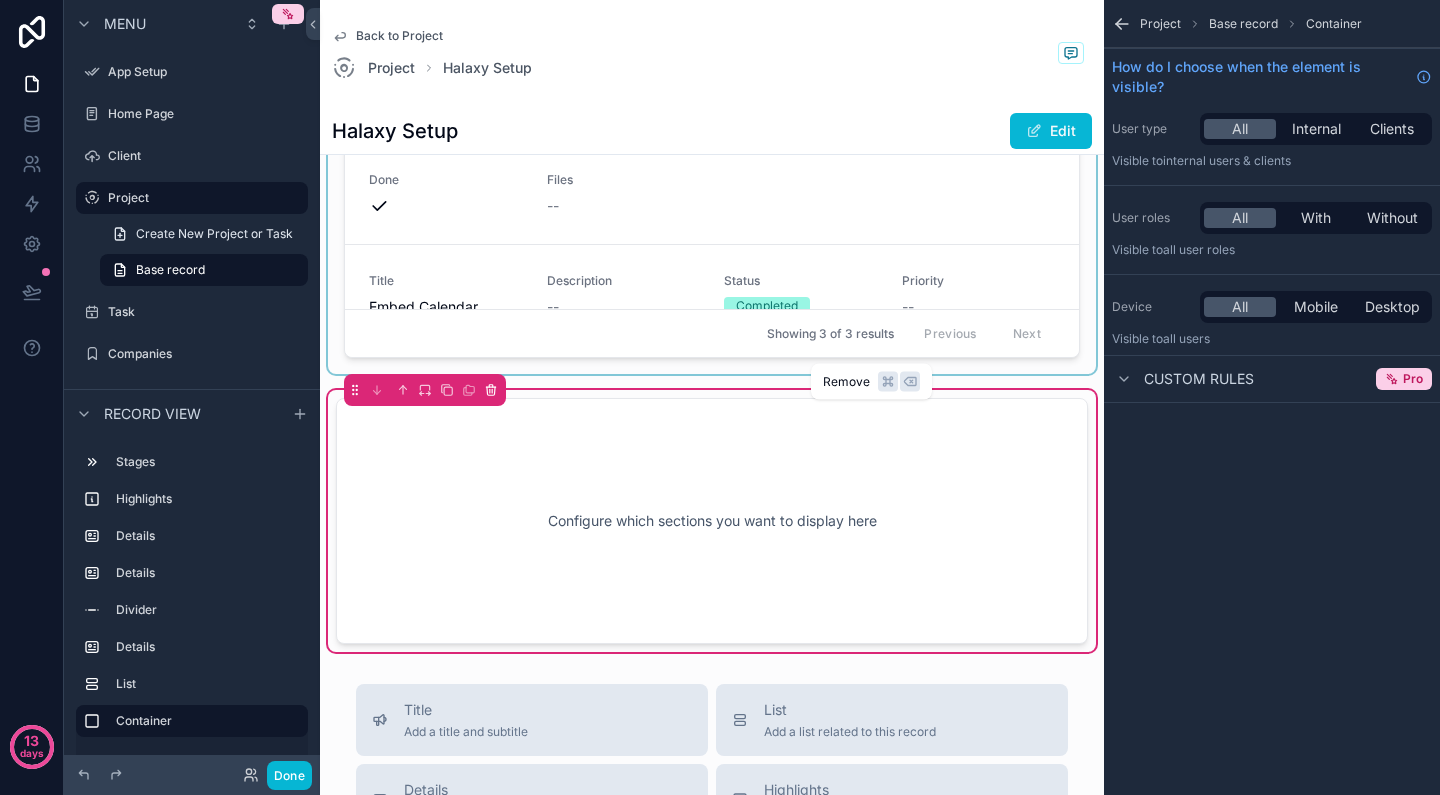 click 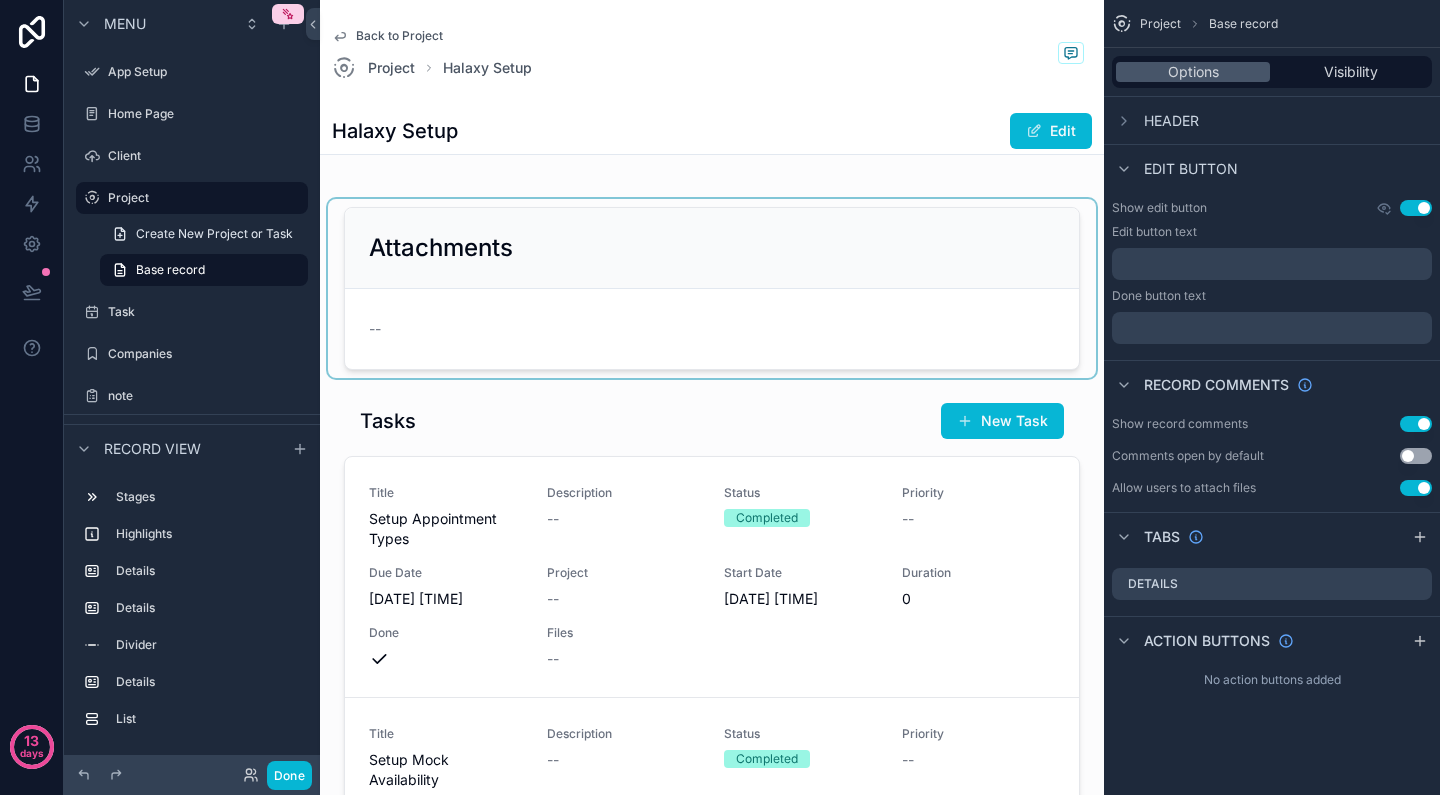 scroll, scrollTop: 925, scrollLeft: 0, axis: vertical 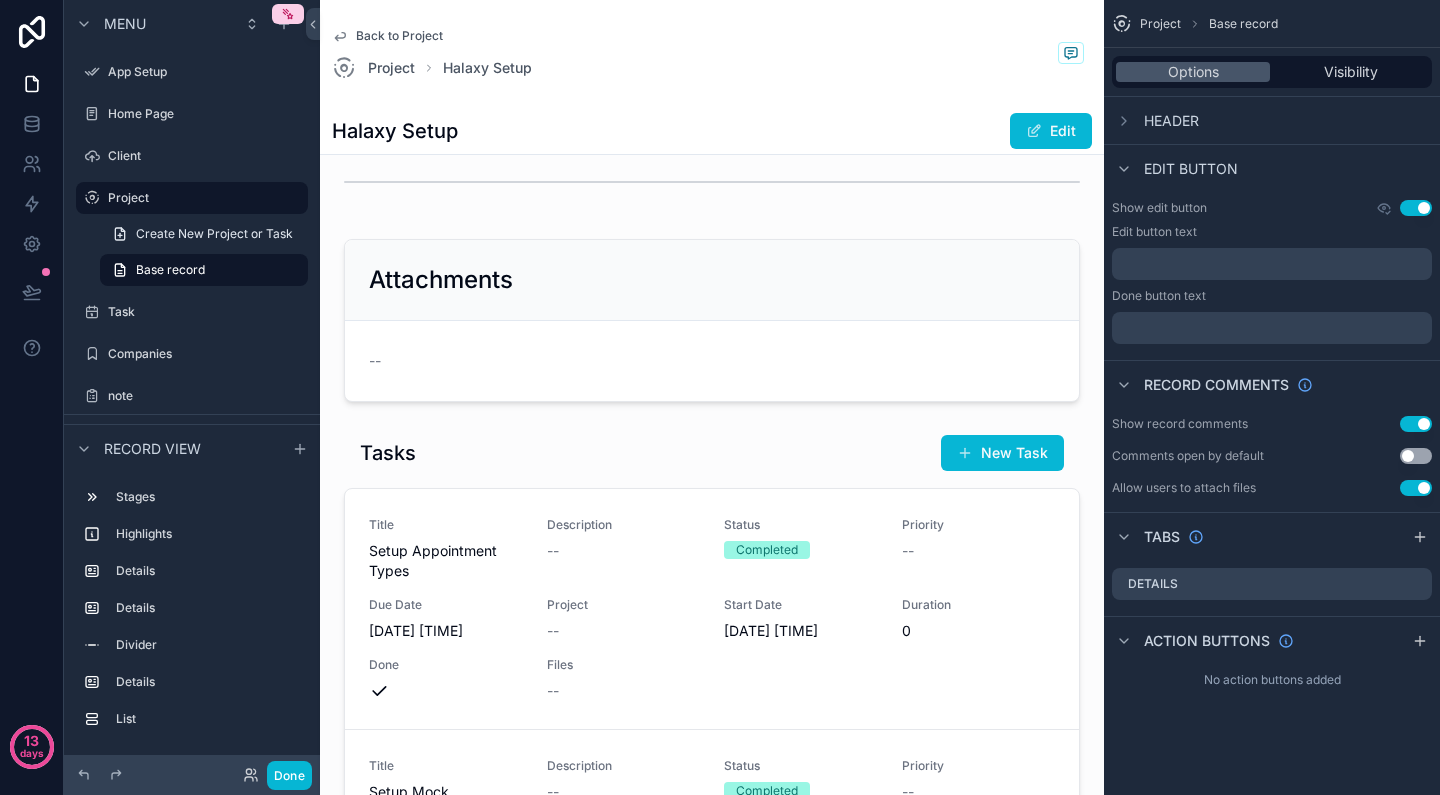 click on "1 Not Started 2 In Progress 3 Completed 4 On Hold 5 Cancelled 6 Changes Requested Start Date [DATE] End Date [DATE] Name Halaxy Setup Description -- Budget -- Project Type Systems Setup Project Status -- Duration 1:00 Platform Halaxy Project (from project) collection -- Client First Name [FIRST] Last Name [LAST] Email [EMAIL] Phone [PHONE] Attachments -- Tasks New Task Title Setup Appointment Types Description -- Status Completed Priority -- Due Date [DATE] [TIME] Project -- Start Date [DATE] [TIME] Duration 0 Done Files -- Title Setup Mock Availability Description -- Status Completed Priority -- Due Date [DATE] [TIME] Project -- Start Date [DATE] [TIME] Duration 0 Done Files -- Title Embed Calendar to website..... BUT HIDE IT! Description -- Status Completed Priority -- Due Date [DATE] [TIME] Project -- Start Date [DATE] [TIME] Duration 0 Done Files -- Showing 3 of 3 results Previous Next" at bounding box center [712, 177] 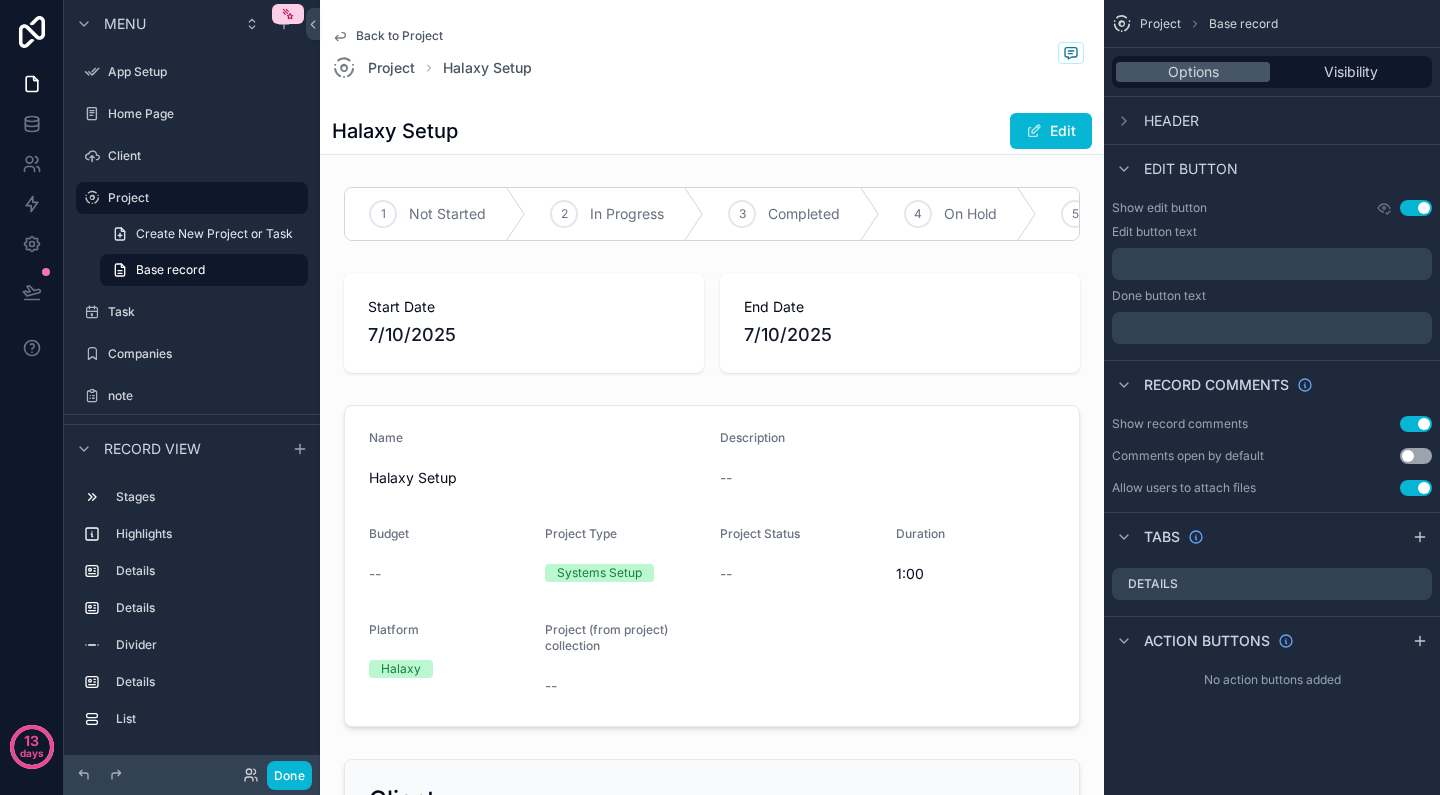 scroll, scrollTop: 0, scrollLeft: 0, axis: both 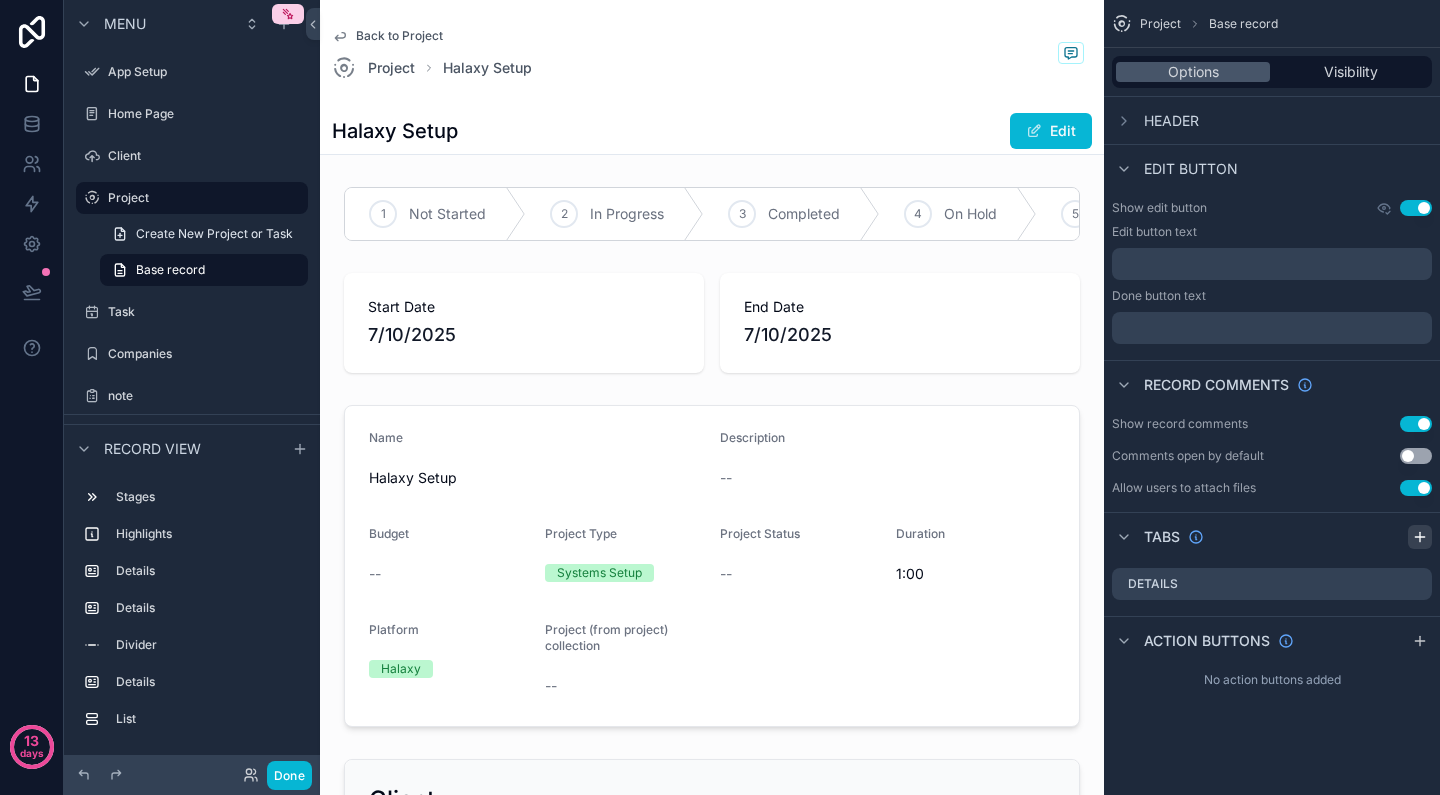 click 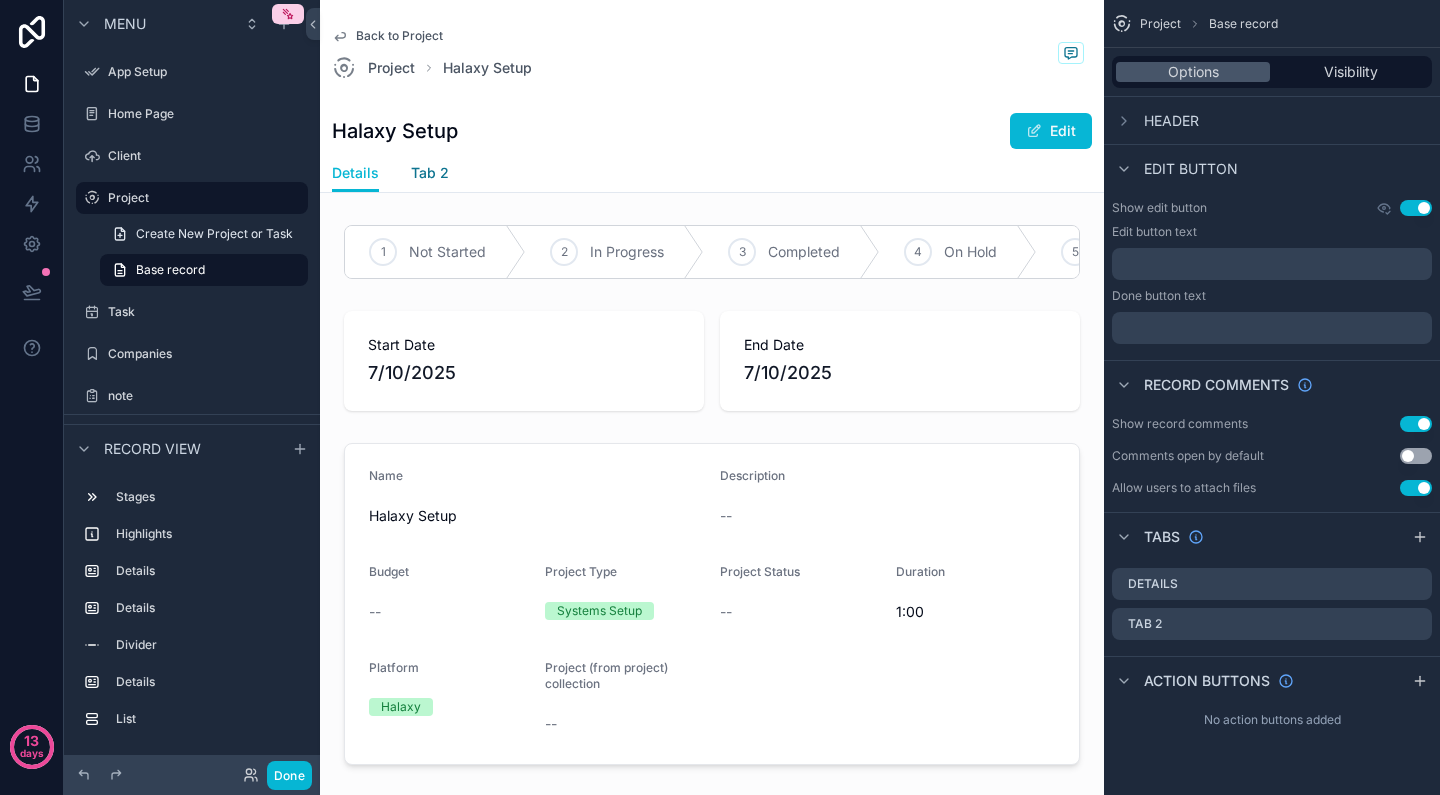 click on "Tab 2" at bounding box center (430, 173) 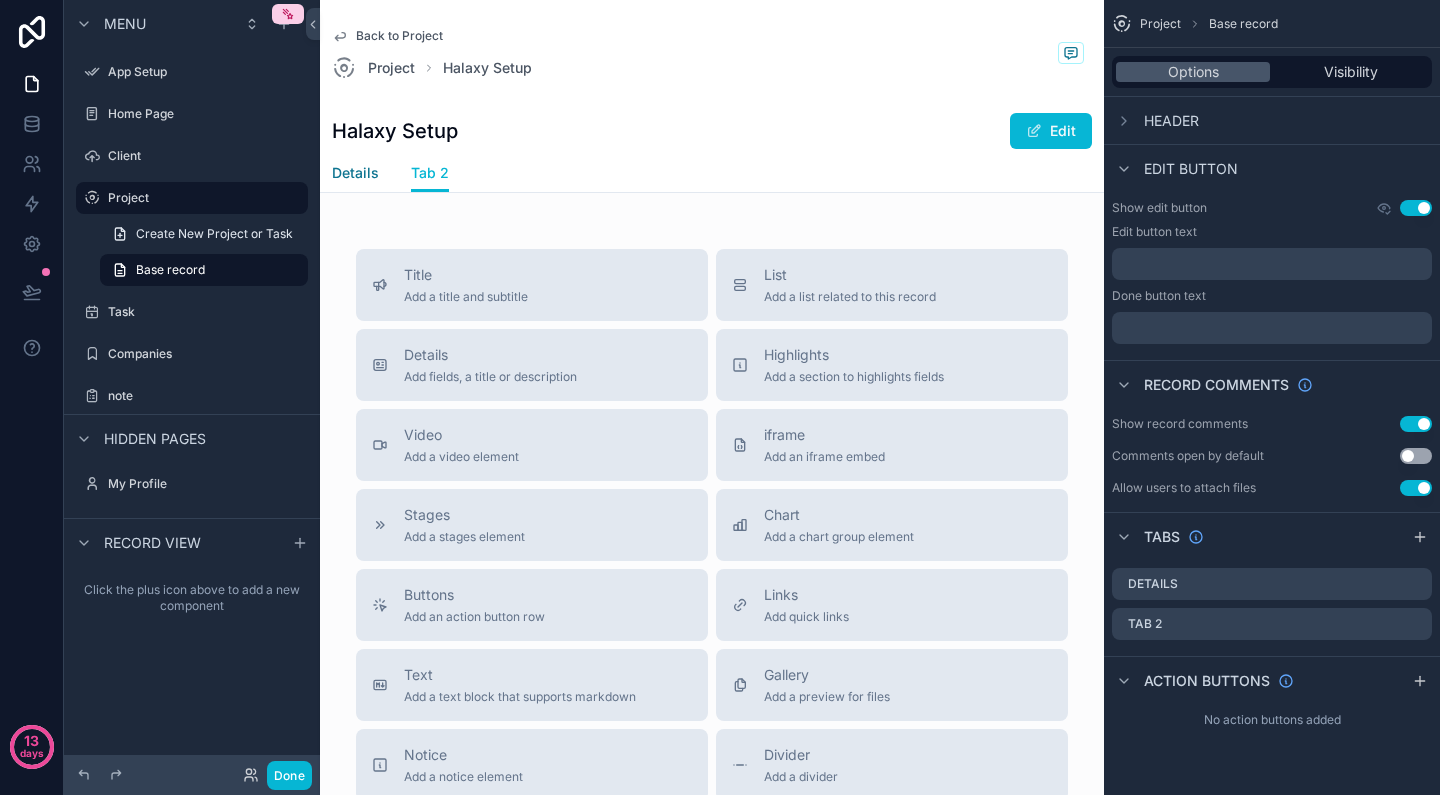 click on "Details" at bounding box center (355, 173) 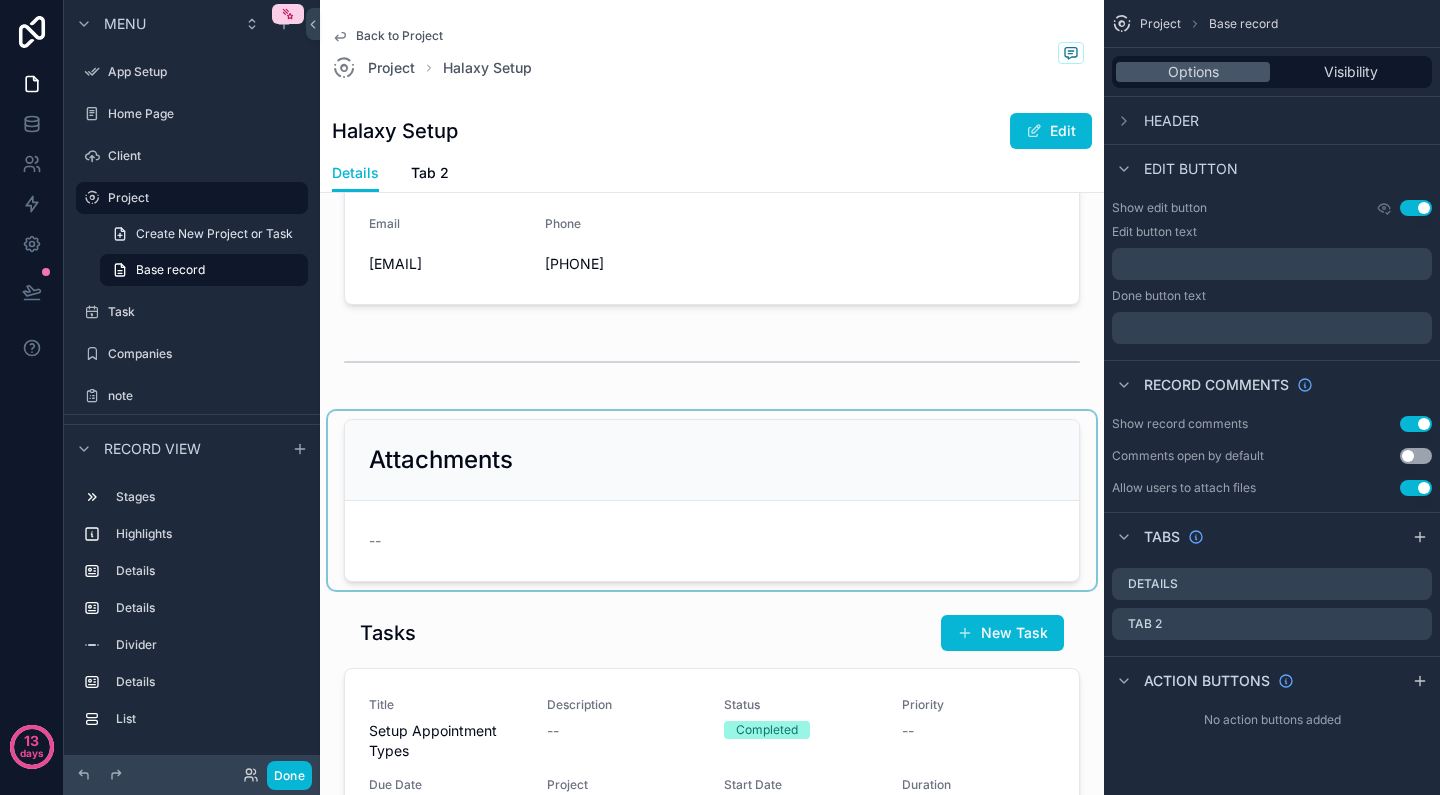 scroll, scrollTop: 809, scrollLeft: 0, axis: vertical 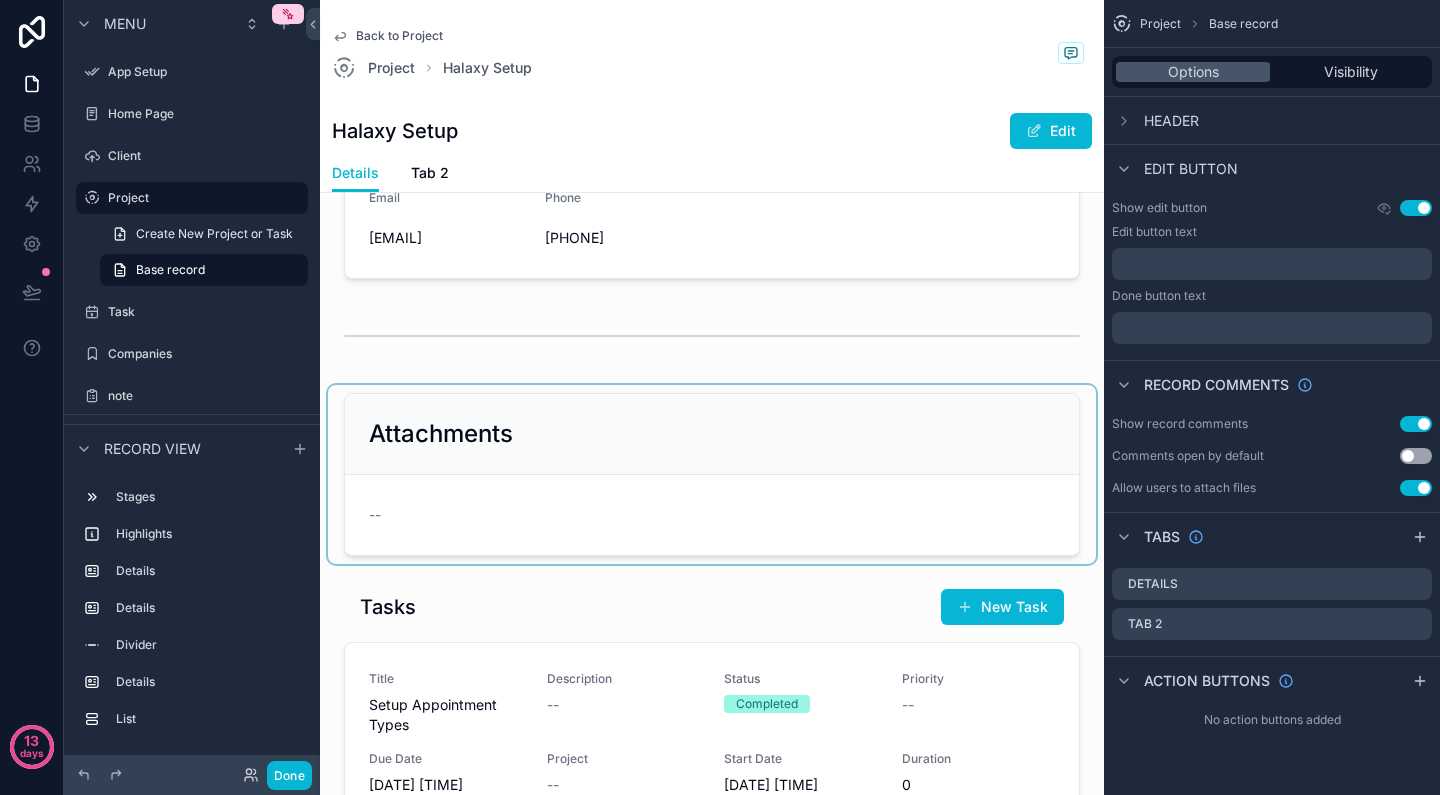 click at bounding box center [712, 474] 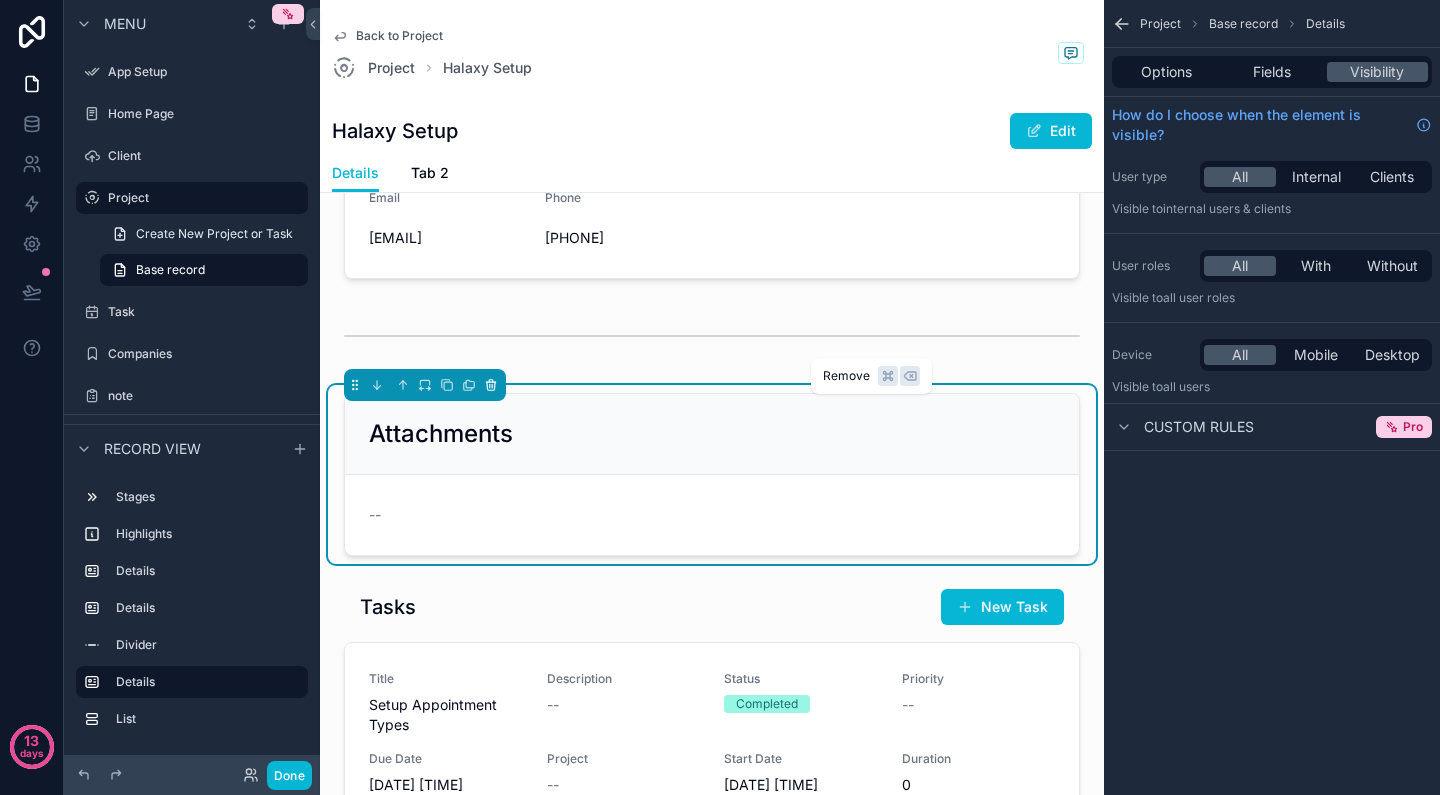click 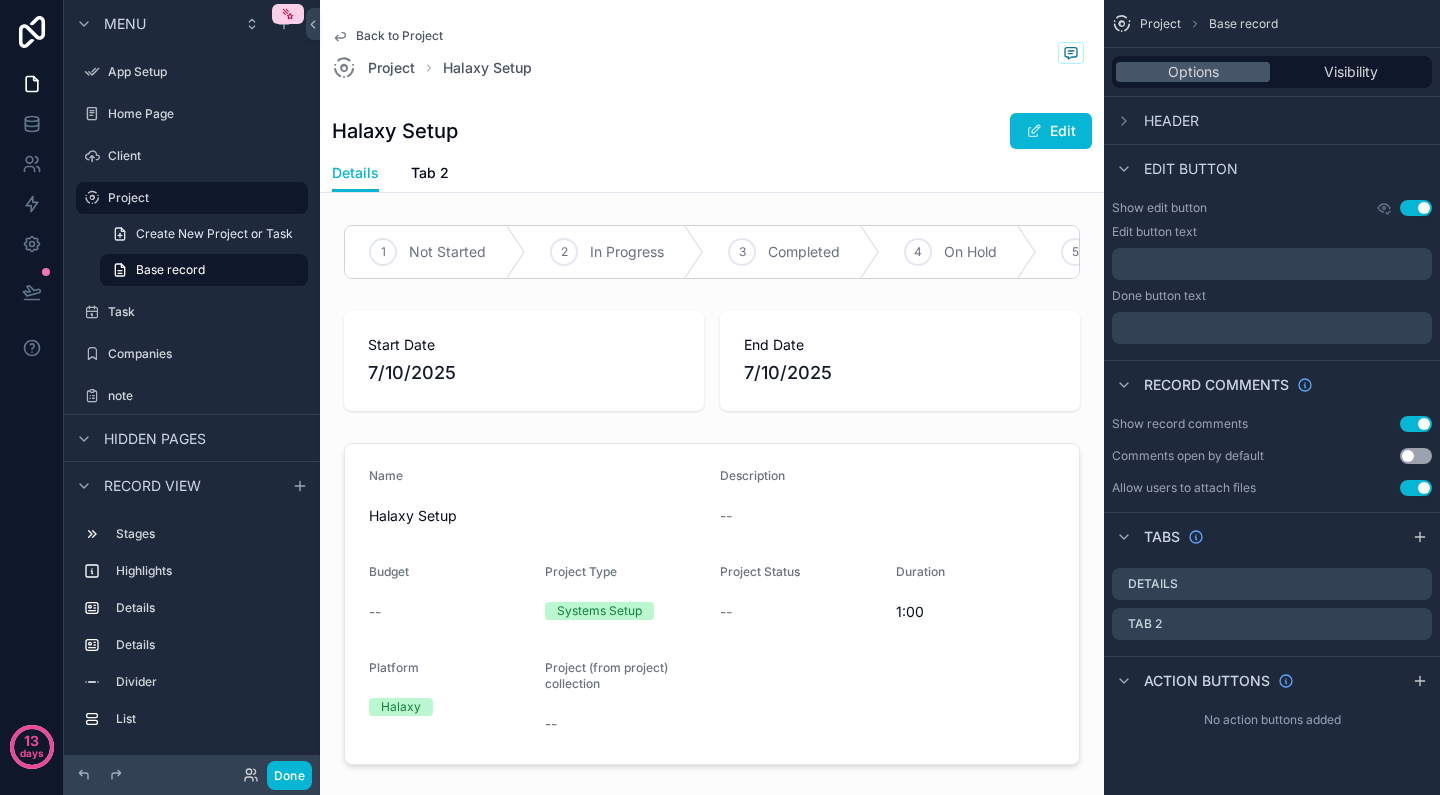 scroll, scrollTop: 0, scrollLeft: 0, axis: both 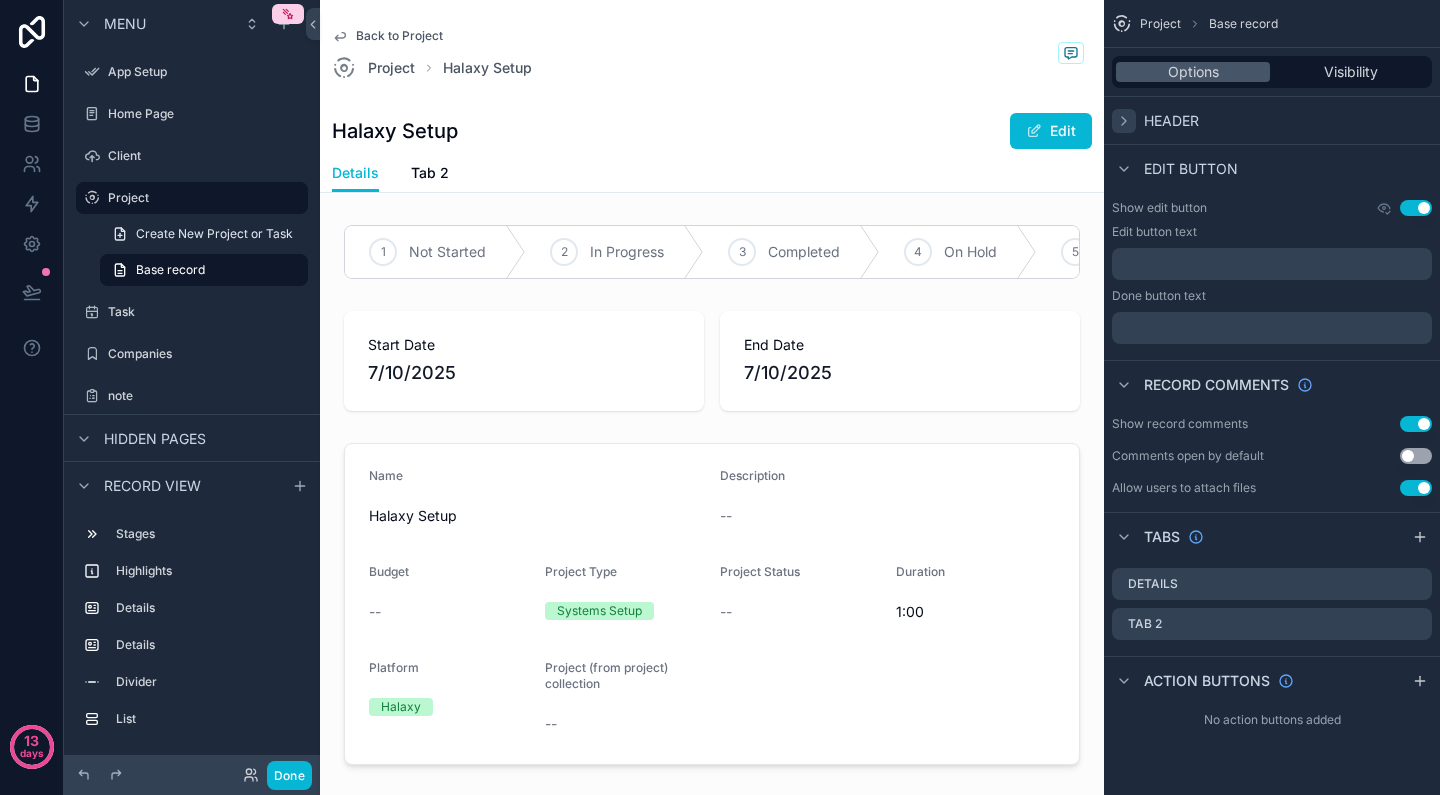 click 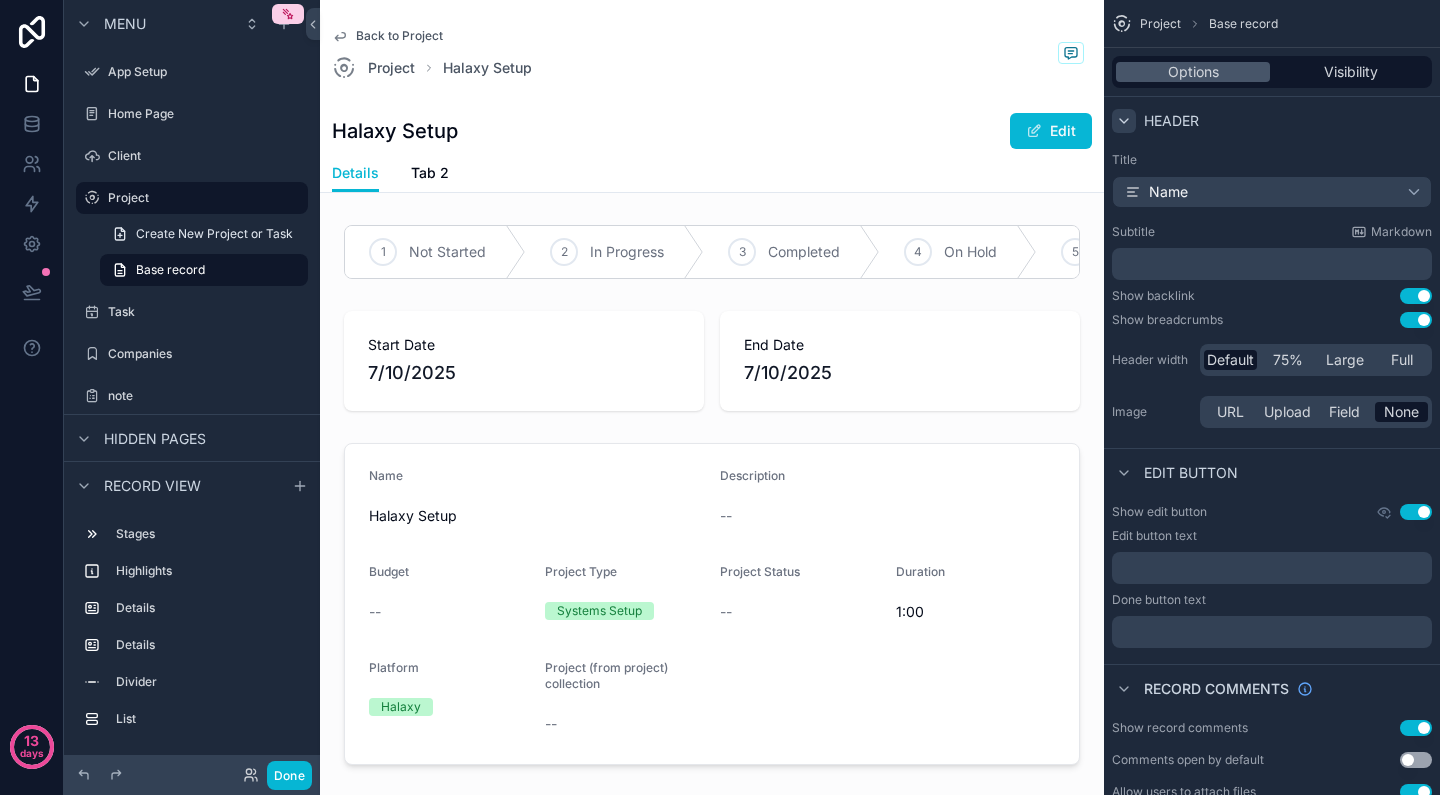 click on "Name" at bounding box center [1272, 192] 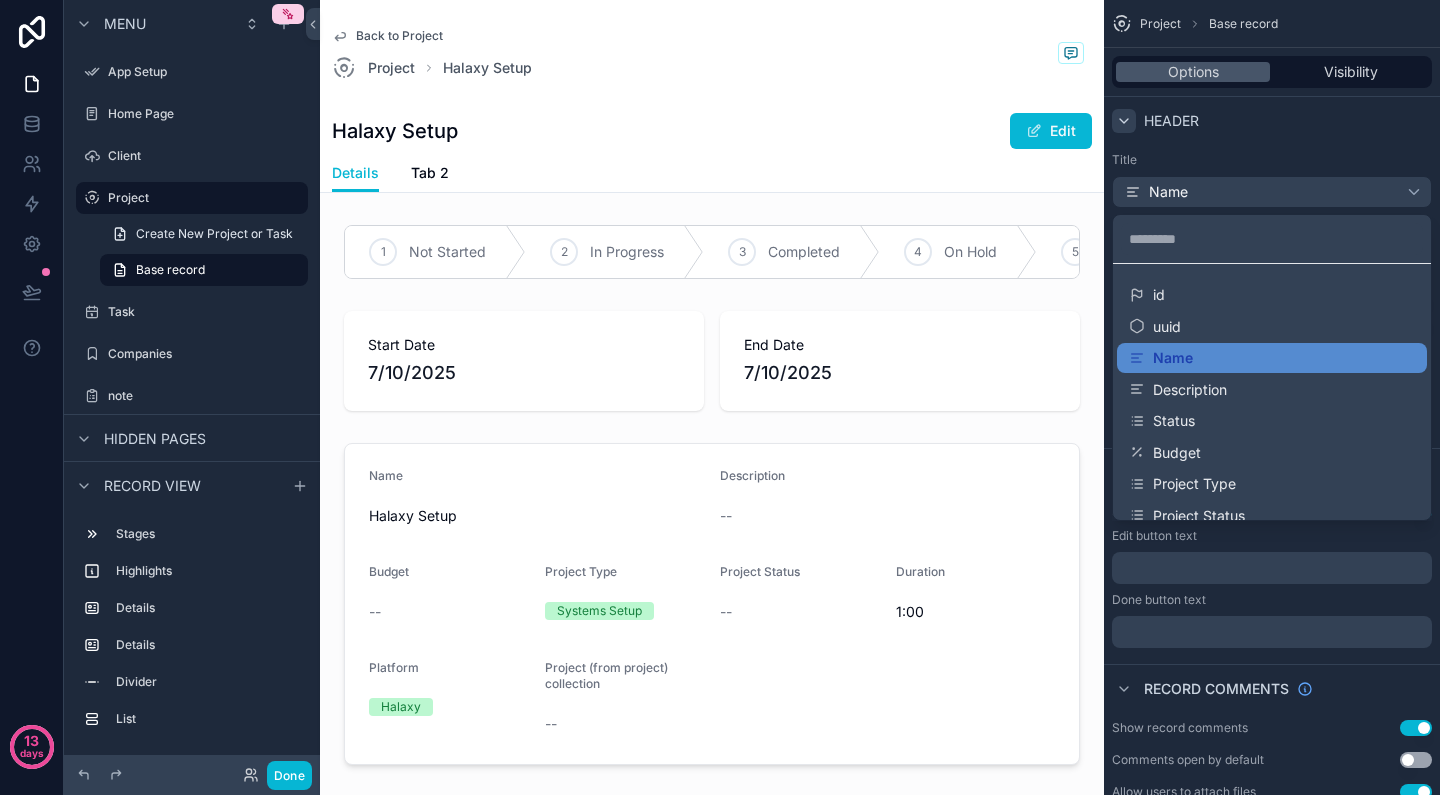click at bounding box center (720, 397) 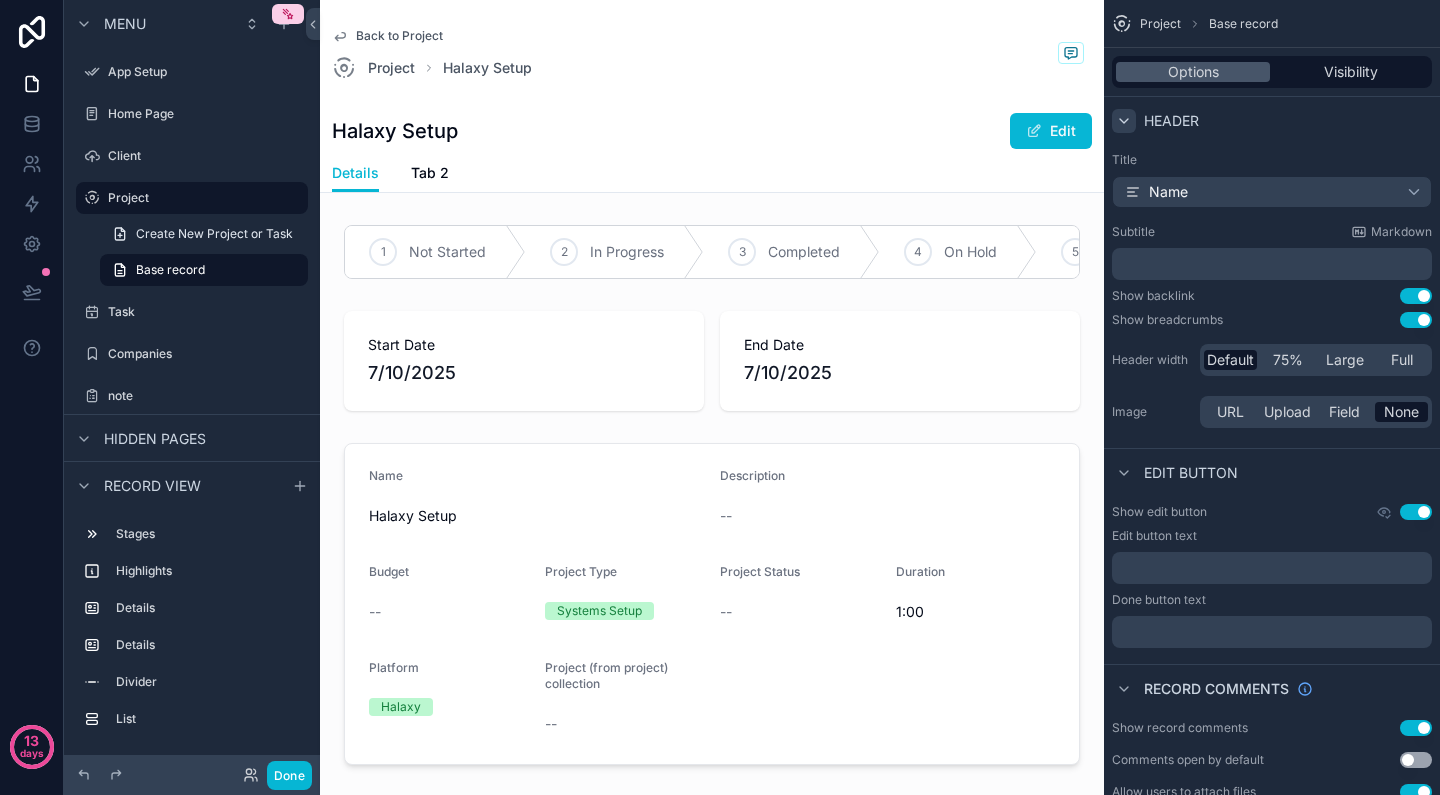 click on "Halaxy Setup" at bounding box center [395, 131] 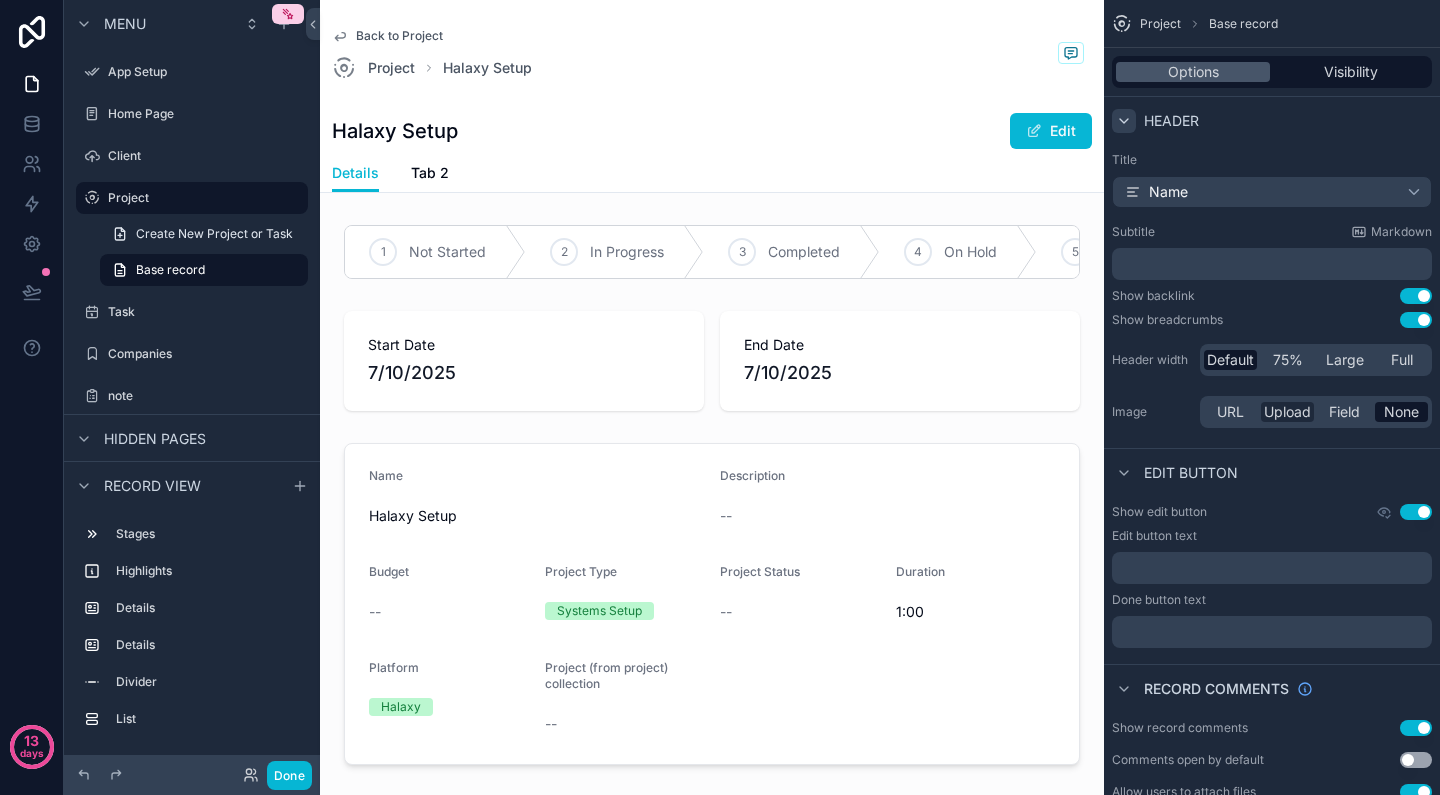 click on "Upload" at bounding box center (1287, 412) 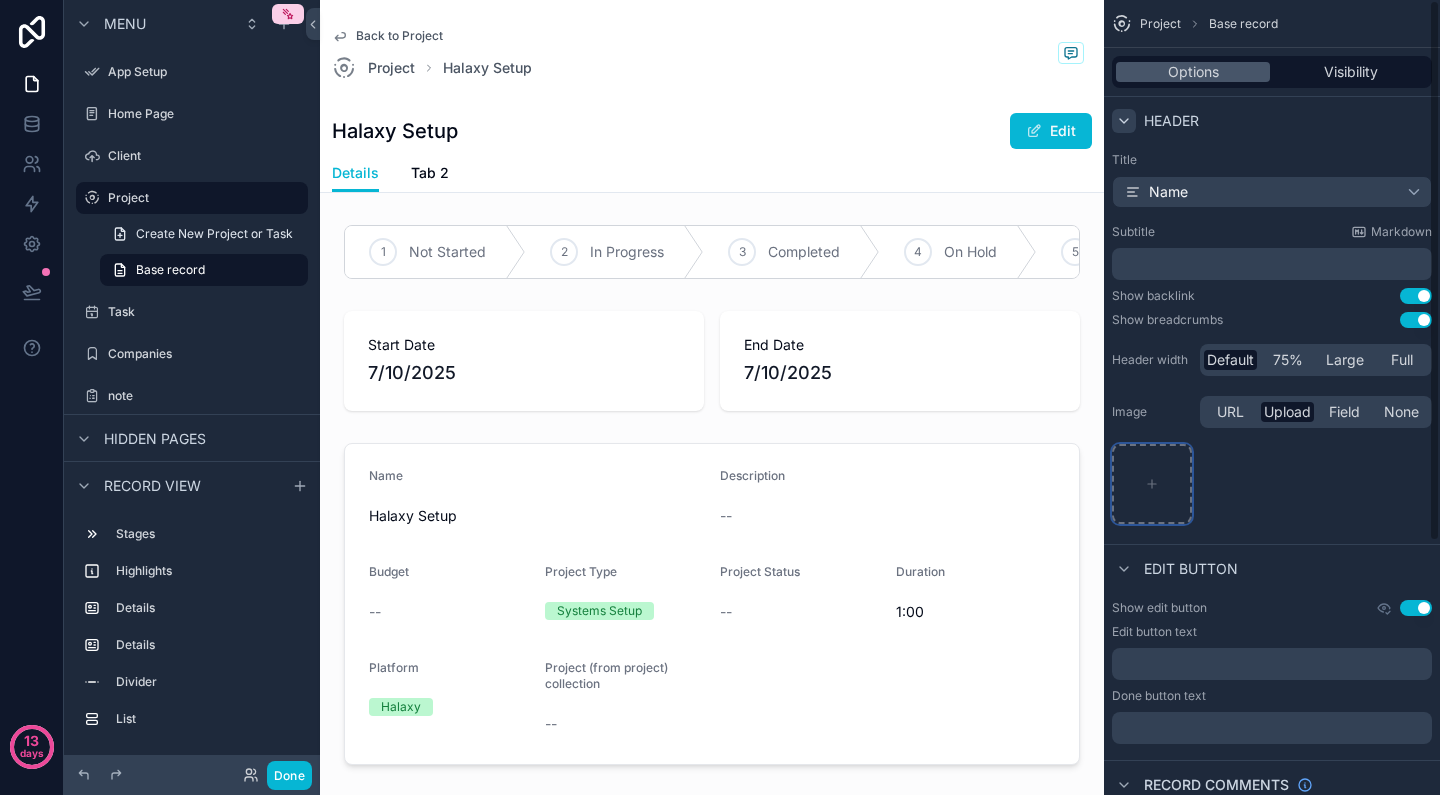 click 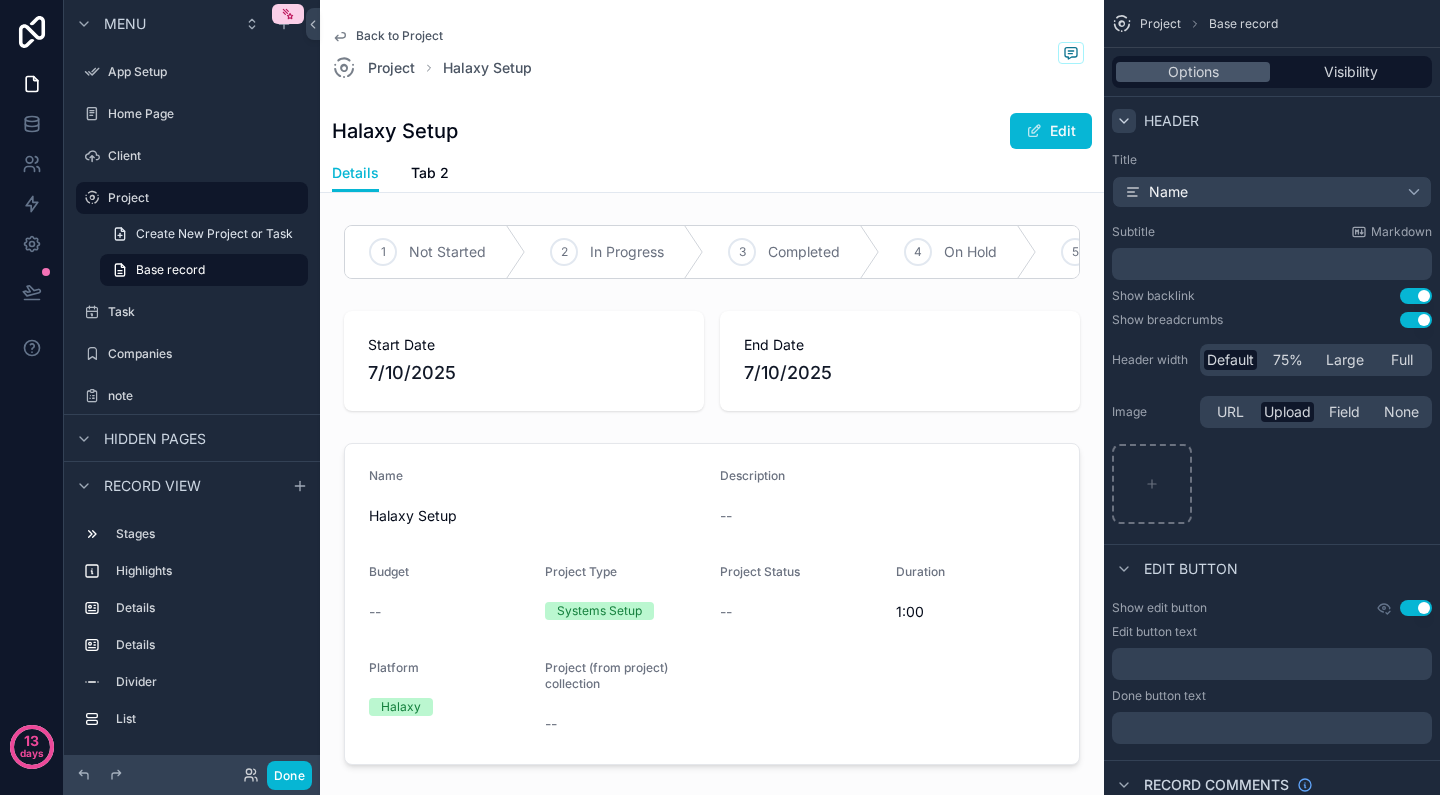 type on "**********" 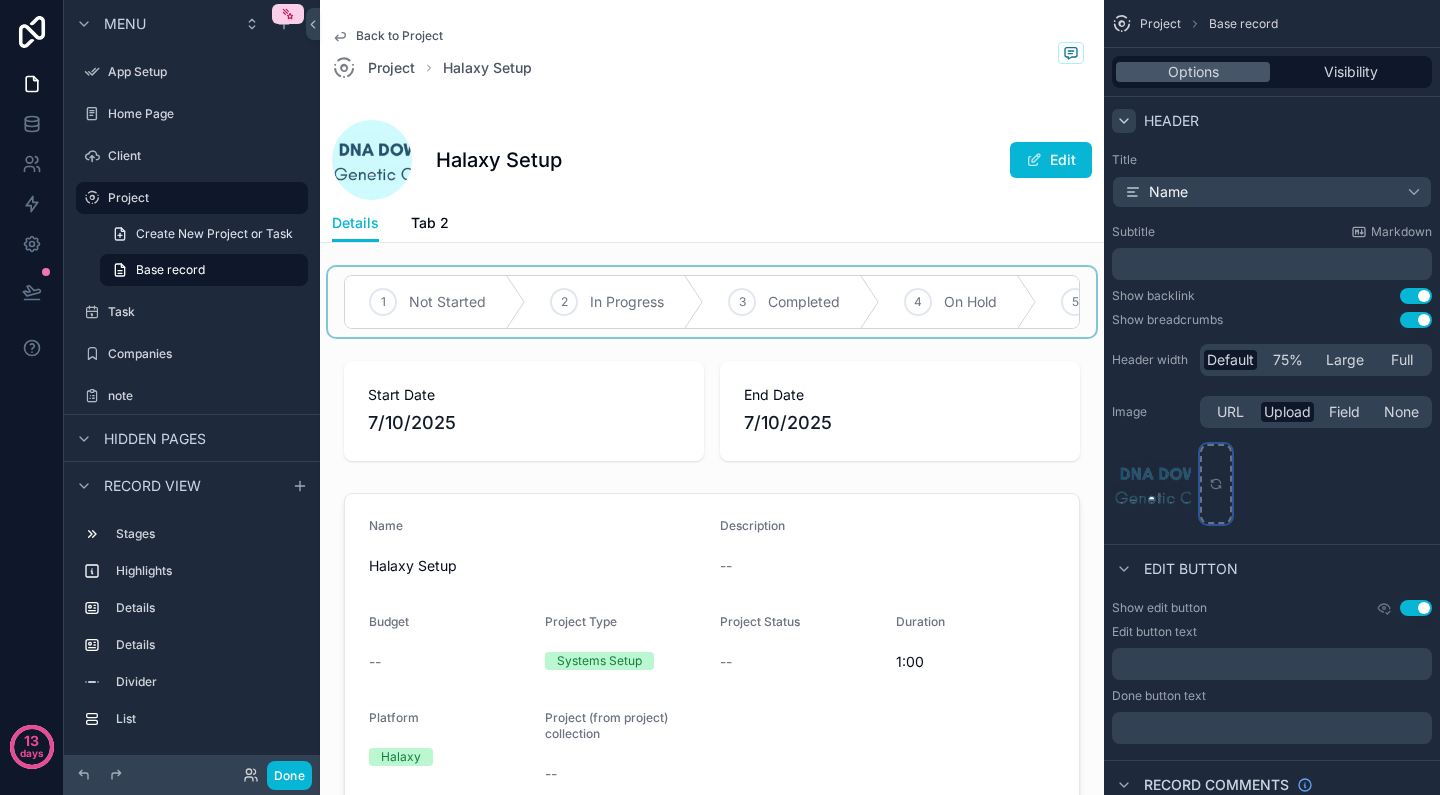 scroll, scrollTop: 0, scrollLeft: 0, axis: both 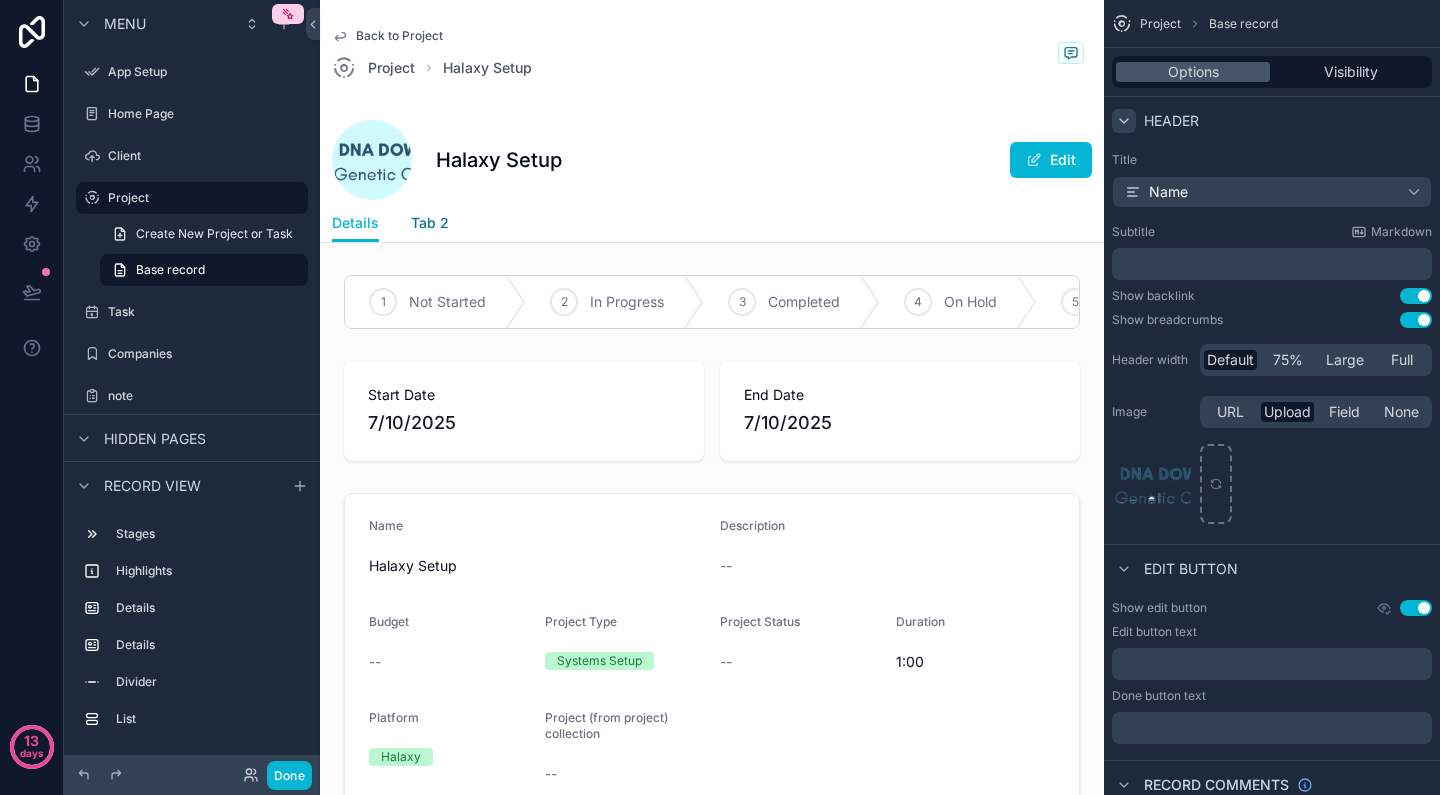 click on "Tab 2" at bounding box center (430, 223) 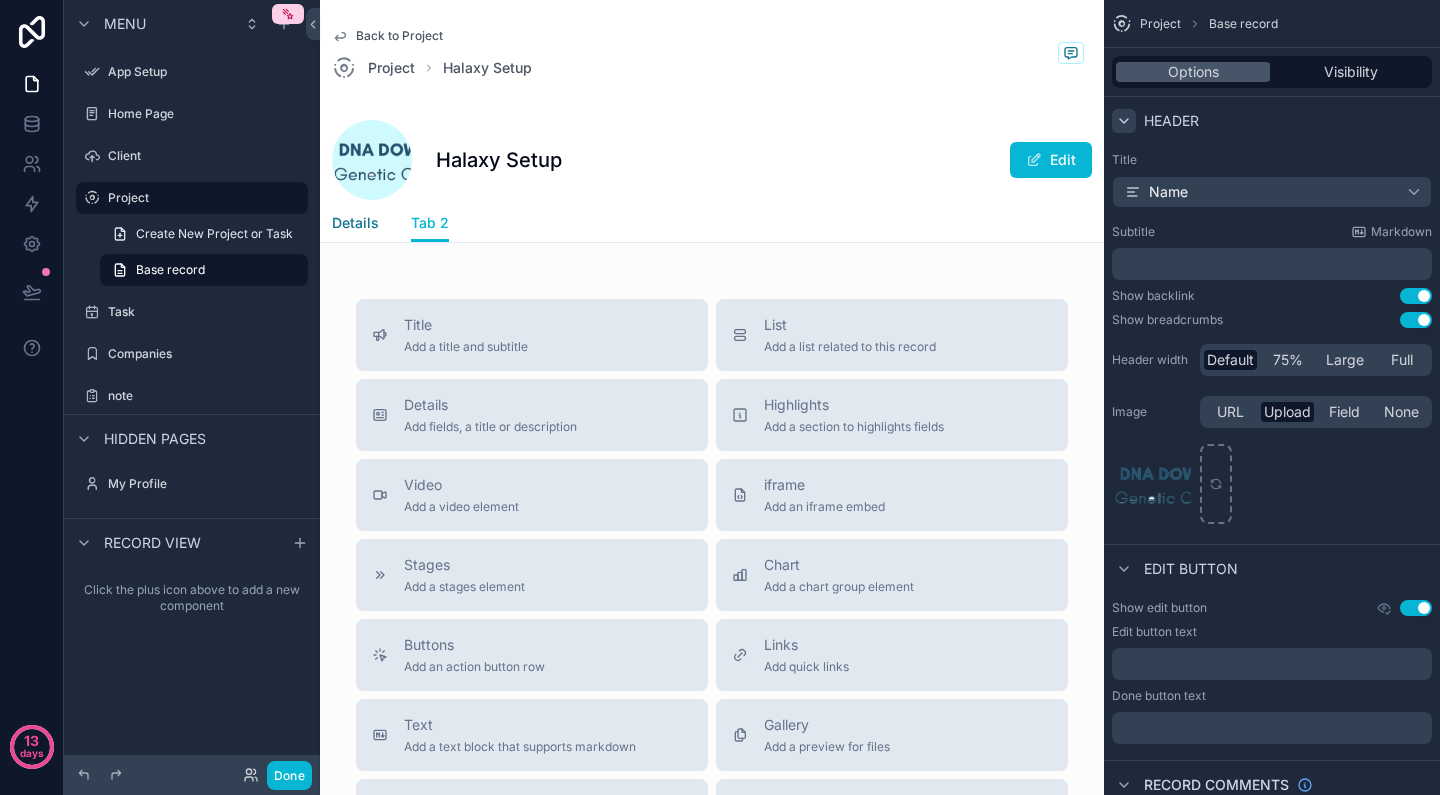 click on "Details" at bounding box center (355, 223) 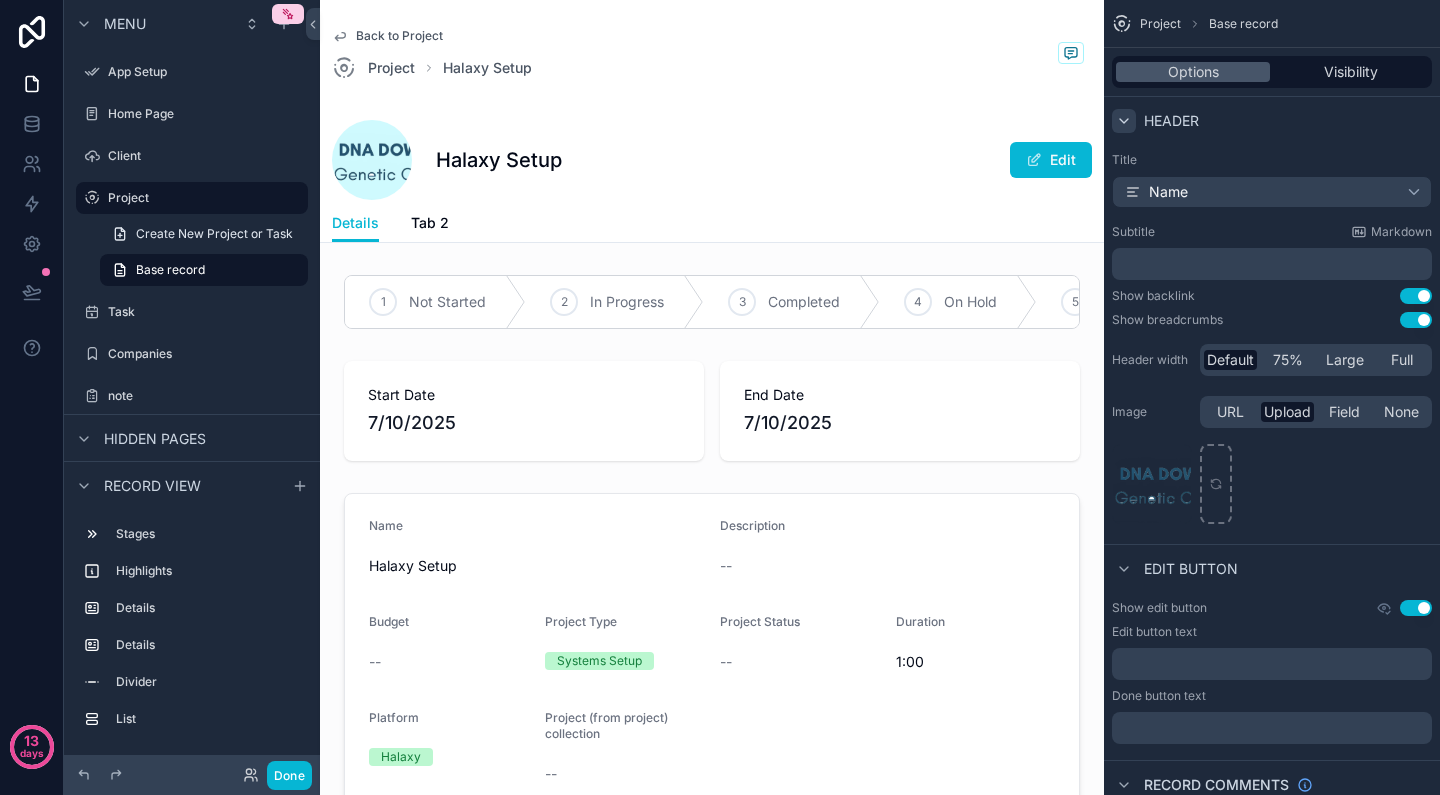 click on "Back to Project Project Halaxy Setup" at bounding box center (712, 54) 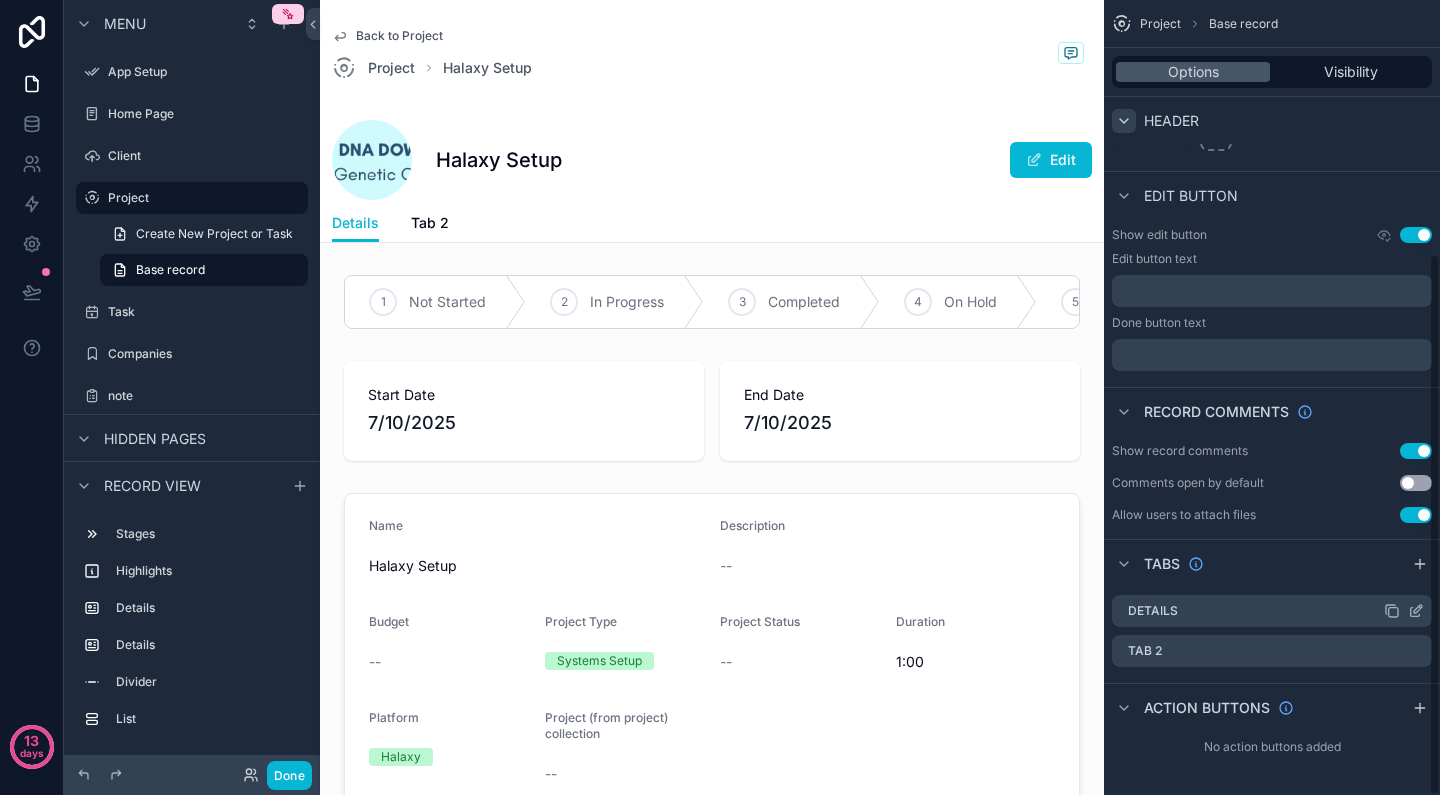 scroll, scrollTop: 373, scrollLeft: 0, axis: vertical 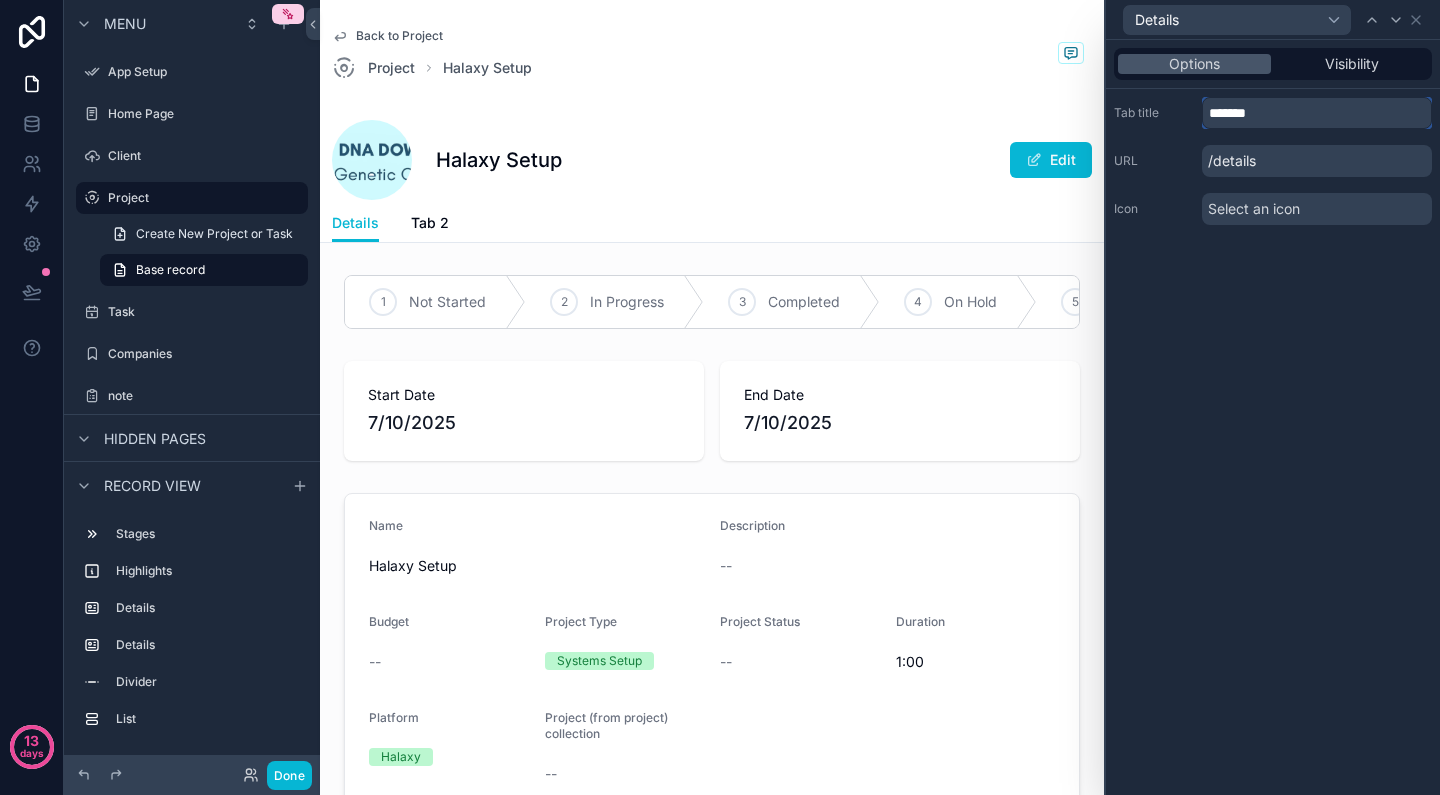 click on "*******" at bounding box center (1317, 113) 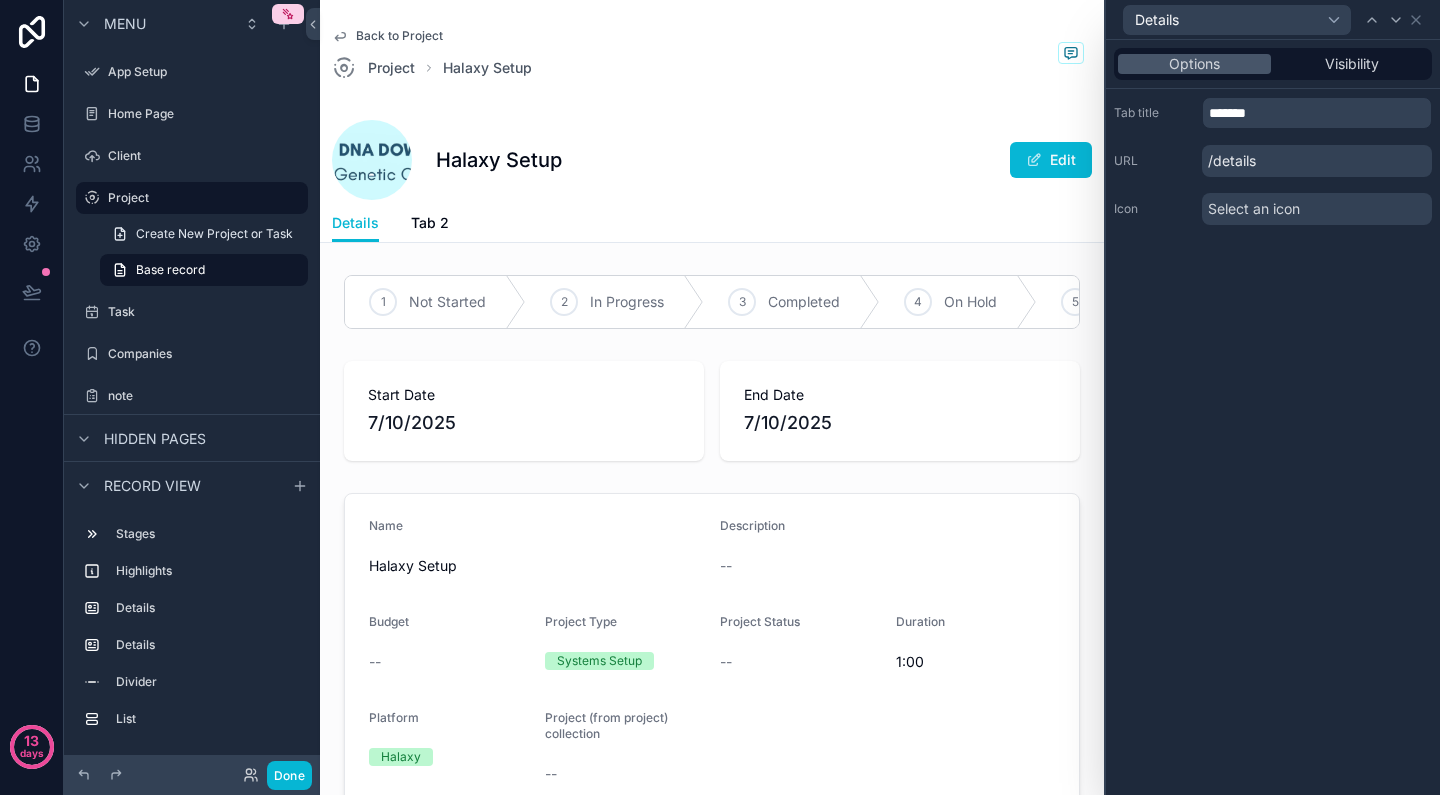 click on "Select an icon" at bounding box center (1254, 209) 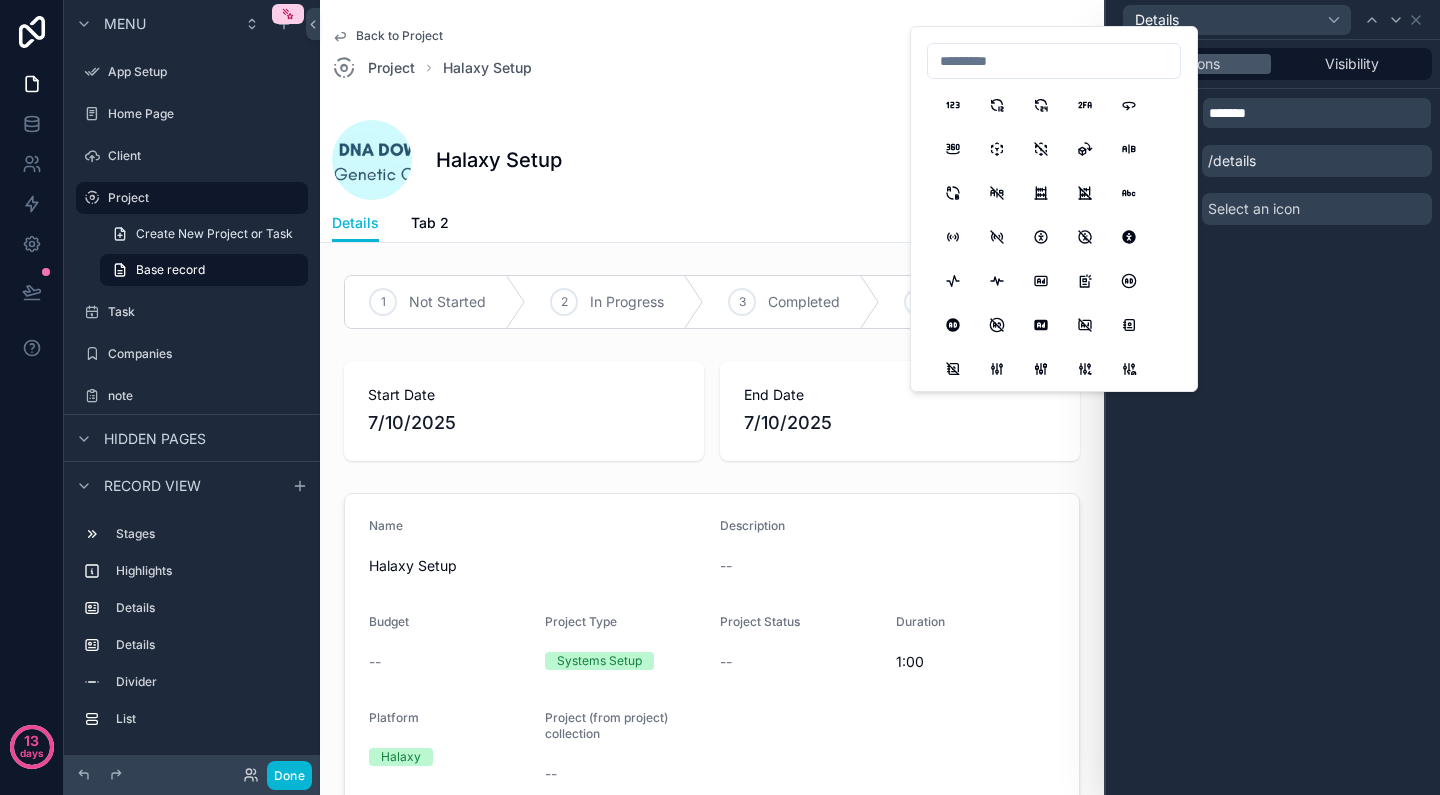 click on "Options Visibility Tab title ******* URL /details Icon Select an icon" at bounding box center [1273, 417] 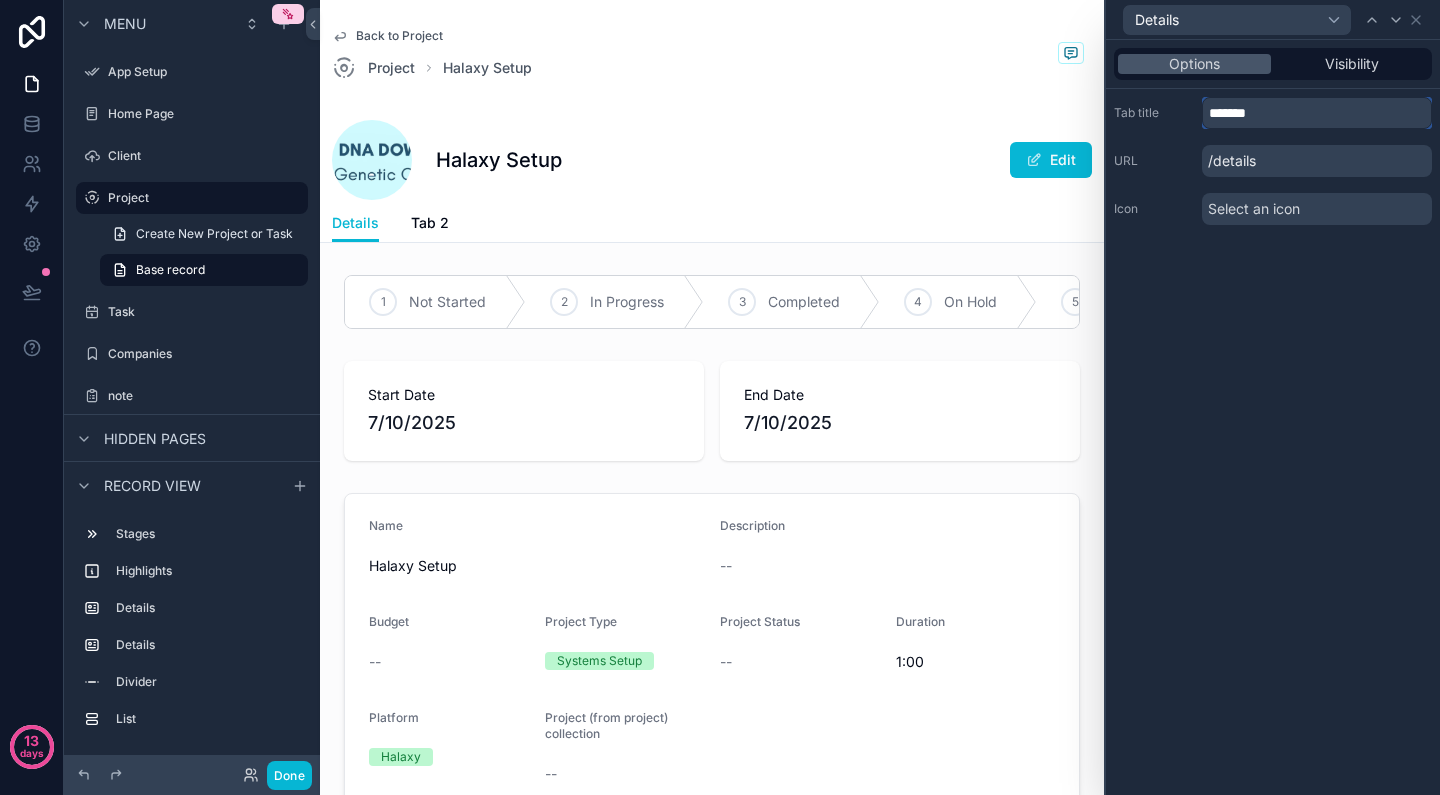 click on "*******" at bounding box center [1317, 113] 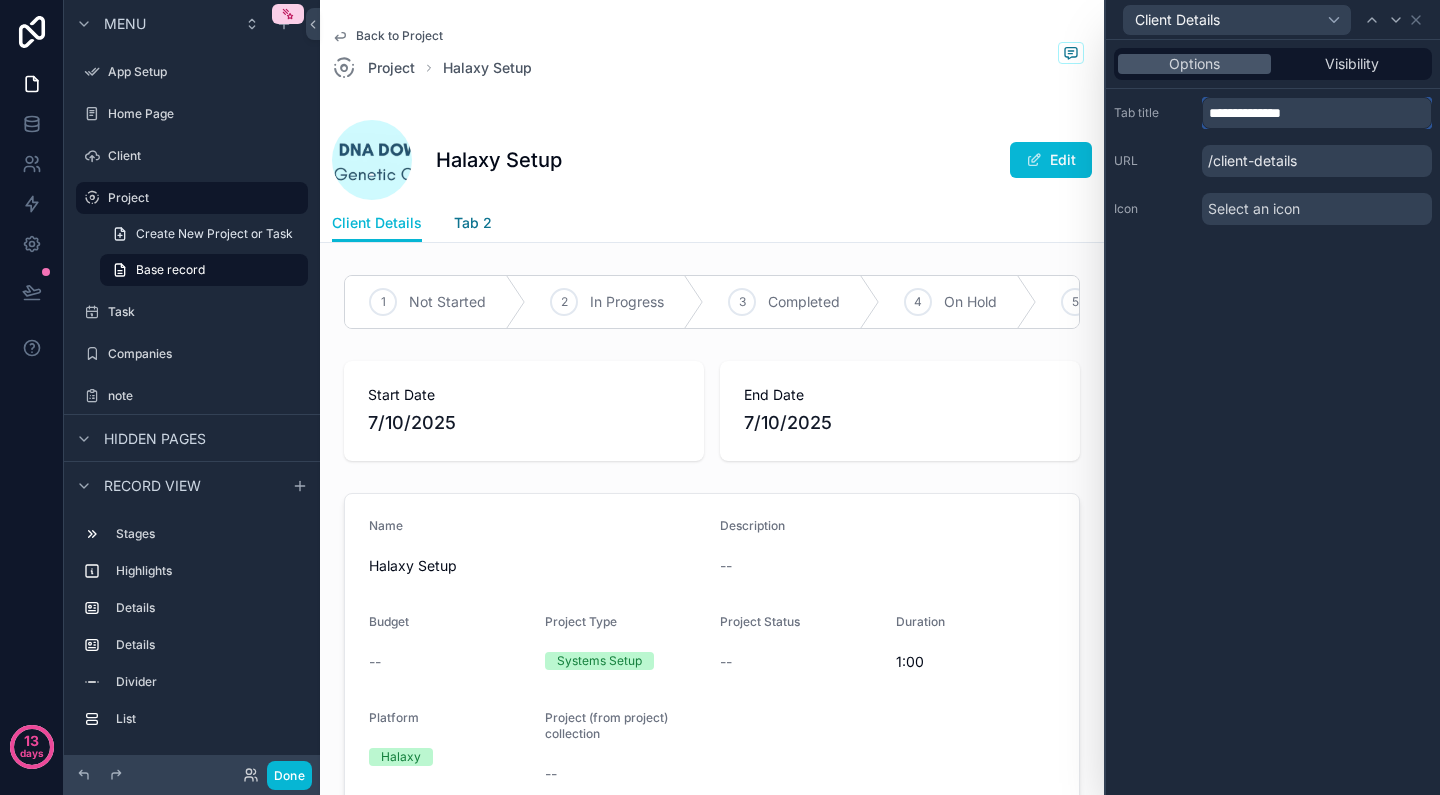 type on "**********" 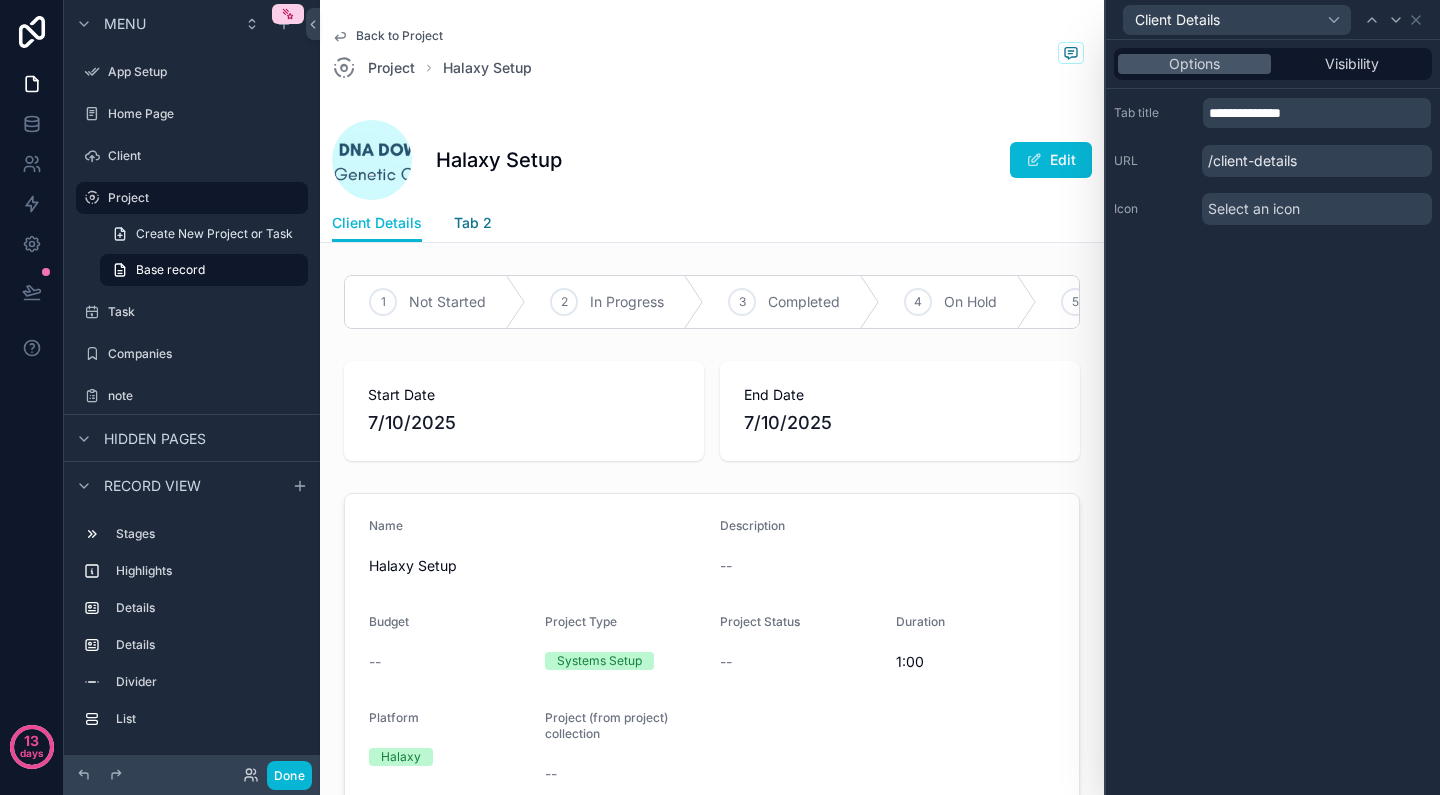 click on "Tab 2" at bounding box center [473, 223] 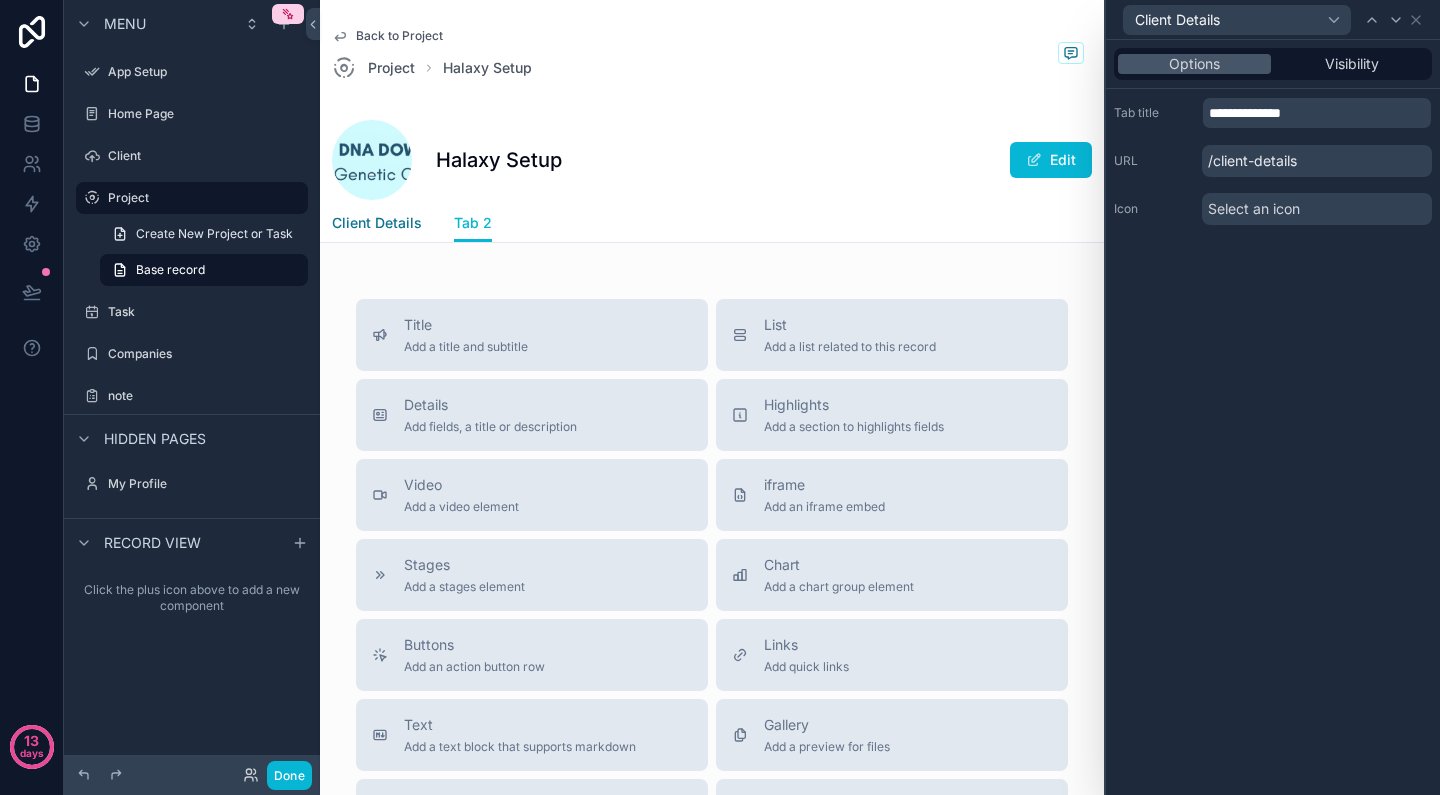 click on "Client Details" at bounding box center (377, 223) 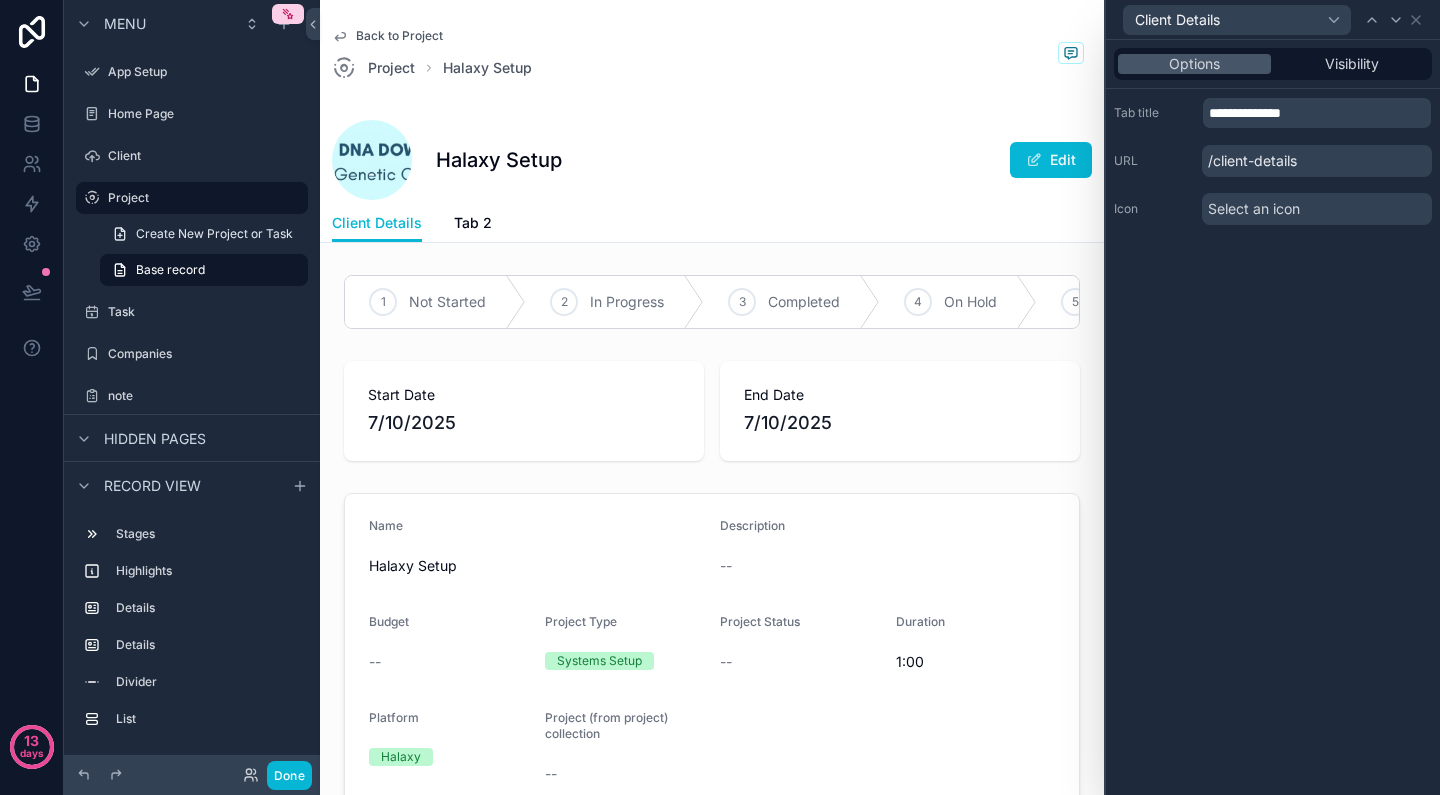 click on "Back to Project Project Halaxy Setup" at bounding box center [712, 54] 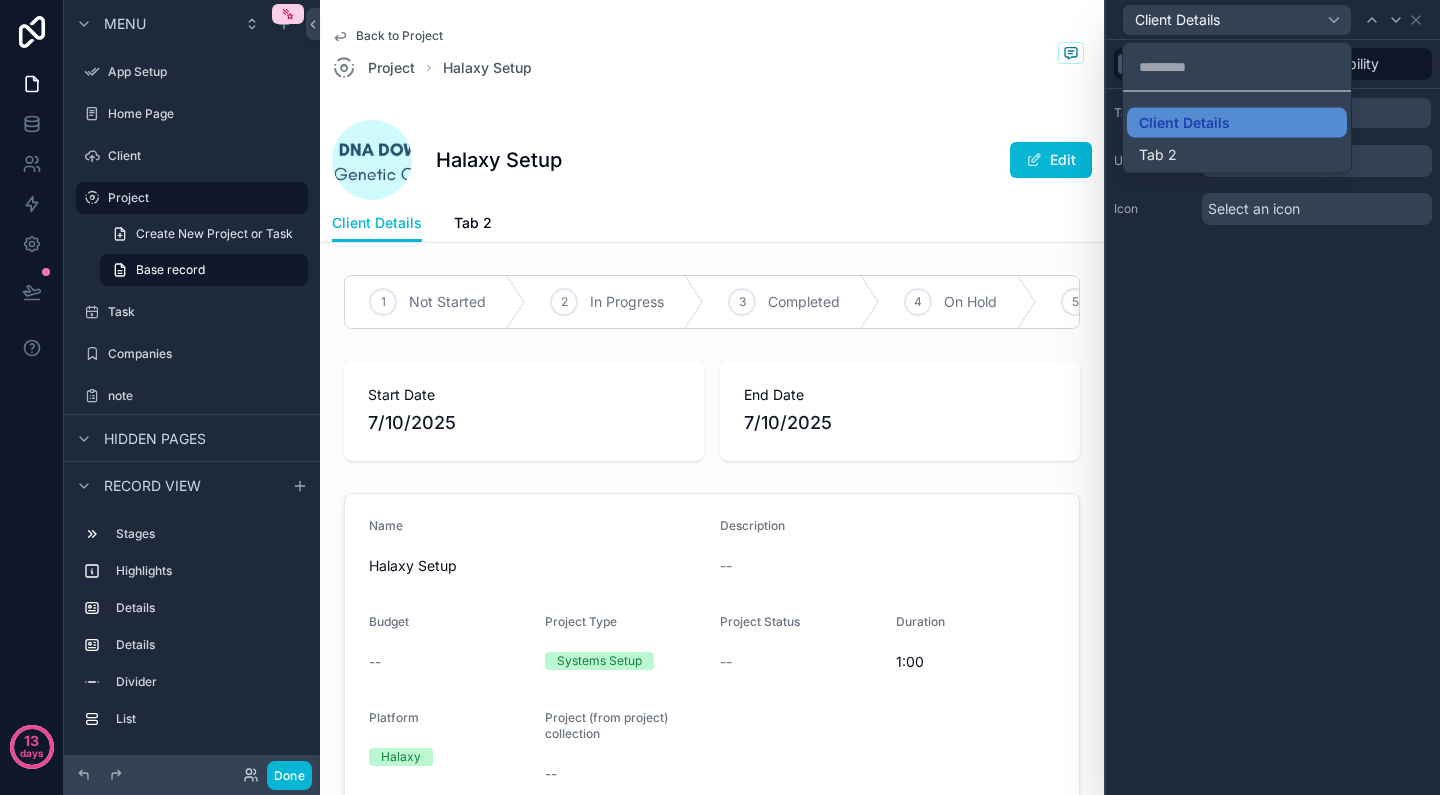 click on "Back to Project Project Halaxy Setup" at bounding box center (712, 54) 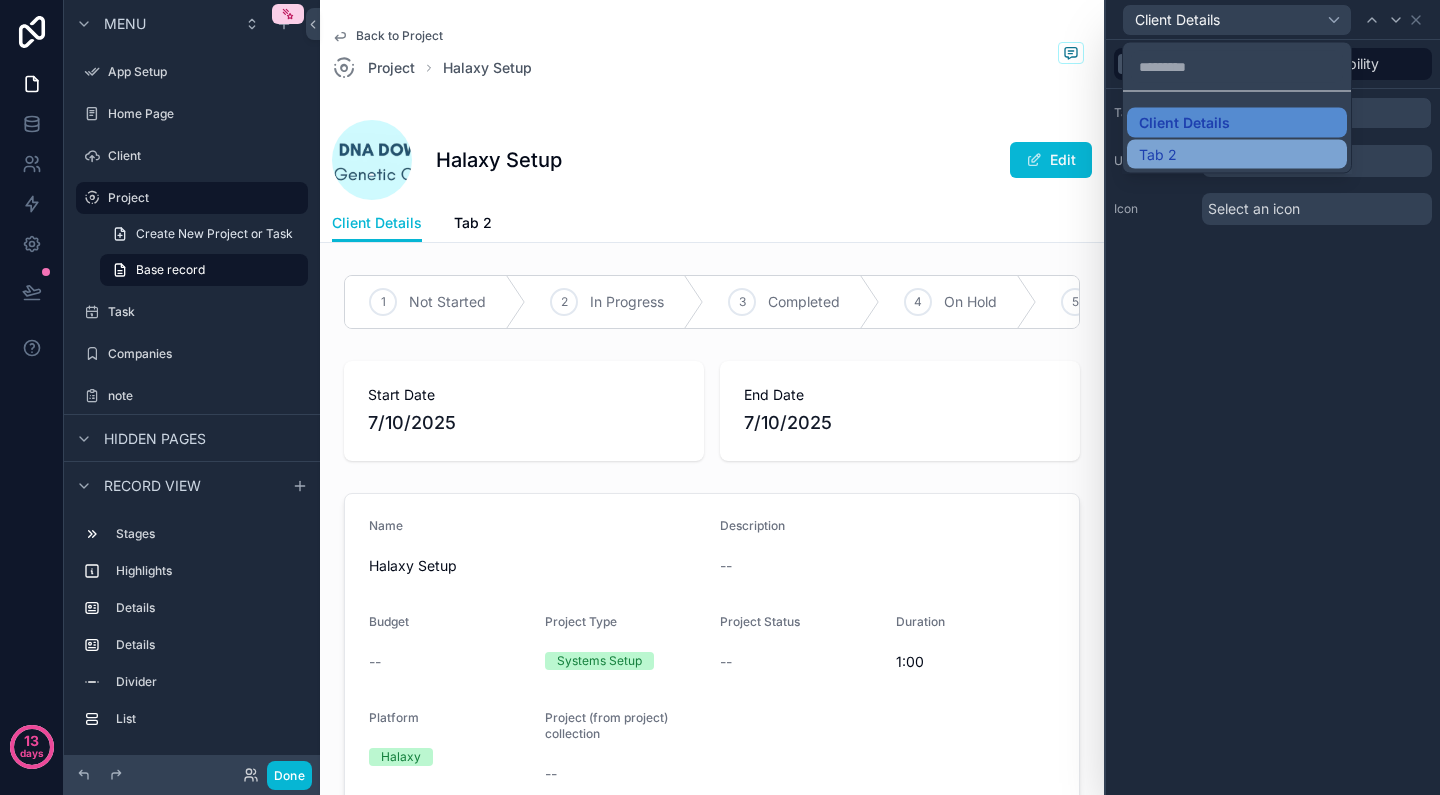 click on "Tab 2" at bounding box center [1237, 154] 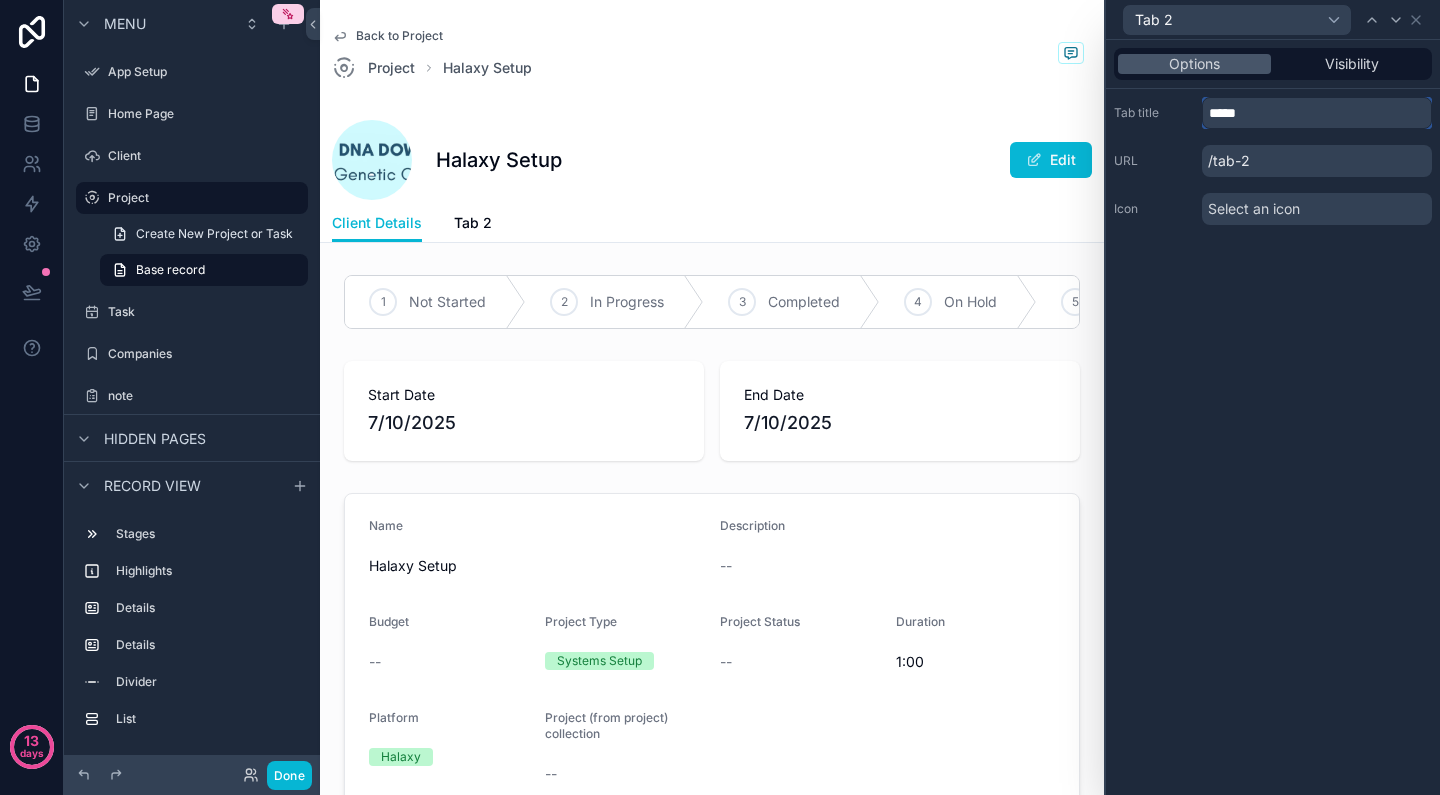 click on "*****" at bounding box center [1317, 113] 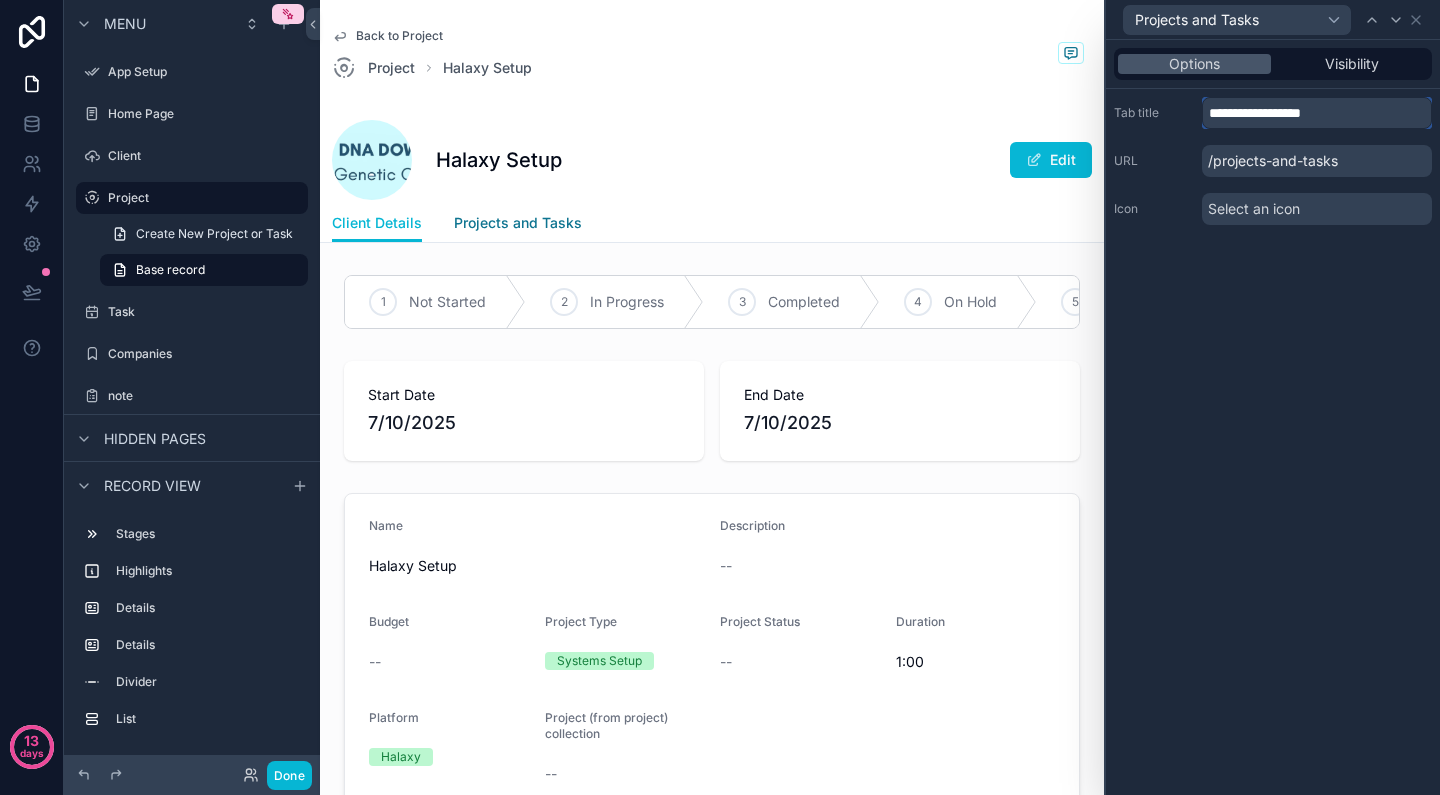 type on "**********" 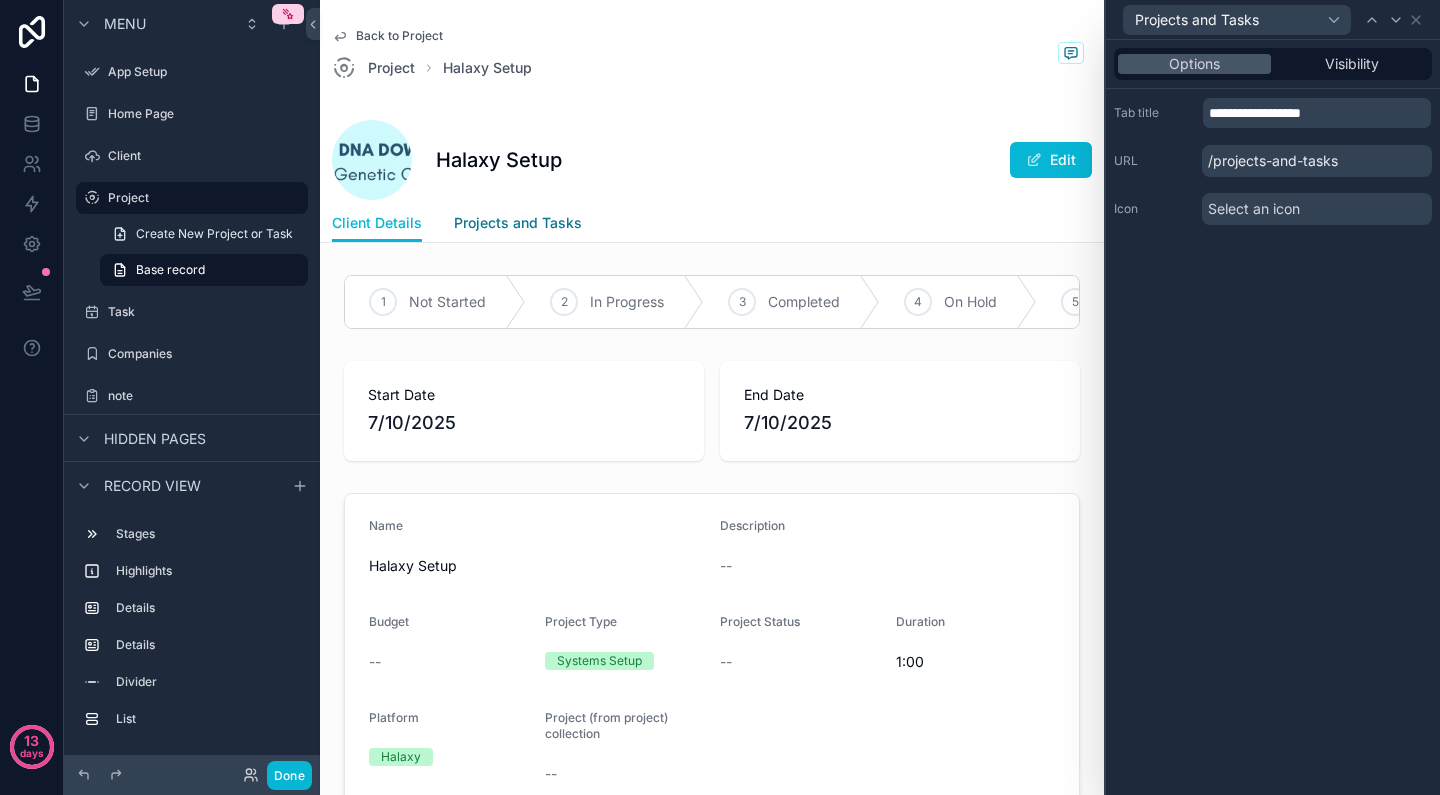 click on "Projects and Tasks" at bounding box center (518, 223) 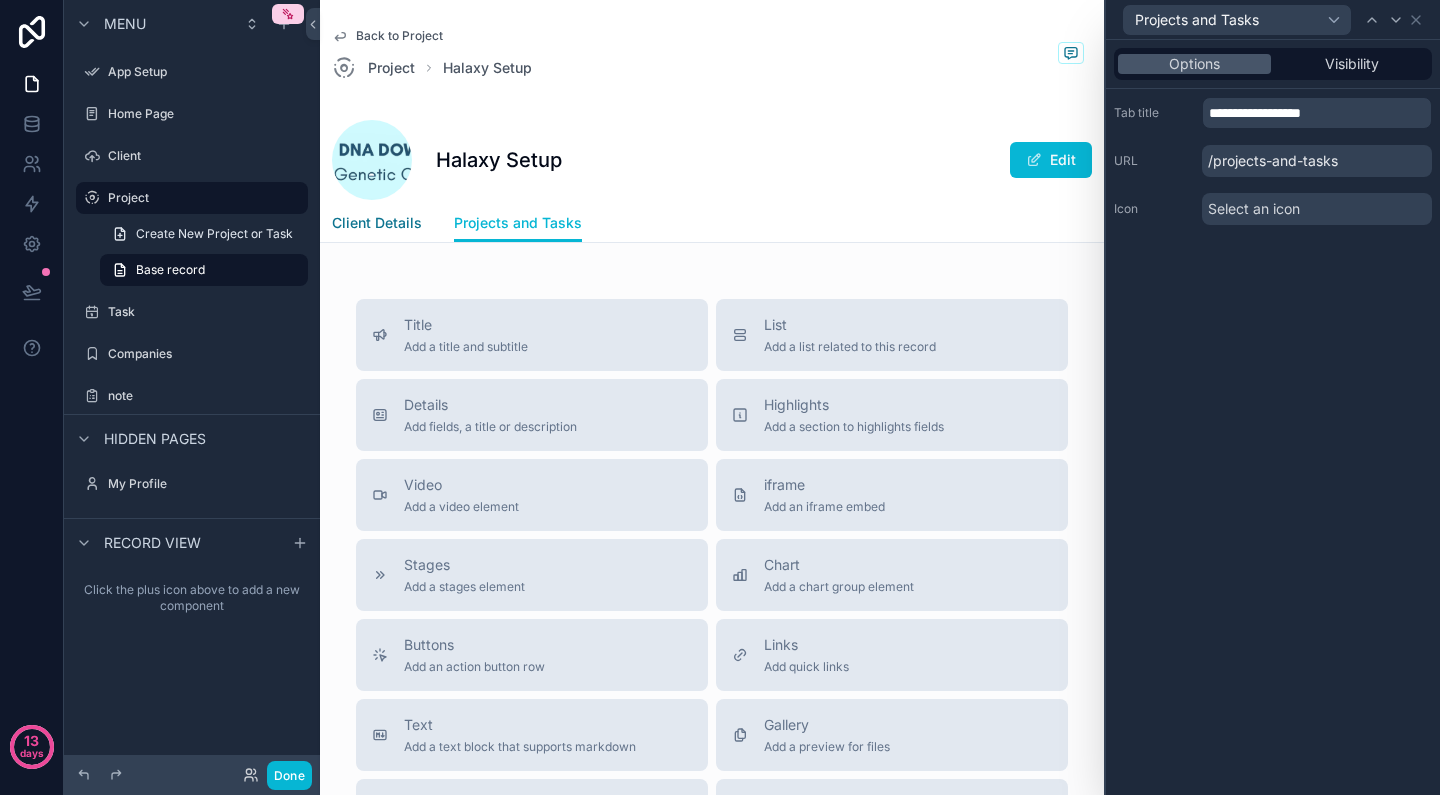 click on "Client Details" at bounding box center [377, 223] 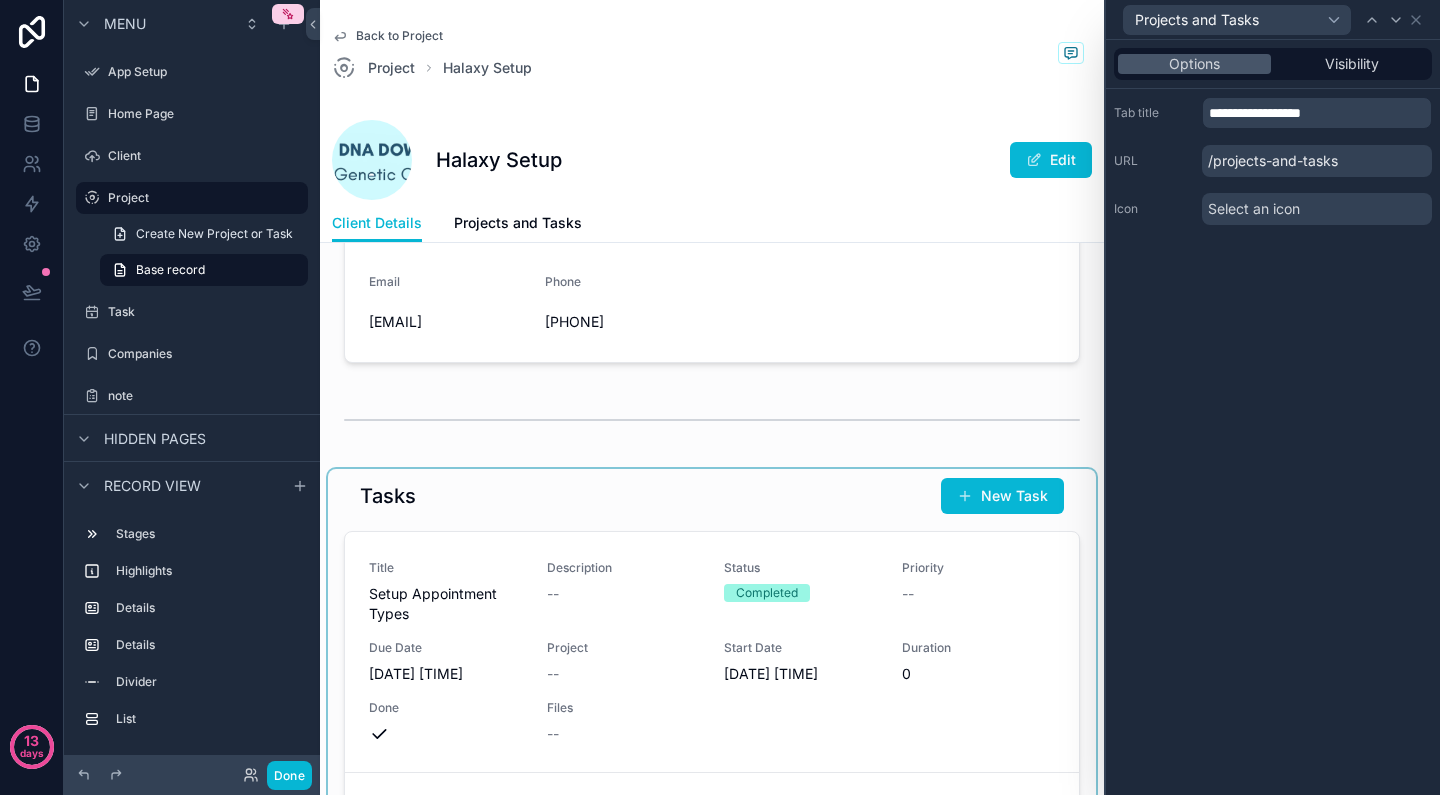 scroll, scrollTop: 762, scrollLeft: 0, axis: vertical 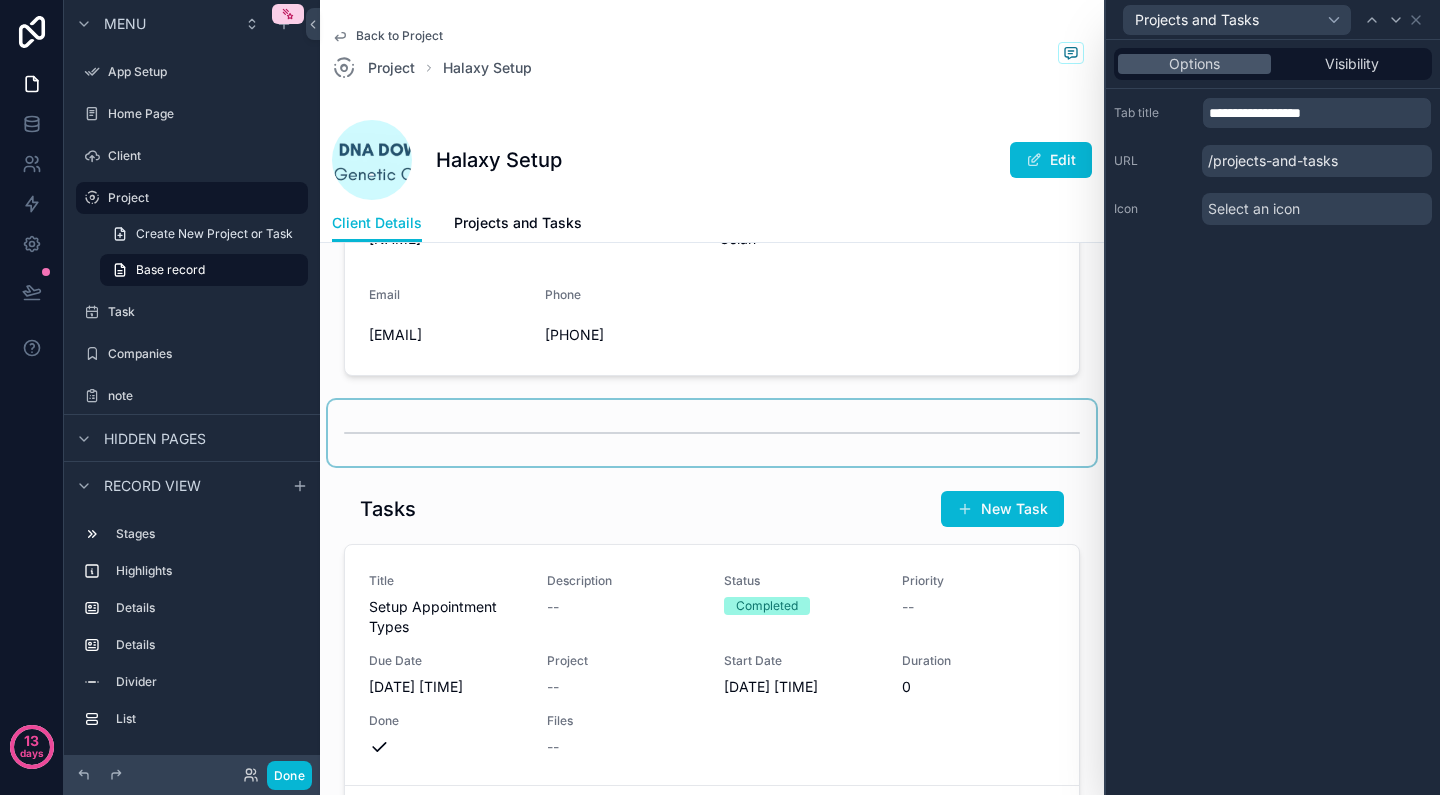 click at bounding box center [712, 433] 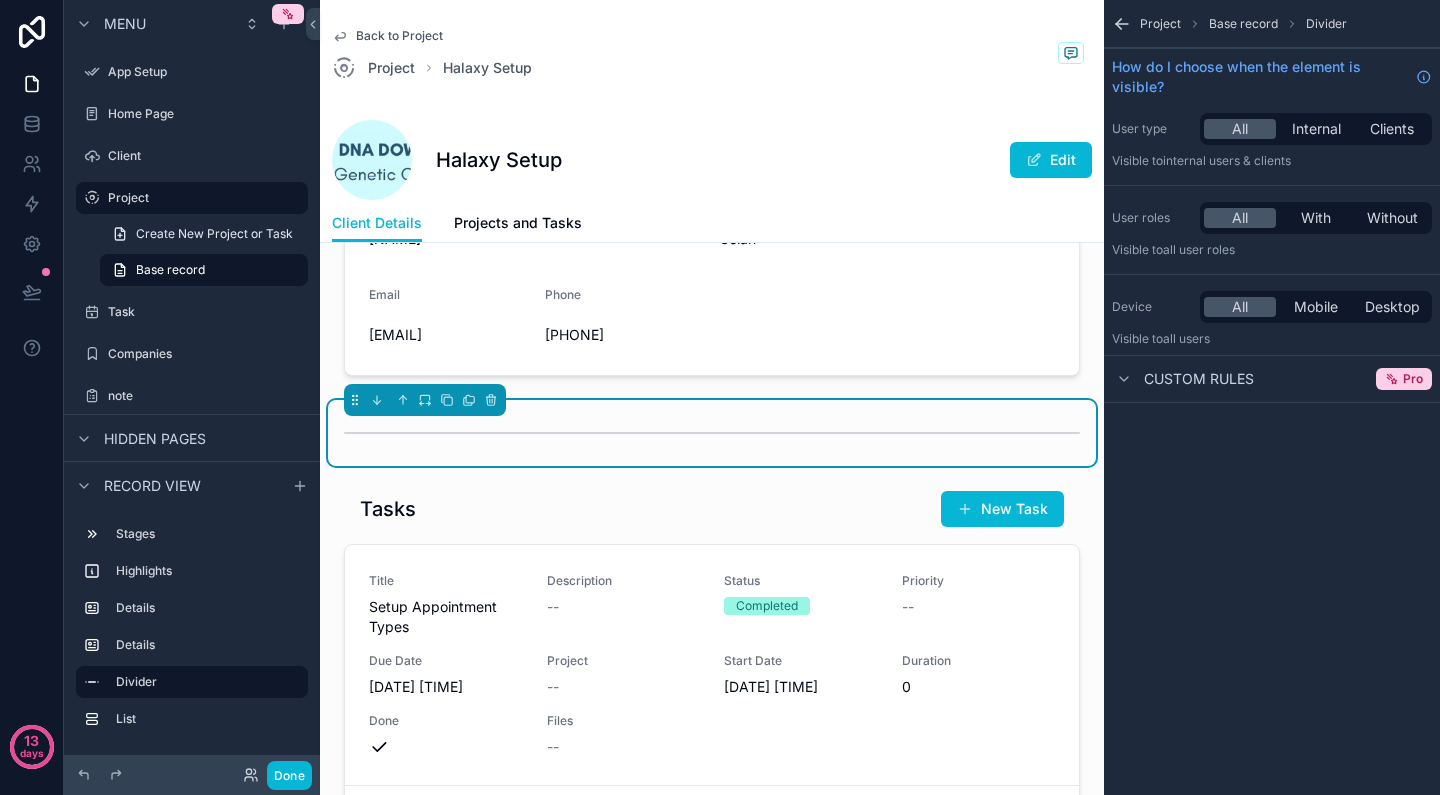 scroll, scrollTop: 0, scrollLeft: 0, axis: both 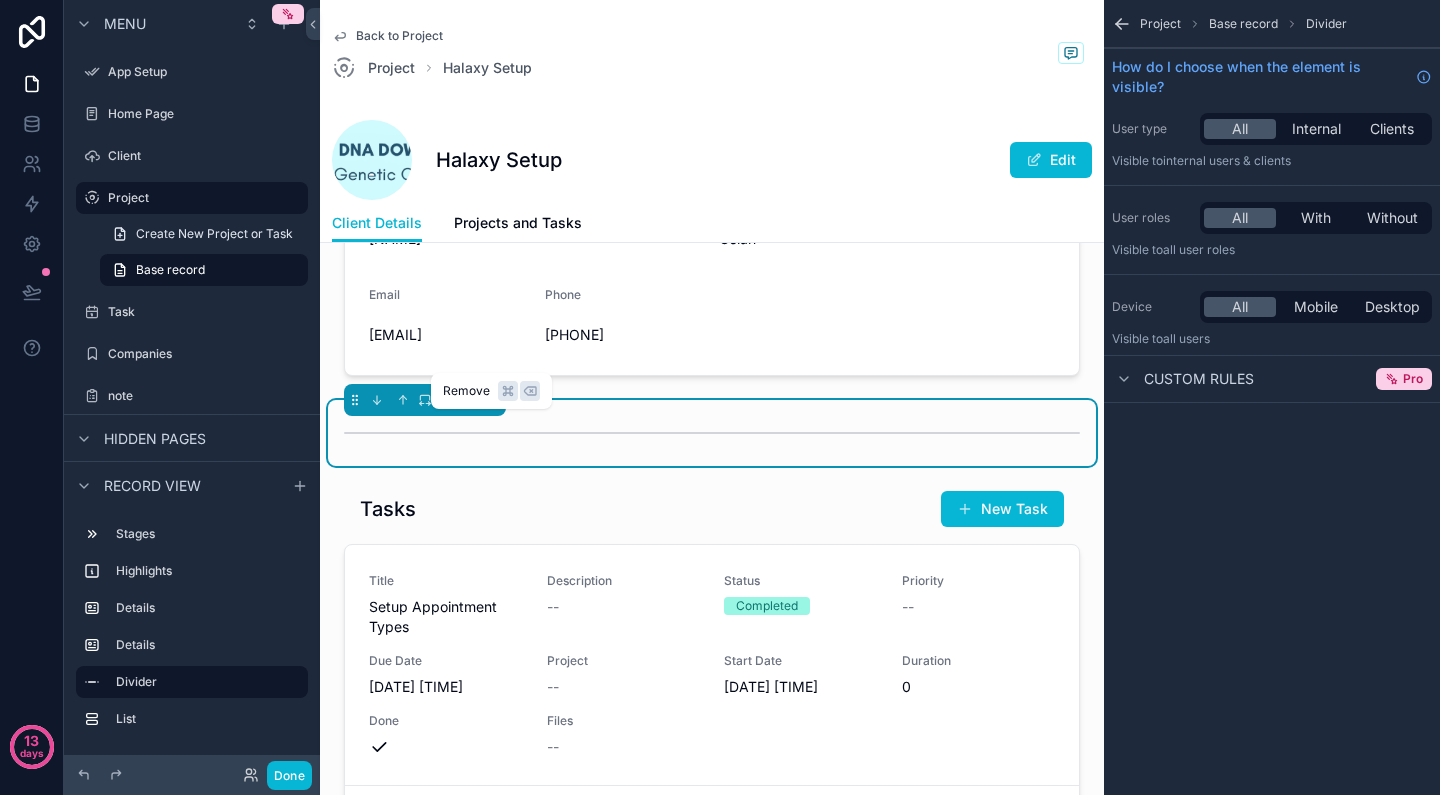 click 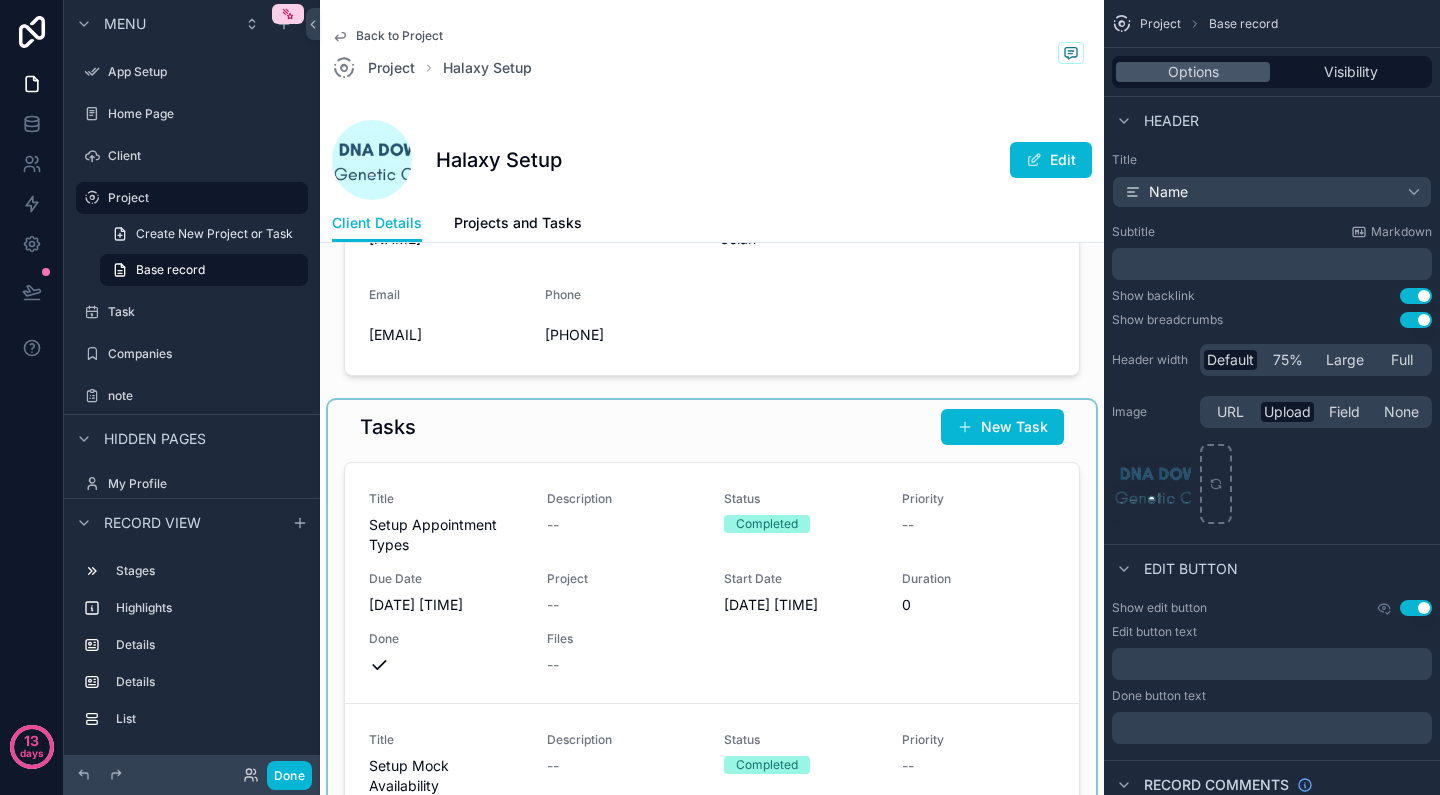 click at bounding box center [712, 737] 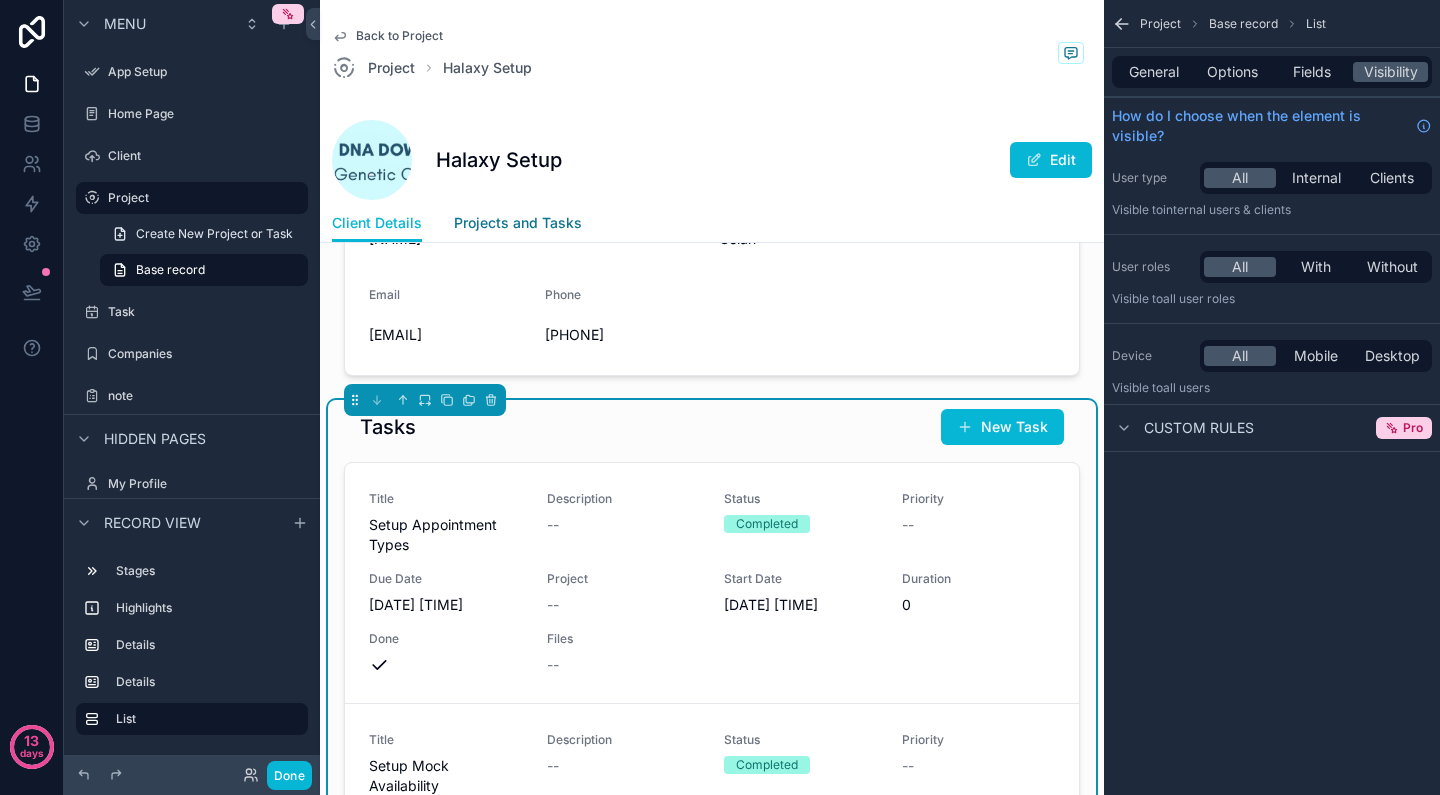 click on "Projects and Tasks" at bounding box center [518, 223] 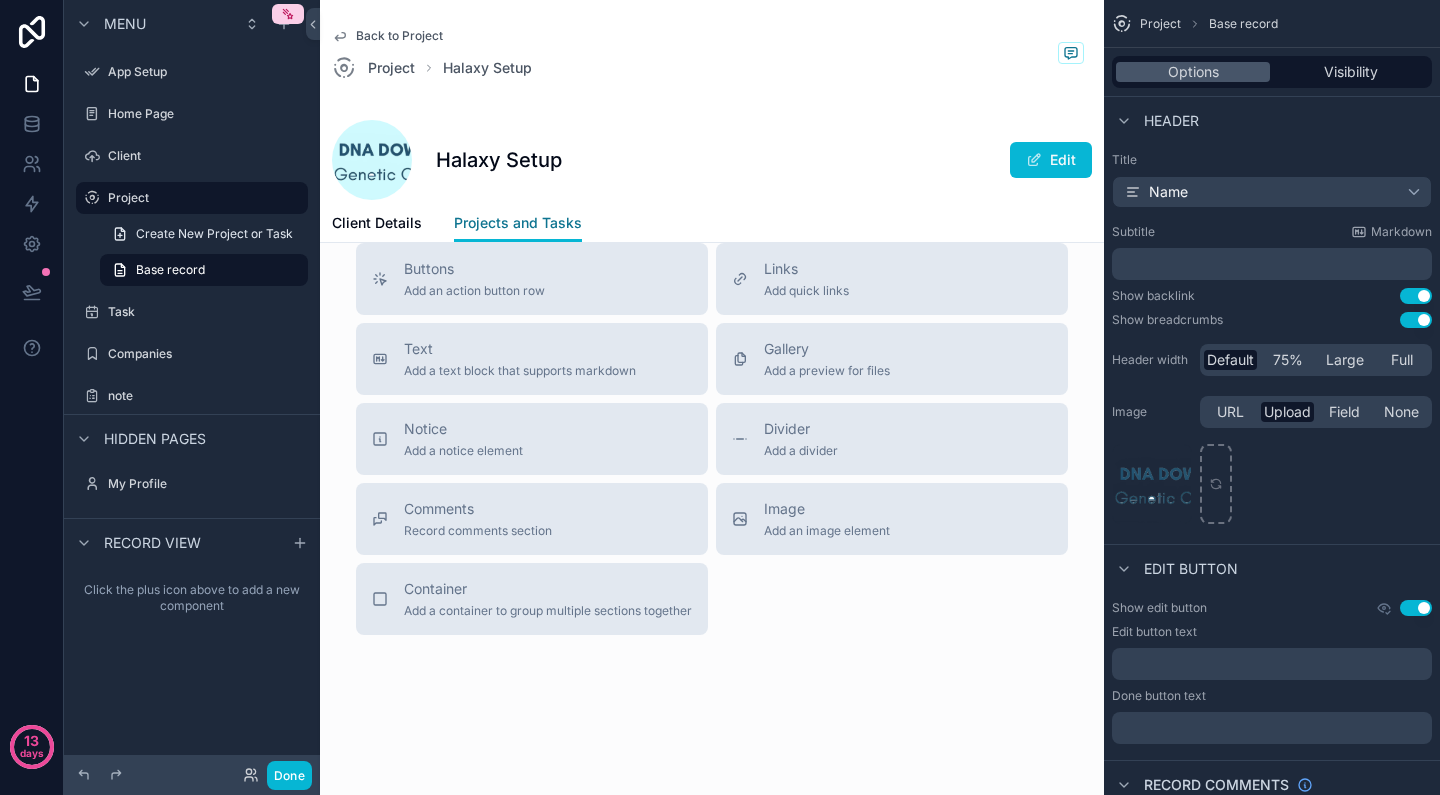 scroll, scrollTop: 0, scrollLeft: 0, axis: both 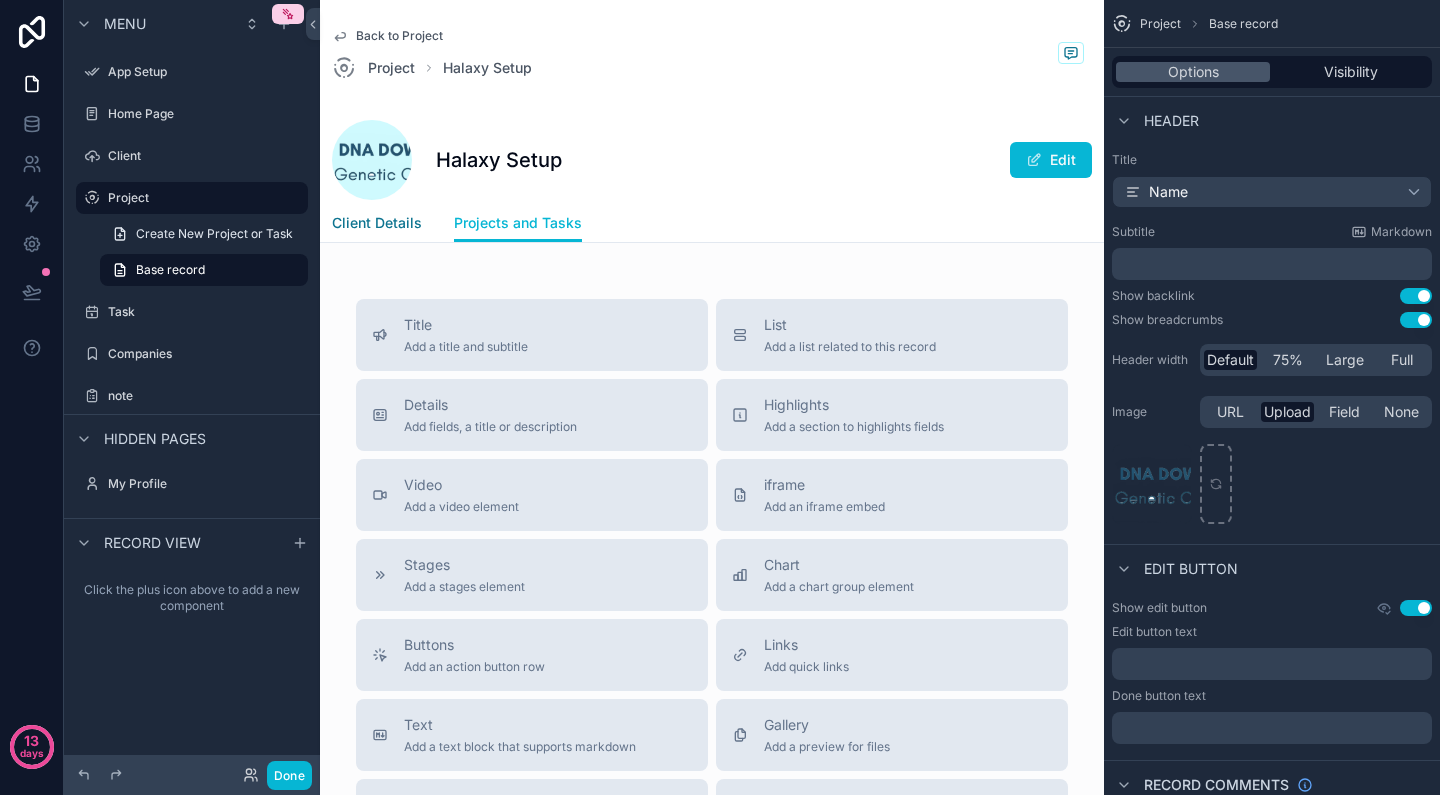 click on "Client Details" at bounding box center (377, 223) 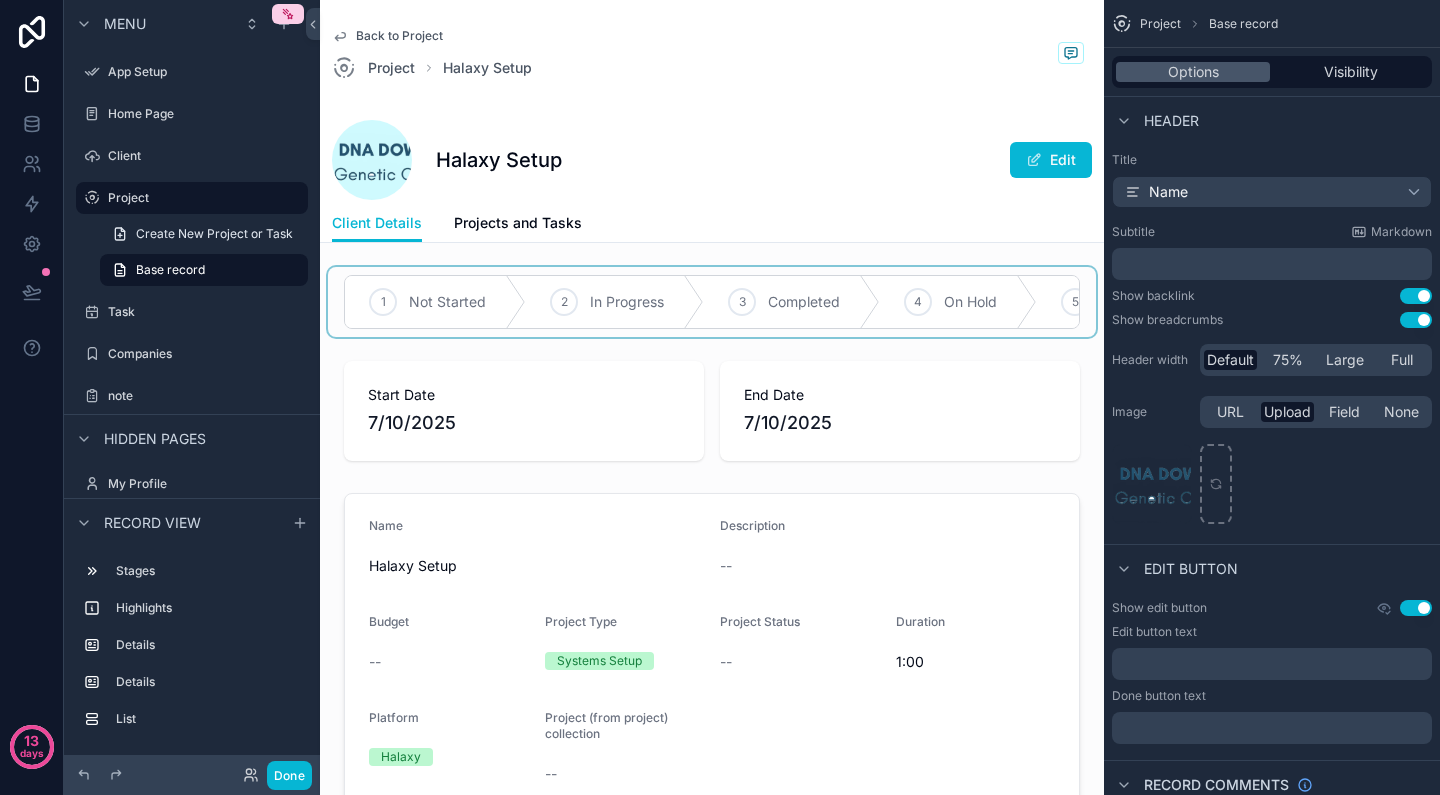 click at bounding box center (712, 302) 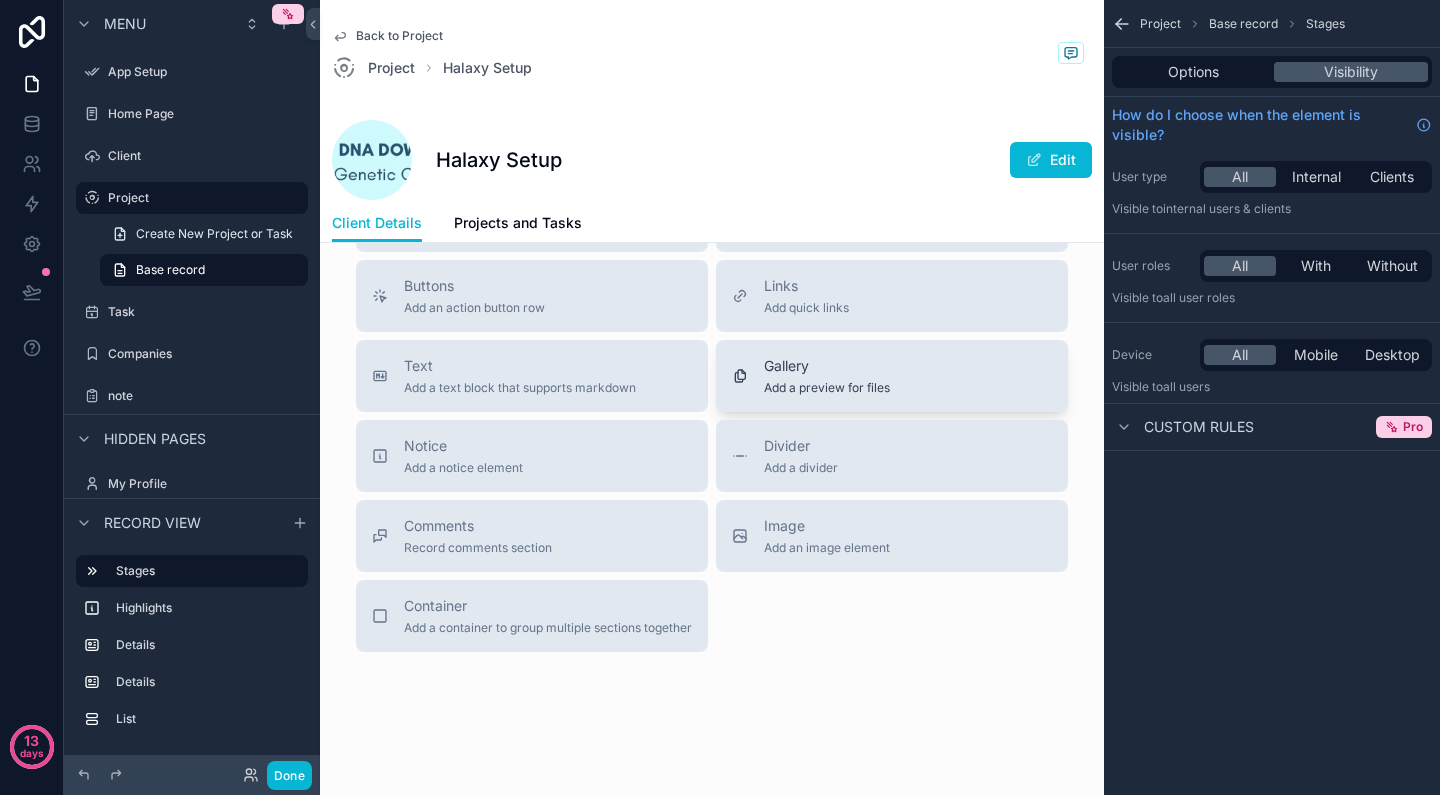 scroll, scrollTop: 1929, scrollLeft: 0, axis: vertical 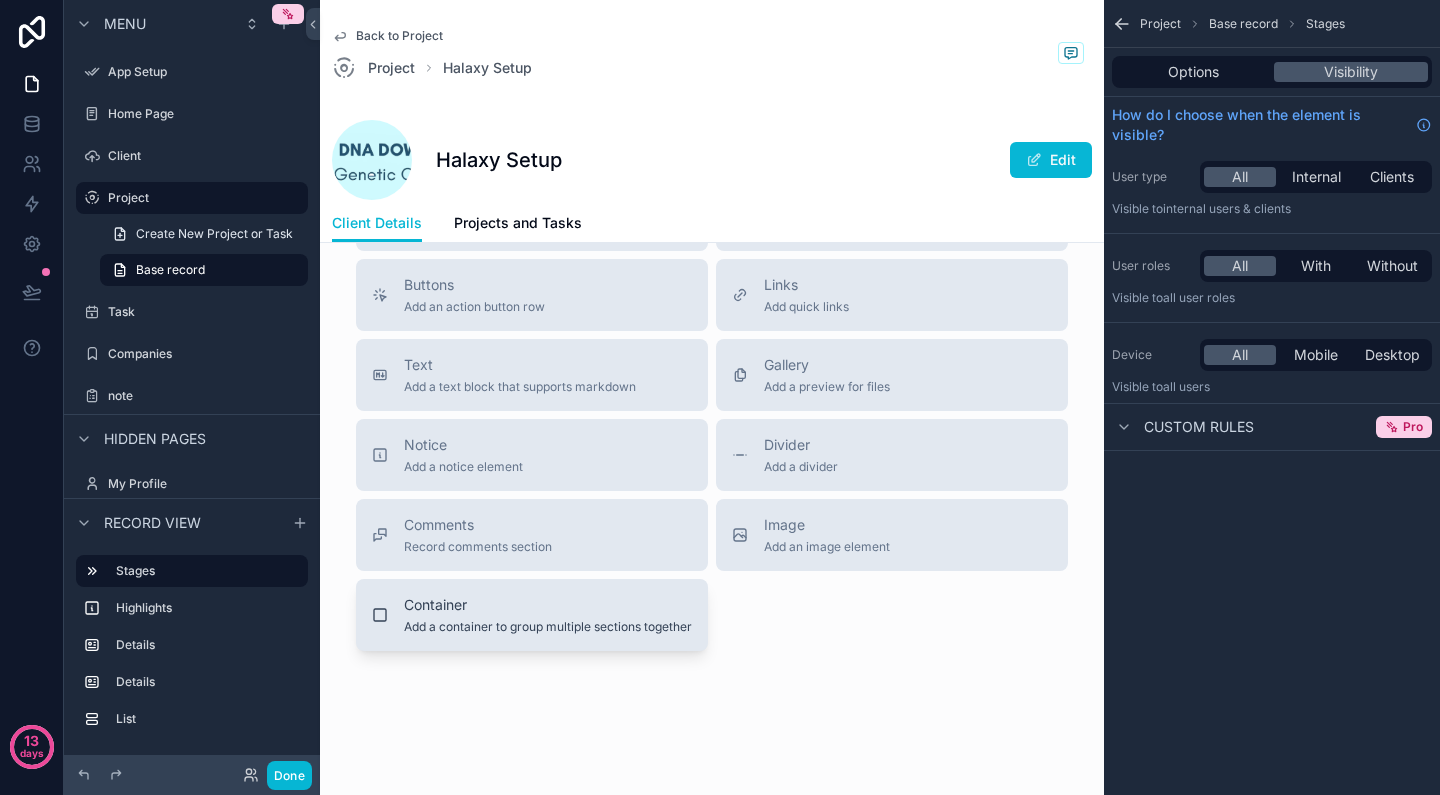 click on "Container" at bounding box center (548, 605) 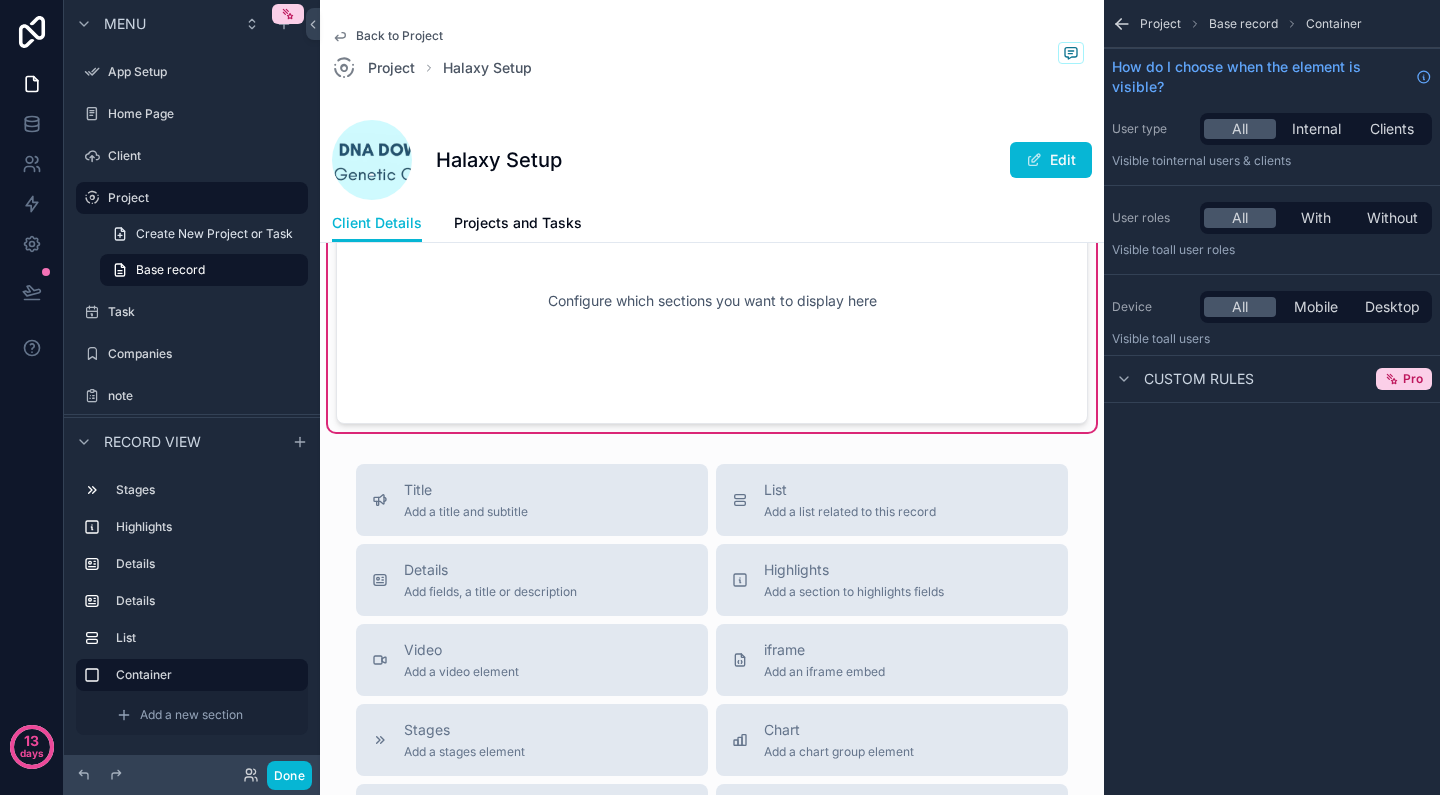 scroll, scrollTop: 1736, scrollLeft: 0, axis: vertical 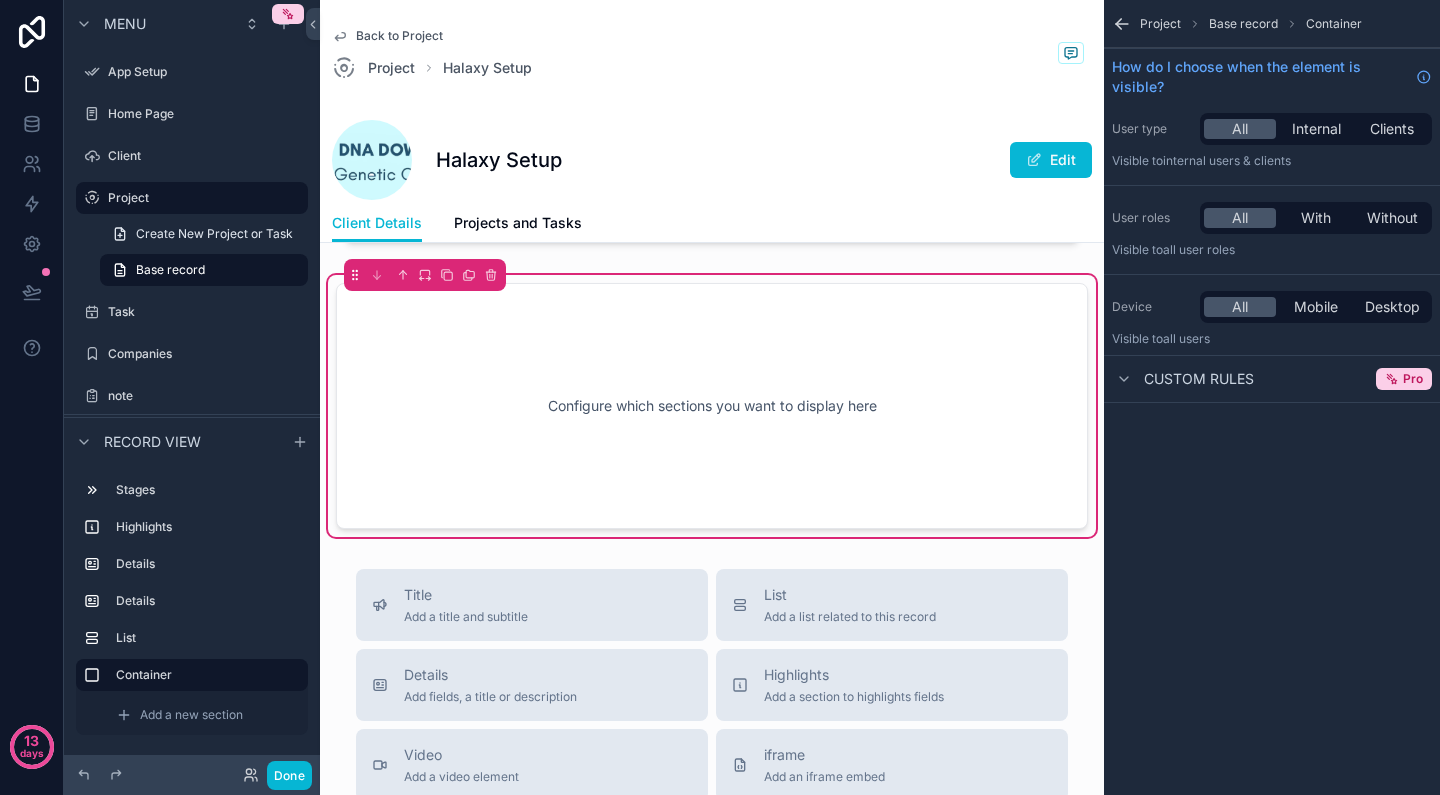 click on "Configure which sections you want to display here" at bounding box center [712, 406] 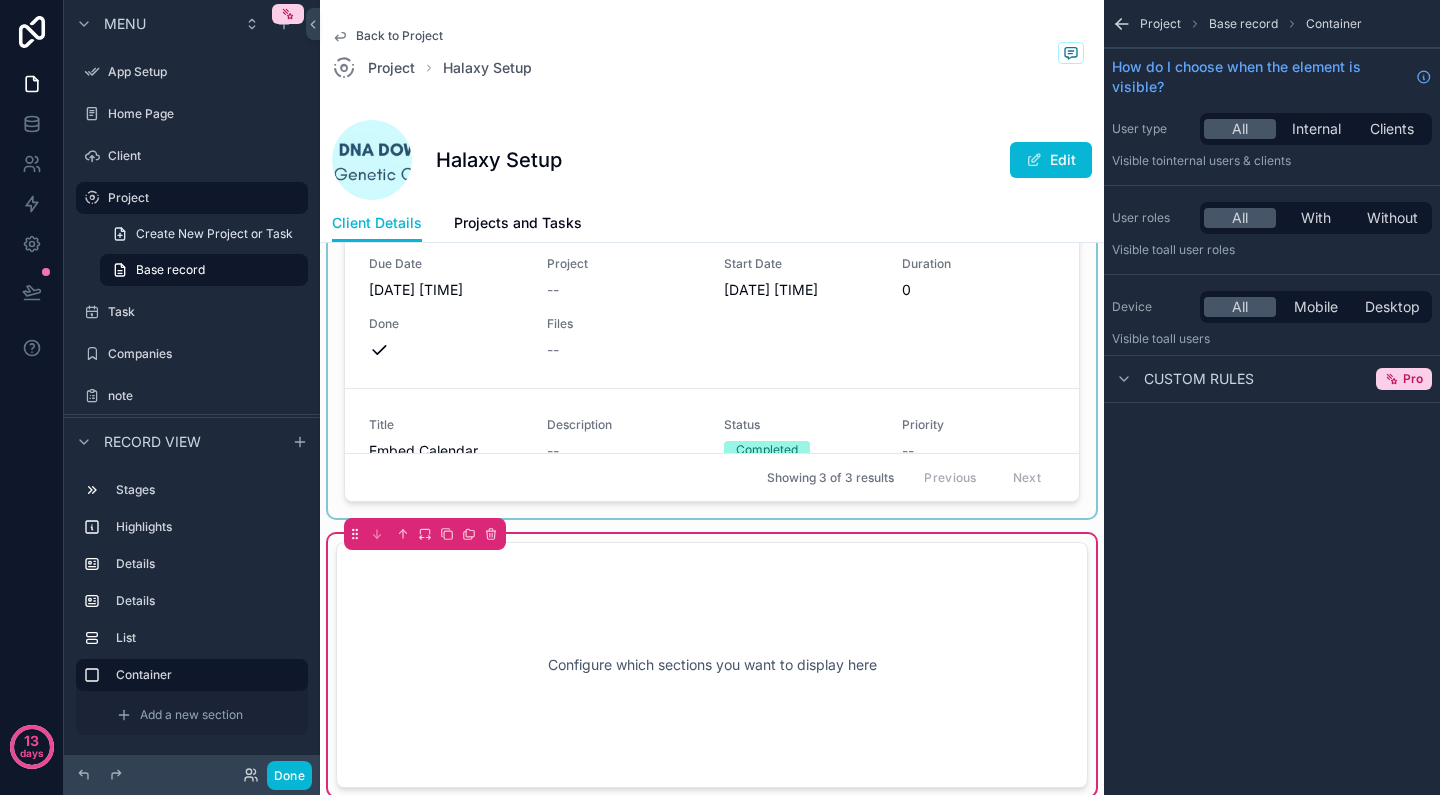 scroll, scrollTop: 1292, scrollLeft: 0, axis: vertical 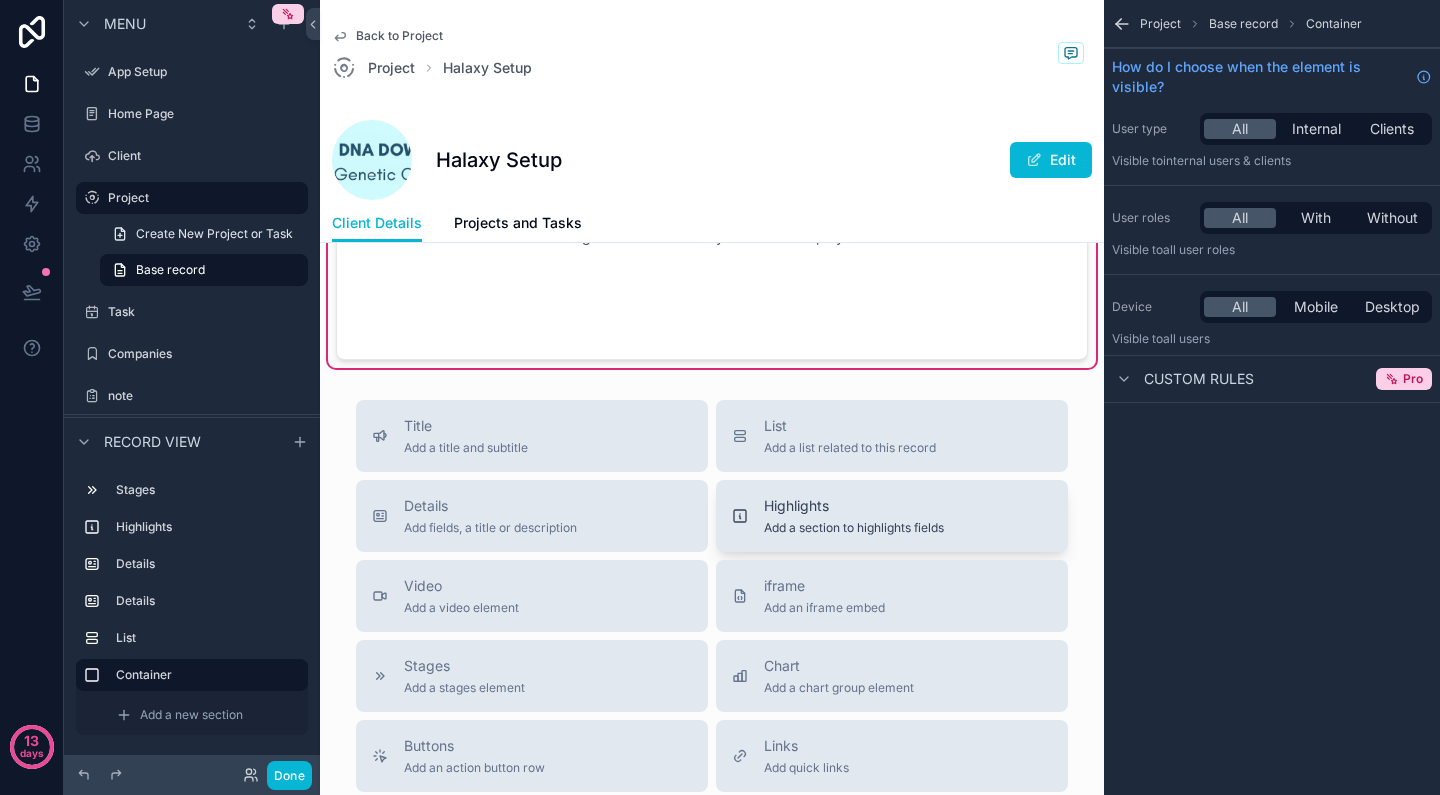 click on "Highlights" at bounding box center (854, 506) 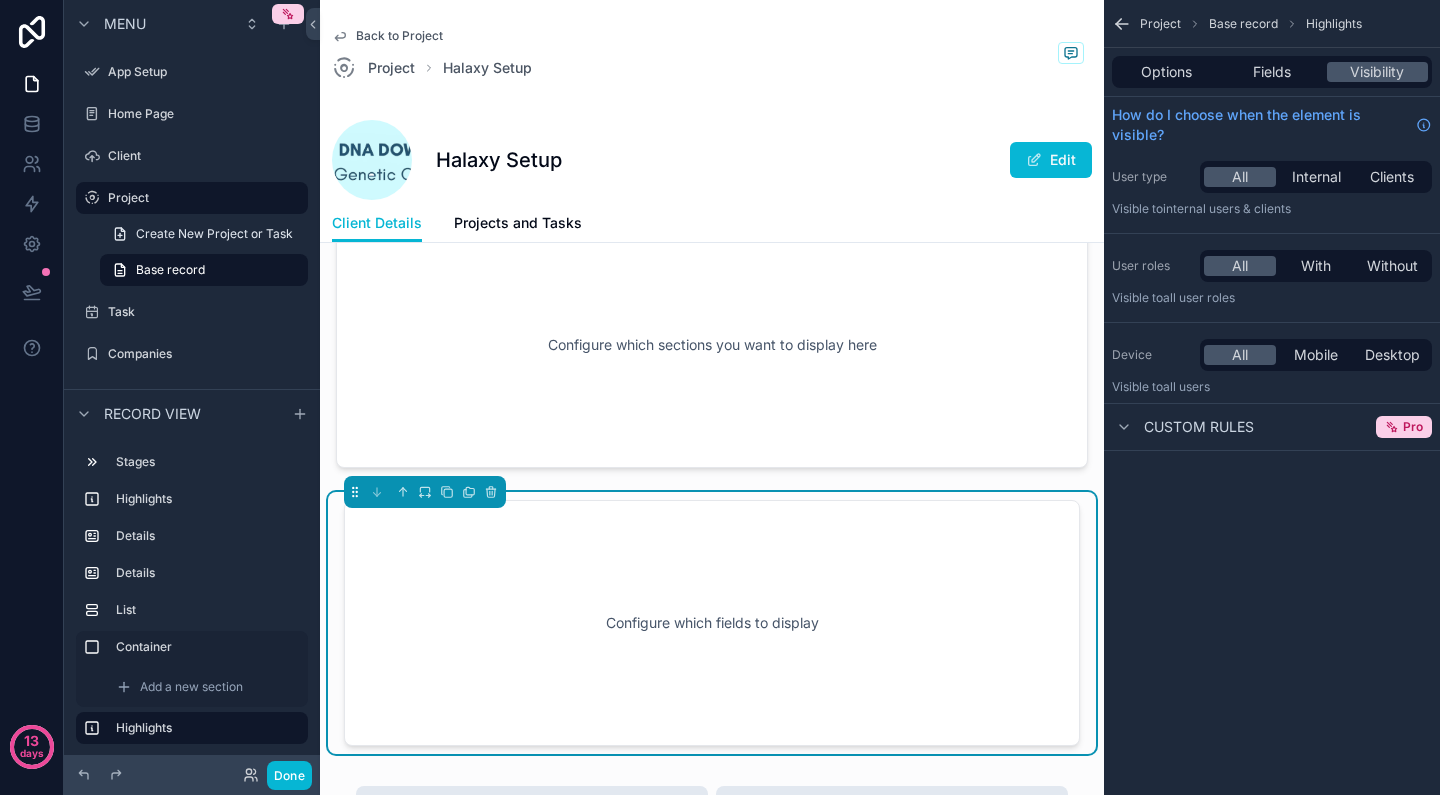 scroll, scrollTop: 1632, scrollLeft: 0, axis: vertical 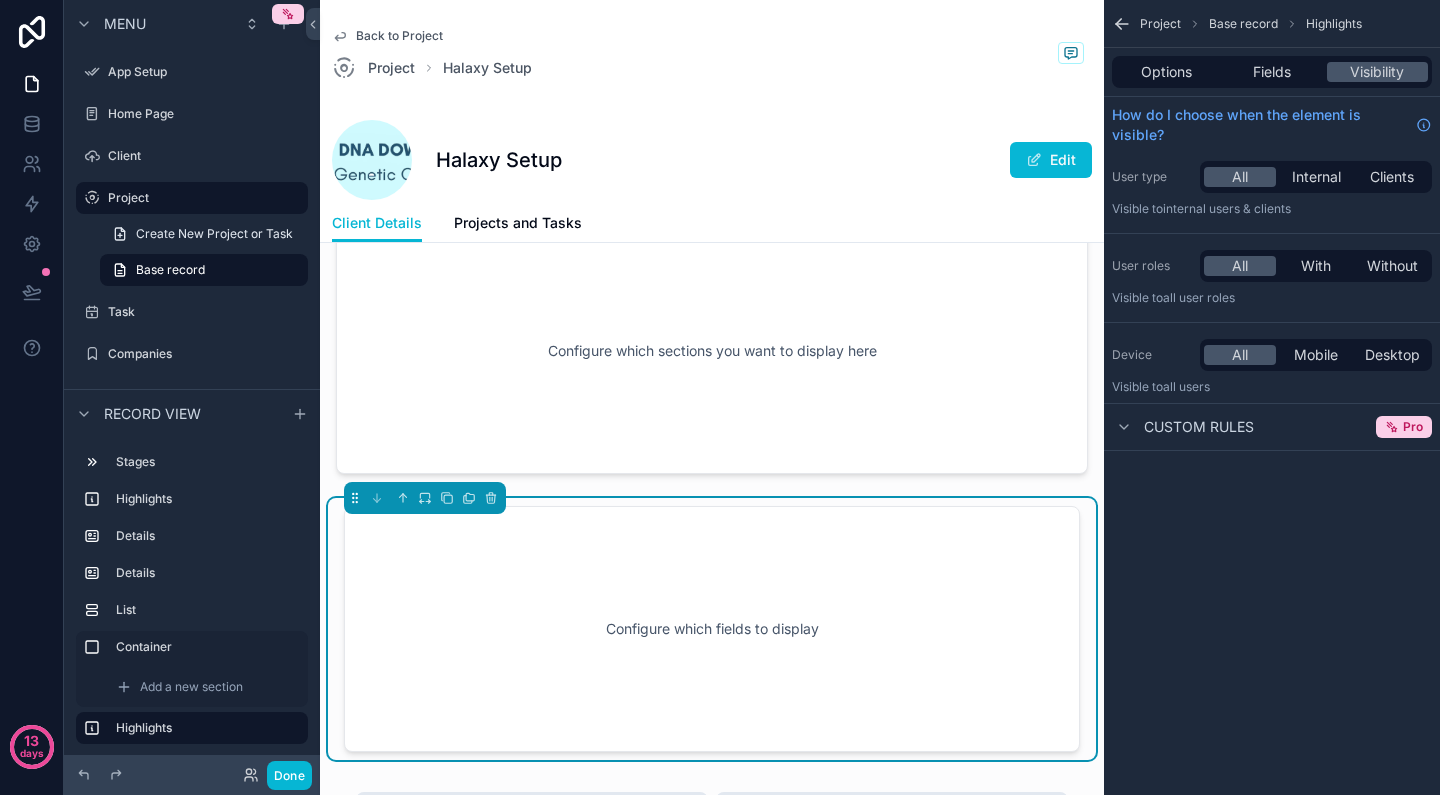 click on "Configure which fields to display" at bounding box center [712, 629] 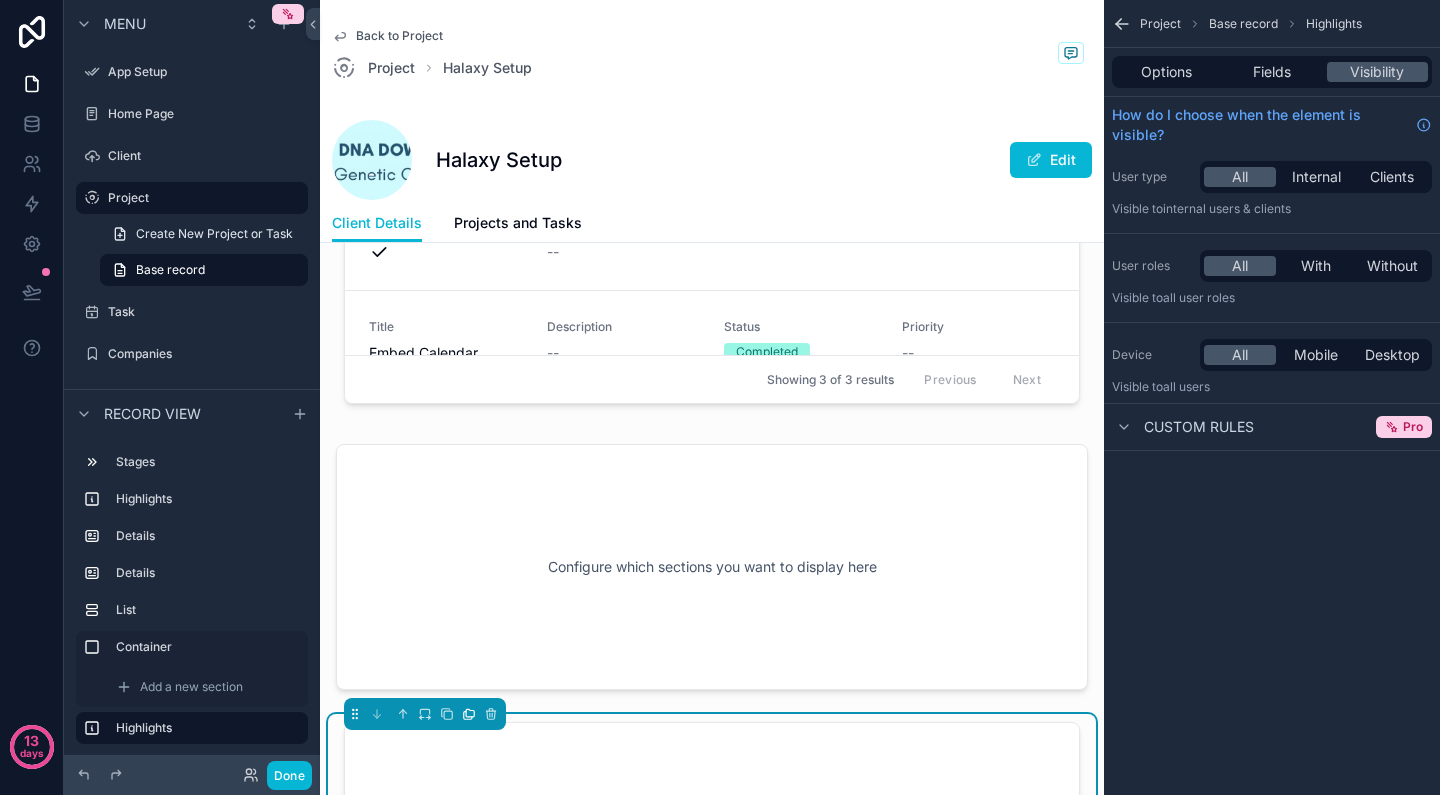 scroll, scrollTop: 1300, scrollLeft: 0, axis: vertical 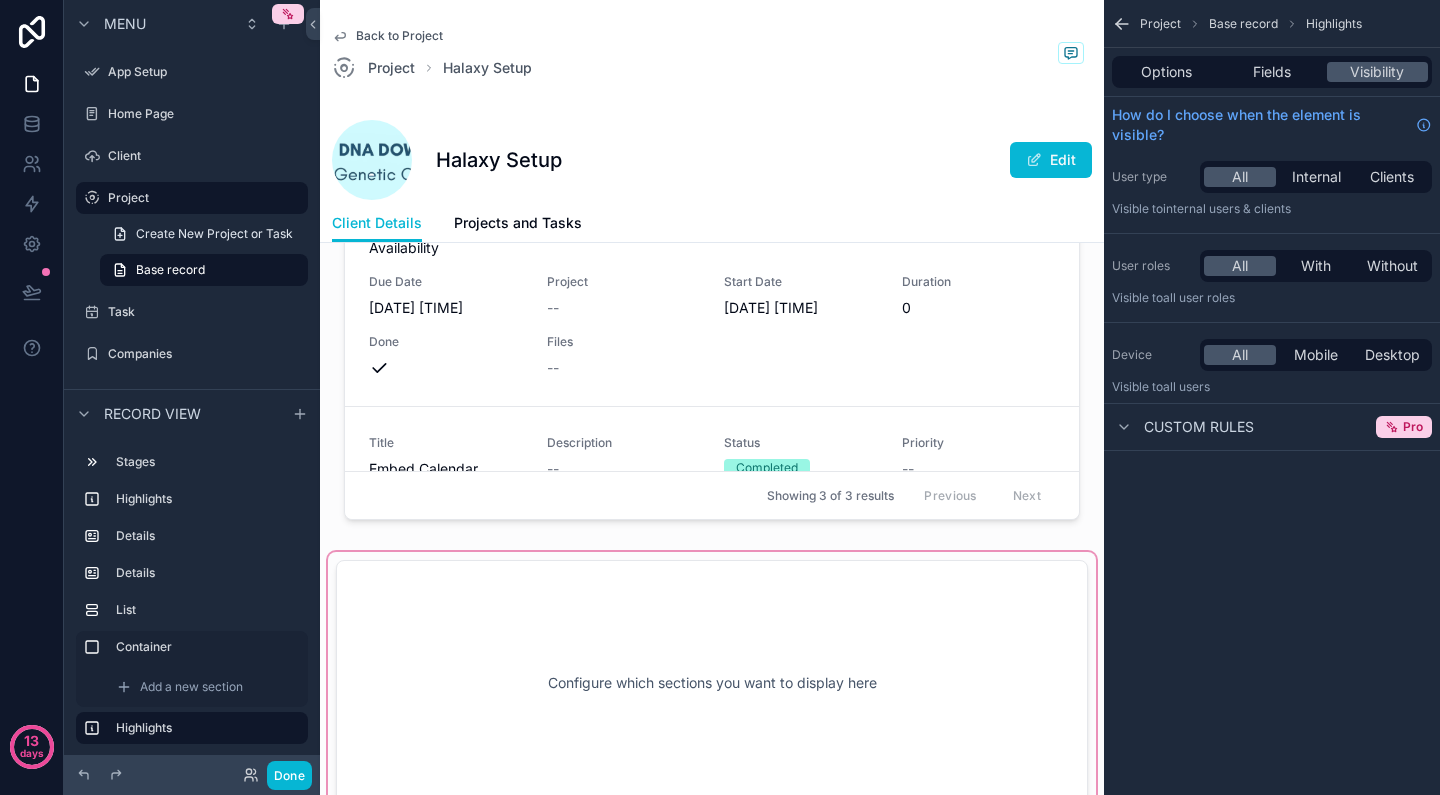 click at bounding box center (712, 683) 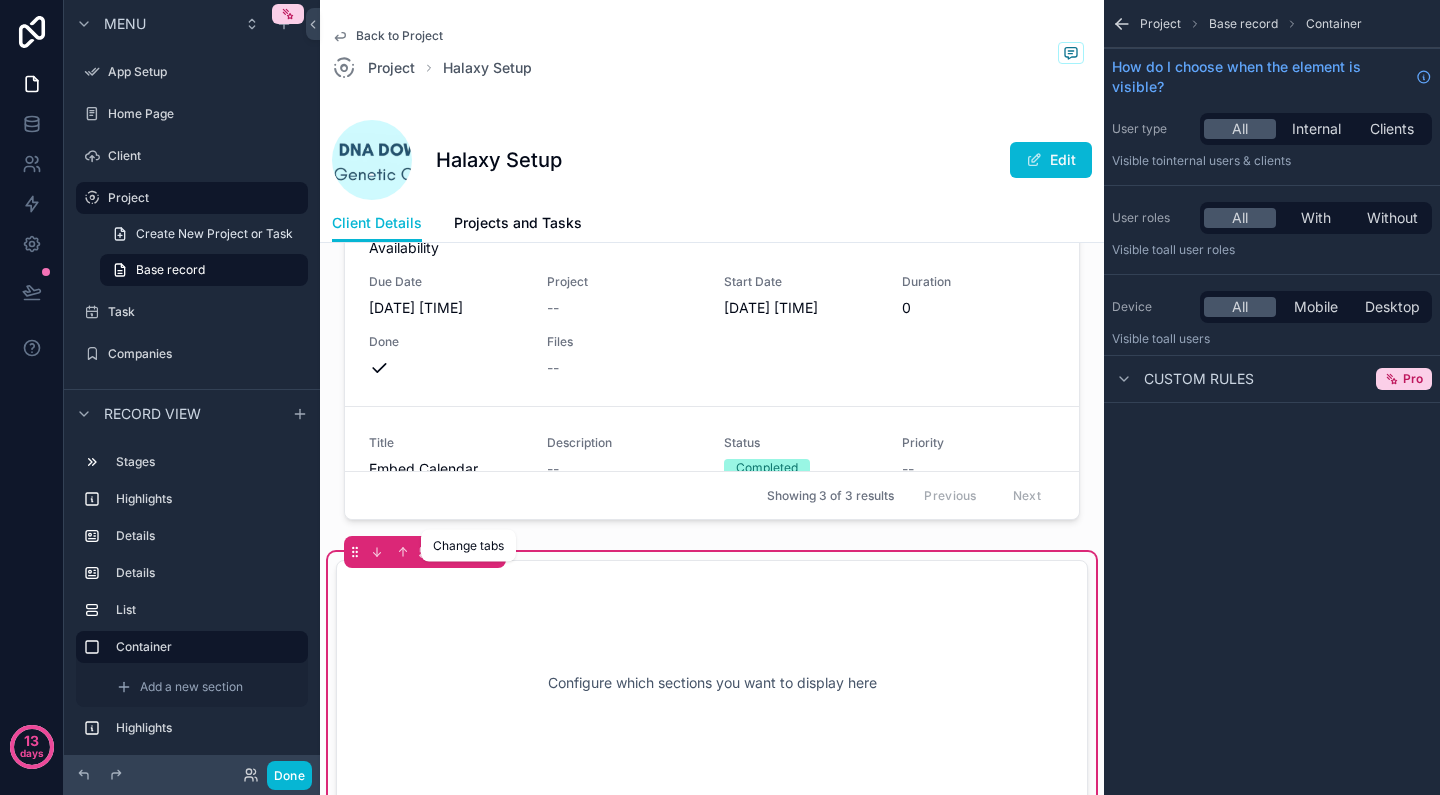 click 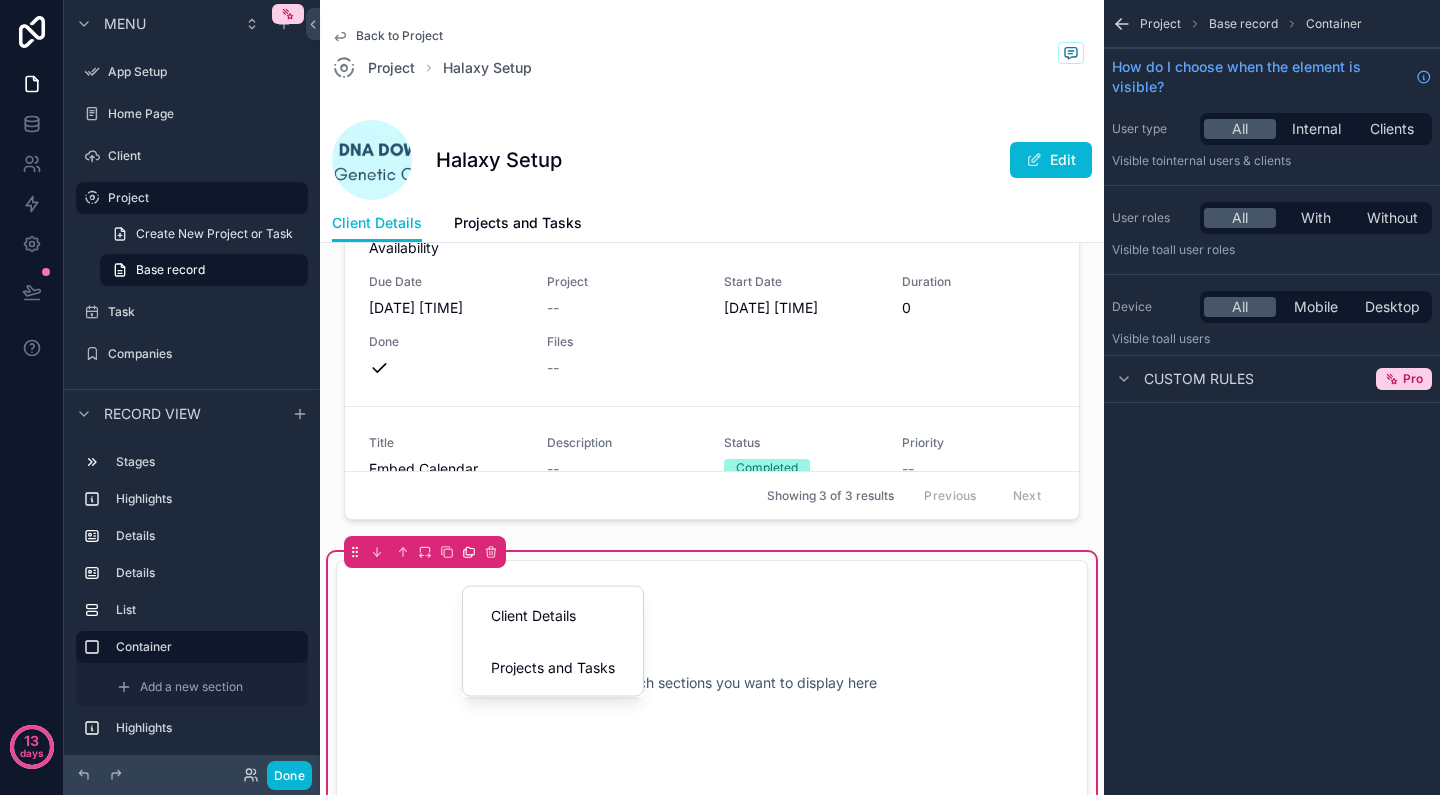 click at bounding box center (720, 397) 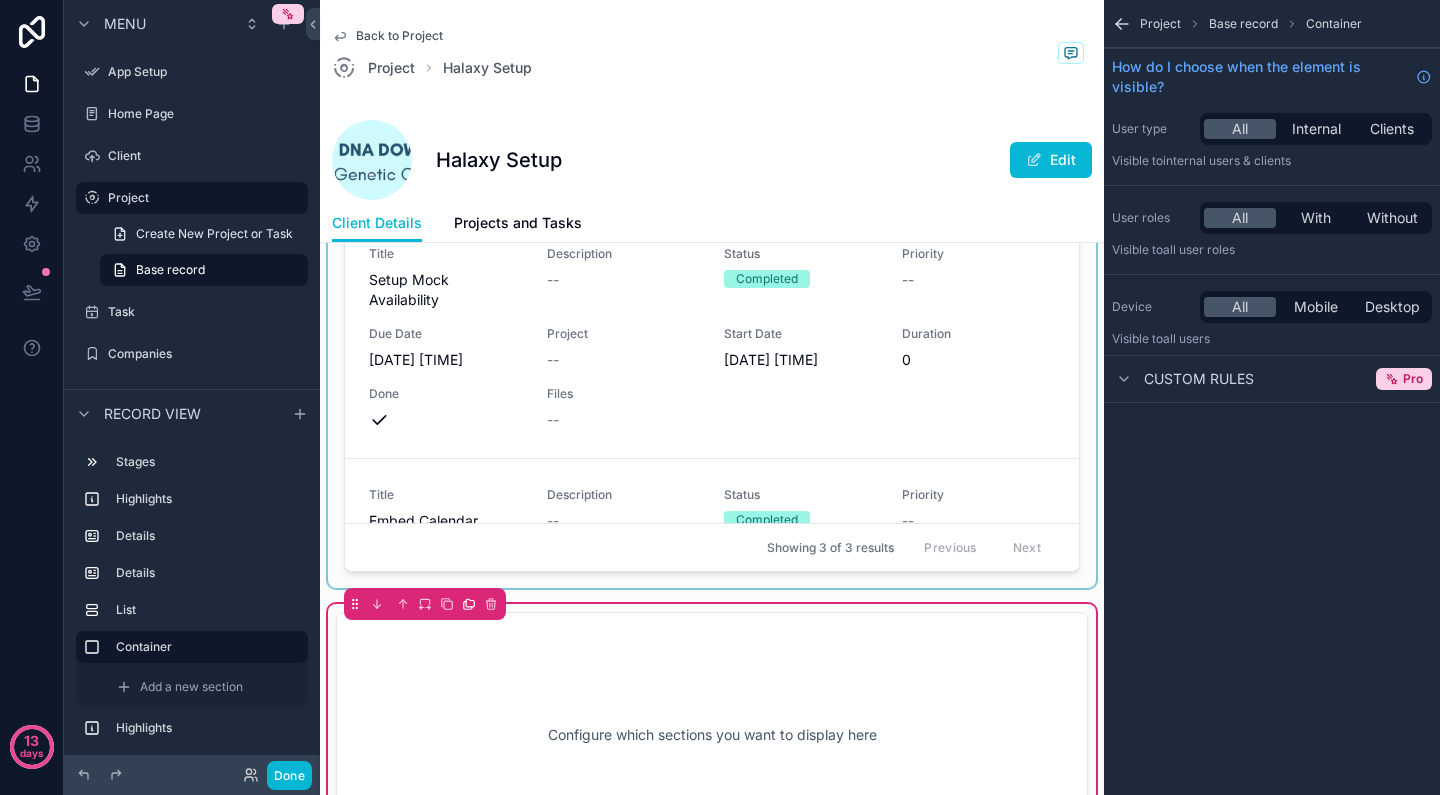 scroll, scrollTop: 1211, scrollLeft: 0, axis: vertical 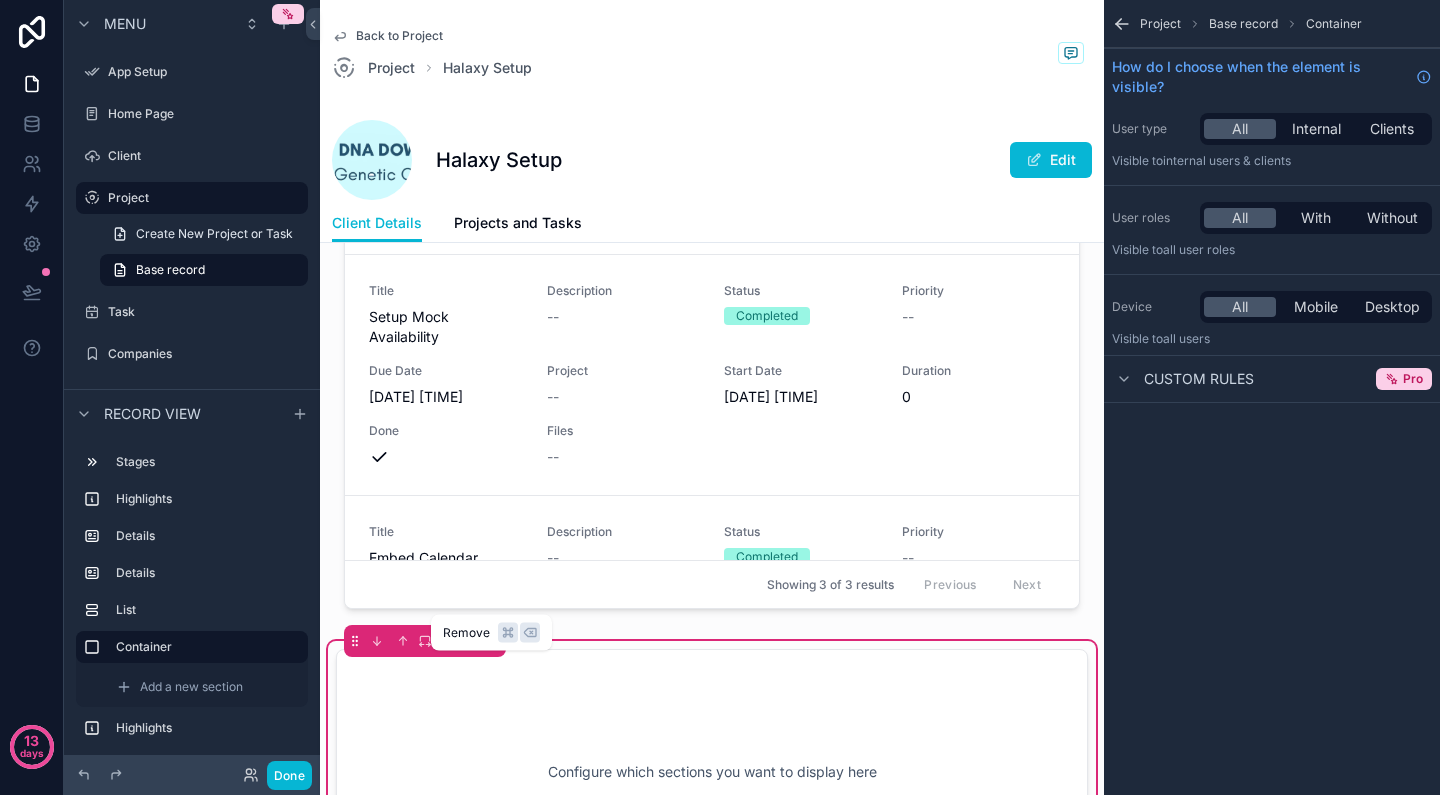 click 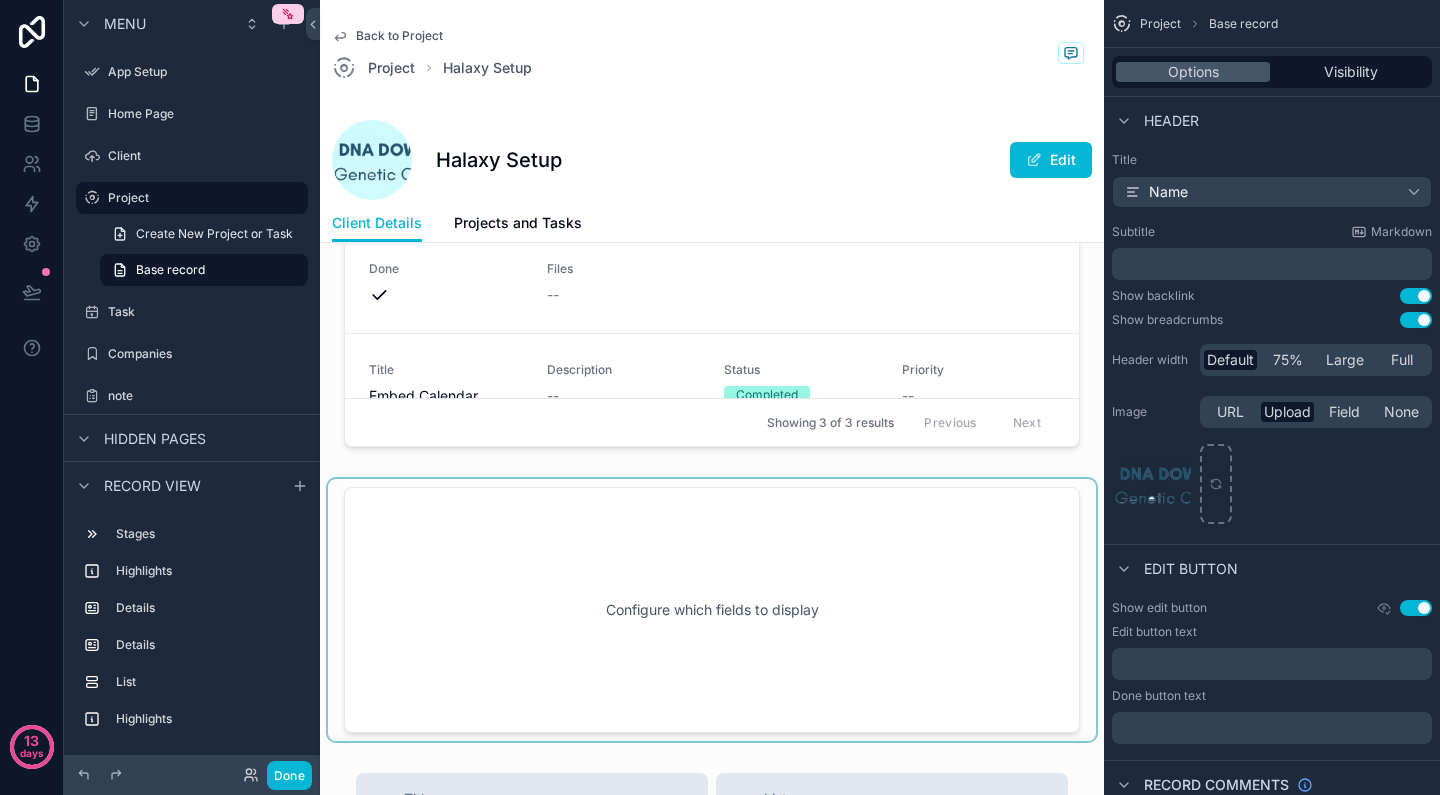 scroll, scrollTop: 1398, scrollLeft: 0, axis: vertical 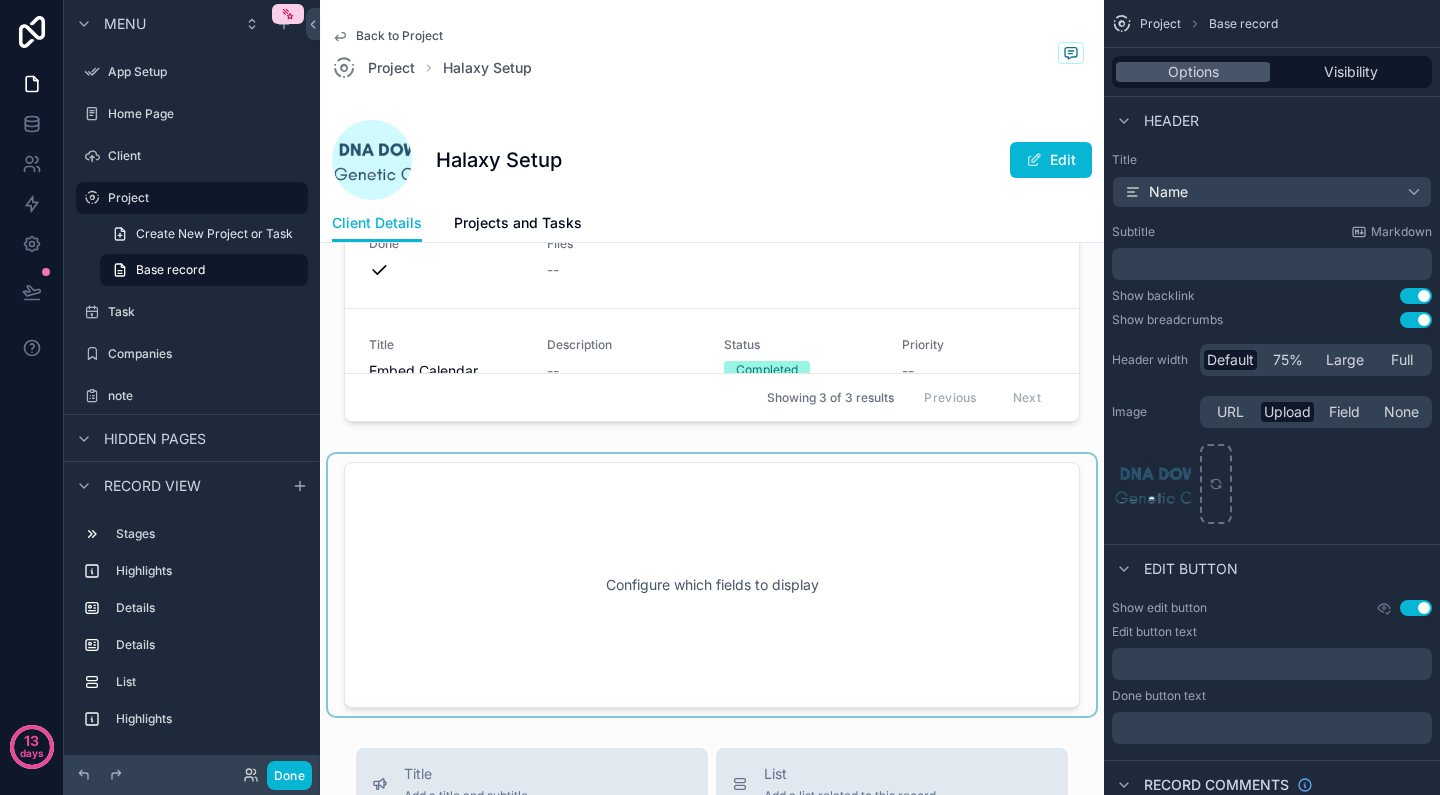 click at bounding box center [712, 585] 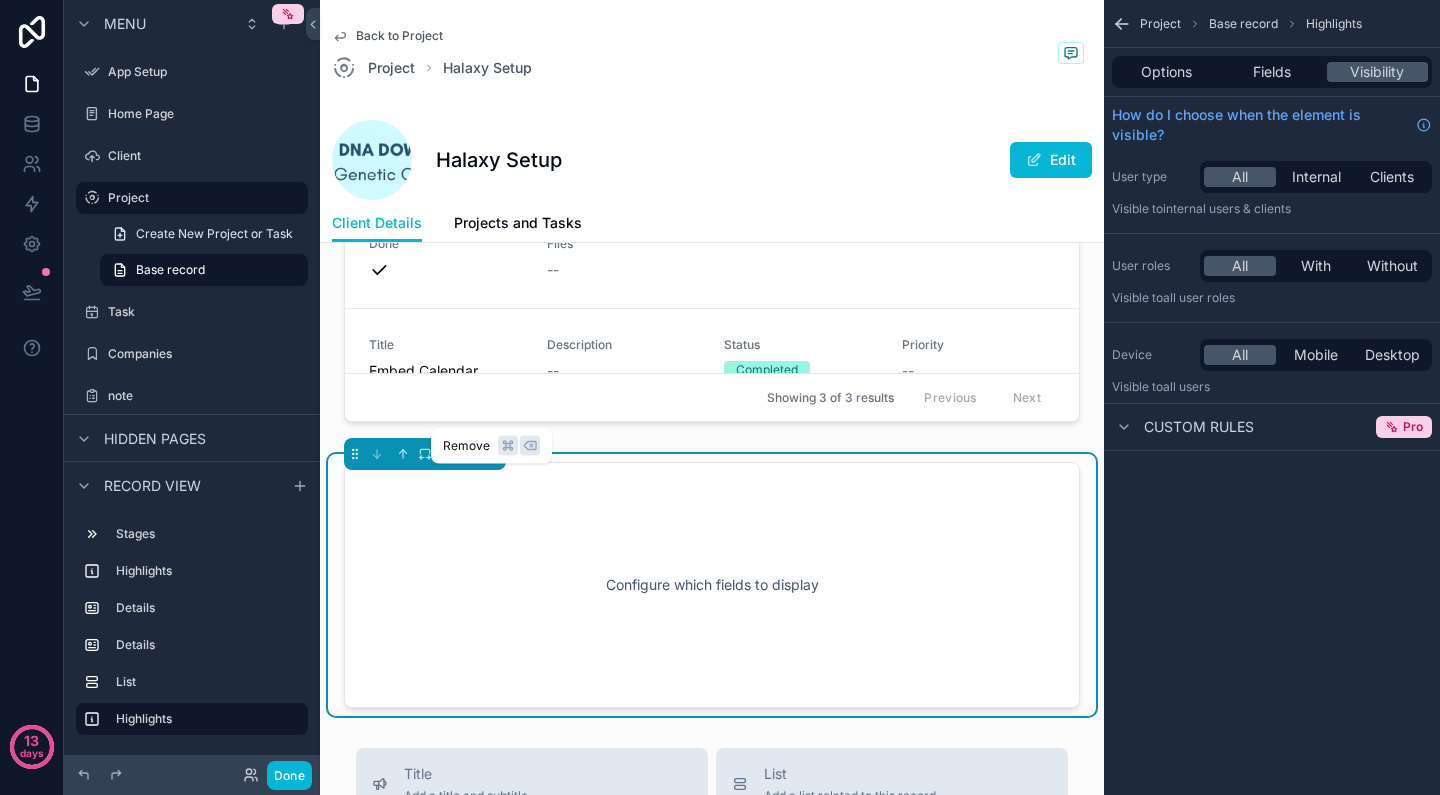 click 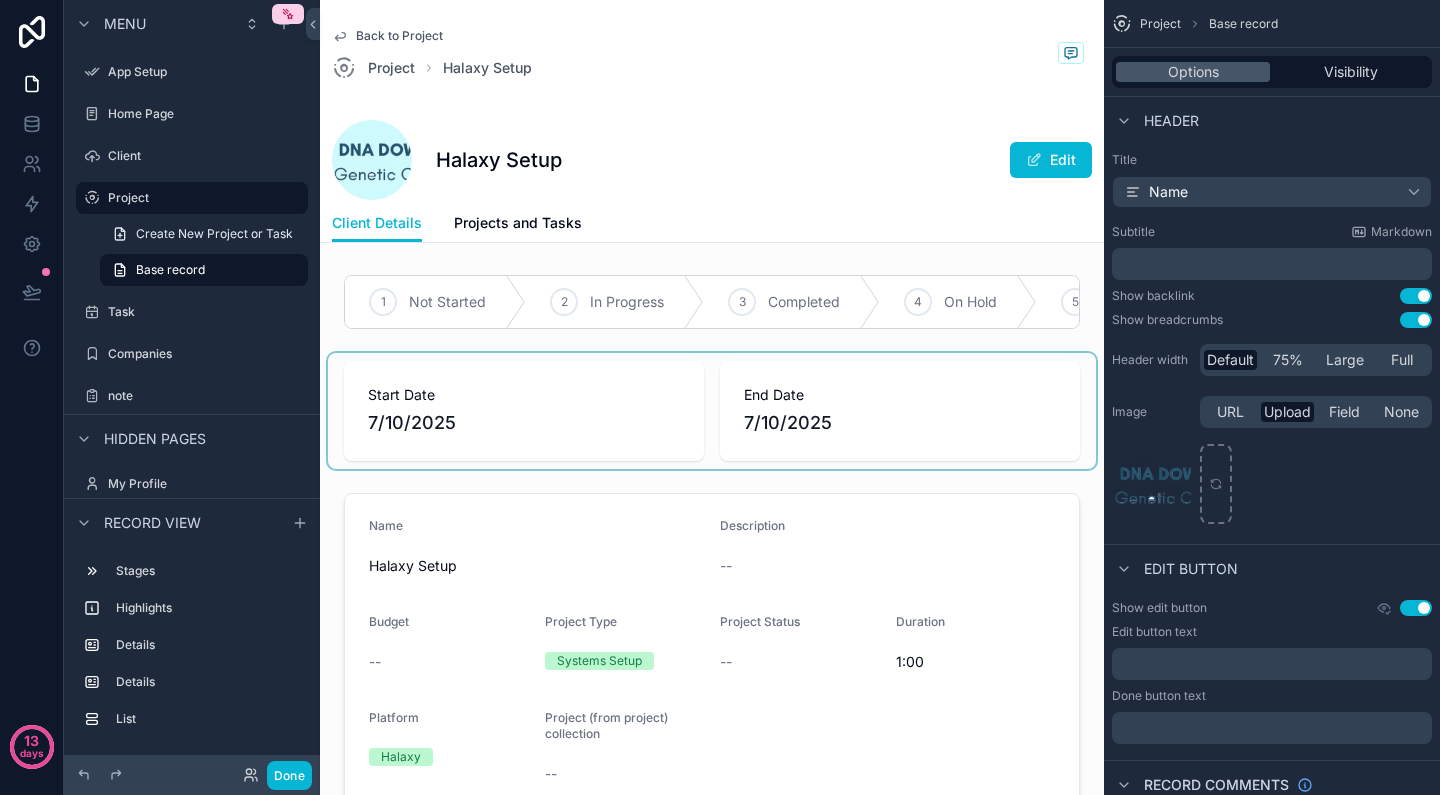 scroll, scrollTop: 0, scrollLeft: 0, axis: both 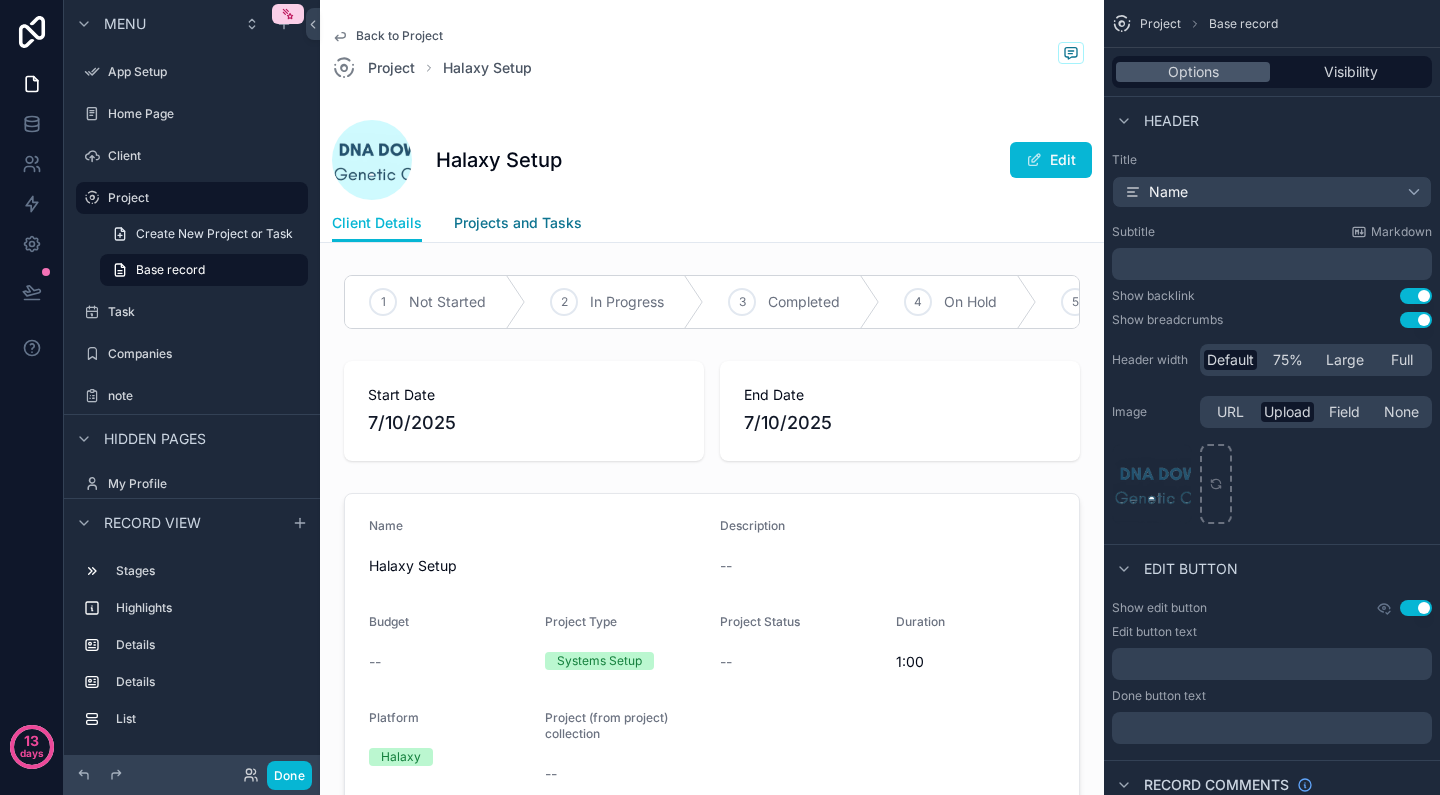 click on "Projects and Tasks" at bounding box center (518, 223) 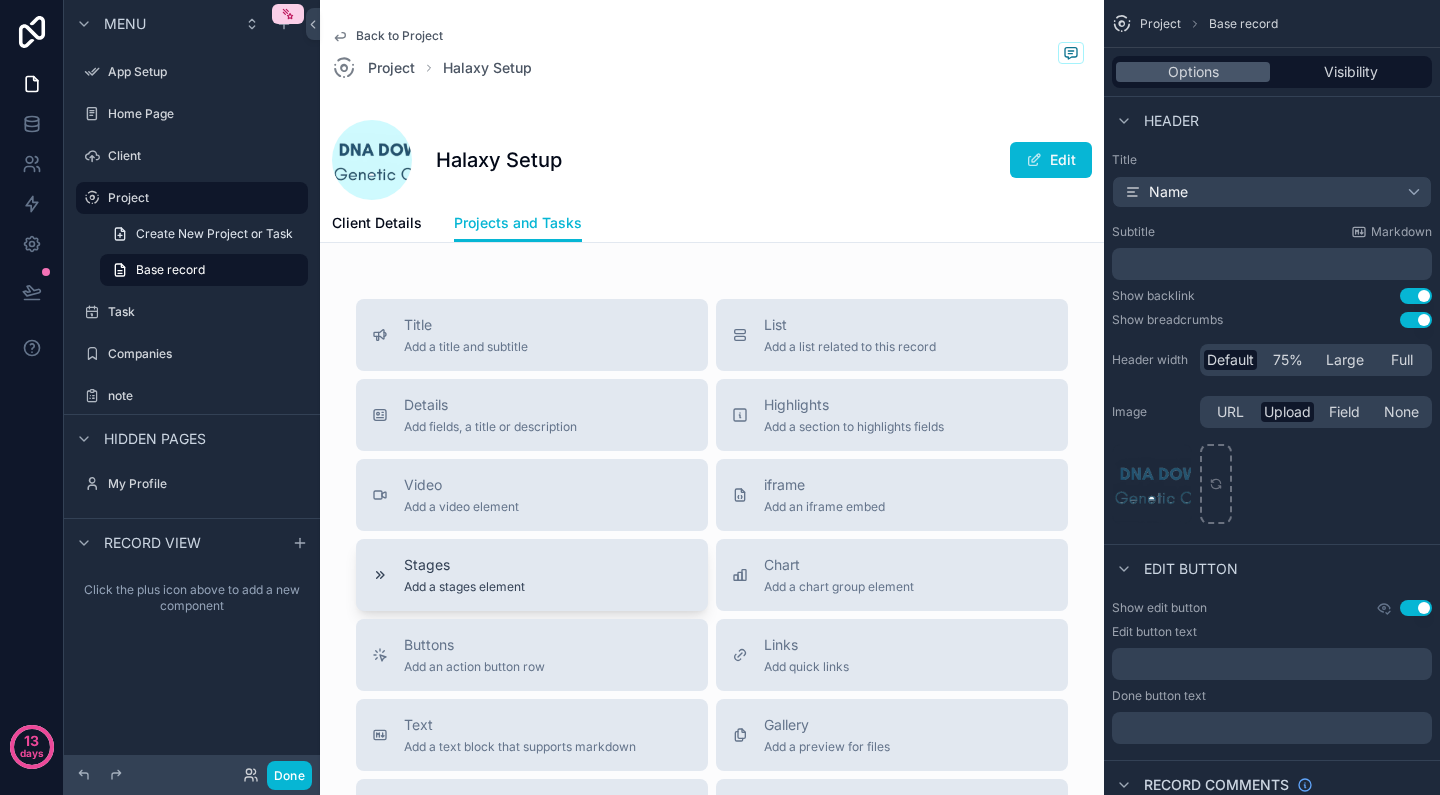 click on "Stages Add a stages element" at bounding box center (532, 575) 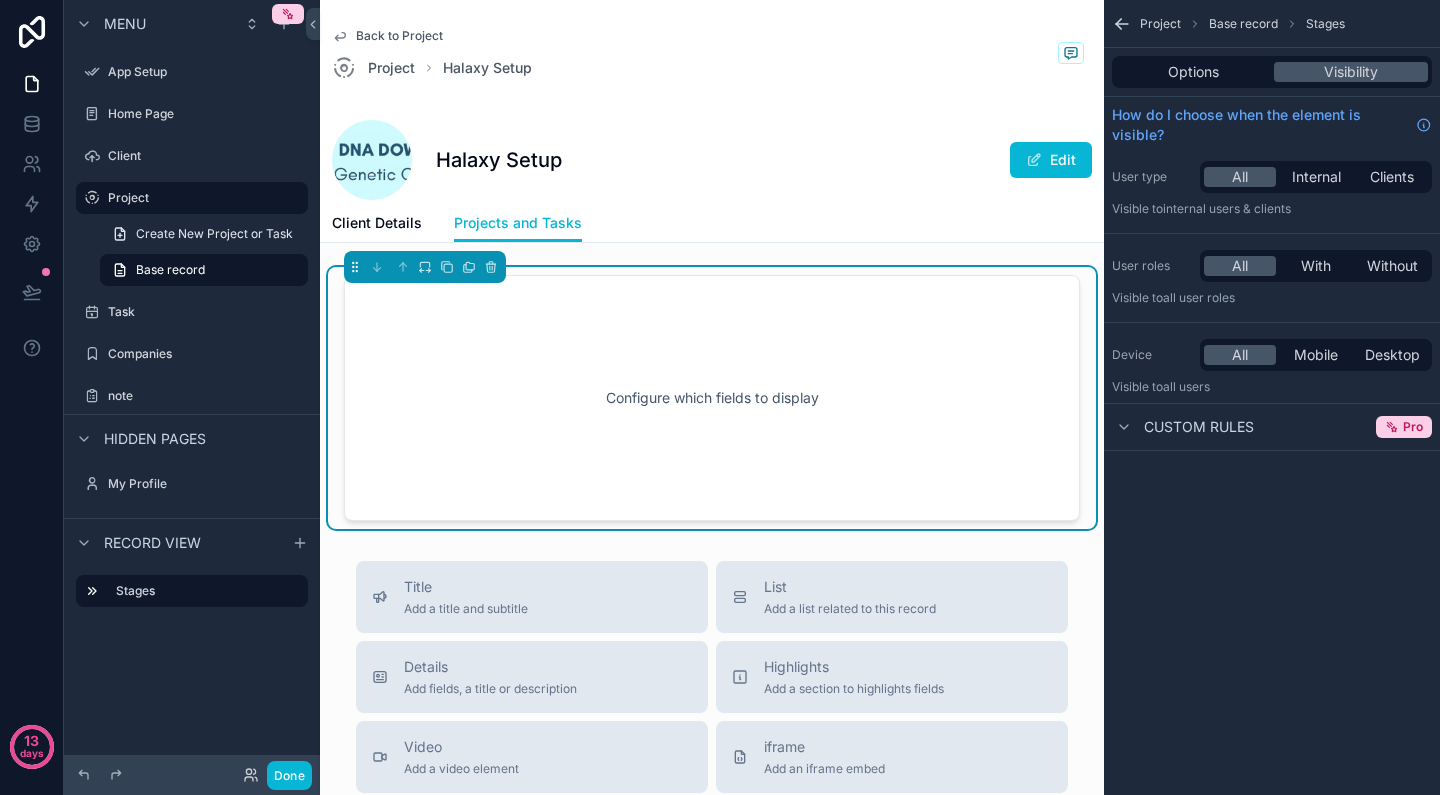 scroll, scrollTop: 1, scrollLeft: 0, axis: vertical 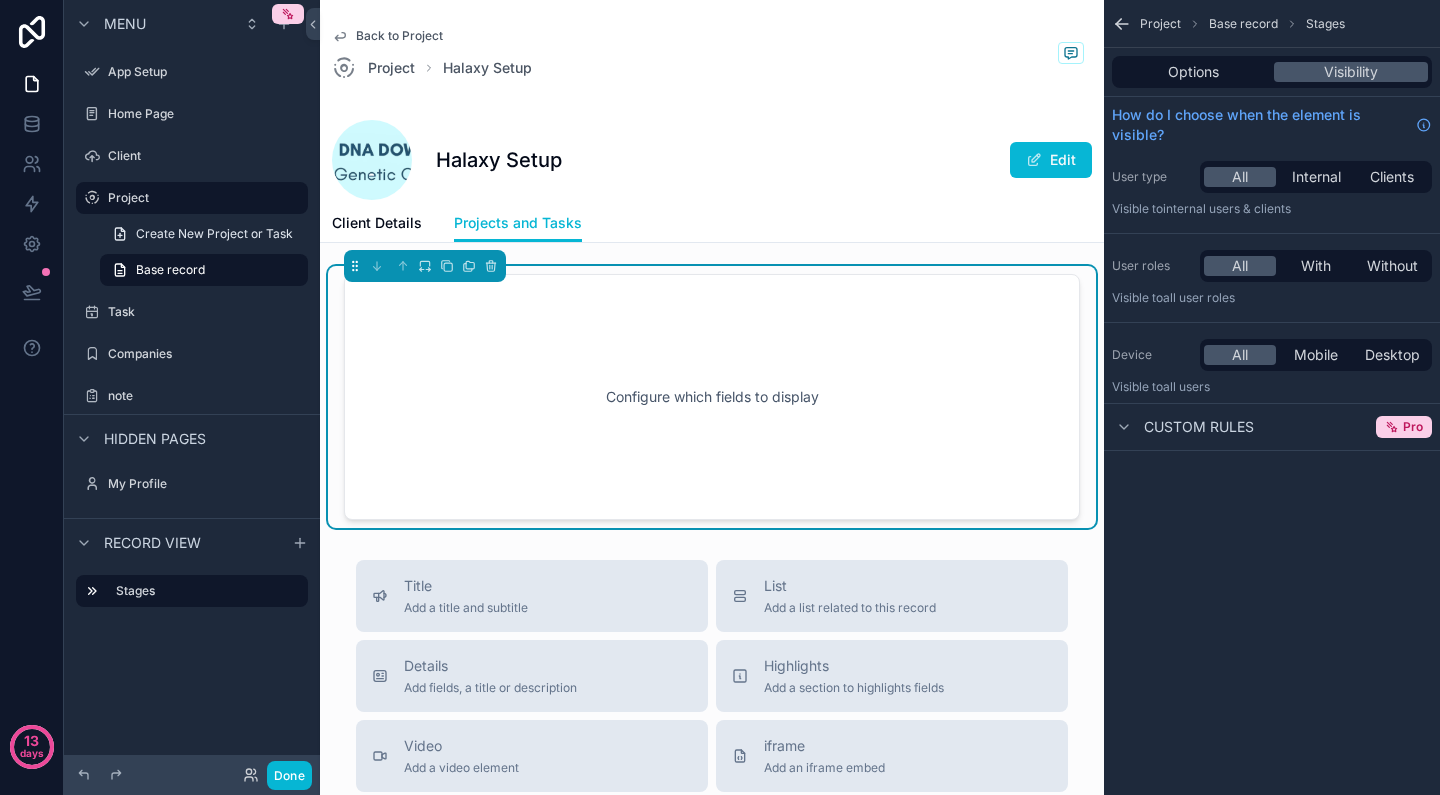 click on "Configure which fields to display" at bounding box center (712, 397) 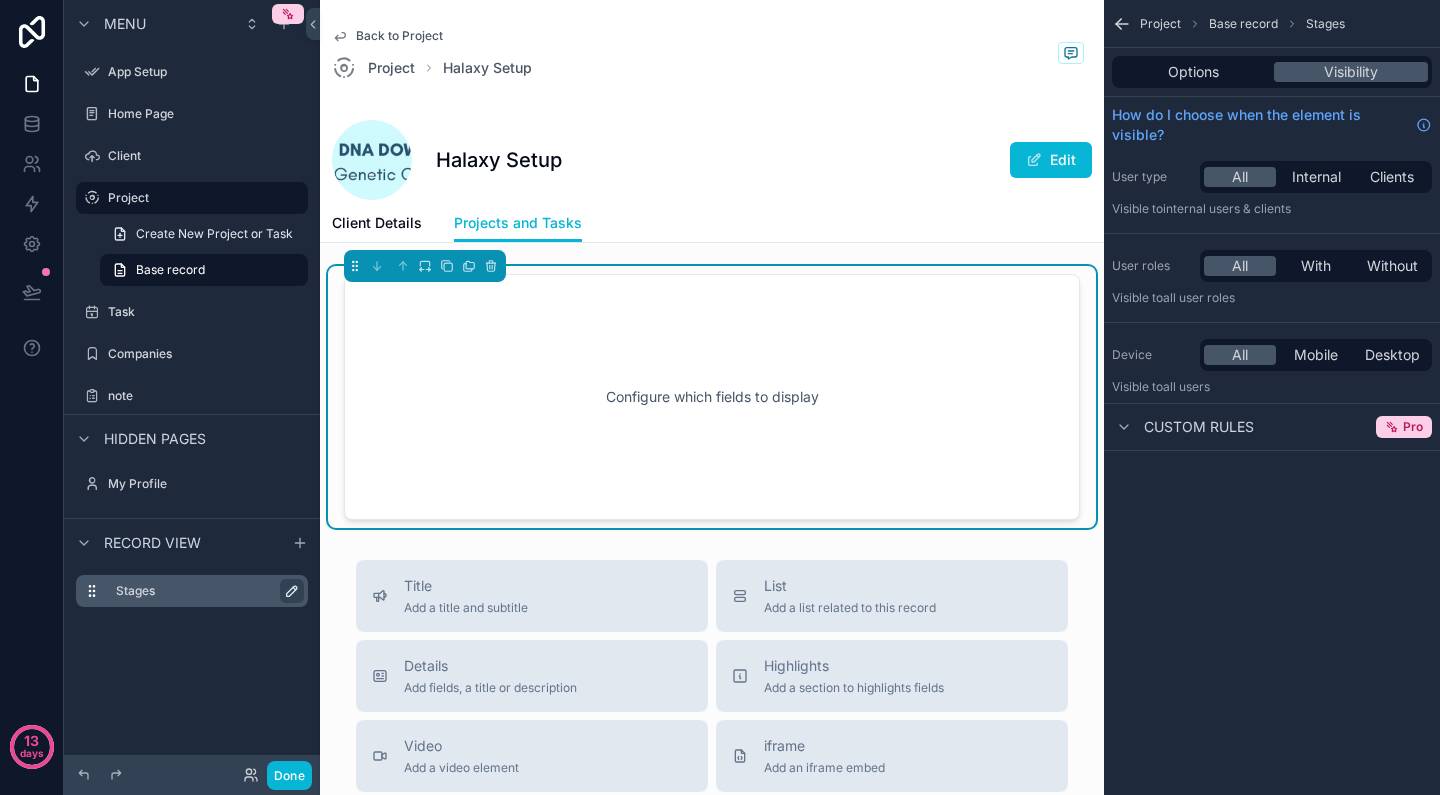 click 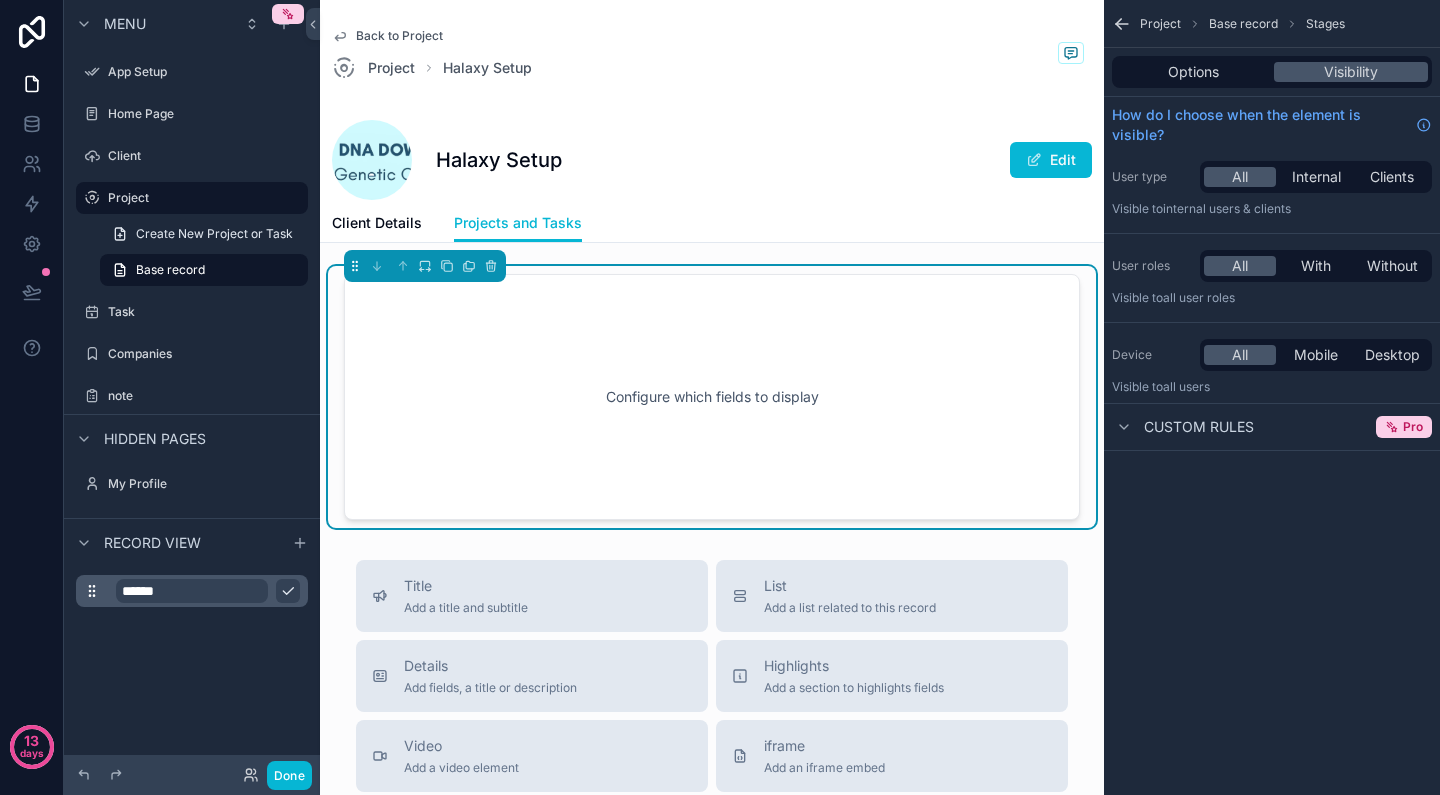 click on "******" at bounding box center (192, 646) 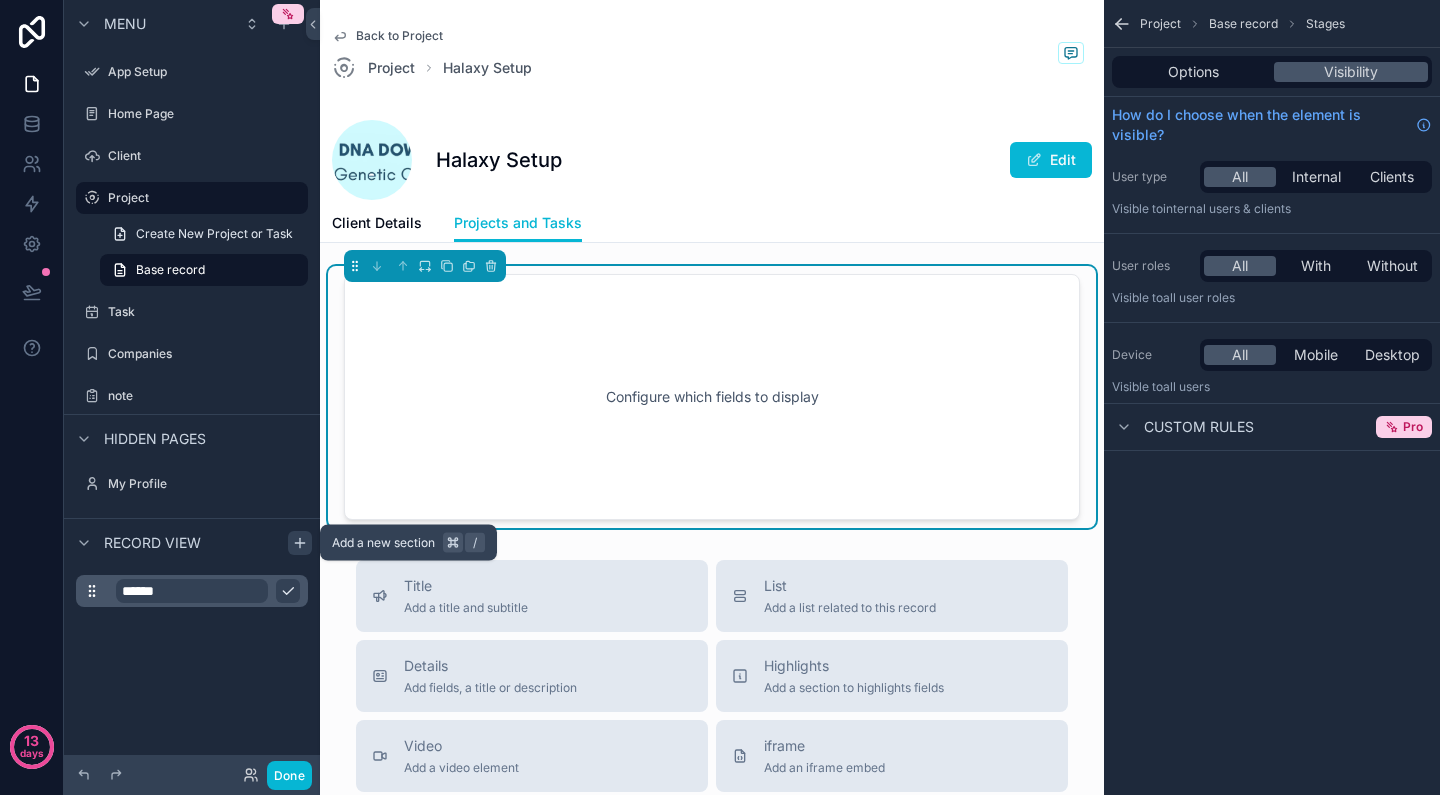 click 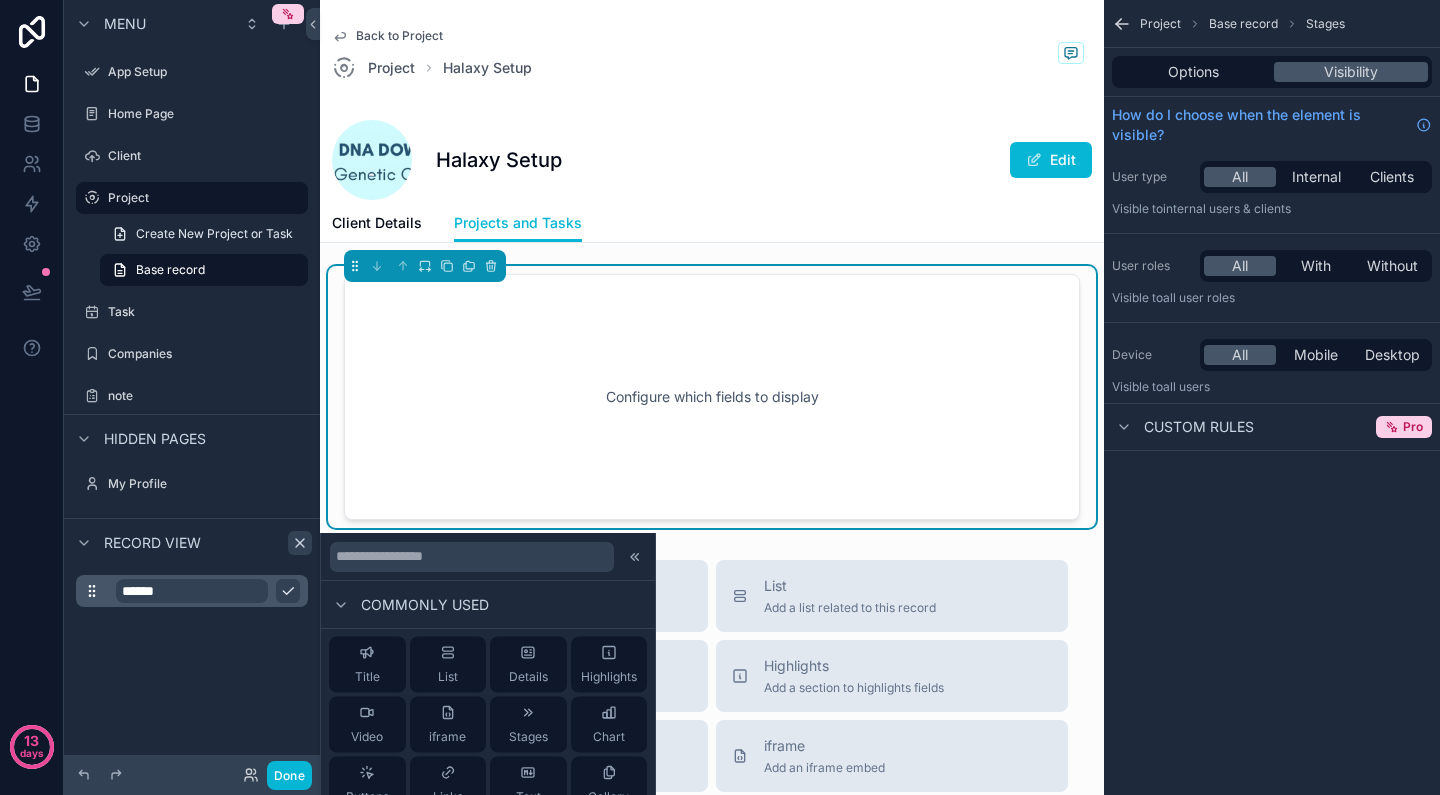 click on "Configure which fields to display" at bounding box center (712, 397) 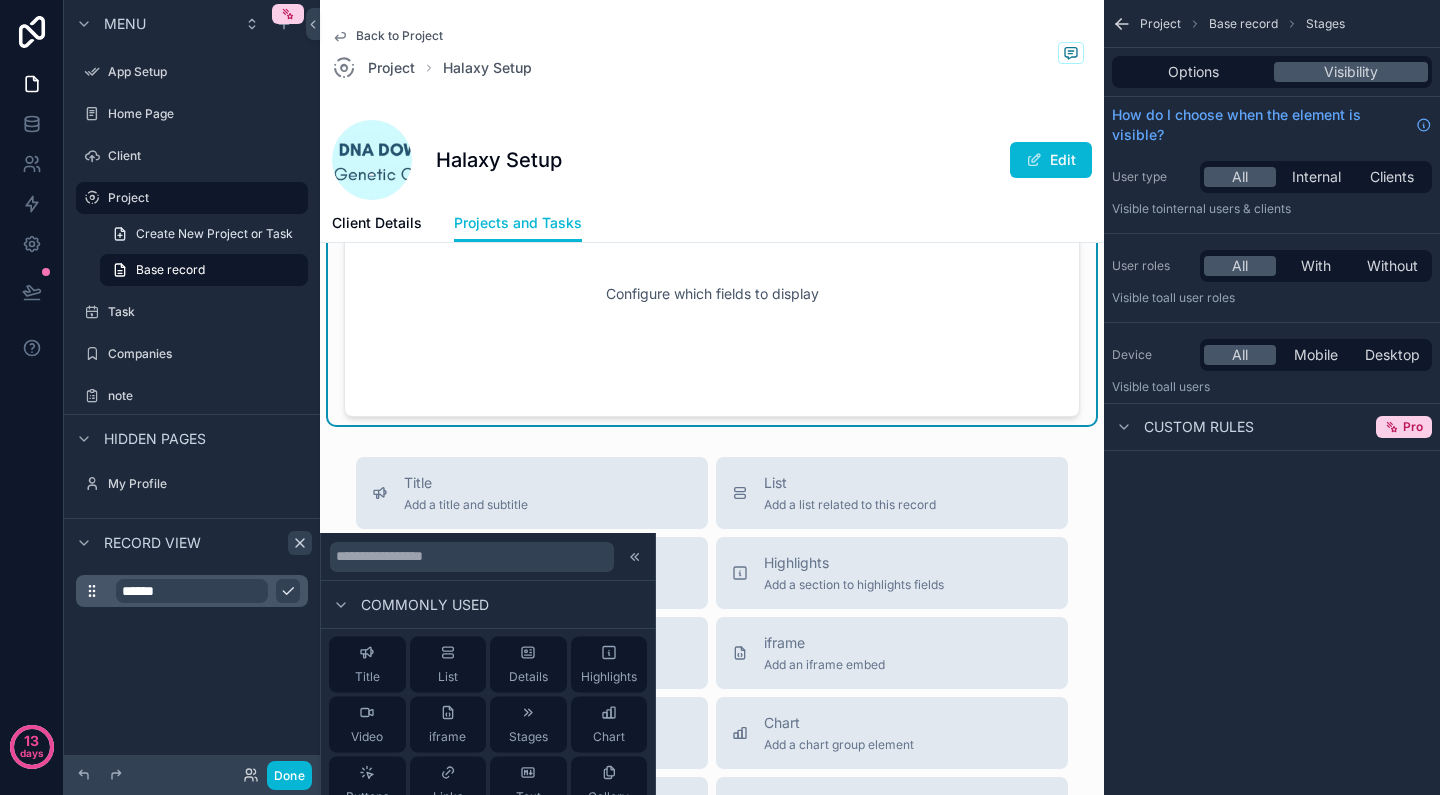 scroll, scrollTop: 108, scrollLeft: 0, axis: vertical 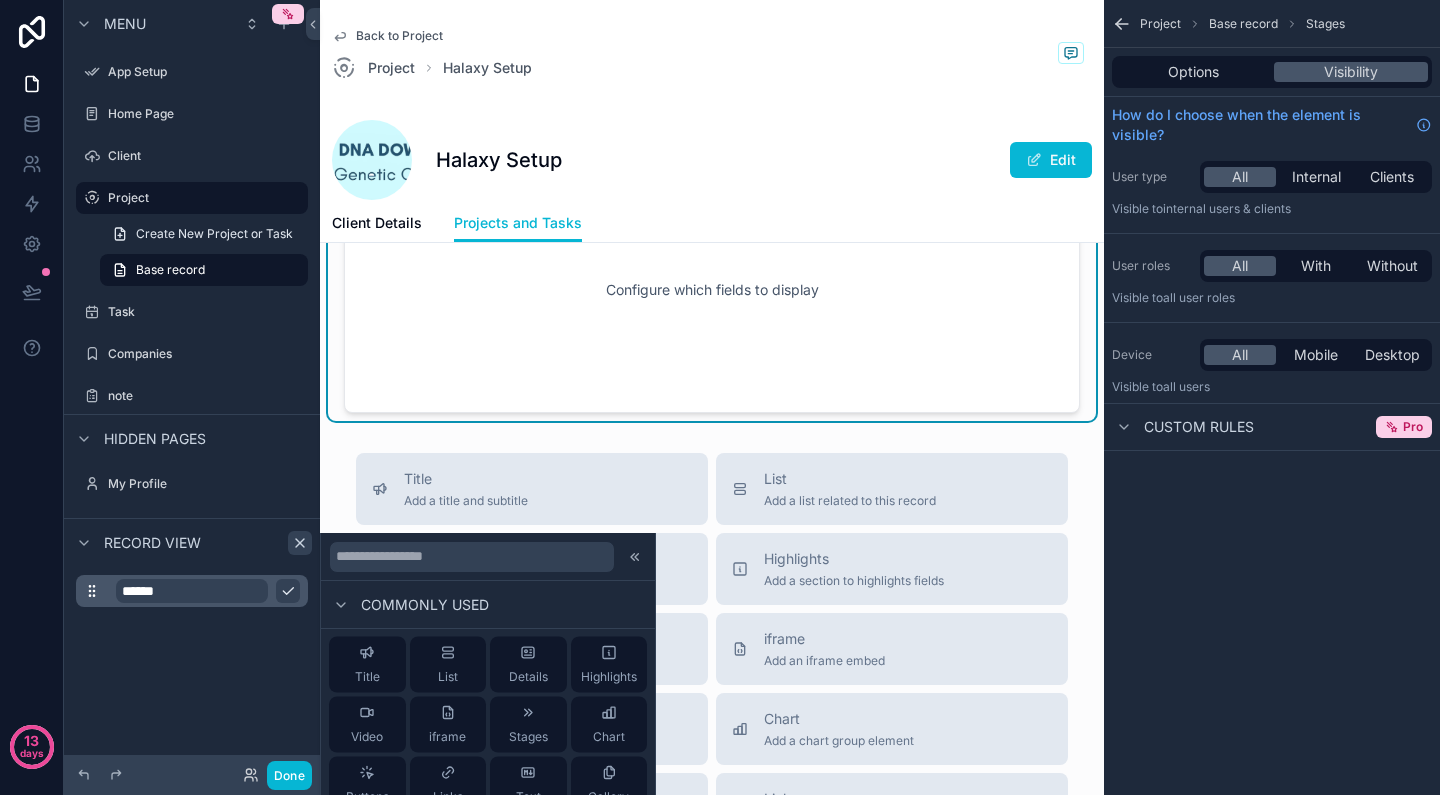 click on "Configure which fields to display" at bounding box center [712, 290] 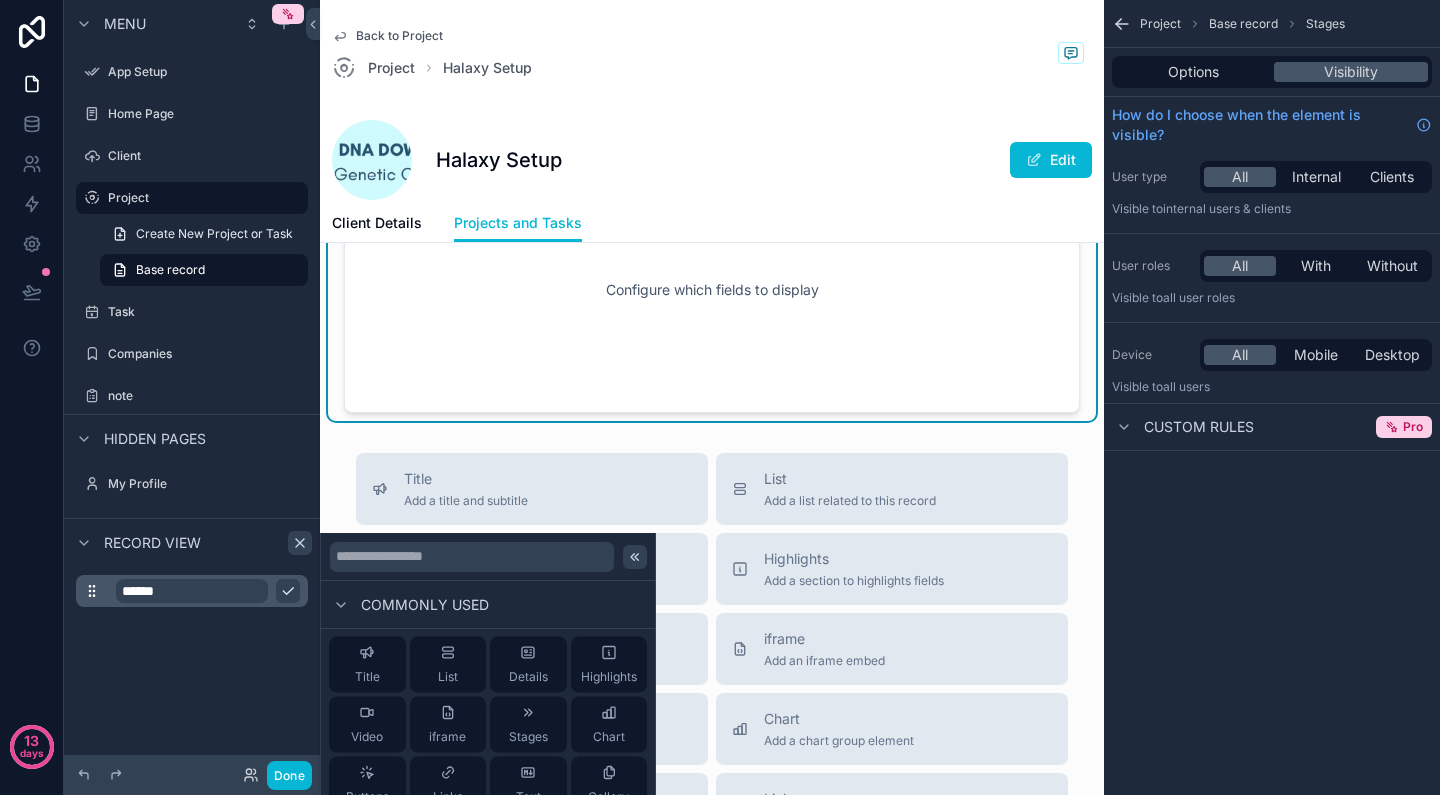 click 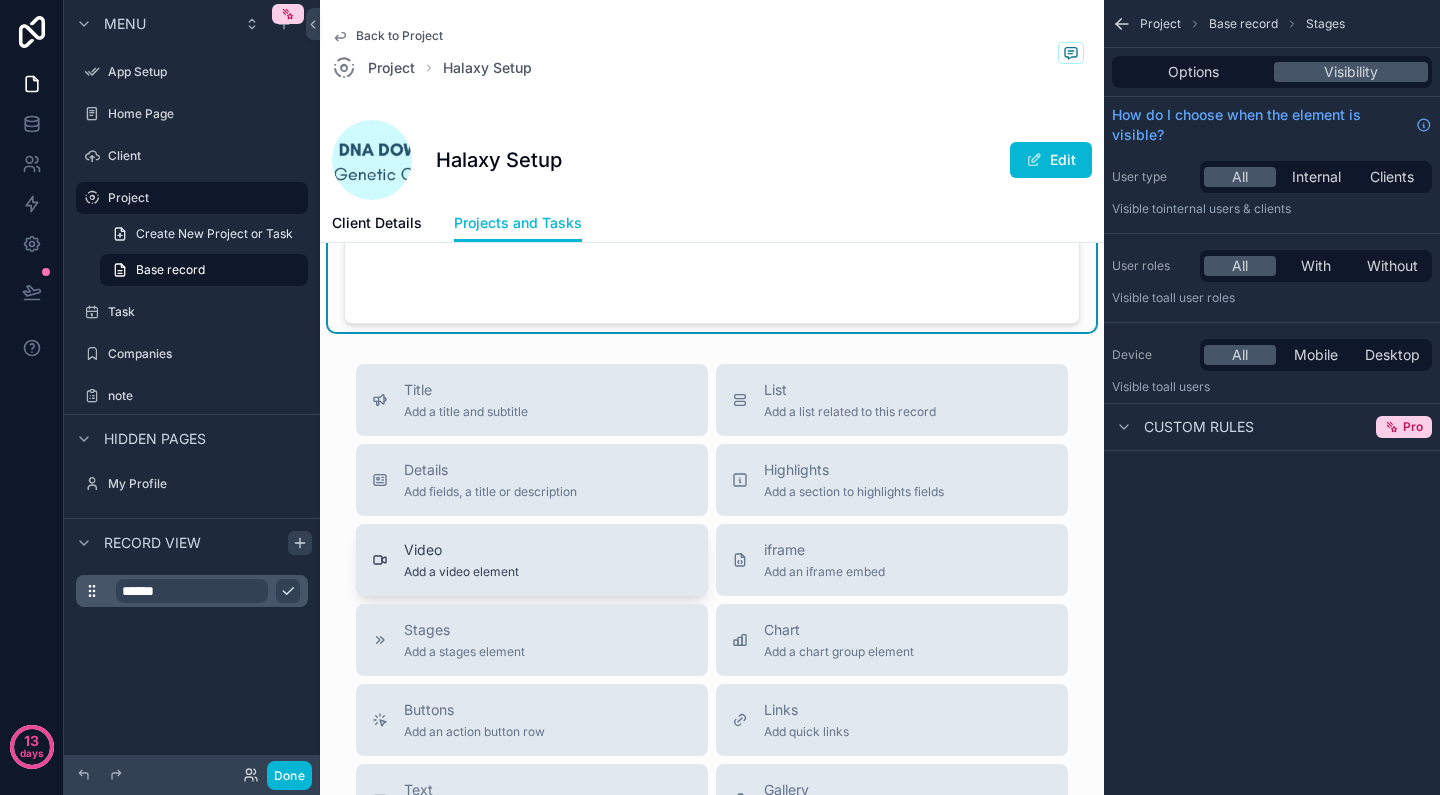 scroll, scrollTop: 196, scrollLeft: 0, axis: vertical 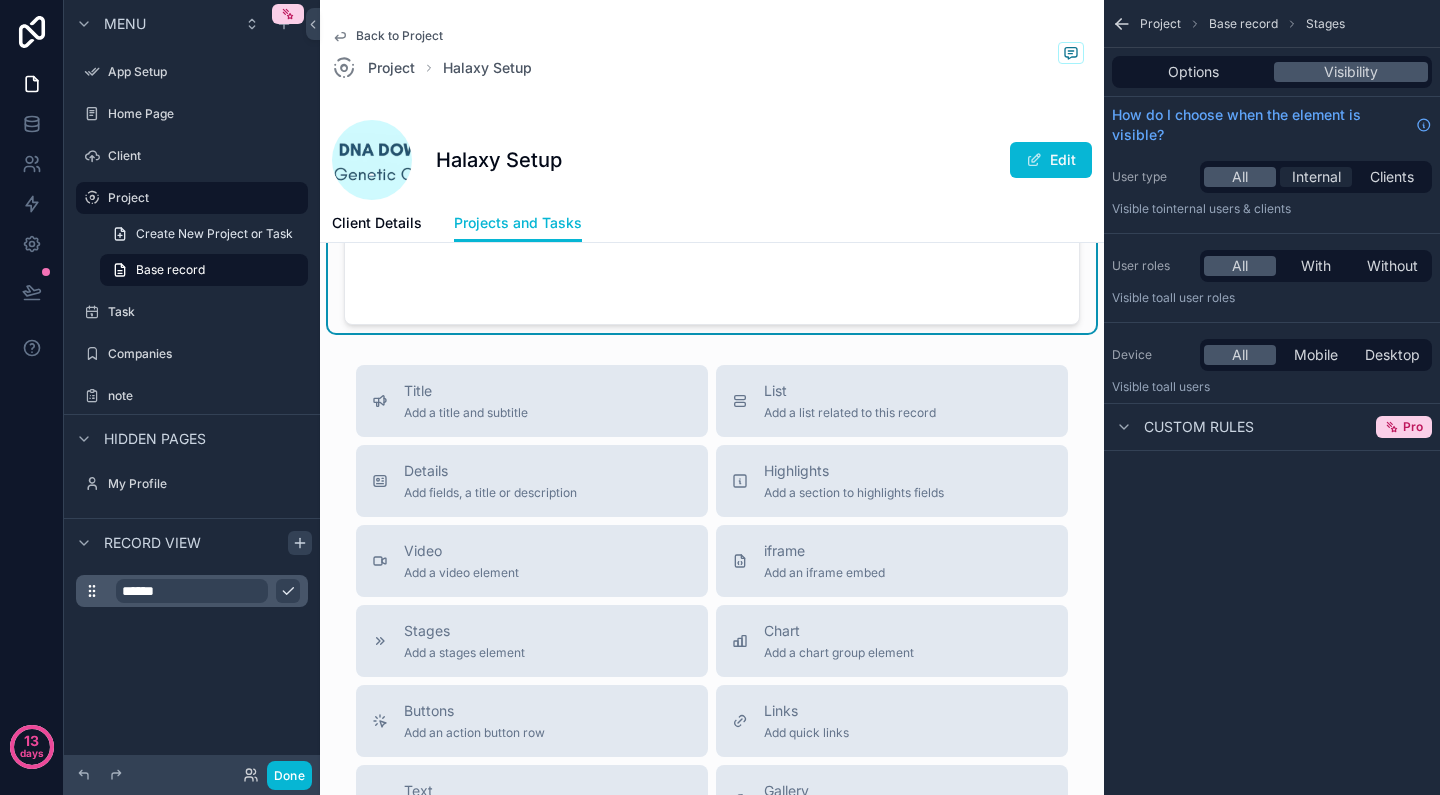 click on "Internal" at bounding box center (1316, 177) 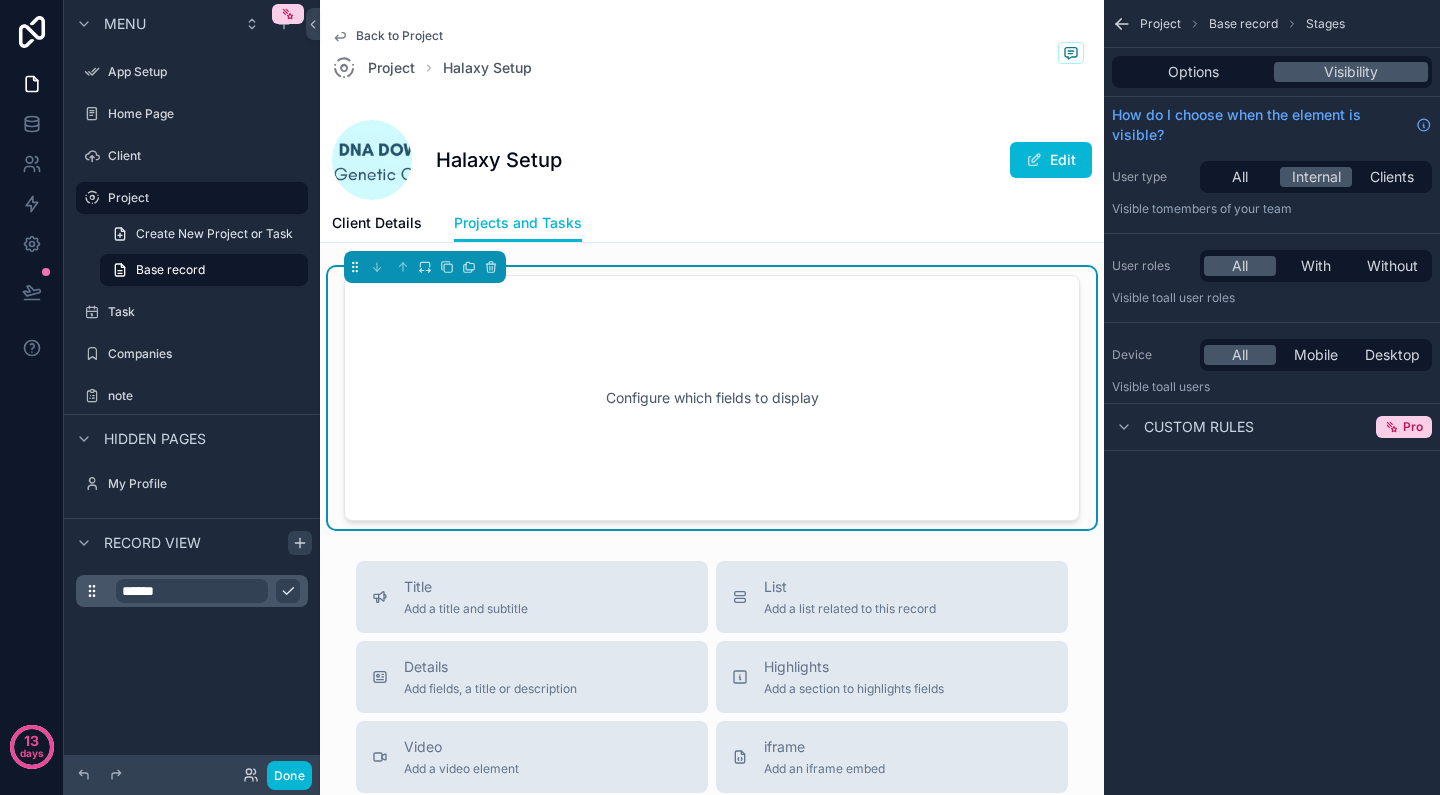 scroll, scrollTop: 0, scrollLeft: 0, axis: both 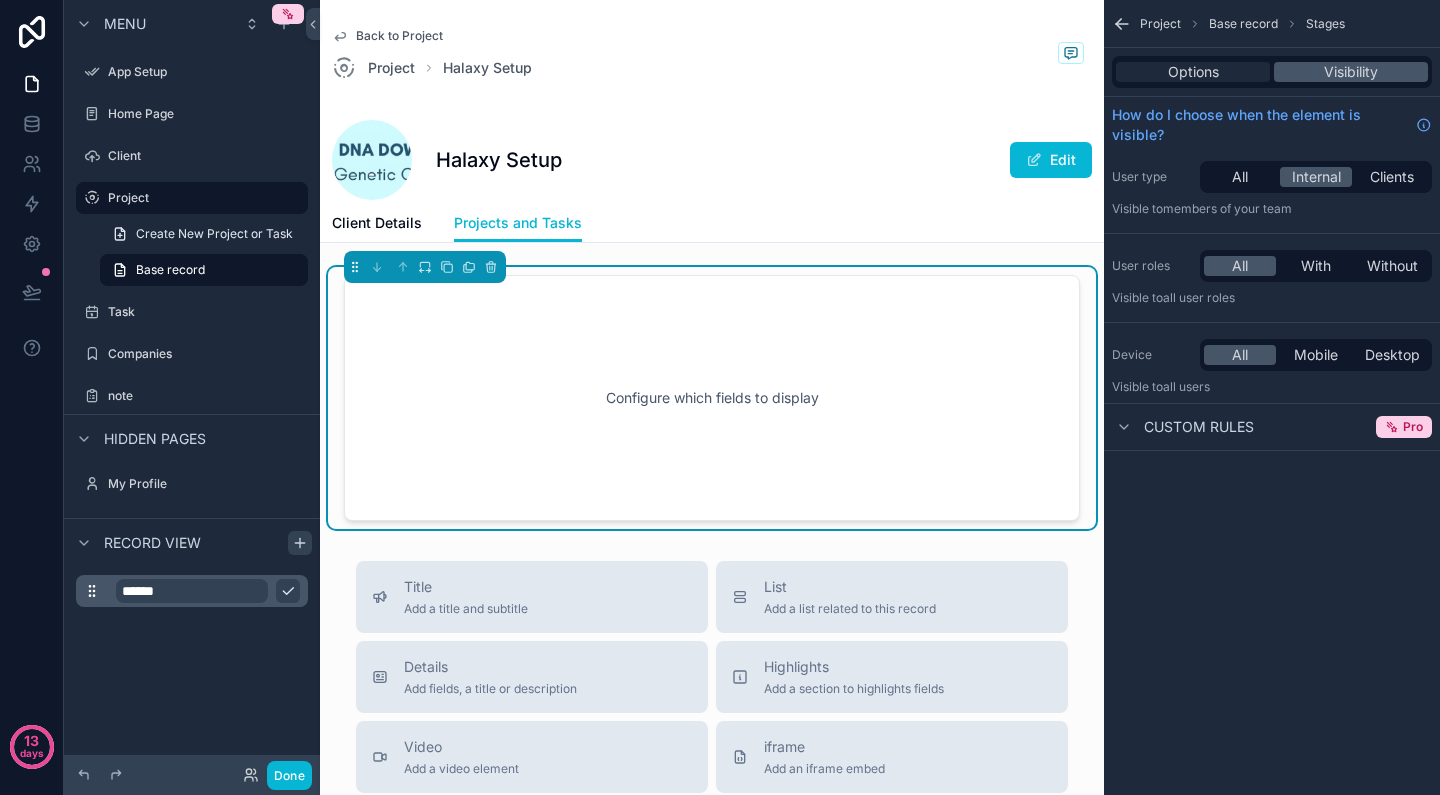 click on "Options" at bounding box center (1193, 72) 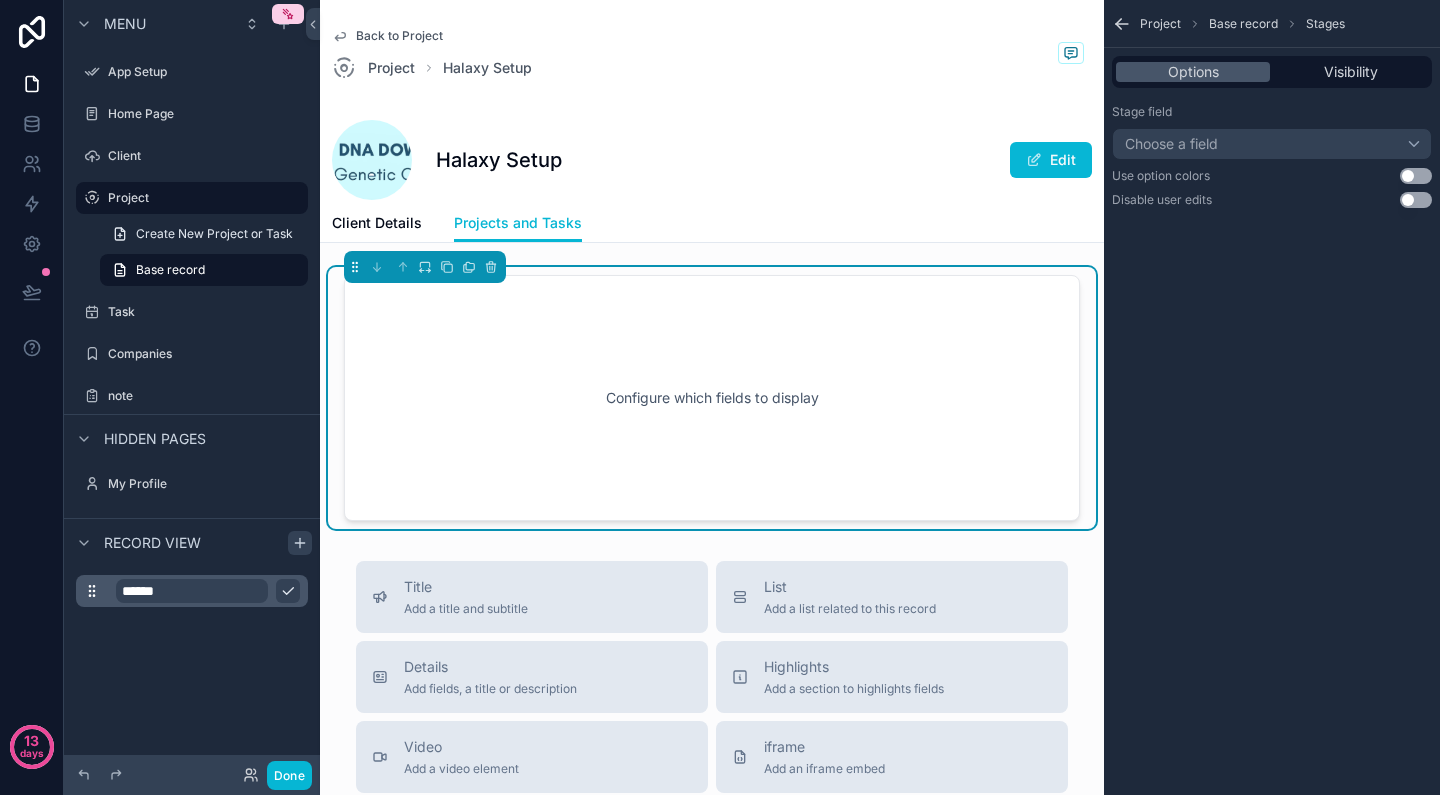 click on "Choose a field" at bounding box center (1272, 144) 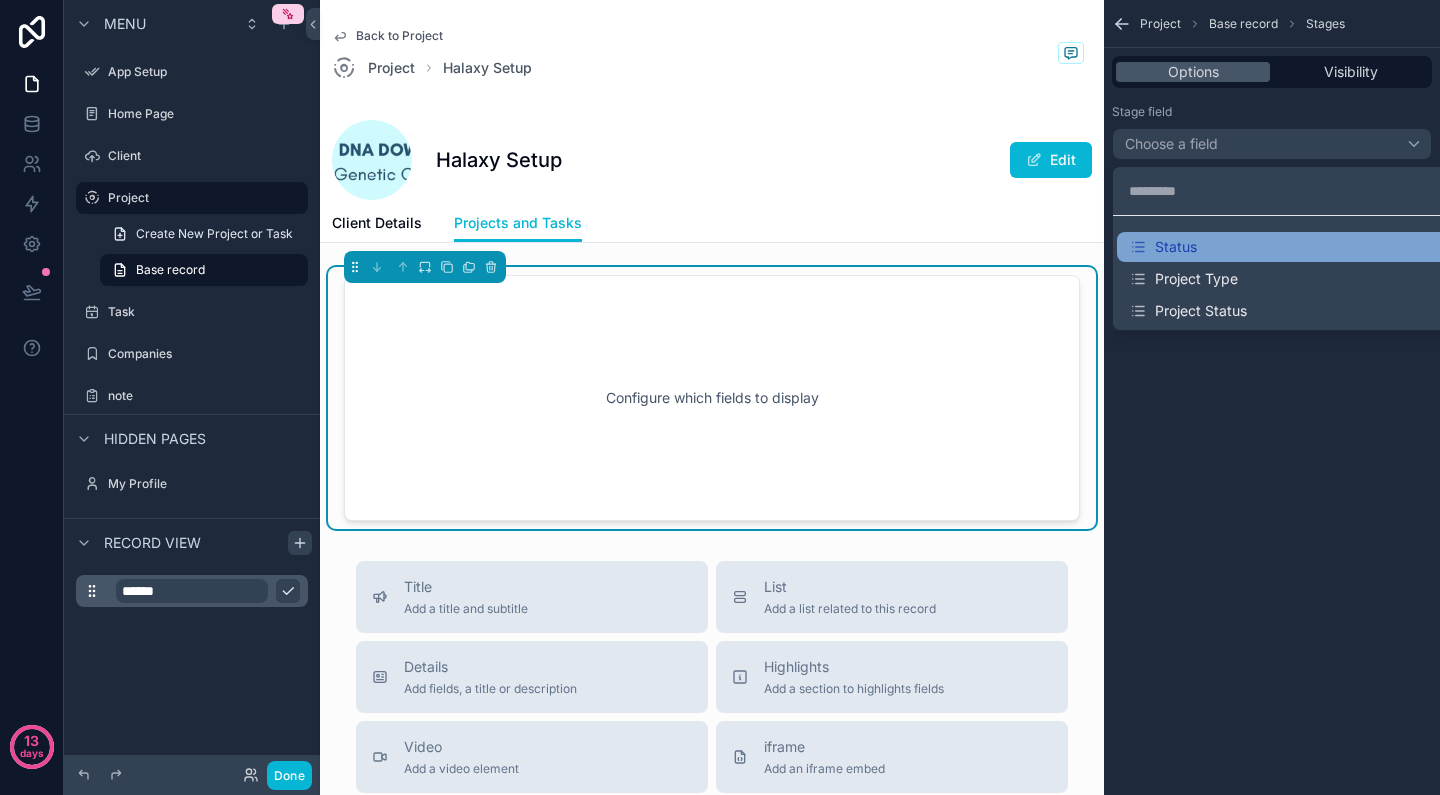 click on "Status" at bounding box center [1163, 247] 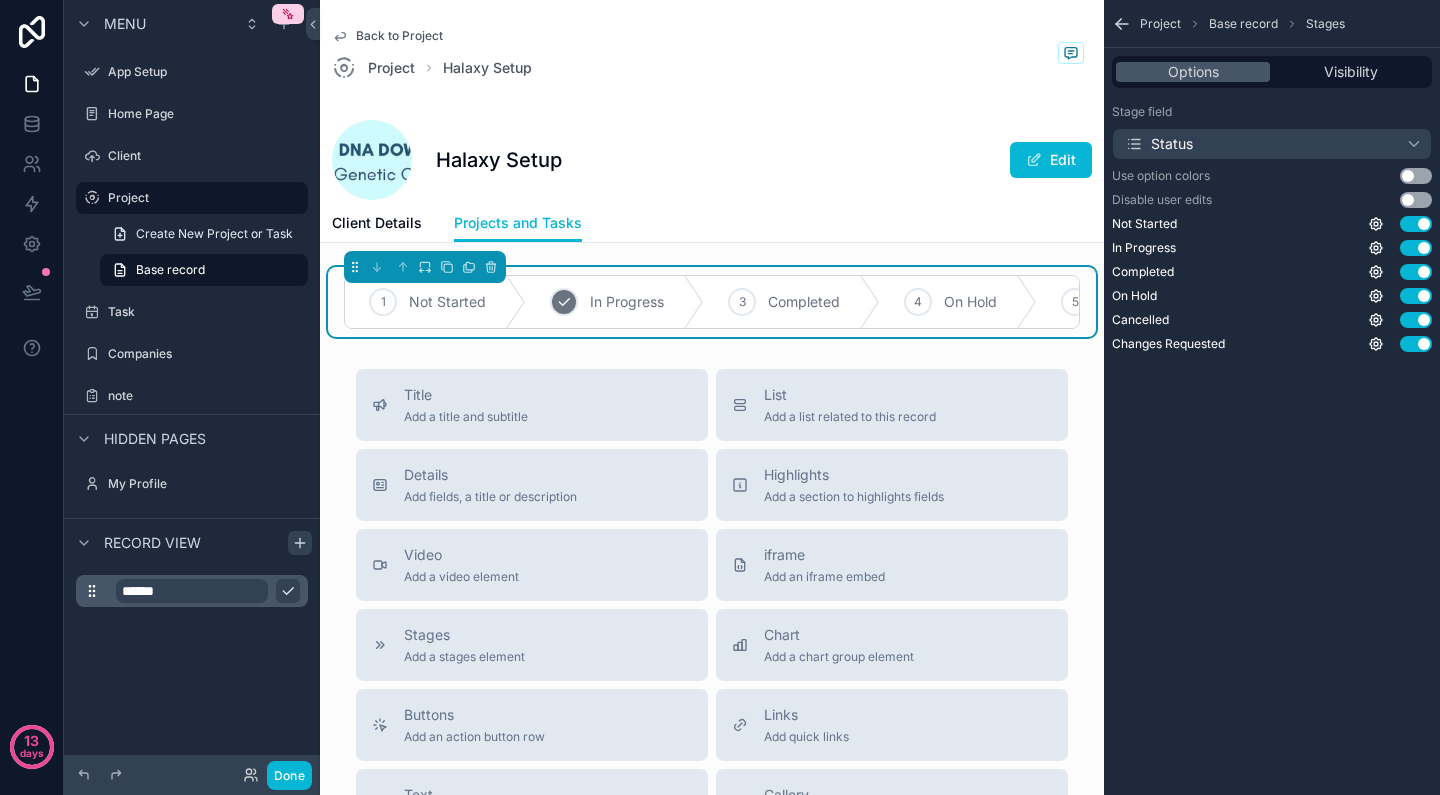 scroll, scrollTop: 0, scrollLeft: 0, axis: both 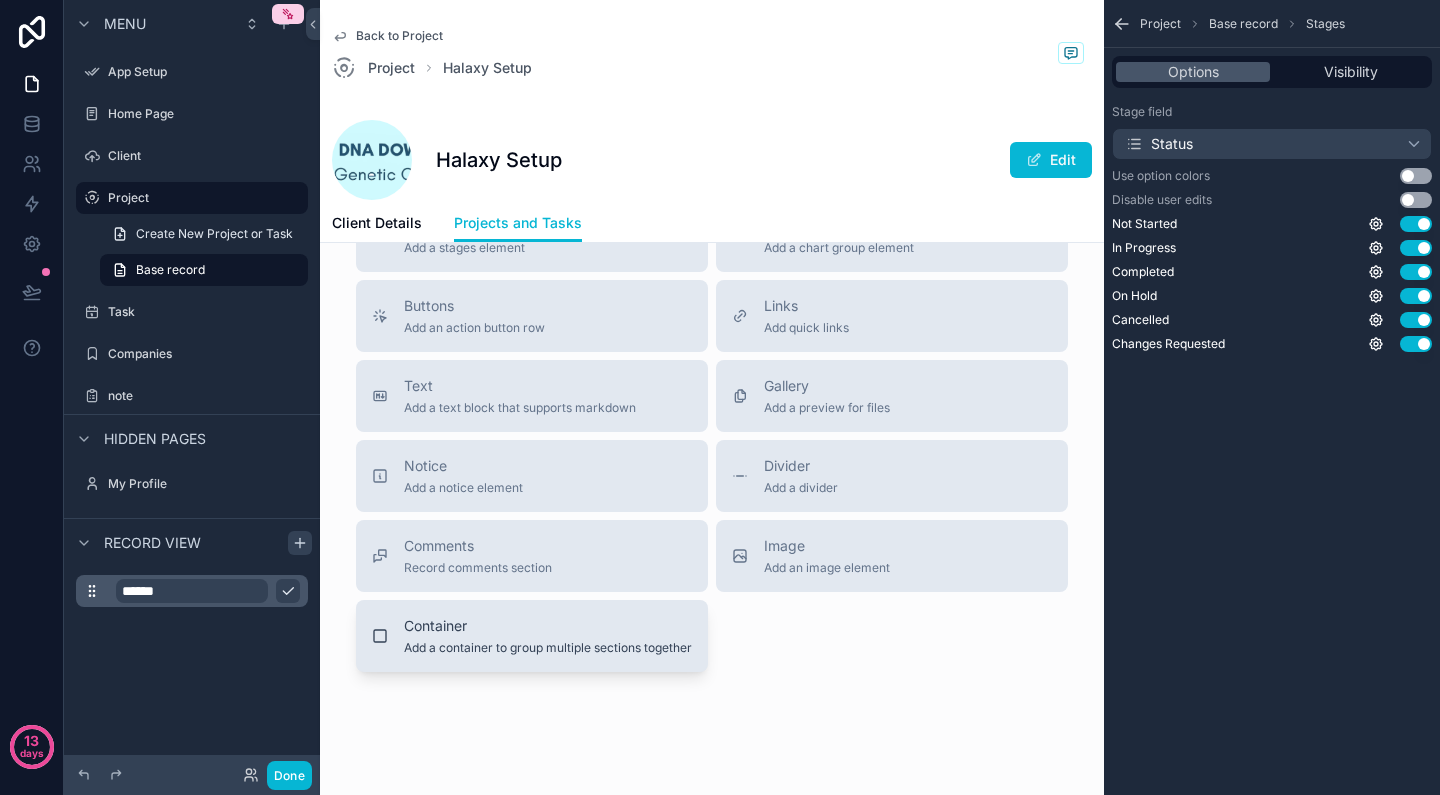 click on "Container Add a container to group multiple sections together" at bounding box center (548, 636) 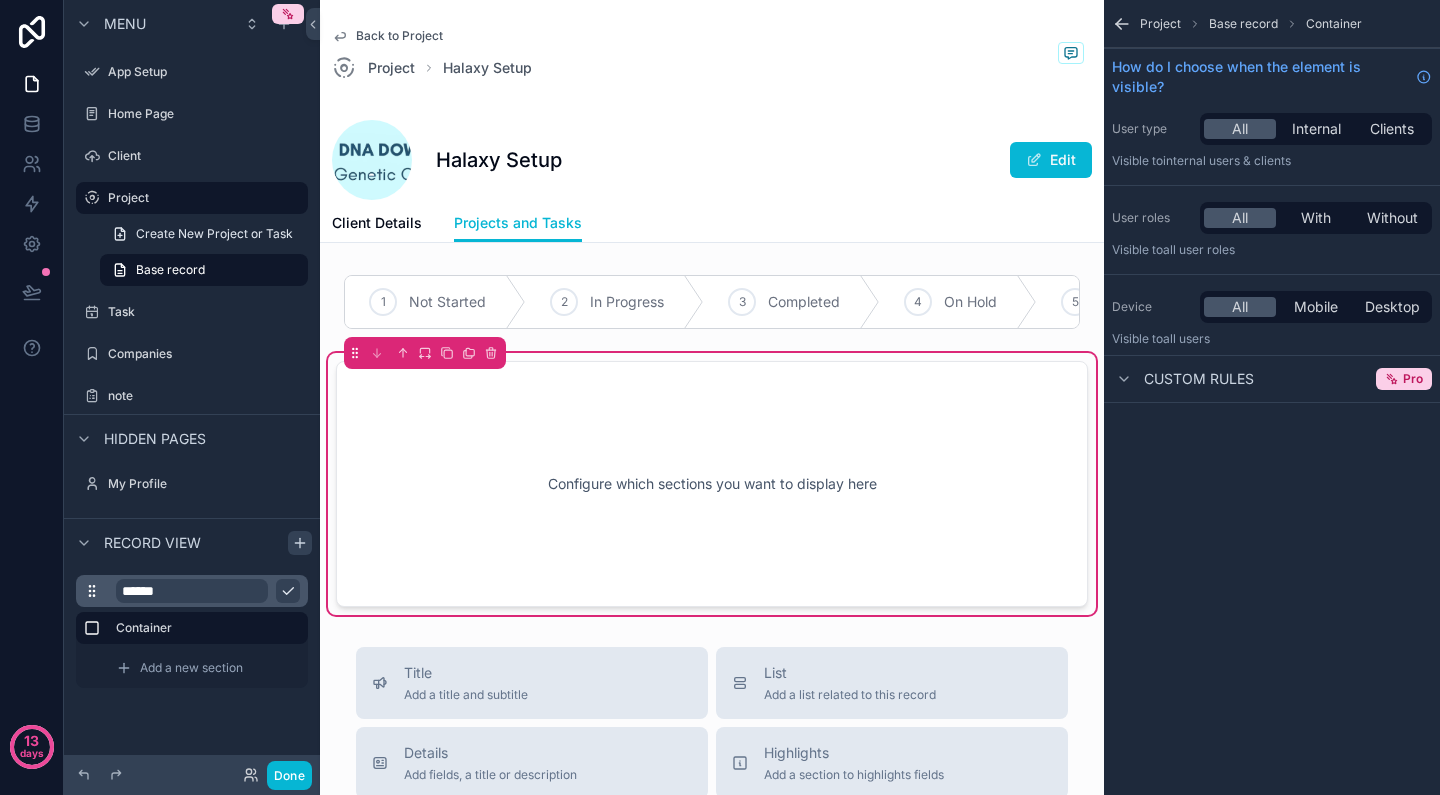 scroll, scrollTop: 0, scrollLeft: 0, axis: both 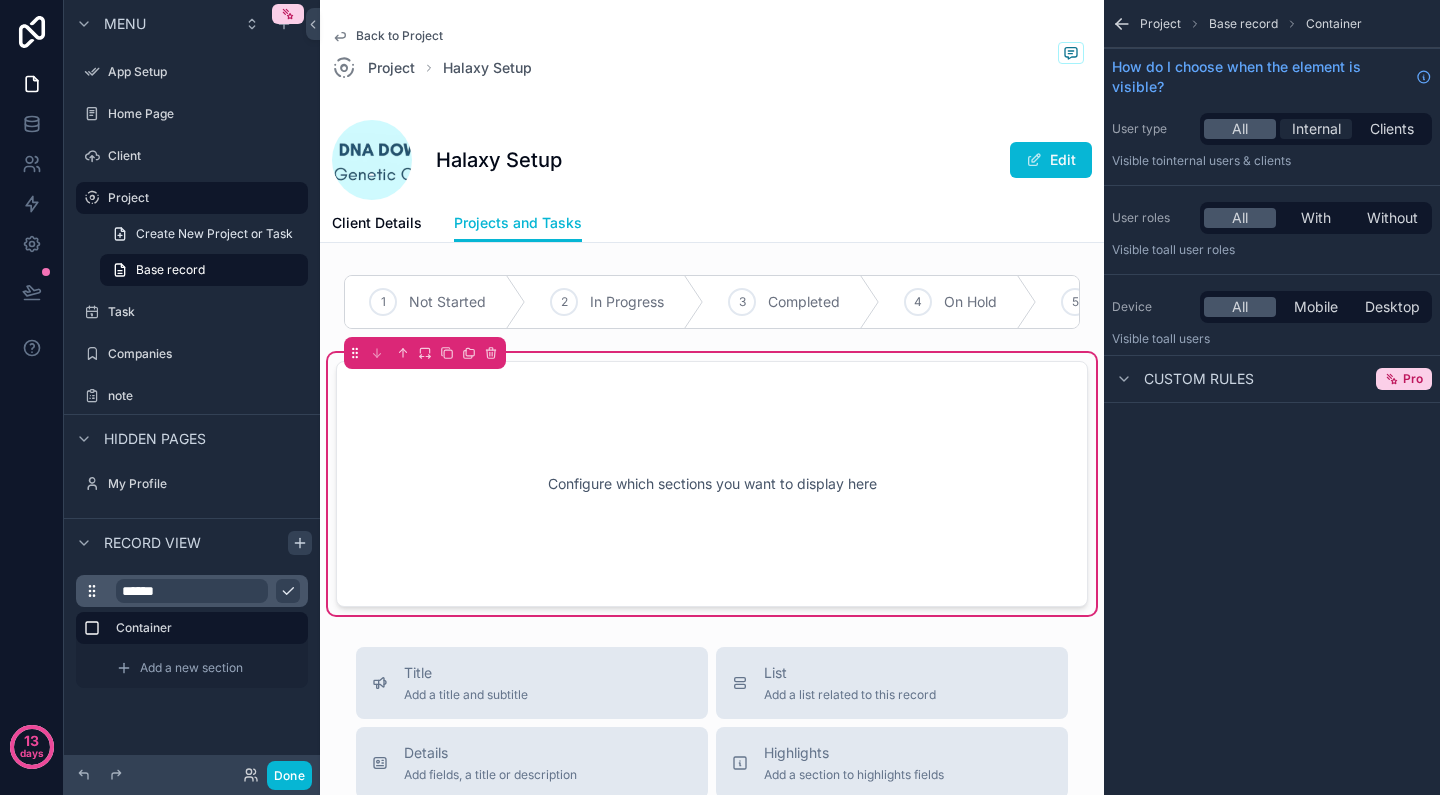click on "Internal" at bounding box center [1316, 129] 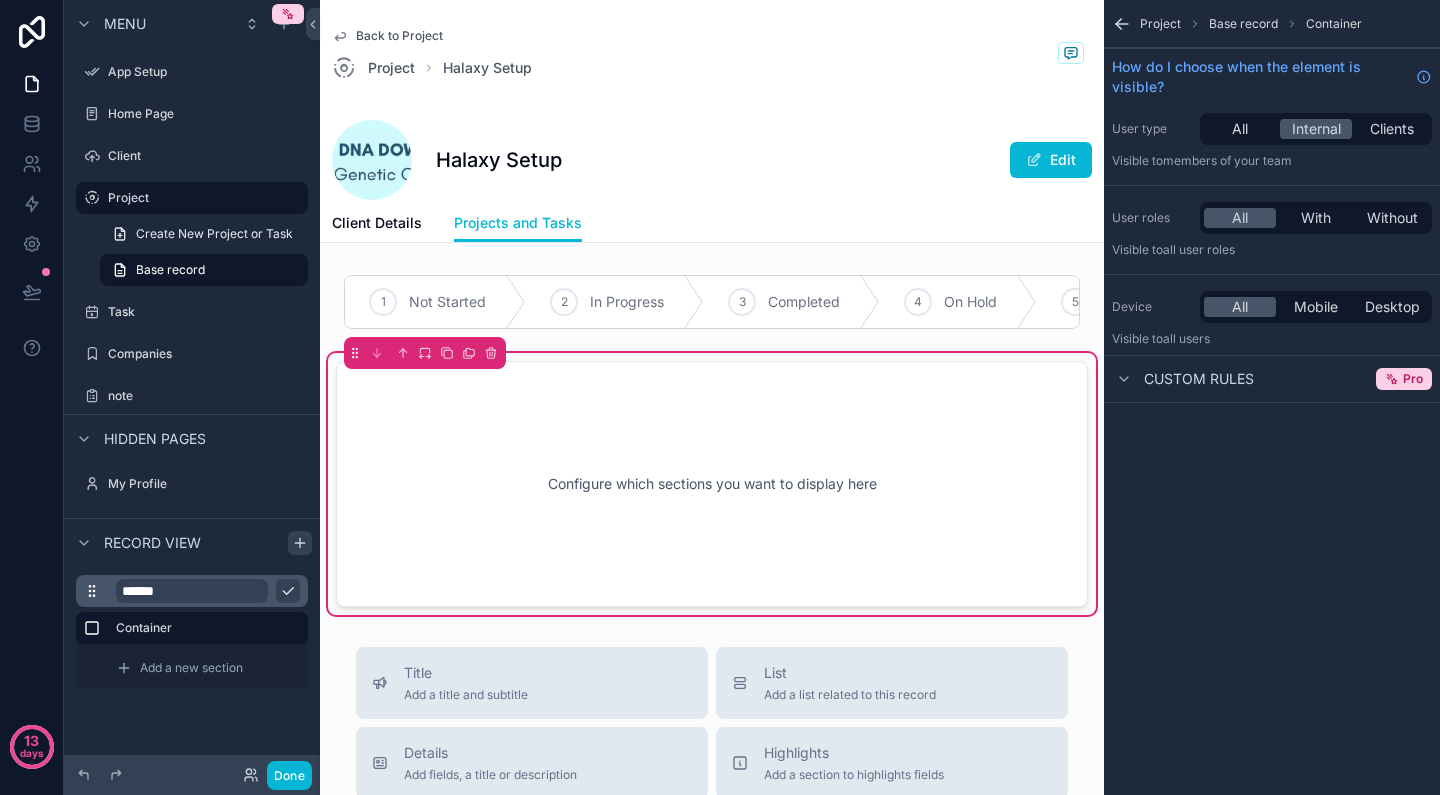 click on "Configure which sections you want to display here" at bounding box center (712, 484) 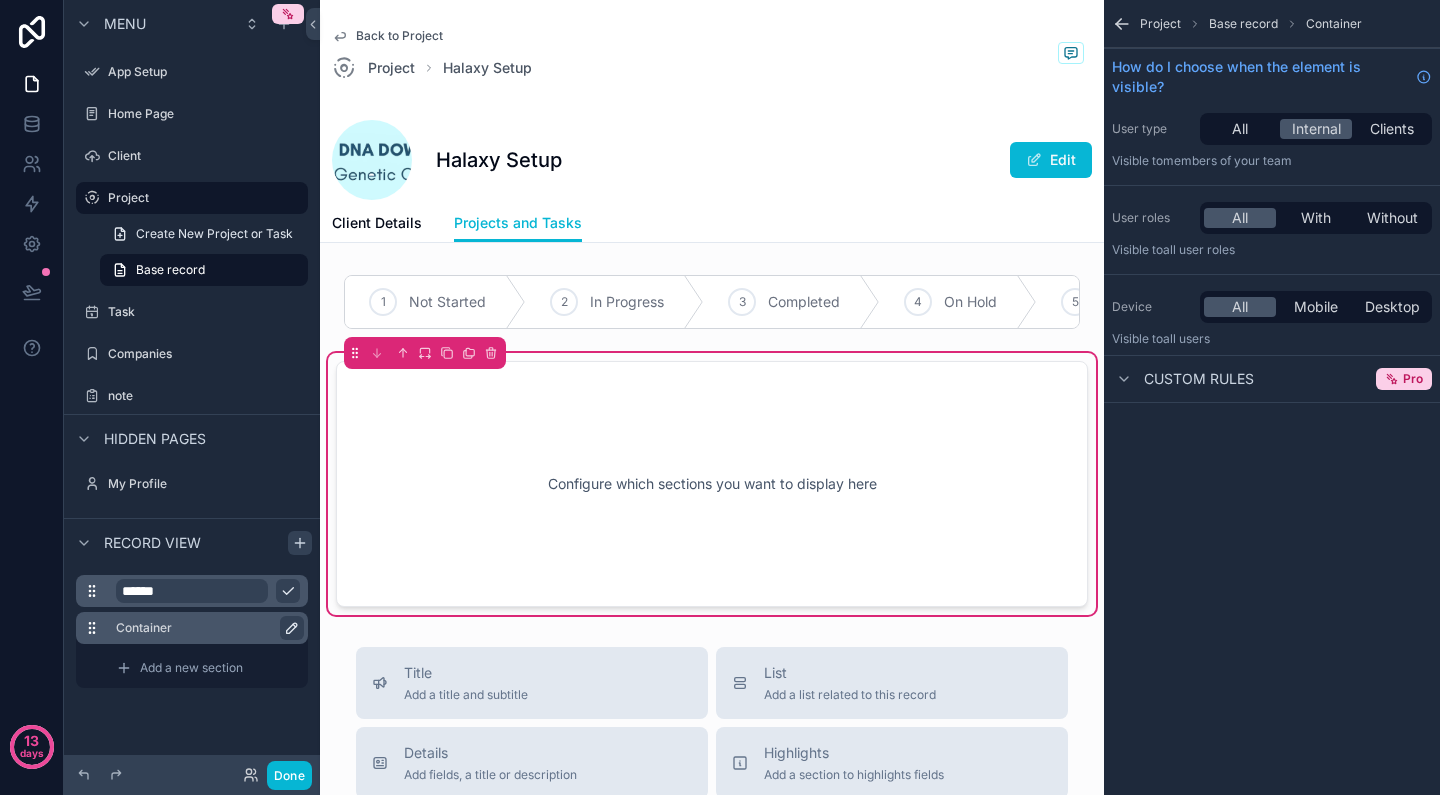 click 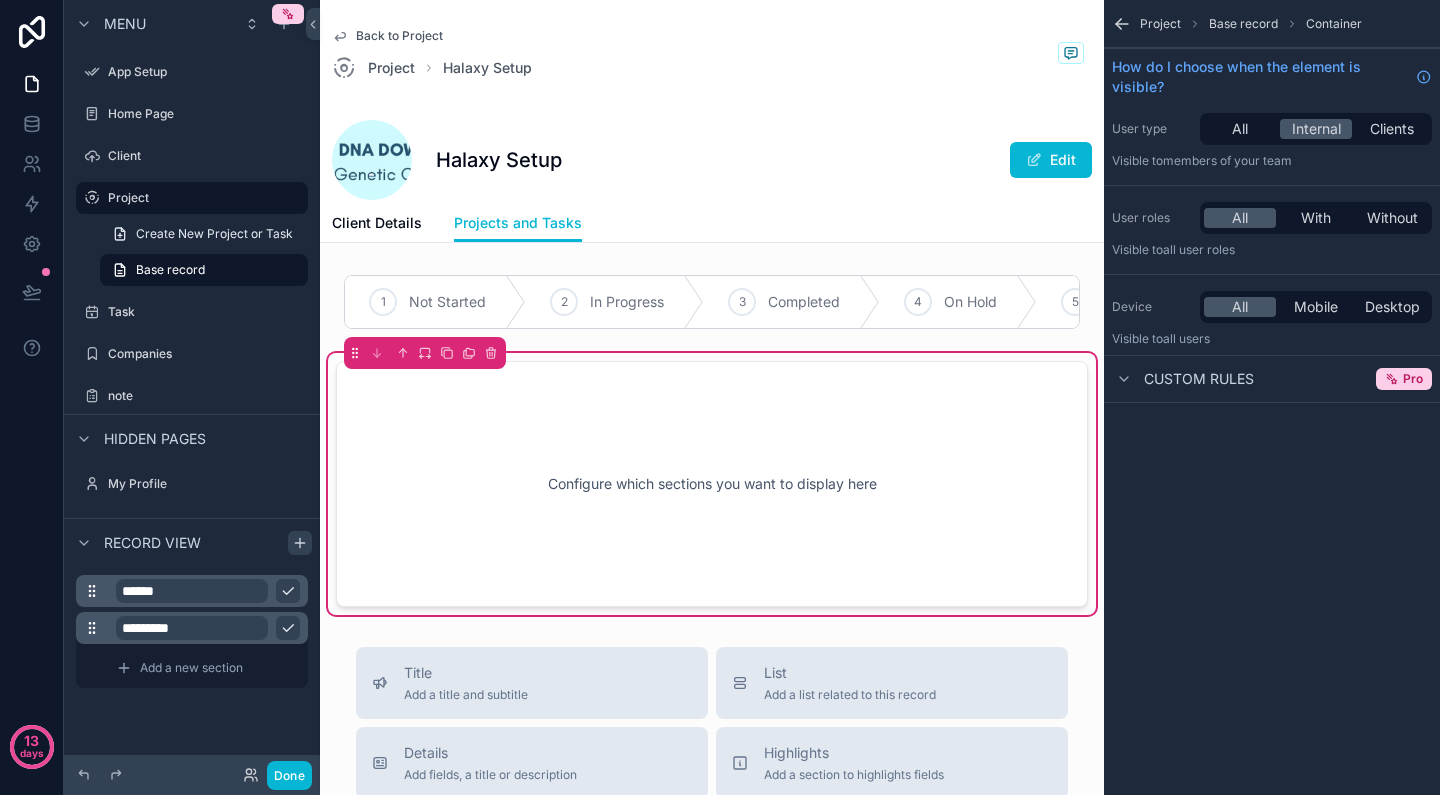 click on "*********" at bounding box center (192, 628) 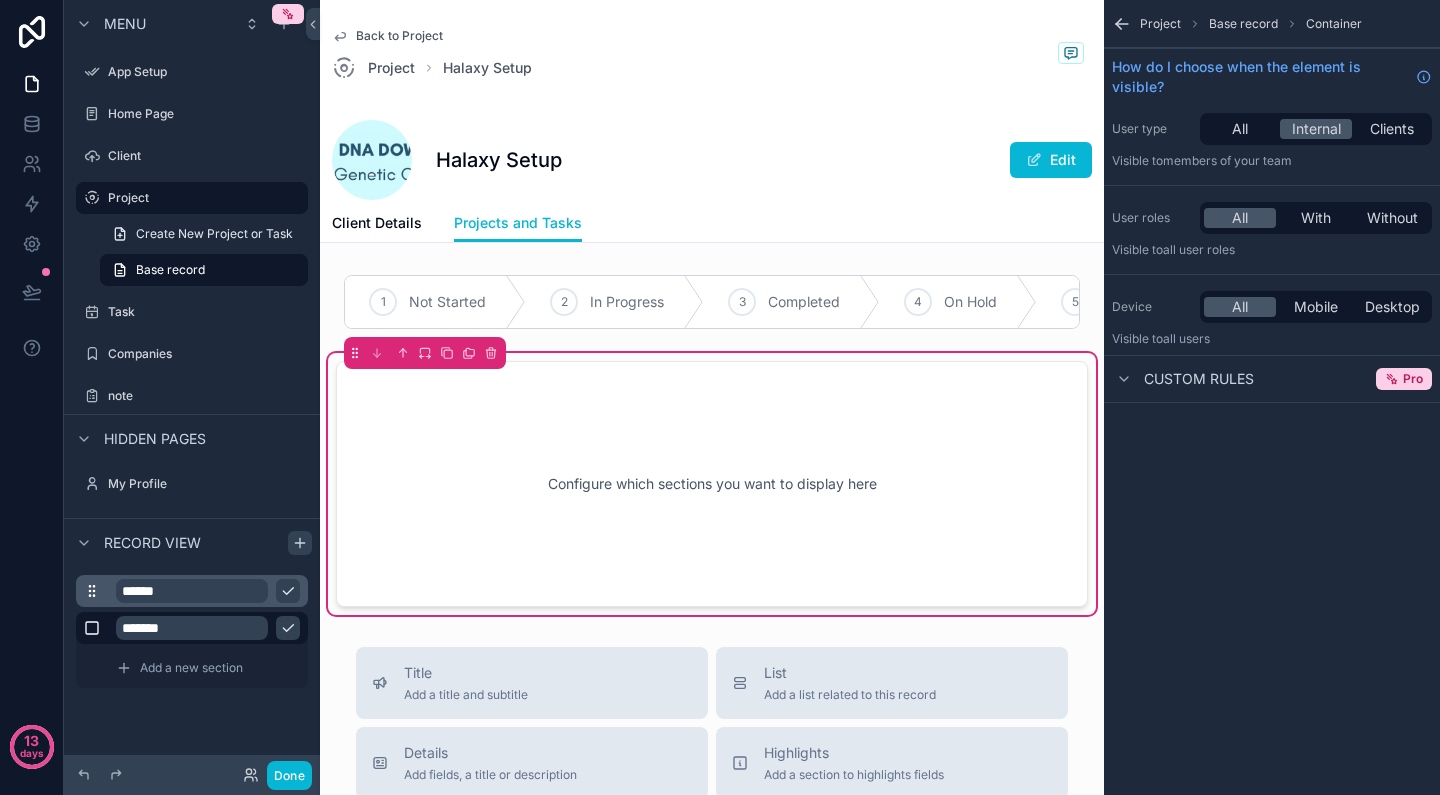 type on "*******" 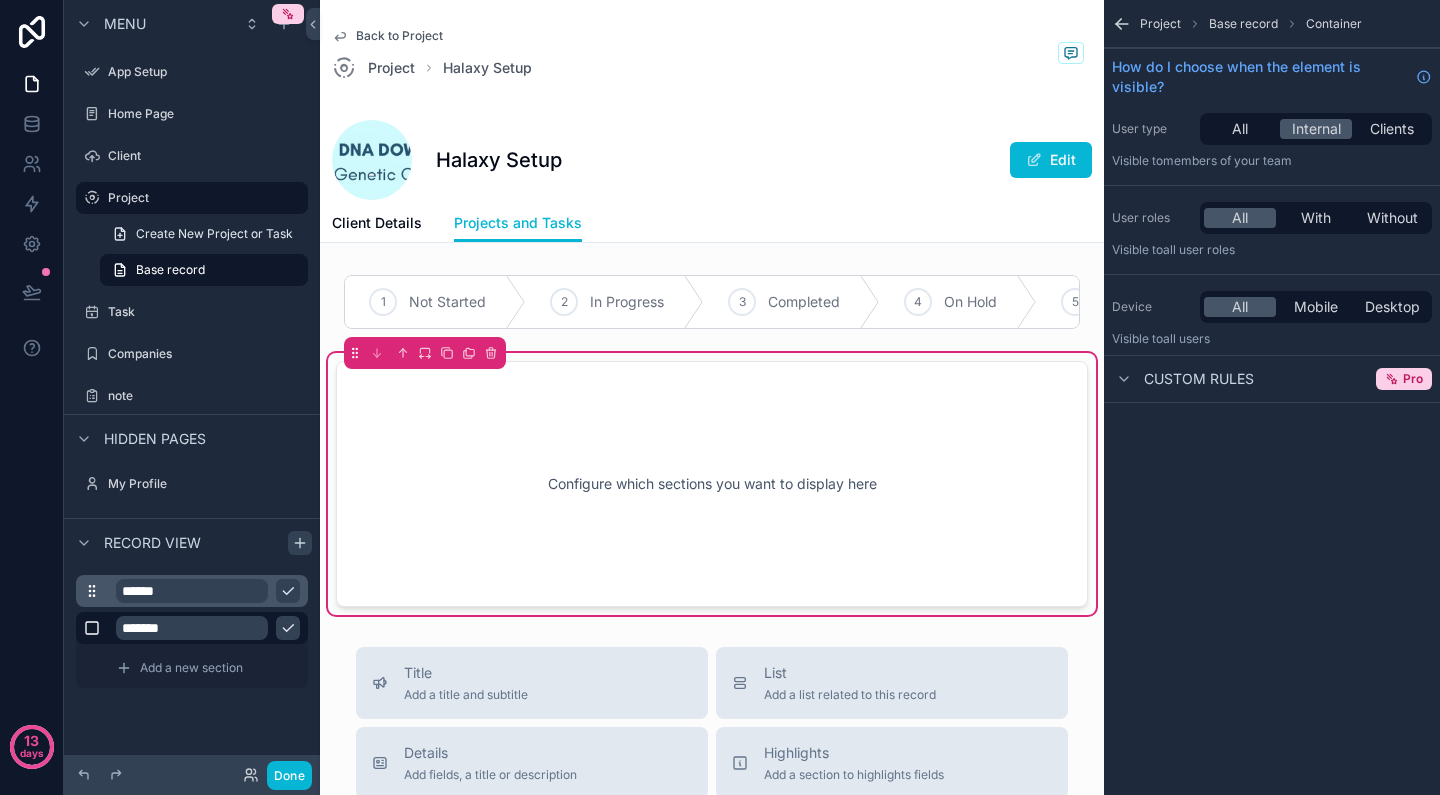 click on "Configure which sections you want to display here" at bounding box center (712, 484) 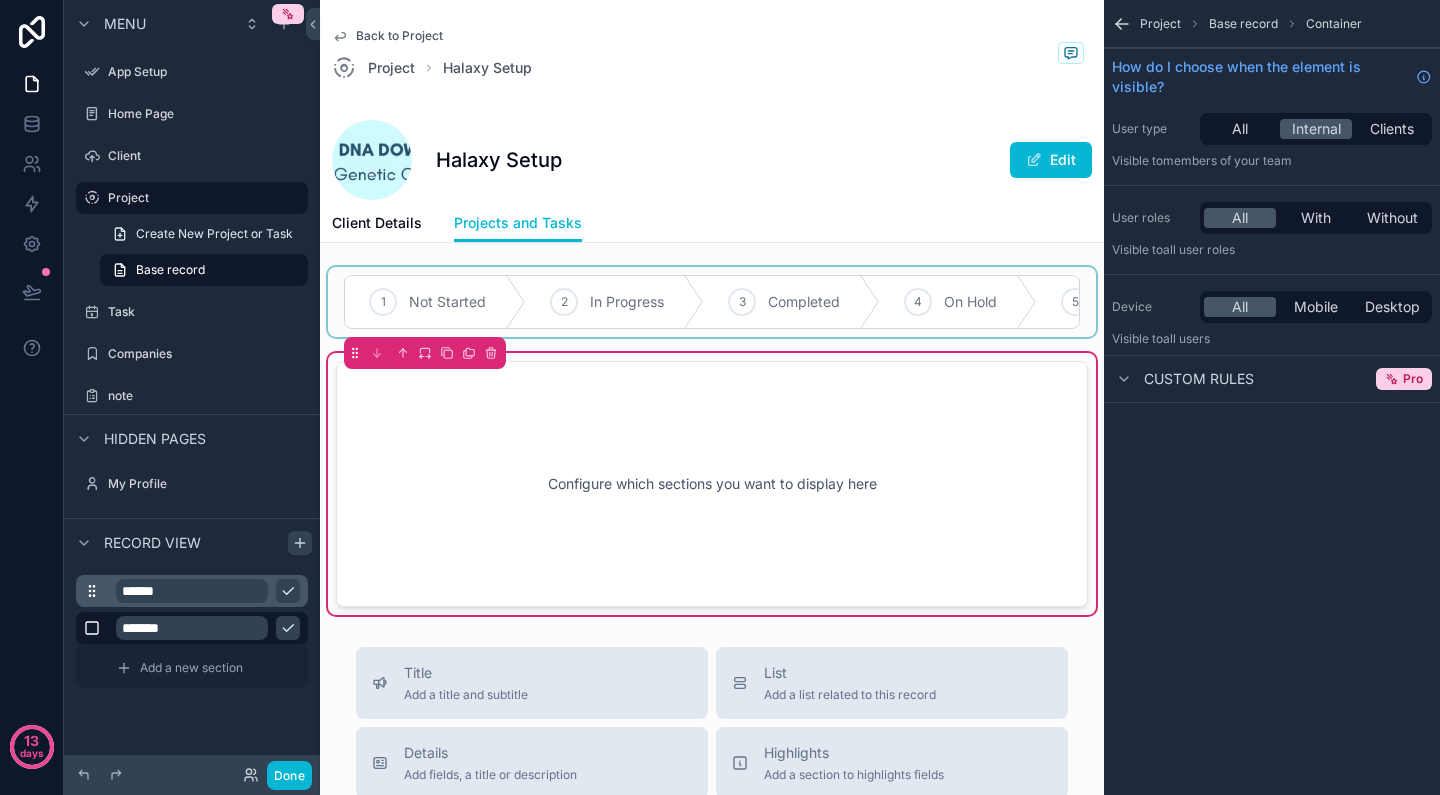 scroll, scrollTop: 0, scrollLeft: 0, axis: both 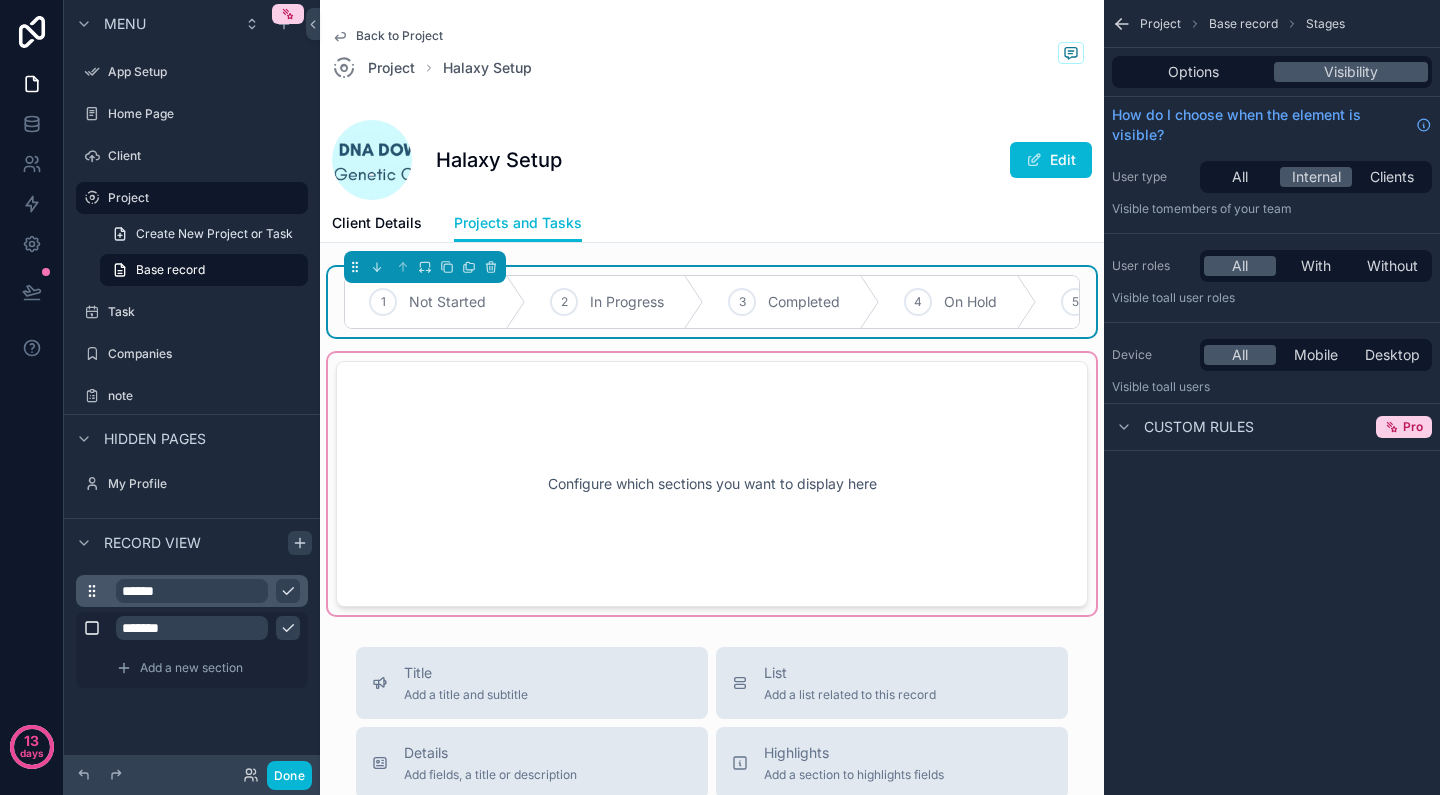 click at bounding box center [712, 484] 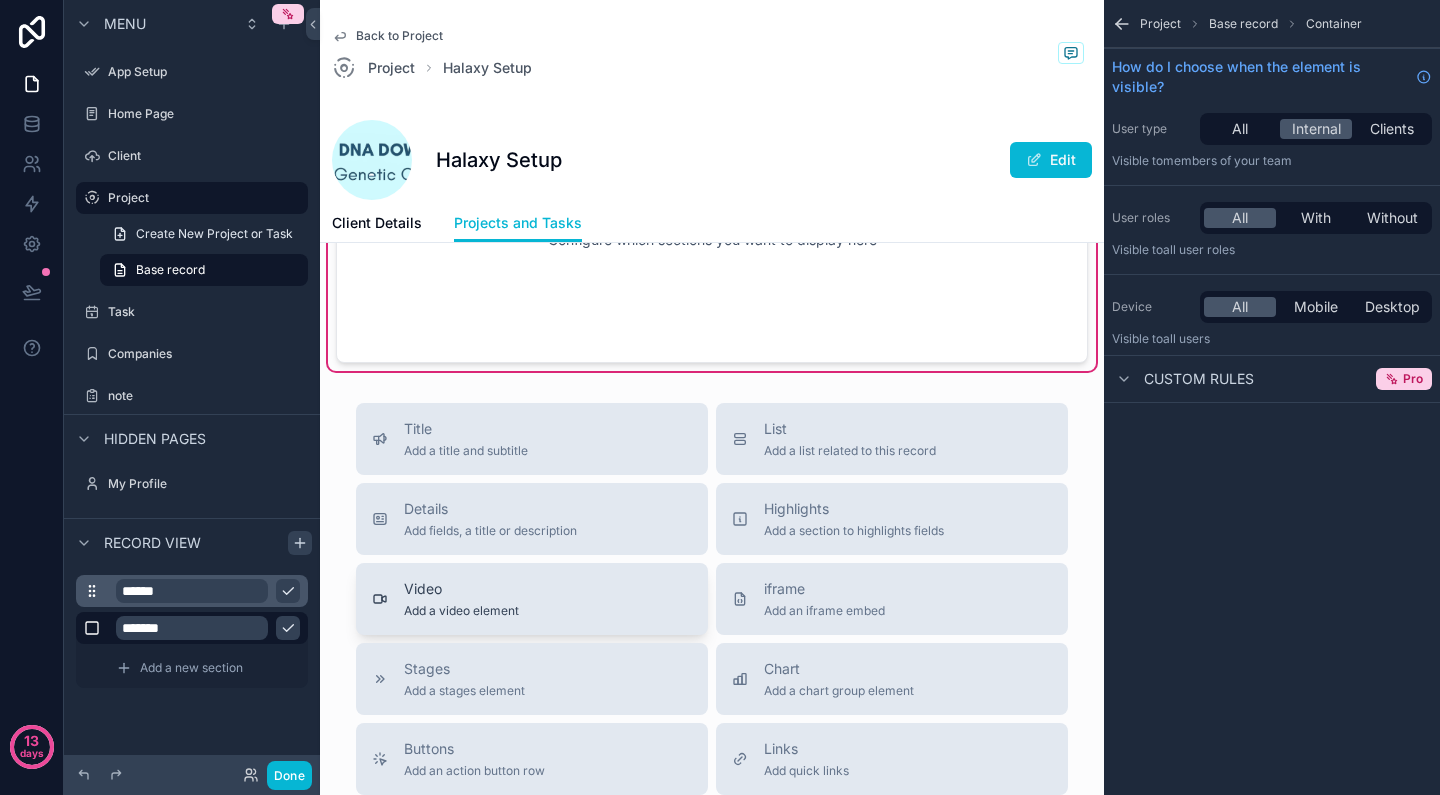 scroll, scrollTop: 287, scrollLeft: 0, axis: vertical 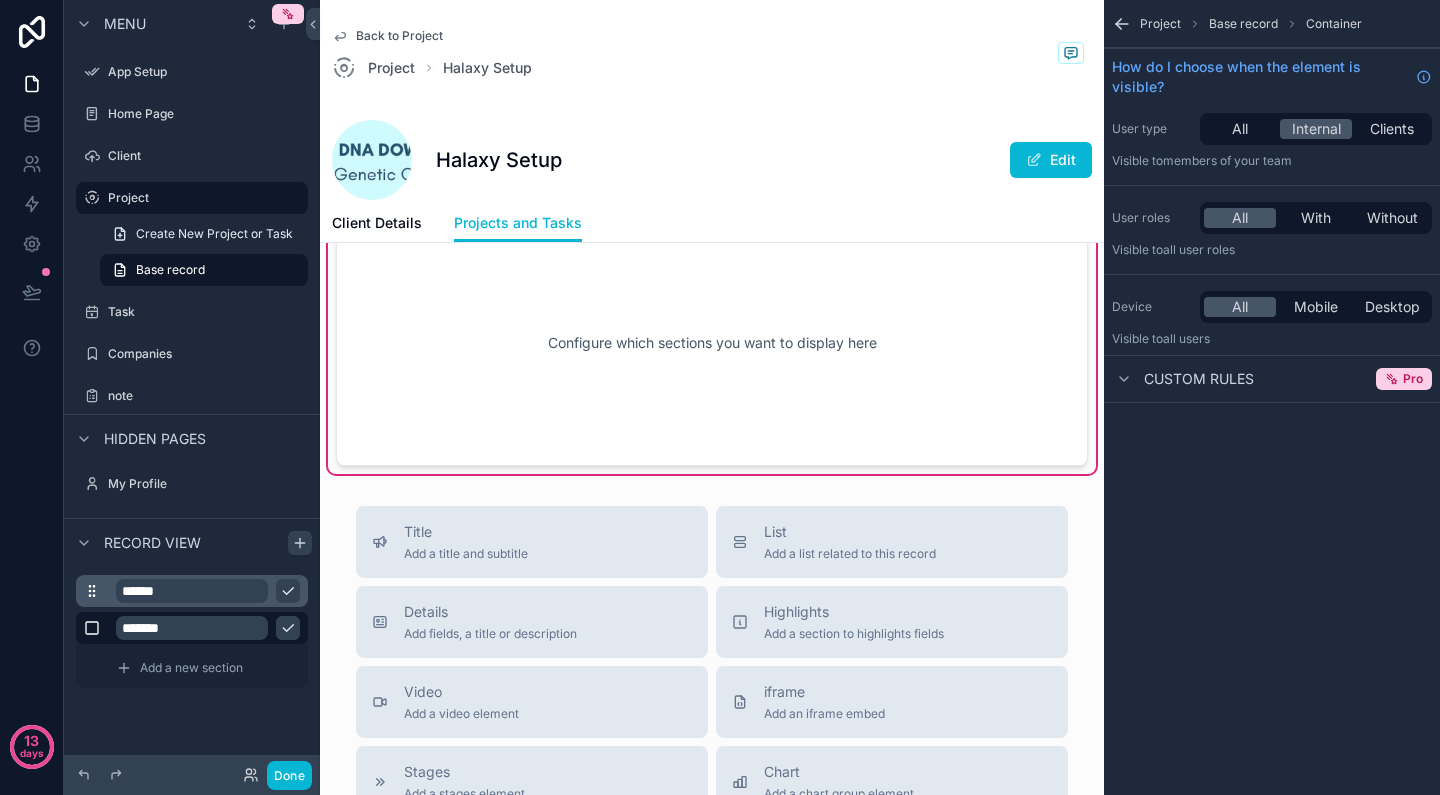drag, startPoint x: 779, startPoint y: 604, endPoint x: 702, endPoint y: 415, distance: 204.08331 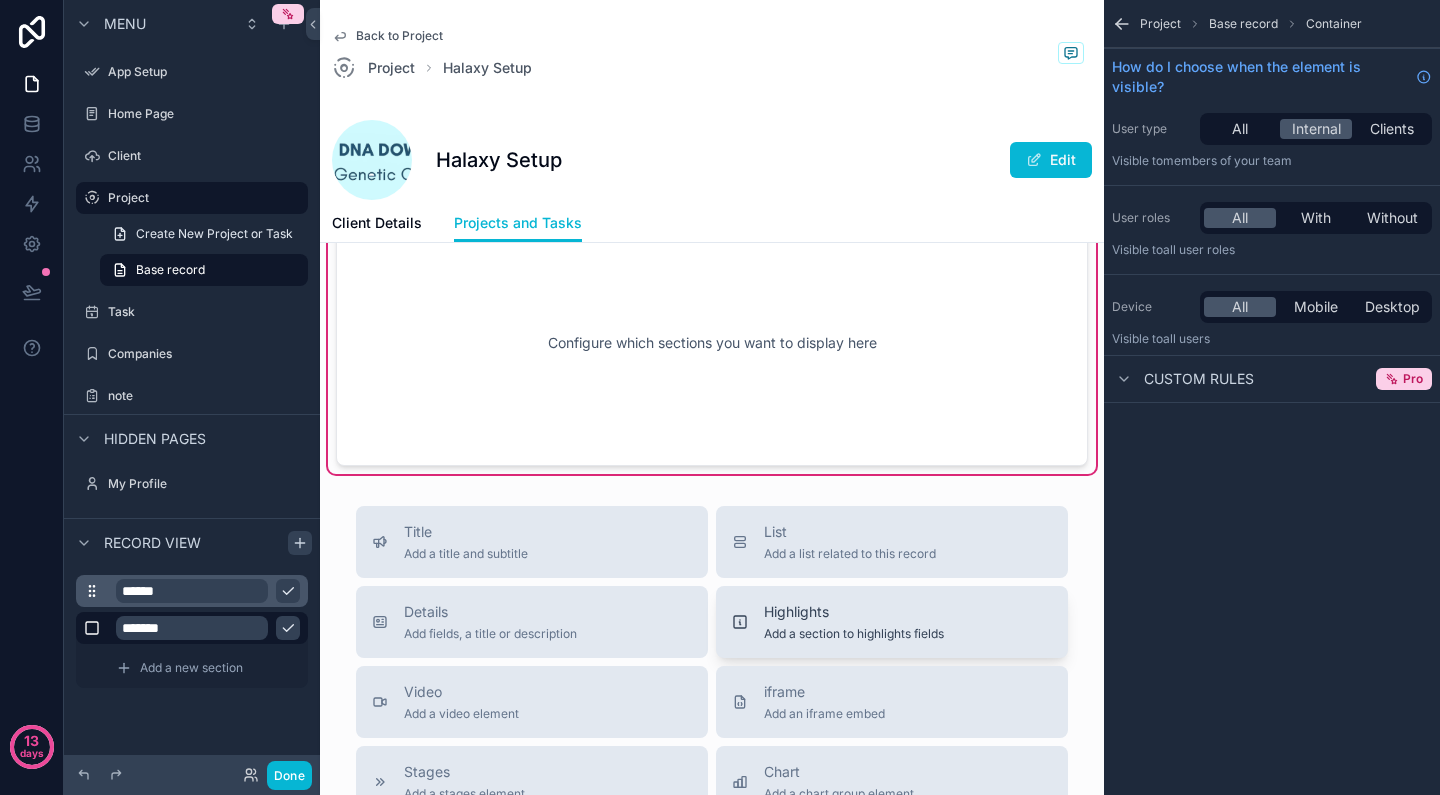click on "Highlights Add a section to highlights fields" at bounding box center [854, 622] 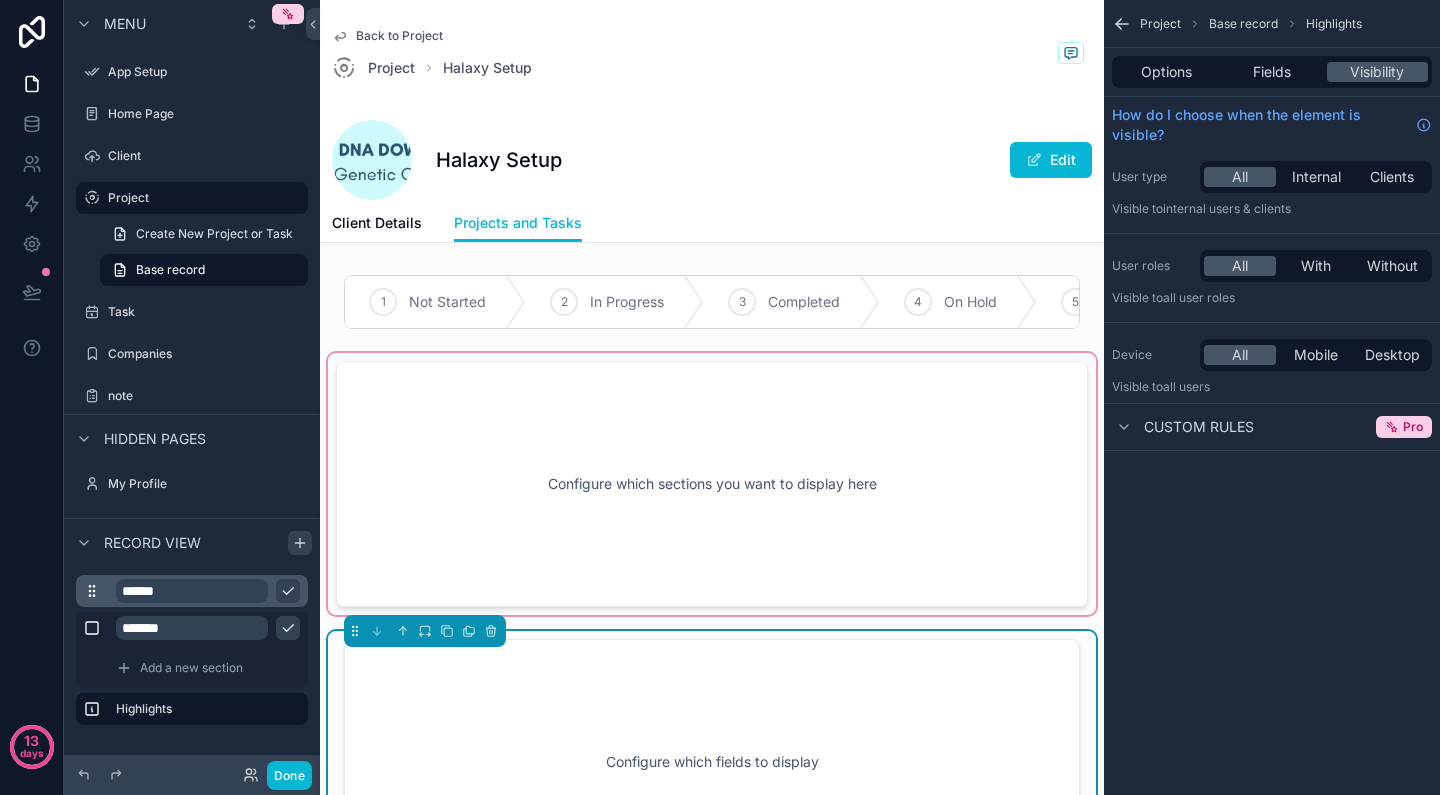 scroll, scrollTop: 0, scrollLeft: 0, axis: both 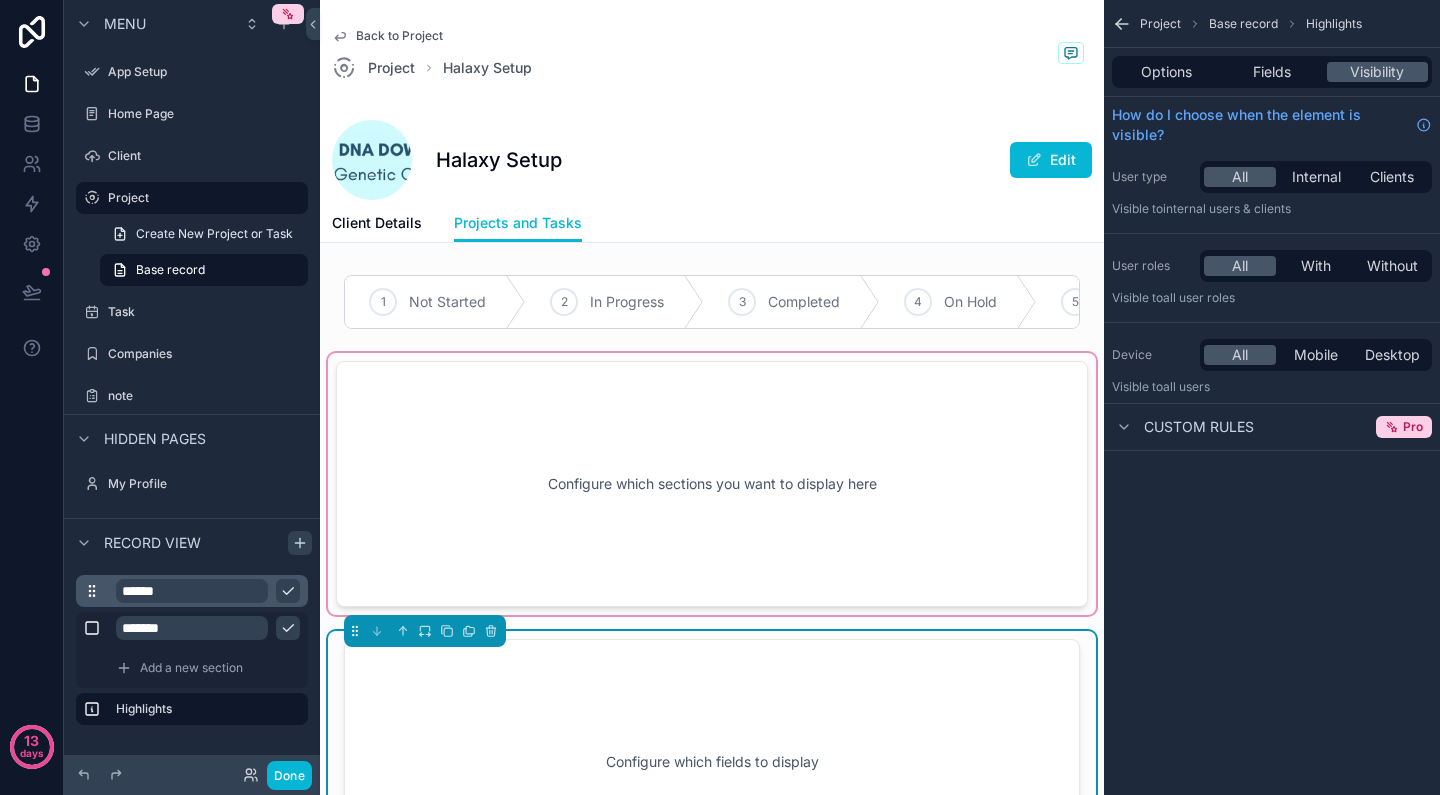 click at bounding box center (712, 484) 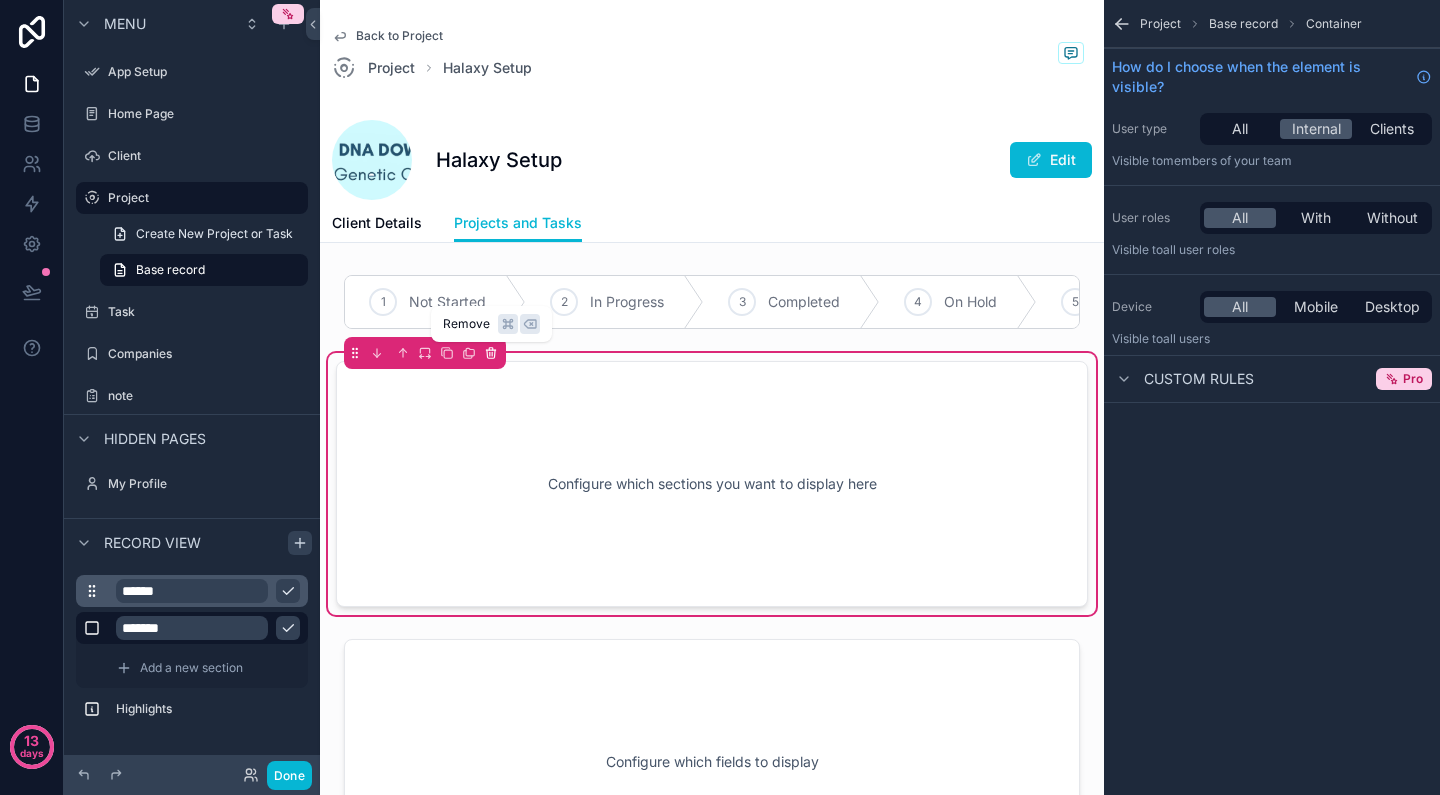 click 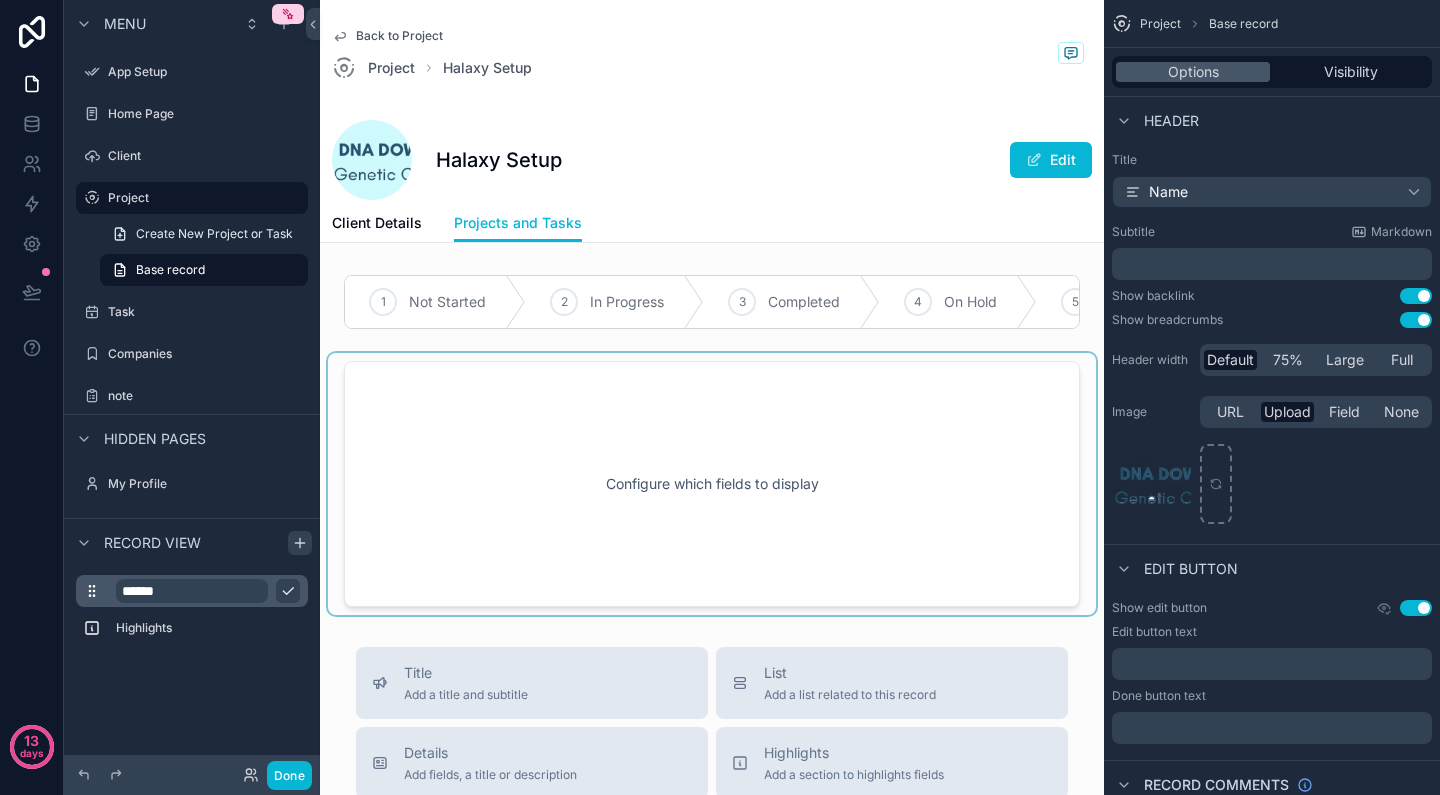 click at bounding box center [712, 484] 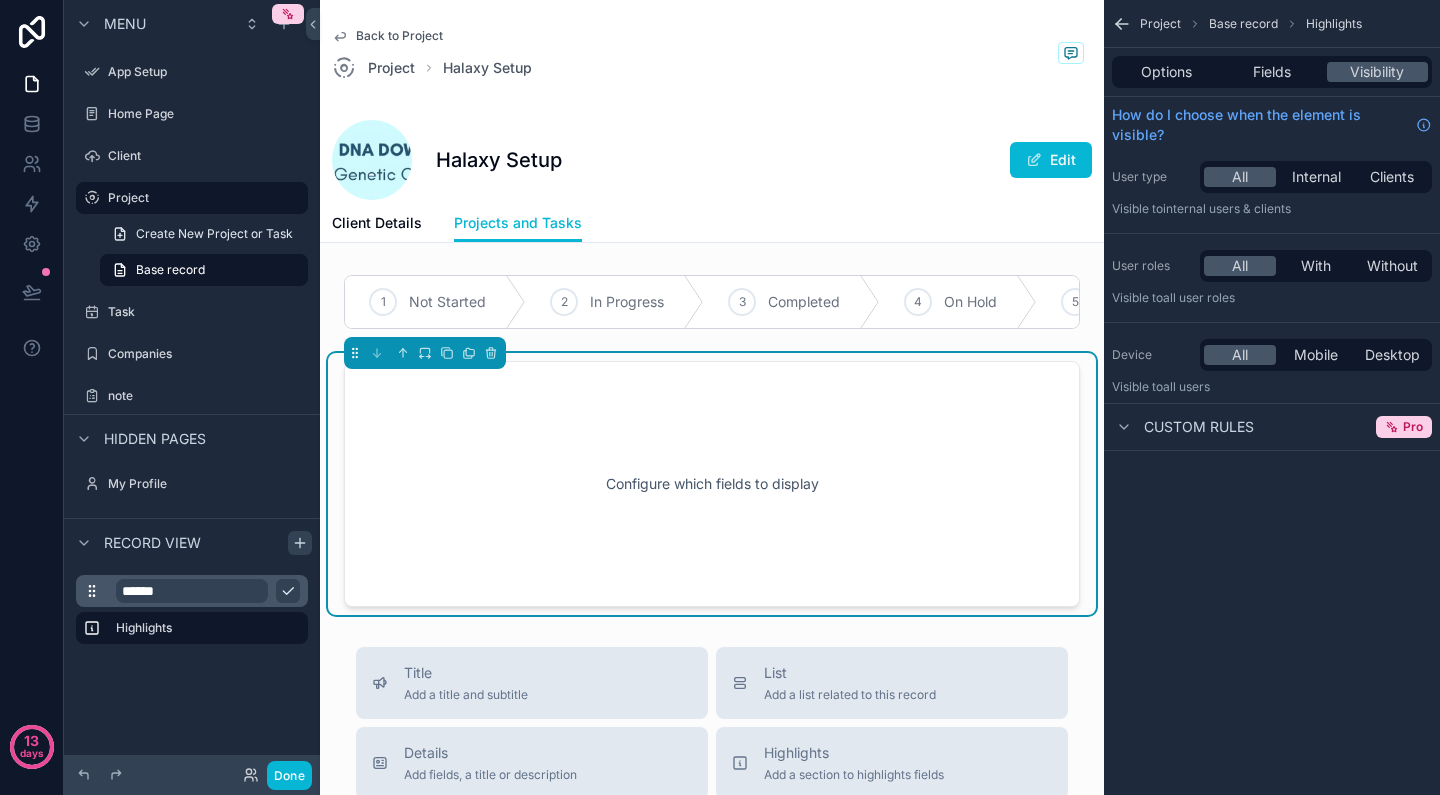 click on "Configure which fields to display" at bounding box center (712, 484) 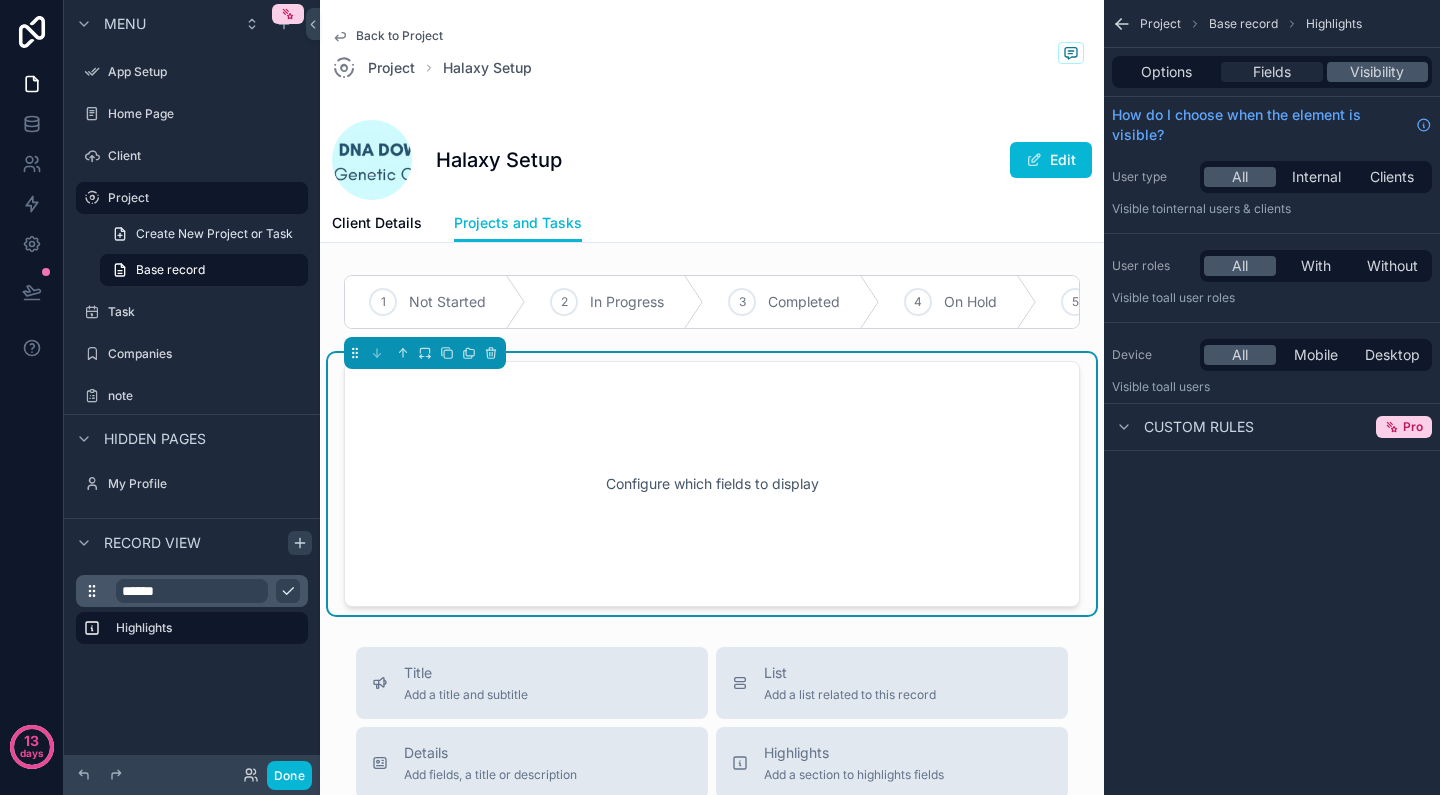 click on "Fields" at bounding box center [1272, 72] 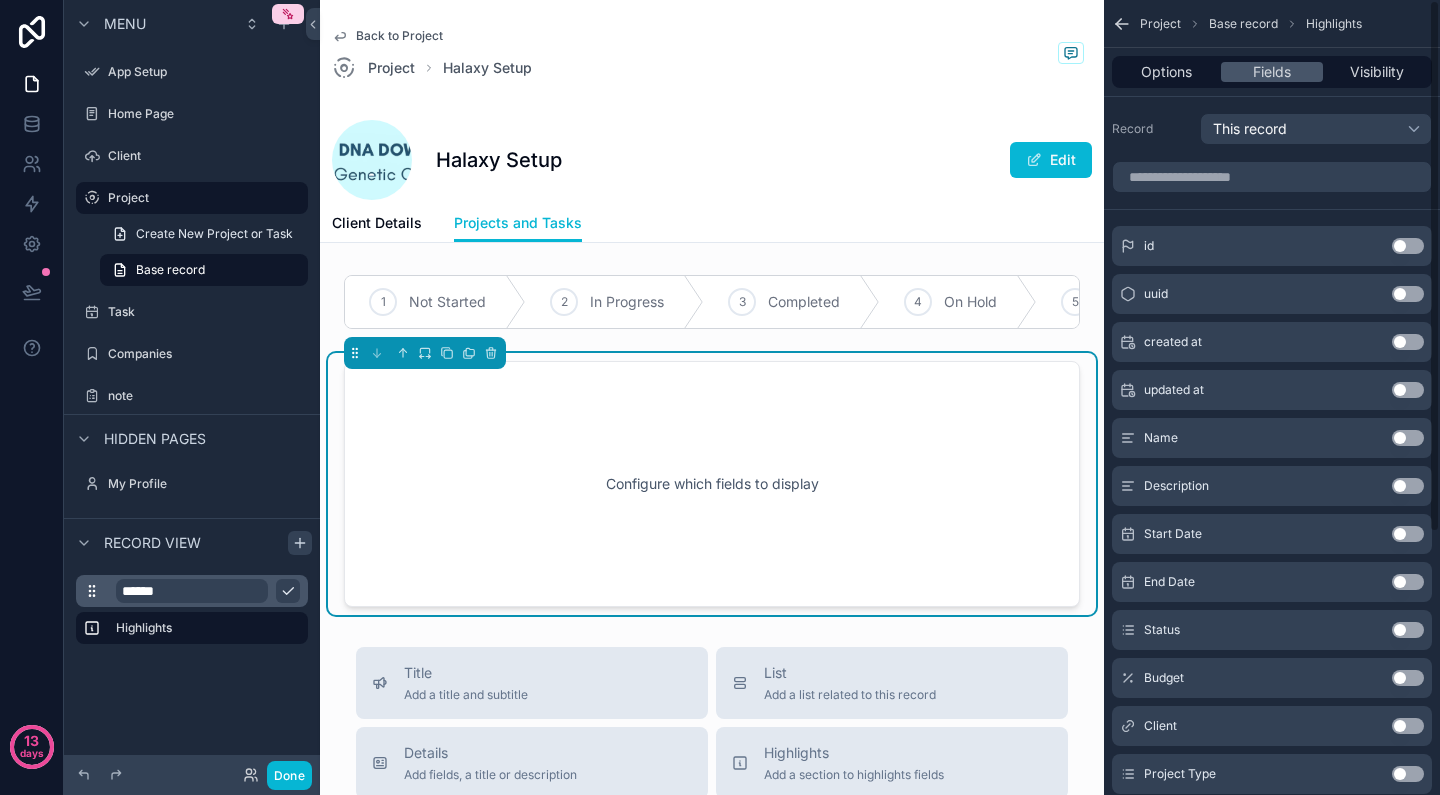 click on "This record" at bounding box center [1316, 129] 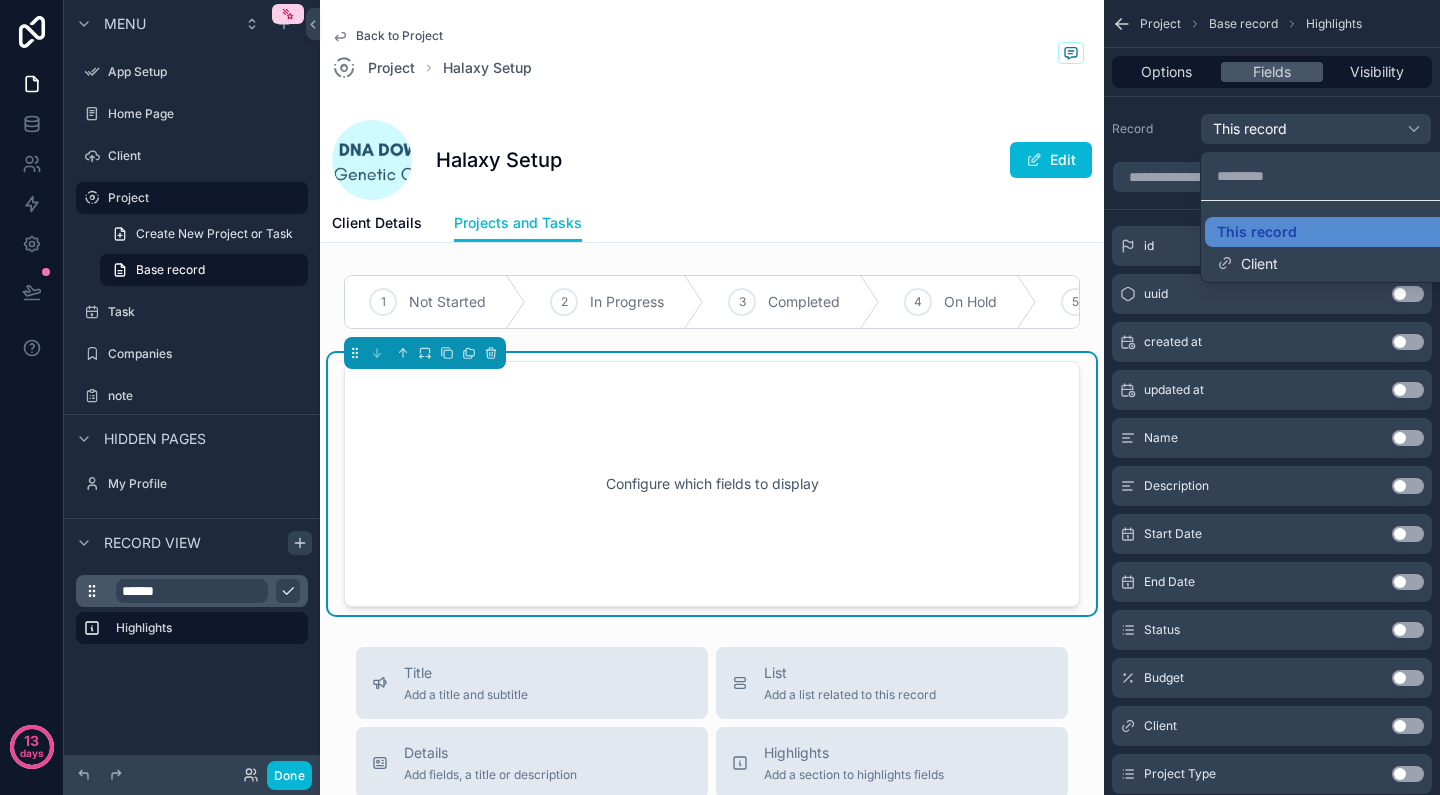 click on "Configure which fields to display" at bounding box center (712, 484) 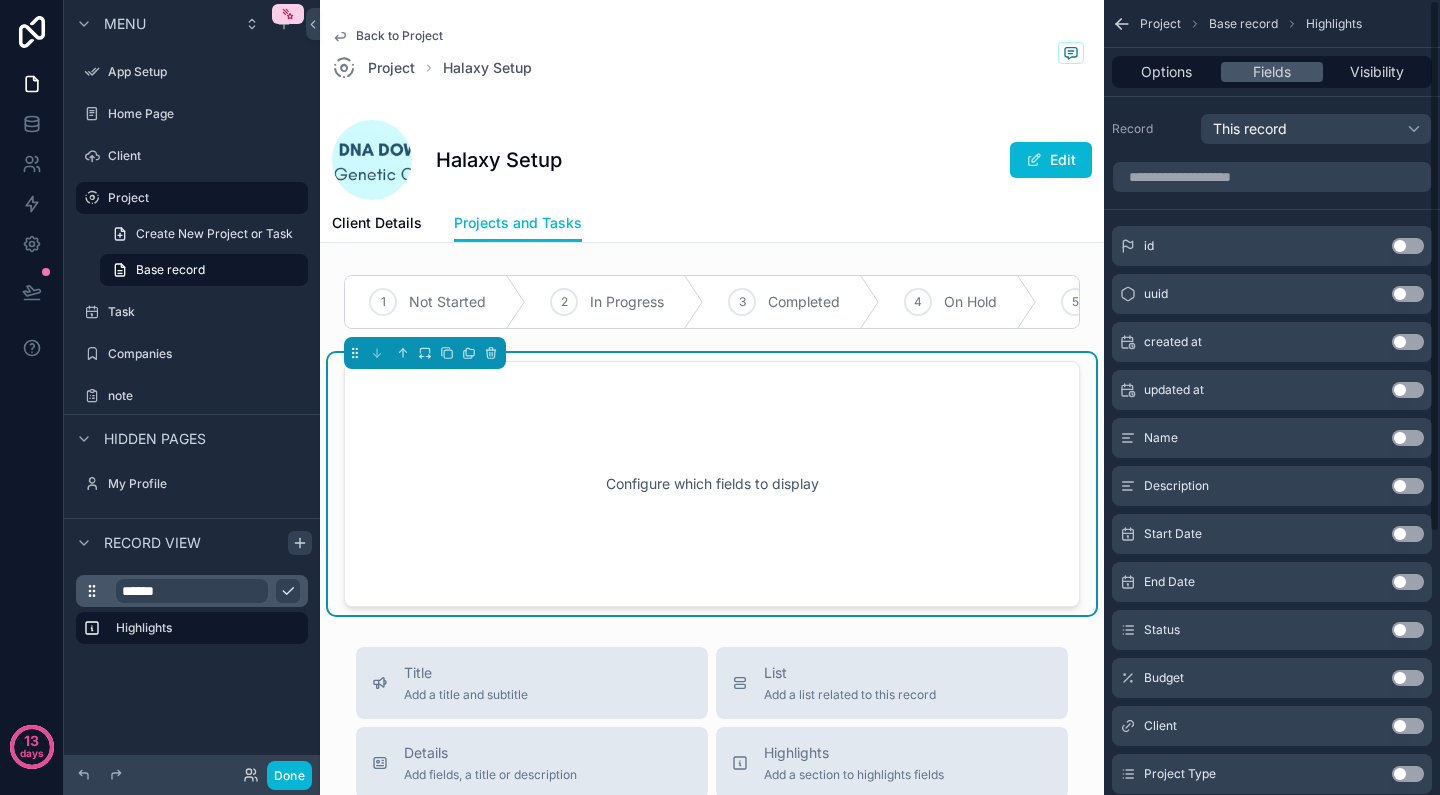 click on "Use setting" at bounding box center (1408, 774) 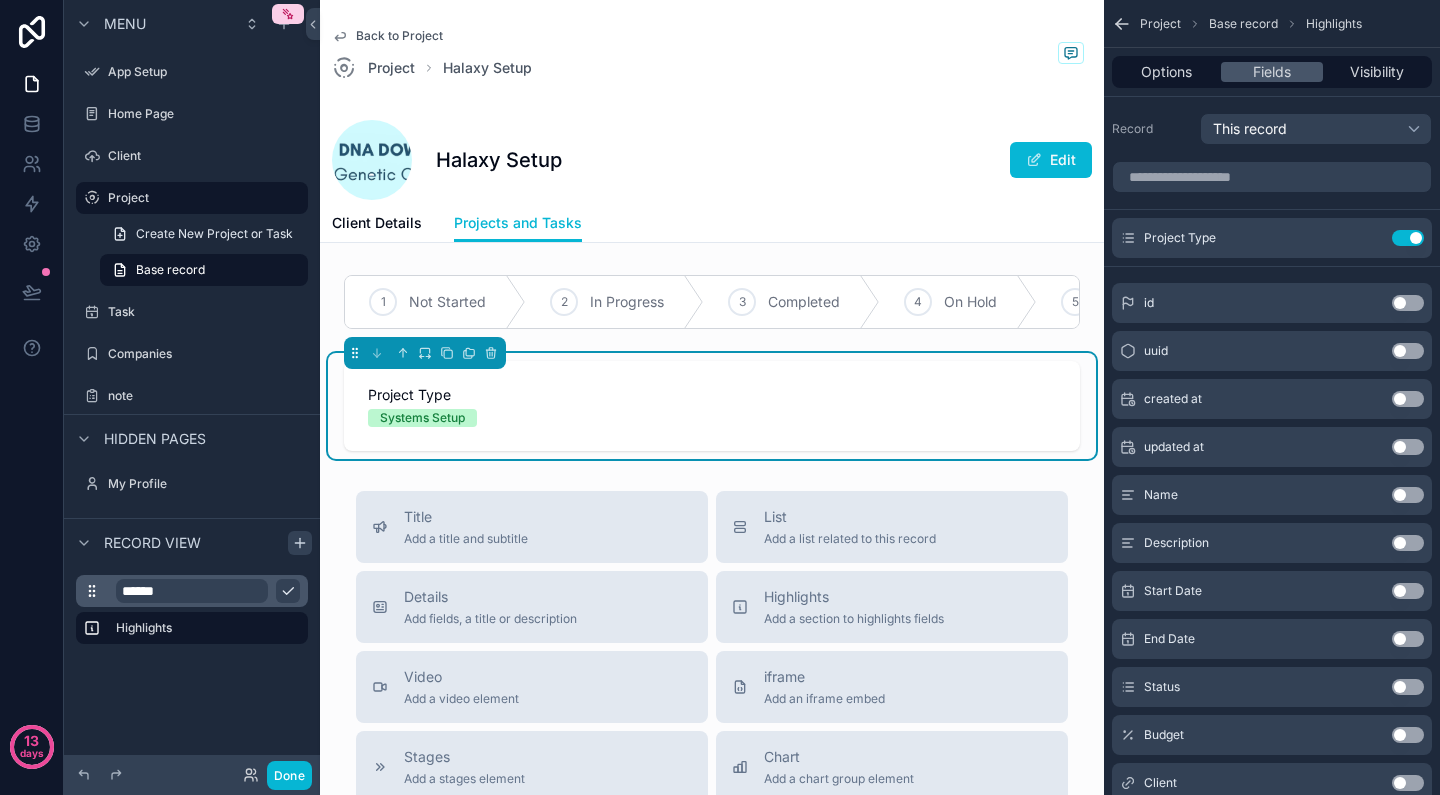 scroll, scrollTop: 0, scrollLeft: 0, axis: both 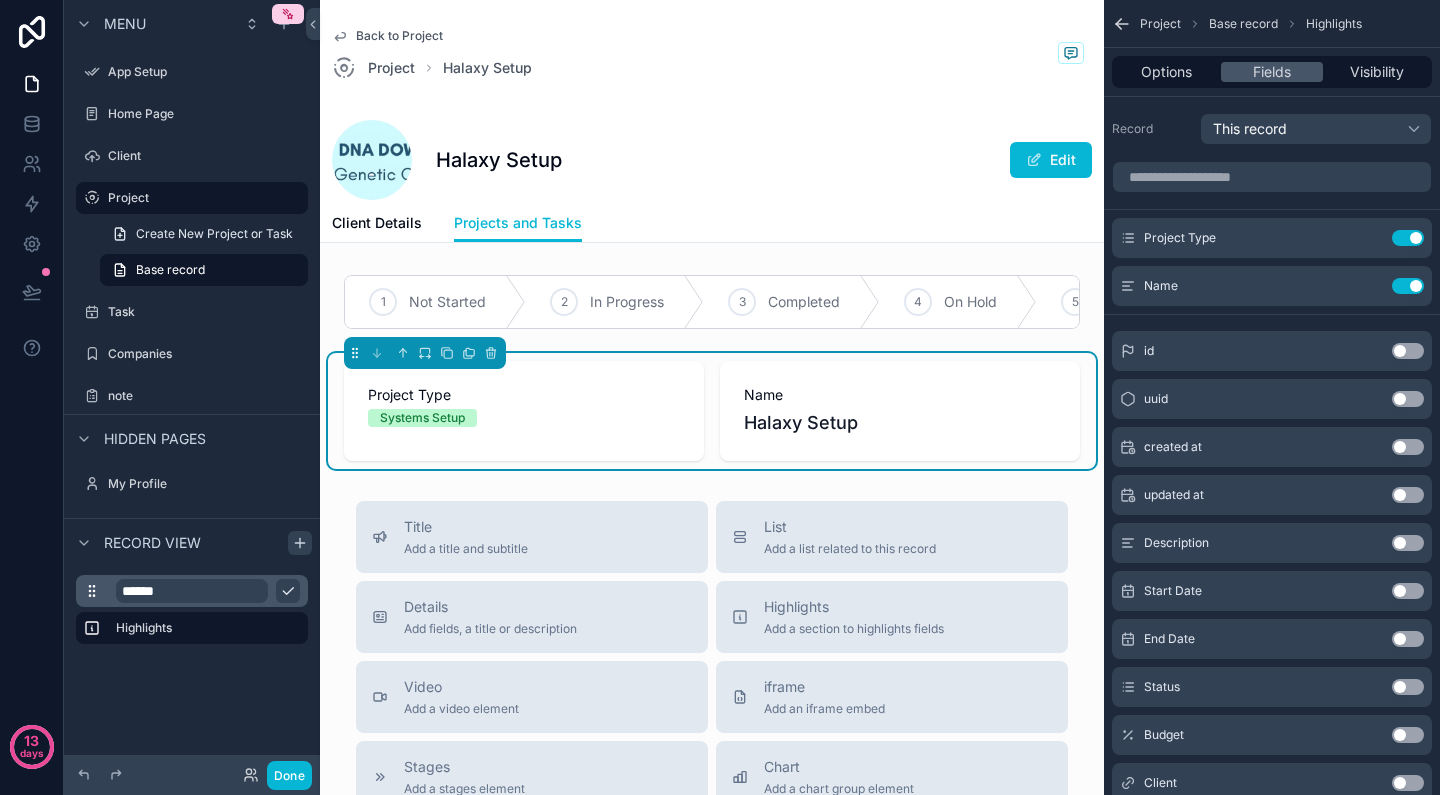 click on "Use setting" at bounding box center (1408, 495) 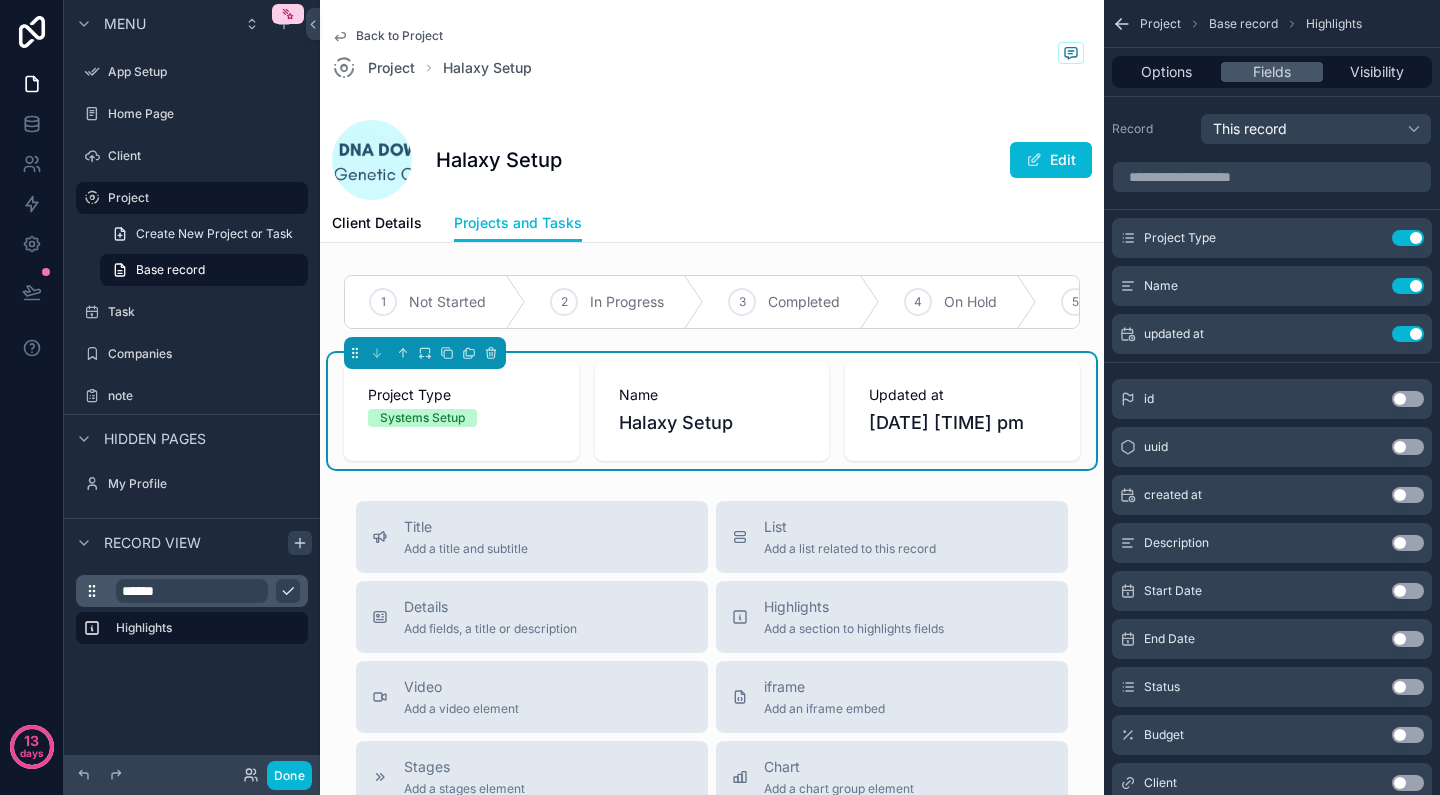 click on "Name" at bounding box center (712, 395) 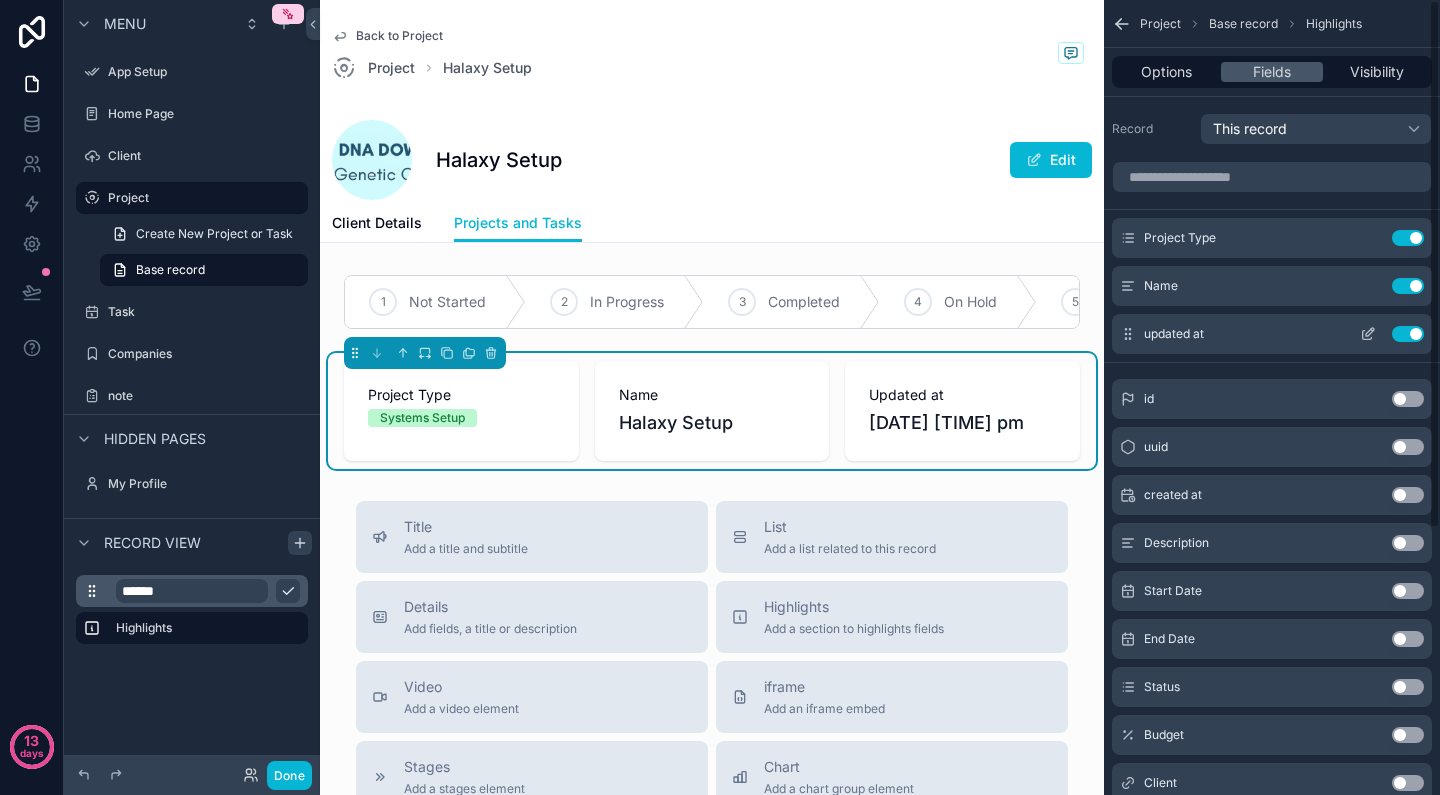 scroll, scrollTop: 0, scrollLeft: 0, axis: both 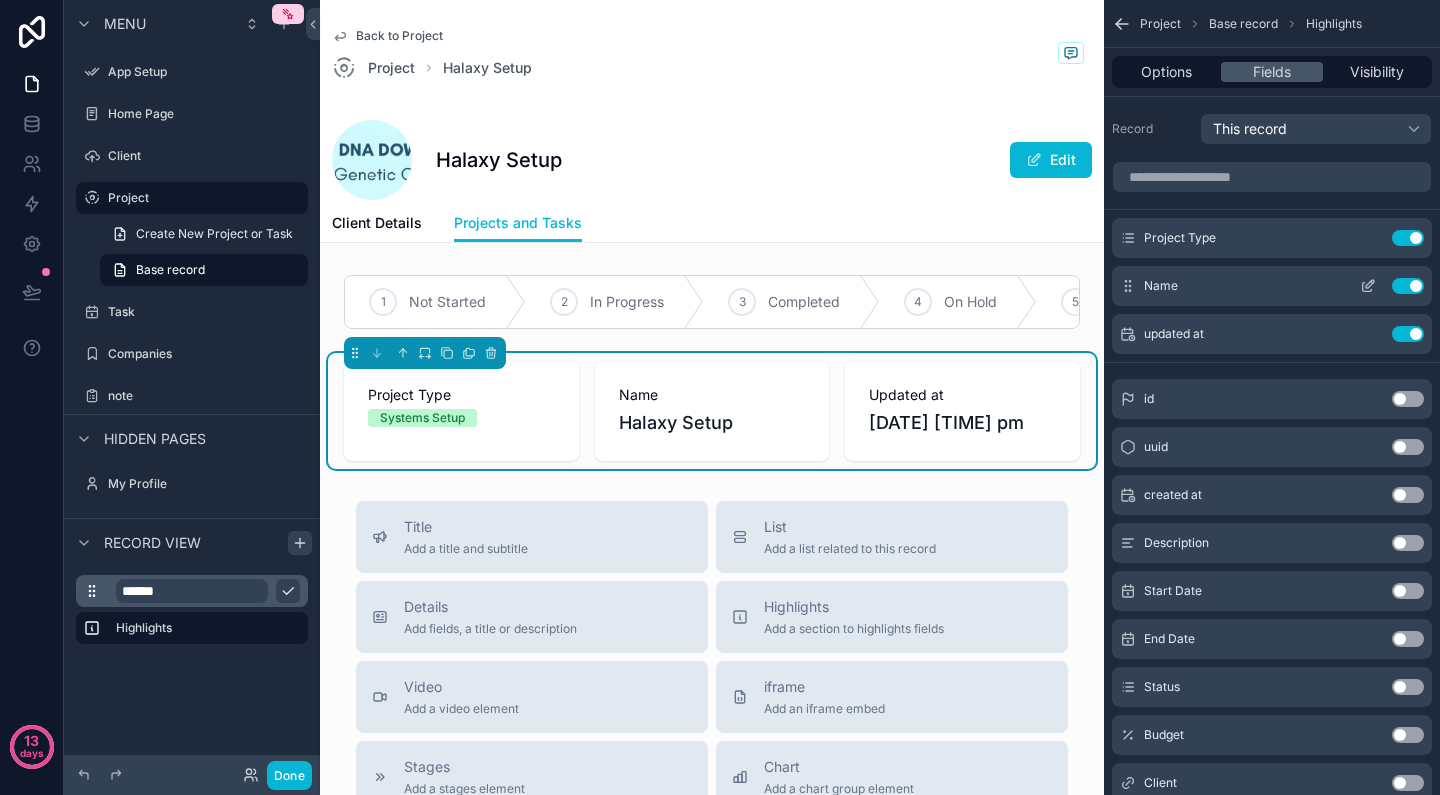 click on "Use setting" at bounding box center (1408, 286) 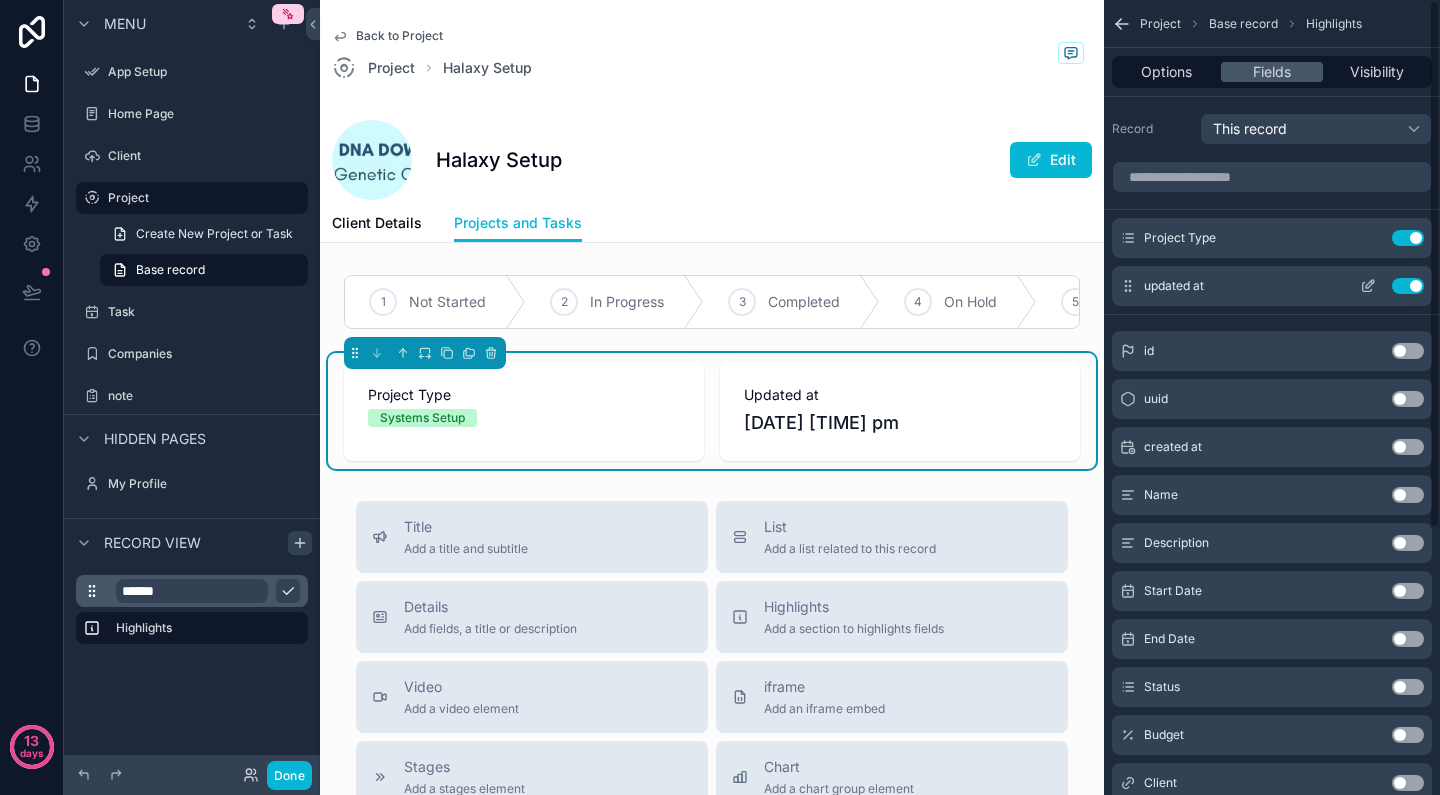 click on "Use setting" at bounding box center (1408, 286) 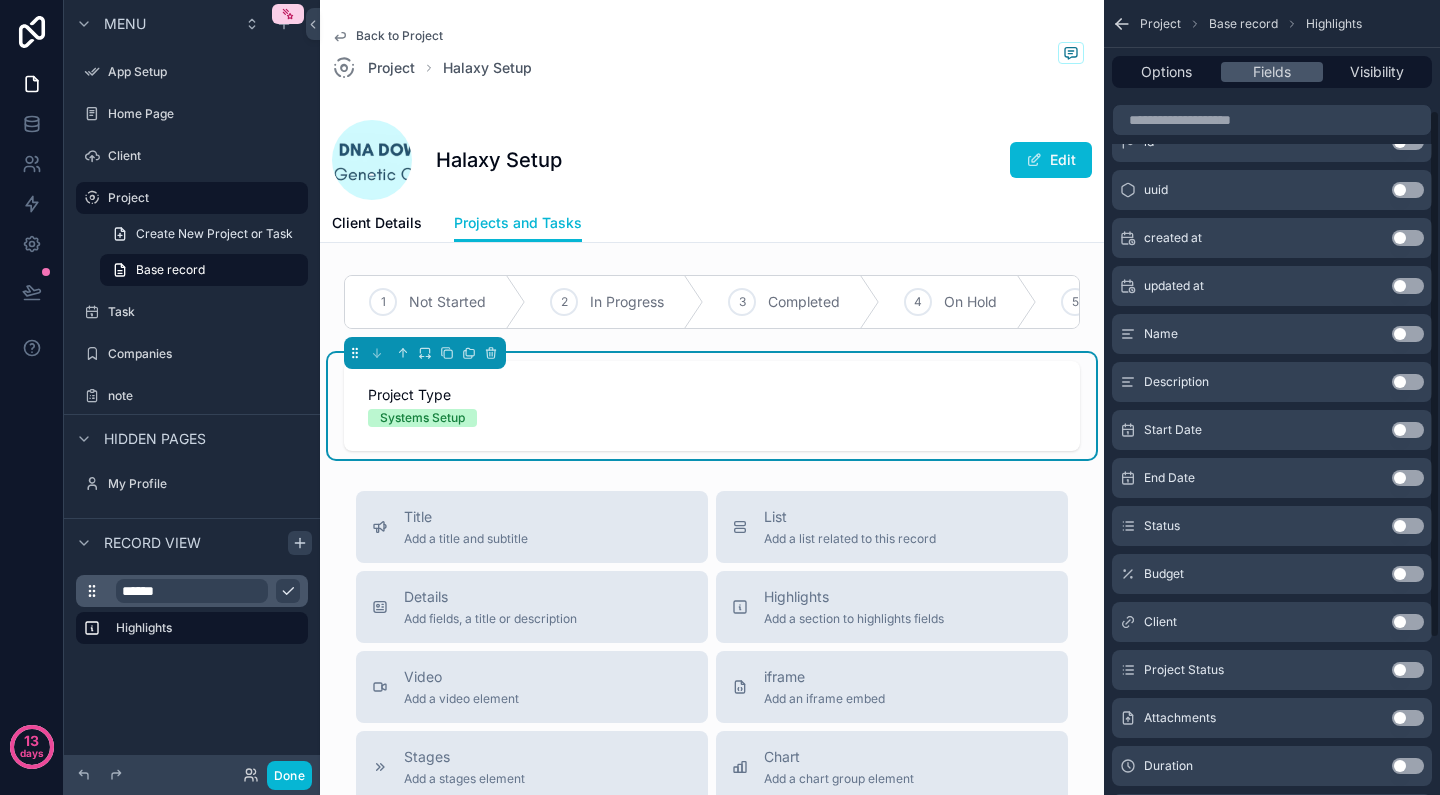 scroll, scrollTop: 165, scrollLeft: 0, axis: vertical 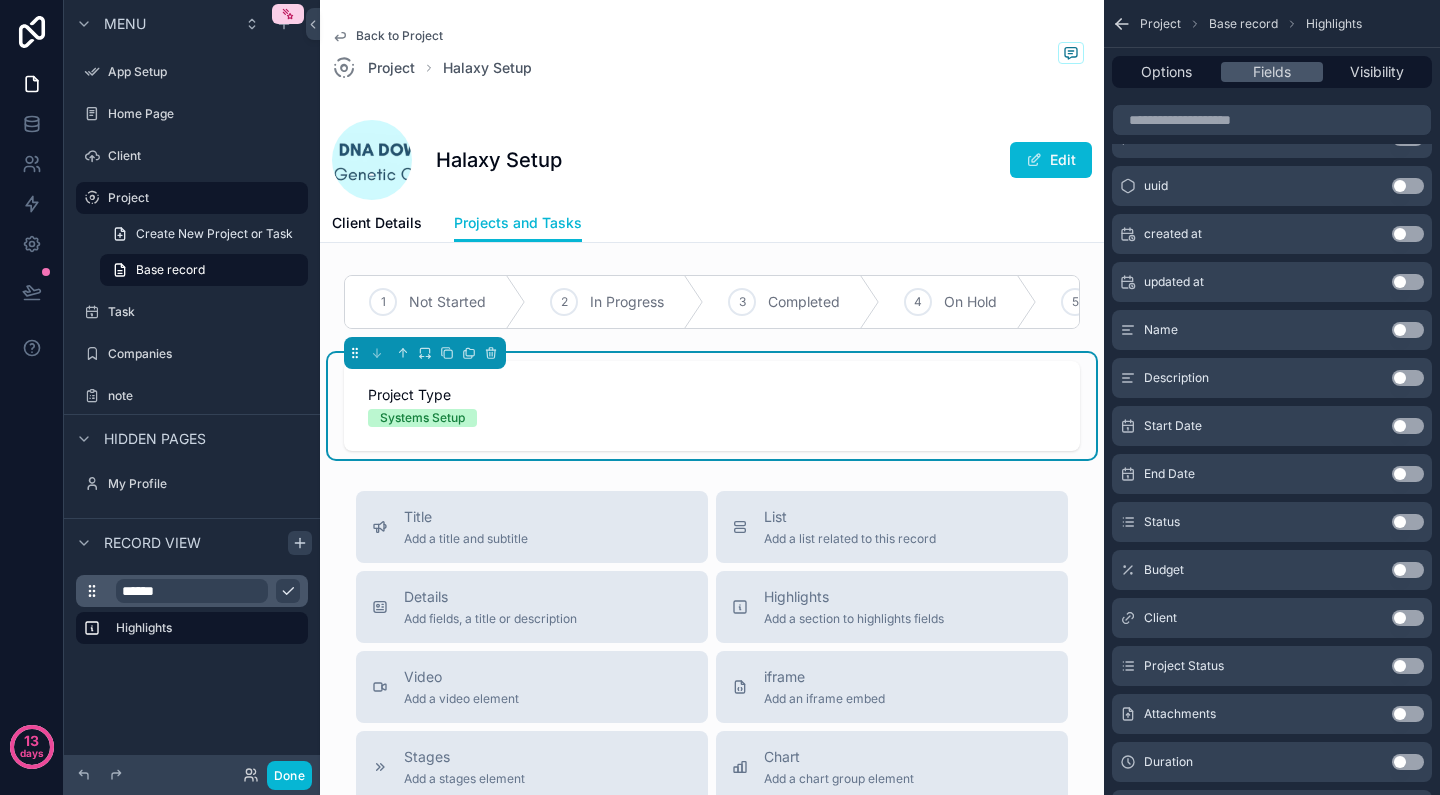 click on "Use setting" at bounding box center (1408, 570) 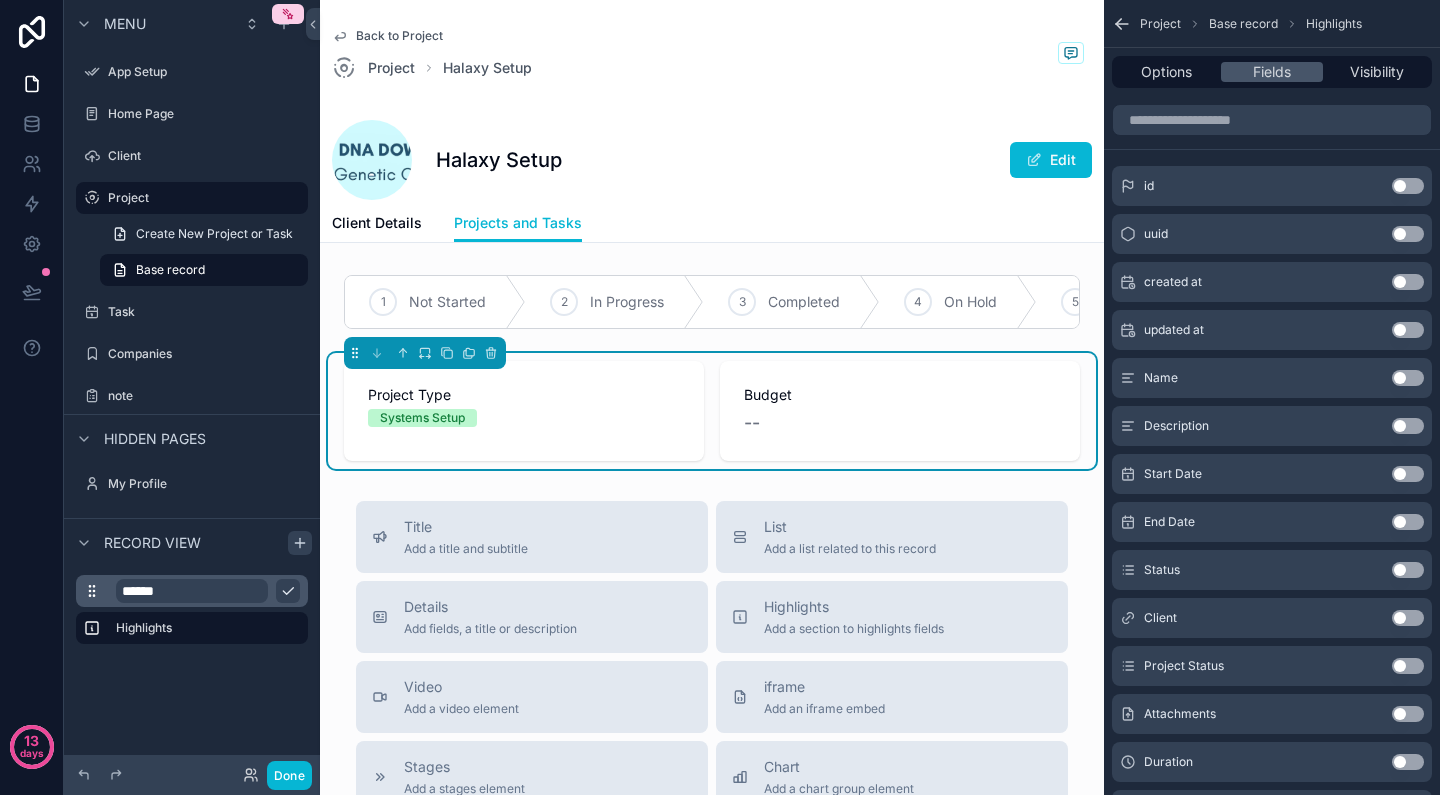 click on "Use setting" at bounding box center [1408, 618] 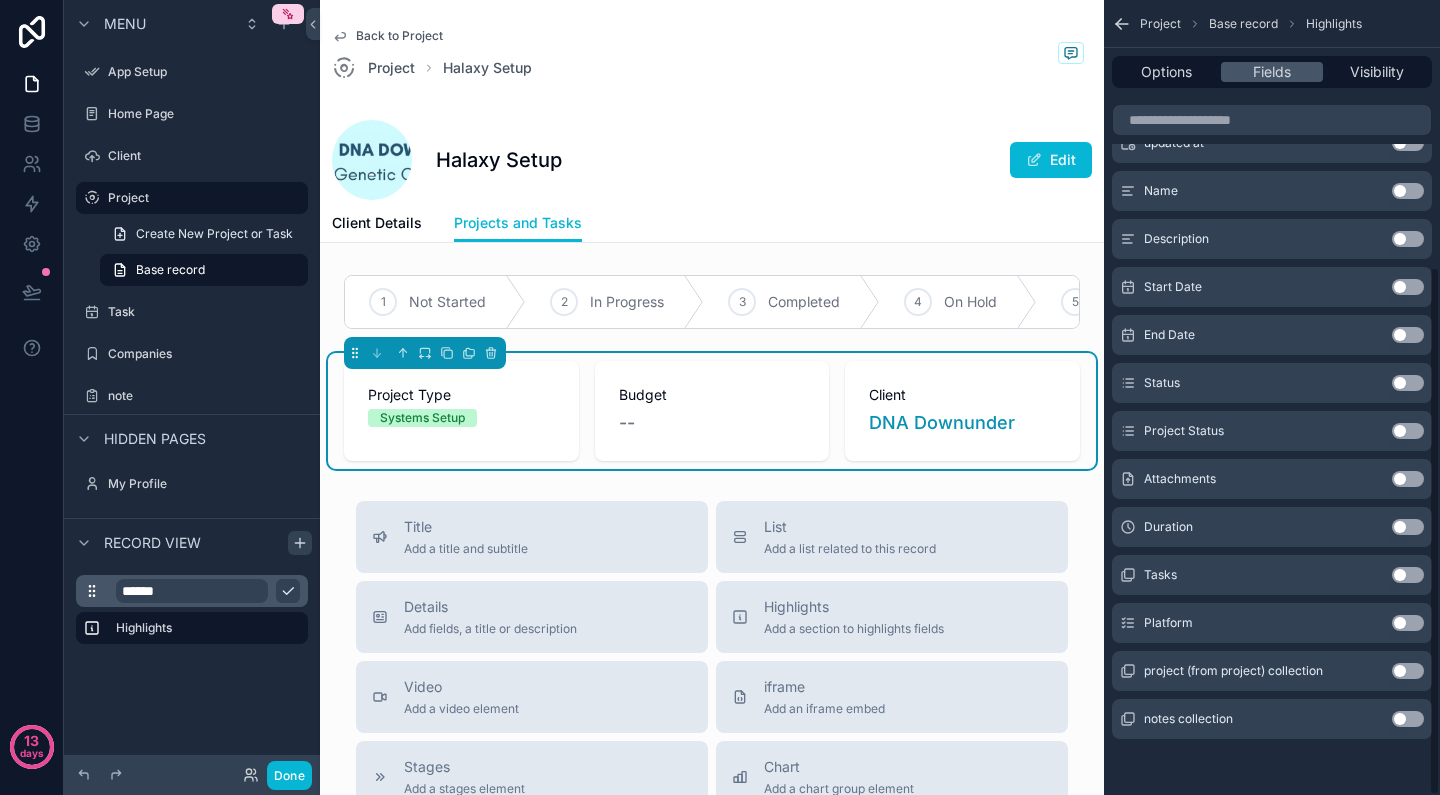 scroll, scrollTop: 400, scrollLeft: 0, axis: vertical 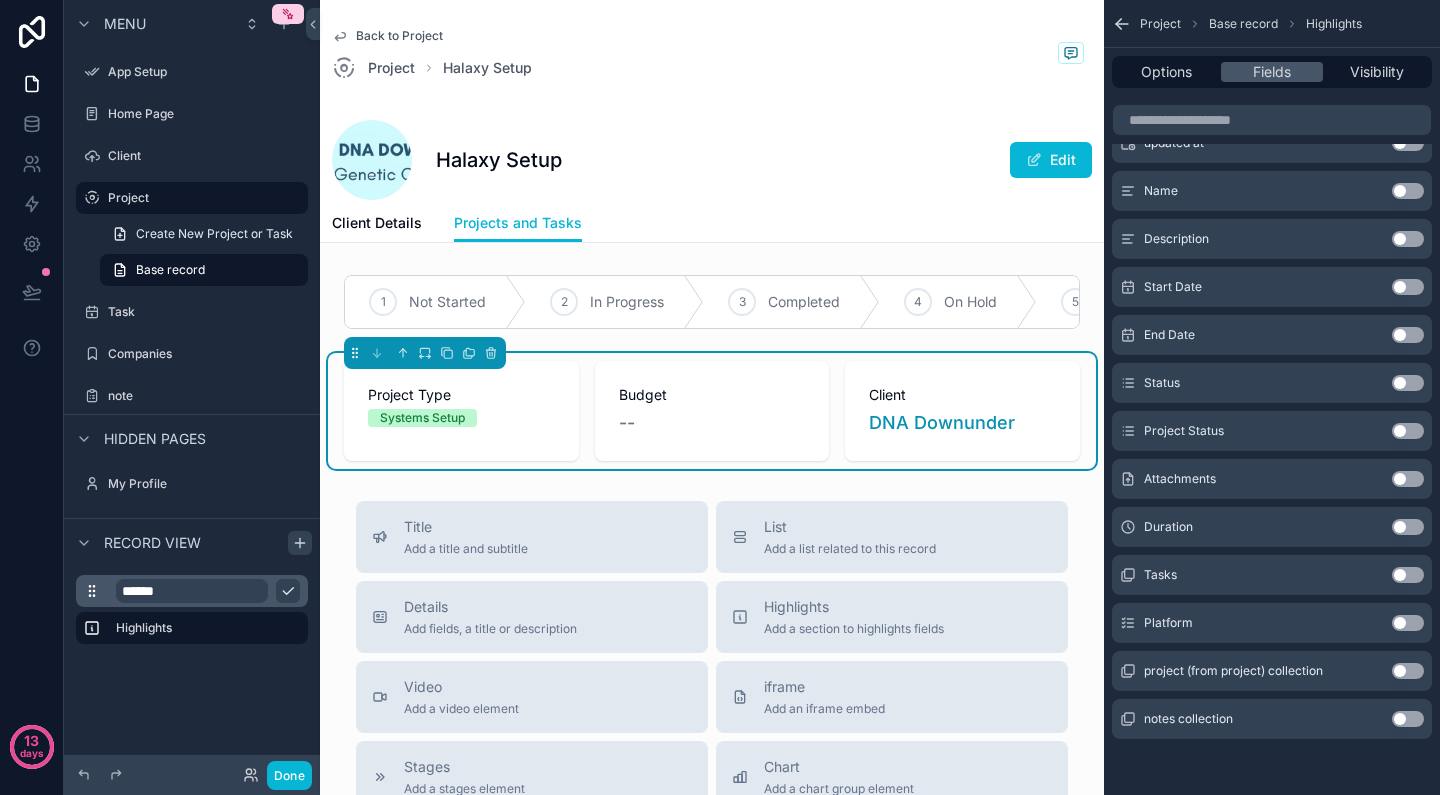 click on "Use setting" at bounding box center (1408, 623) 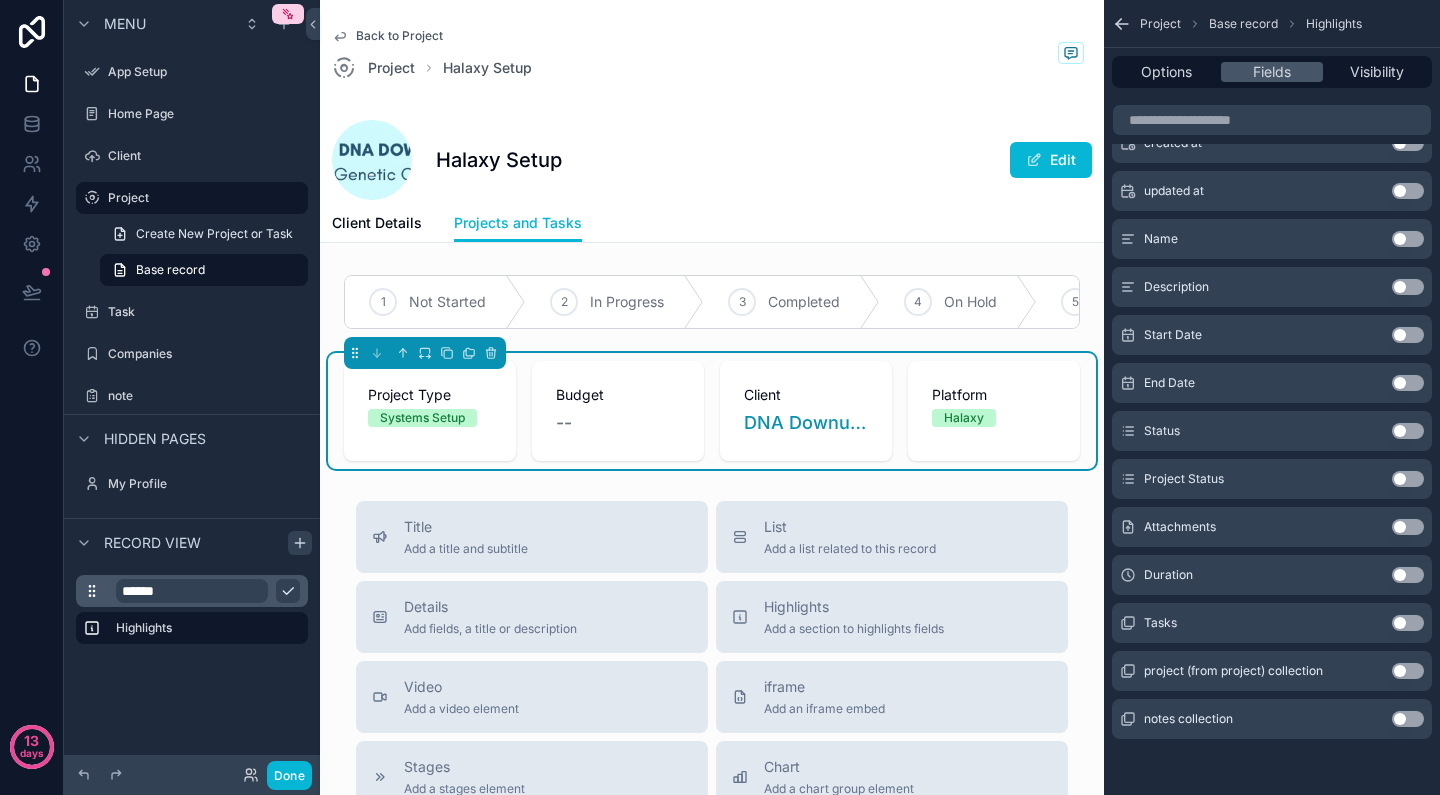 scroll, scrollTop: 57, scrollLeft: 0, axis: vertical 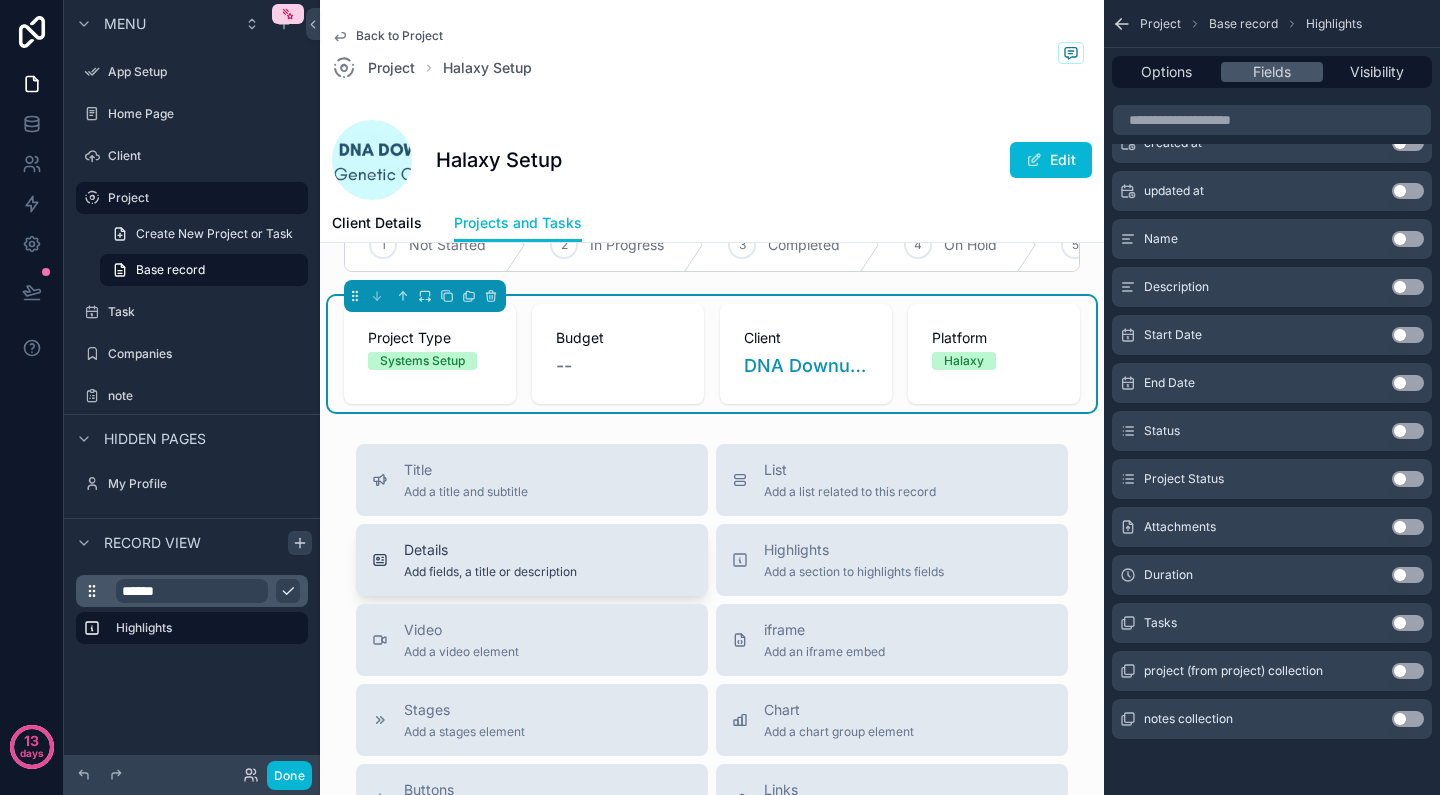 click on "Details" at bounding box center (490, 550) 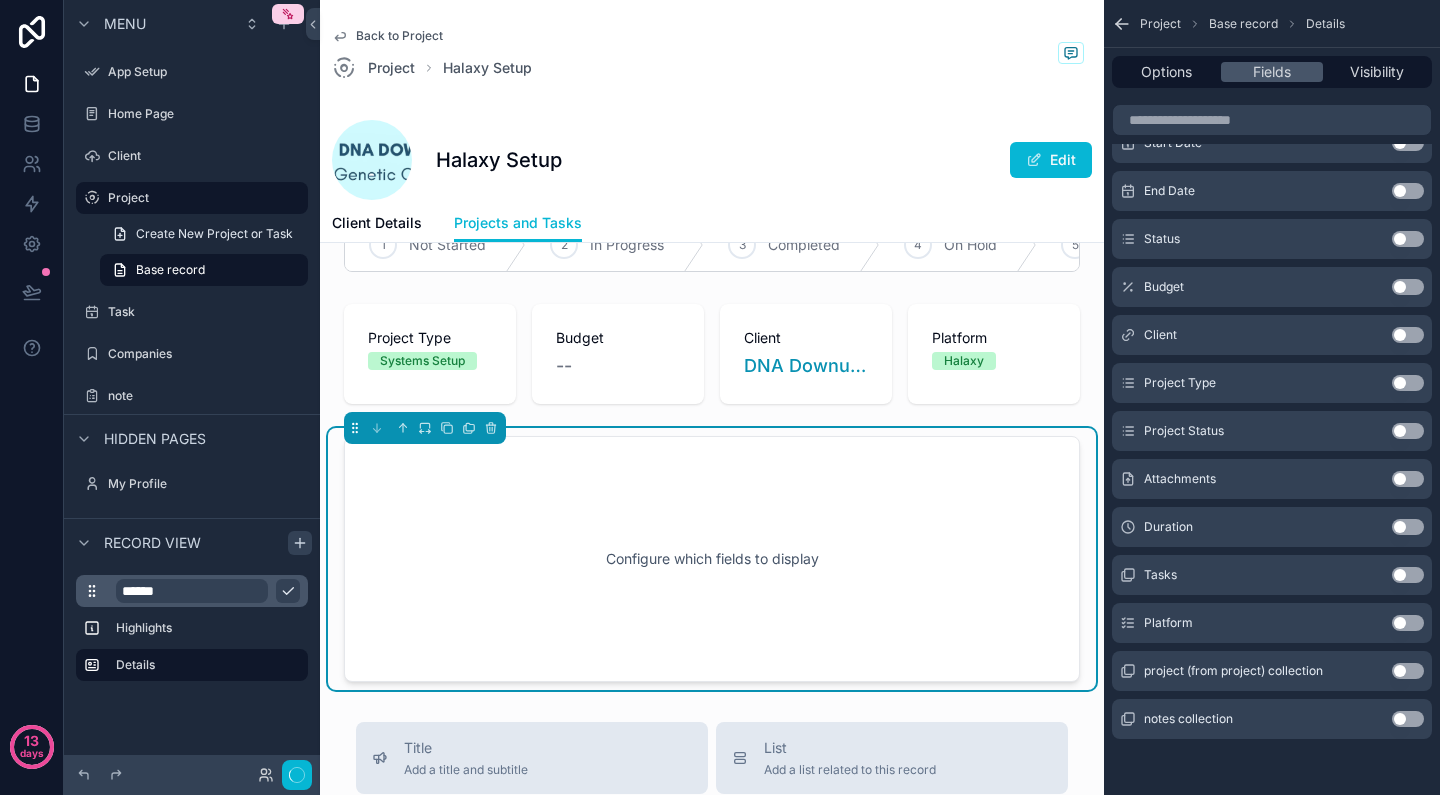 scroll, scrollTop: 391, scrollLeft: 0, axis: vertical 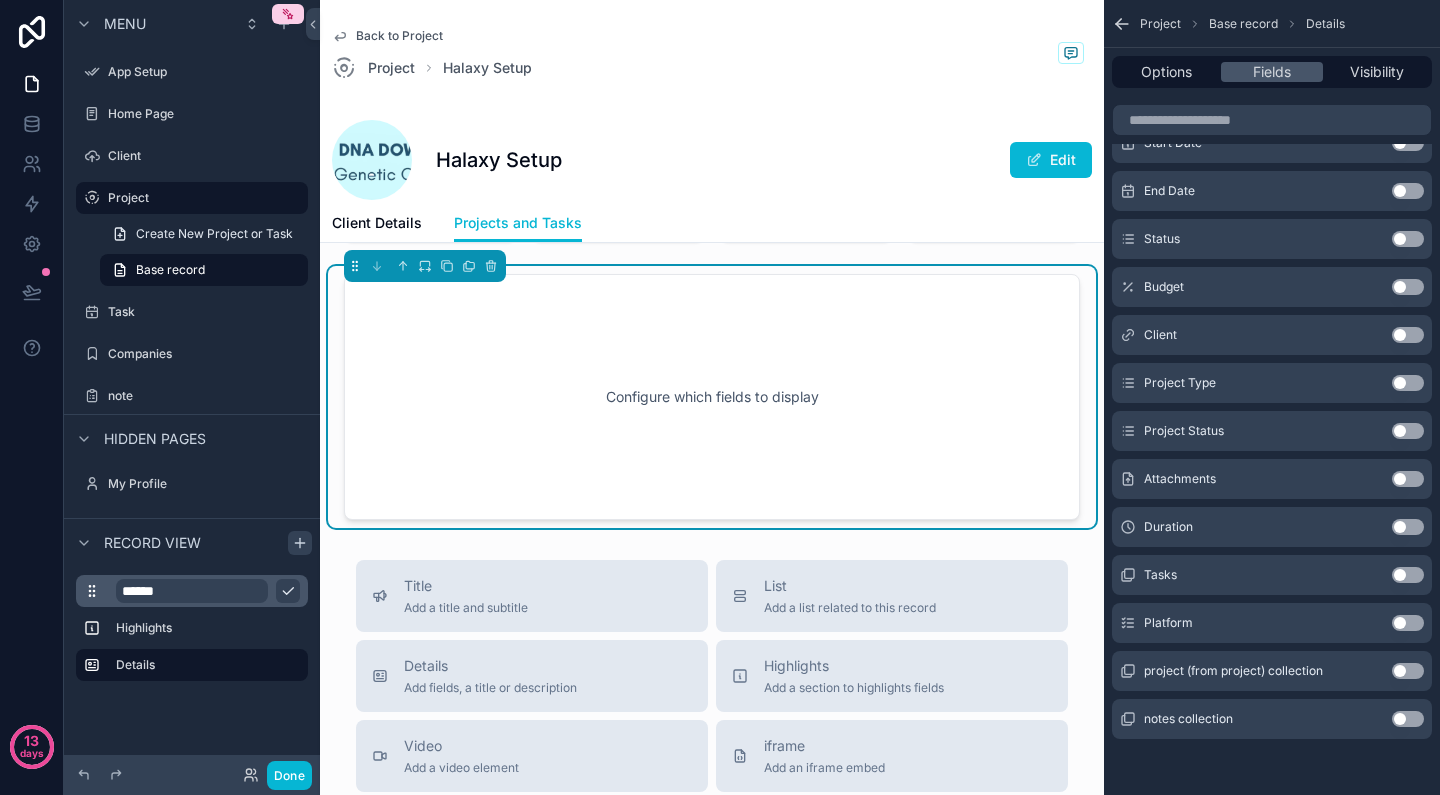 click on "Configure which fields to display" at bounding box center (712, 397) 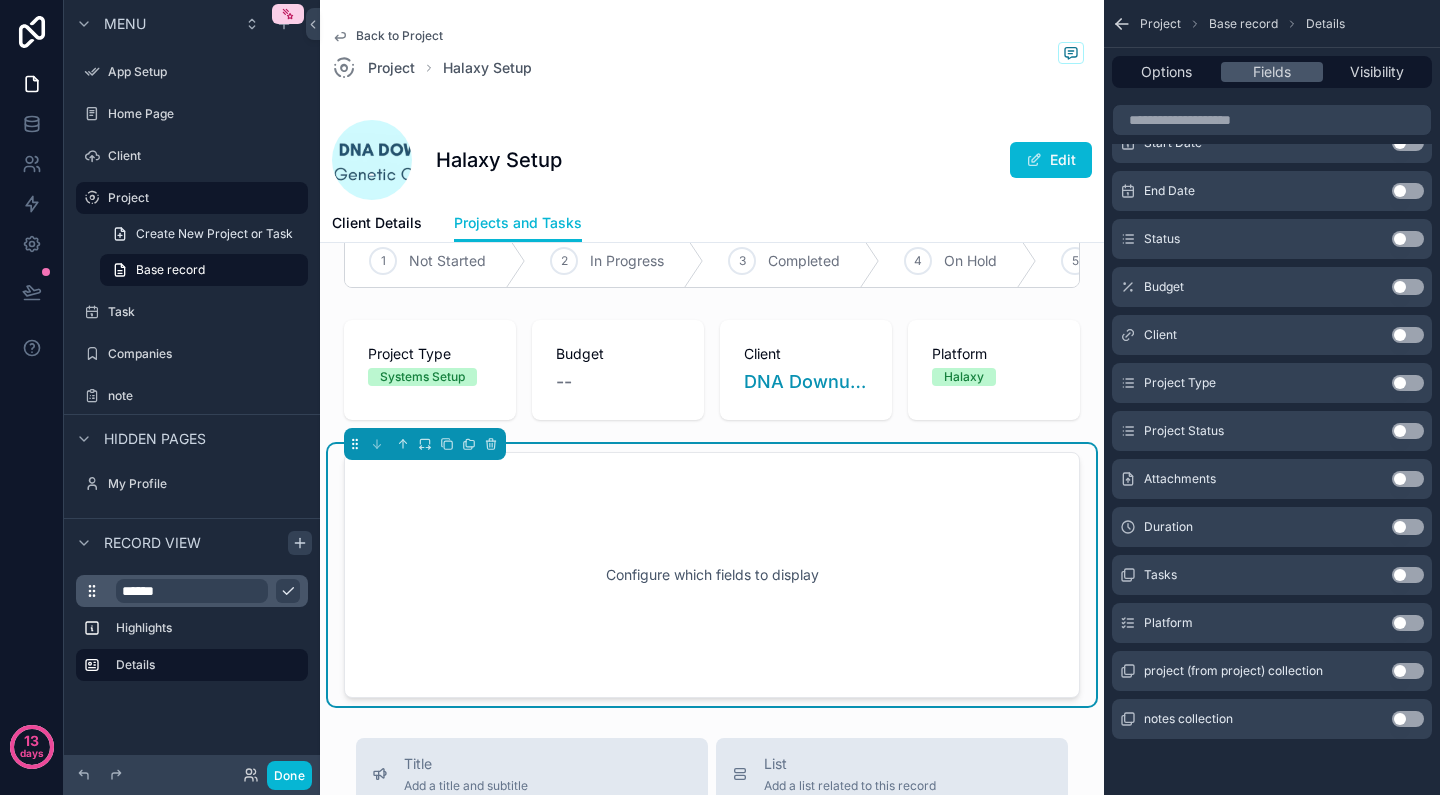 scroll, scrollTop: 40, scrollLeft: 0, axis: vertical 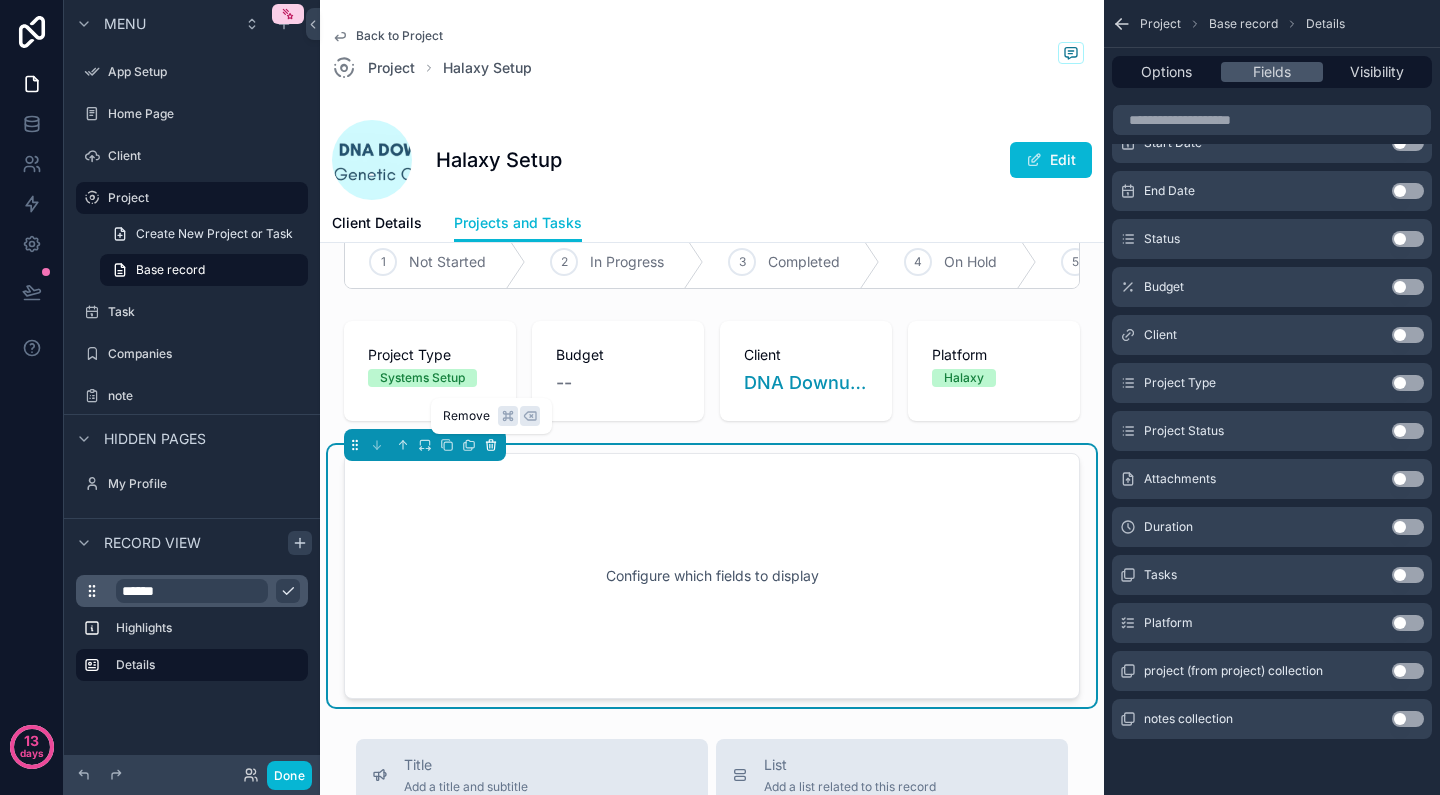 click 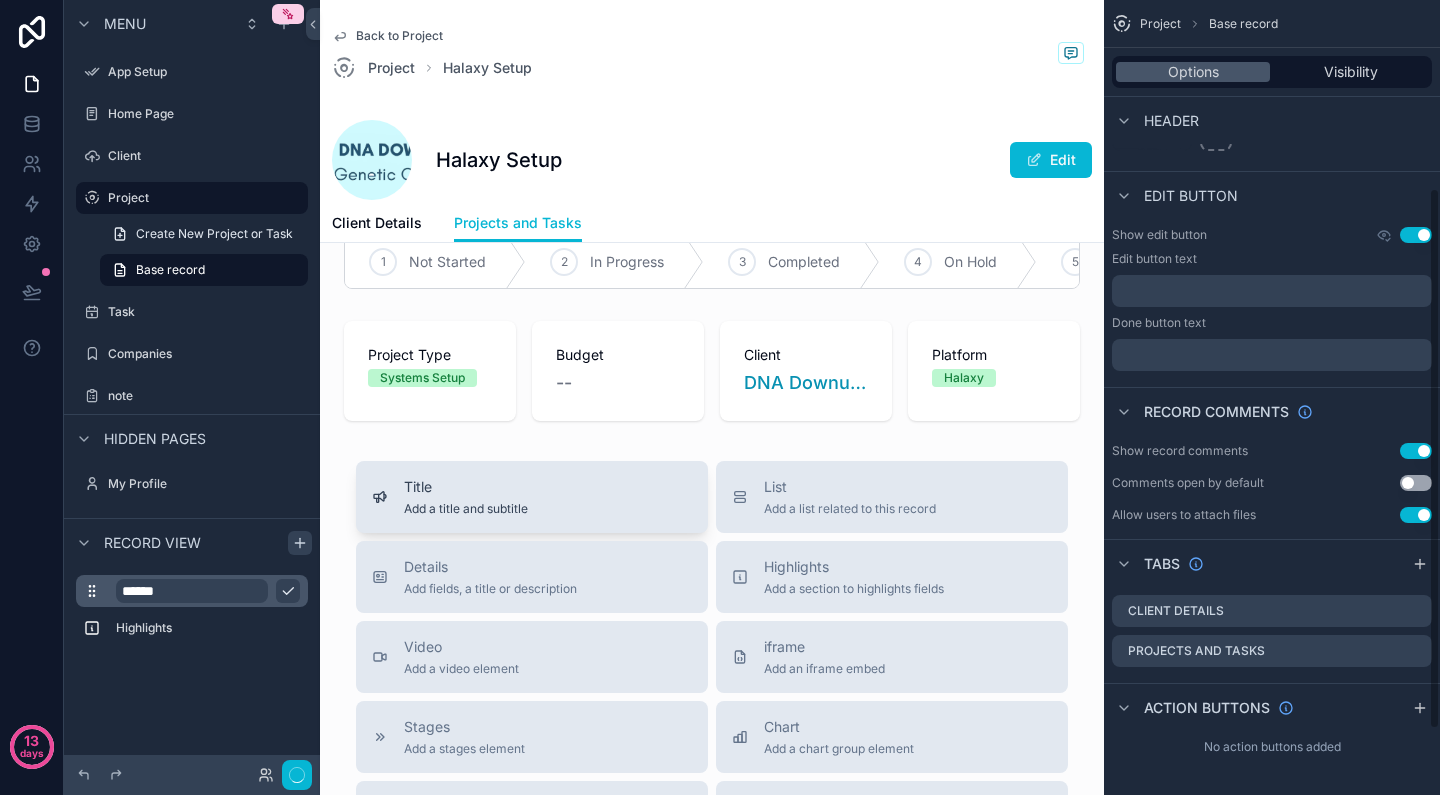 scroll, scrollTop: 277, scrollLeft: 0, axis: vertical 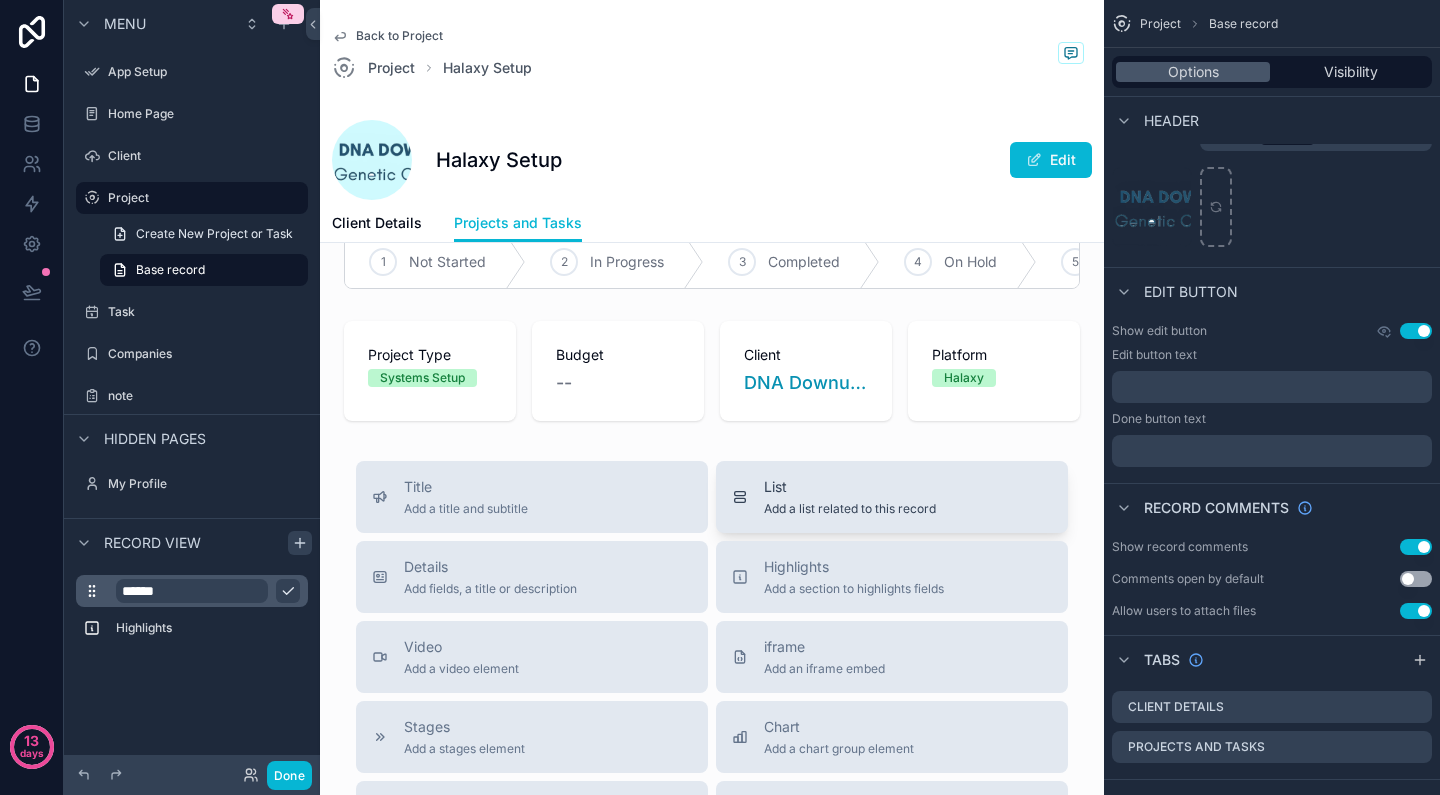 click on "List" at bounding box center [850, 487] 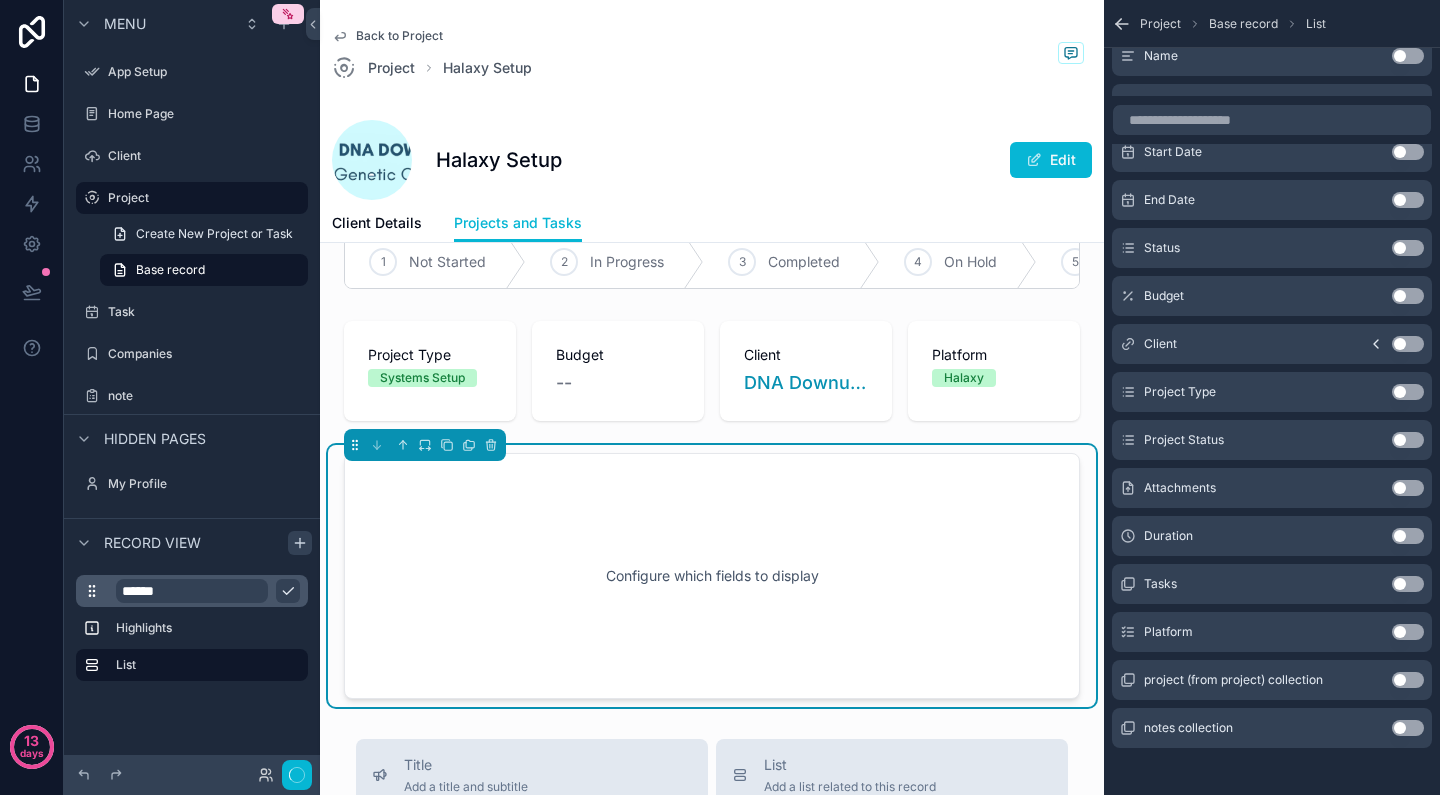 scroll, scrollTop: 0, scrollLeft: 0, axis: both 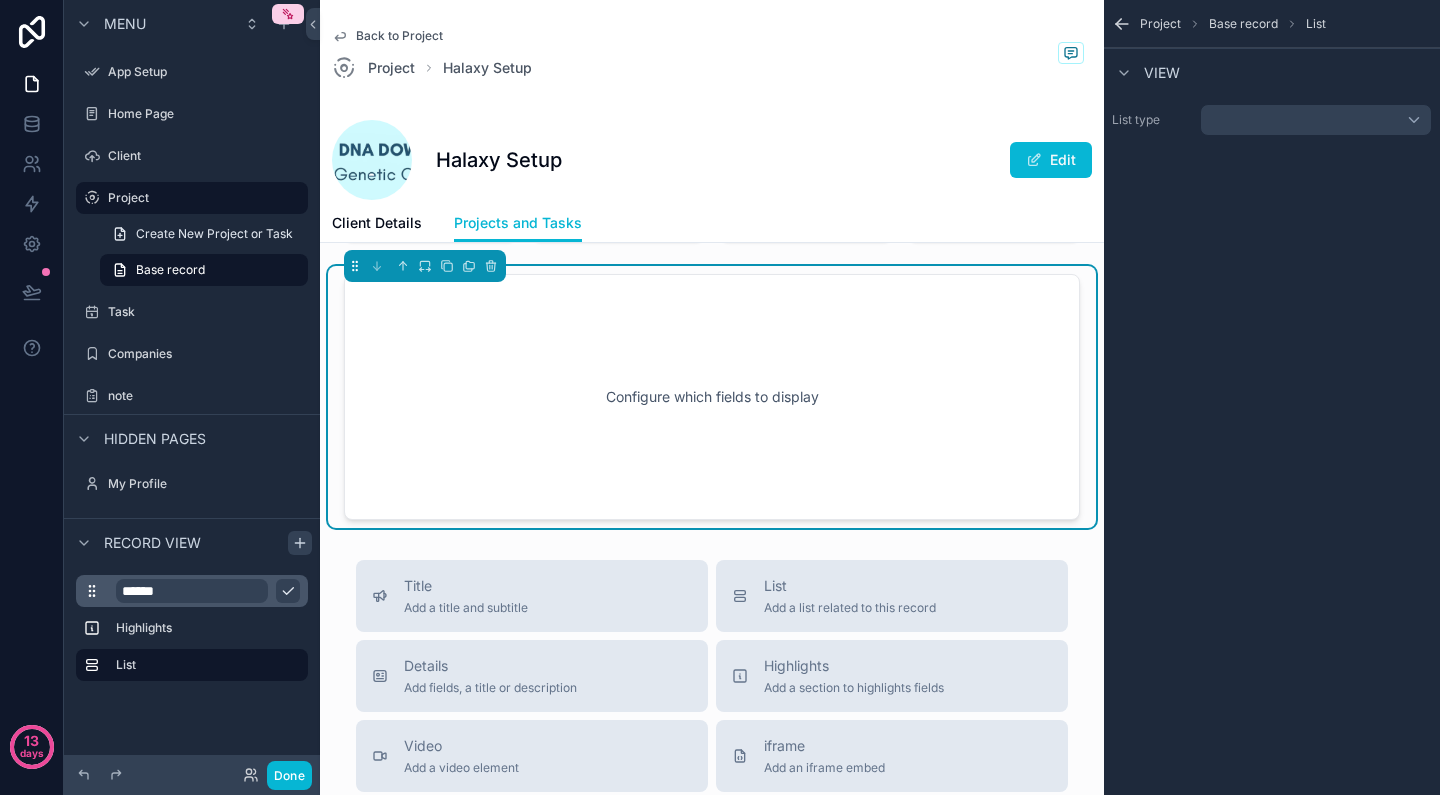 click at bounding box center [1316, 120] 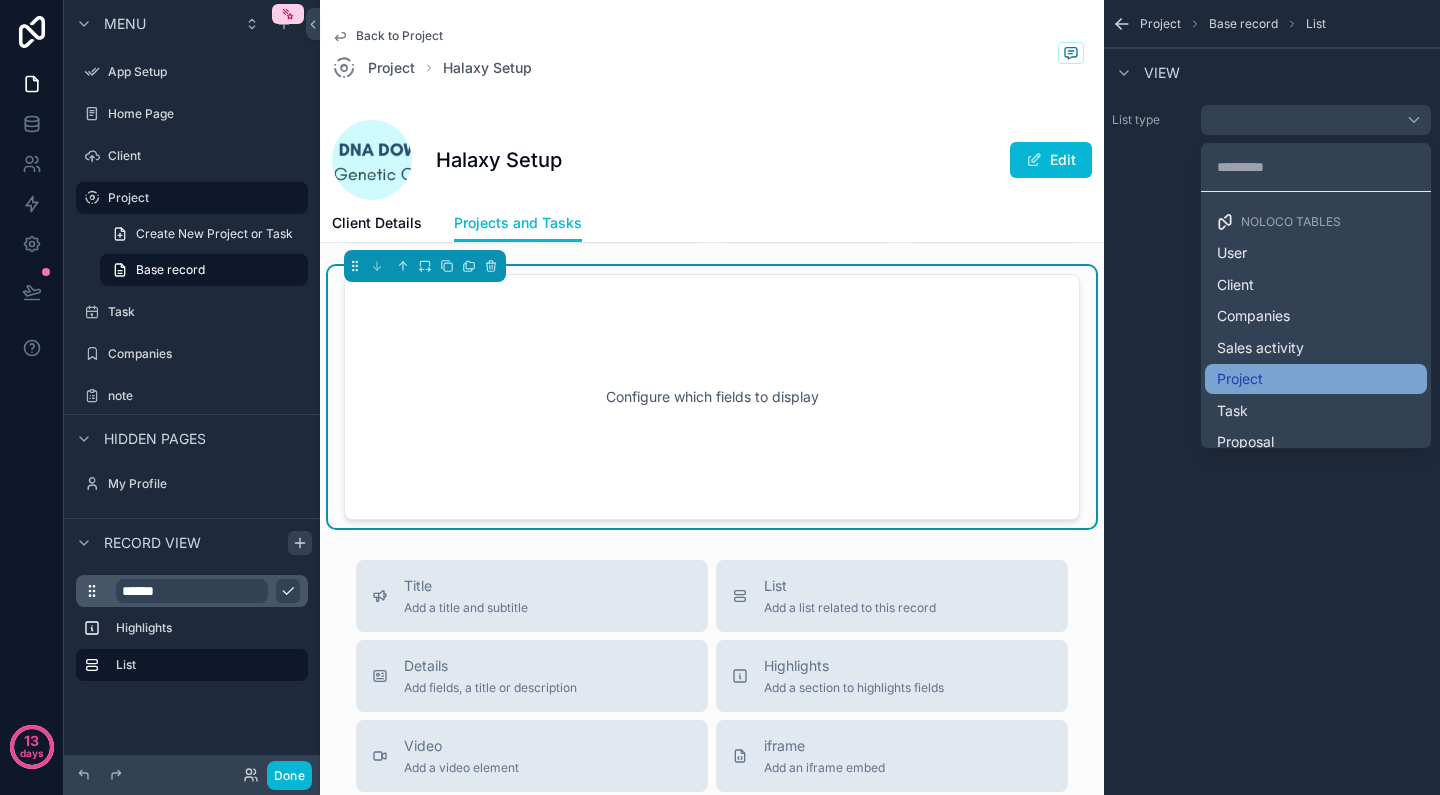 click on "Project" at bounding box center (1240, 379) 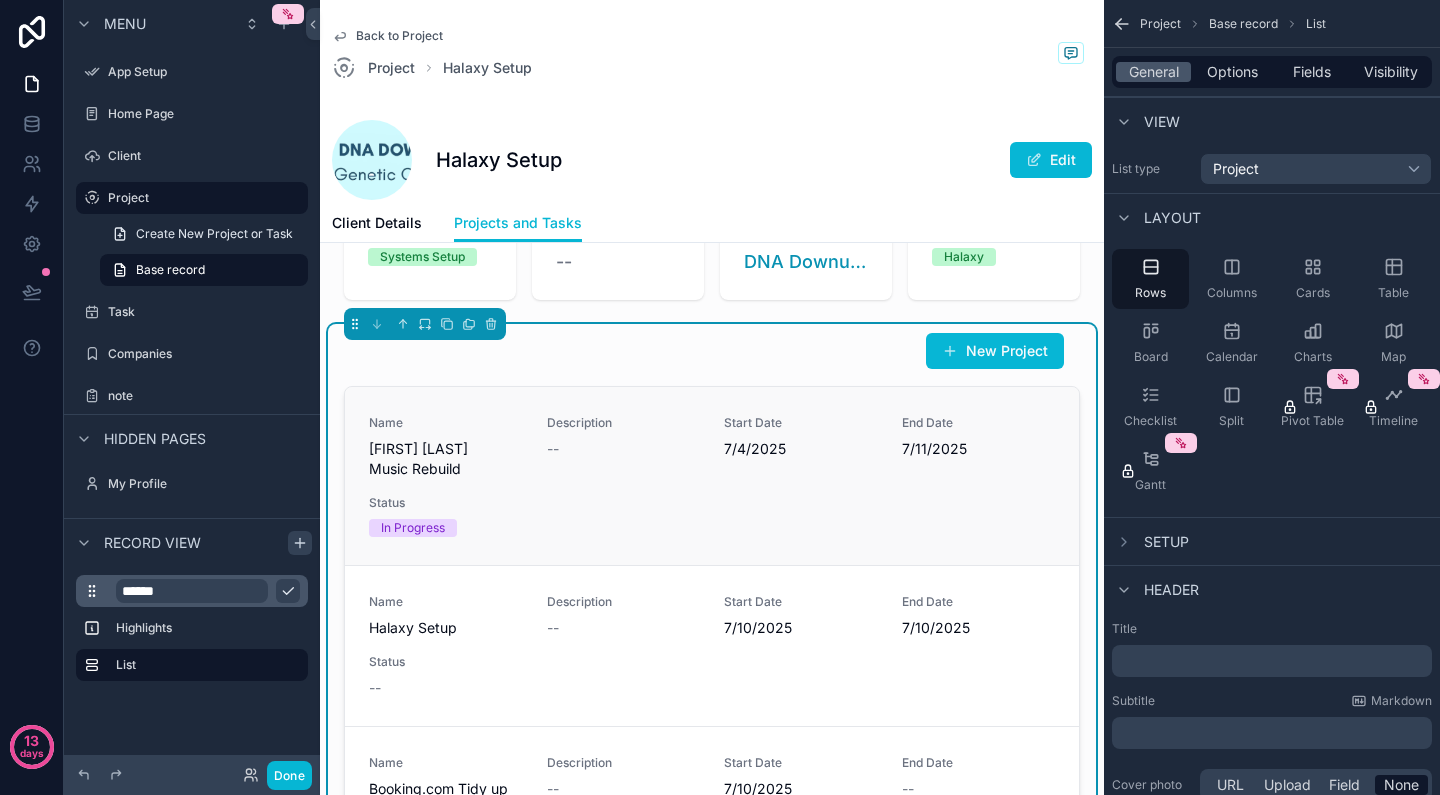 scroll, scrollTop: 150, scrollLeft: 0, axis: vertical 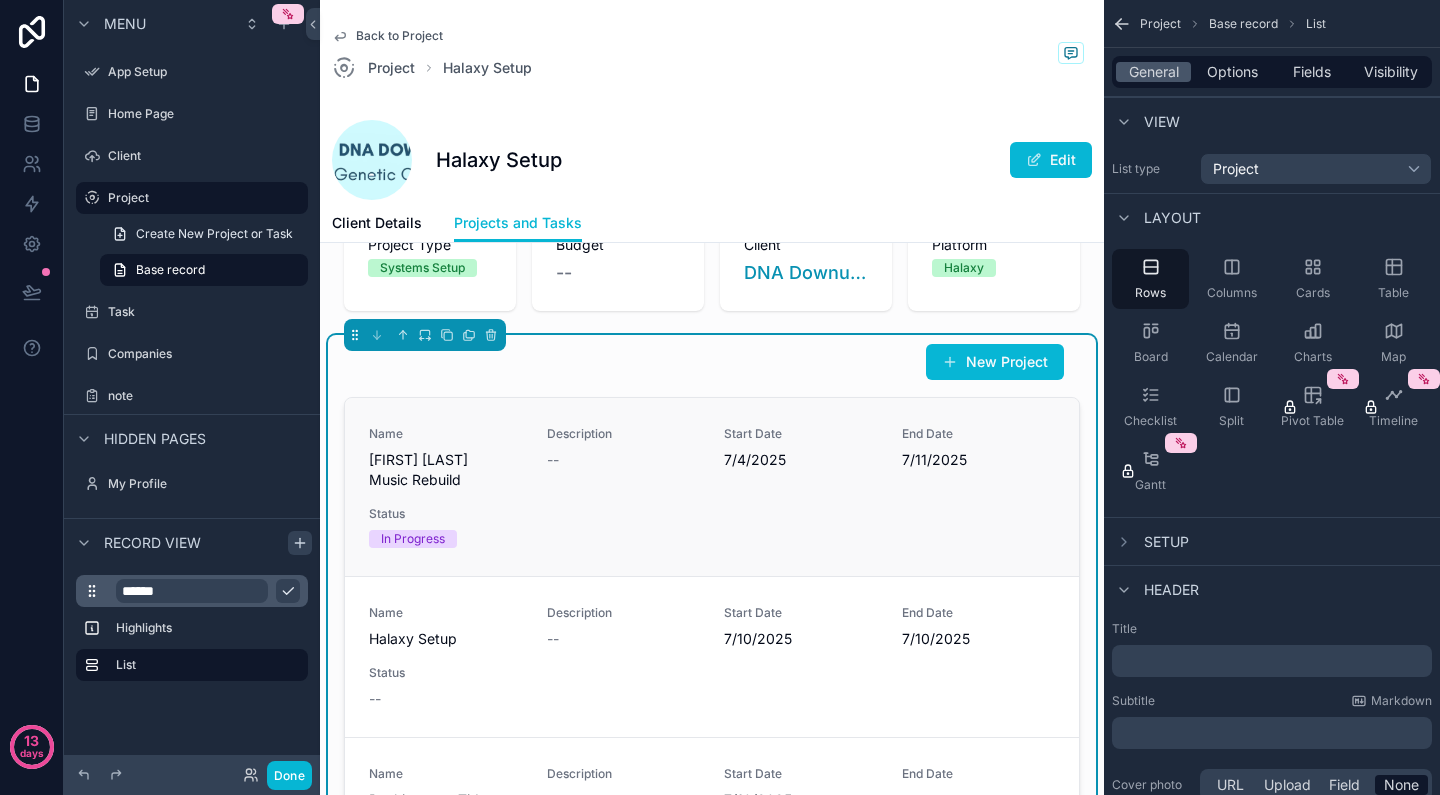 click on "--" at bounding box center (624, 460) 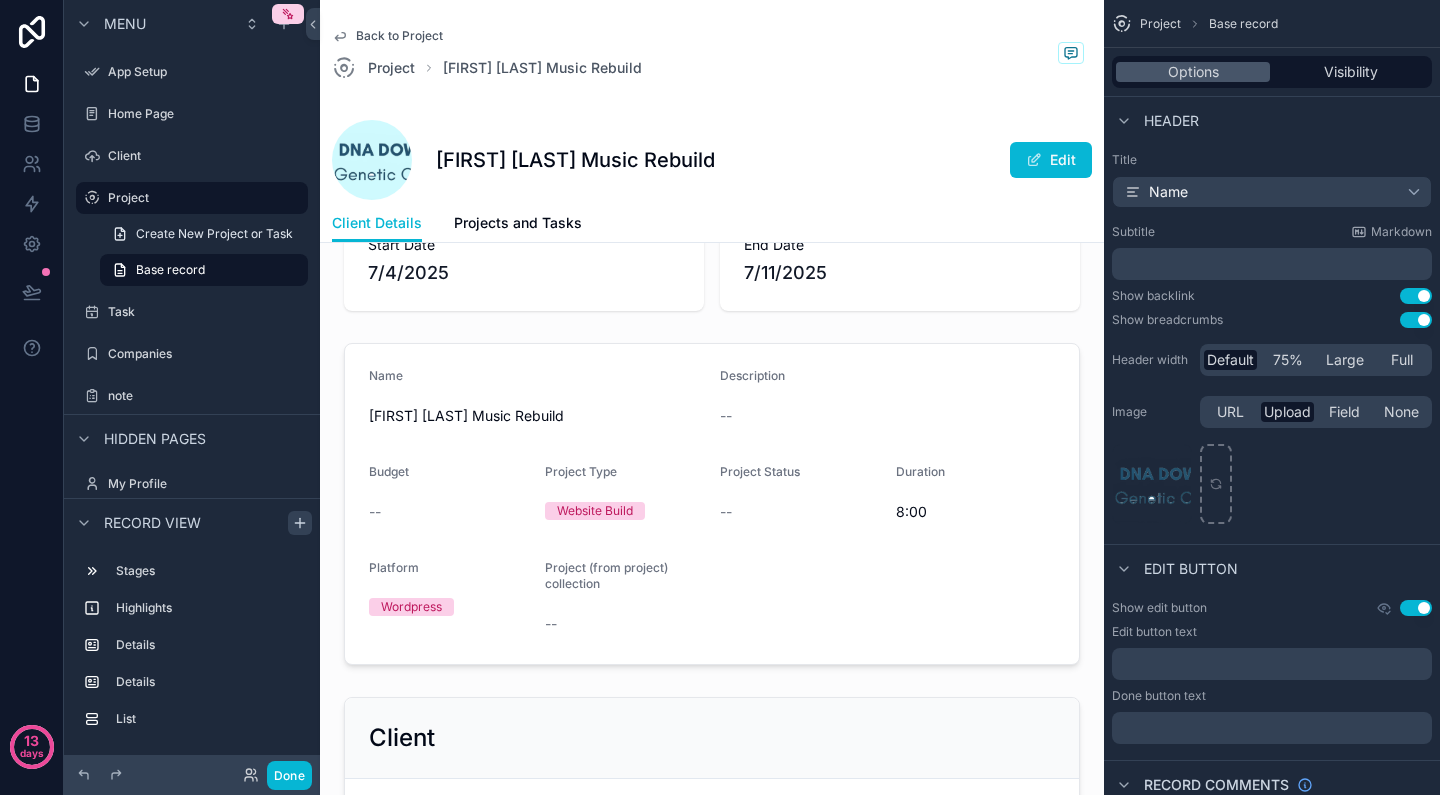 scroll, scrollTop: 0, scrollLeft: 0, axis: both 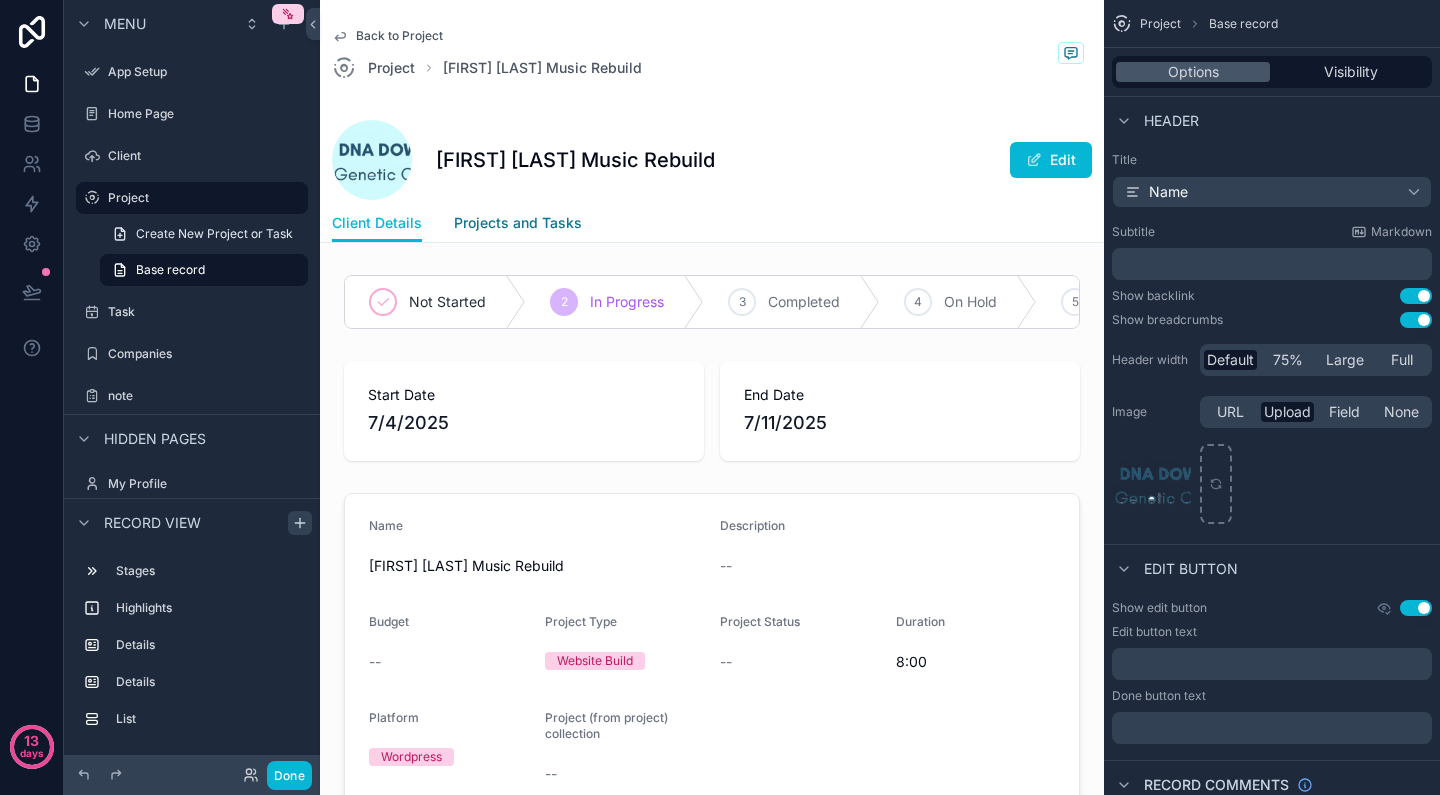 click on "Projects and Tasks" at bounding box center [518, 223] 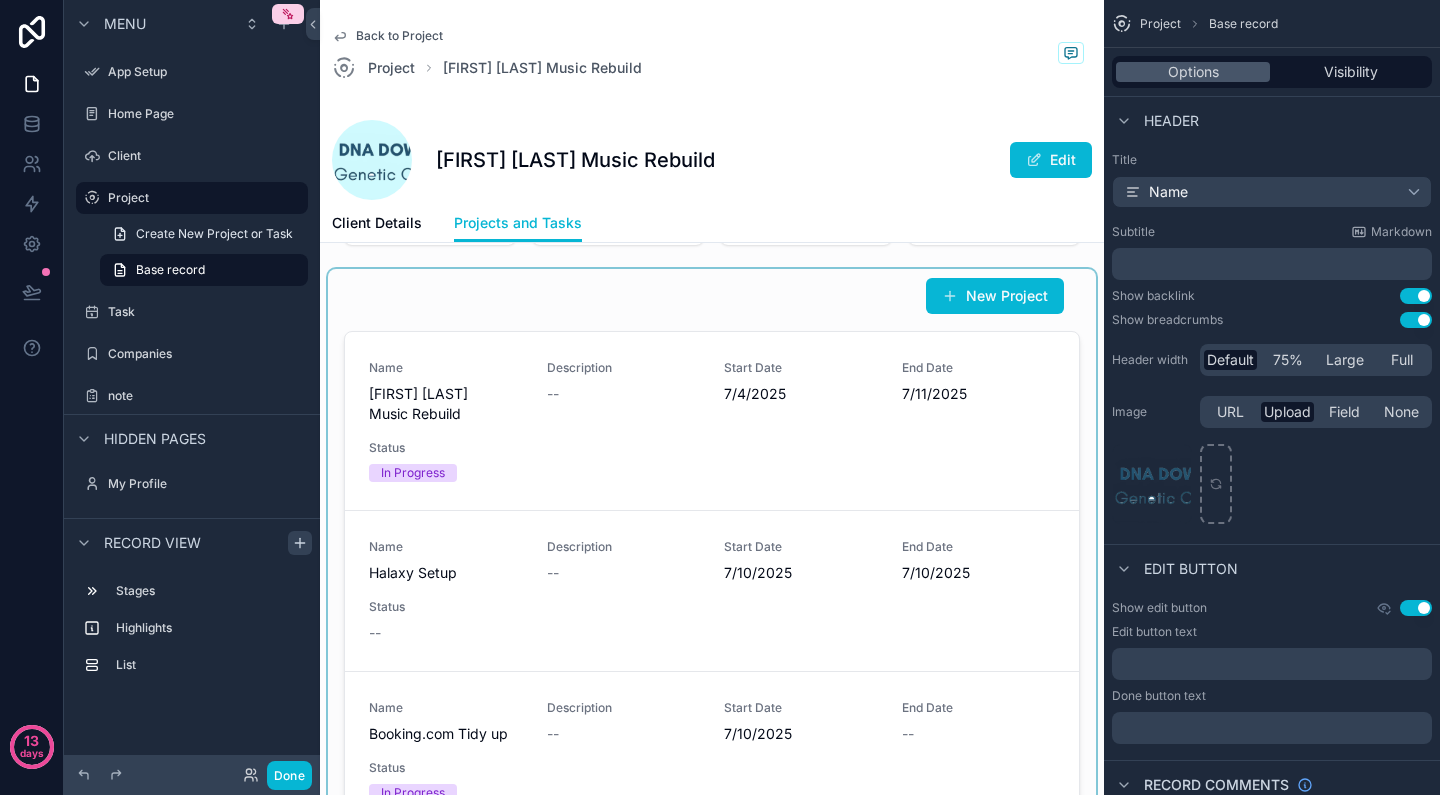 scroll, scrollTop: 224, scrollLeft: 0, axis: vertical 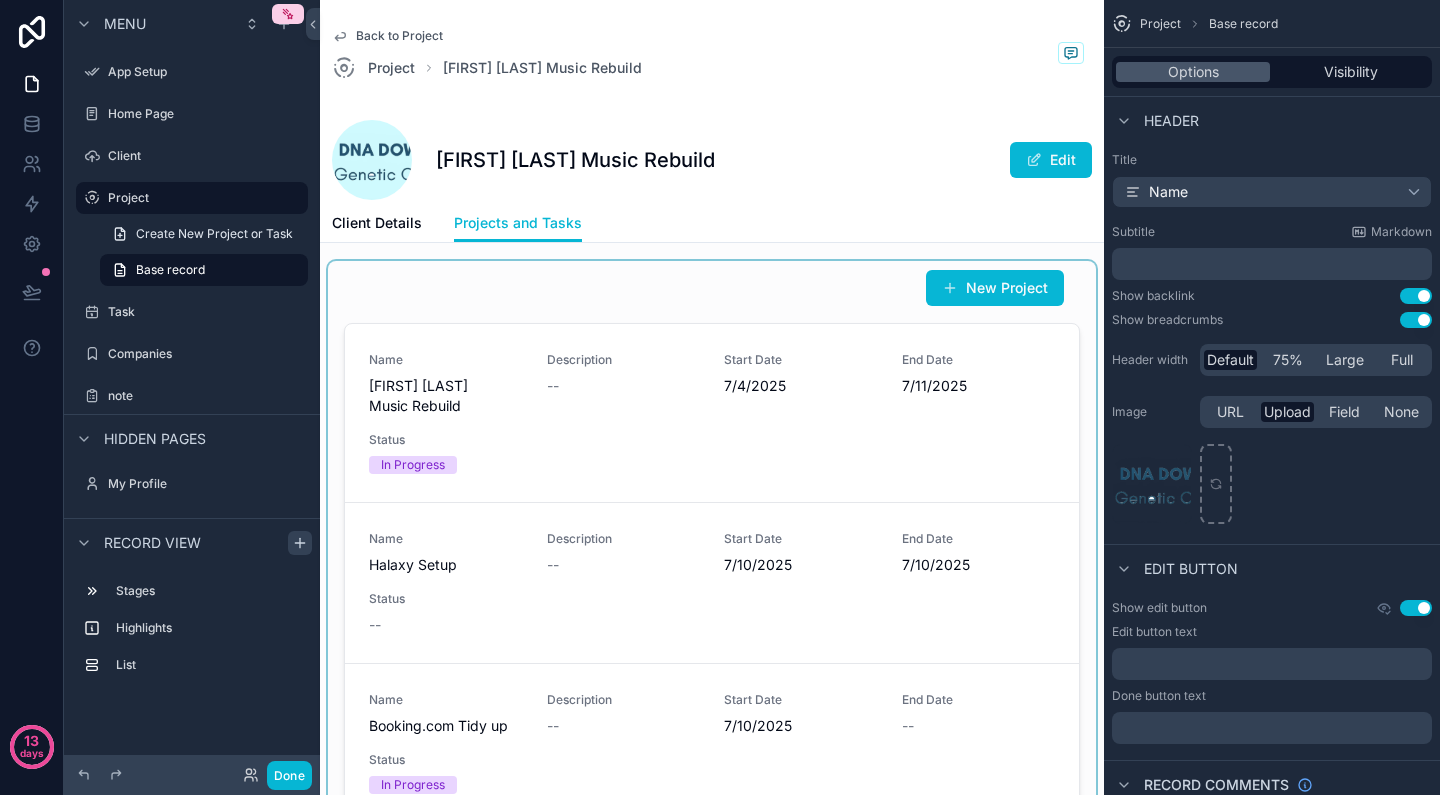 click at bounding box center (712, 598) 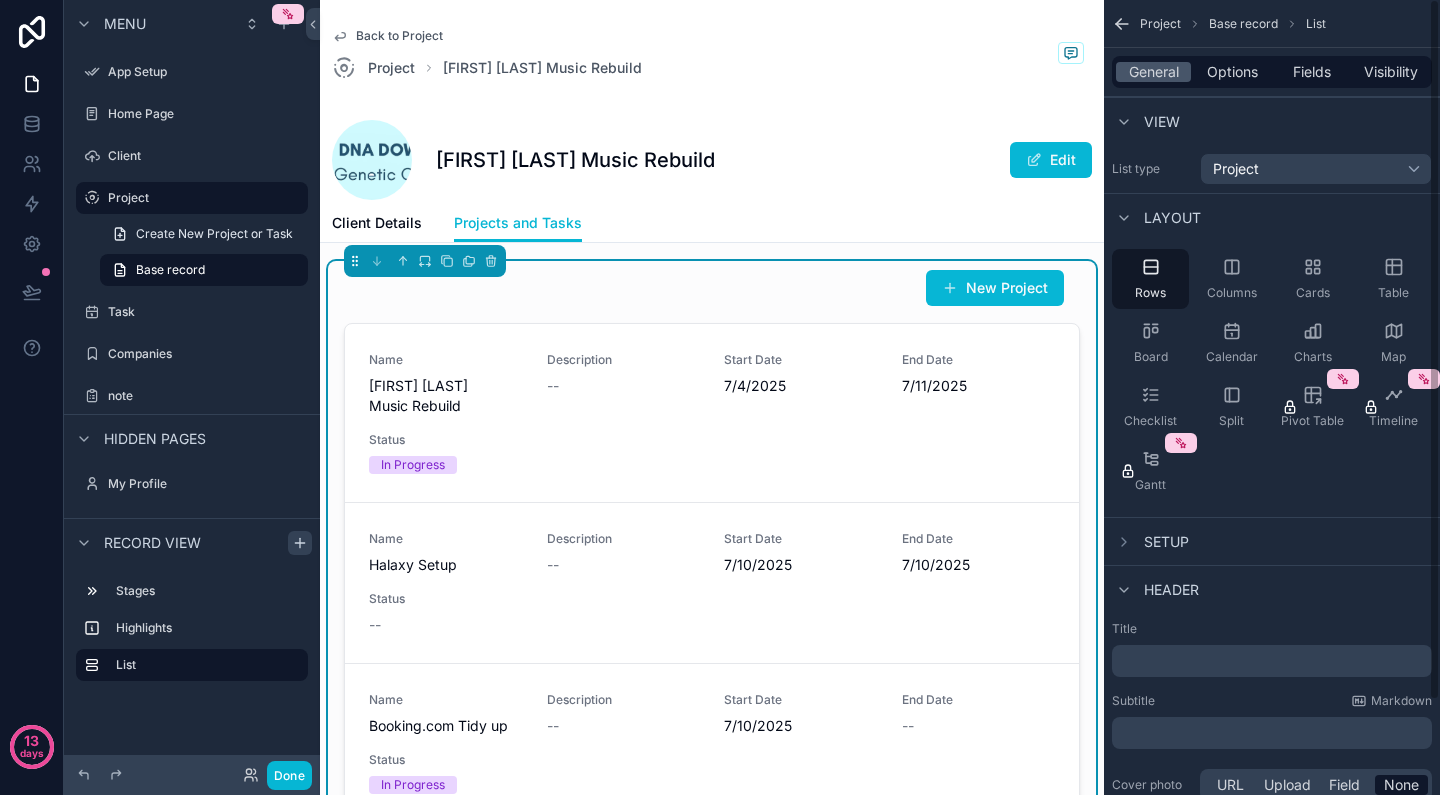 scroll, scrollTop: 0, scrollLeft: 0, axis: both 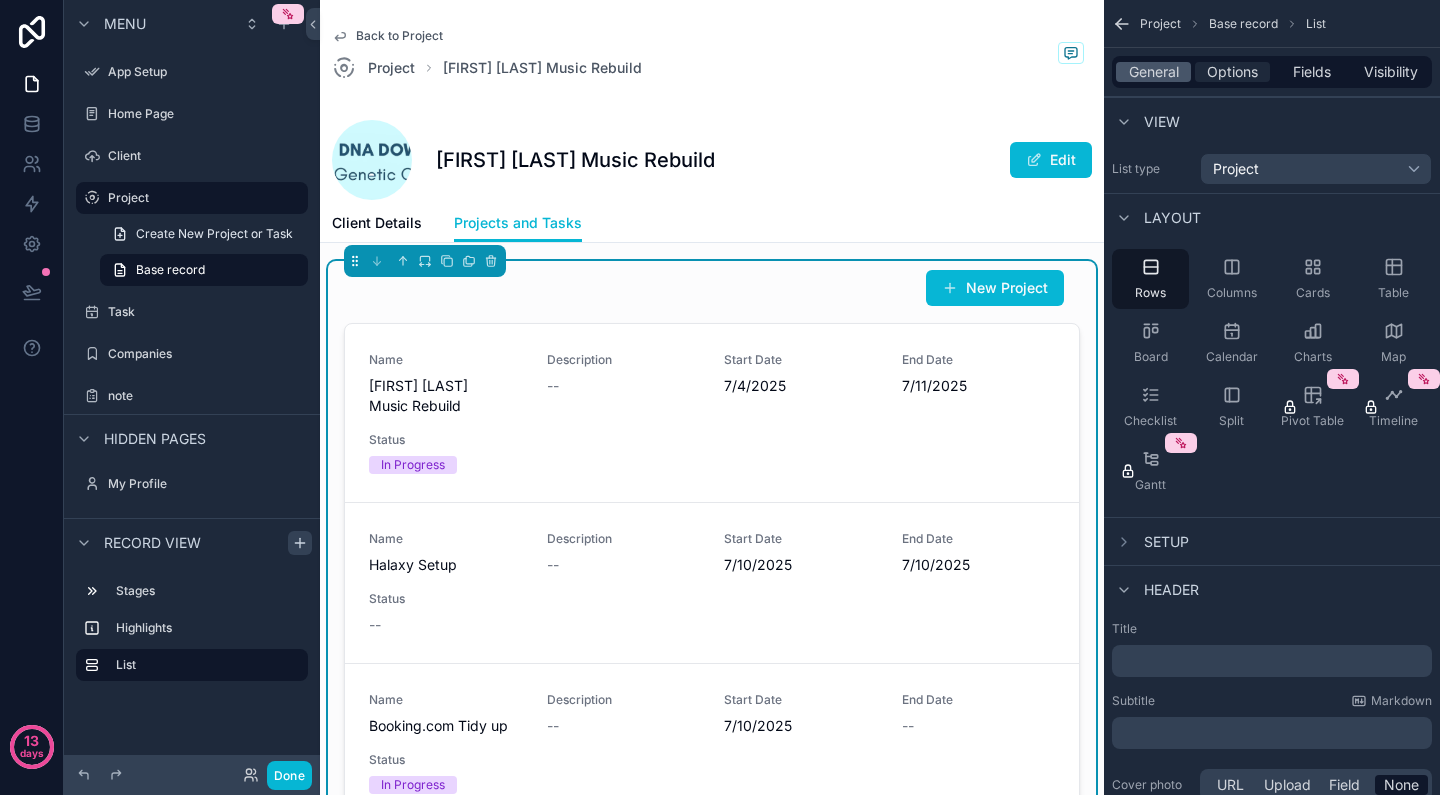 click on "Options" at bounding box center (1232, 72) 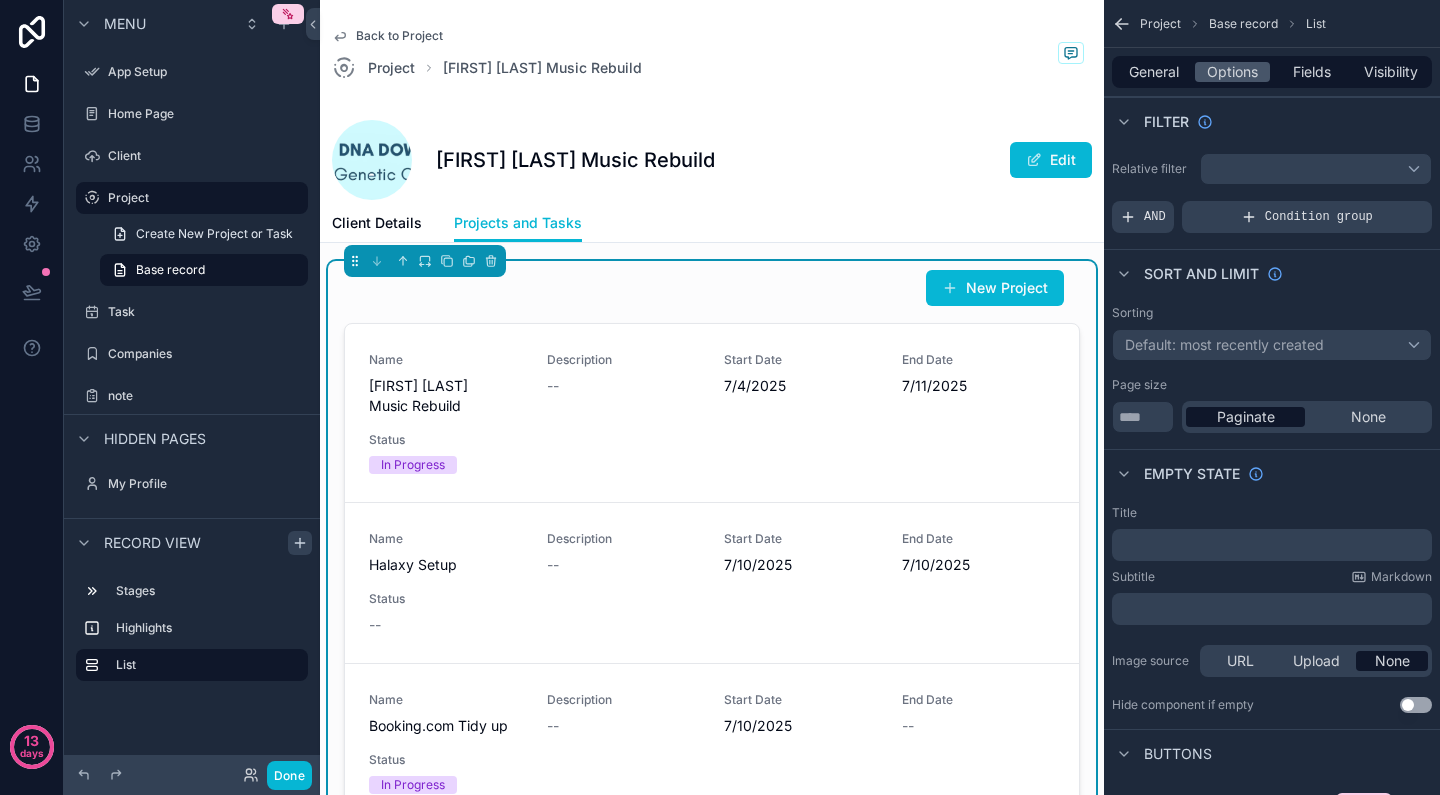 click at bounding box center [1316, 169] 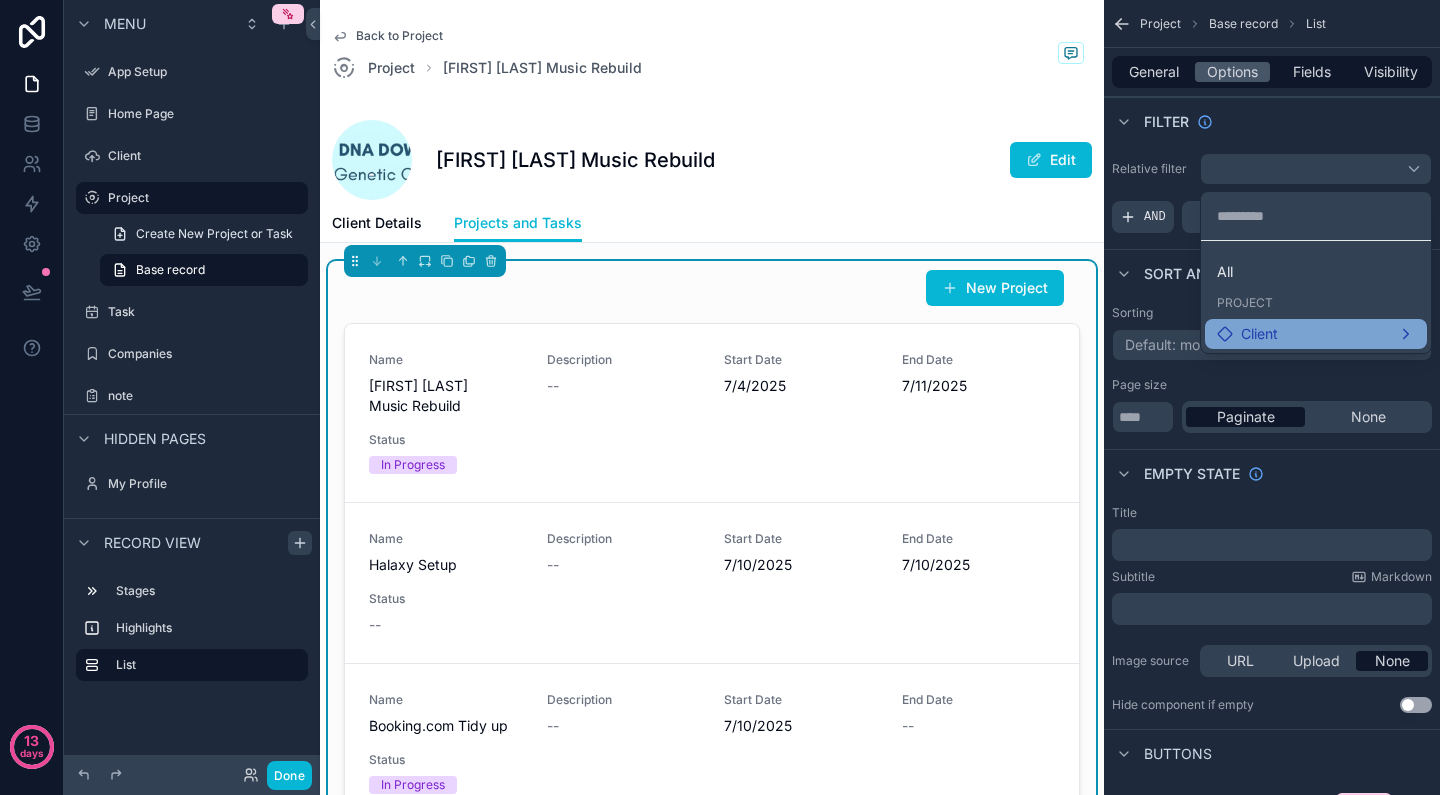 click on "Client" at bounding box center (1316, 334) 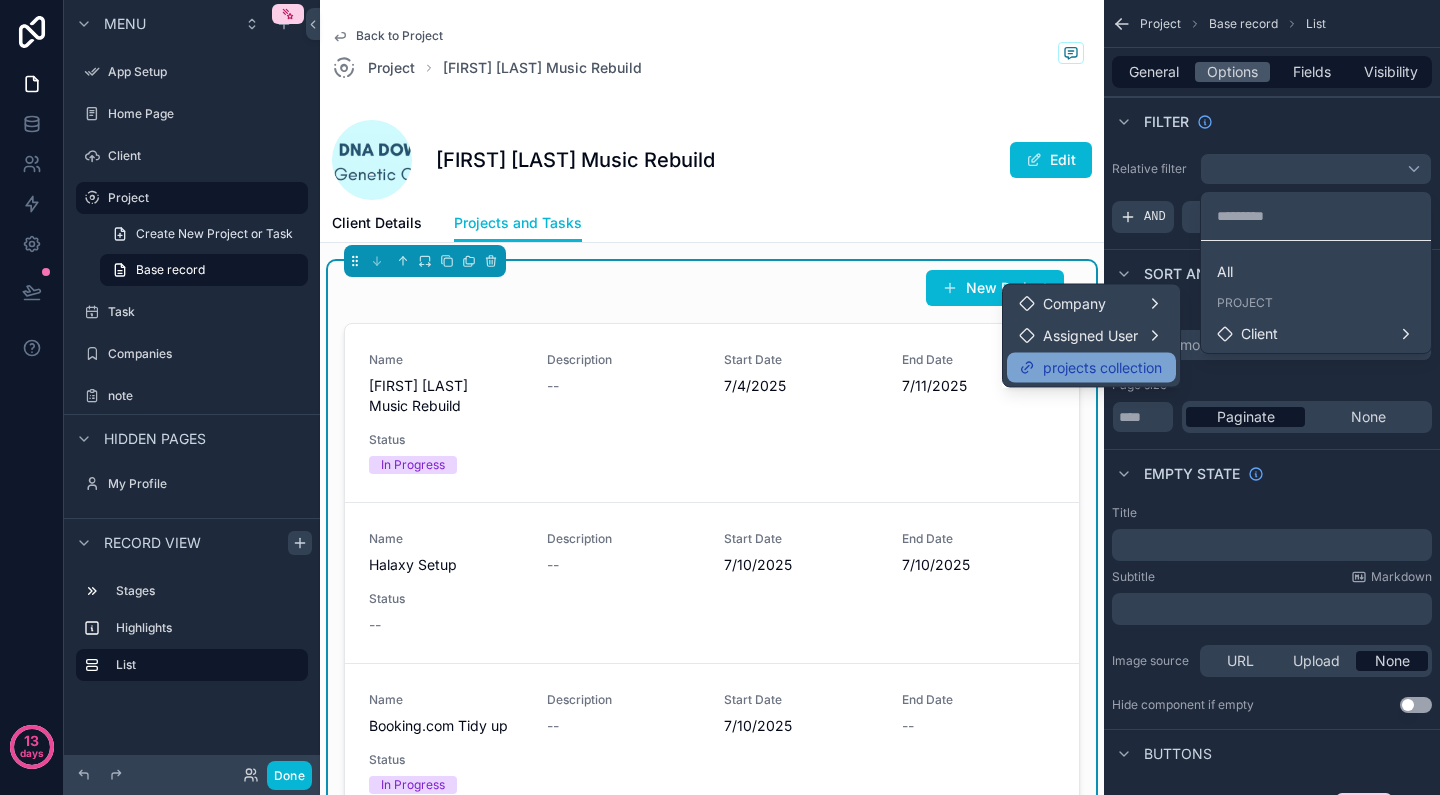 click on "projects collection" at bounding box center (1102, 368) 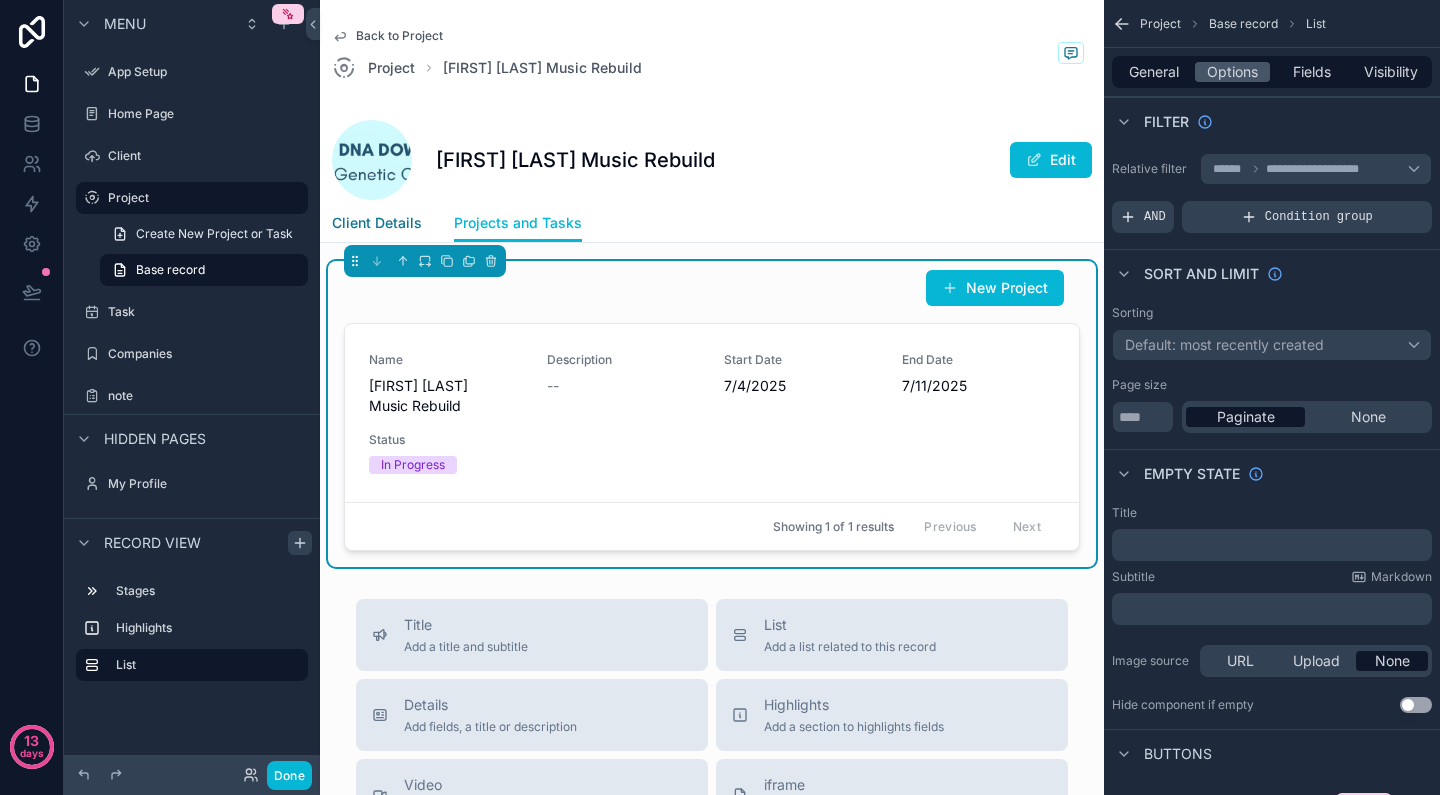 click on "Client Details" at bounding box center (377, 223) 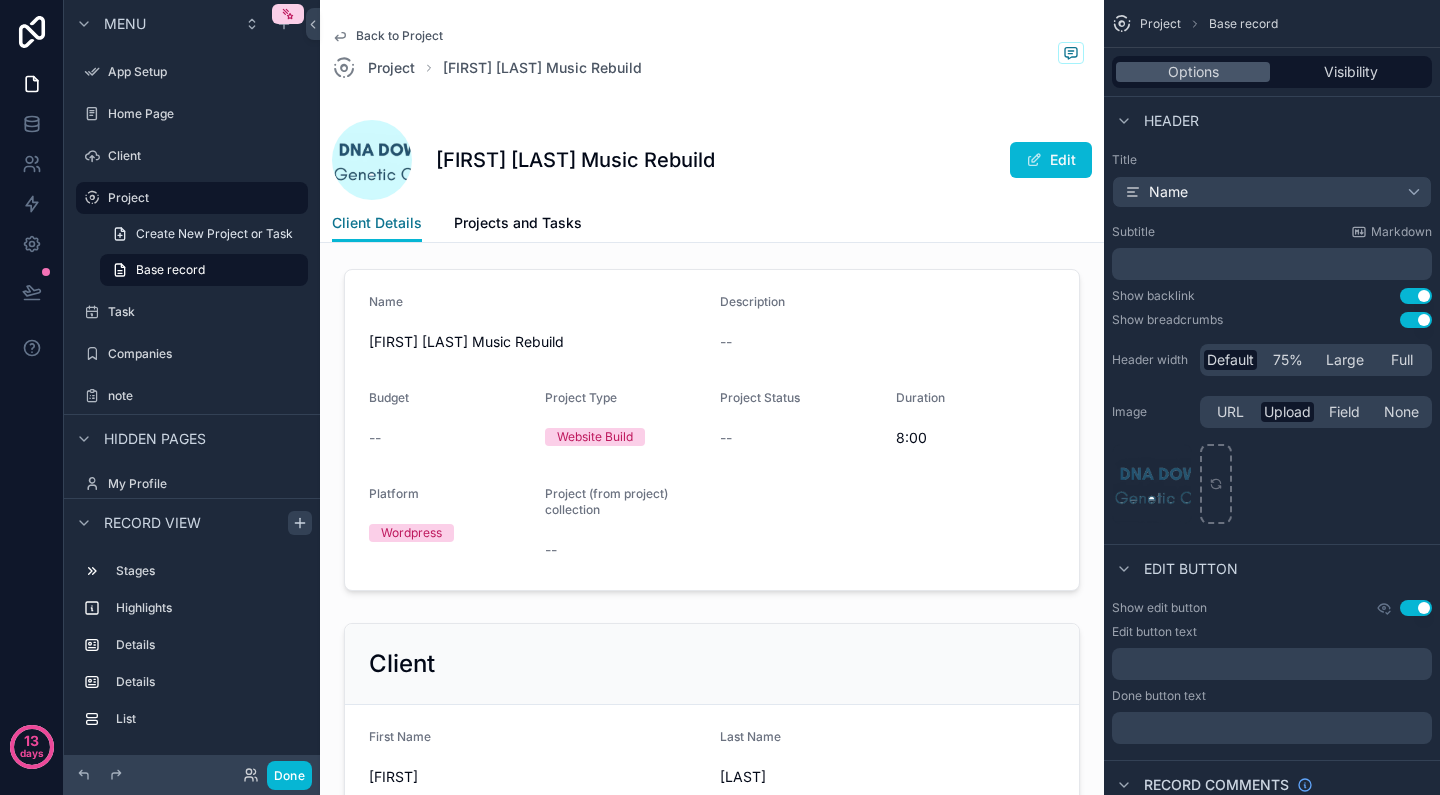 scroll, scrollTop: 0, scrollLeft: 0, axis: both 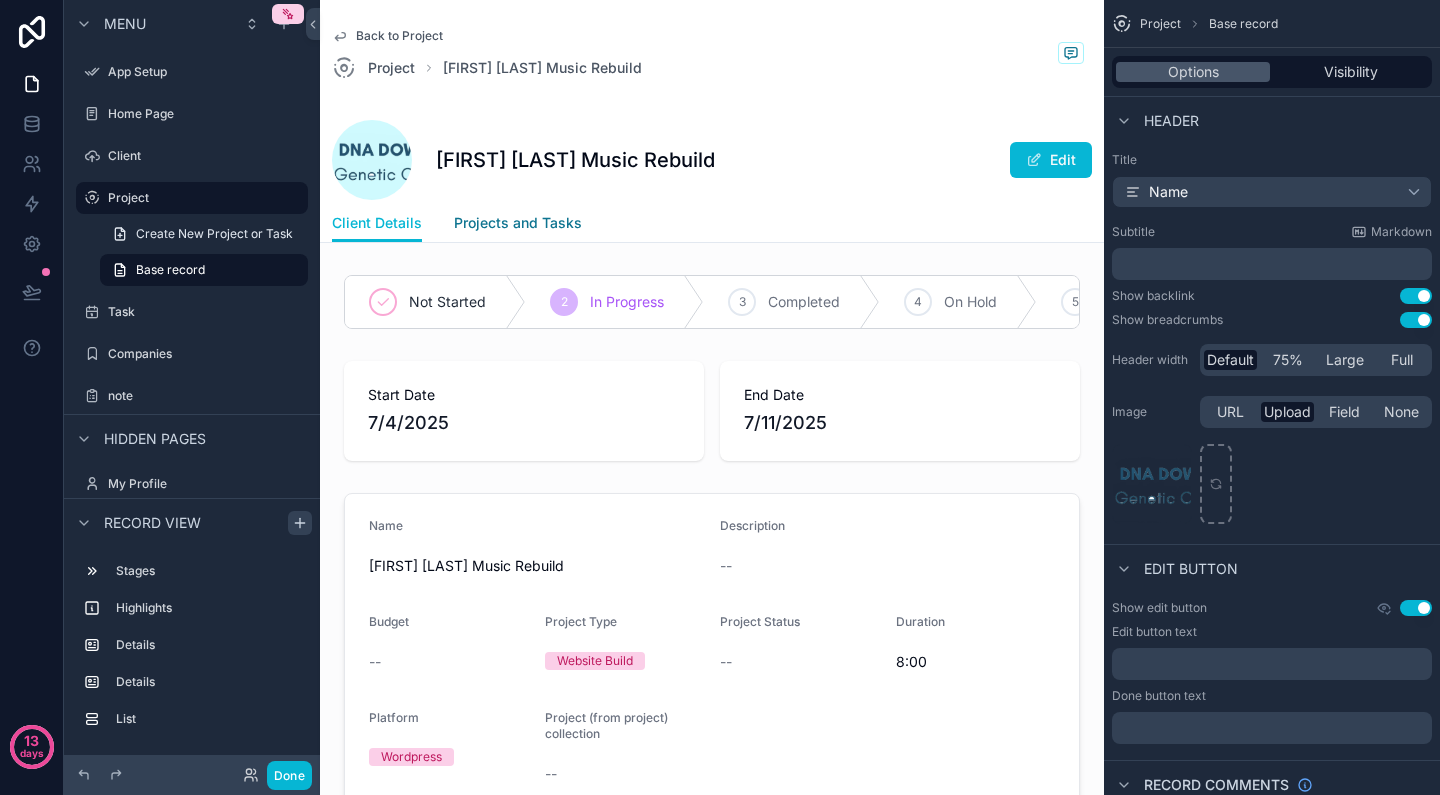 click on "Projects and Tasks" at bounding box center (518, 223) 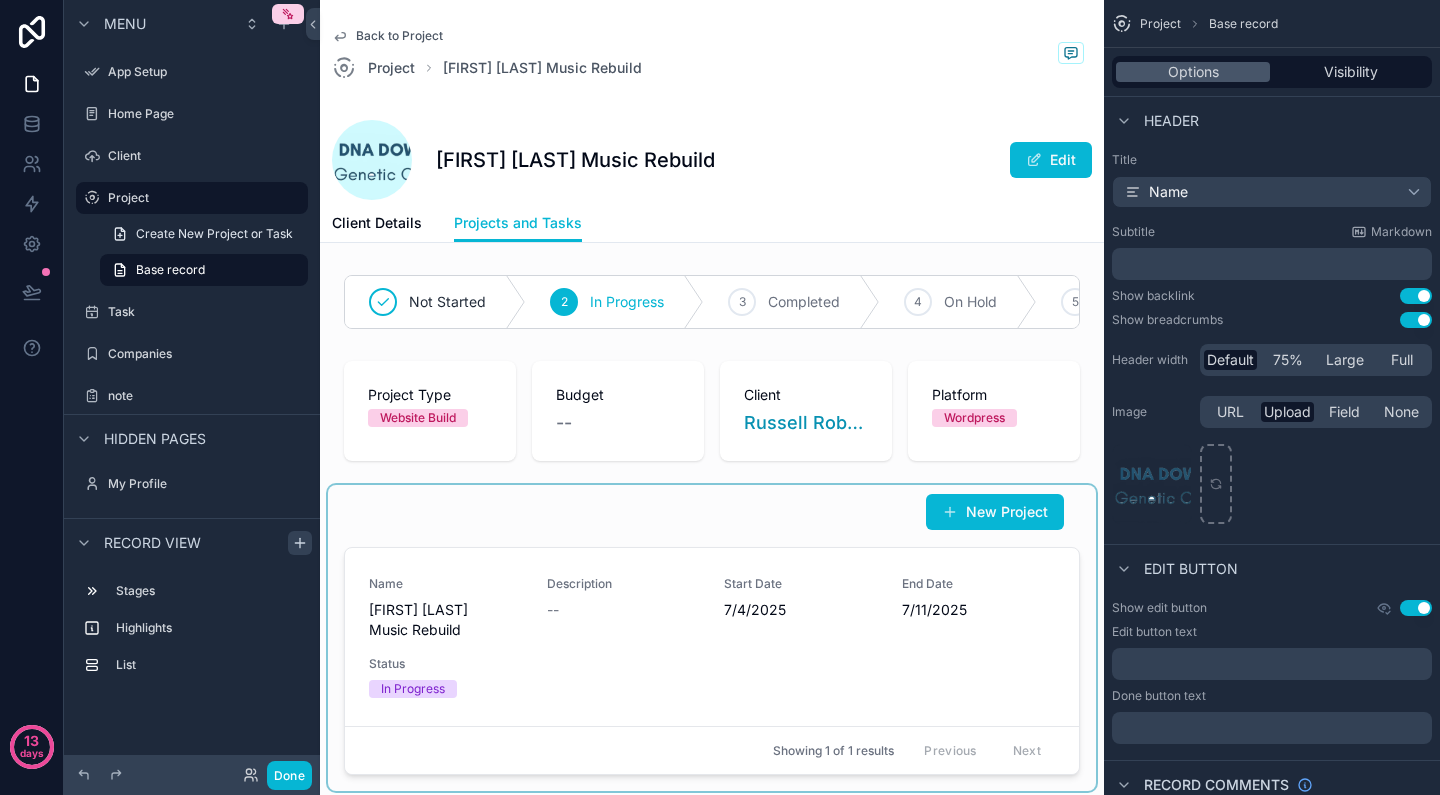 scroll, scrollTop: 0, scrollLeft: 0, axis: both 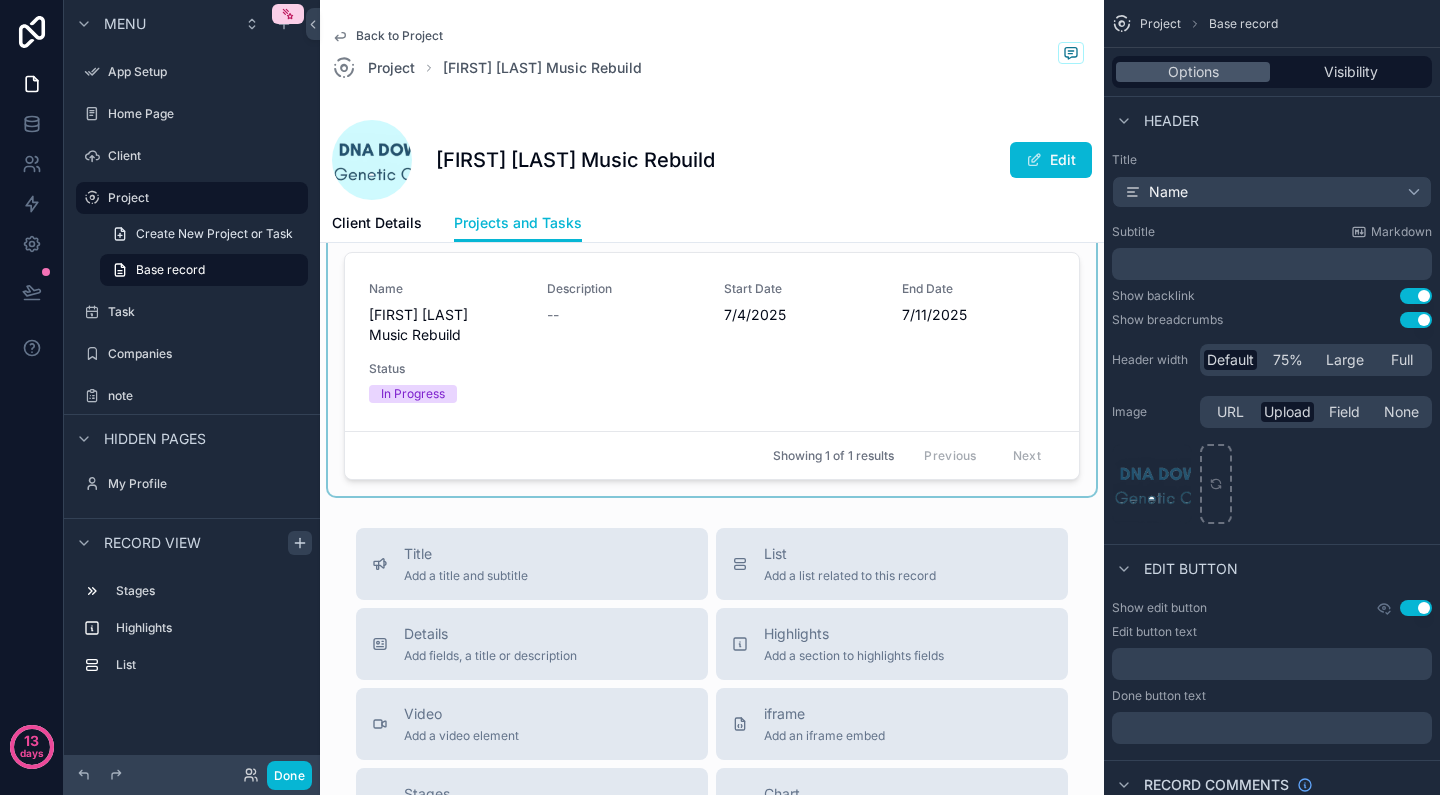 click at bounding box center [712, 343] 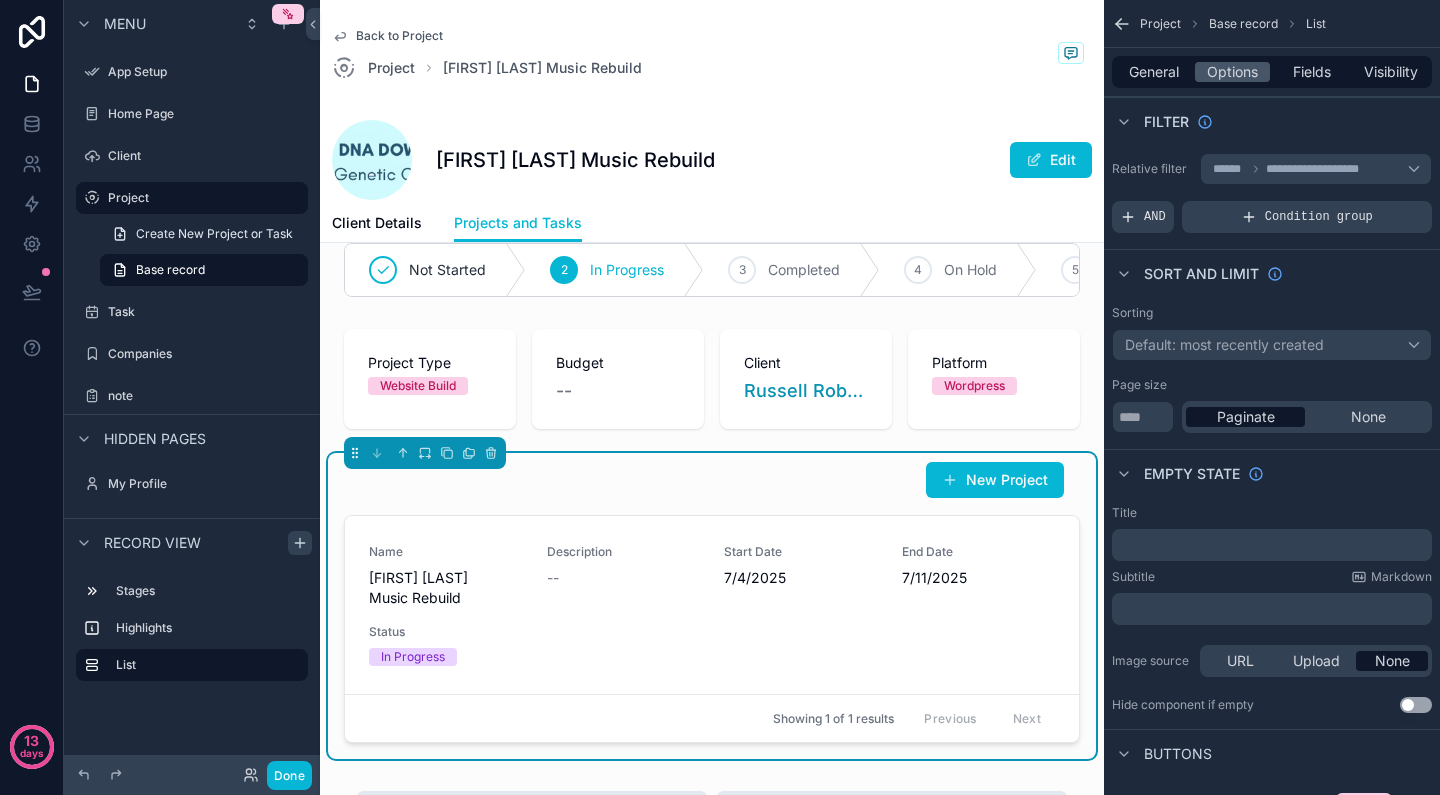 scroll, scrollTop: 30, scrollLeft: 0, axis: vertical 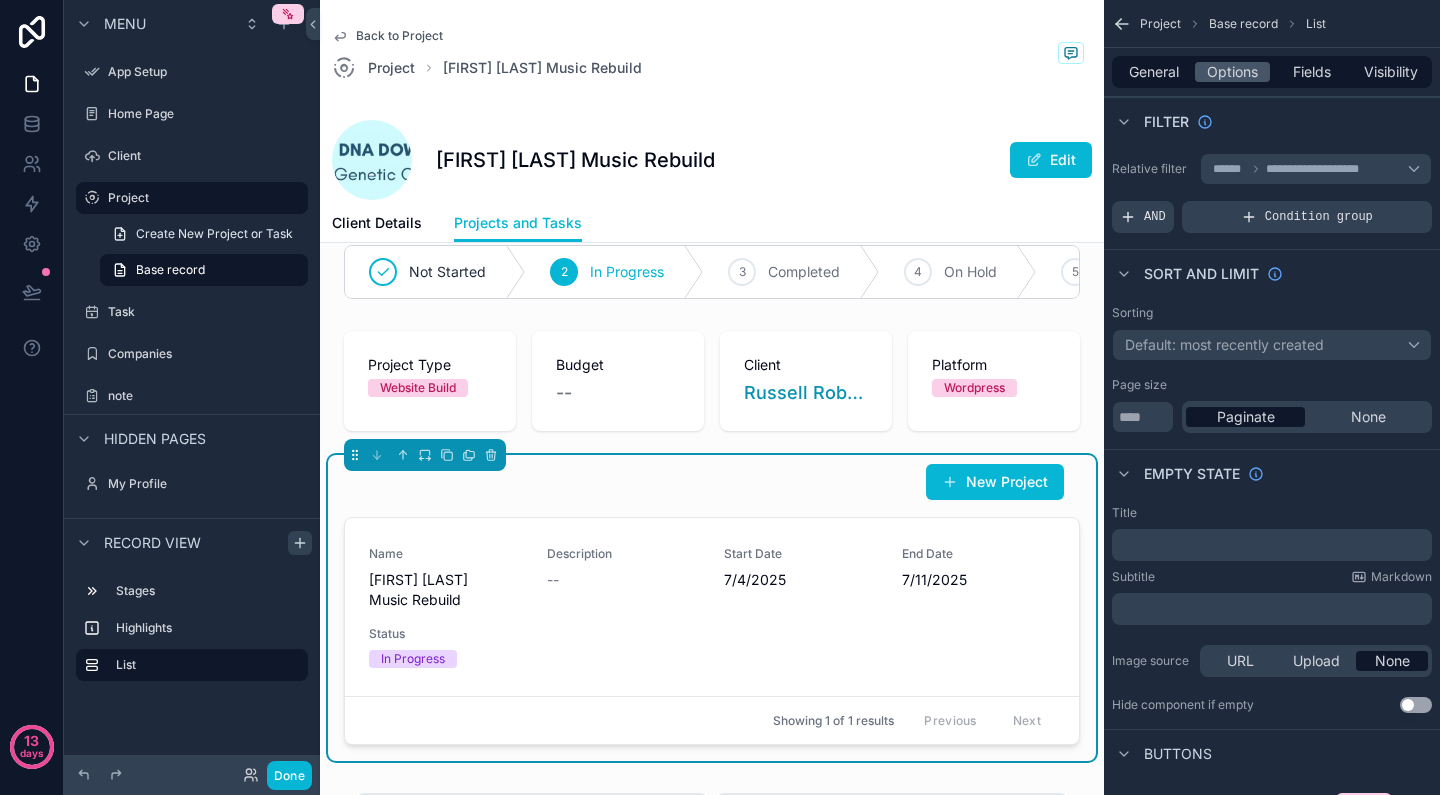 click at bounding box center [372, 160] 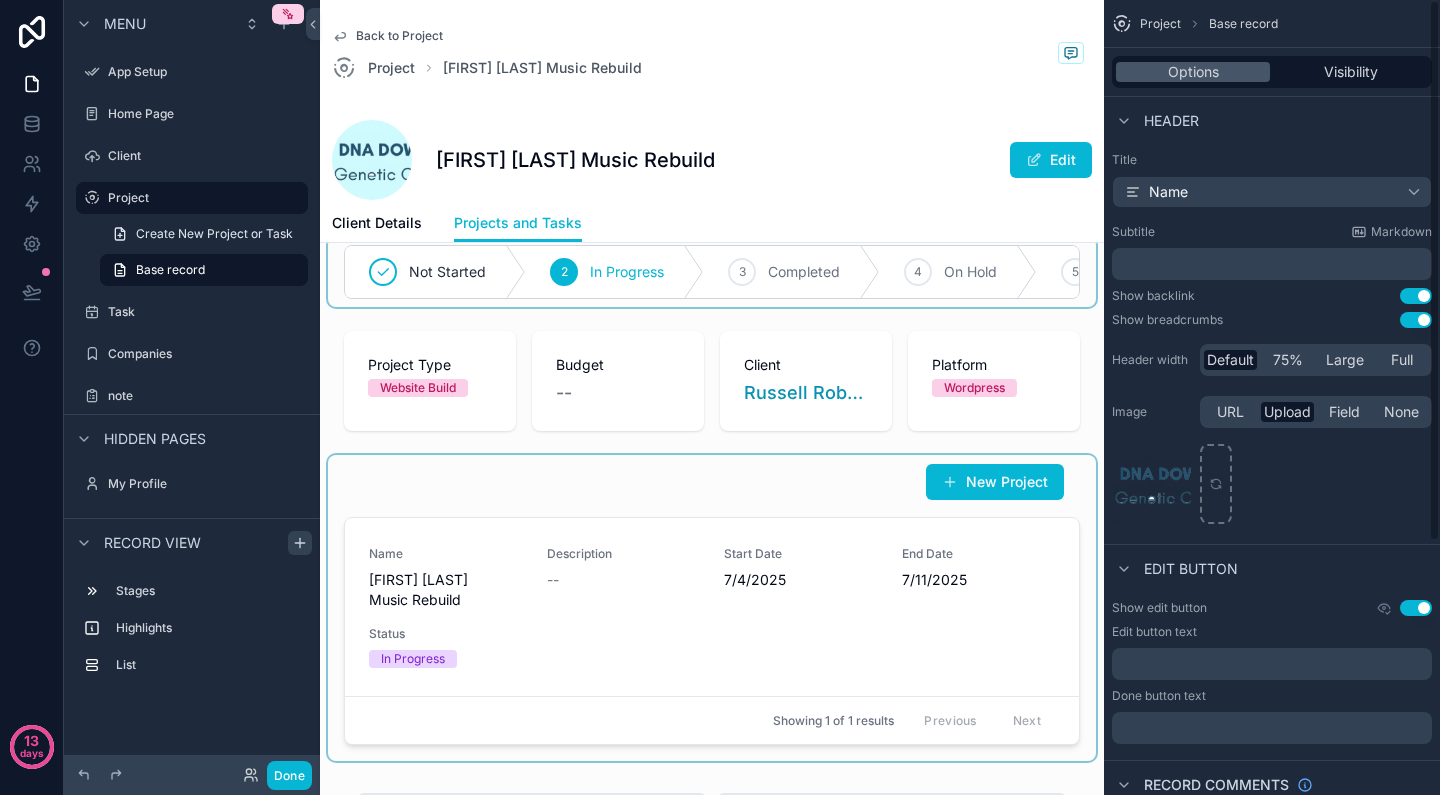 scroll, scrollTop: 0, scrollLeft: 0, axis: both 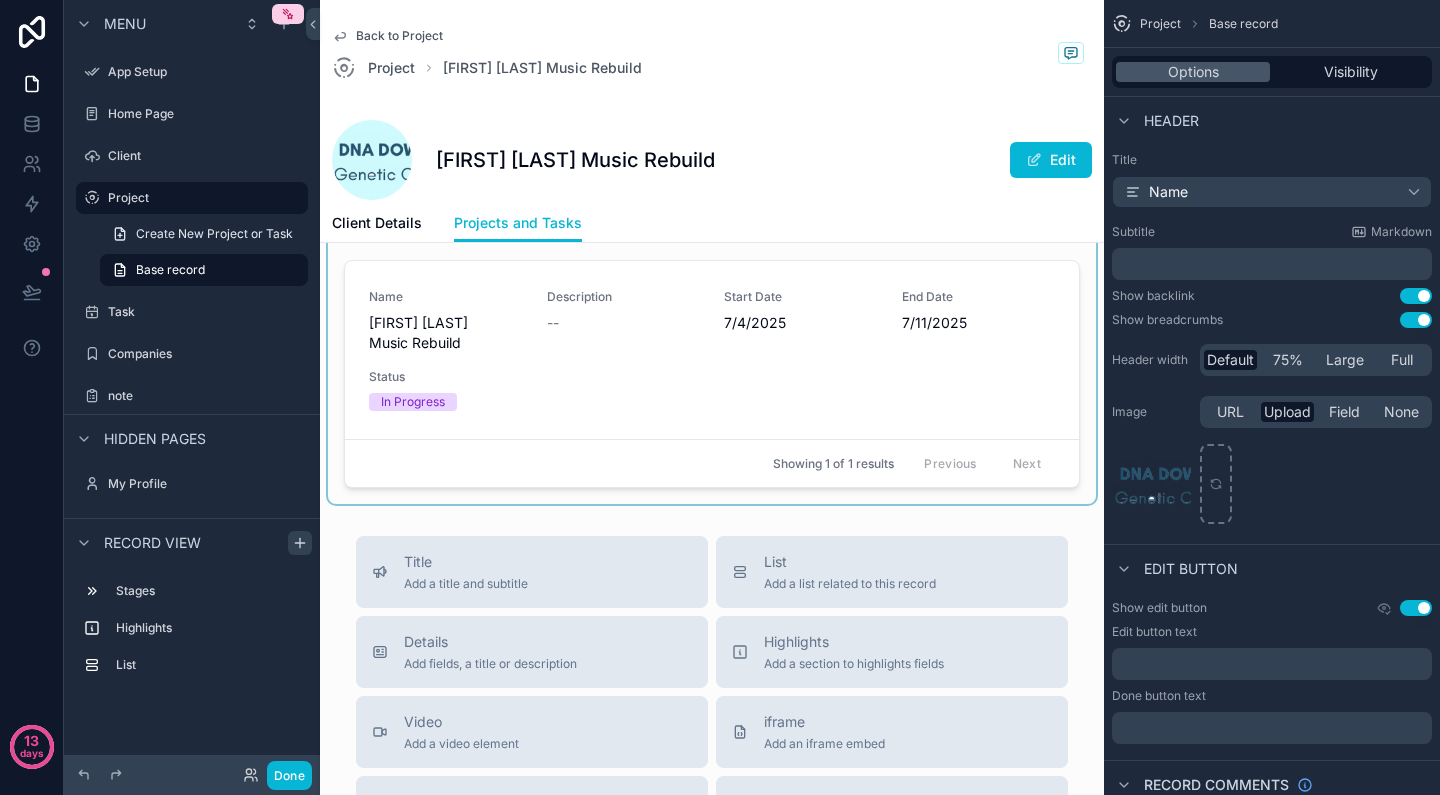click at bounding box center [712, 351] 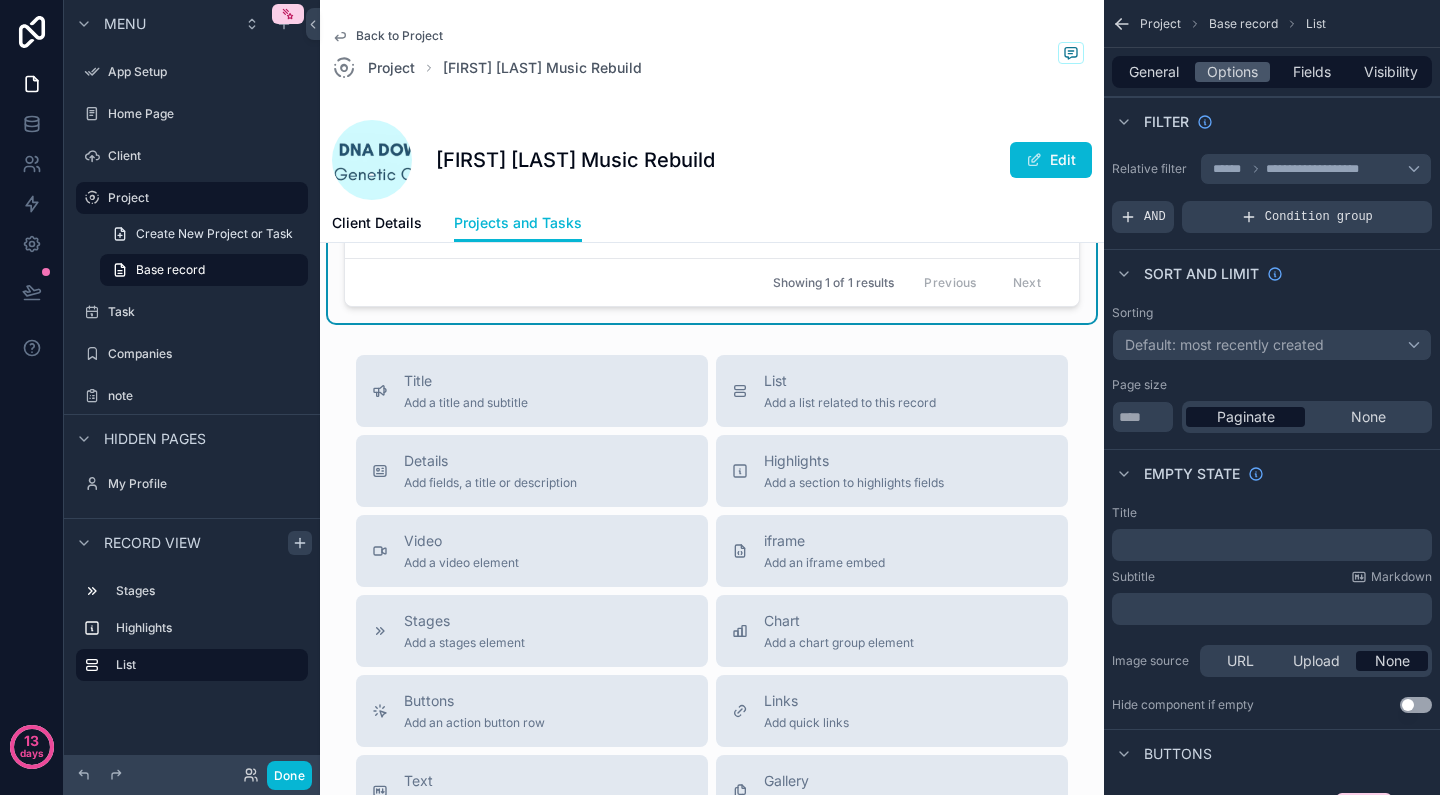 scroll, scrollTop: 474, scrollLeft: 0, axis: vertical 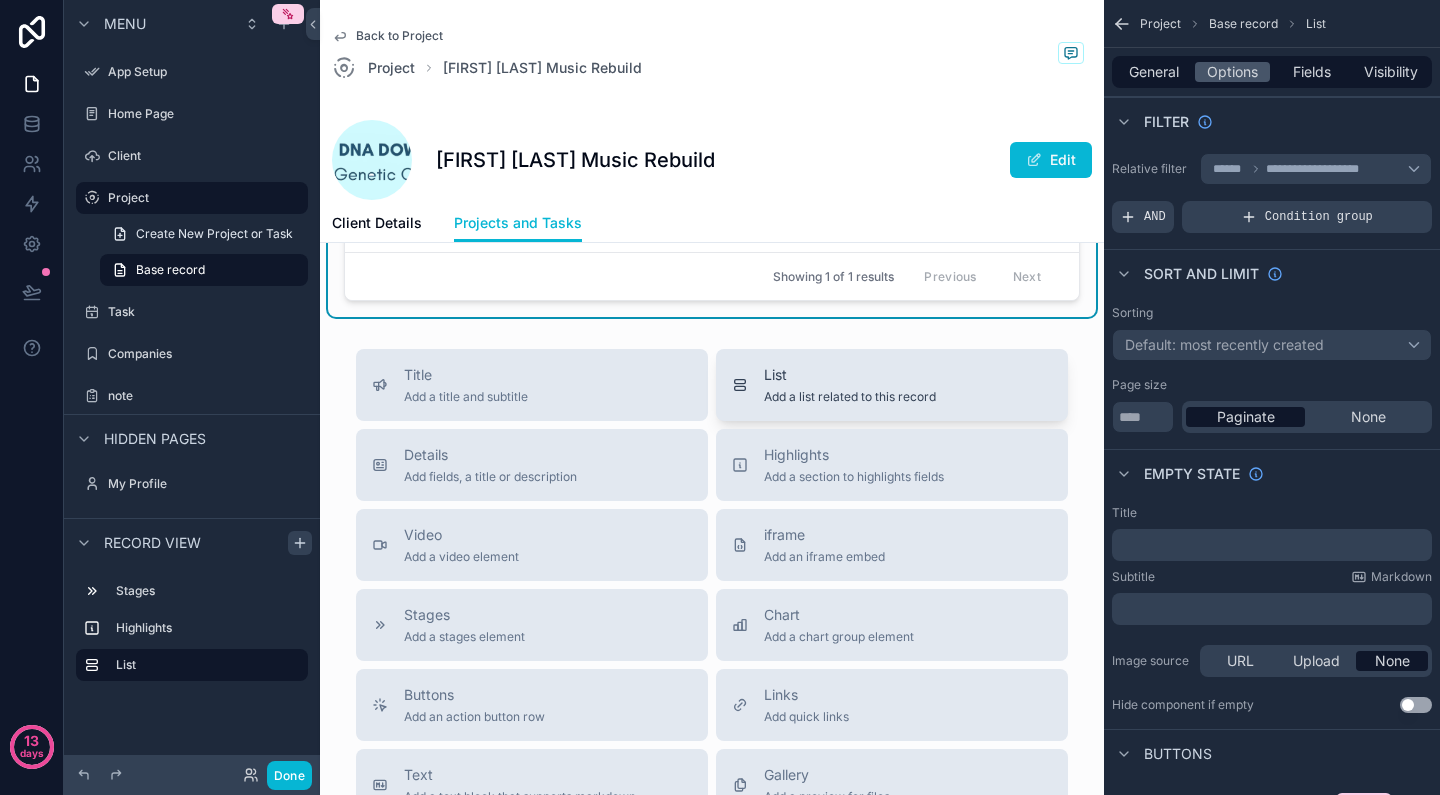 click on "List" at bounding box center (850, 375) 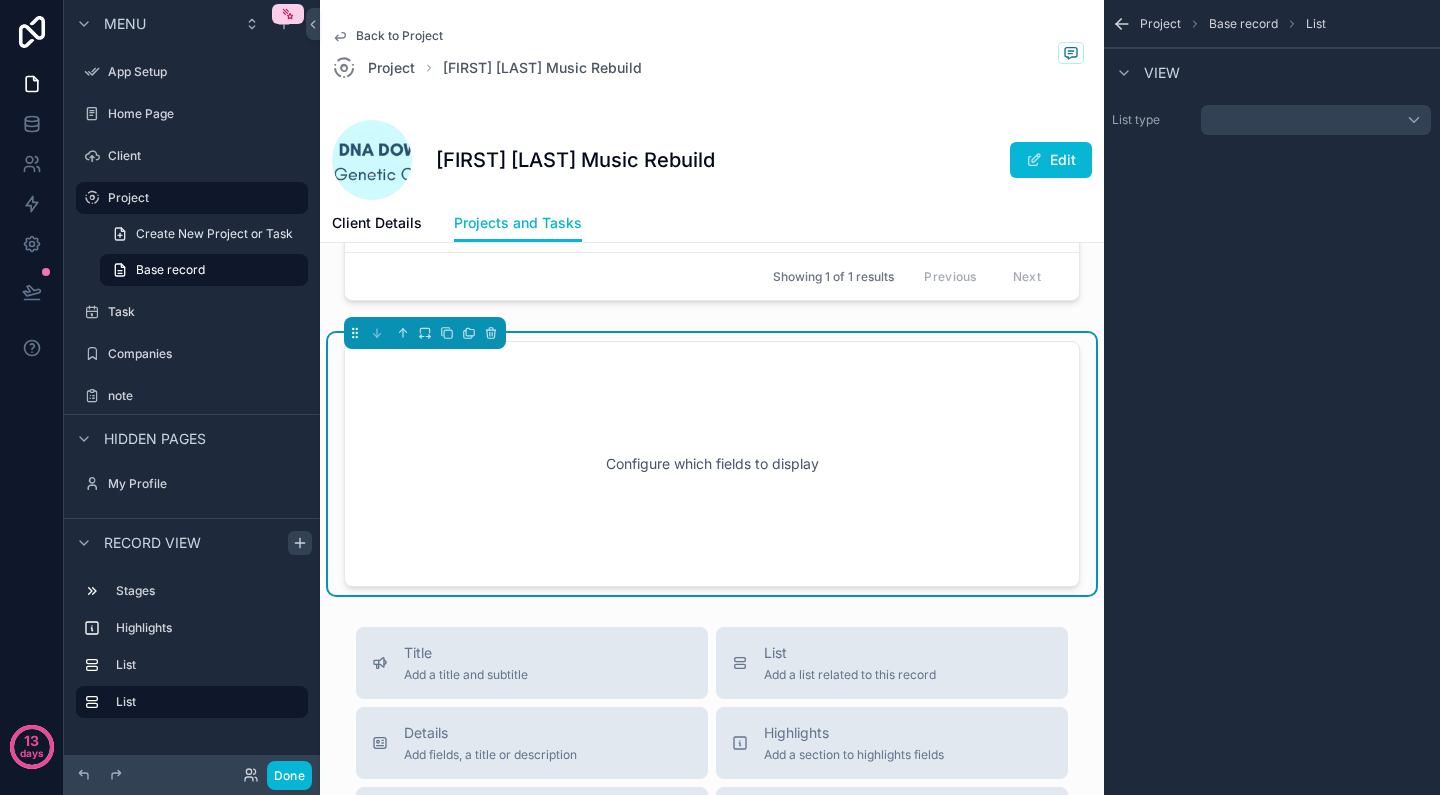scroll, scrollTop: 541, scrollLeft: 0, axis: vertical 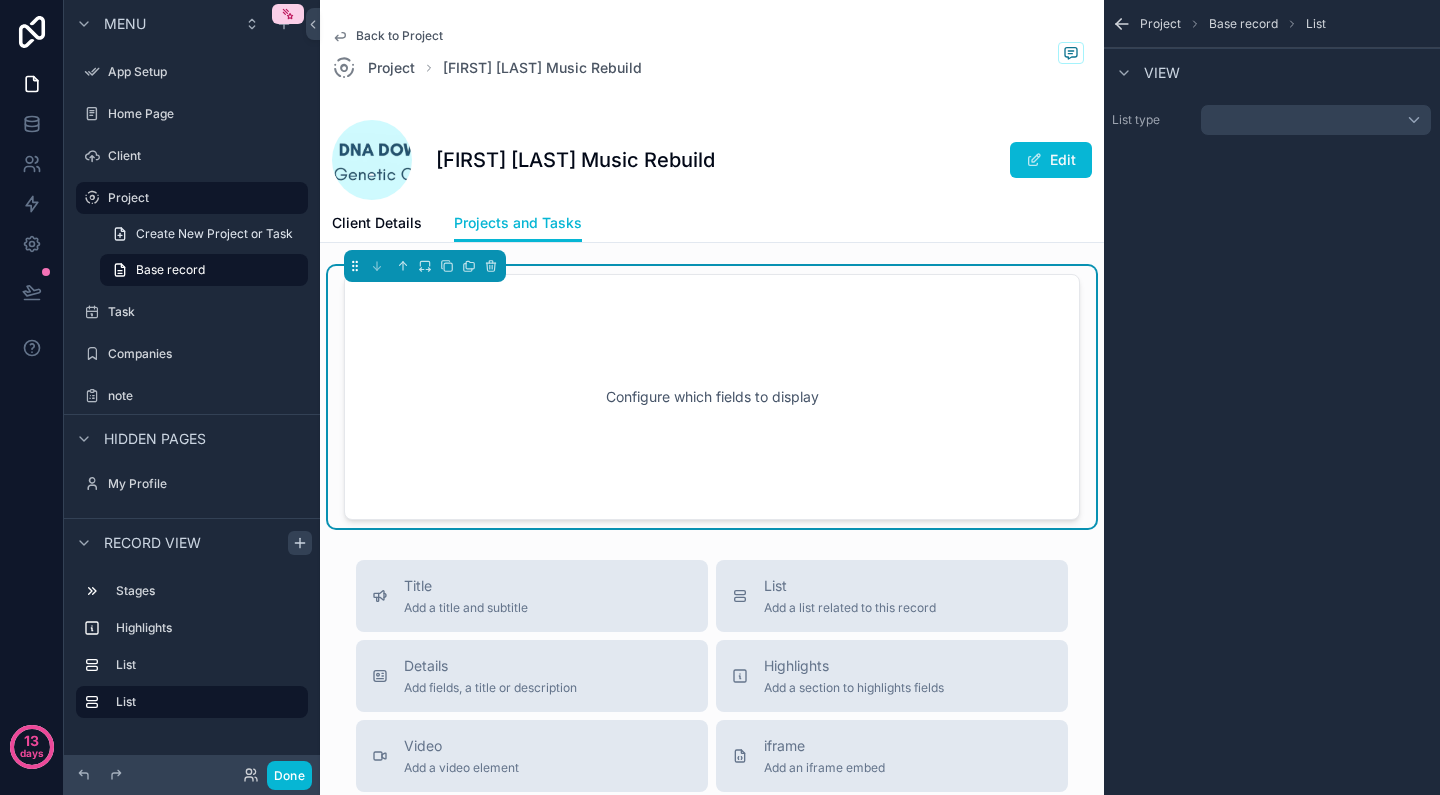 click at bounding box center [1316, 120] 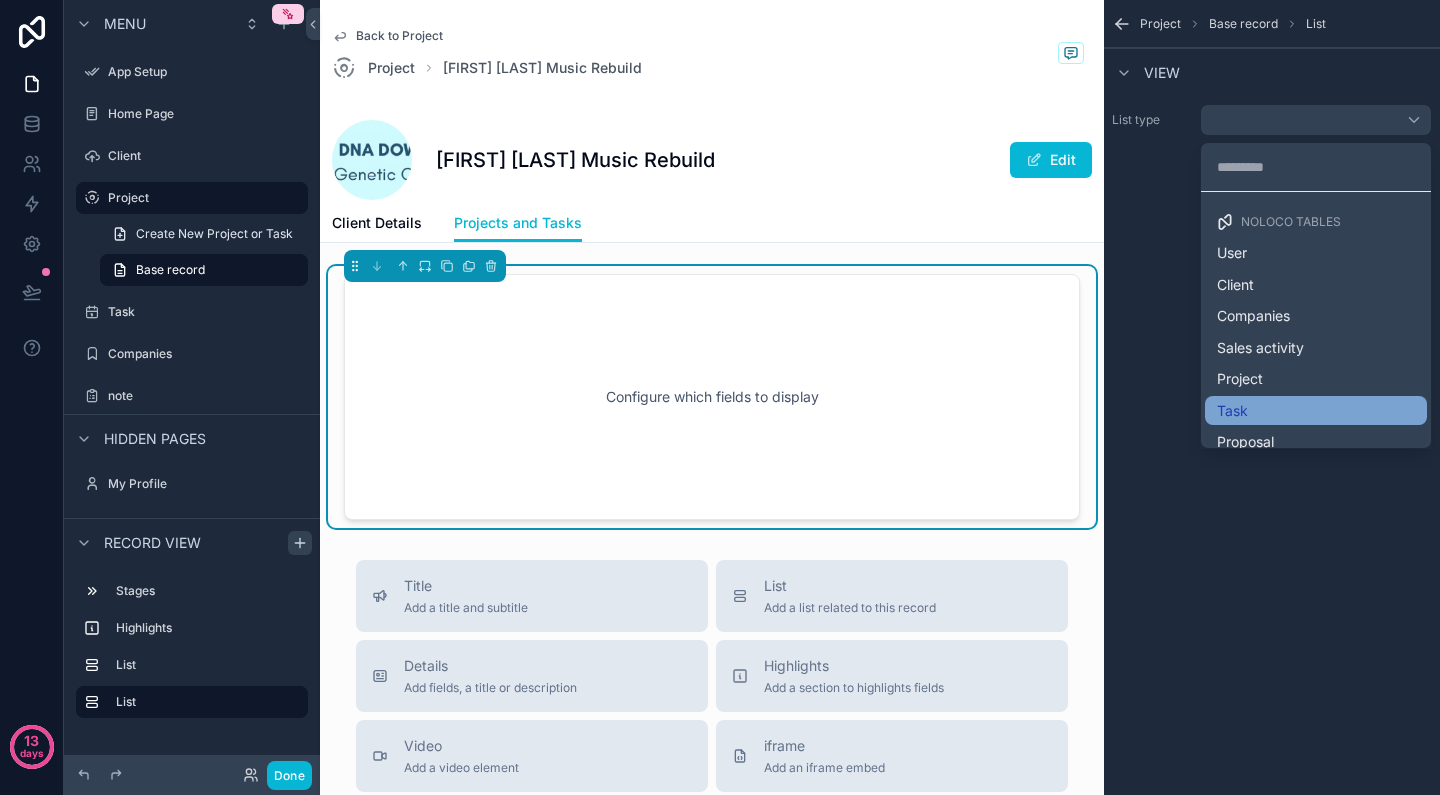 click on "Task" at bounding box center [1232, 411] 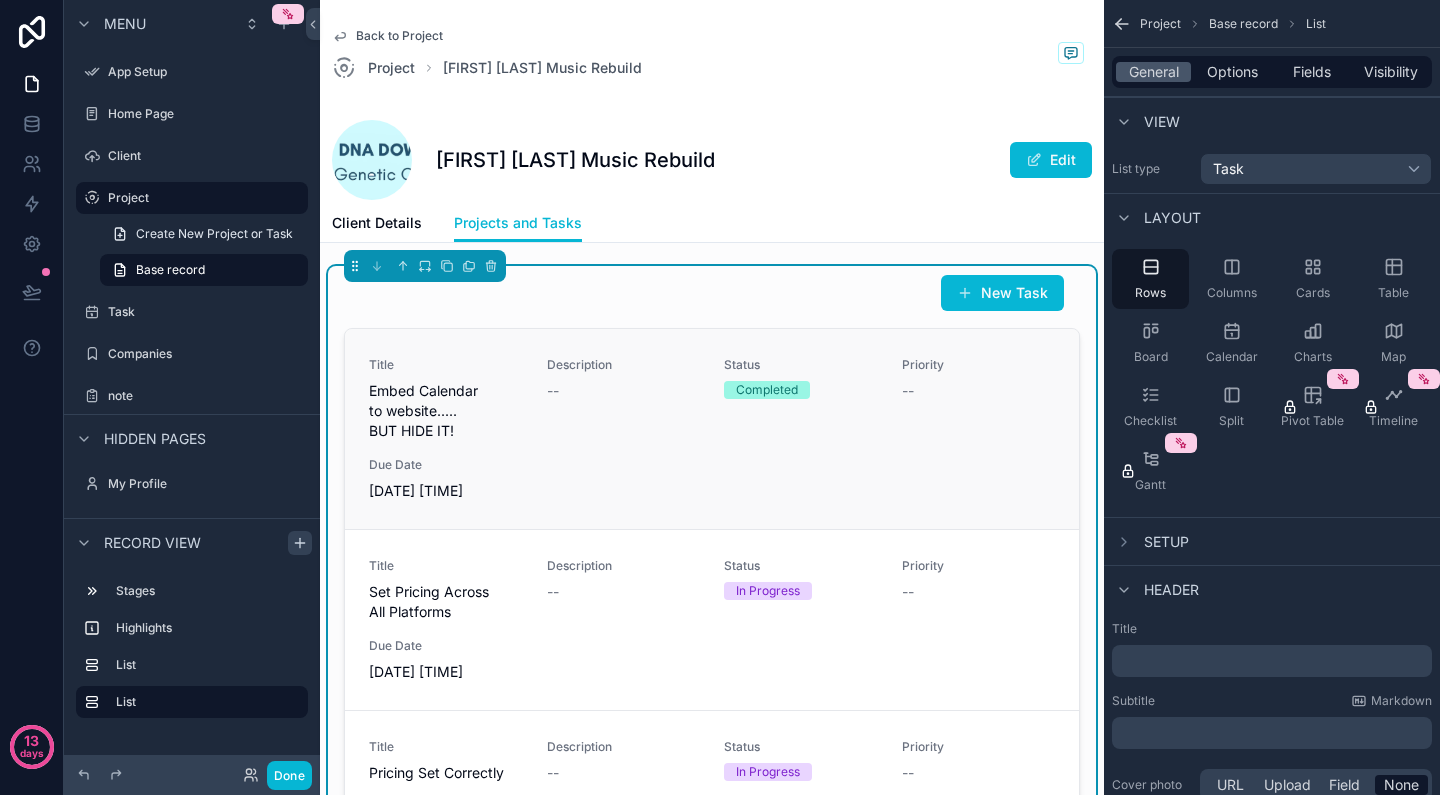 scroll, scrollTop: 0, scrollLeft: 0, axis: both 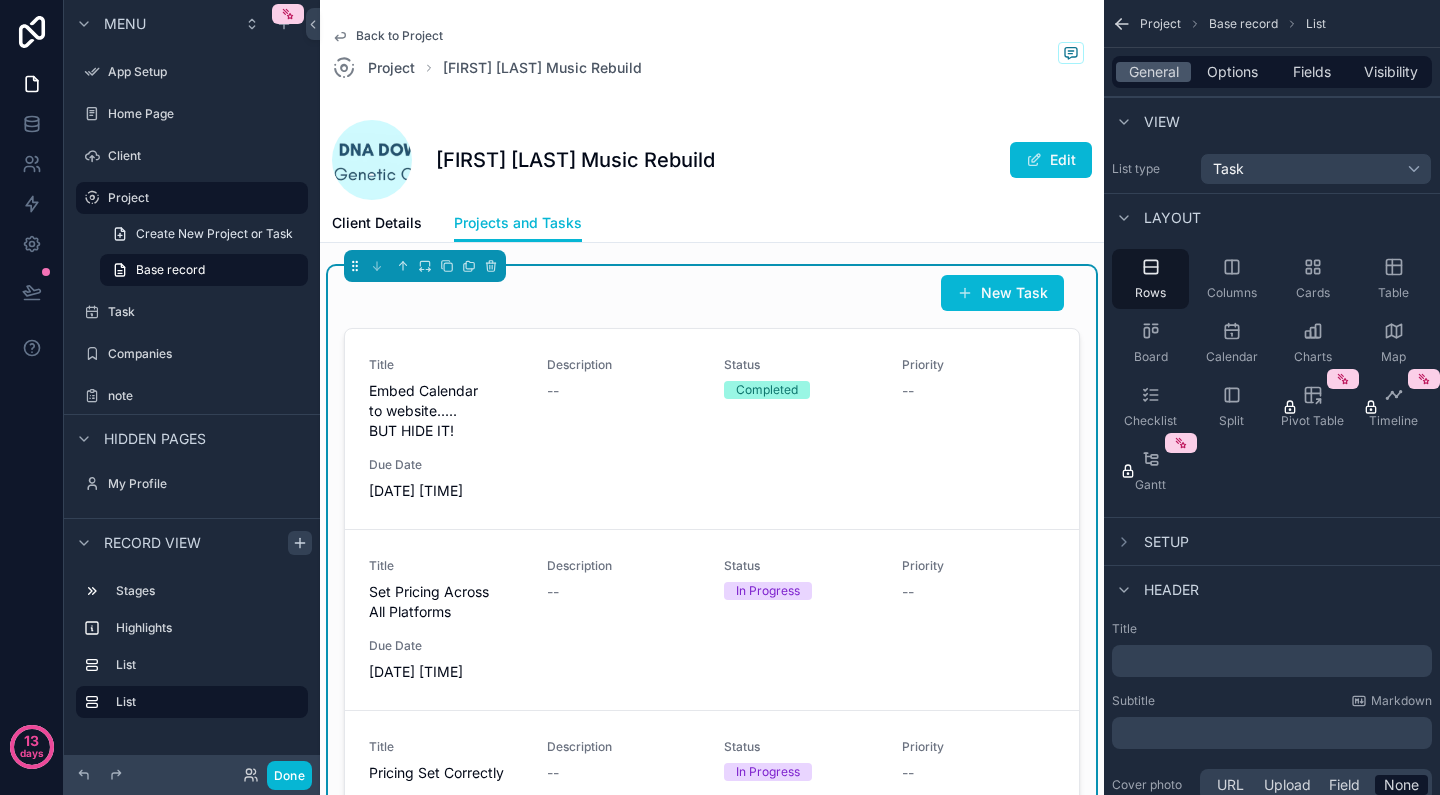 click on "Task" at bounding box center (1316, 169) 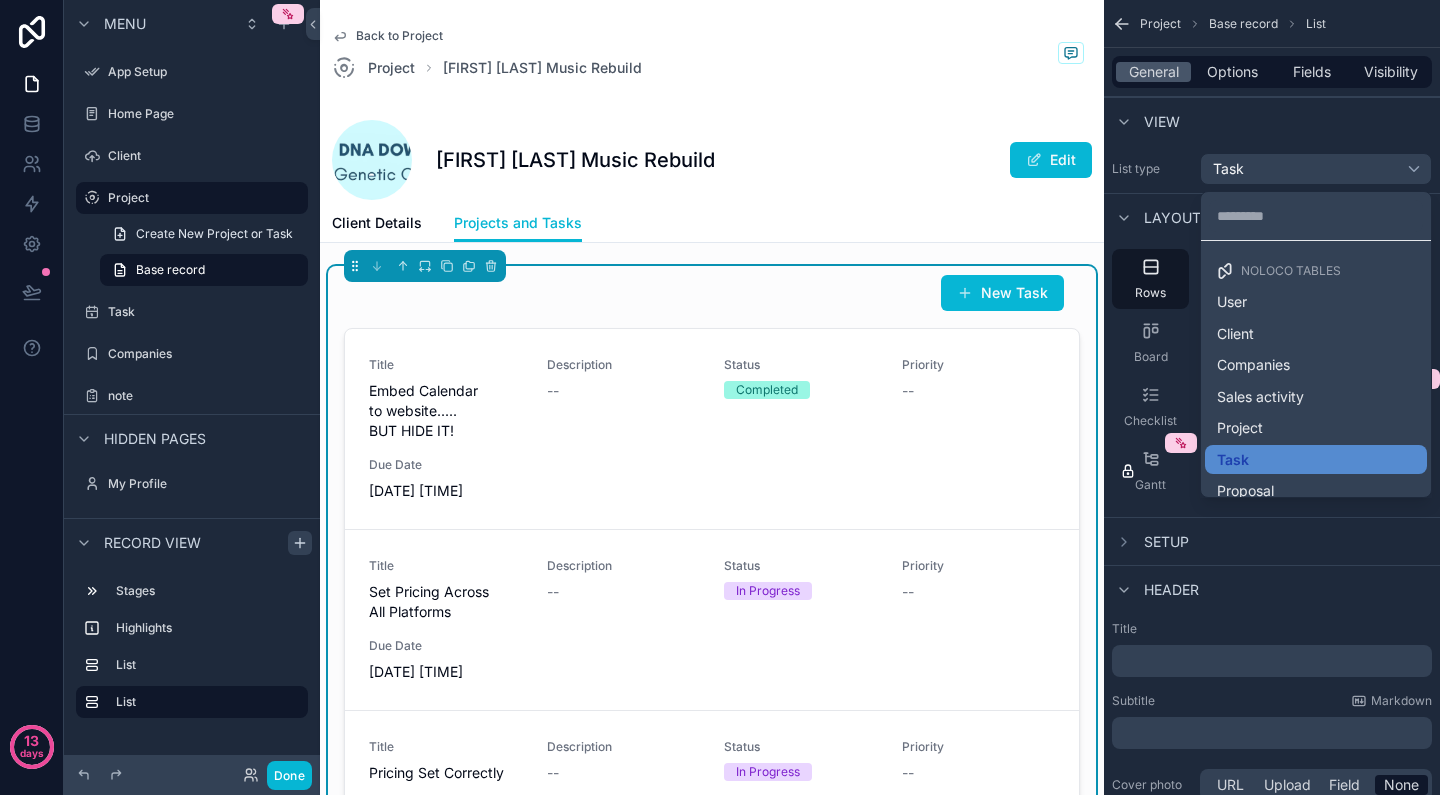 click at bounding box center (720, 397) 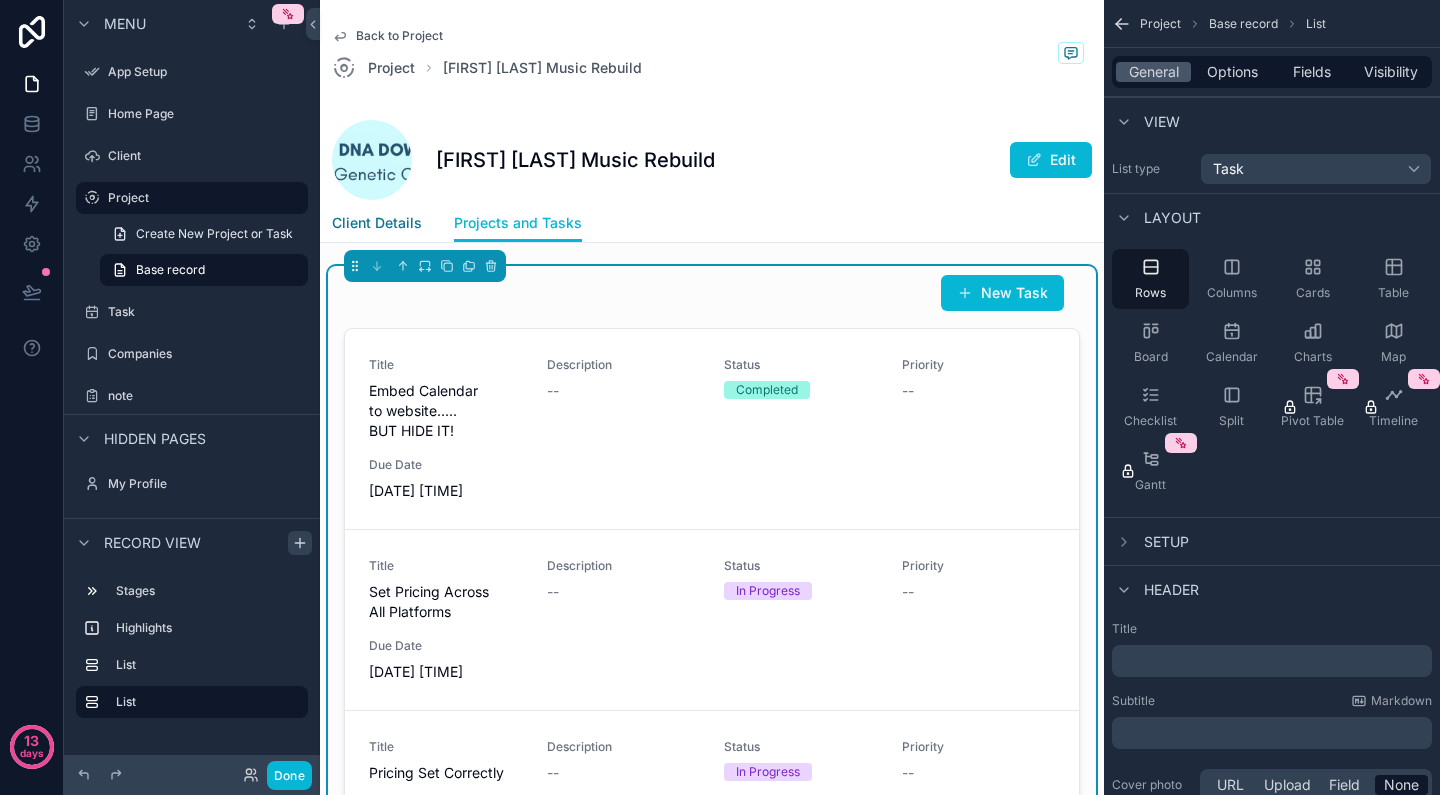 click on "Client Details" at bounding box center [377, 223] 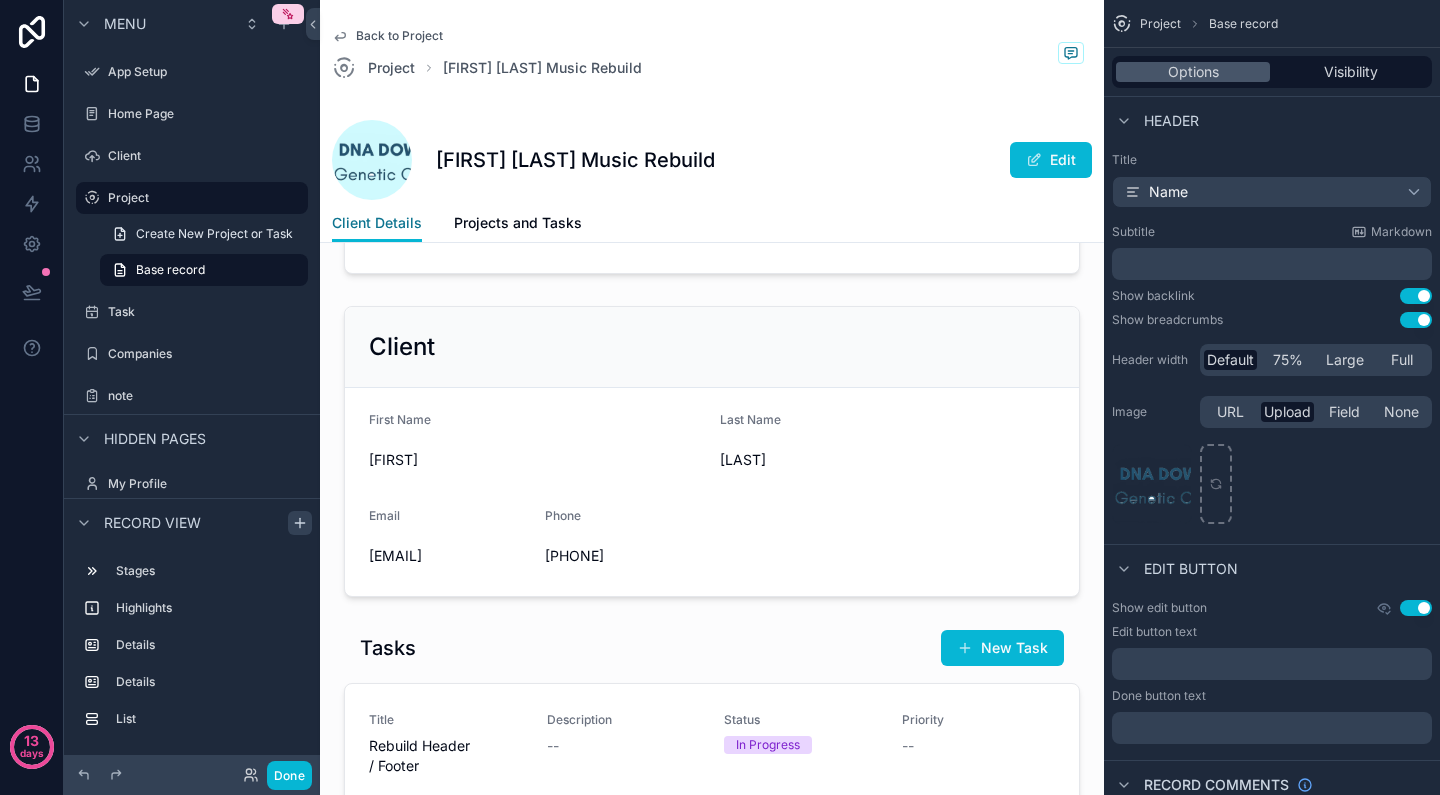scroll, scrollTop: 0, scrollLeft: 0, axis: both 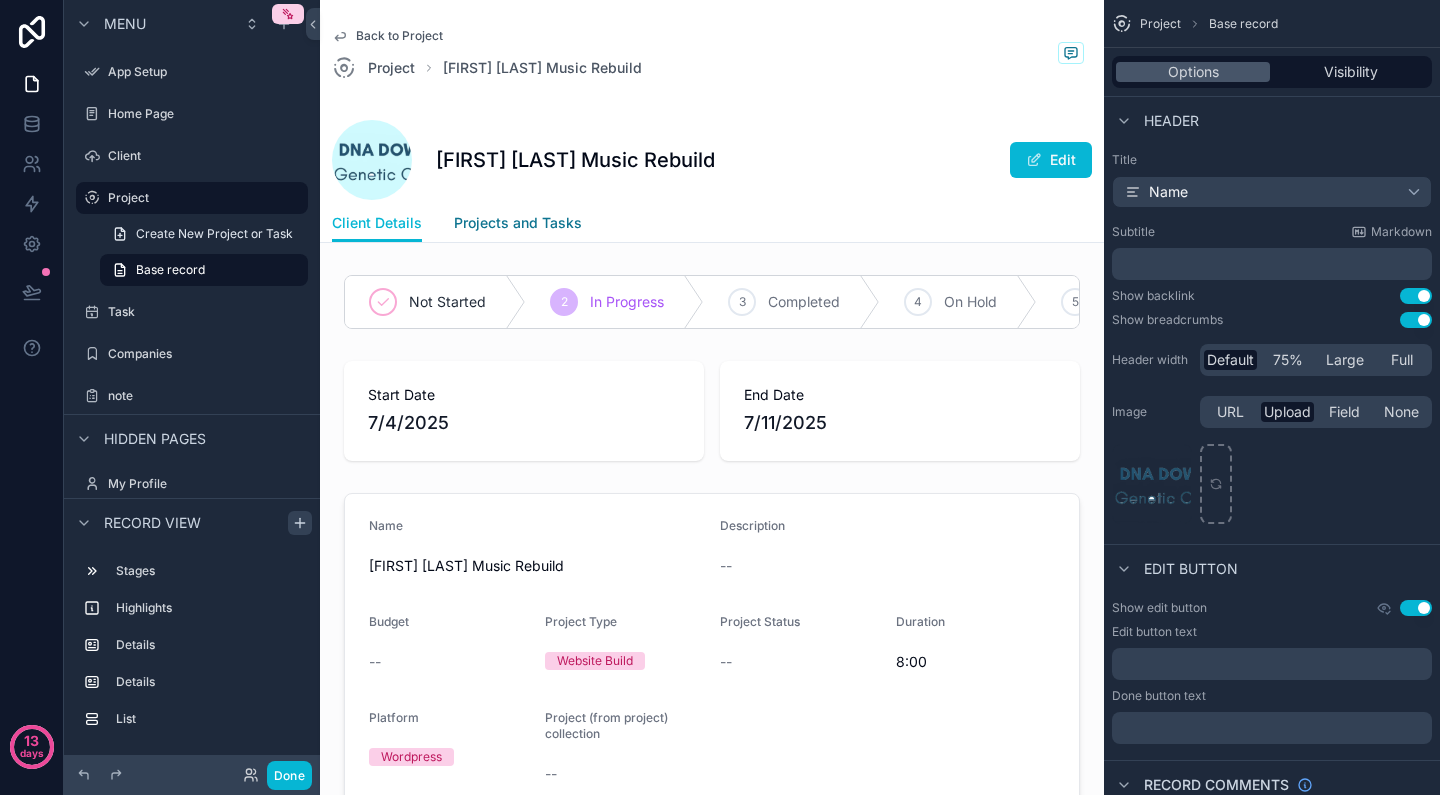 click on "Projects and Tasks" at bounding box center (518, 223) 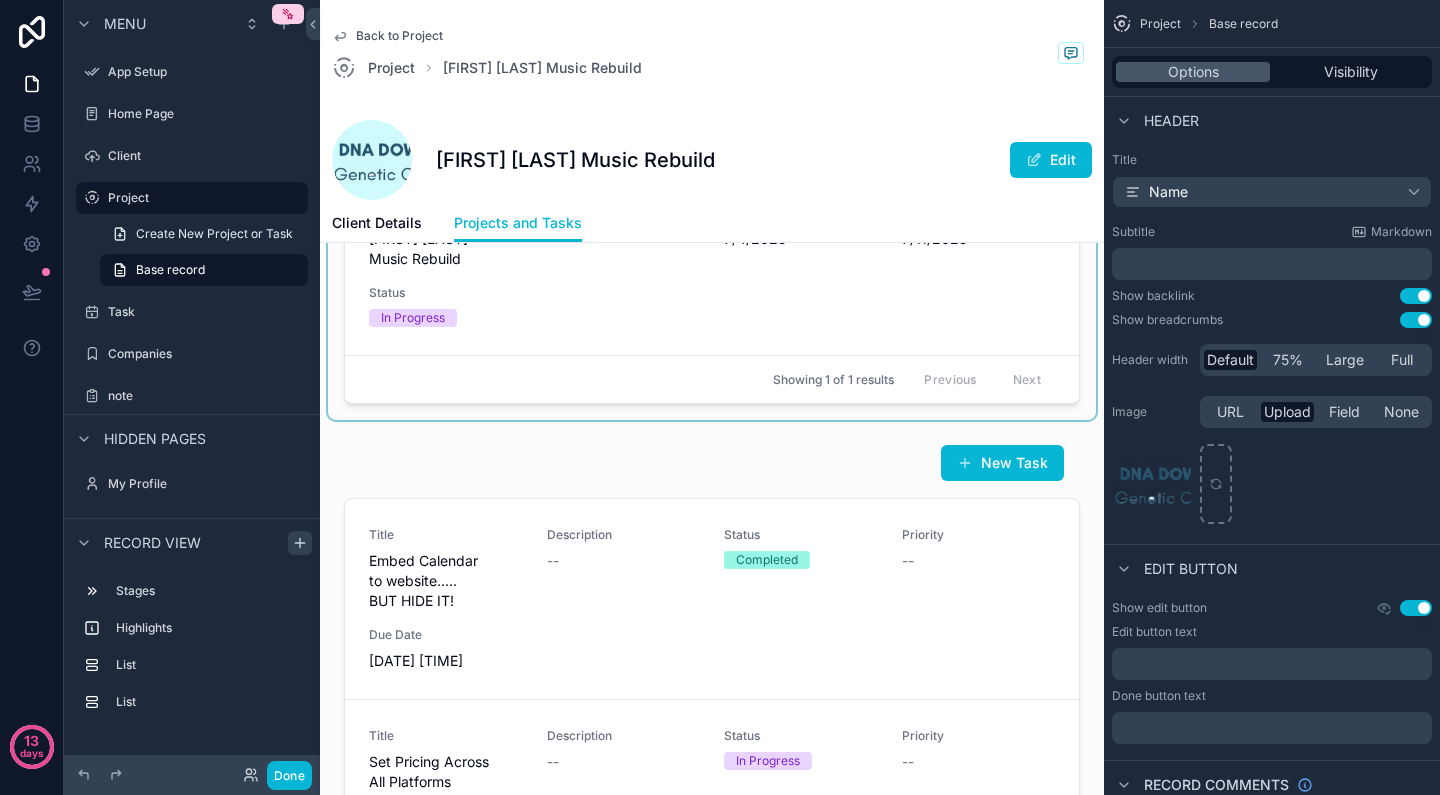 scroll, scrollTop: 278, scrollLeft: 0, axis: vertical 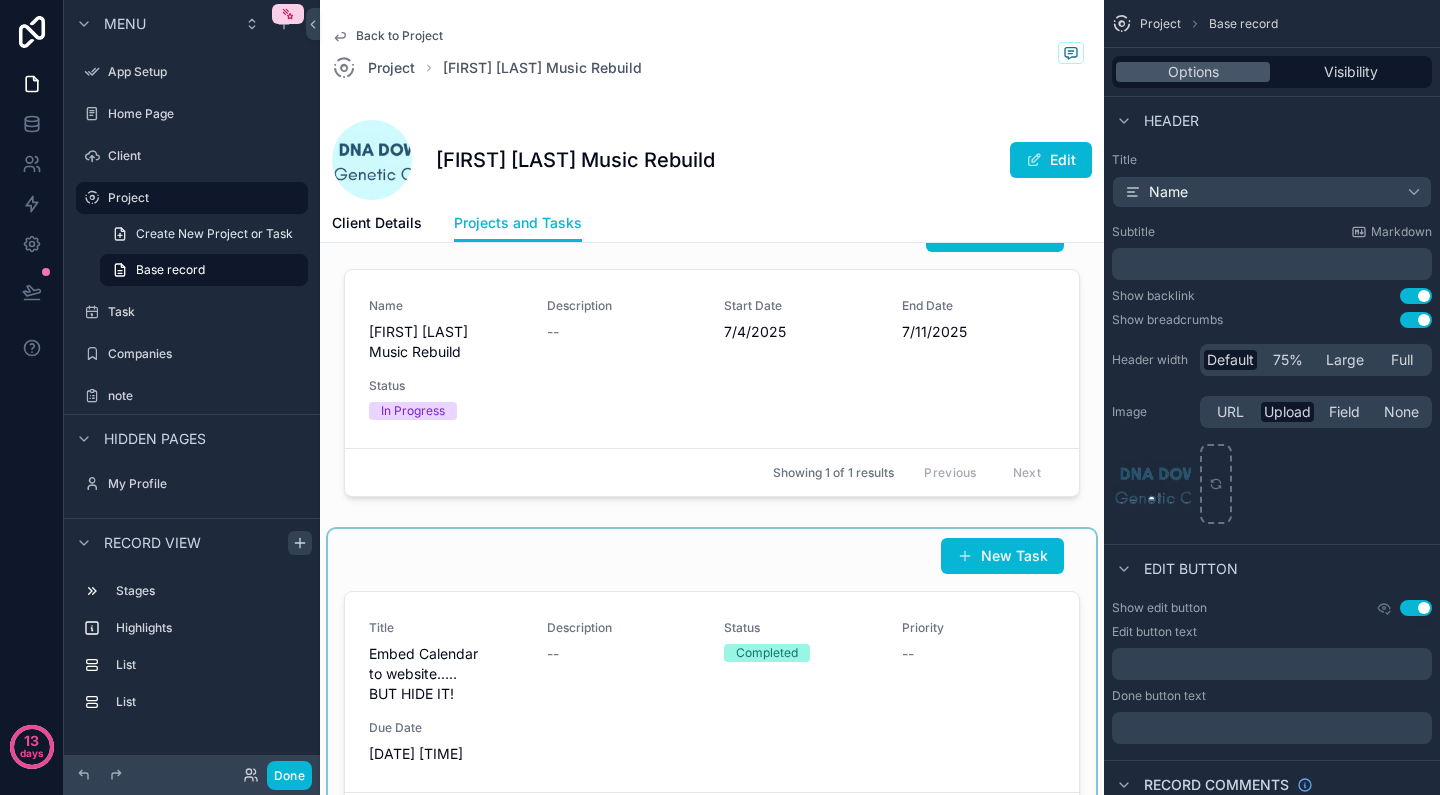 click at bounding box center [712, 866] 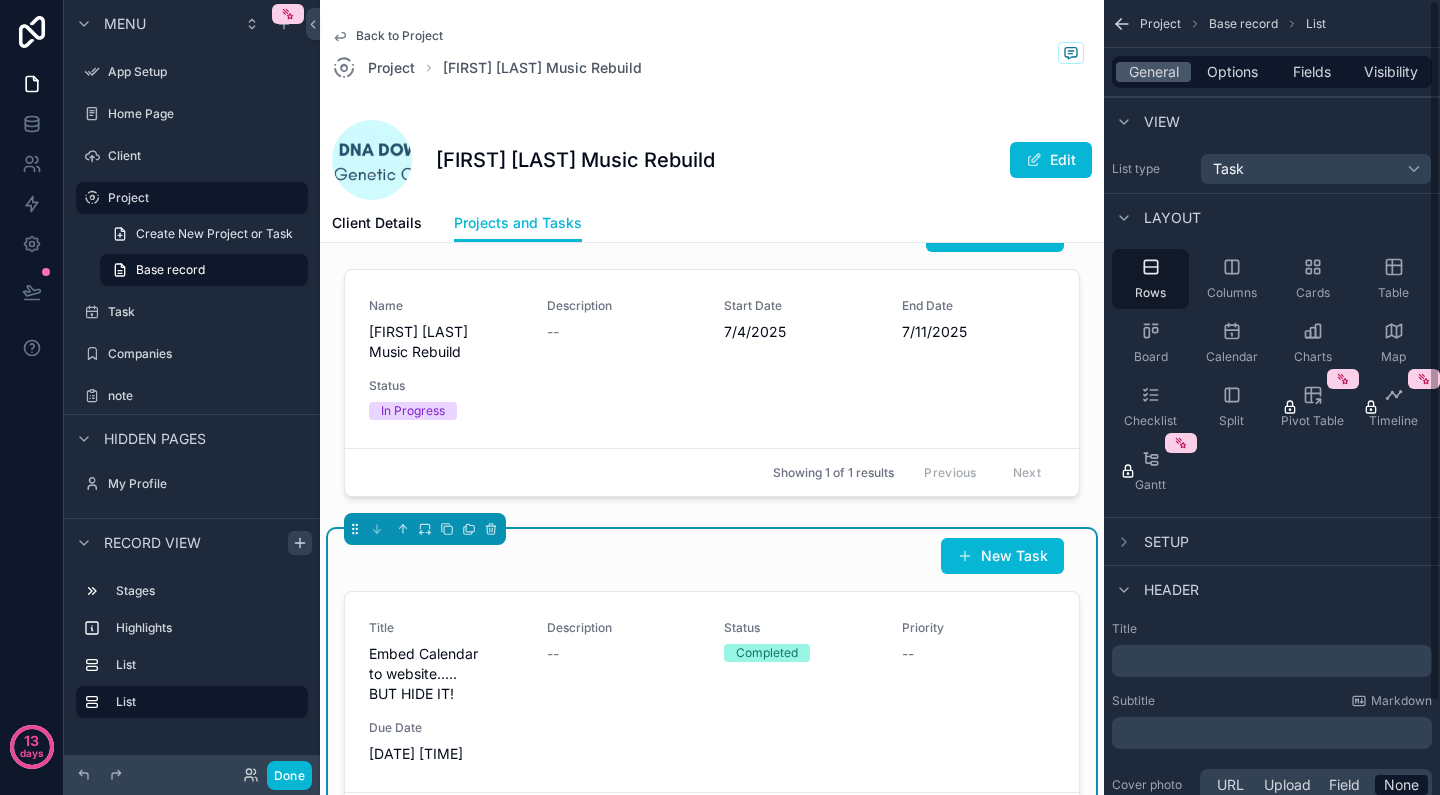 click on "Task" at bounding box center [1316, 169] 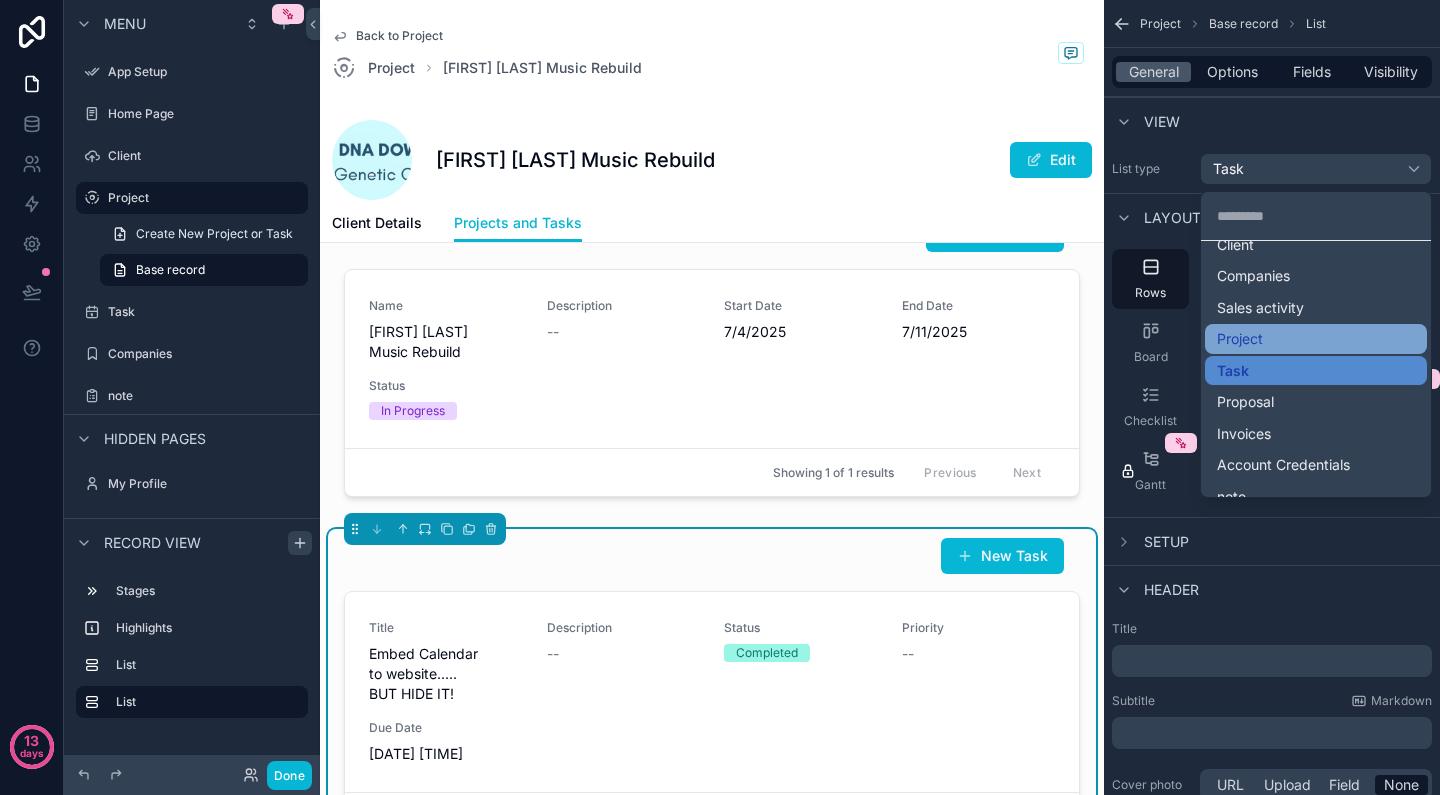 scroll, scrollTop: 102, scrollLeft: 0, axis: vertical 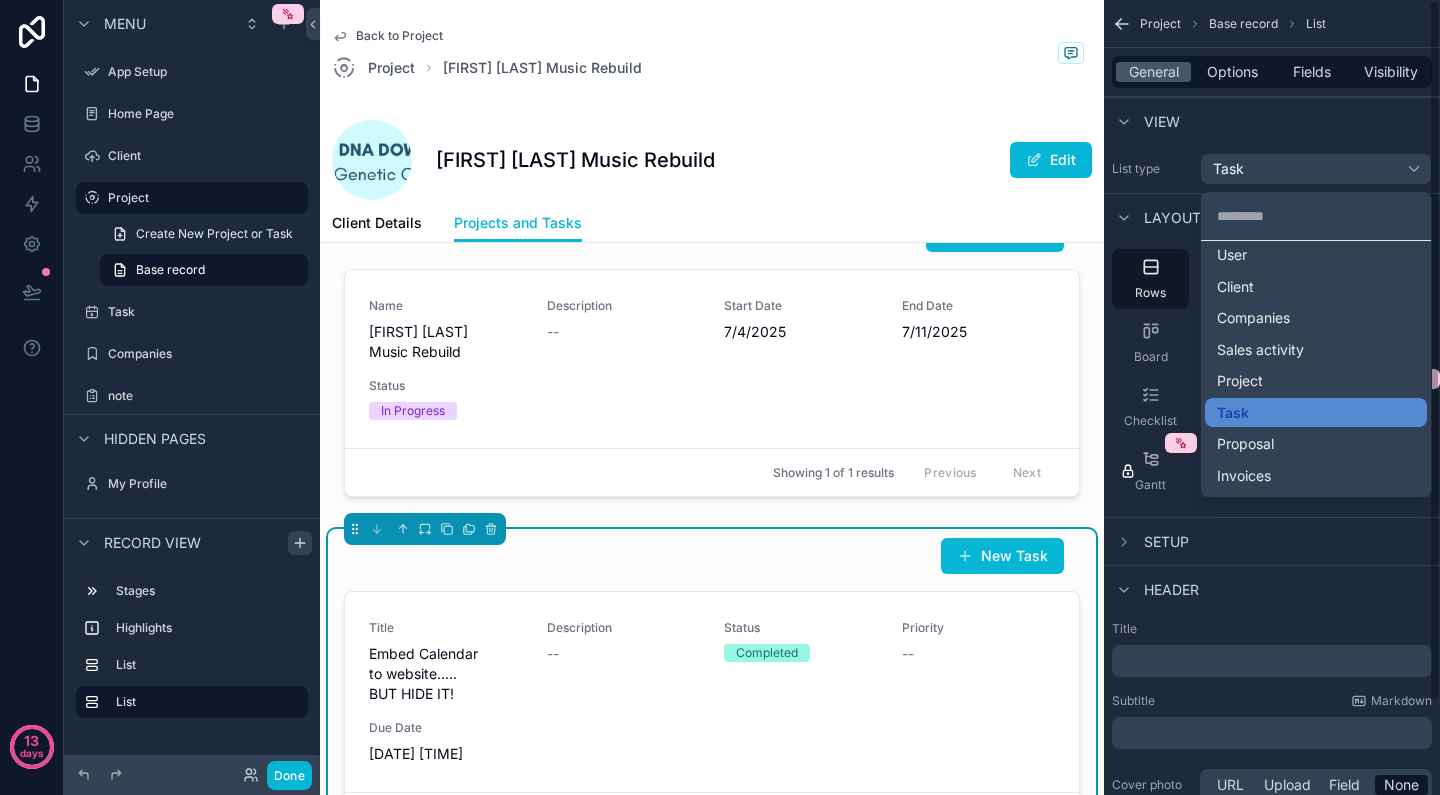 click at bounding box center [720, 397] 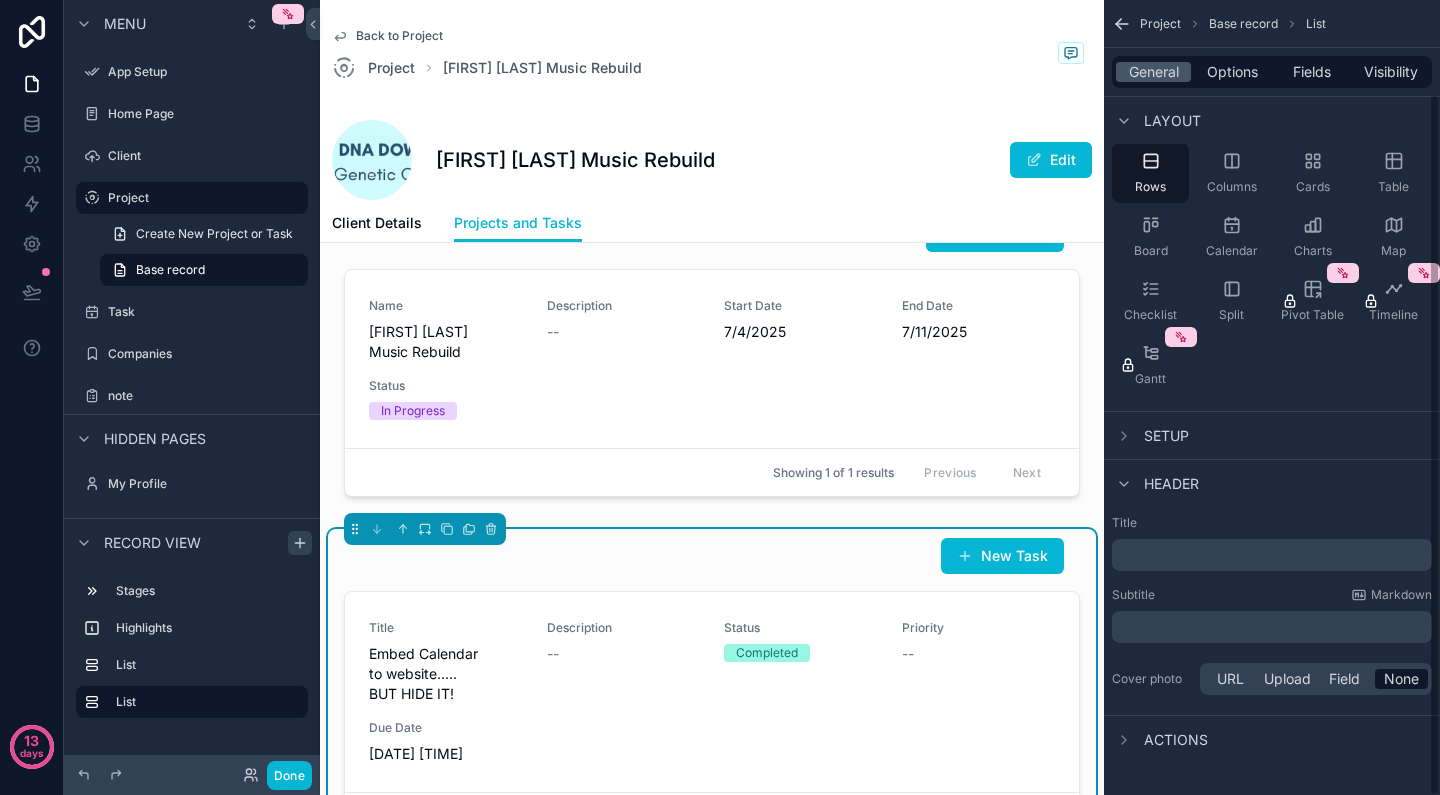 scroll, scrollTop: 106, scrollLeft: 0, axis: vertical 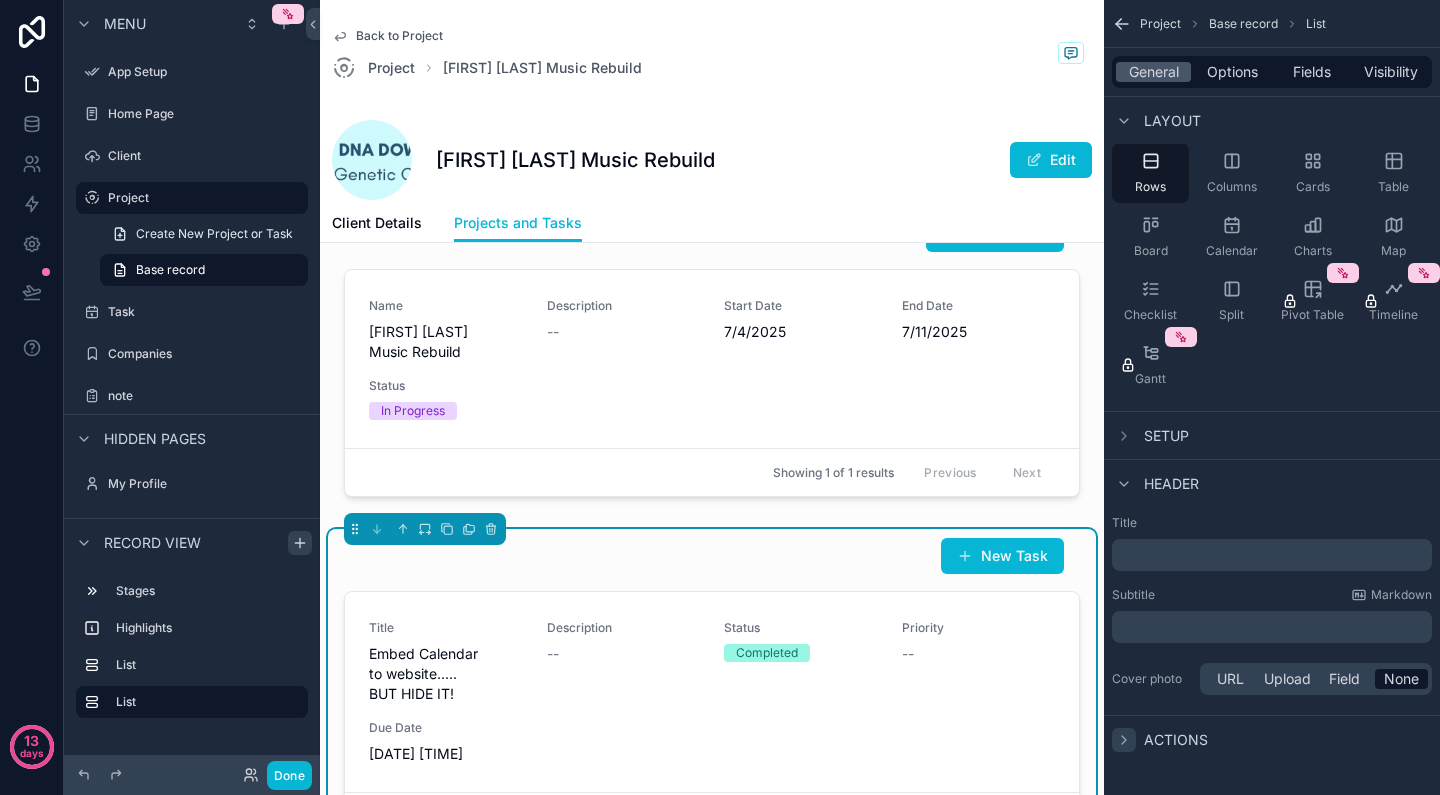 click 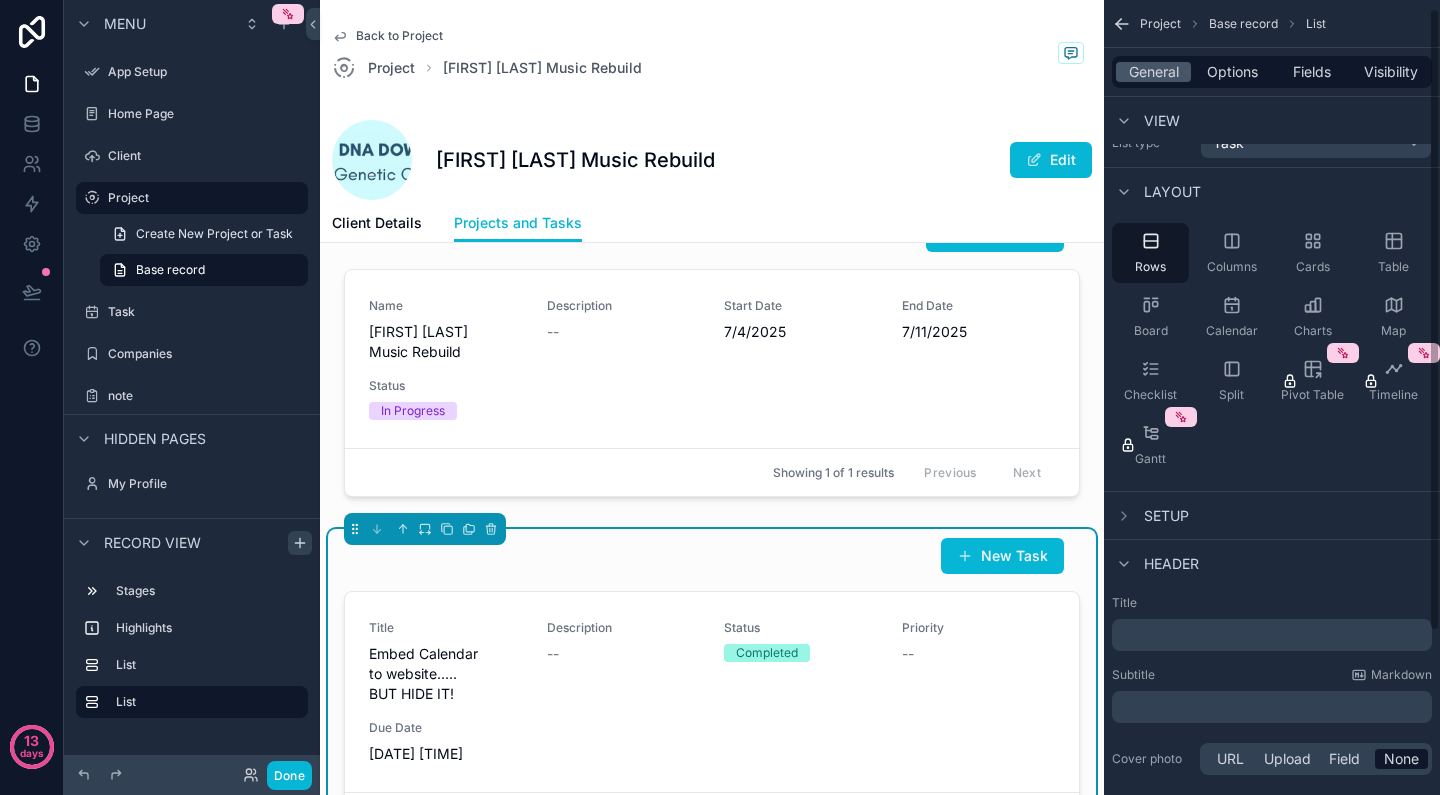 scroll, scrollTop: 11, scrollLeft: 0, axis: vertical 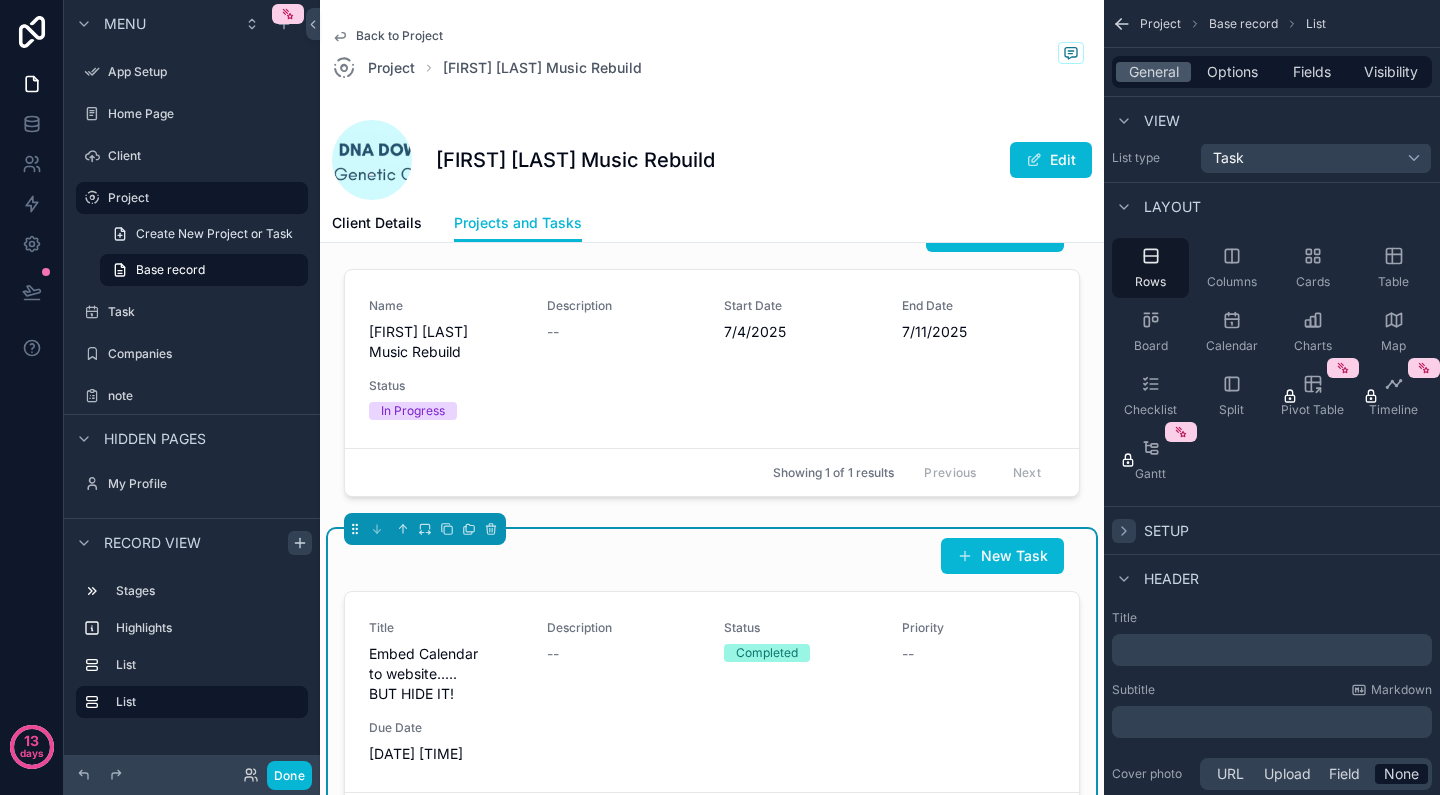 click 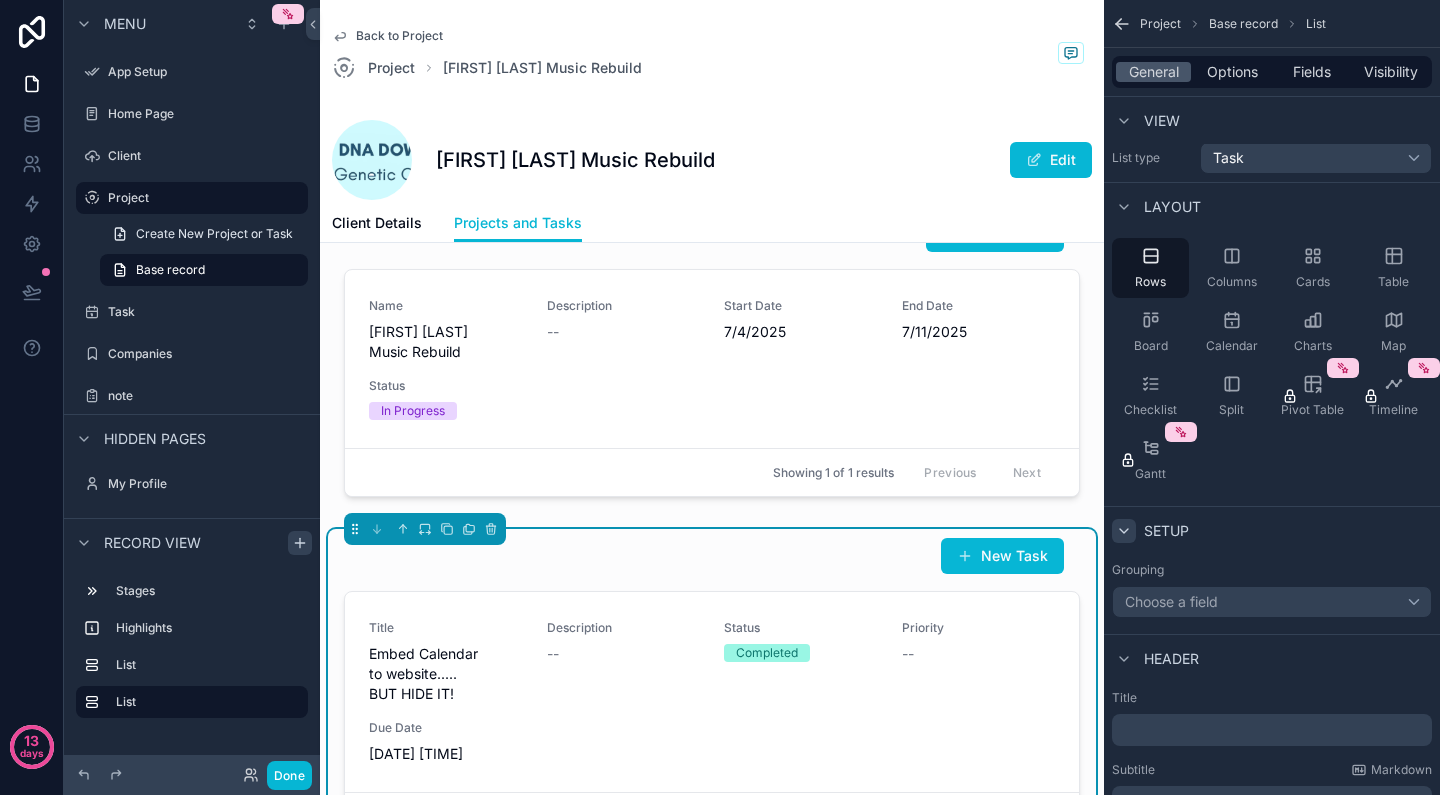 scroll, scrollTop: 0, scrollLeft: 0, axis: both 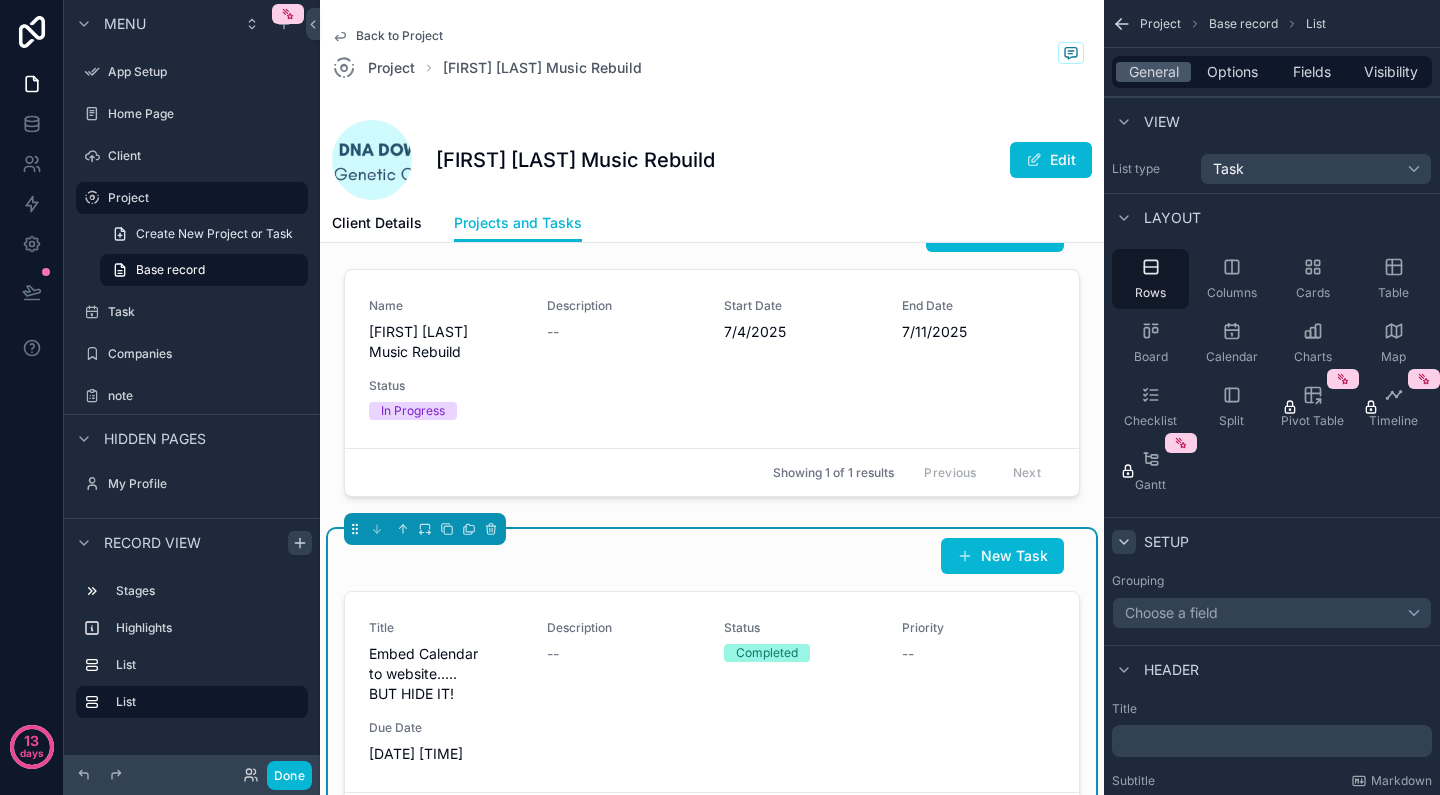 click on "Choose a field" at bounding box center [1272, 613] 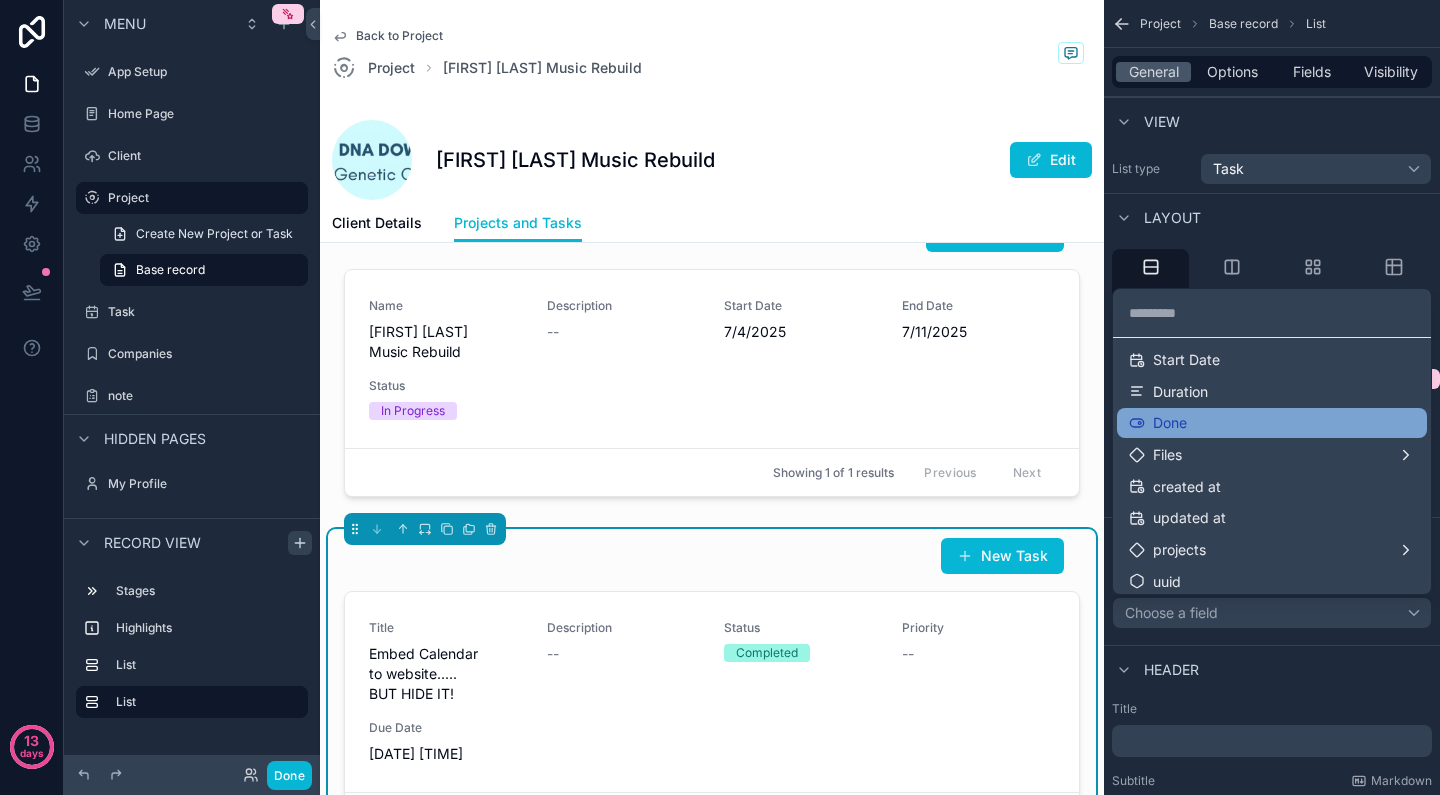 scroll, scrollTop: 292, scrollLeft: 0, axis: vertical 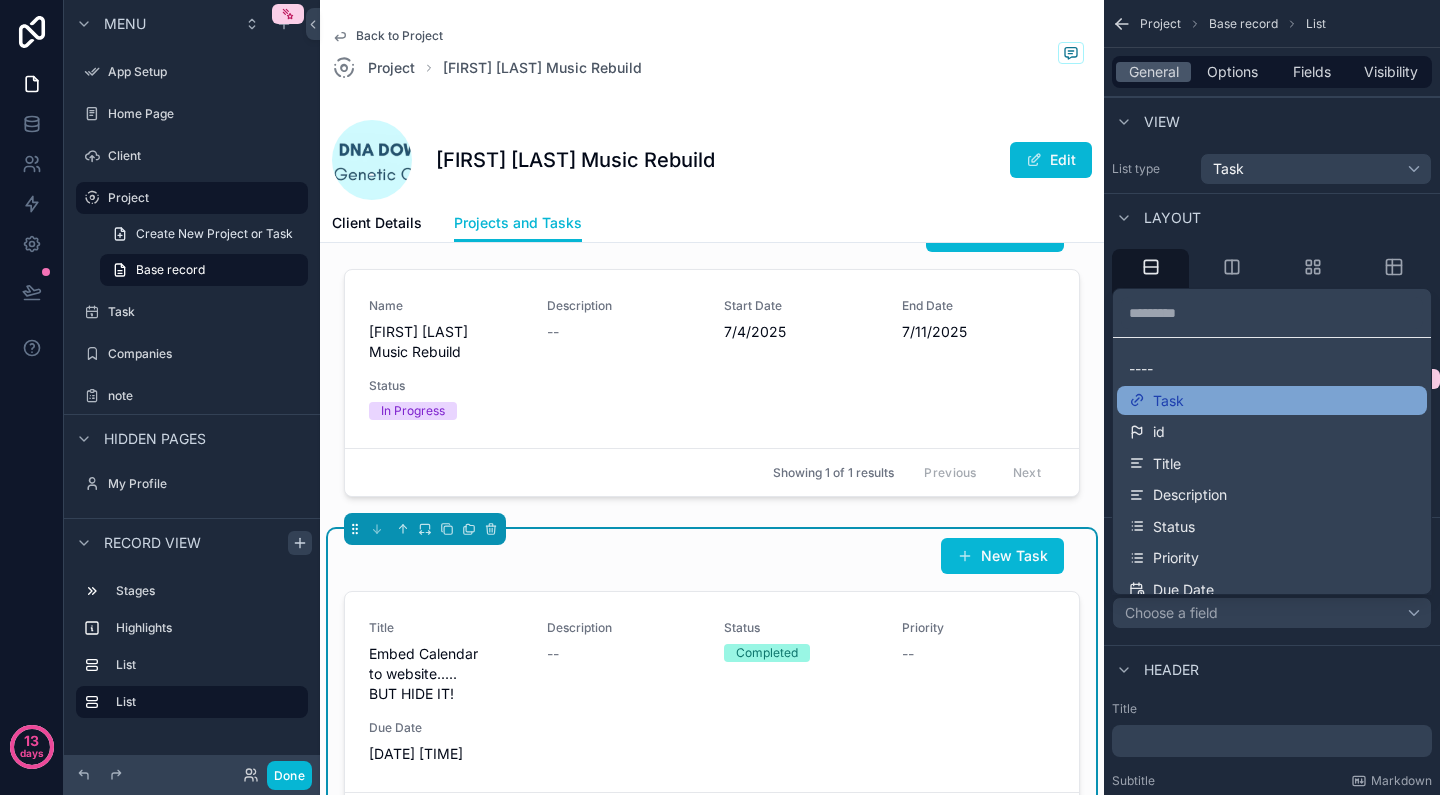 click on "Task" at bounding box center [1272, 401] 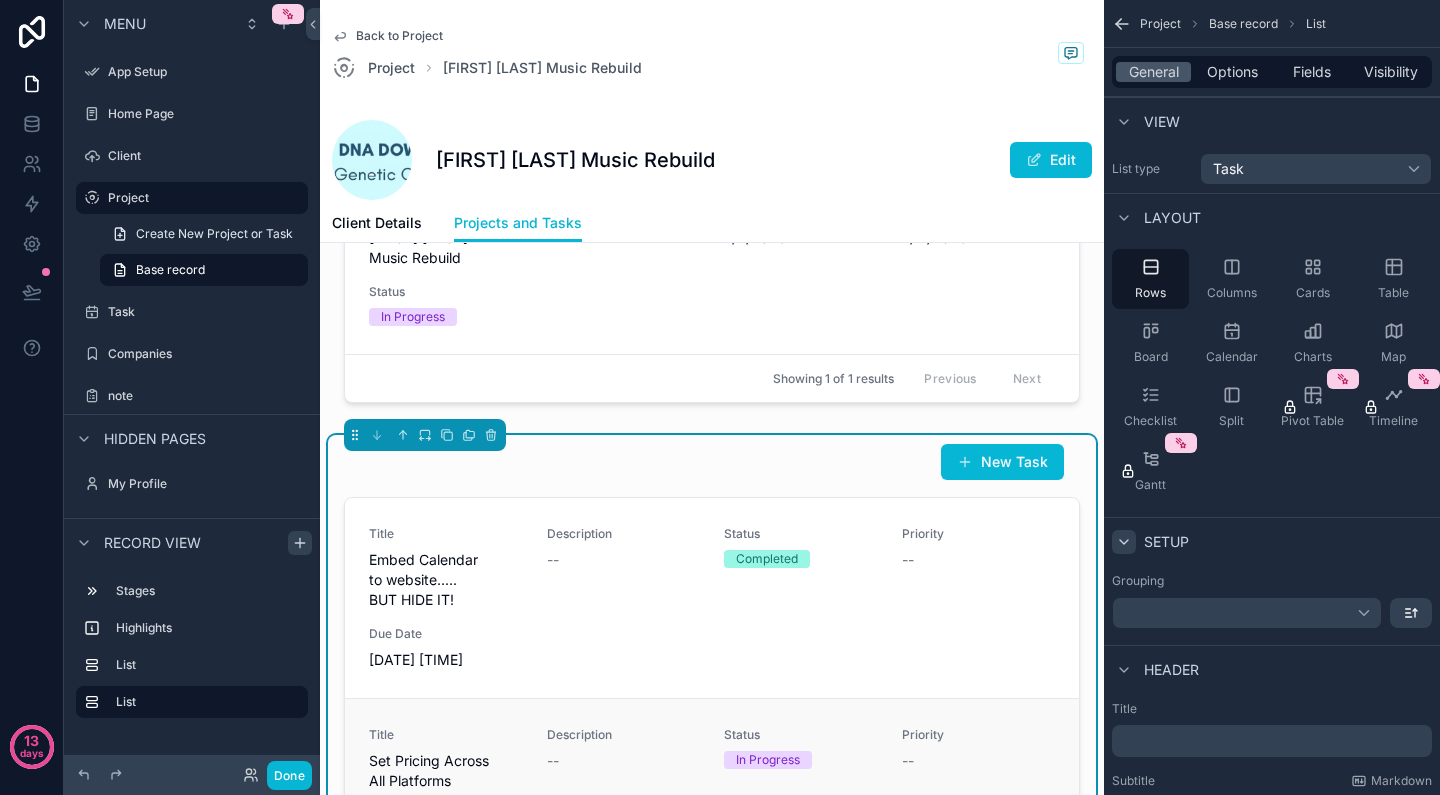 scroll, scrollTop: 443, scrollLeft: 0, axis: vertical 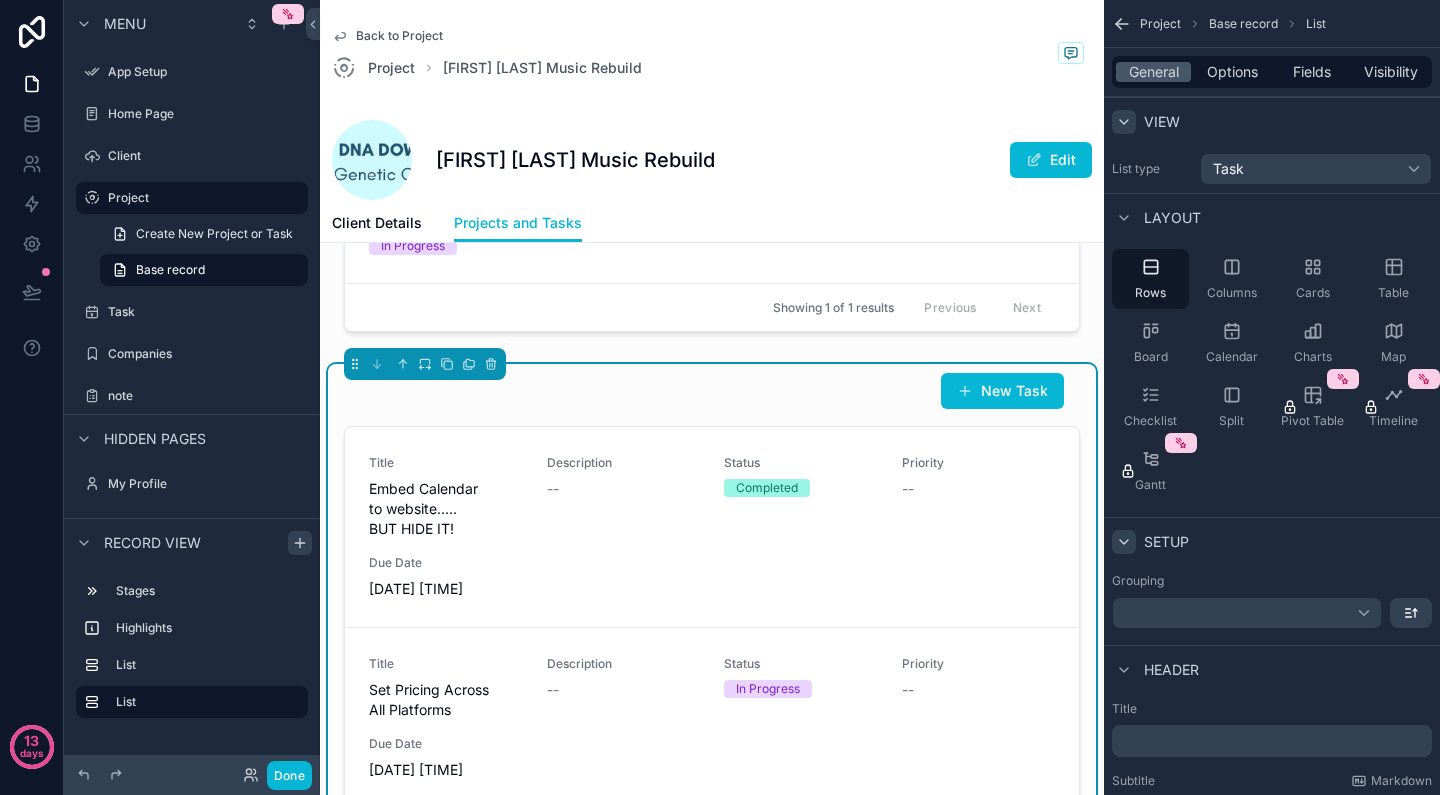 click 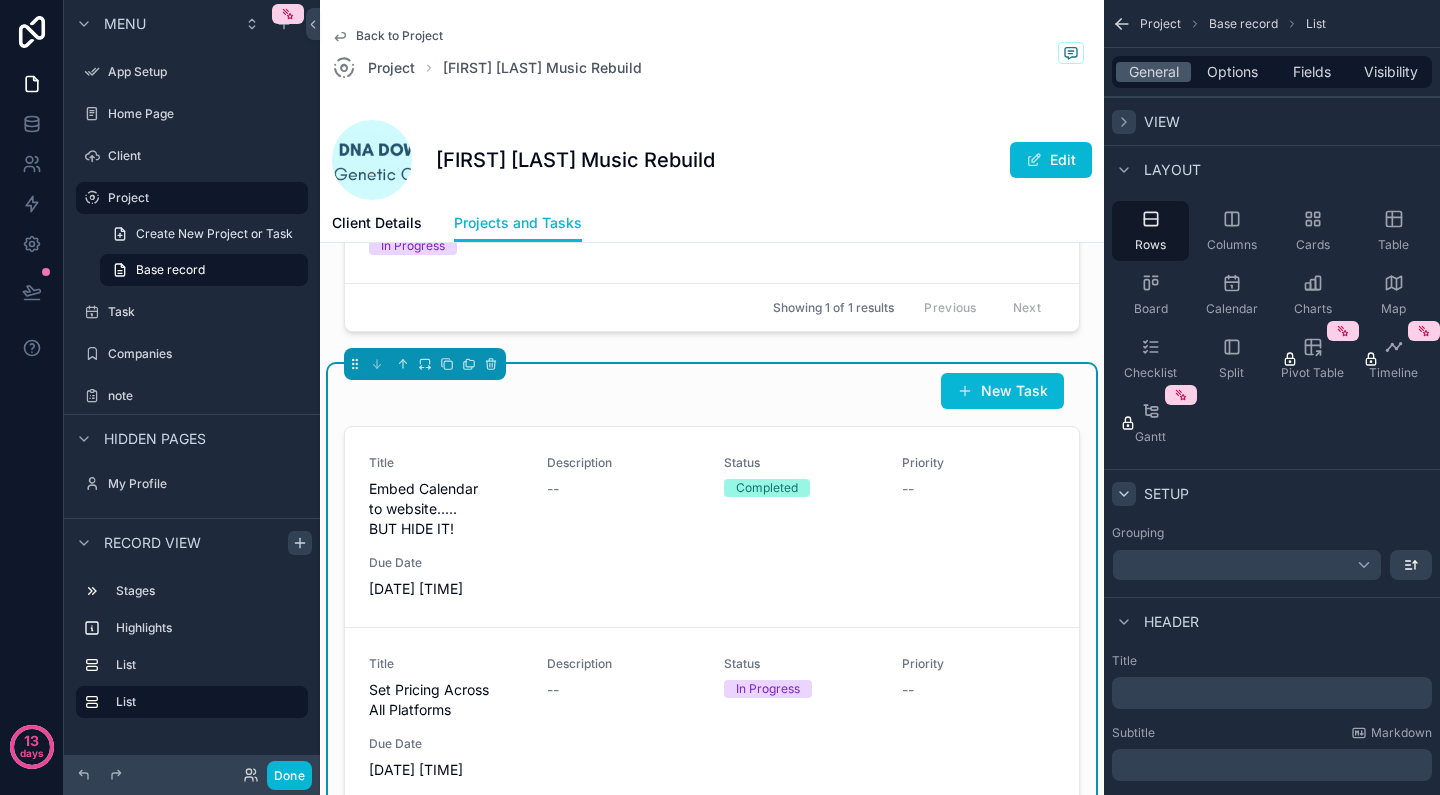 click 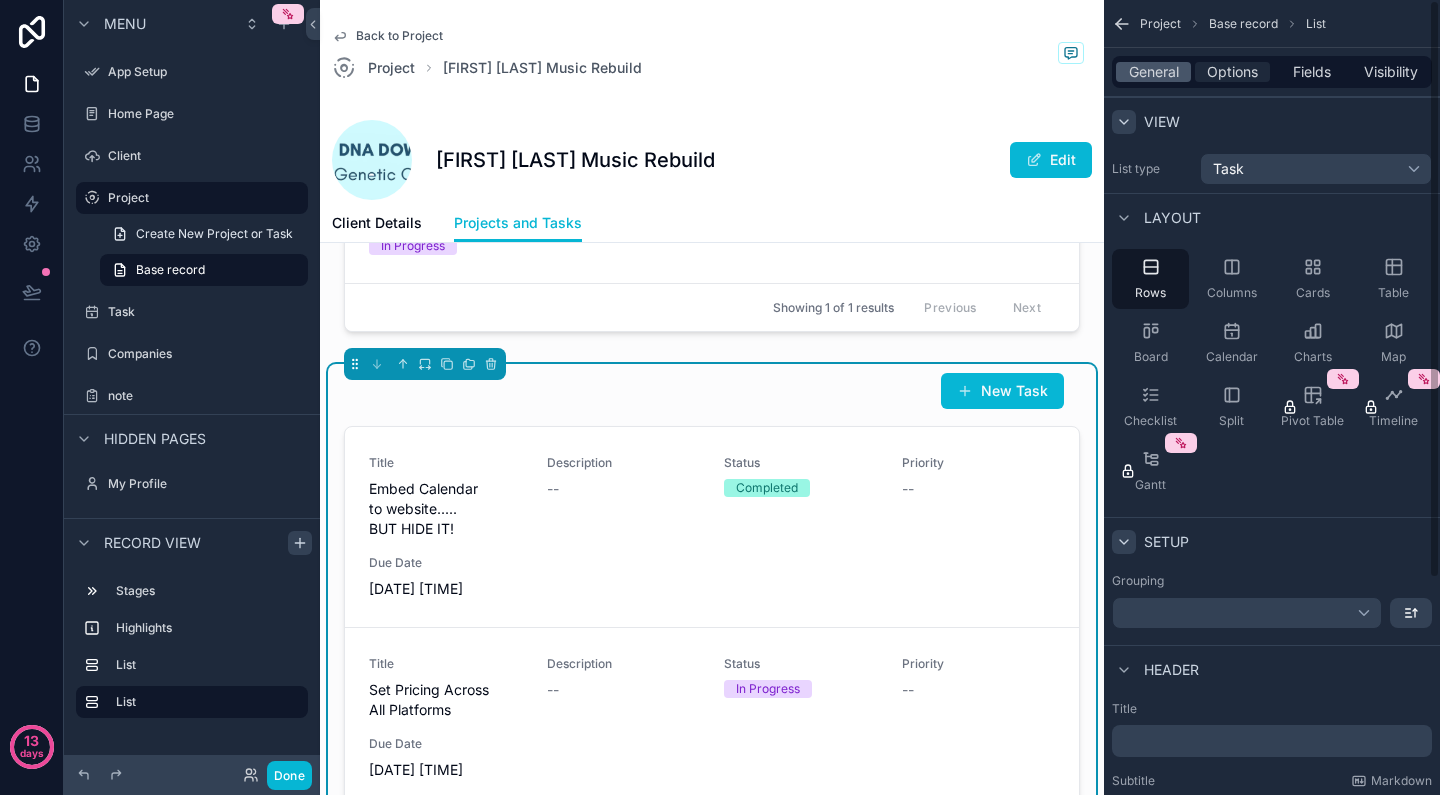 click on "Options" at bounding box center [1232, 72] 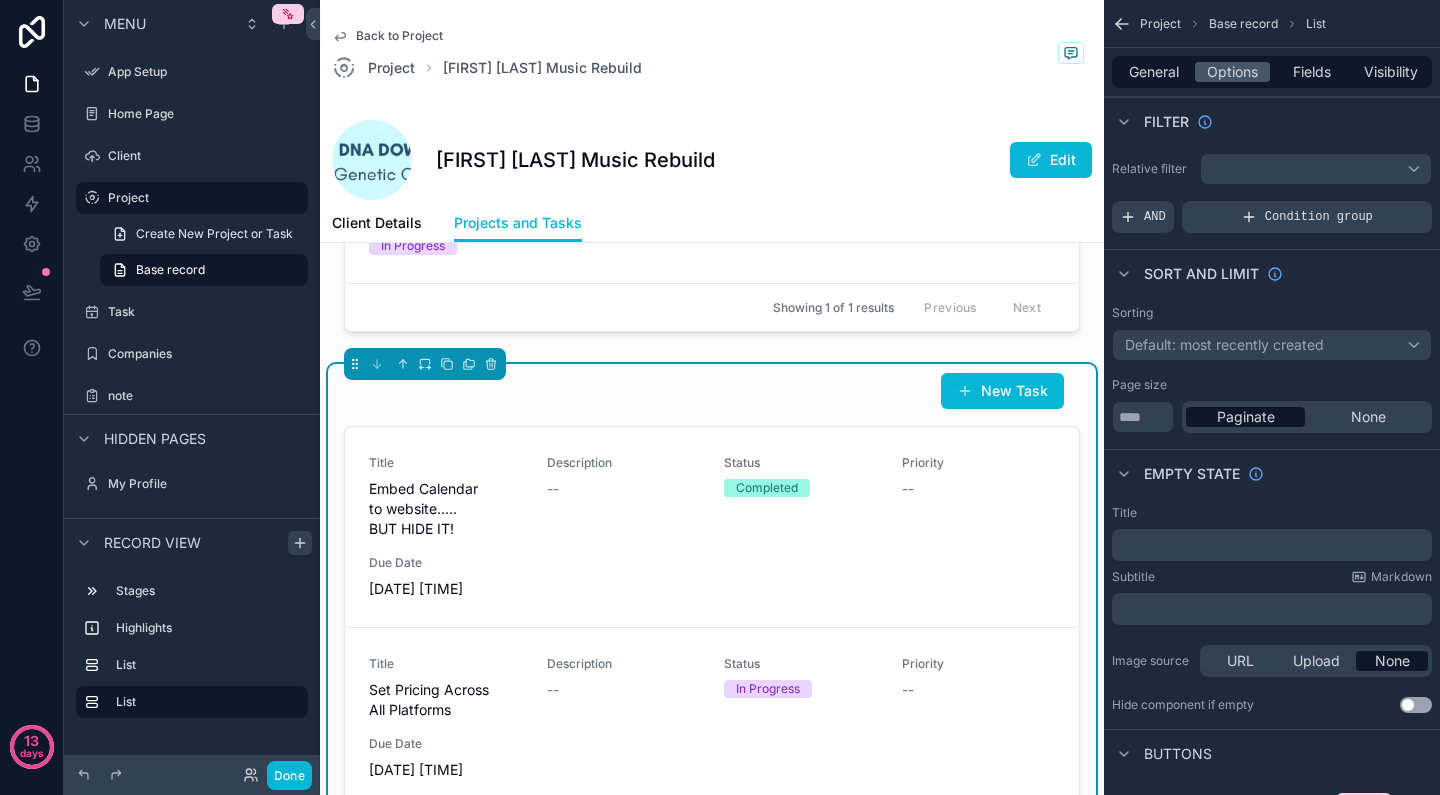 click at bounding box center [1316, 169] 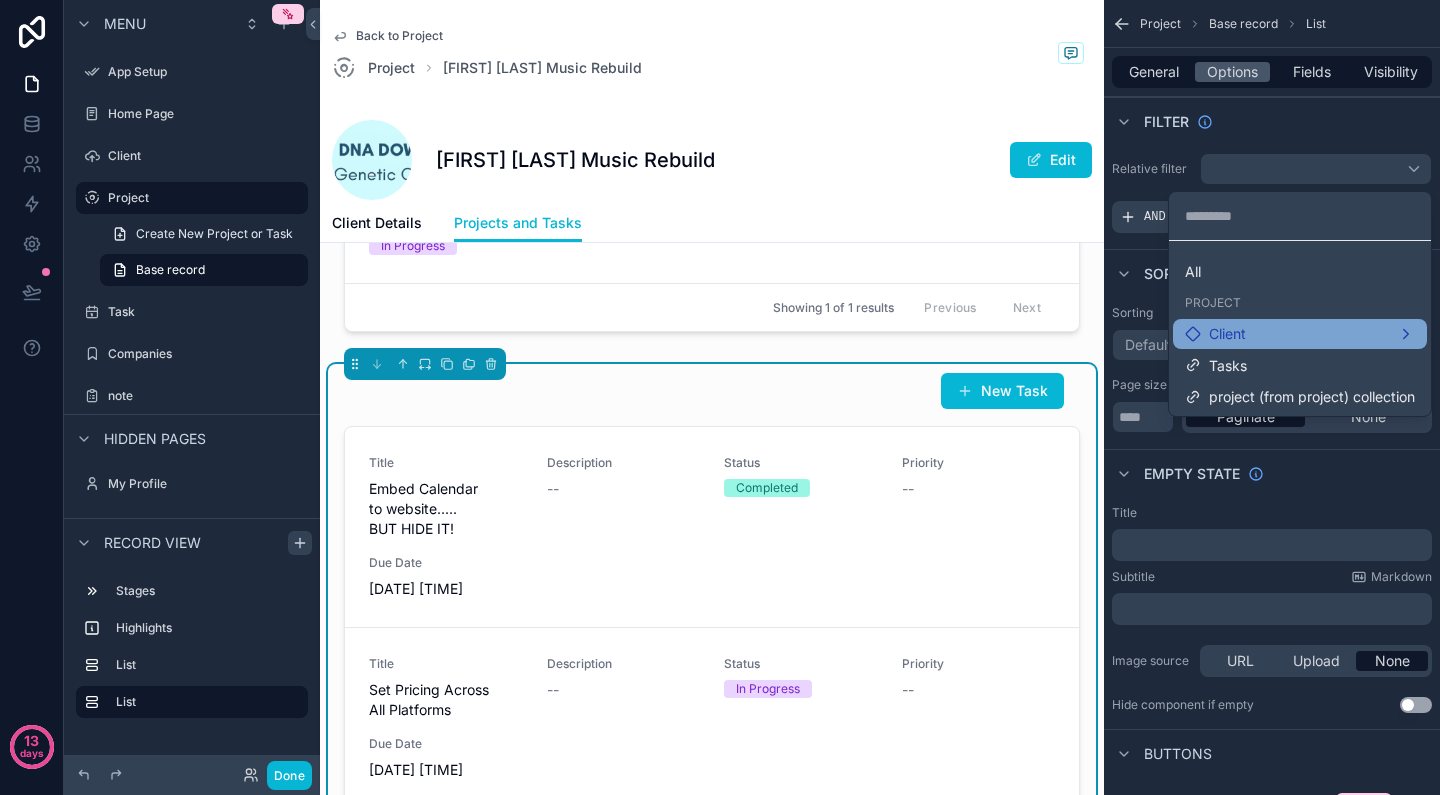 click on "Client" at bounding box center (1300, 334) 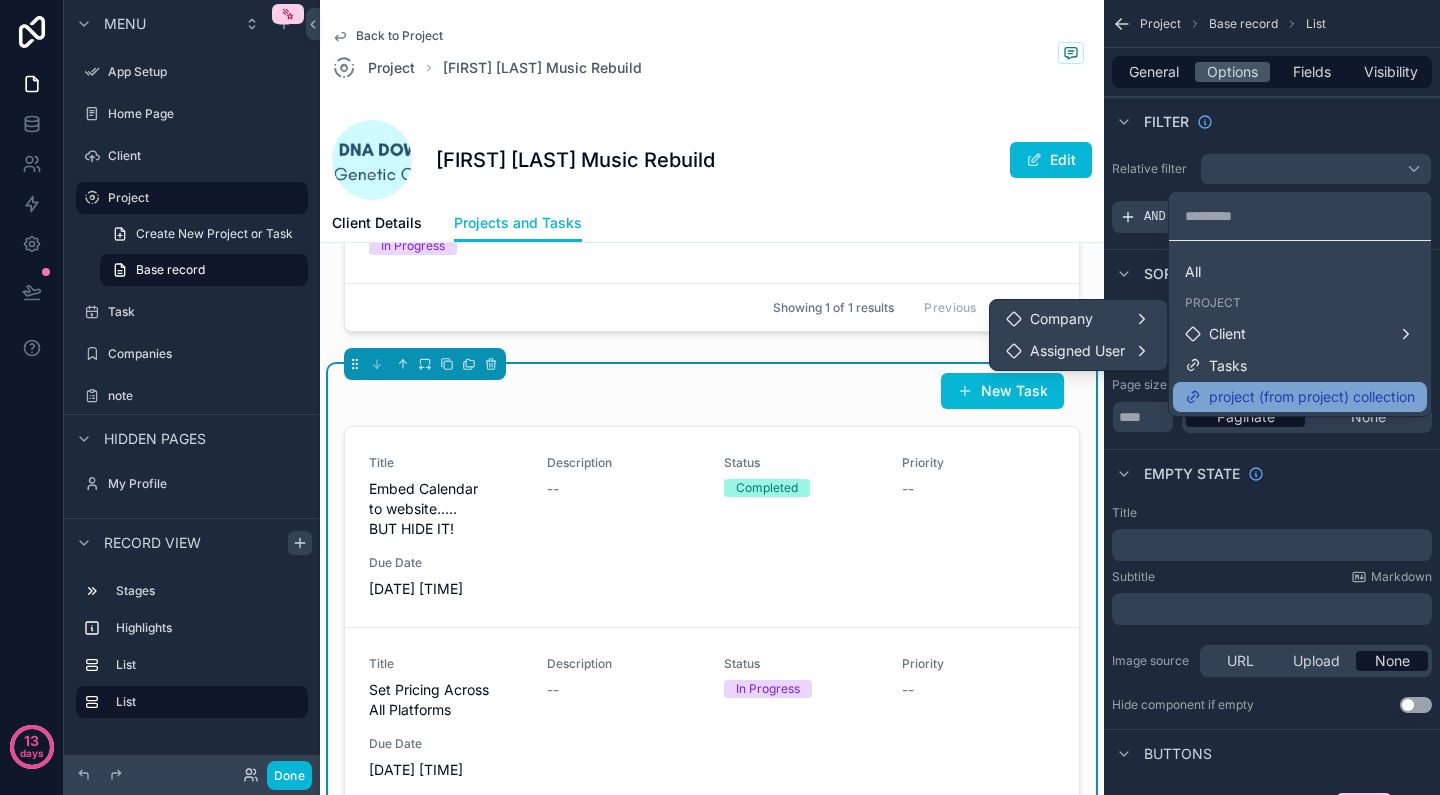 scroll, scrollTop: 0, scrollLeft: 0, axis: both 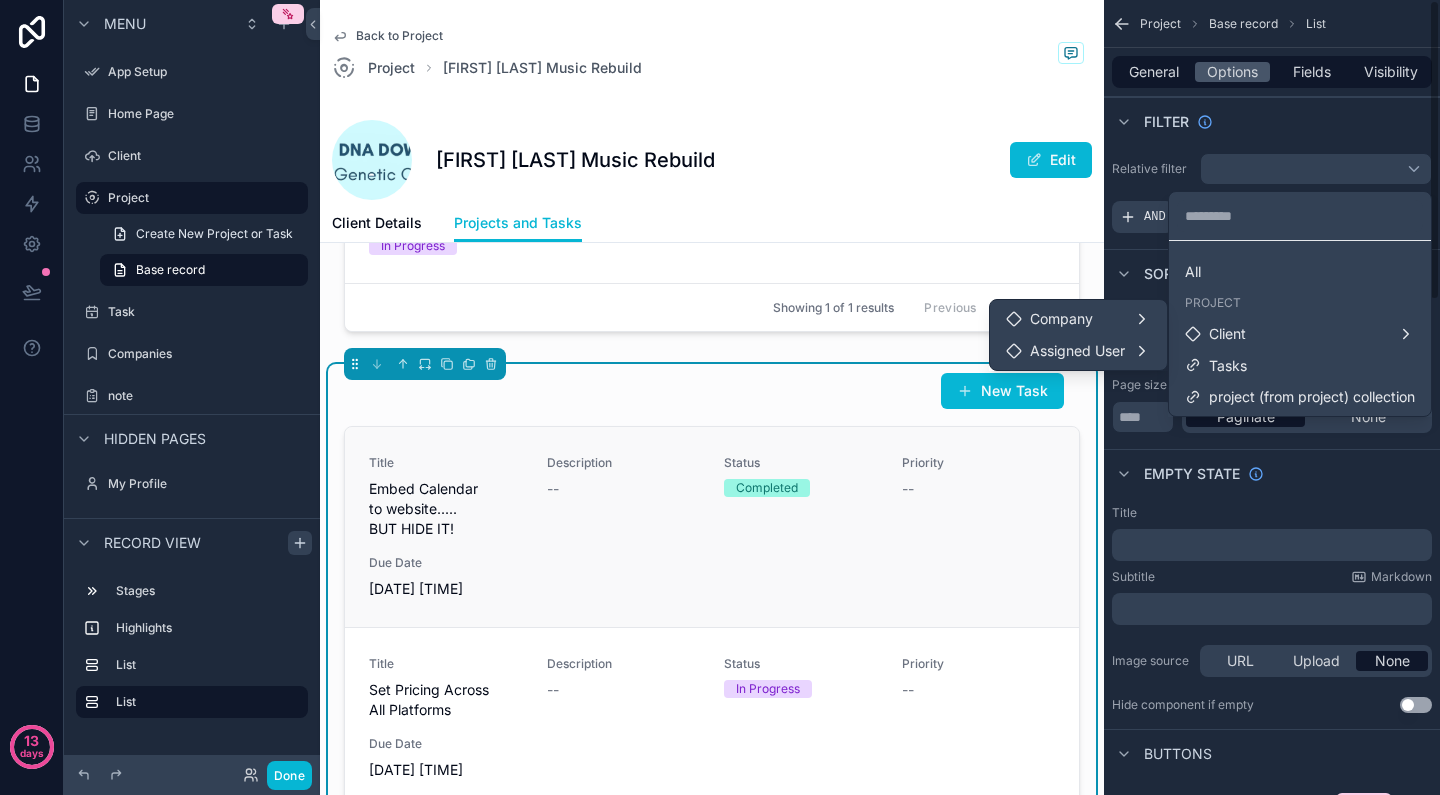 click on "Completed" at bounding box center (801, 488) 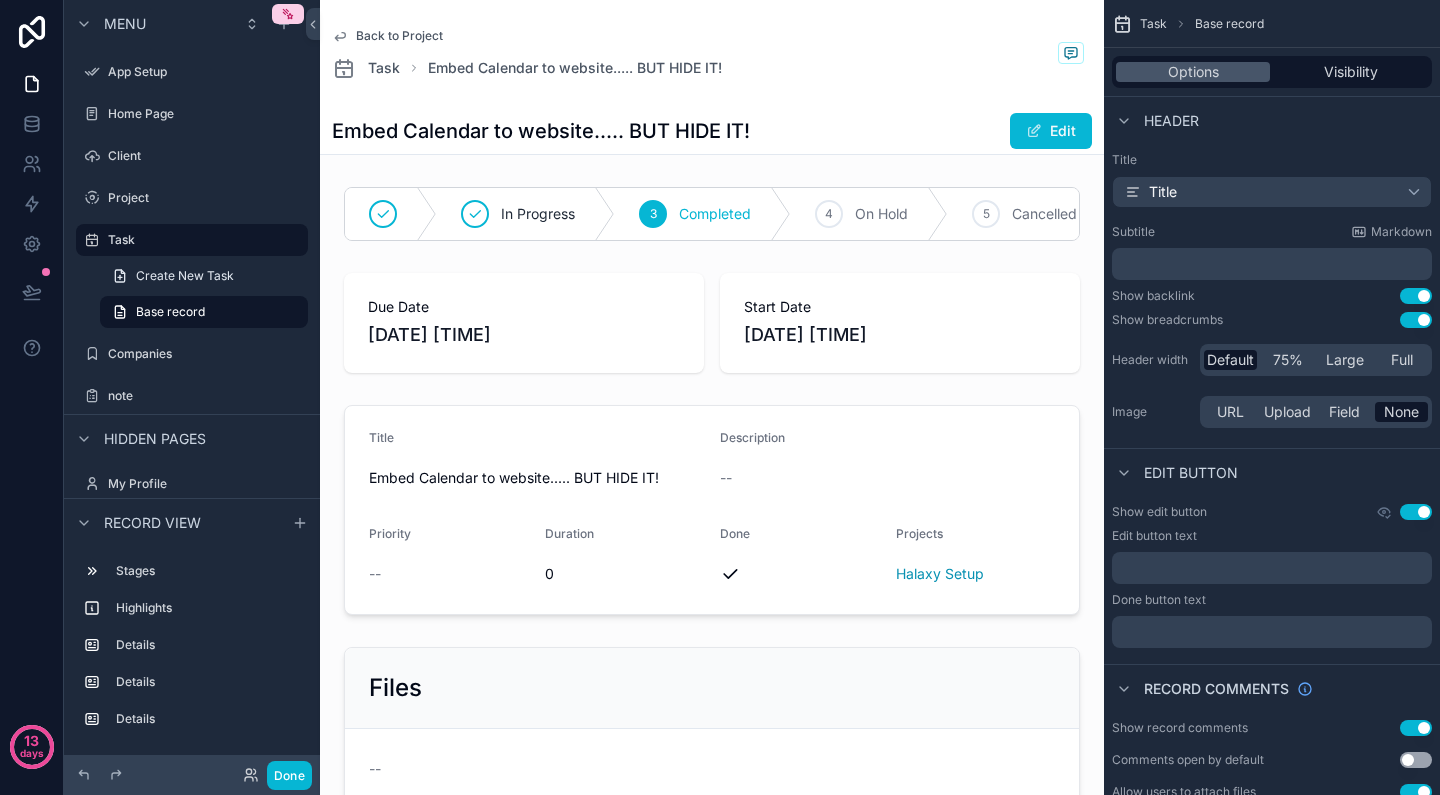 scroll, scrollTop: 0, scrollLeft: 0, axis: both 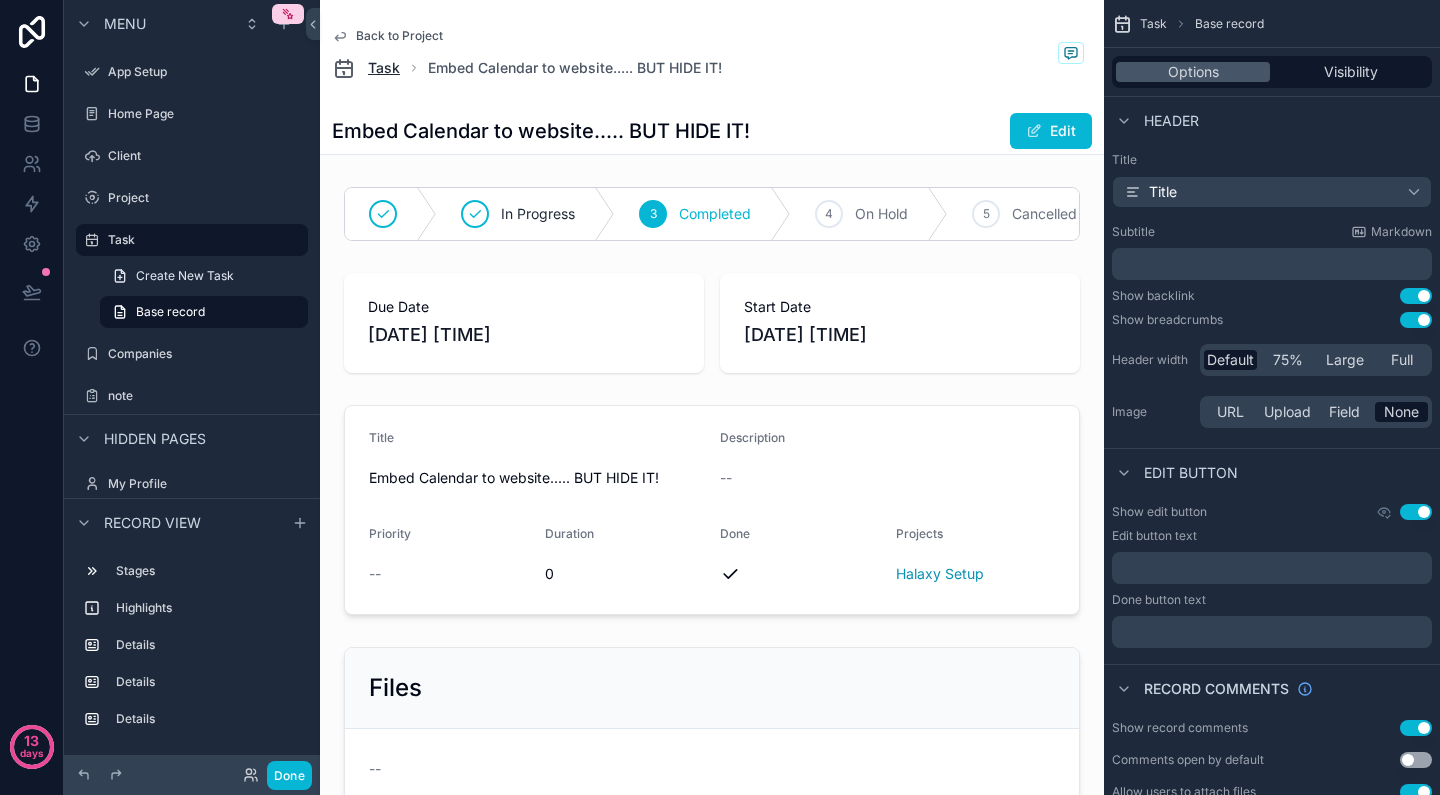 click on "Task" at bounding box center (384, 68) 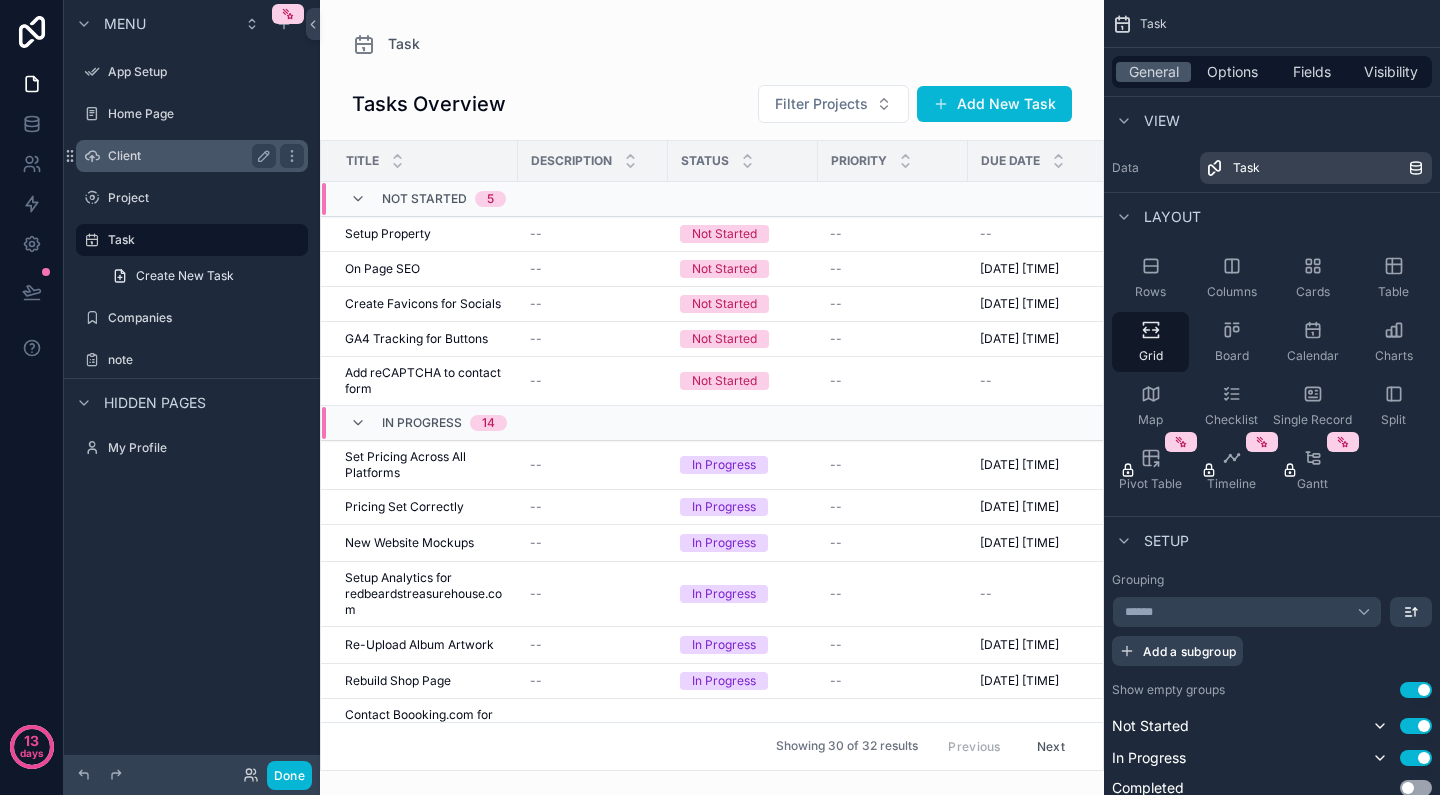 click on "Client" at bounding box center [188, 156] 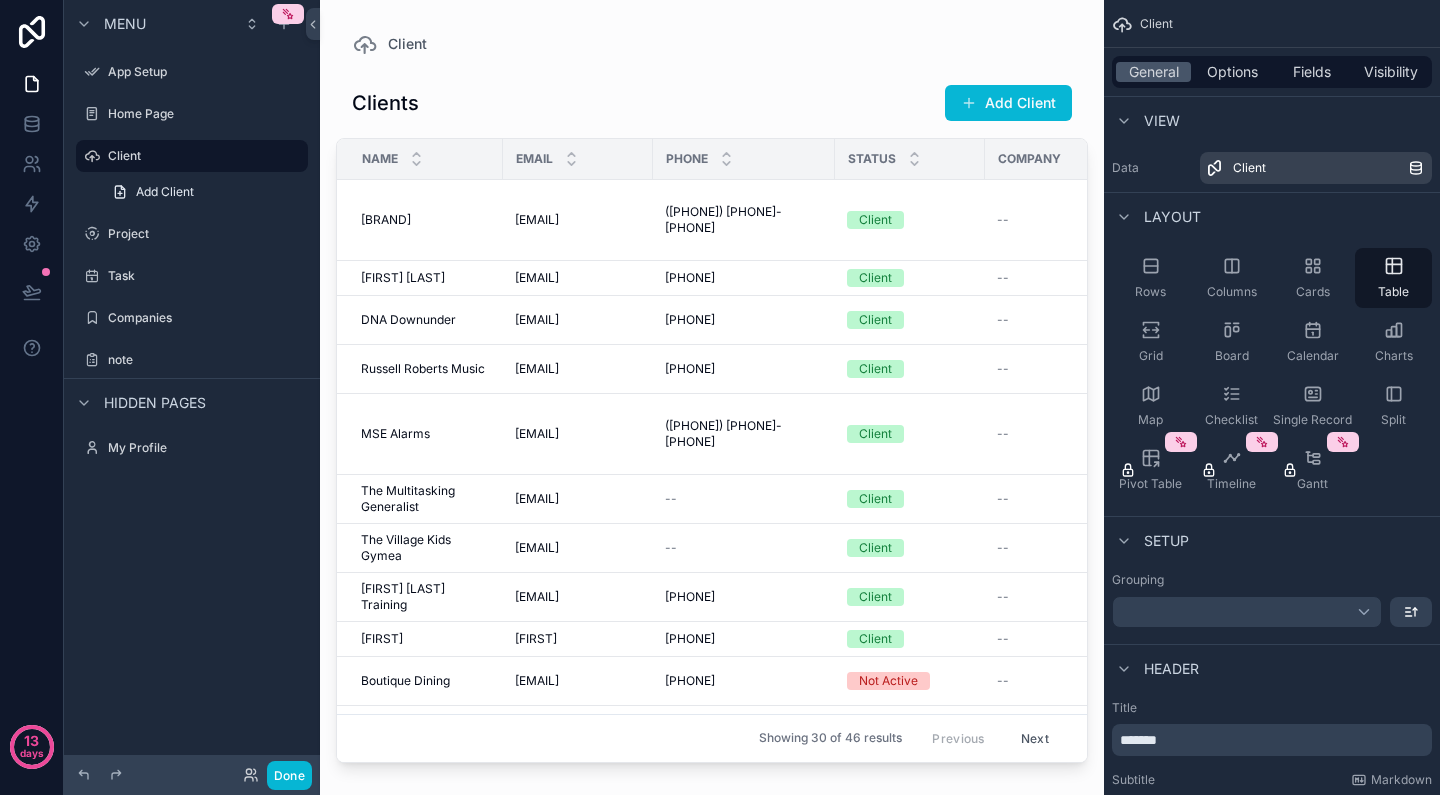 click at bounding box center [712, 385] 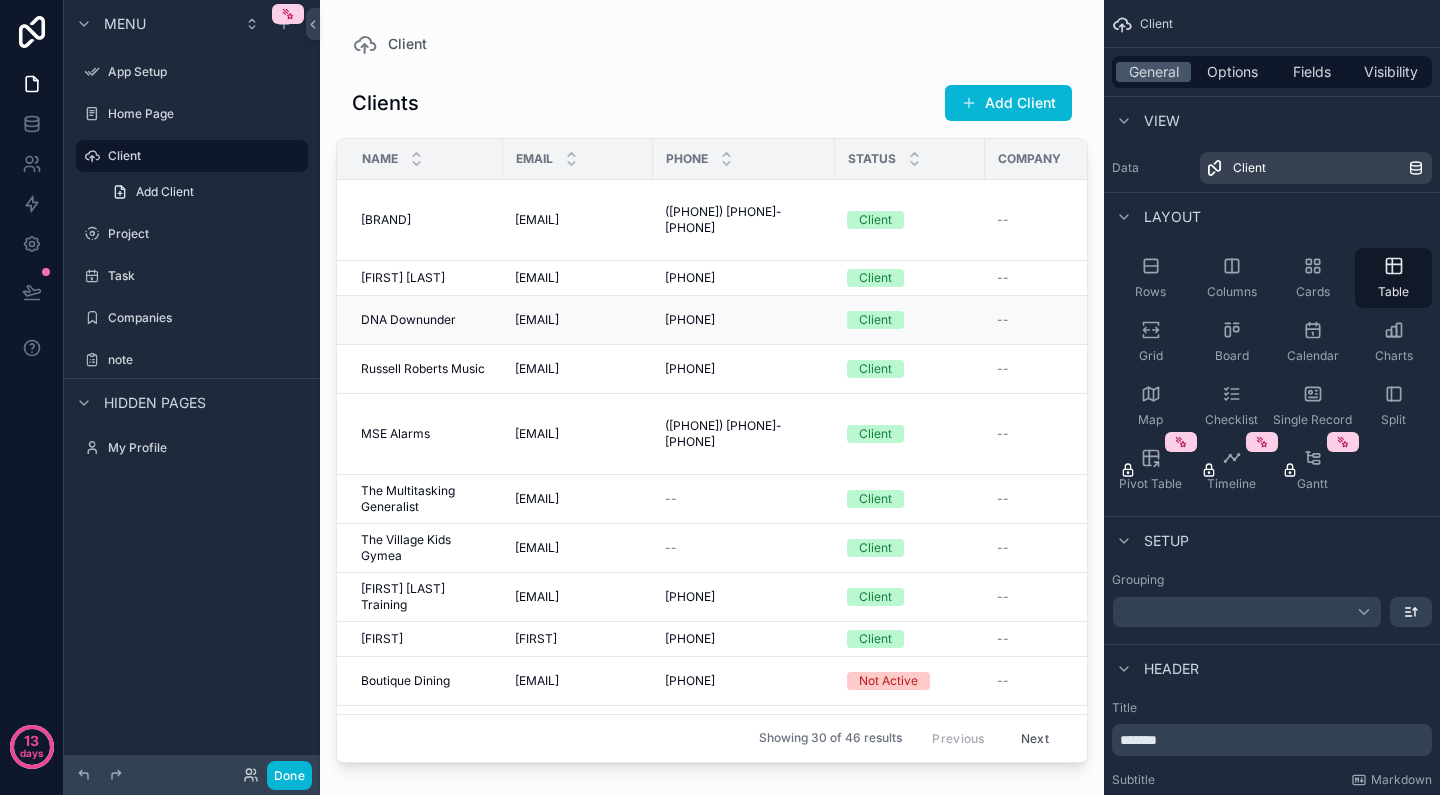 click on "DNA Downunder DNA Downunder" at bounding box center (420, 320) 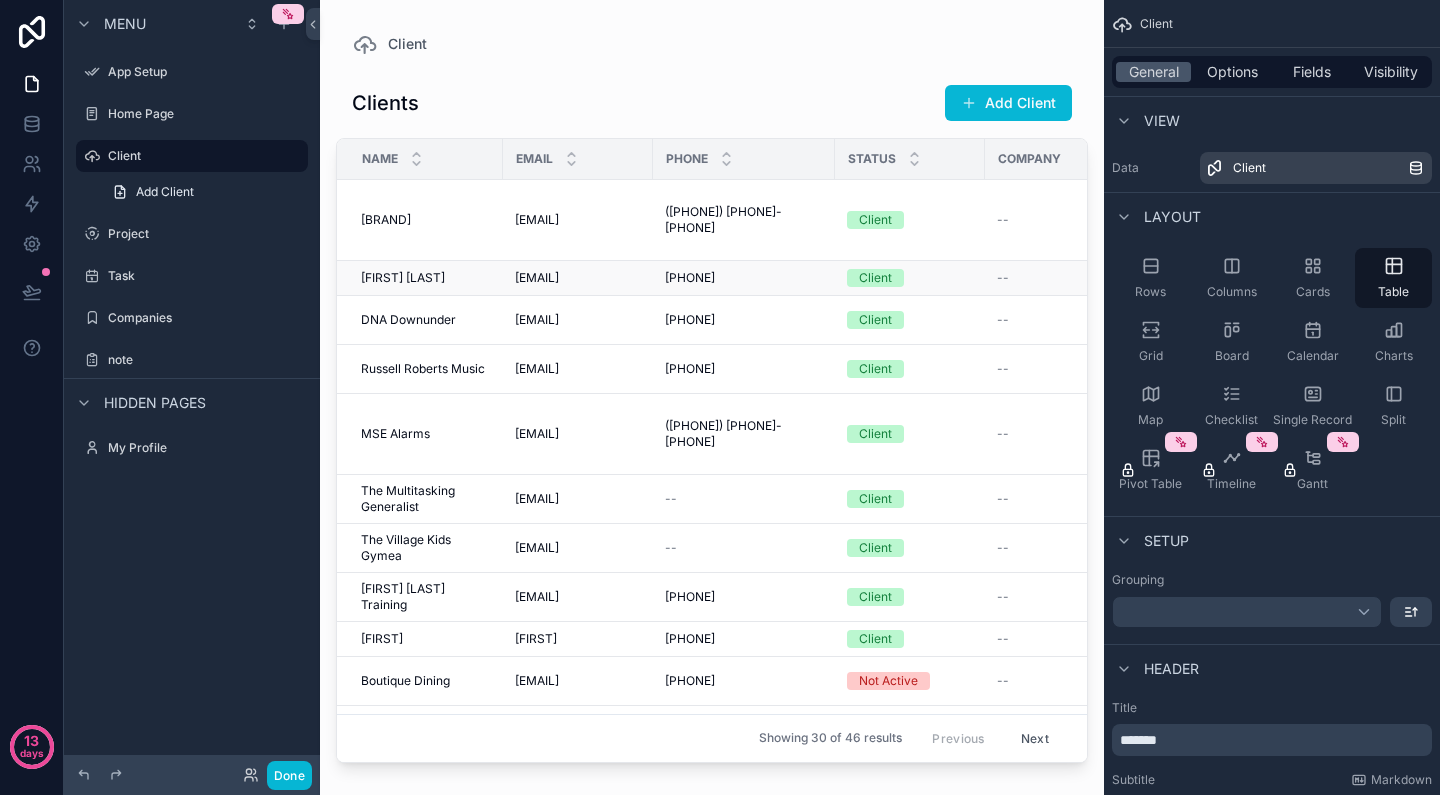 click on "[EMAIL] [EMAIL]" at bounding box center [578, 278] 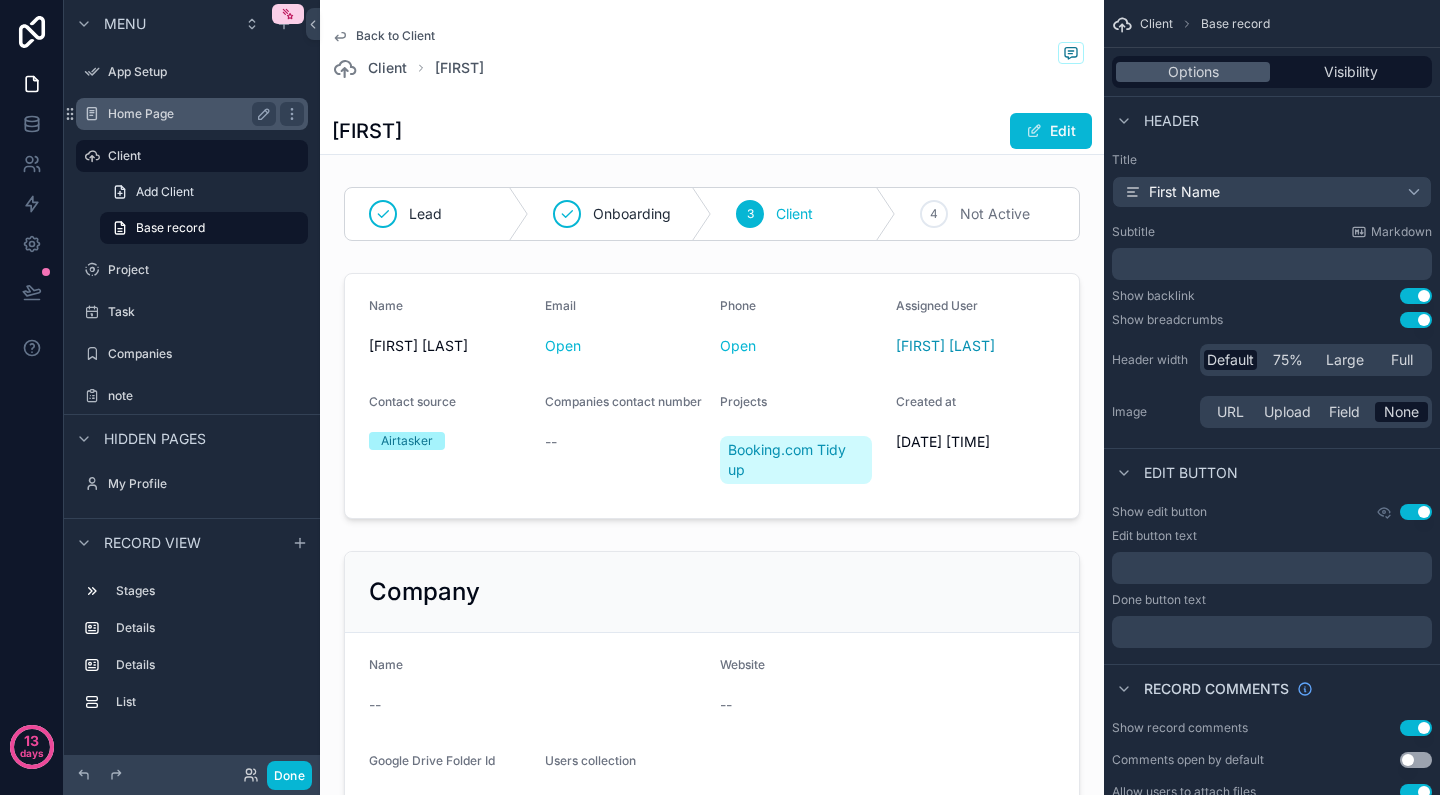 scroll, scrollTop: 0, scrollLeft: 0, axis: both 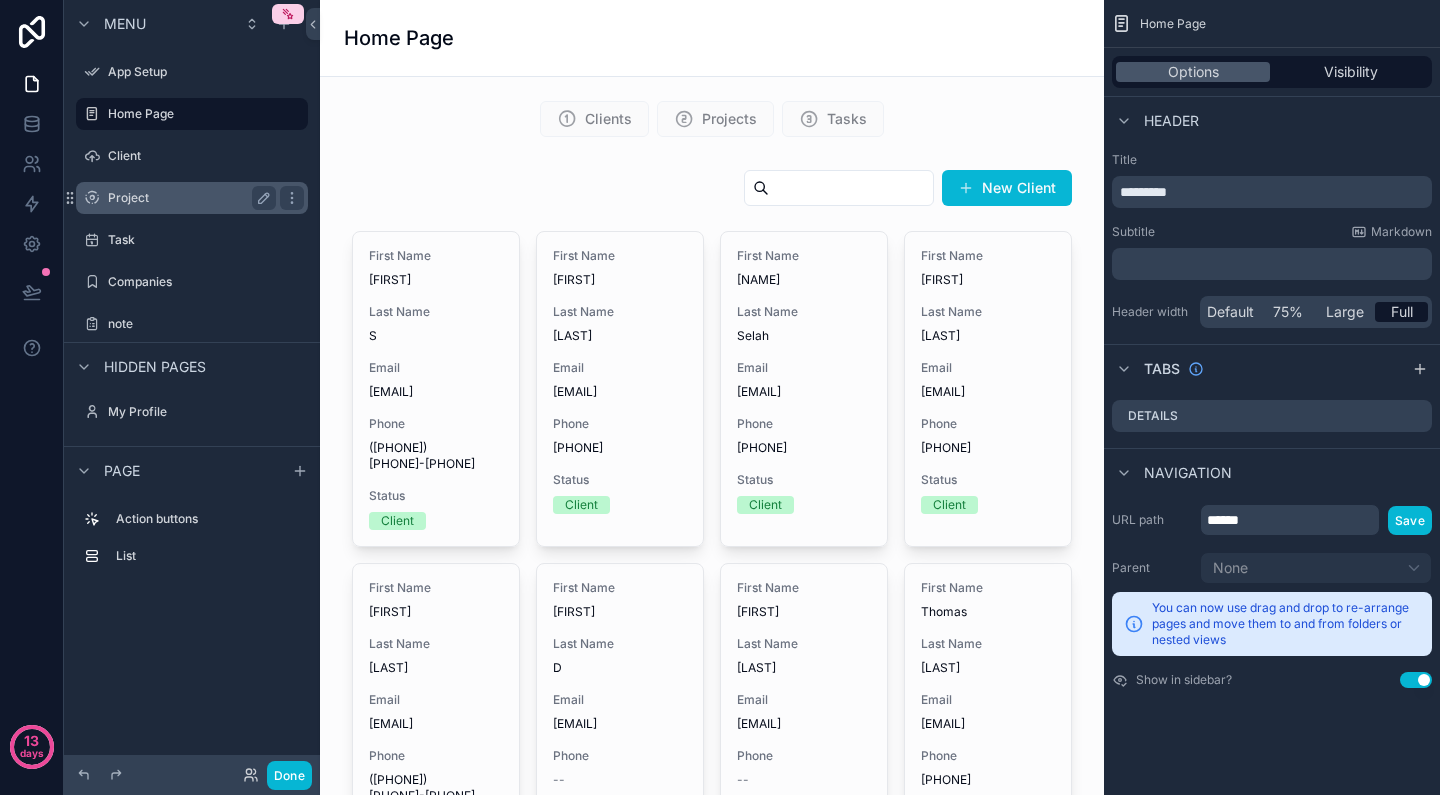 click on "Project" at bounding box center [188, 198] 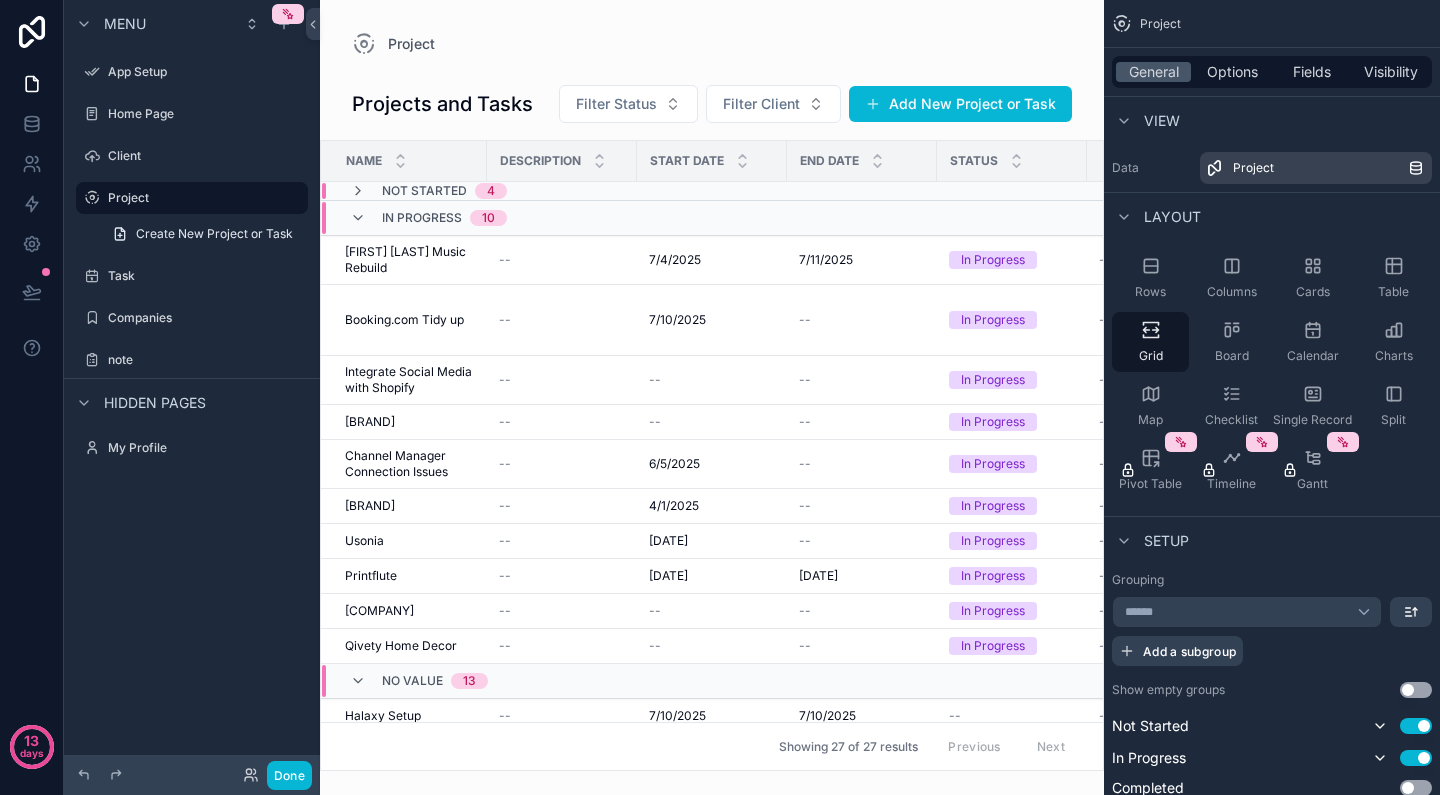 click at bounding box center [712, 397] 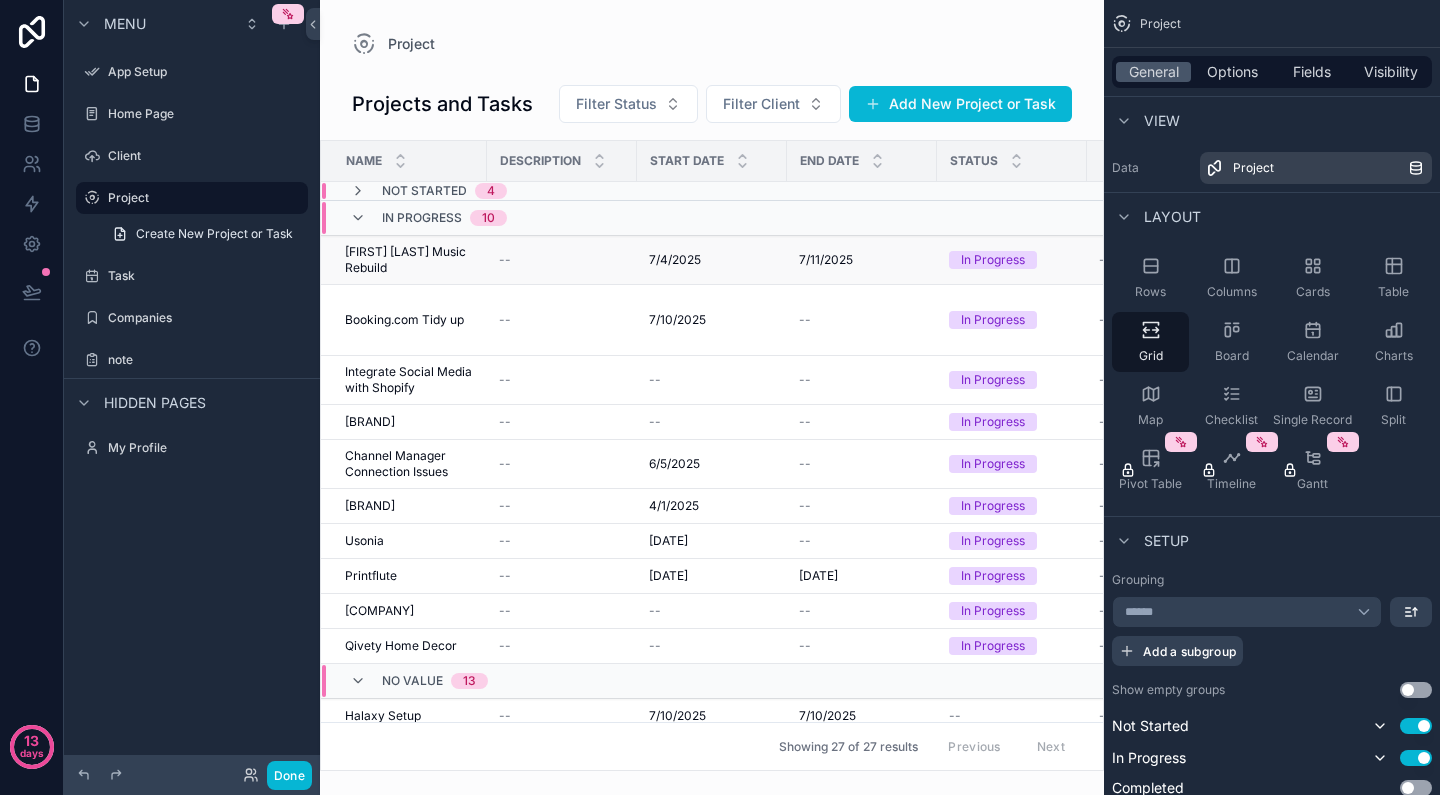 click on "[FIRST] [LAST] Music Rebuild" at bounding box center (410, 260) 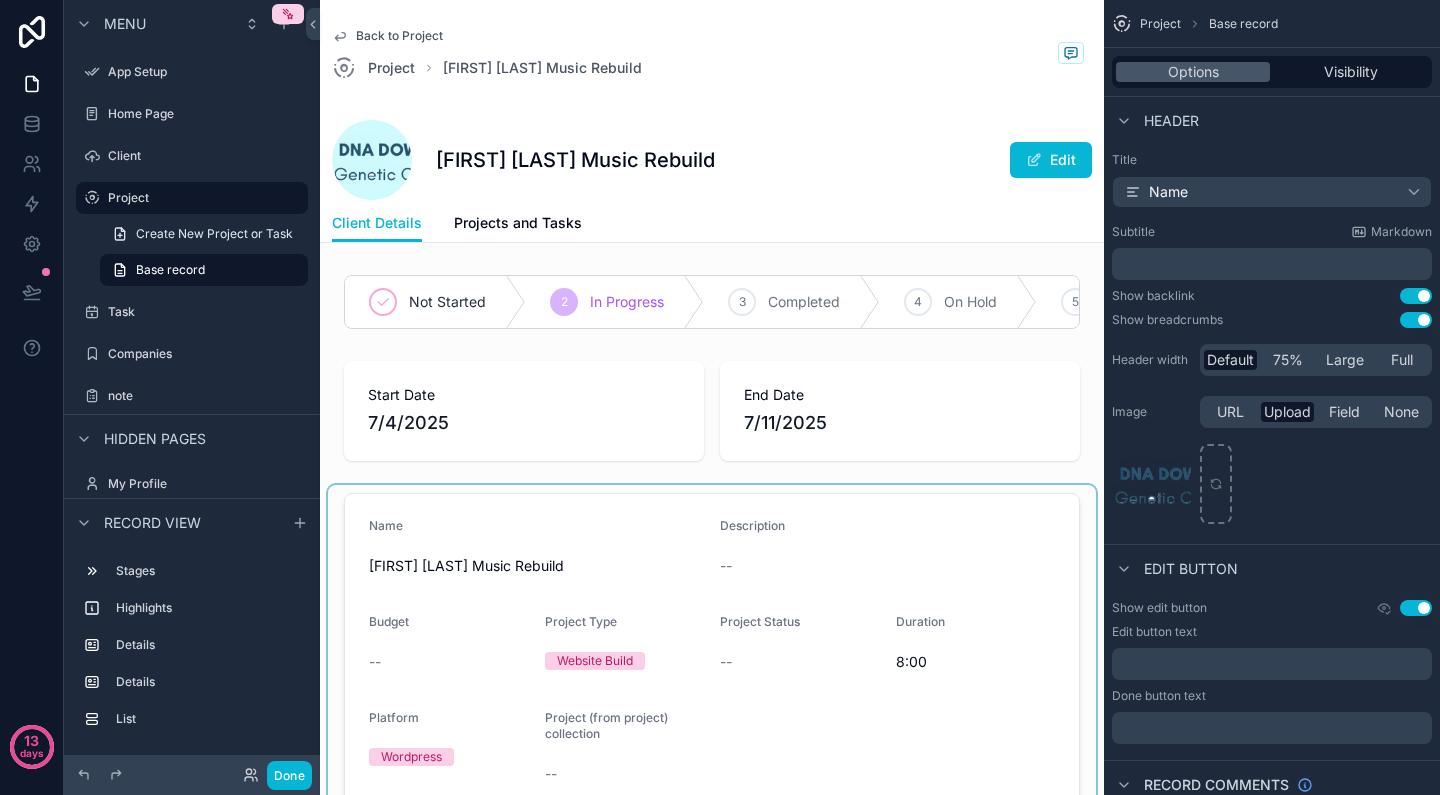 scroll, scrollTop: 0, scrollLeft: 0, axis: both 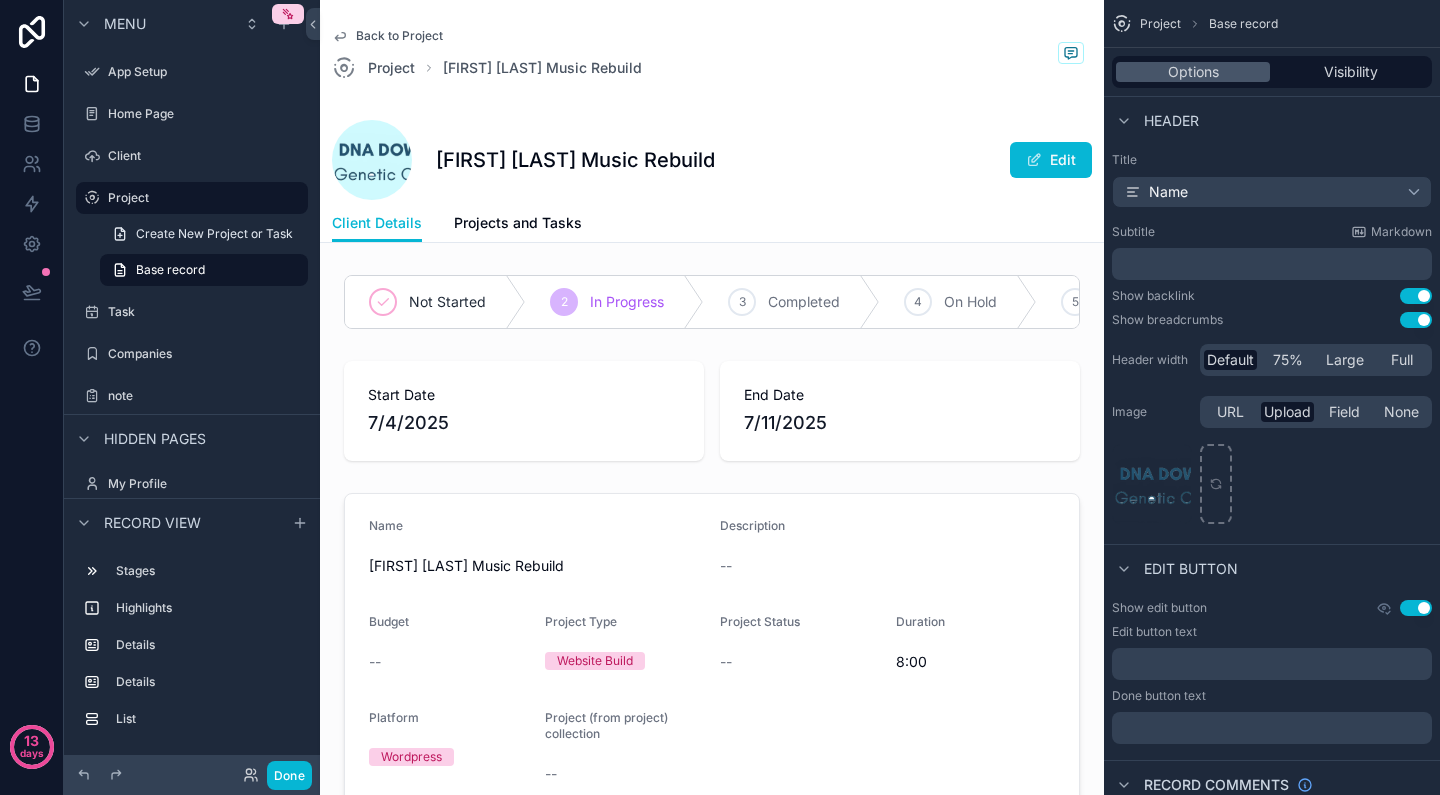 click on "Back to Project Project [FIRST] [LAST] Music Rebuild" at bounding box center [712, 54] 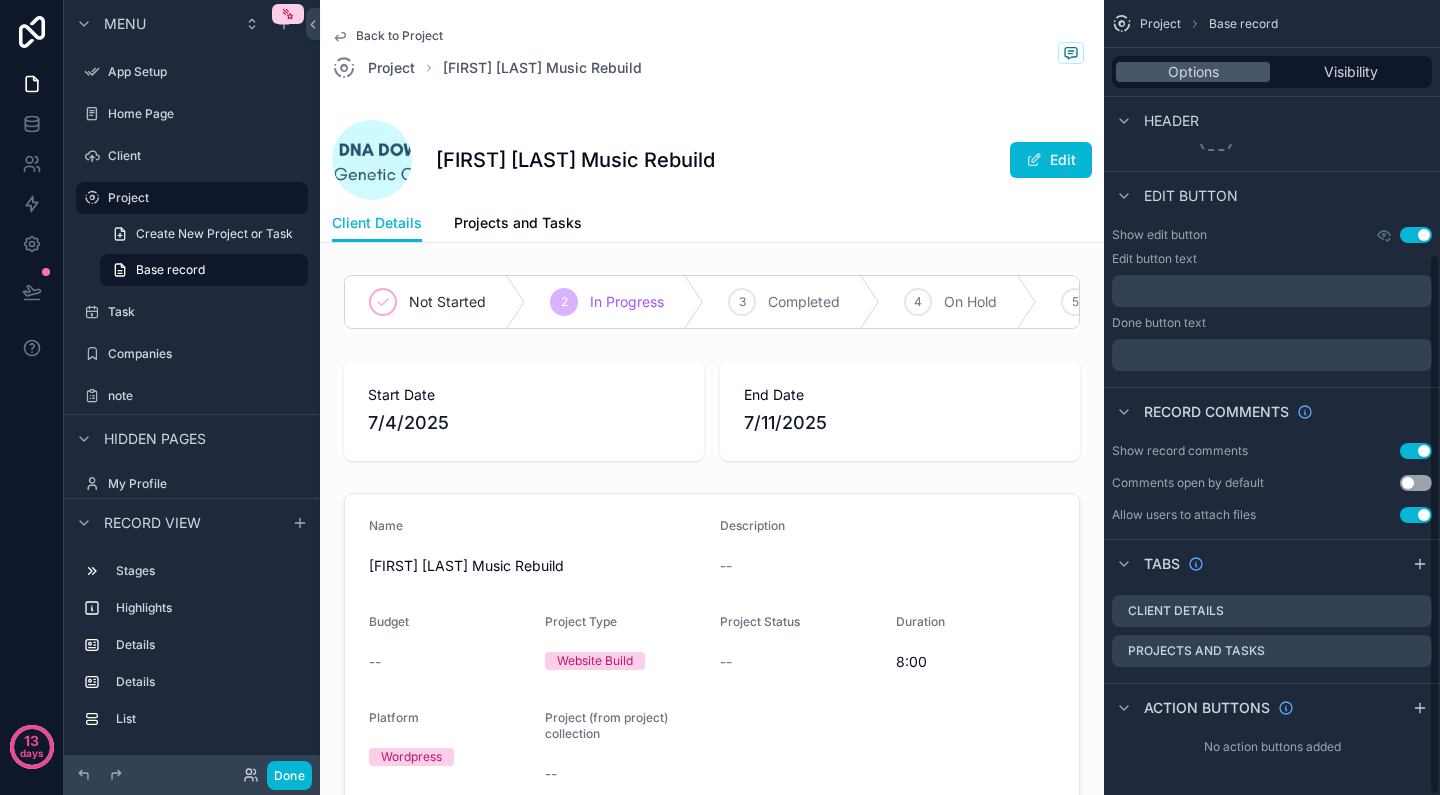 scroll, scrollTop: 373, scrollLeft: 0, axis: vertical 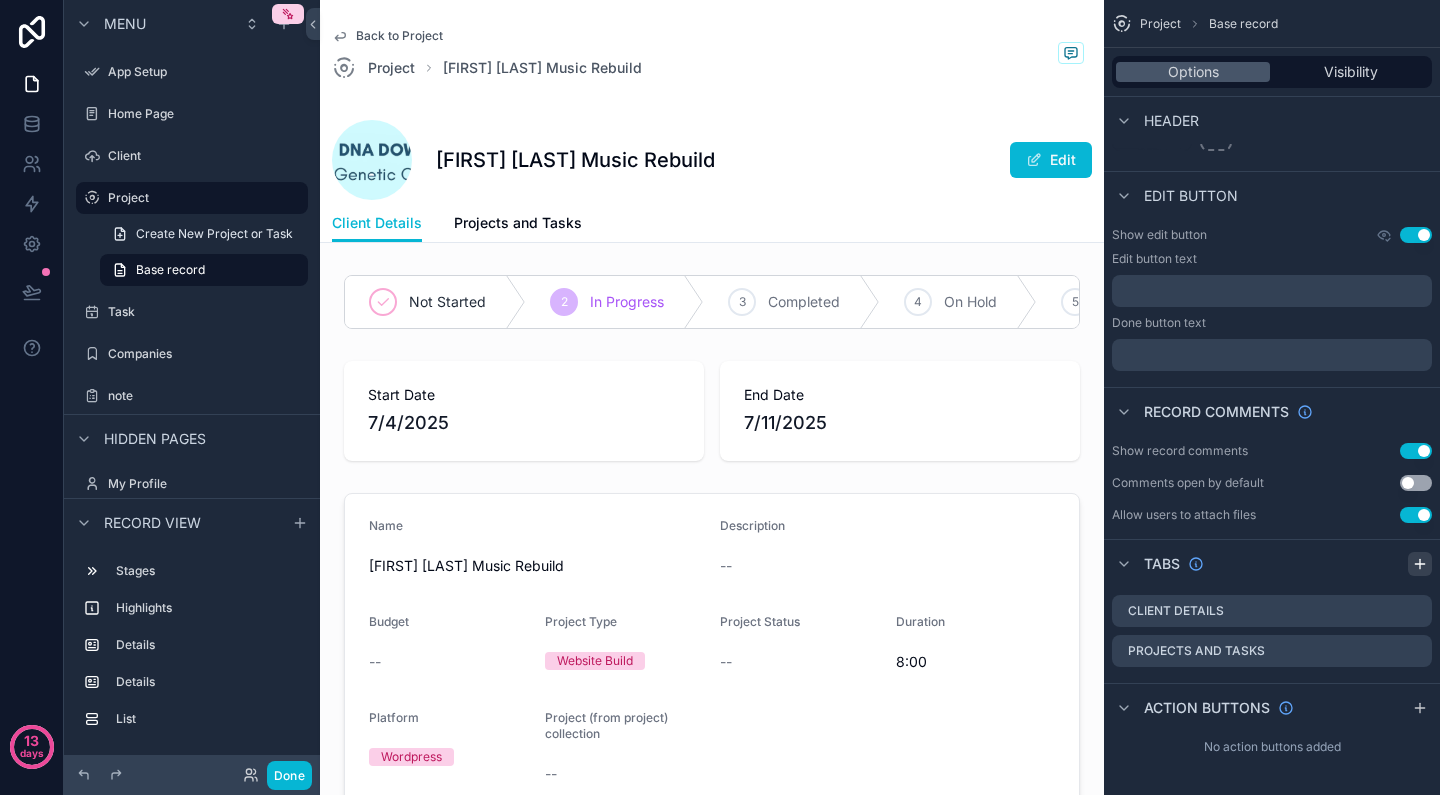 click 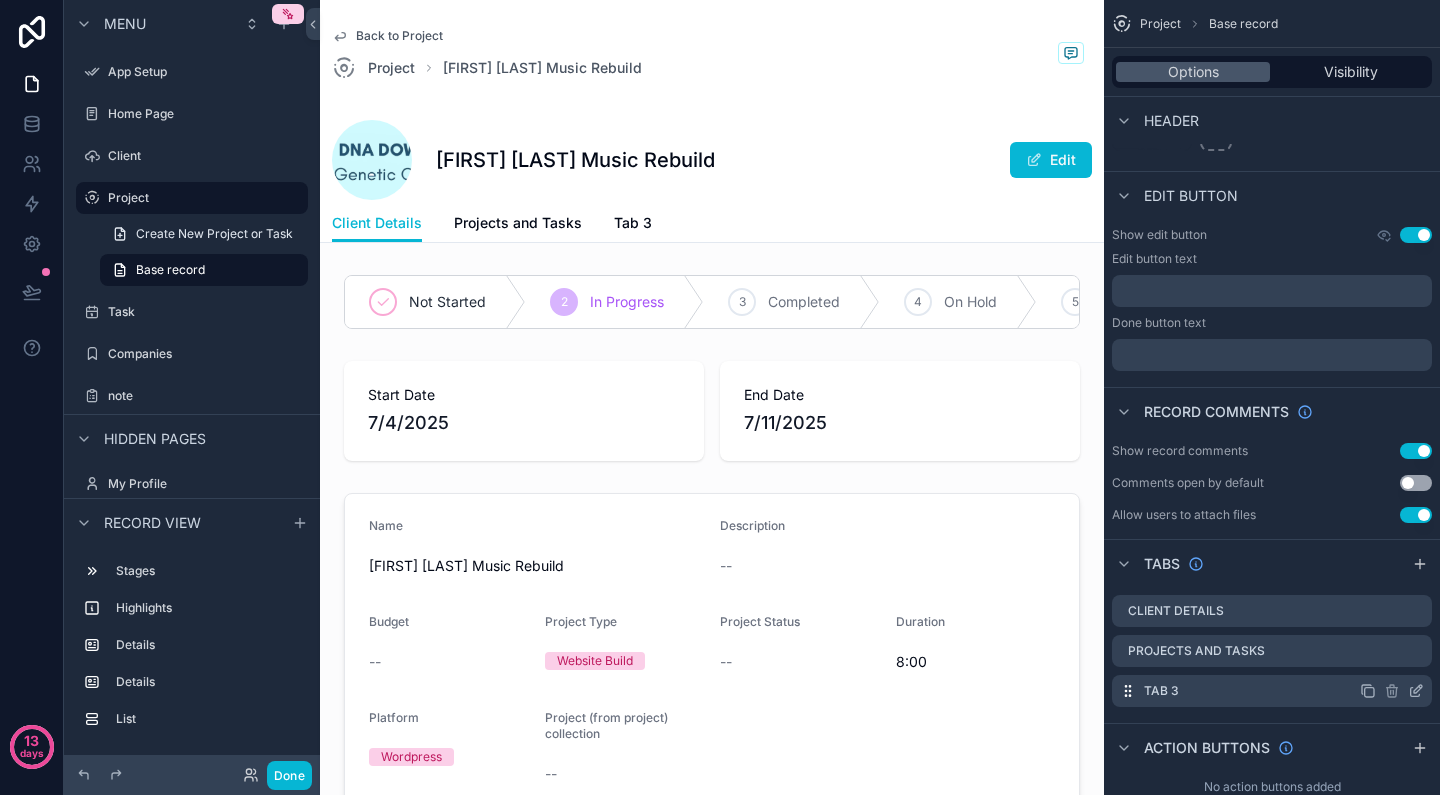 click 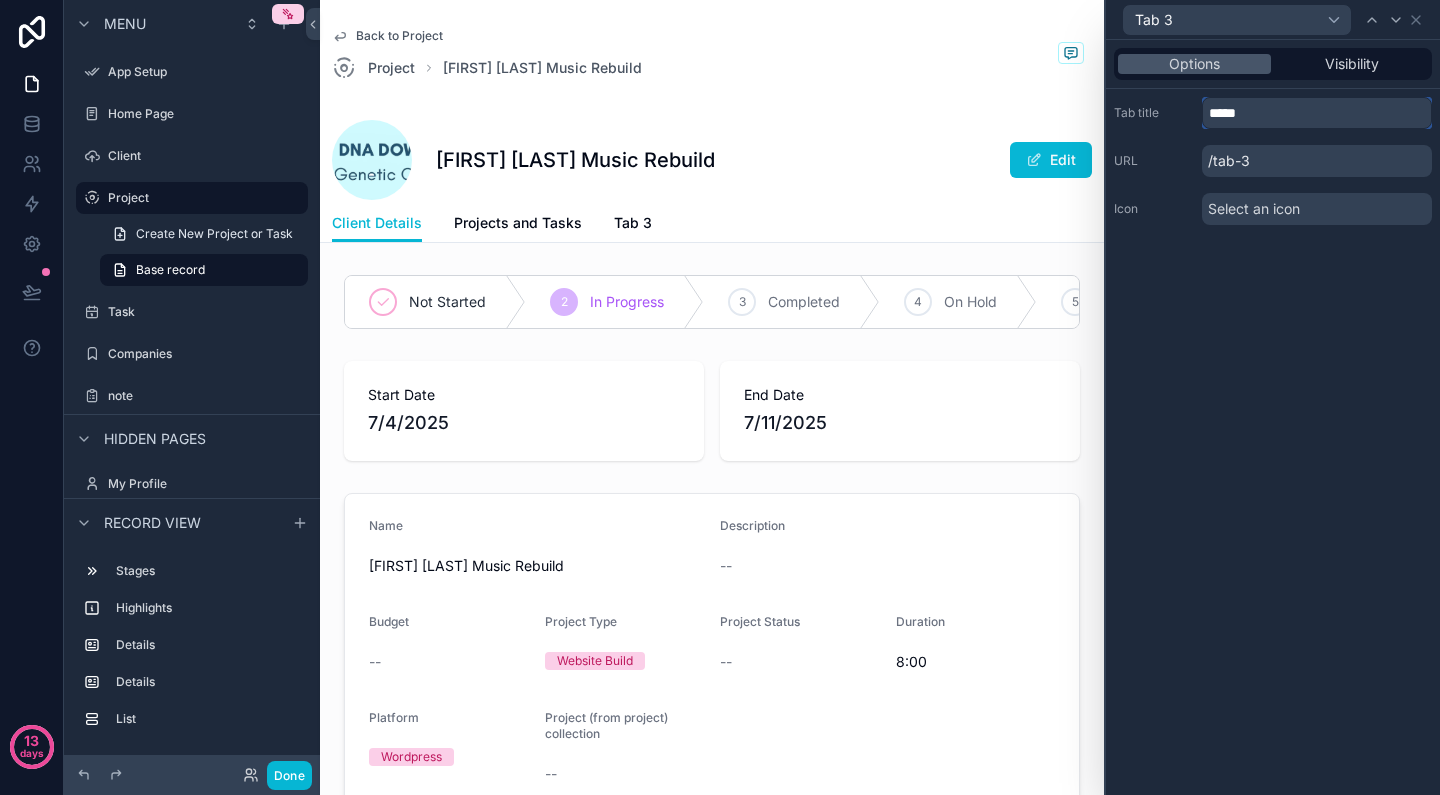 click on "*****" at bounding box center [1317, 113] 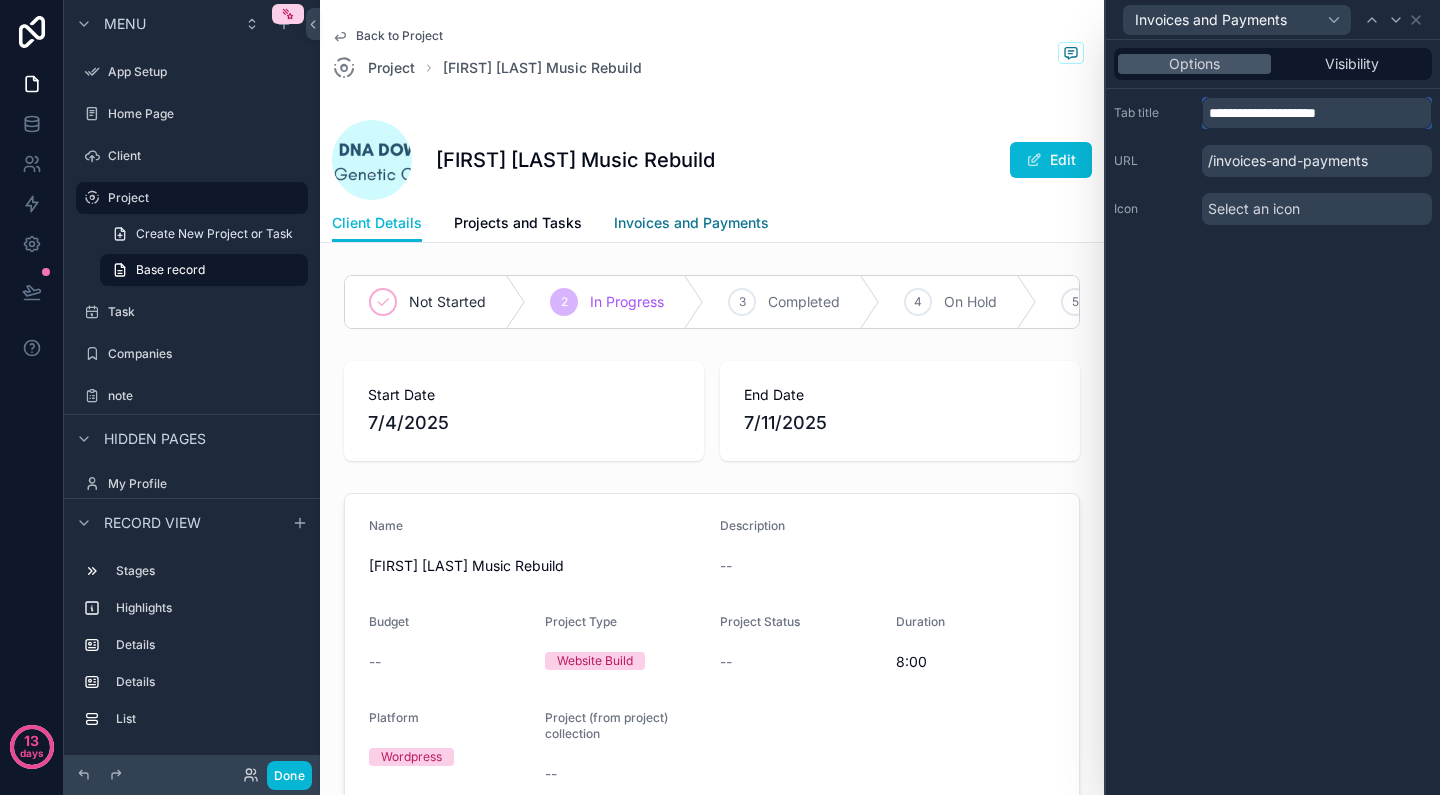 type on "**********" 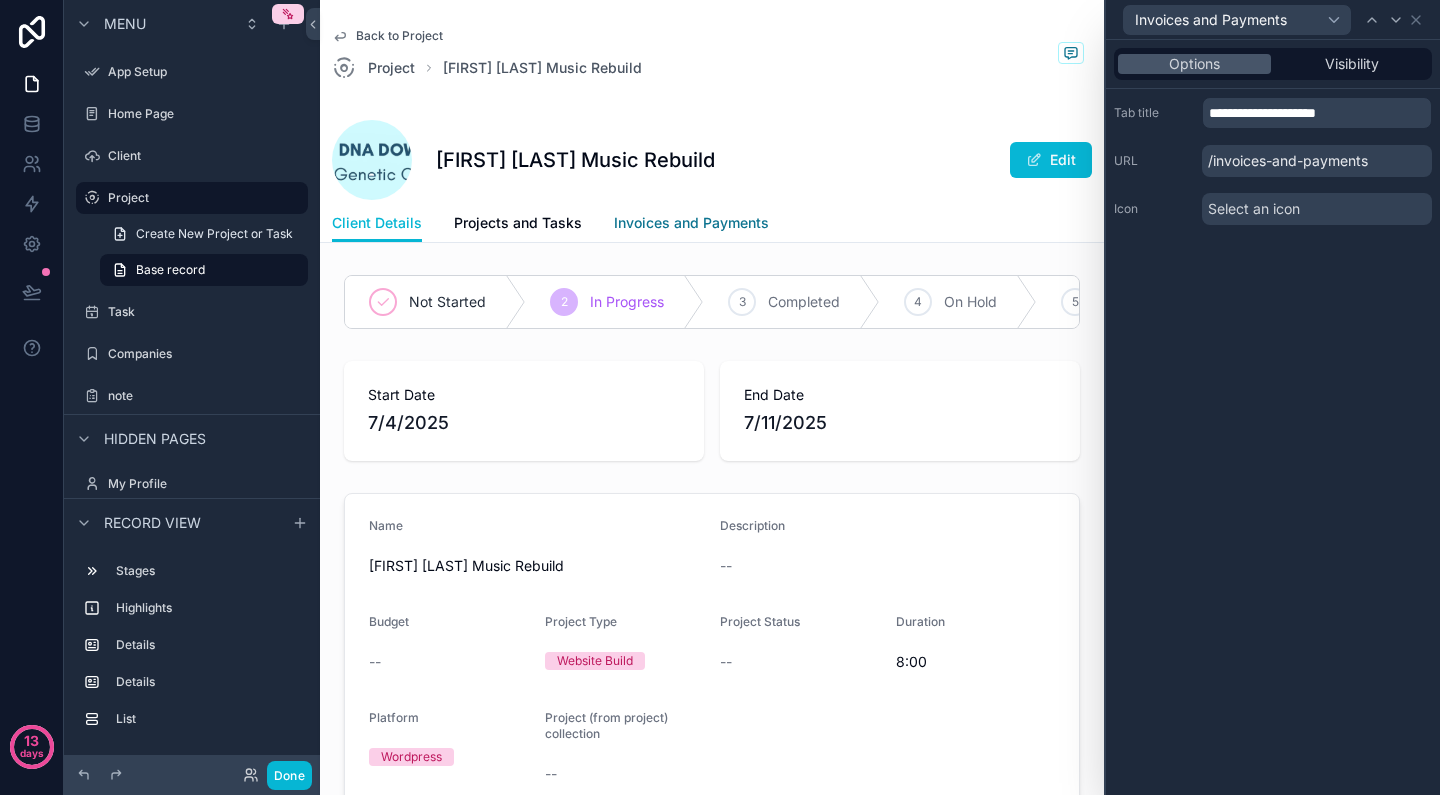 click on "Invoices and Payments" at bounding box center [691, 223] 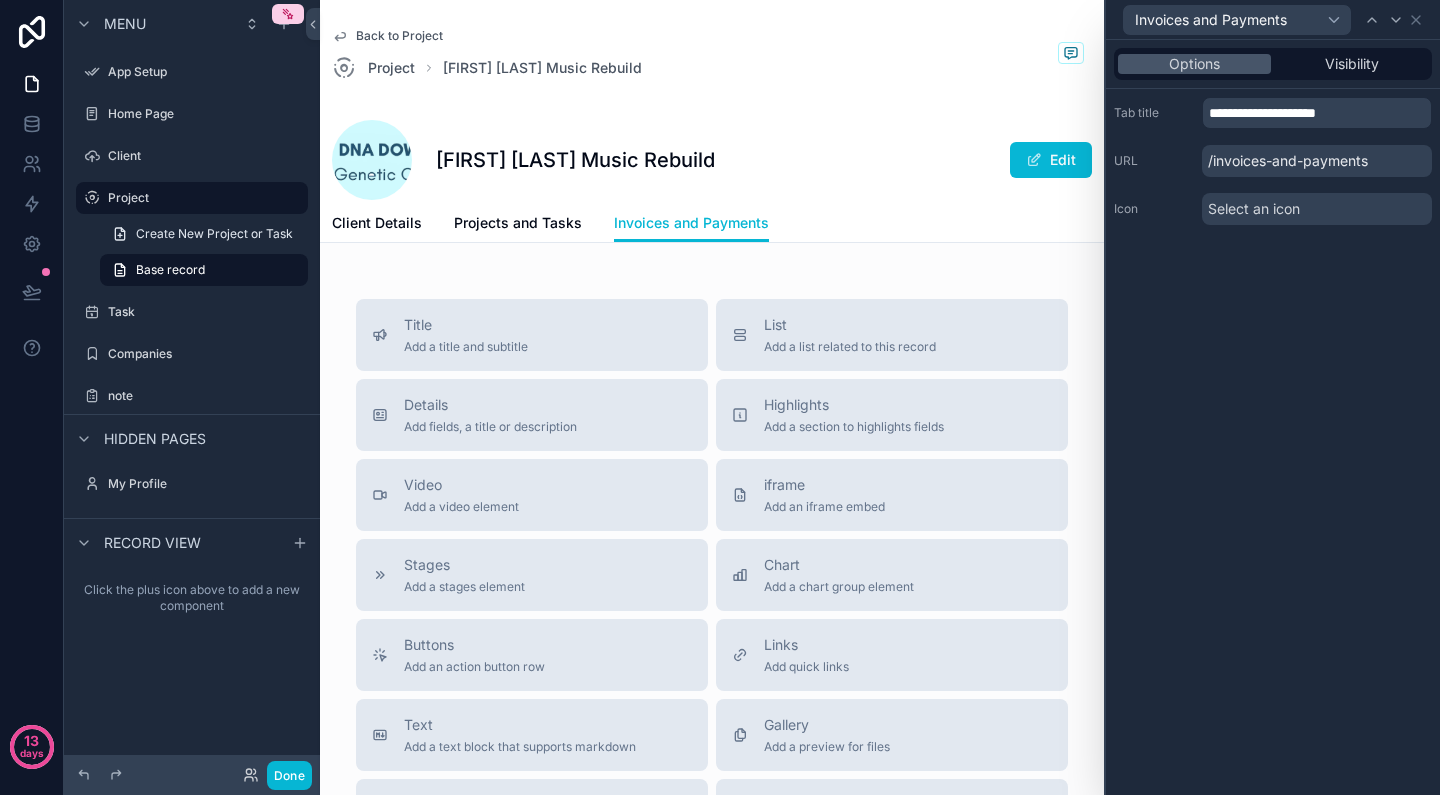 scroll, scrollTop: 0, scrollLeft: 0, axis: both 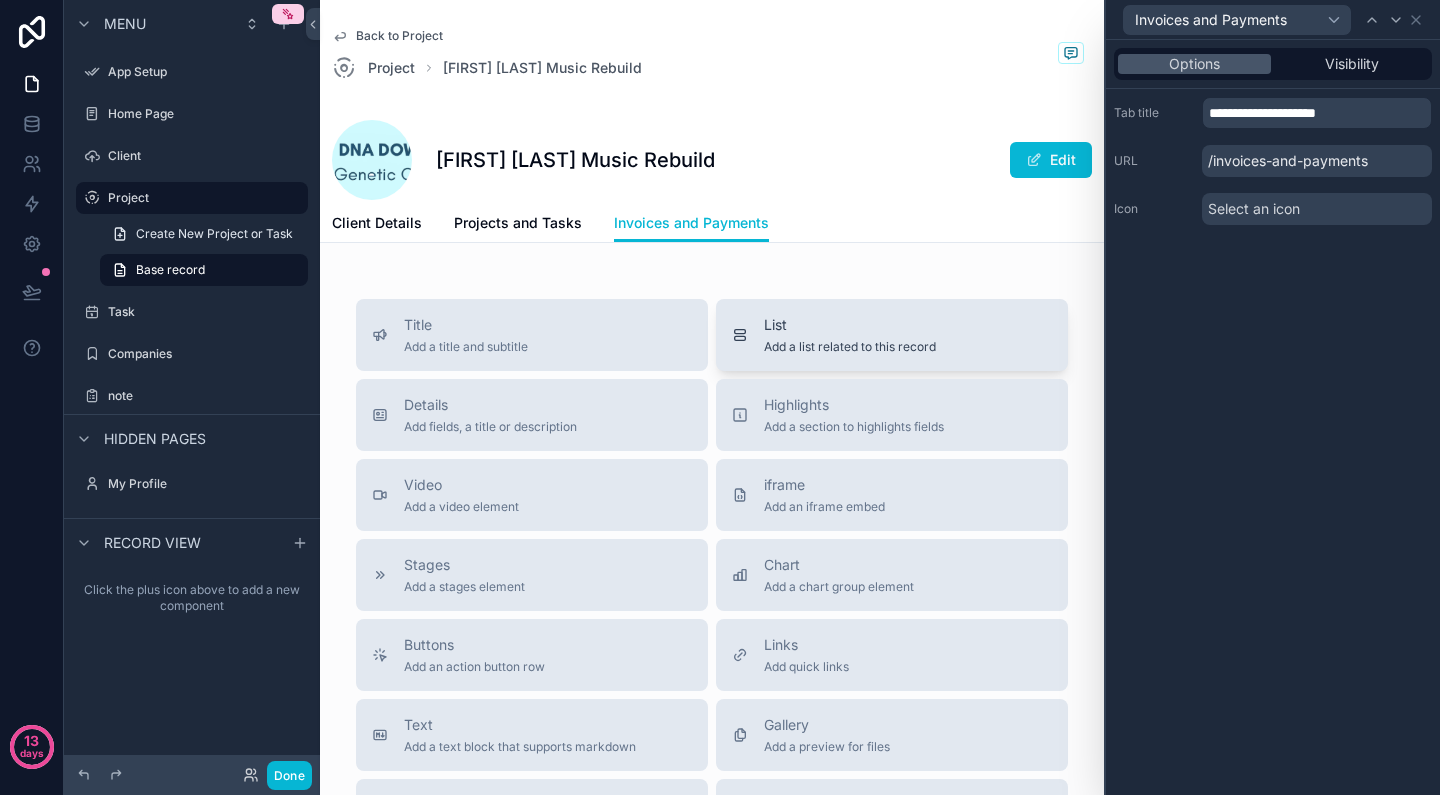click on "List" at bounding box center (850, 325) 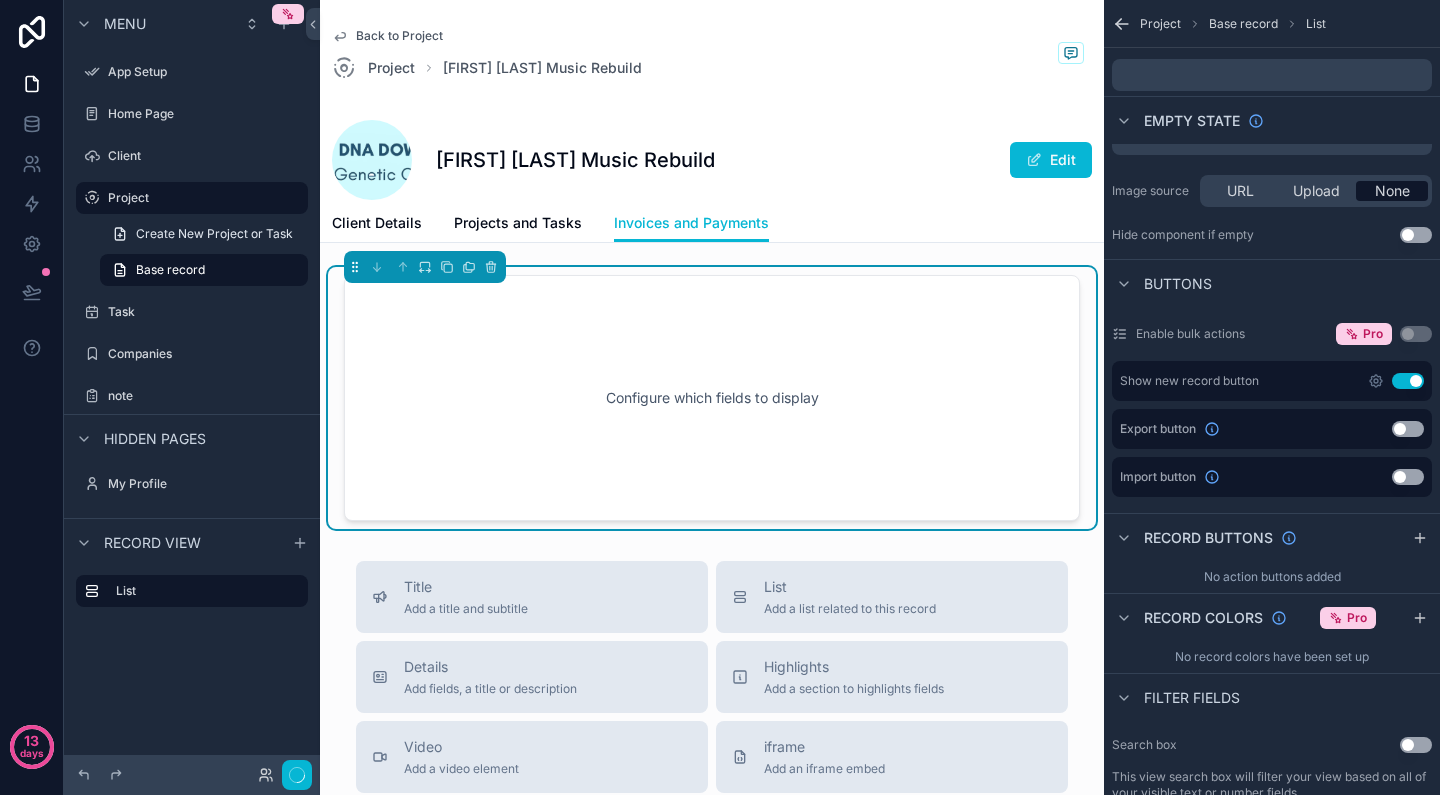 scroll, scrollTop: 0, scrollLeft: 0, axis: both 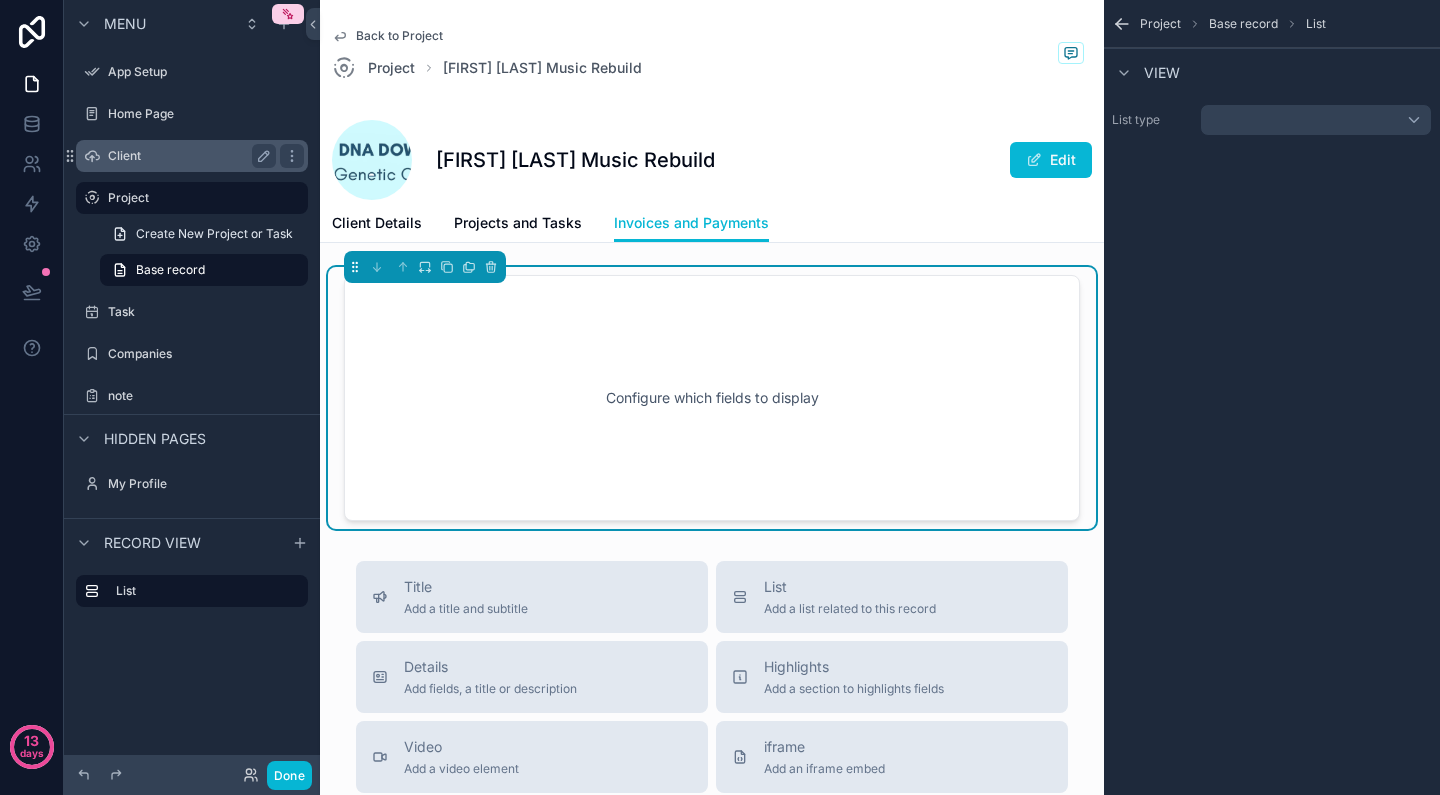 click on "Client" at bounding box center (188, 156) 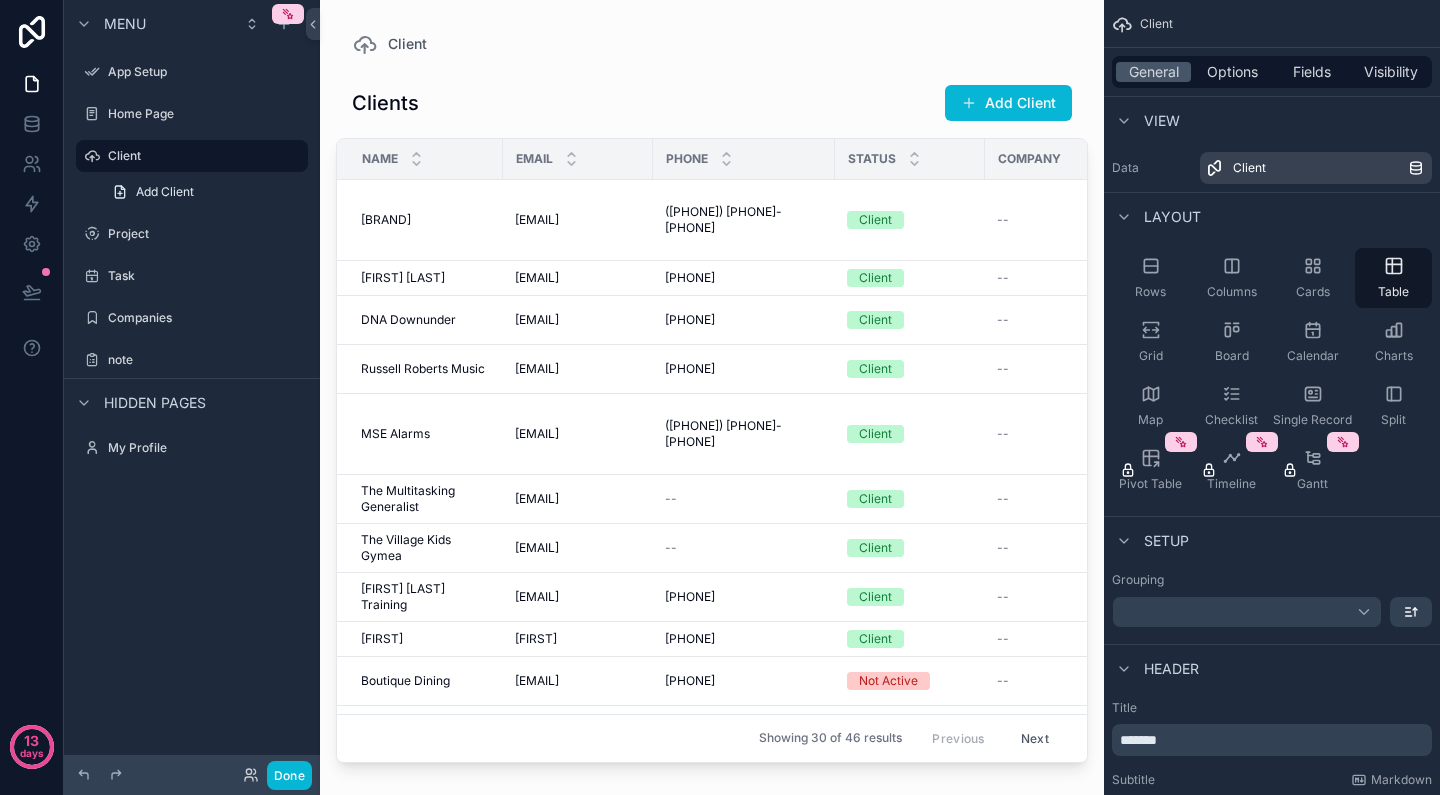 click at bounding box center [712, 385] 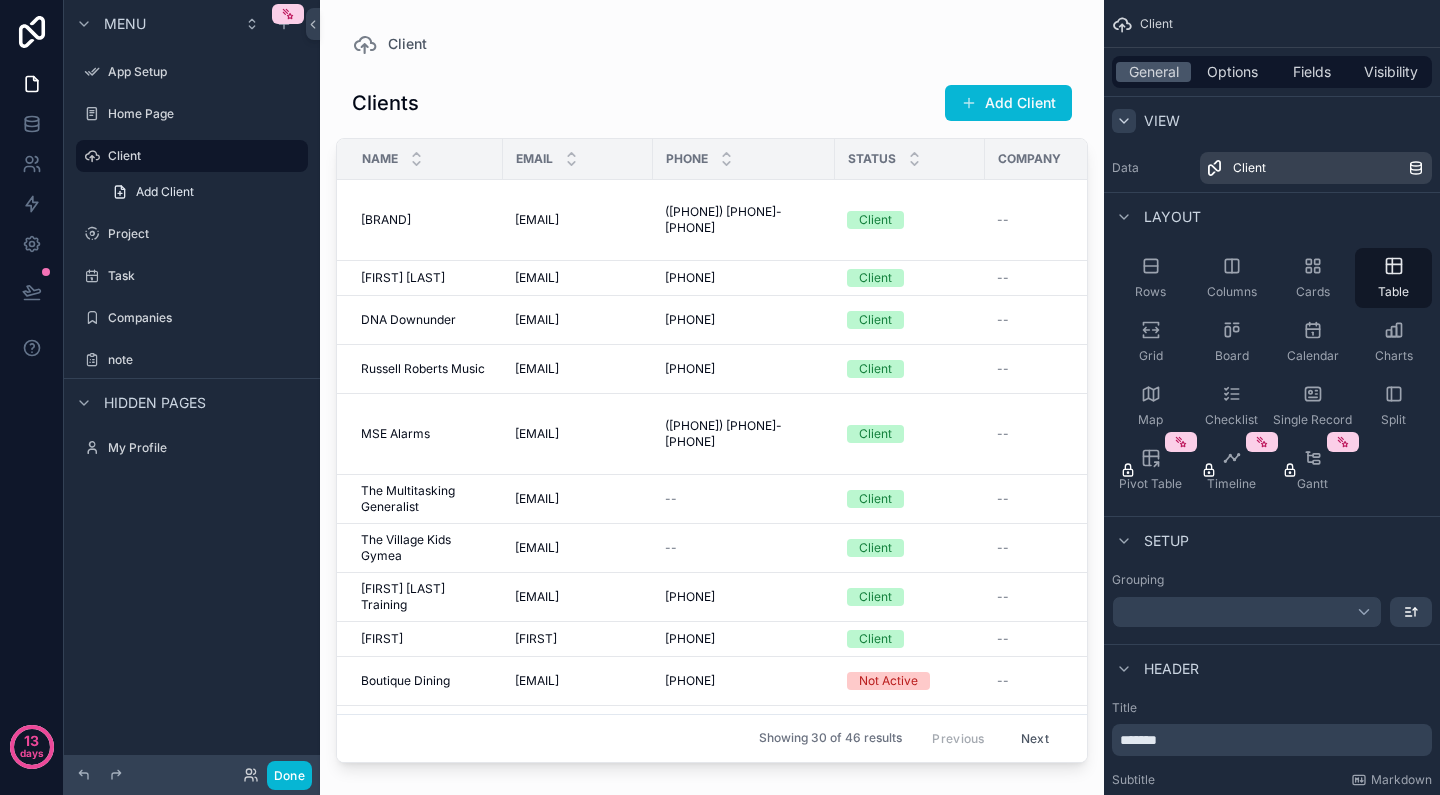 click 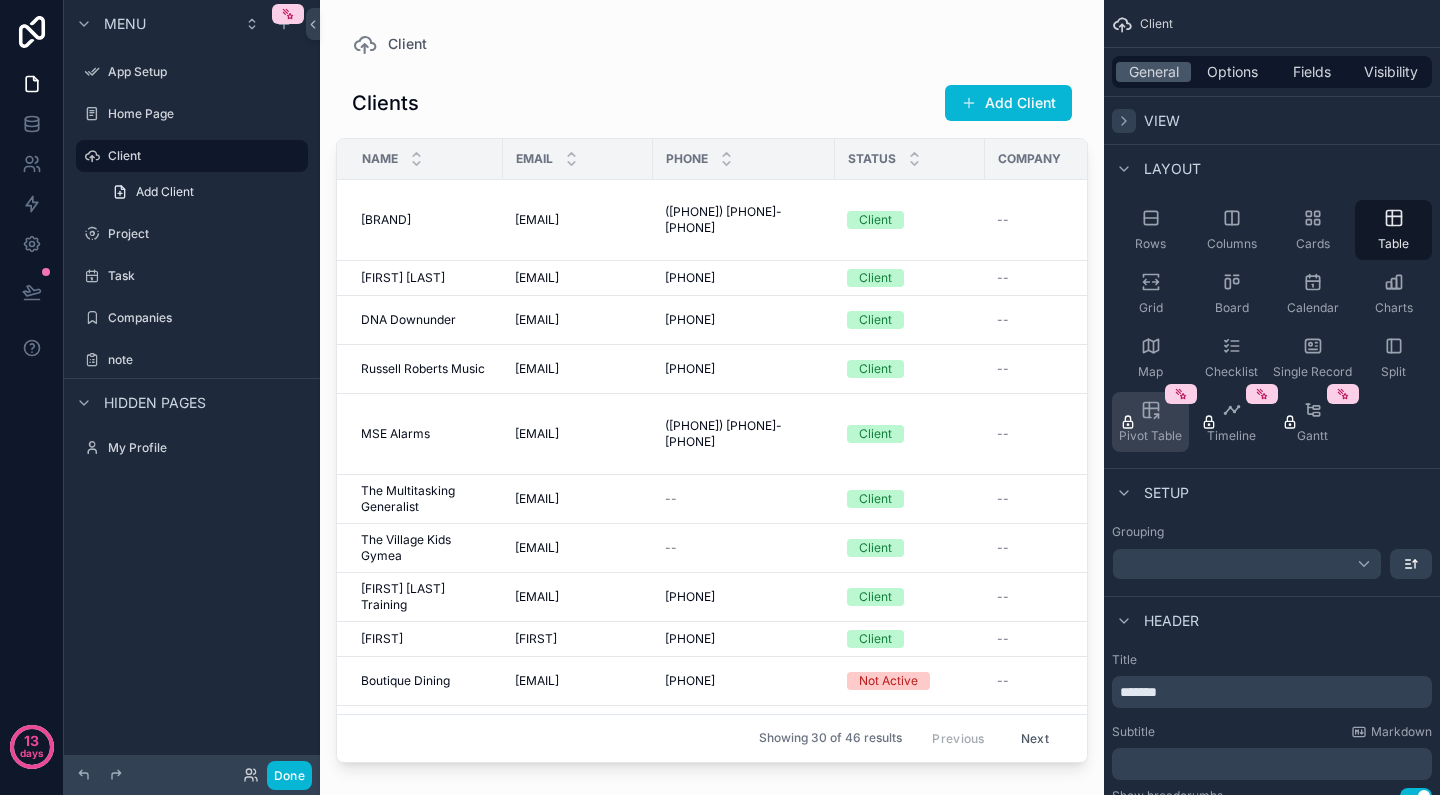 scroll, scrollTop: 0, scrollLeft: 0, axis: both 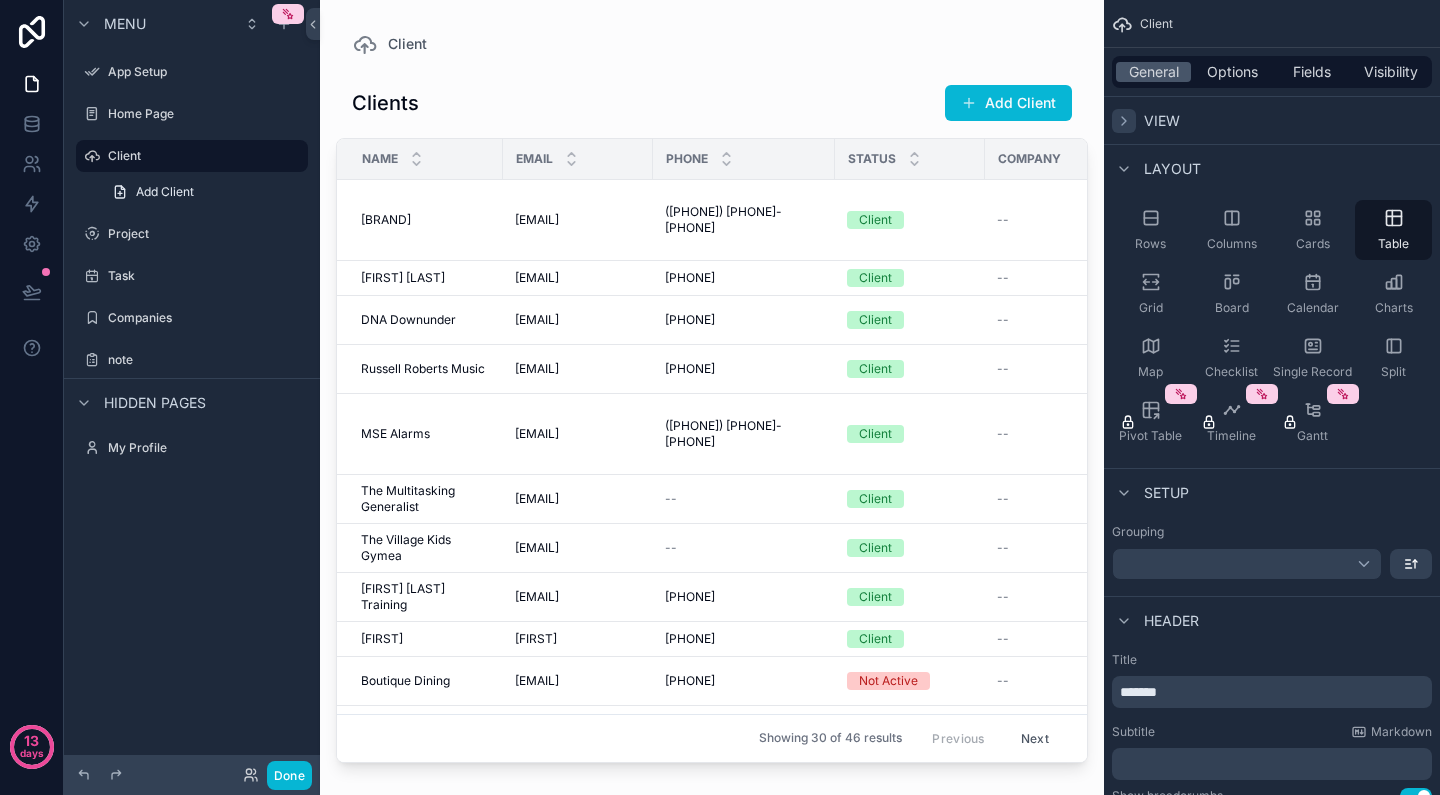 click 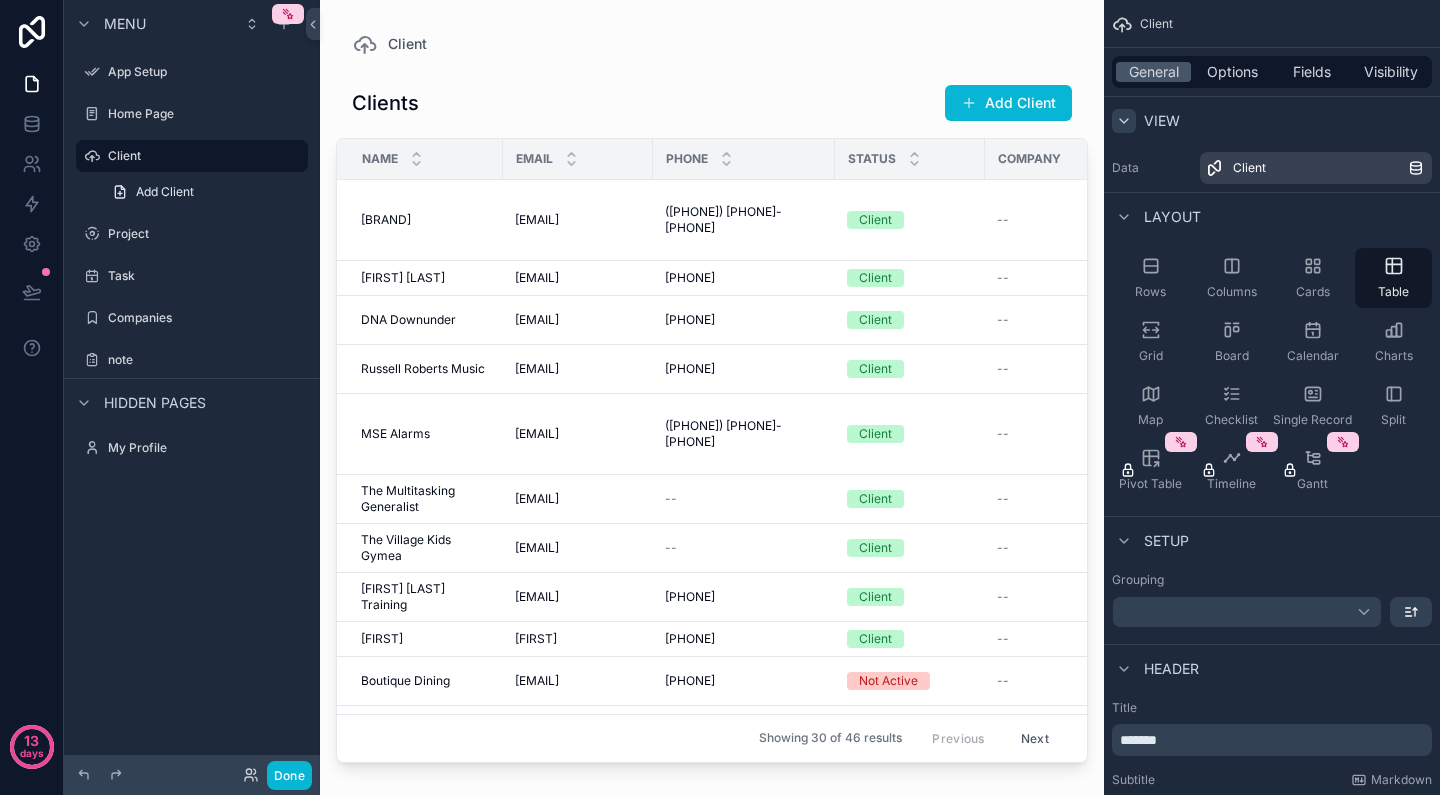 click on "Clients Add Client" at bounding box center [712, 103] 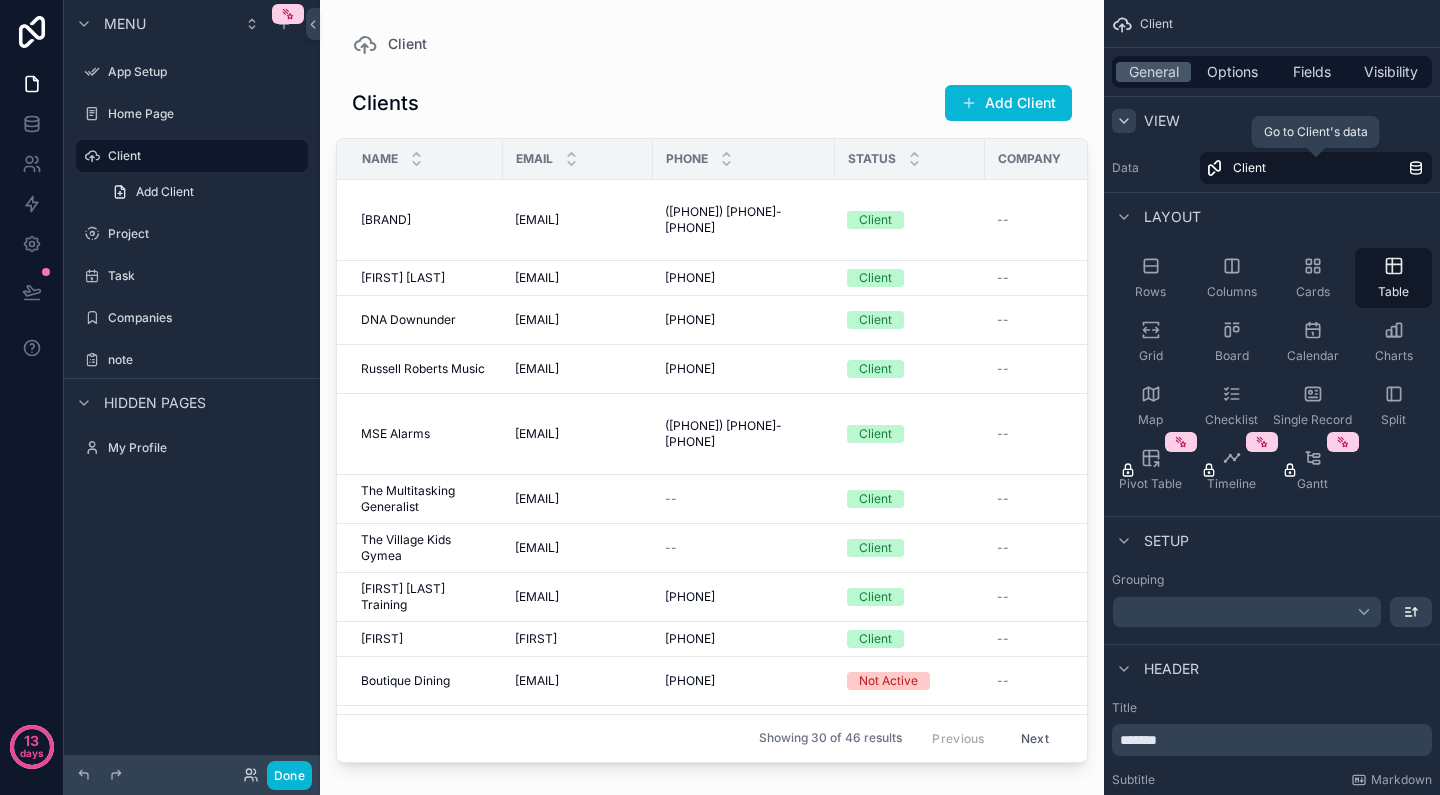 click on "Client" at bounding box center [1320, 168] 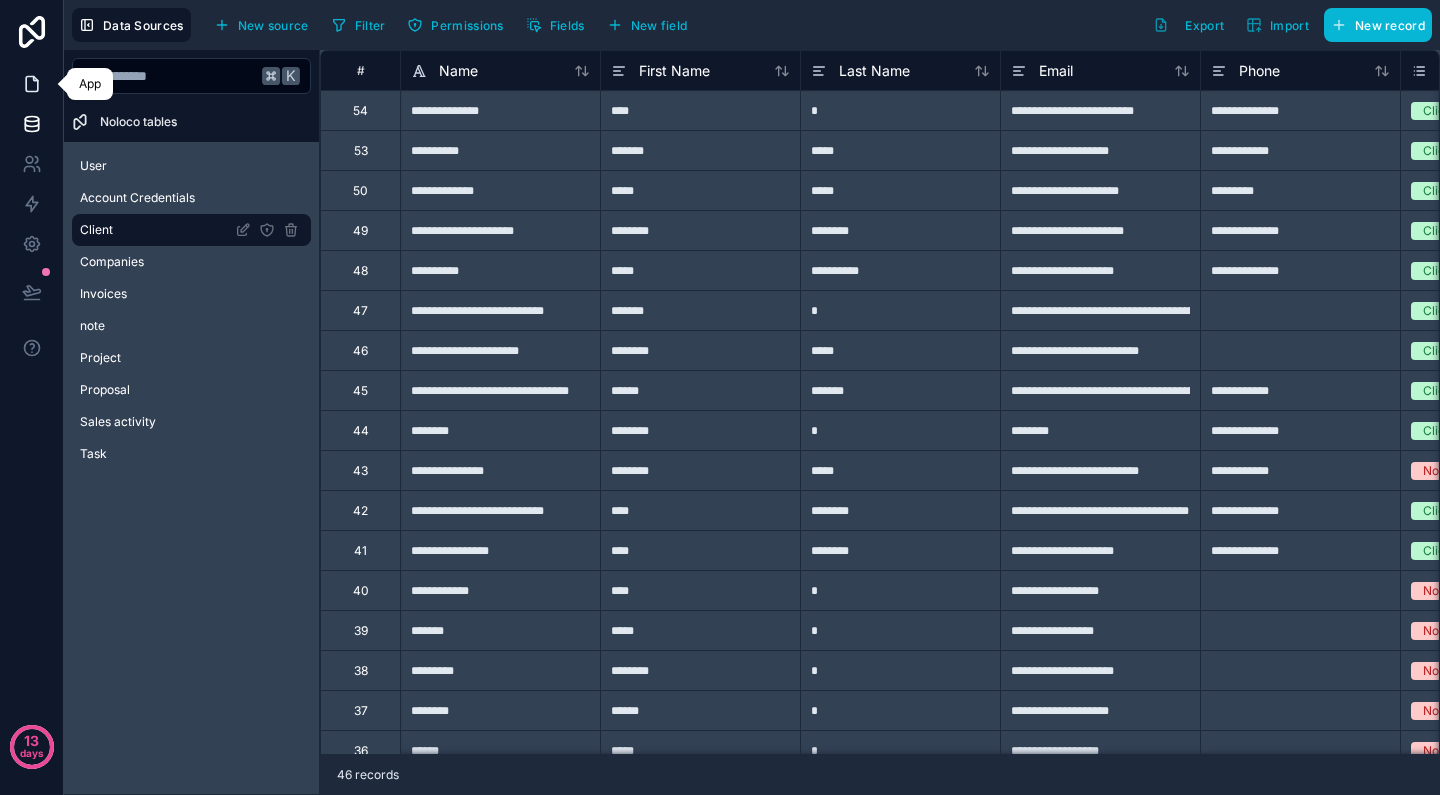 click 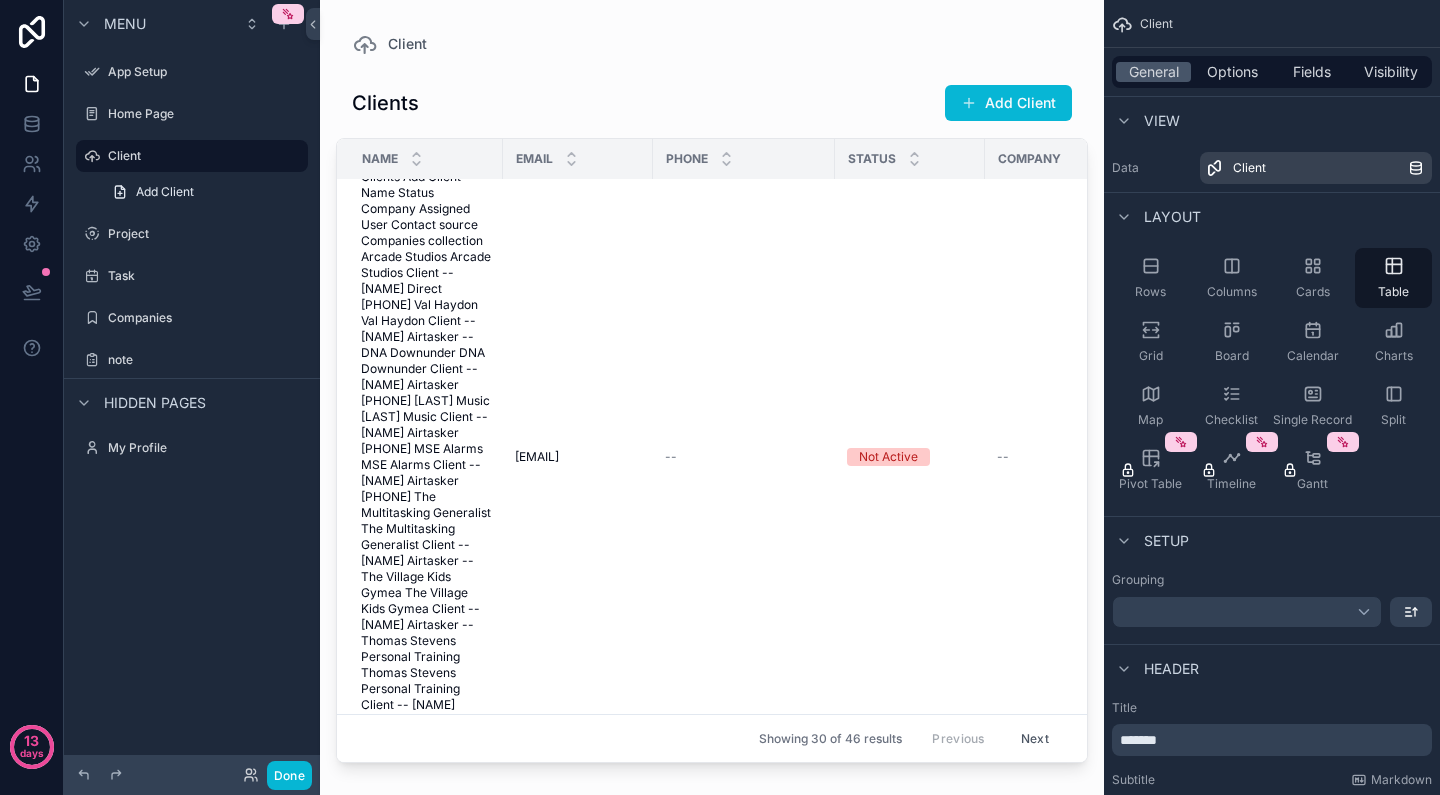 scroll, scrollTop: 739, scrollLeft: 0, axis: vertical 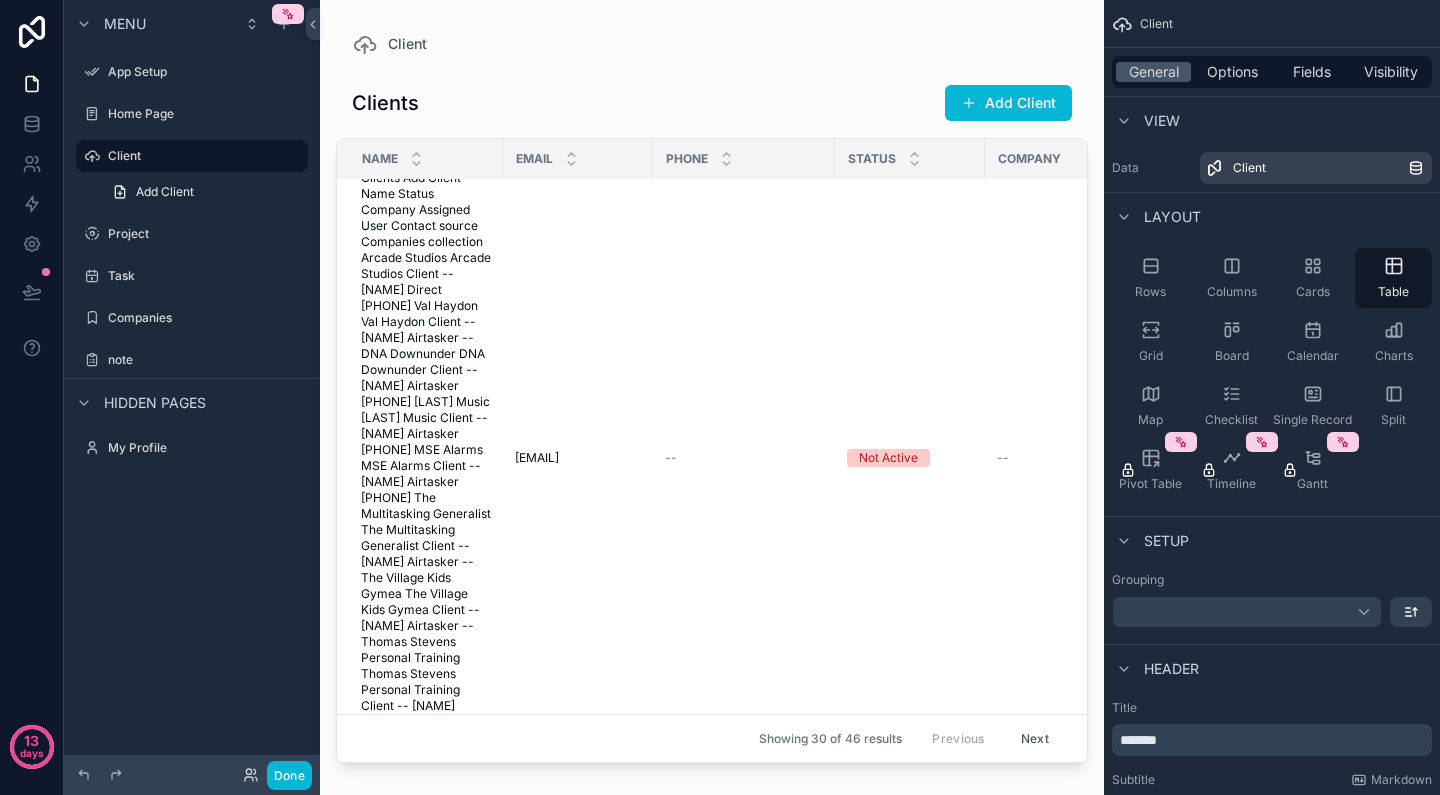 click on "Client Clients Add Client Name Email Phone Status Company Assigned User Contact source Companies collection The Village Kids Gymea The Village Kids Gymea [EMAIL] [EMAIL] -- Client -- [FIRST] [LAST] Airtasker [ID] Thomas Stevens Personal Training Thomas Stevens Personal Training [EMAIL] [EMAIL] [PHONE] [PHONE] Client -- [FIRST] [LAST] Airtasker [PHONE] [FIRST] [FIRST] ([PHONE]) ([PHONE]) Client -- [FIRST] [LAST] Airtasker -- Boutique Dining Boutique Dining [EMAIL] [EMAIL] [PHONE] [PHONE] Not Active -- [FIRST] [LAST] Airtasker [PHONE] Central Shipping Containers Central Shipping Containers [EMAIL] [EMAIL] ([PHONE]) ([PHONE]) Client -- [FIRST] [LAST] Airtasker ([PHONE]) Saffron Ausralia Saffron Ausralia Client --" at bounding box center (712, 397) 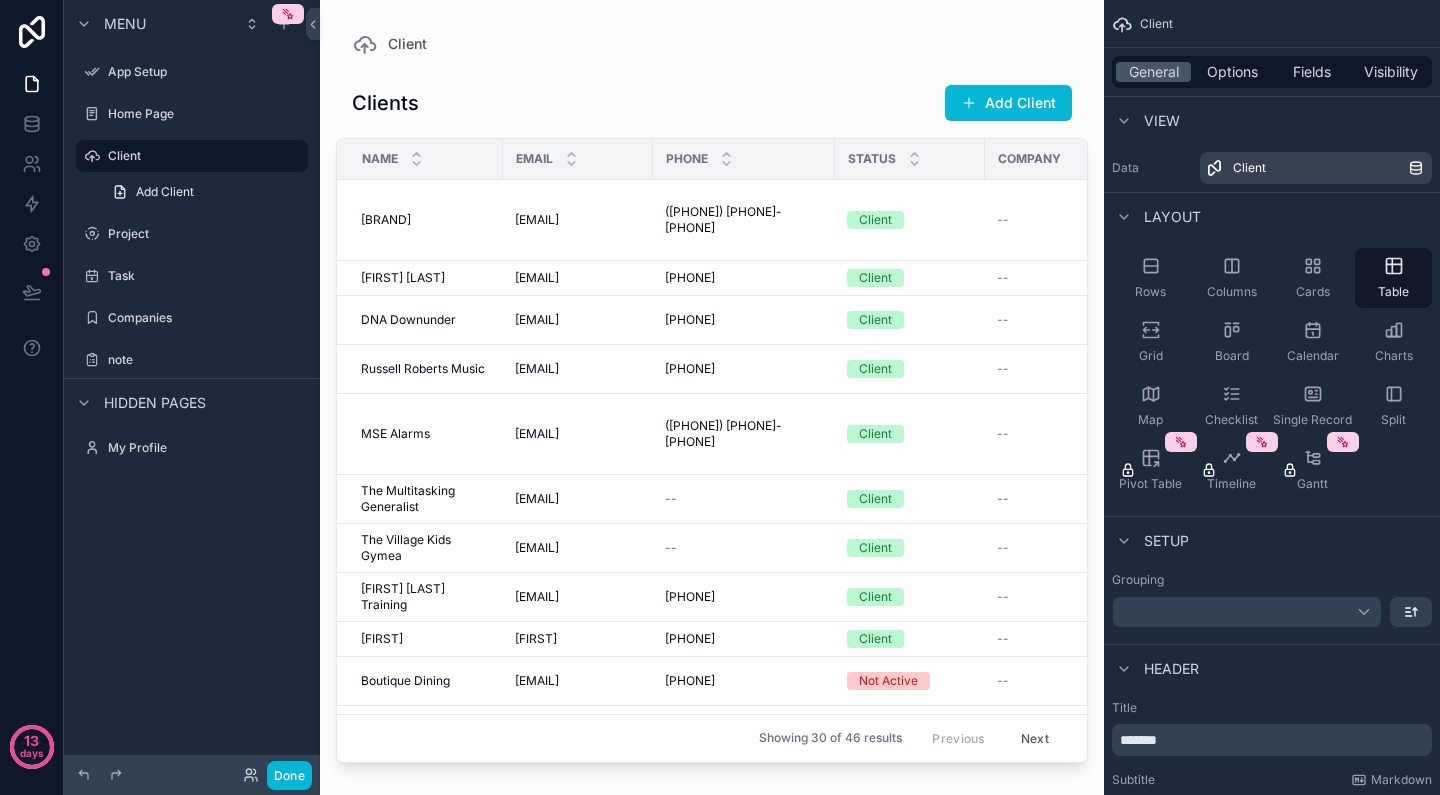 scroll, scrollTop: 0, scrollLeft: 0, axis: both 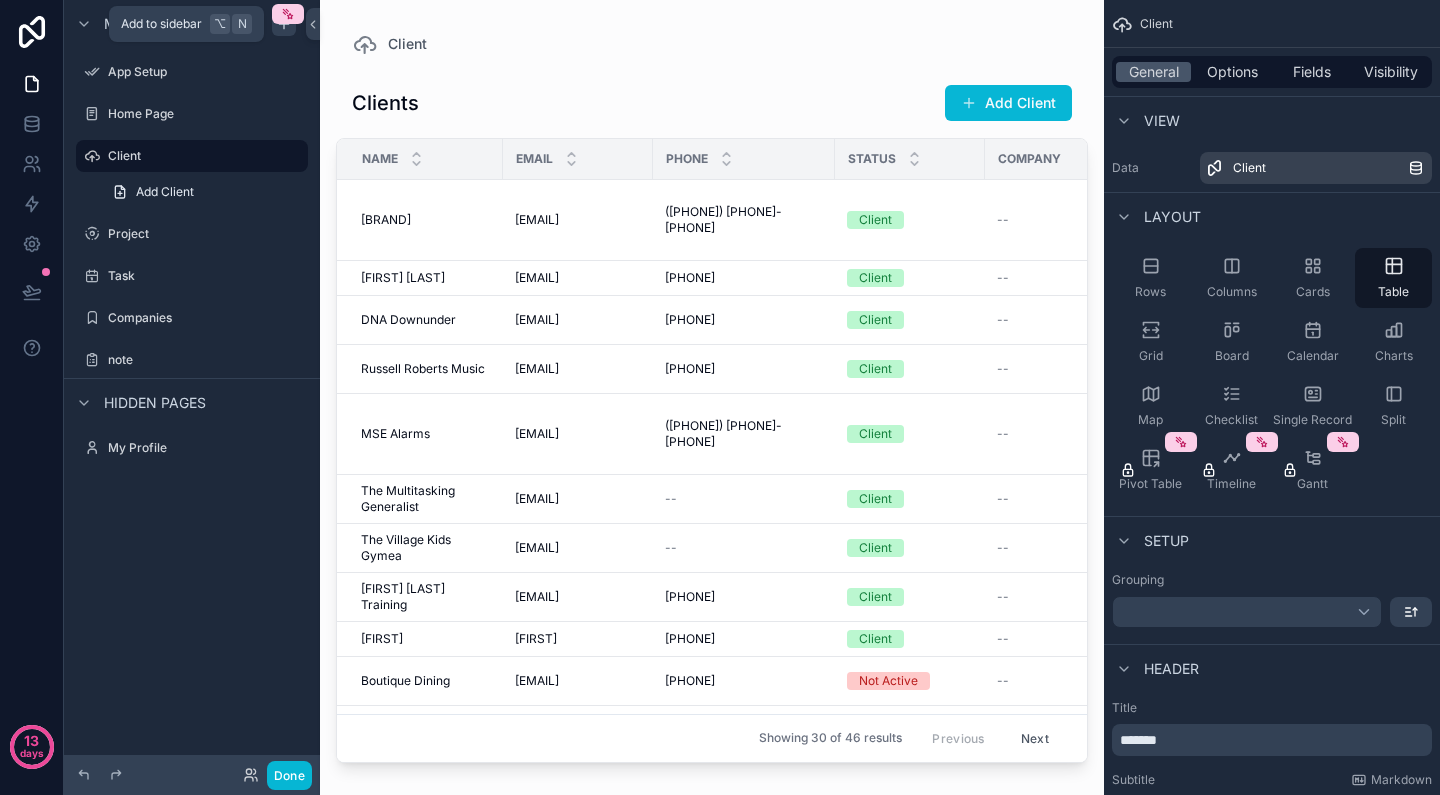 click at bounding box center (284, 24) 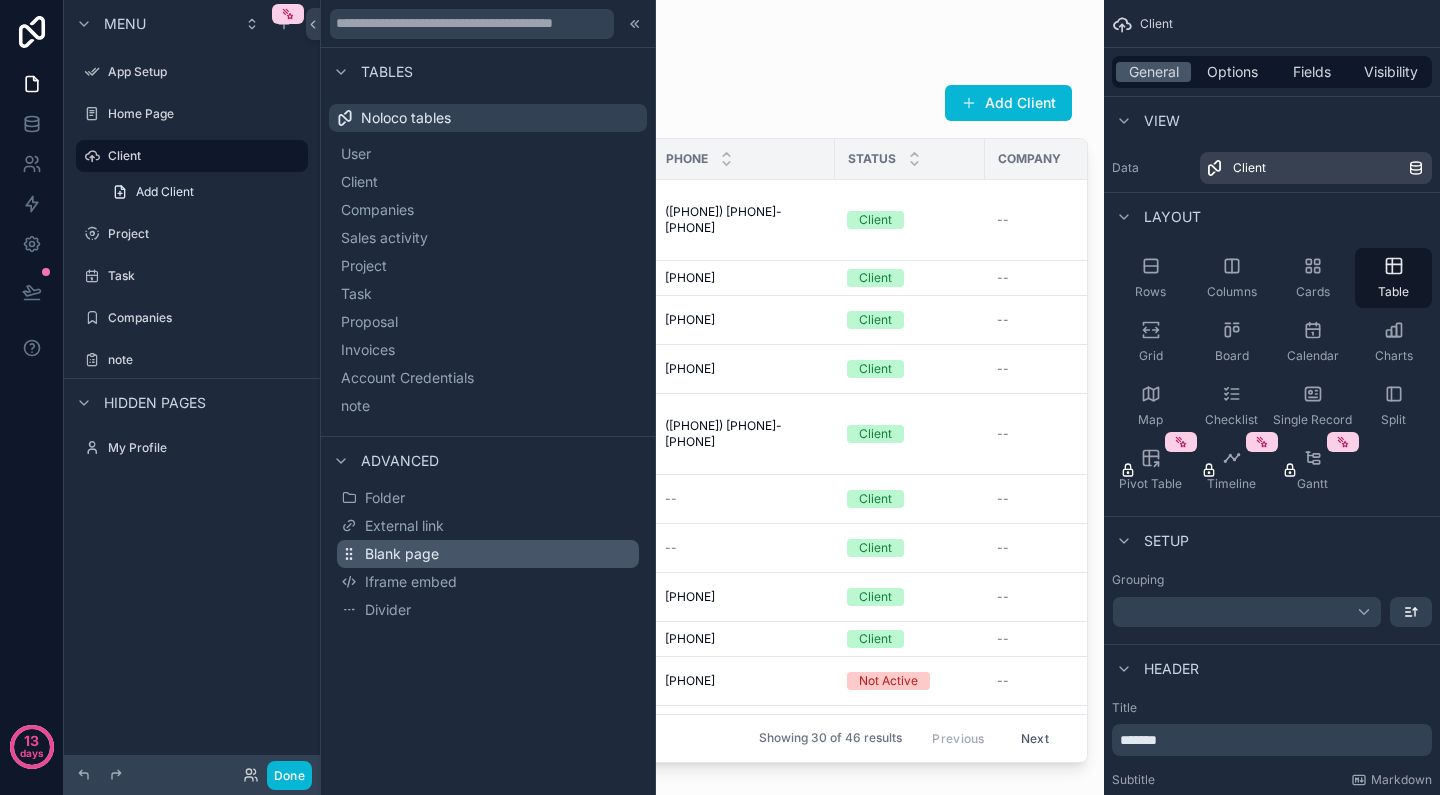 click on "Blank page" at bounding box center (488, 554) 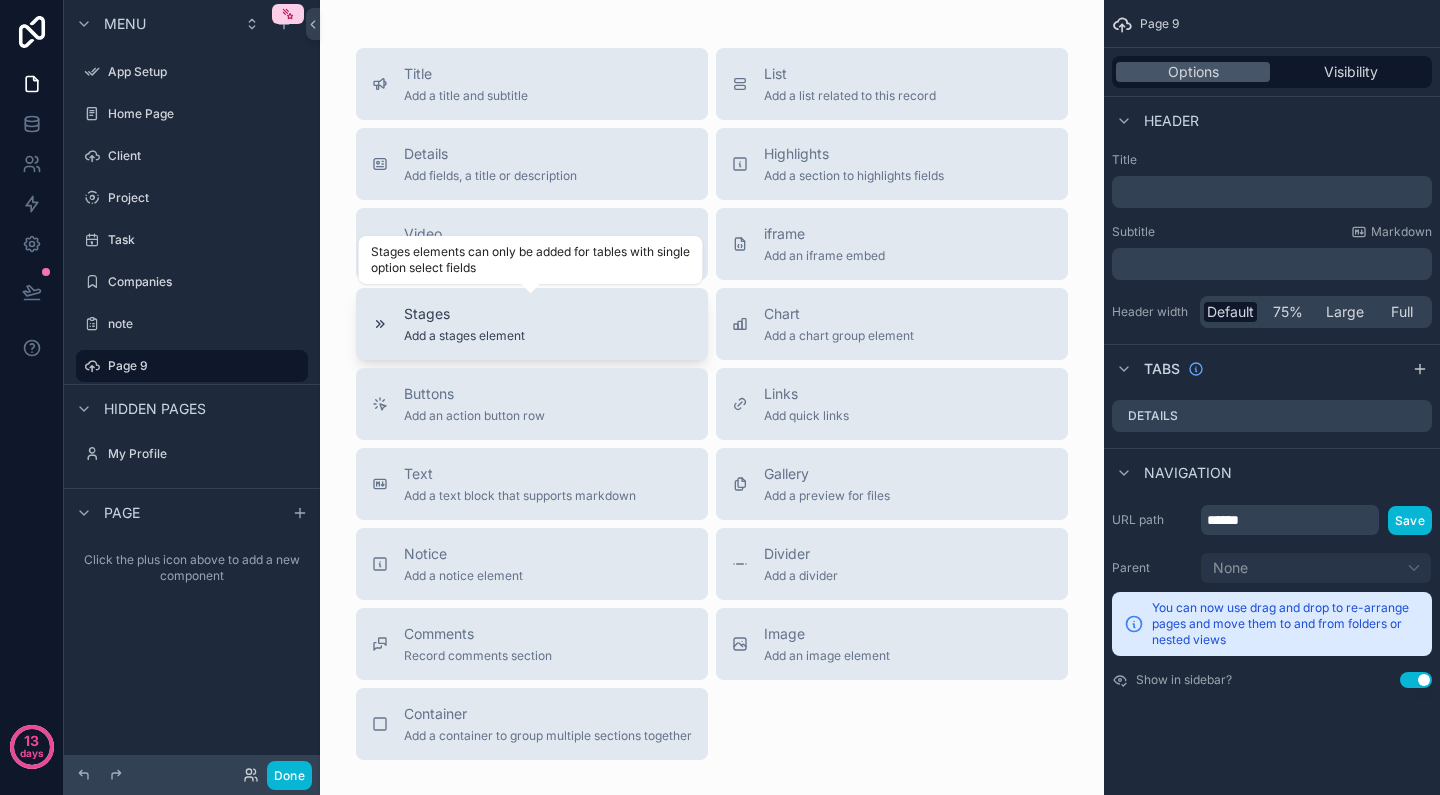 scroll, scrollTop: 0, scrollLeft: 0, axis: both 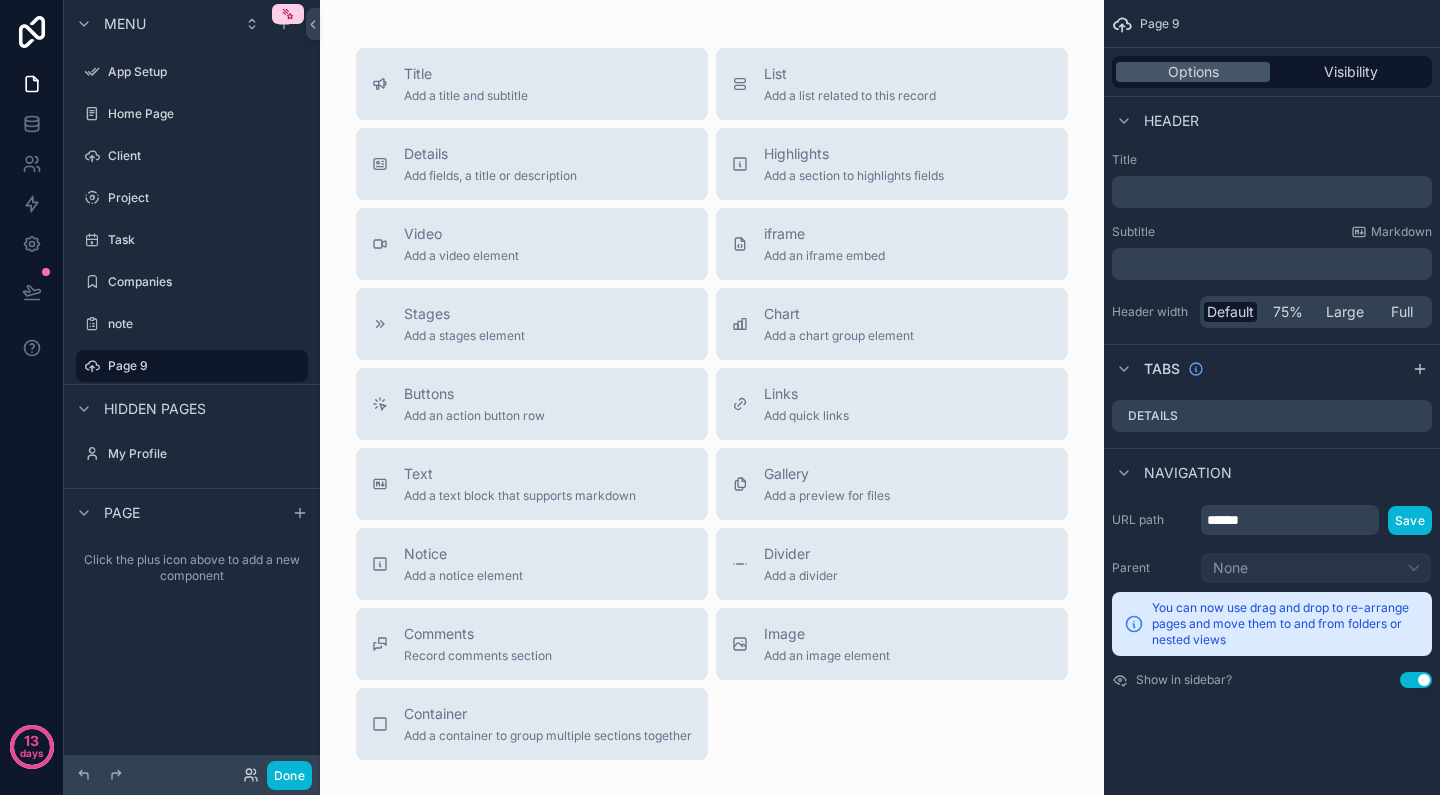 click on "﻿" at bounding box center [1274, 192] 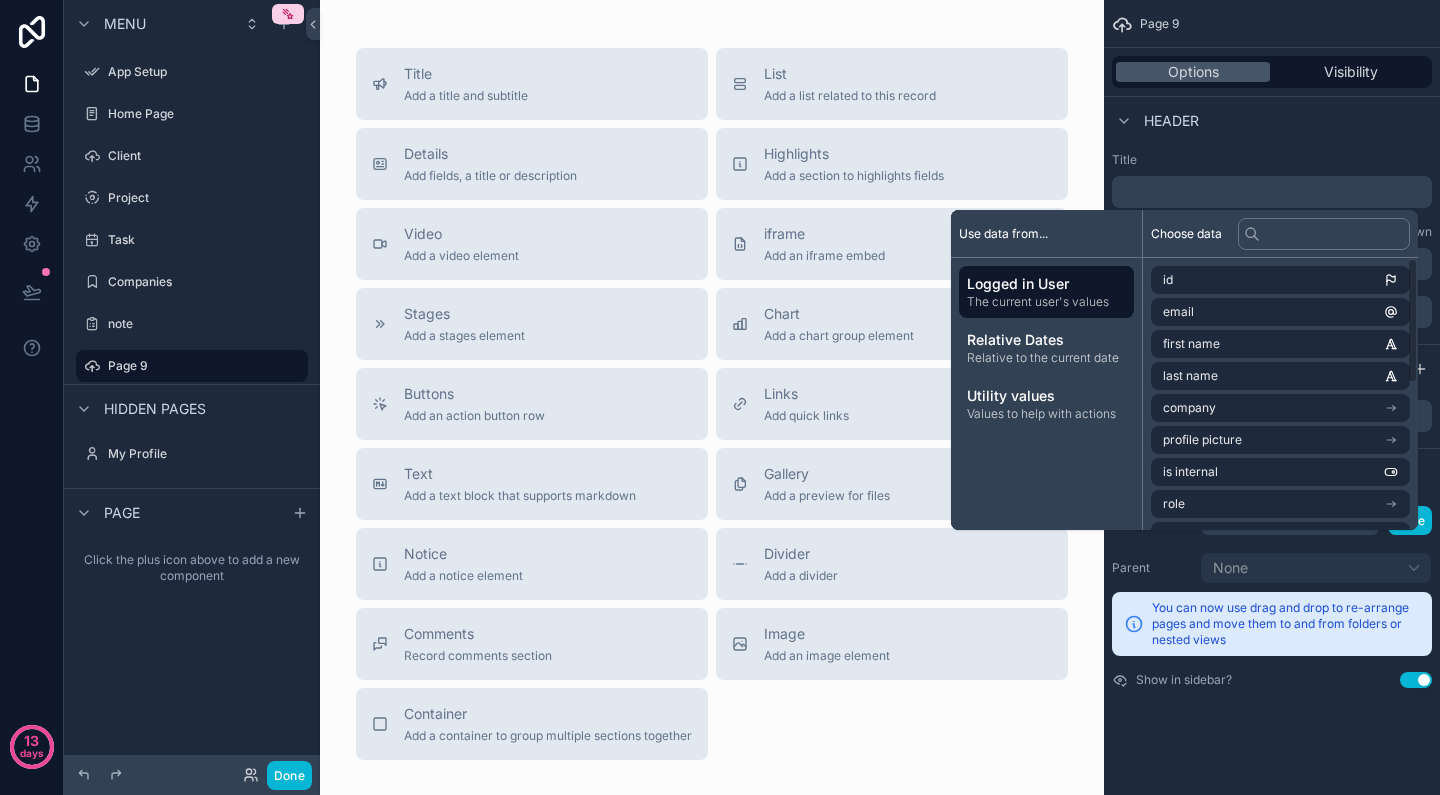 scroll, scrollTop: 0, scrollLeft: 0, axis: both 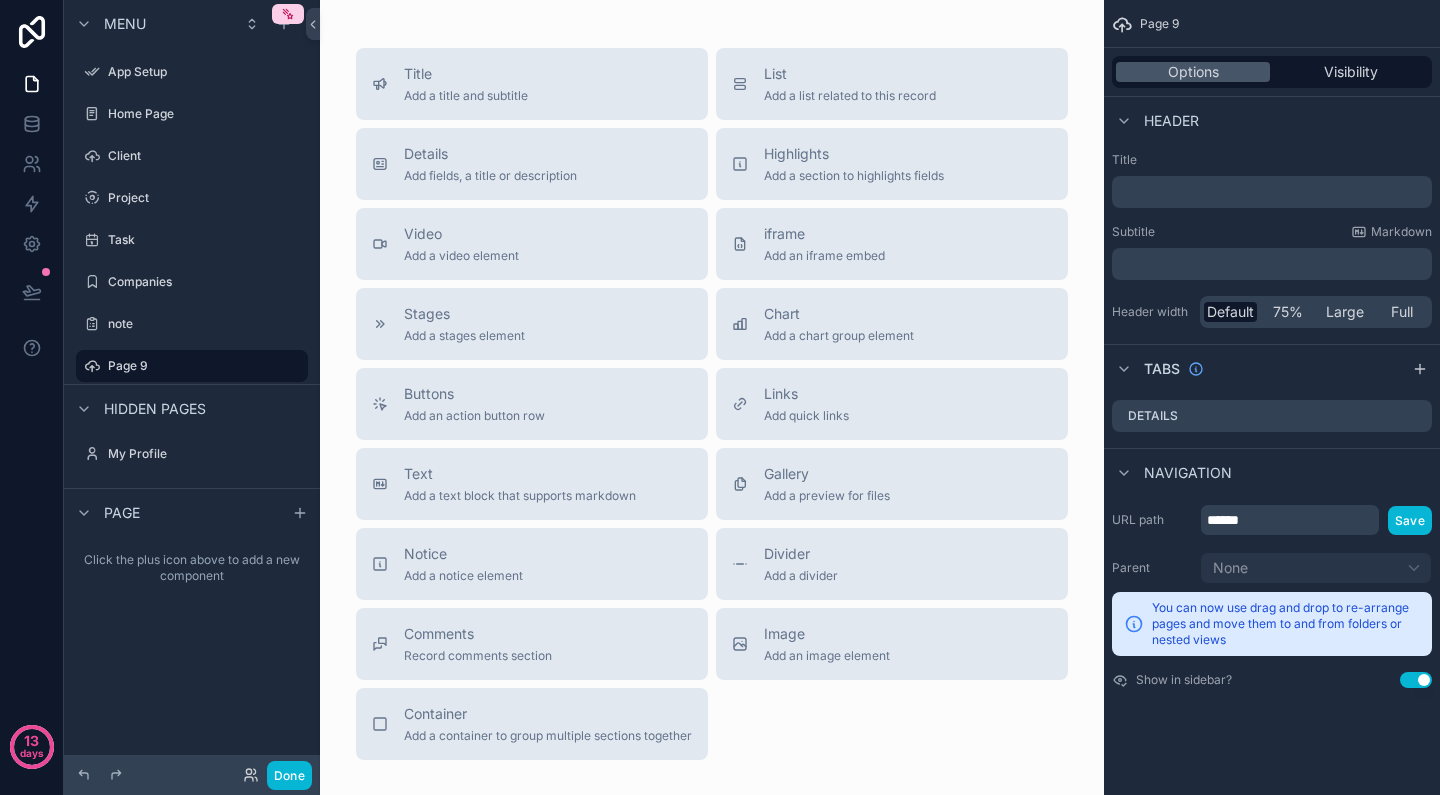 click on "﻿" at bounding box center (1274, 192) 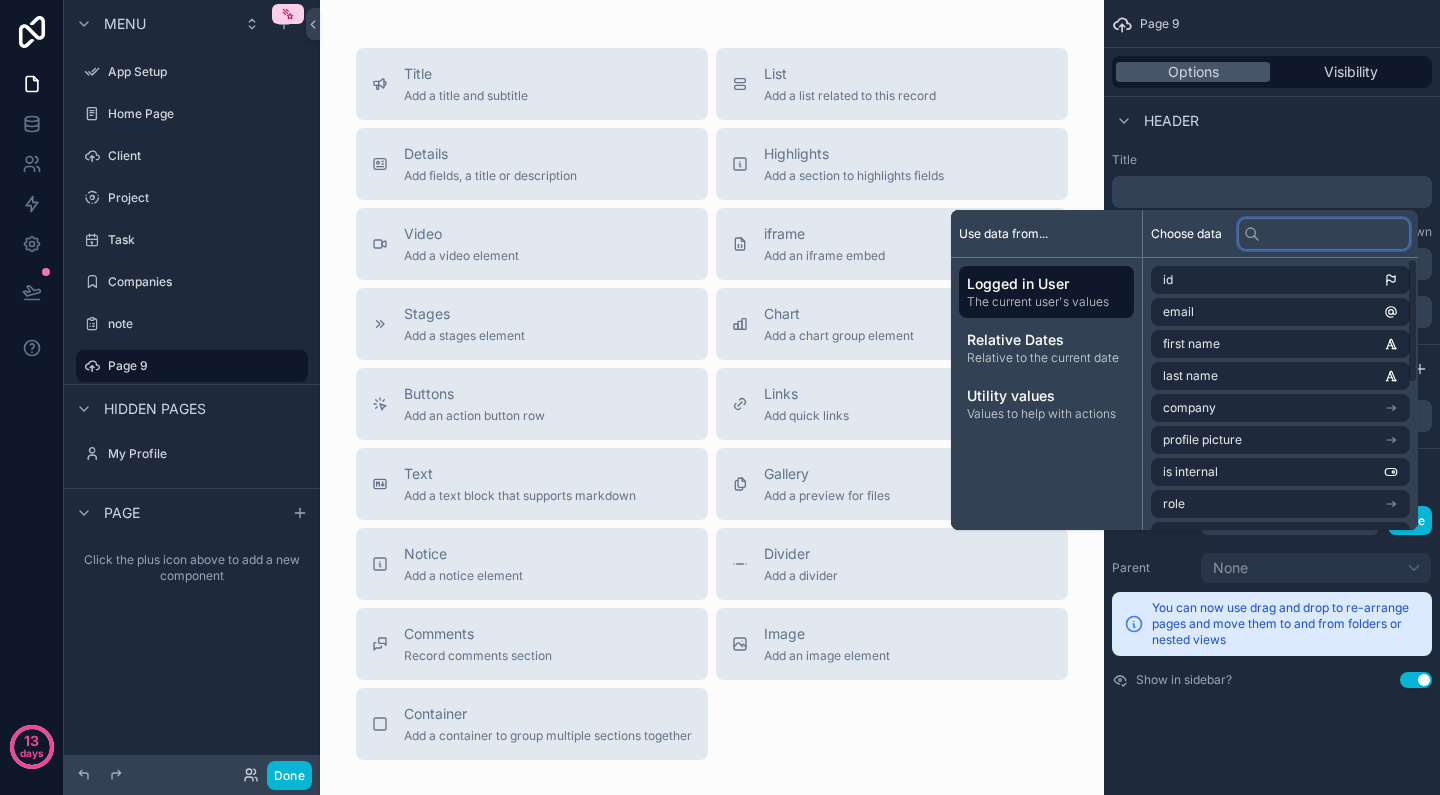 click at bounding box center [1324, 234] 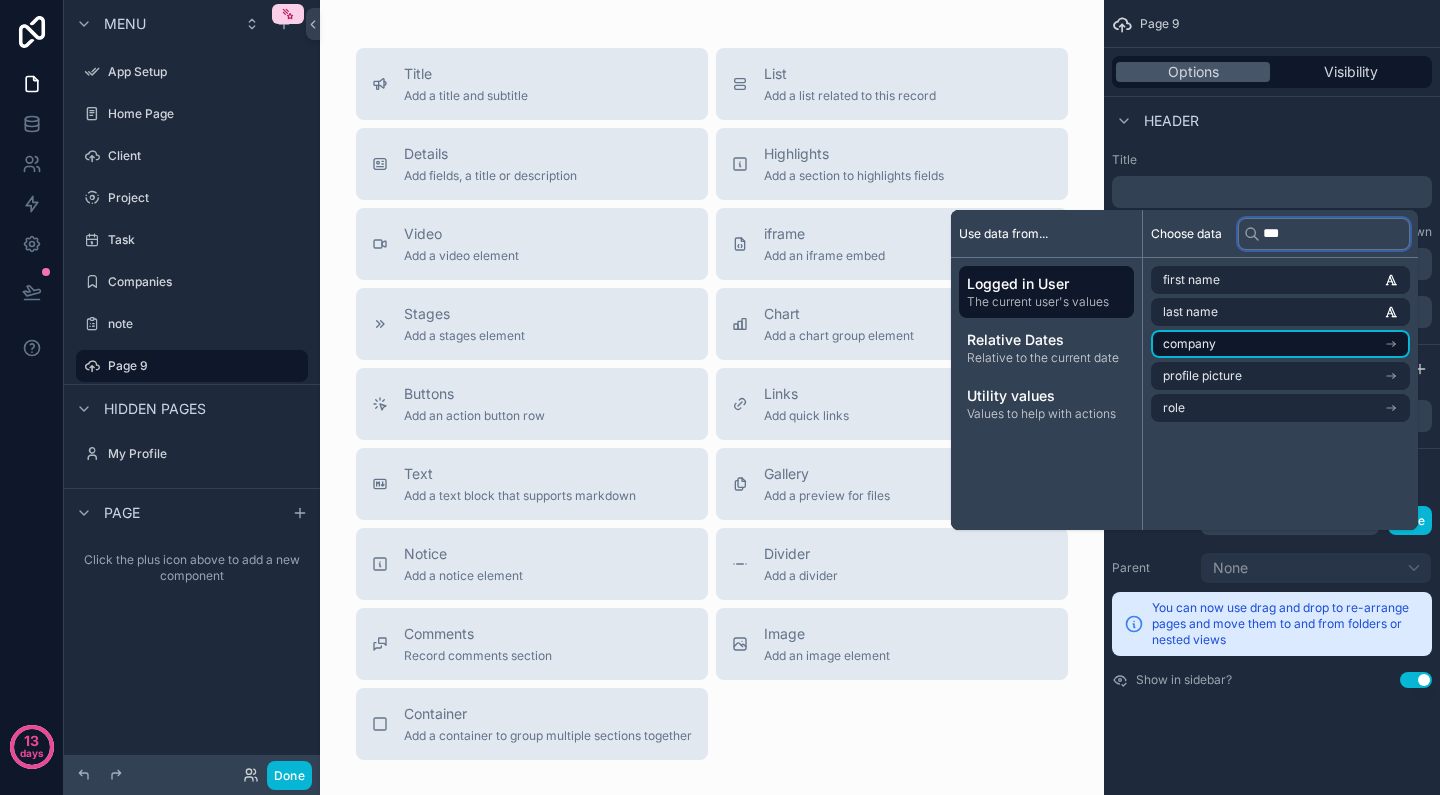 type on "***" 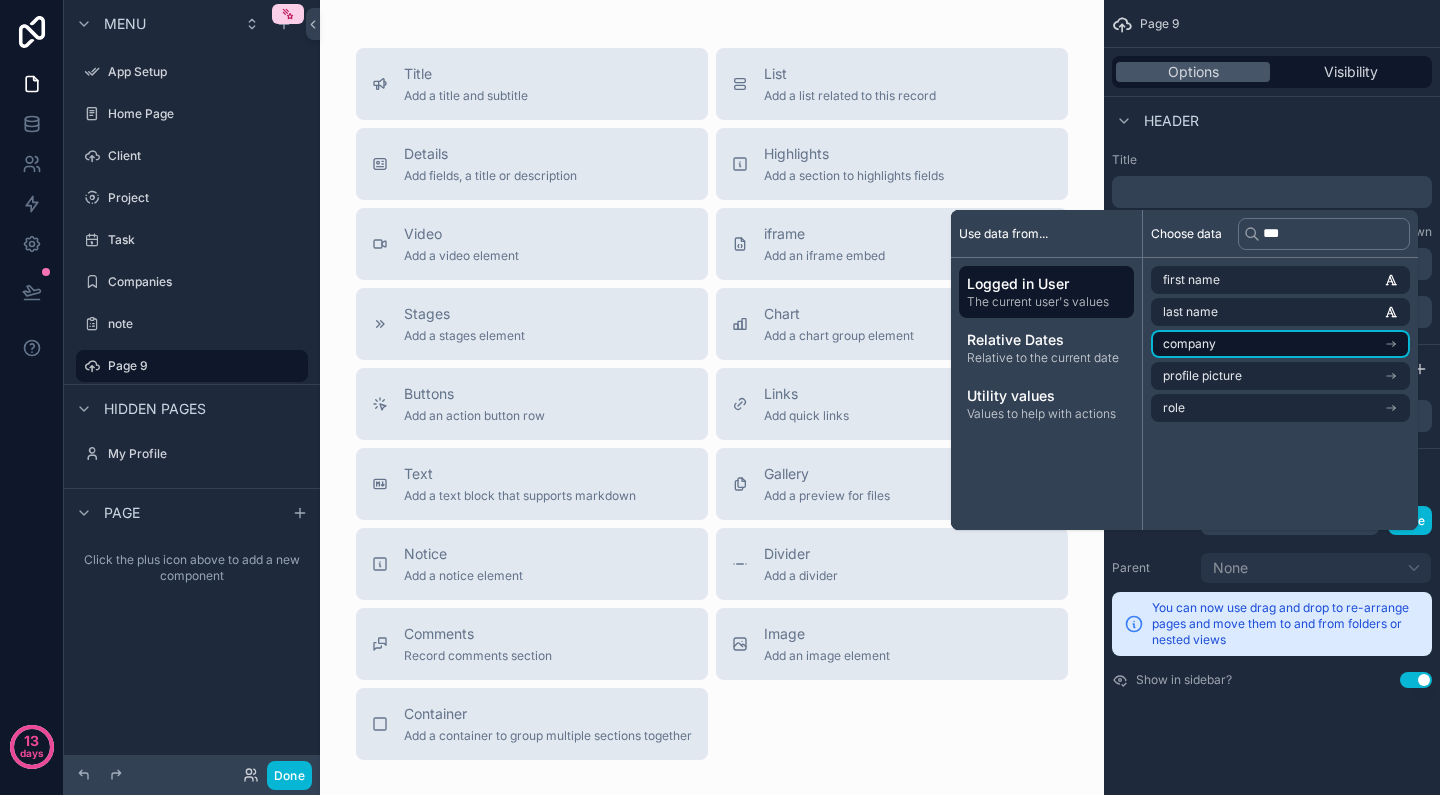 click on "company" at bounding box center [1280, 344] 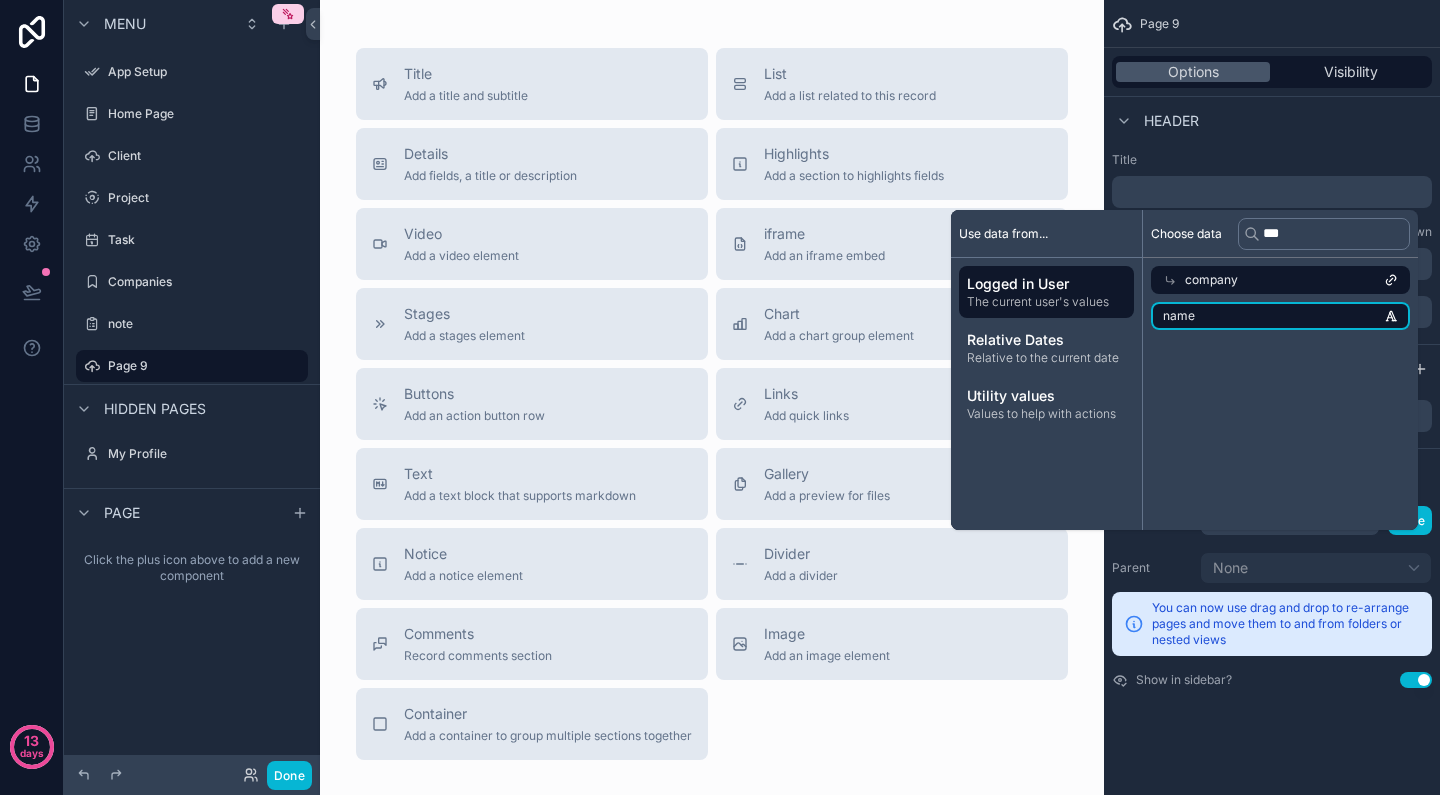 click on "name" at bounding box center (1280, 316) 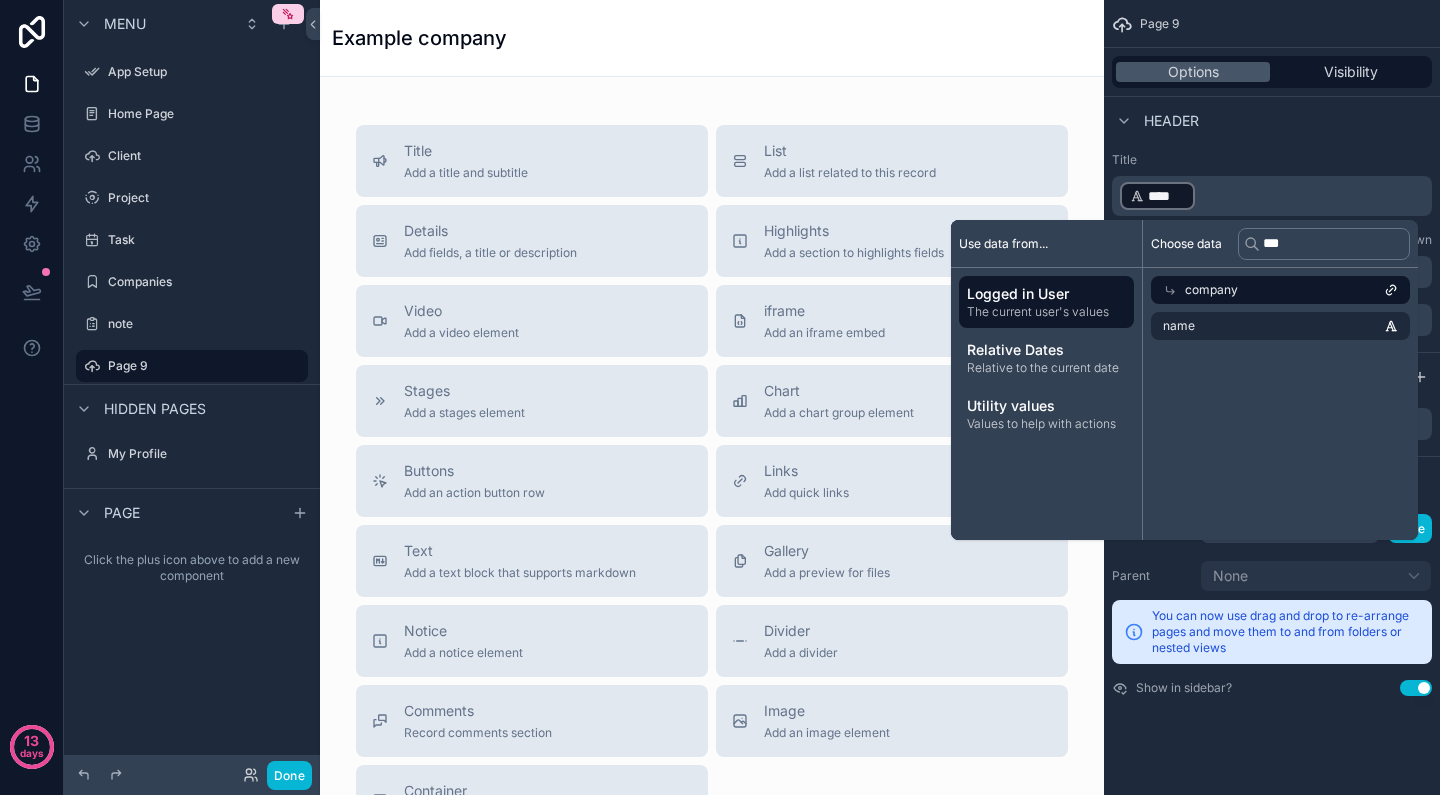 click on "Title ﻿ **** ﻿ ﻿ Subtitle Markdown ﻿ Header width Default 75% Large Full" at bounding box center [1272, 244] 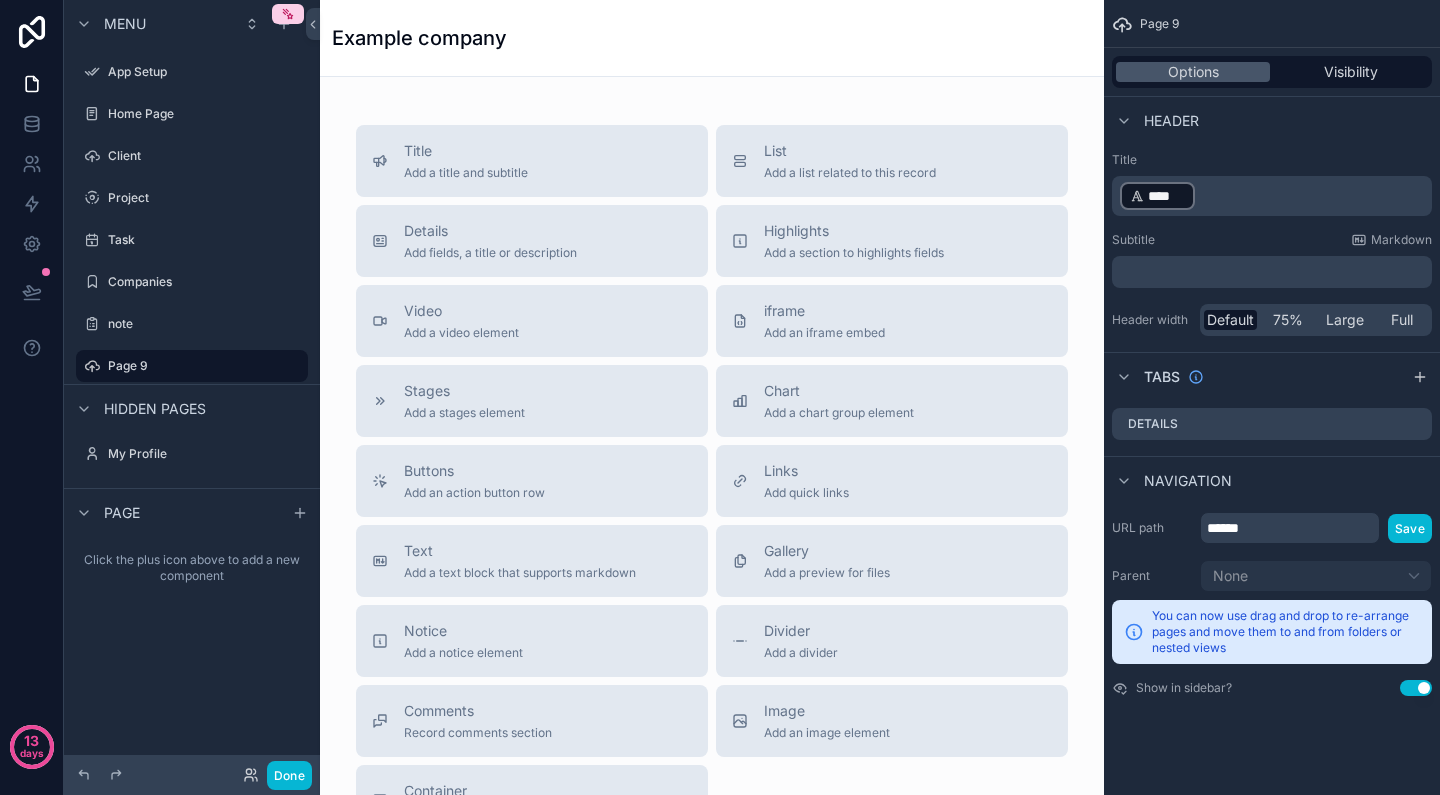 scroll, scrollTop: 0, scrollLeft: 0, axis: both 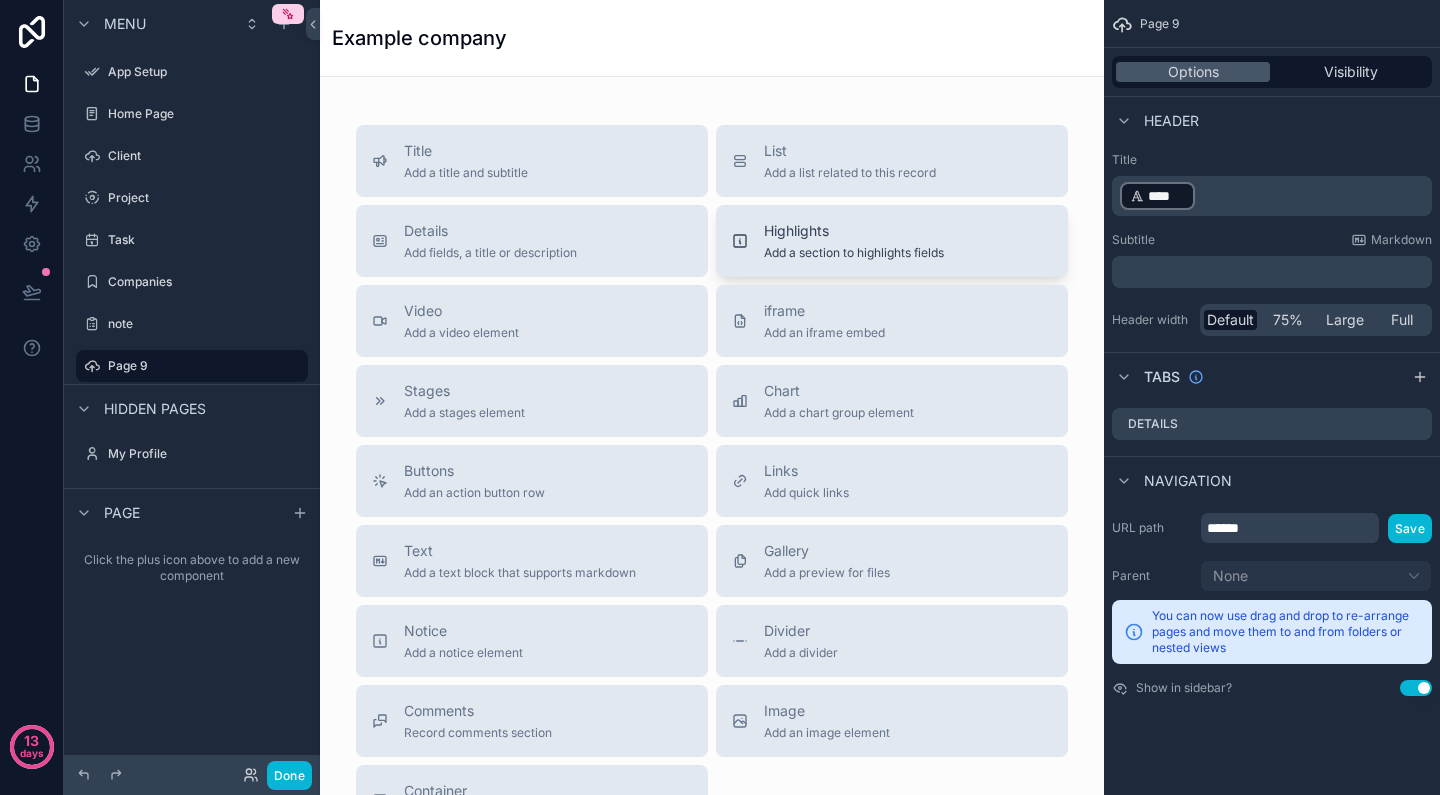 click on "Add a section to highlights fields" at bounding box center [854, 253] 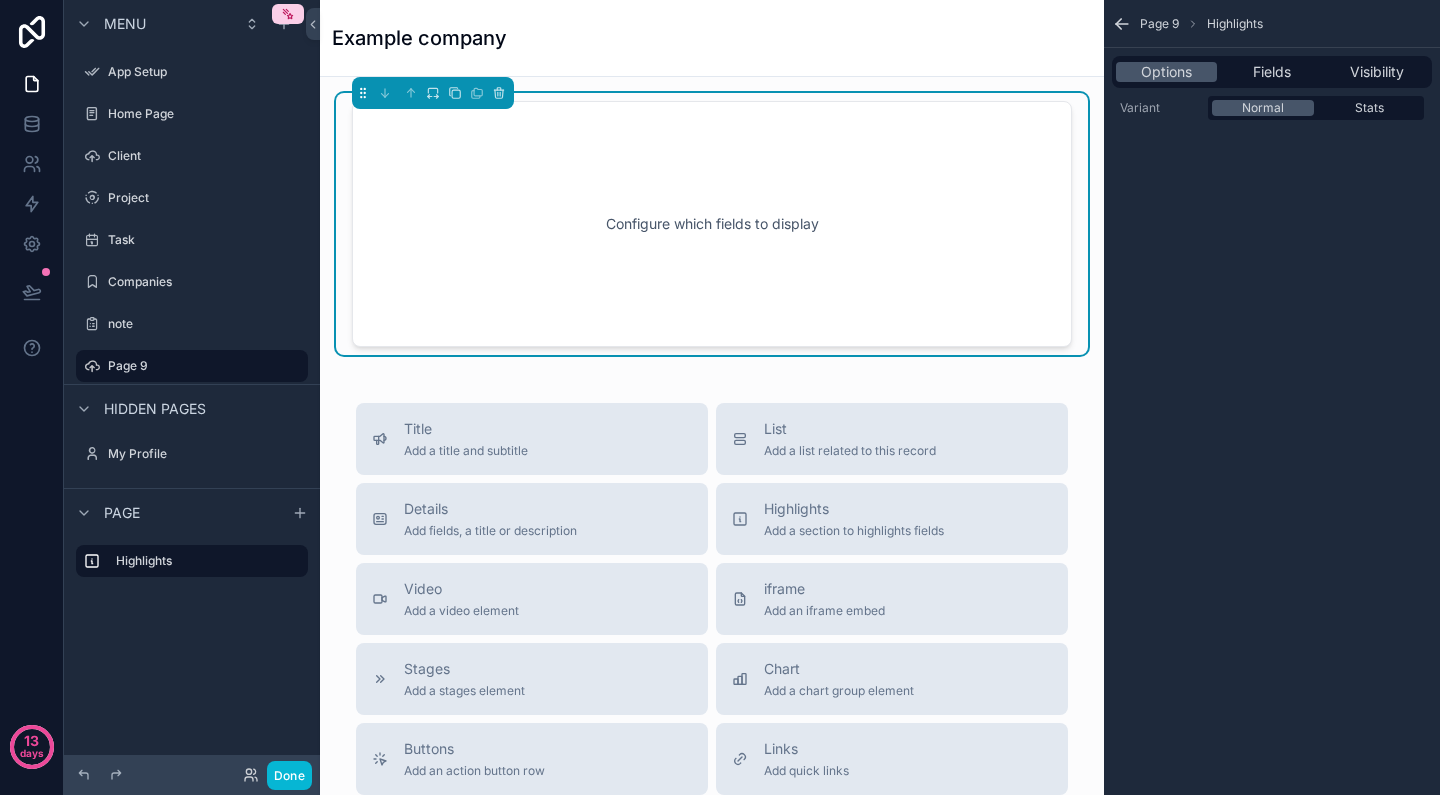 click on "Configure which fields to display" at bounding box center (712, 224) 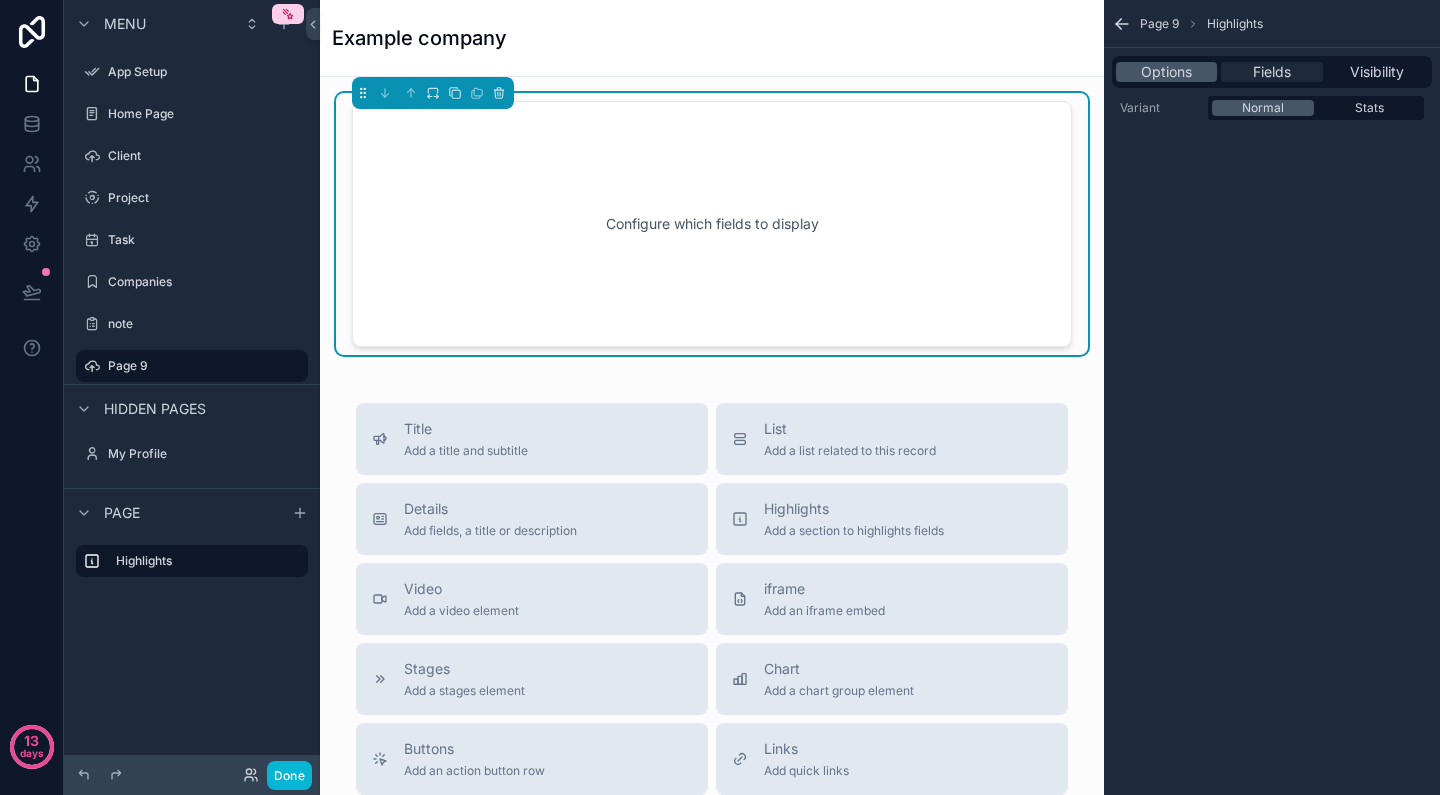click on "Fields" at bounding box center [1272, 72] 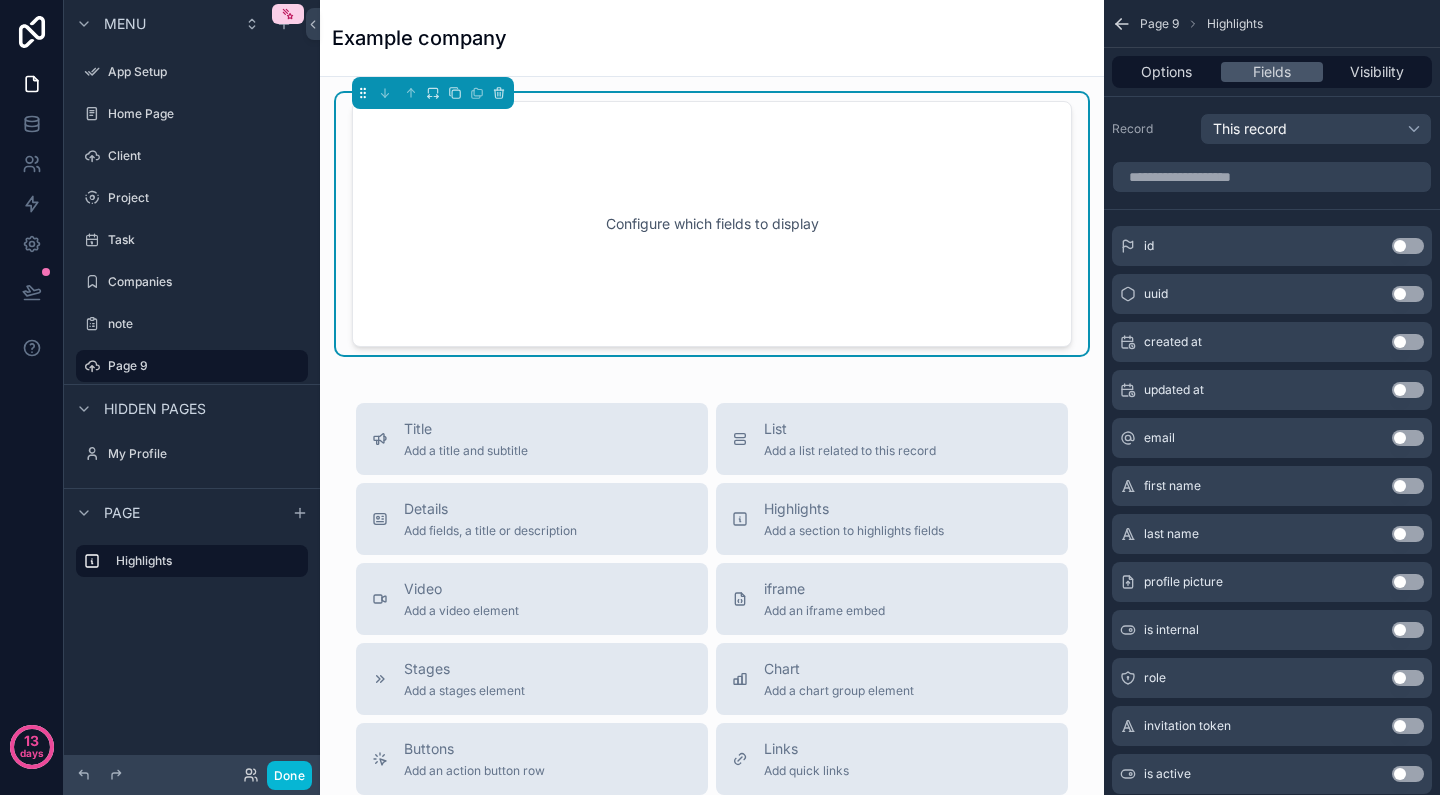 click on "This record" at bounding box center [1316, 129] 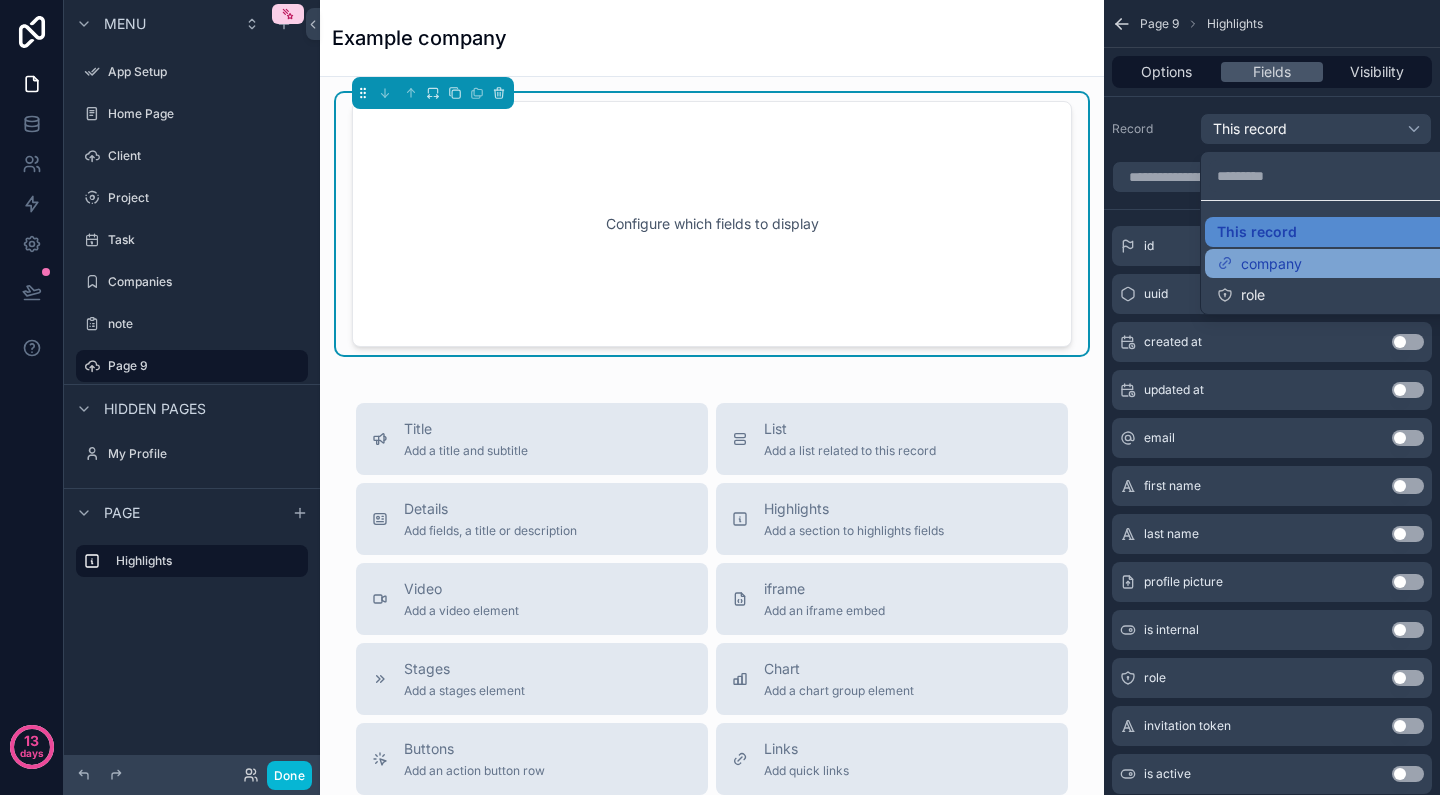 click on "company" at bounding box center [1271, 264] 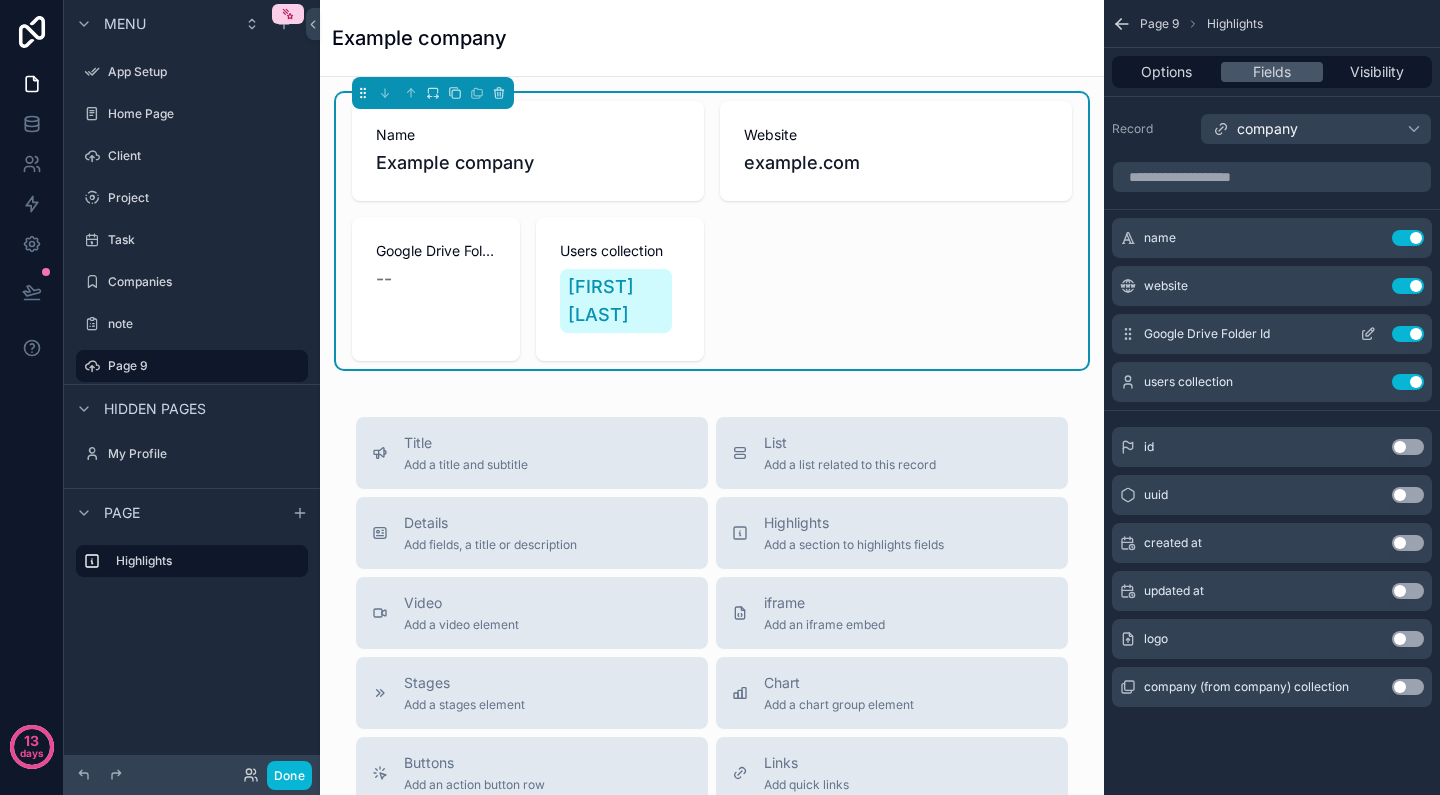 scroll, scrollTop: 0, scrollLeft: 0, axis: both 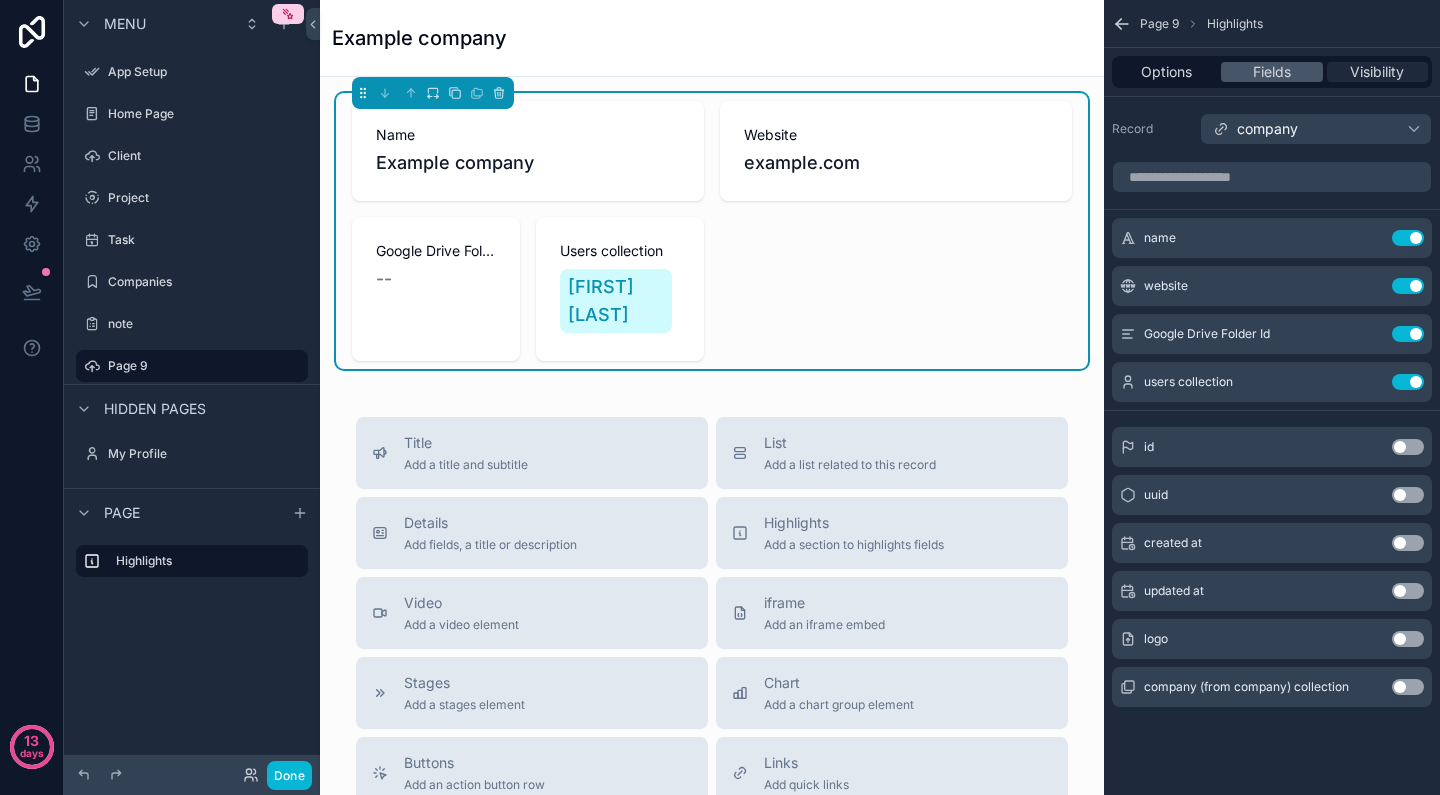 click on "Visibility" at bounding box center (1377, 72) 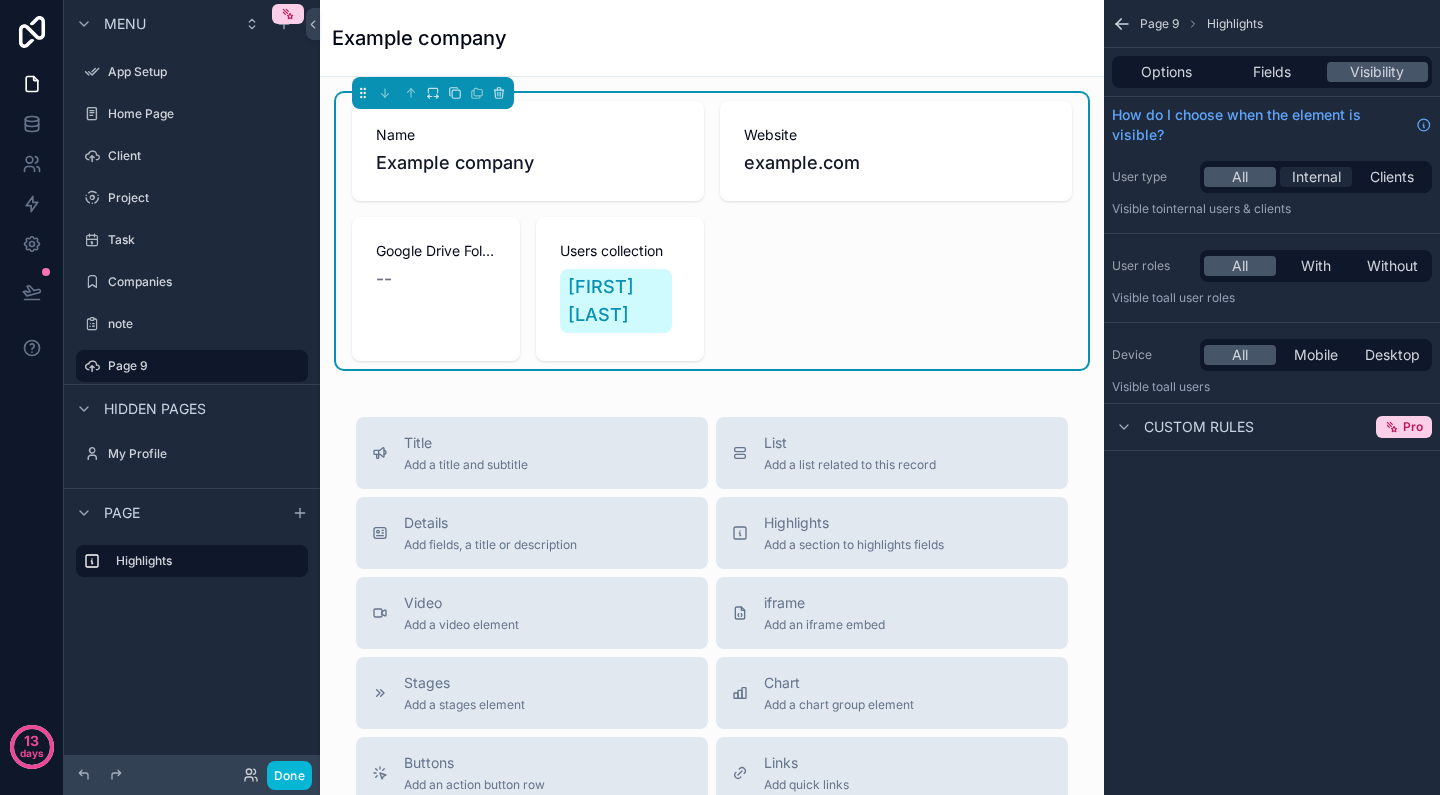 click on "Internal" at bounding box center (1316, 177) 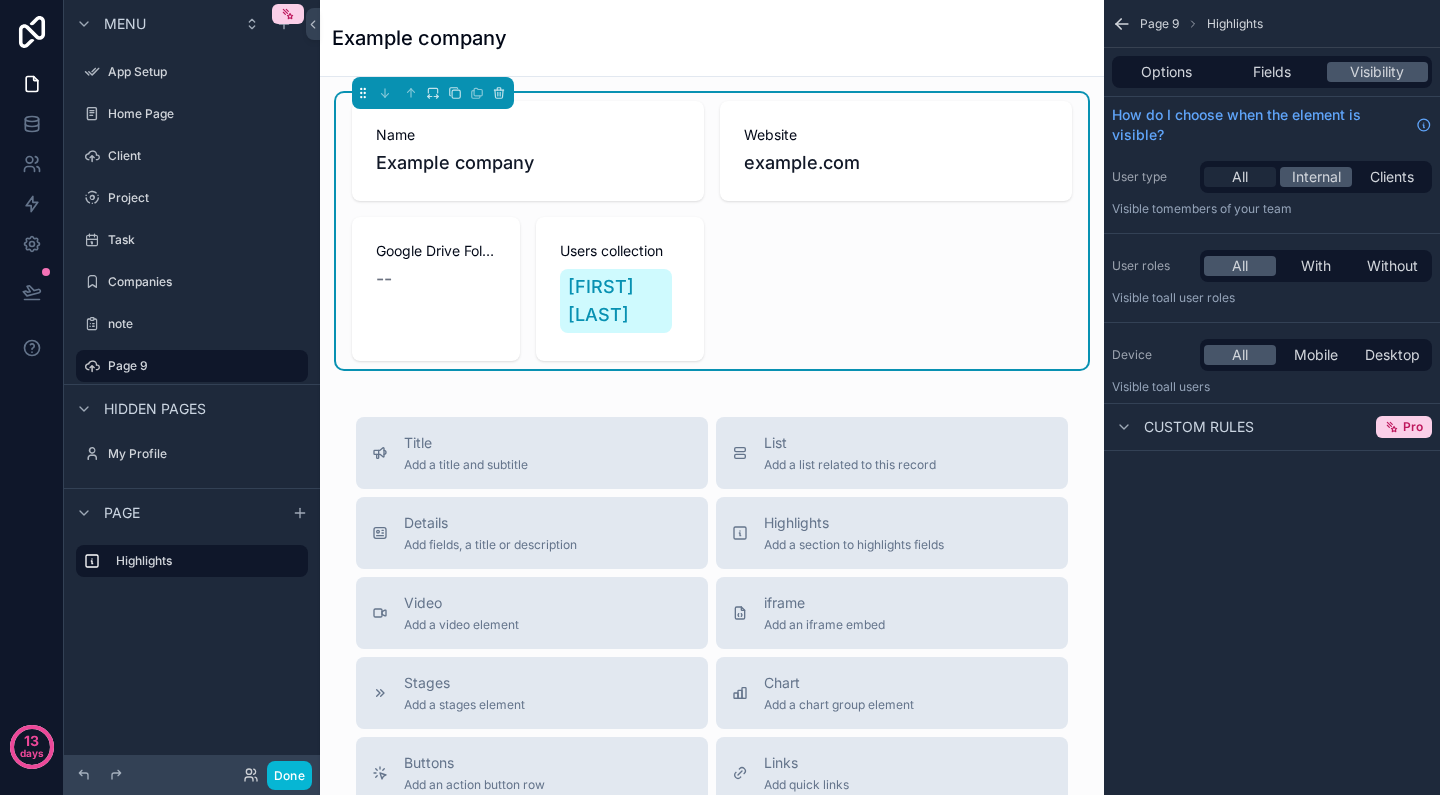 click on "All" at bounding box center [1240, 177] 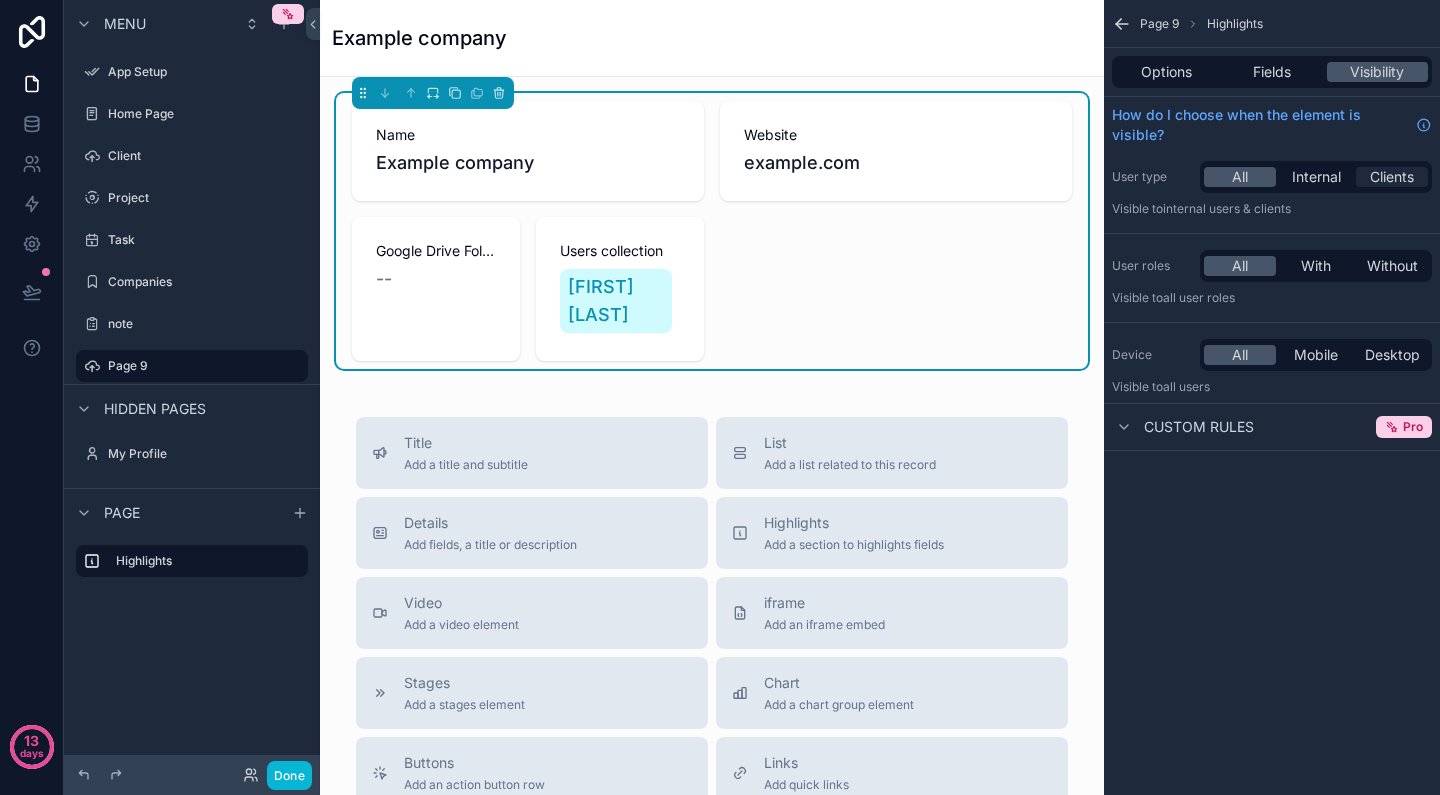 click on "Clients" at bounding box center [1392, 177] 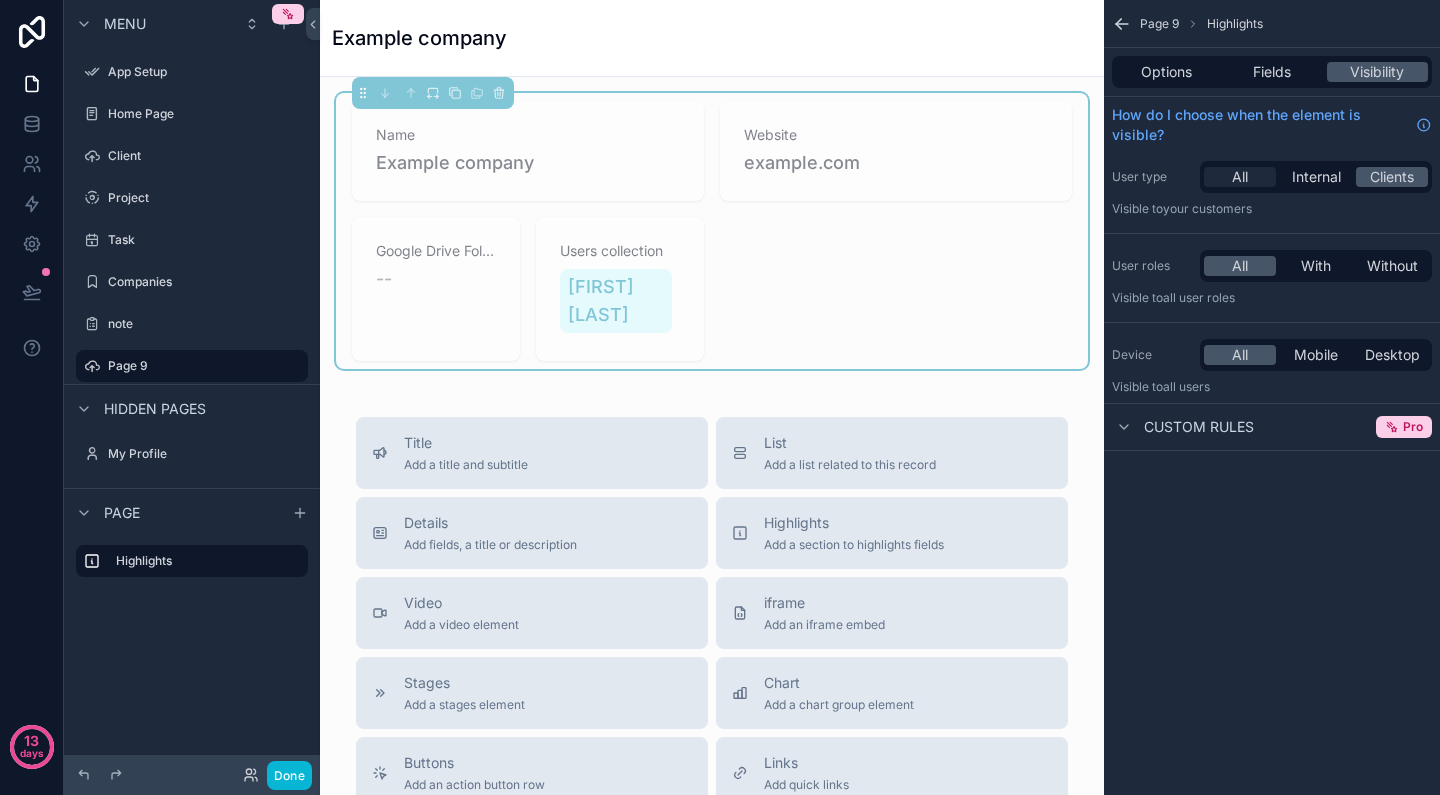click on "All" at bounding box center (1240, 177) 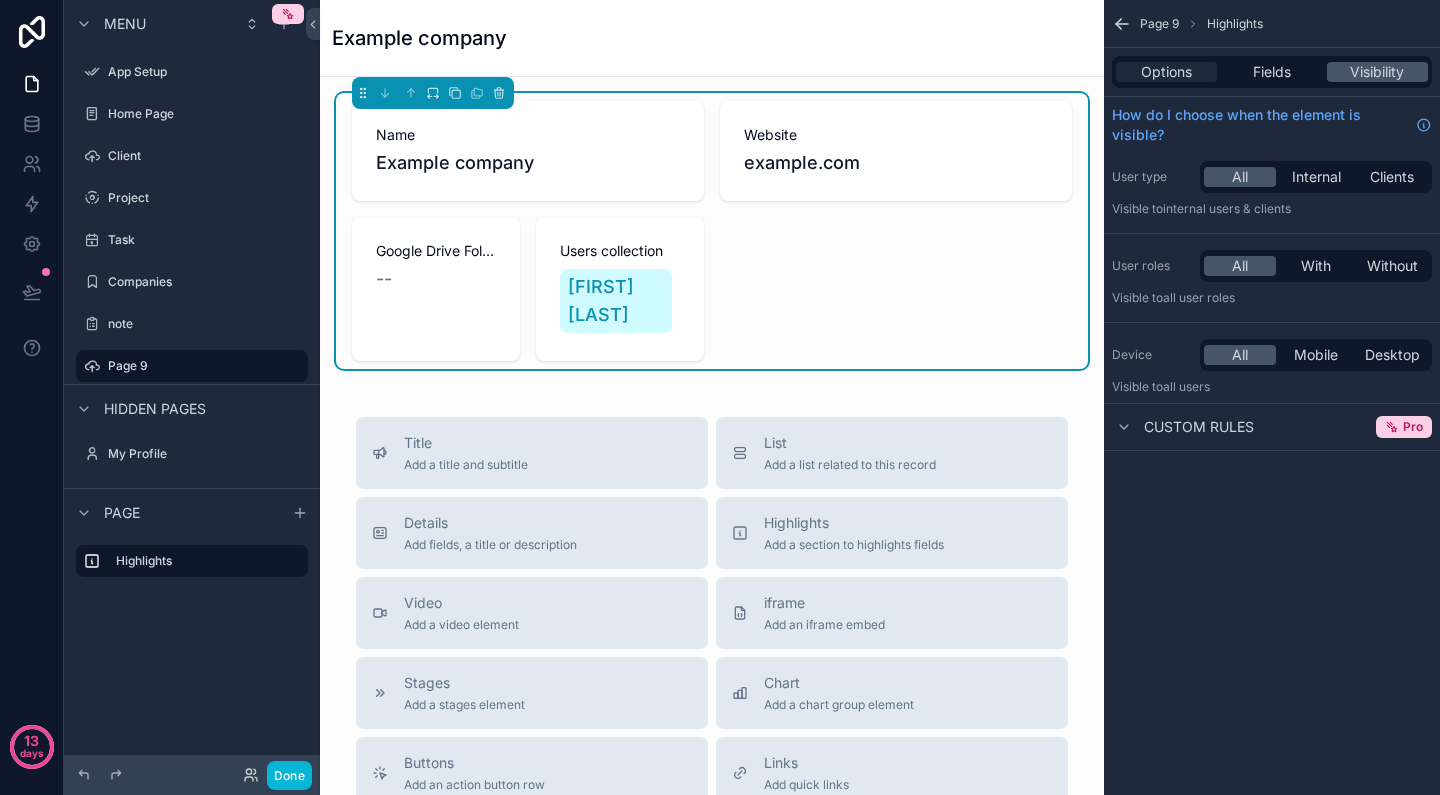 click on "Options" at bounding box center (1166, 72) 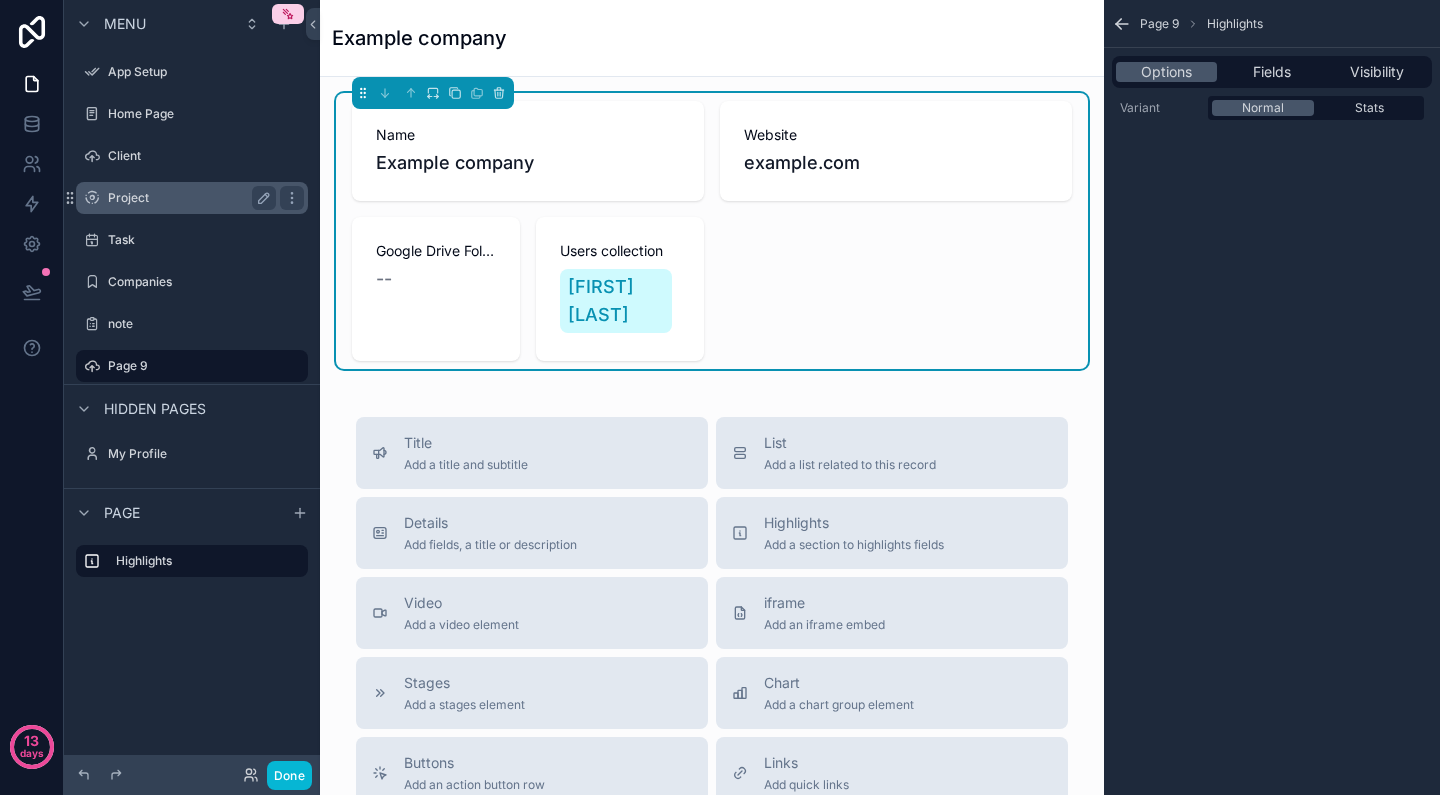 click on "Project" at bounding box center [188, 198] 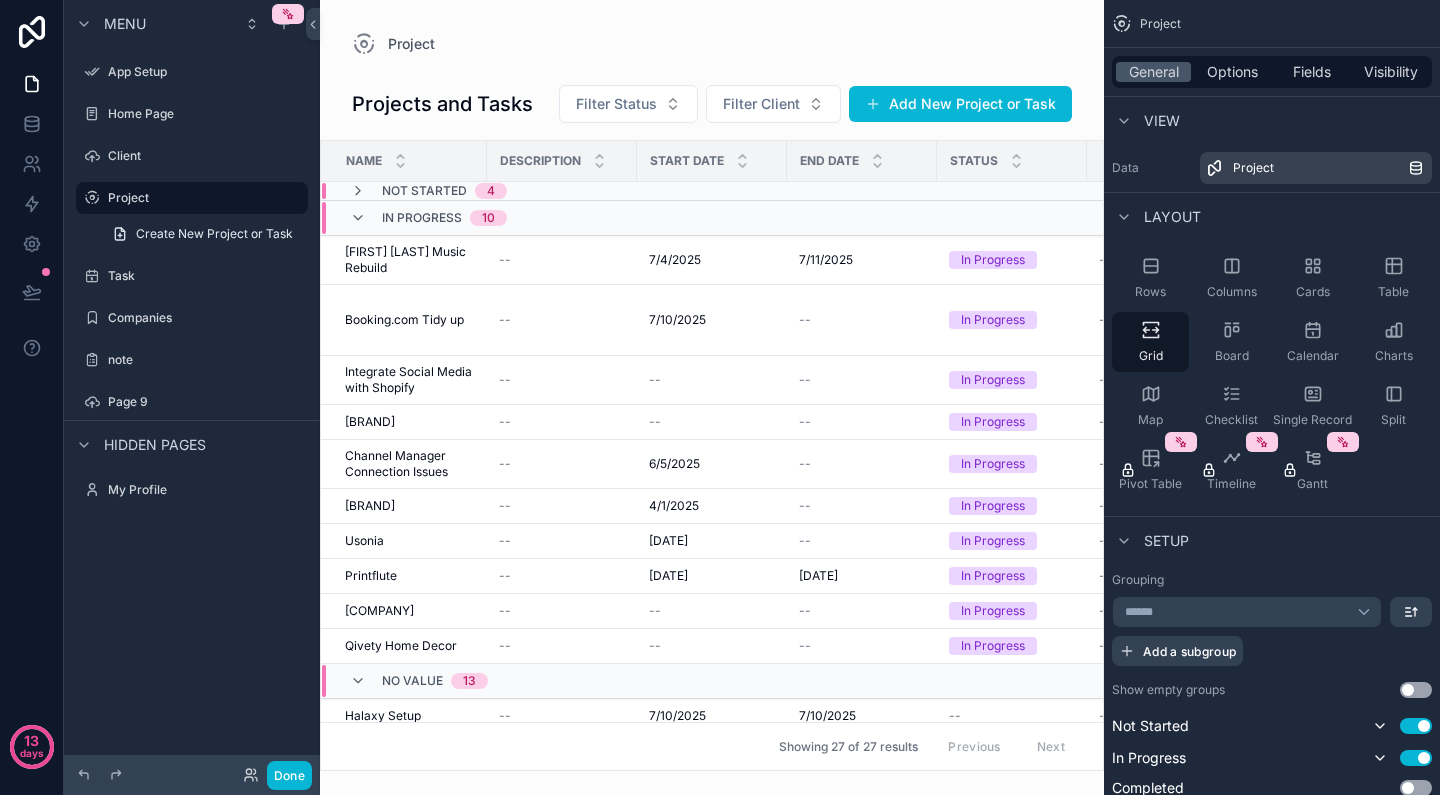 click at bounding box center [712, 397] 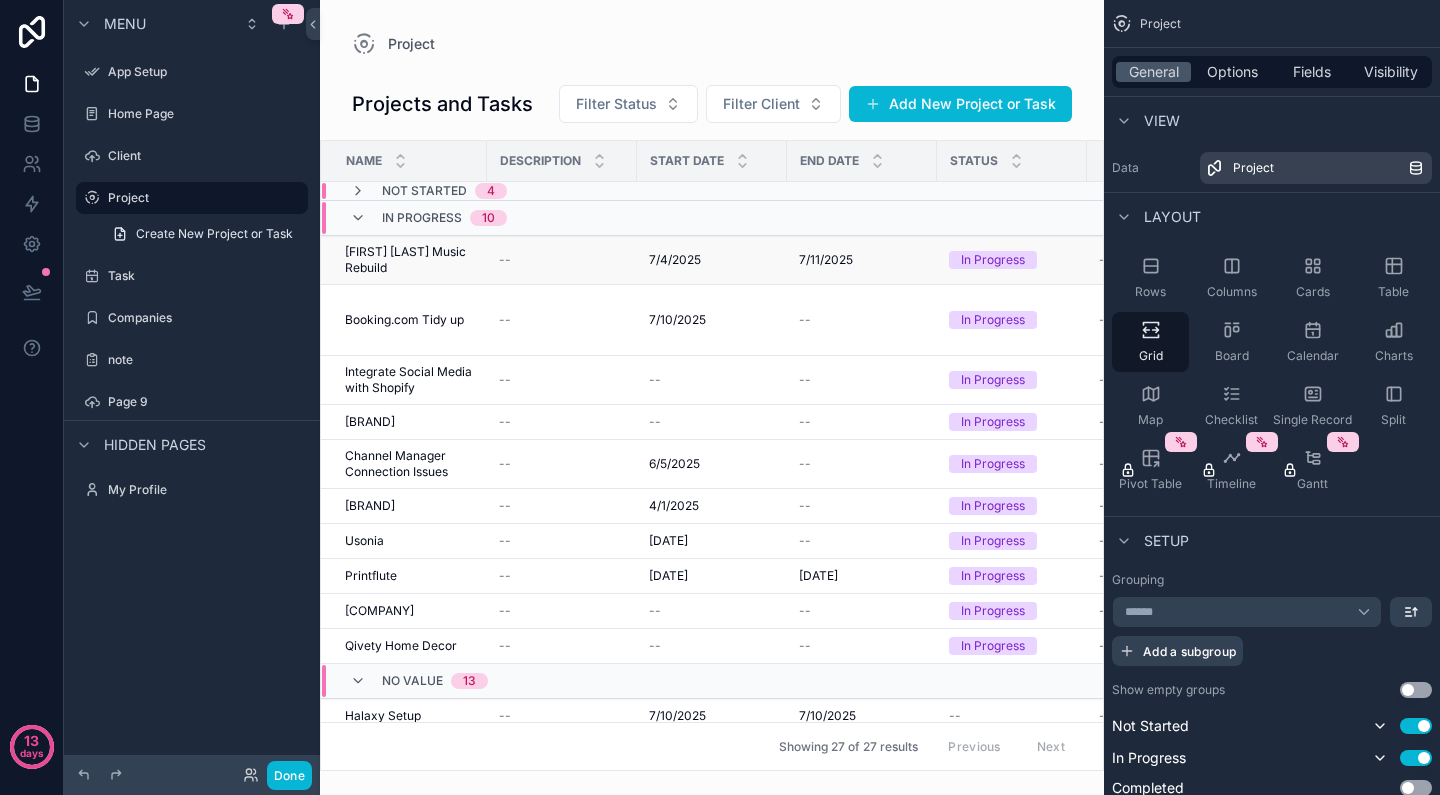 click on "[FIRST] [LAST] Music Rebuild" at bounding box center [410, 260] 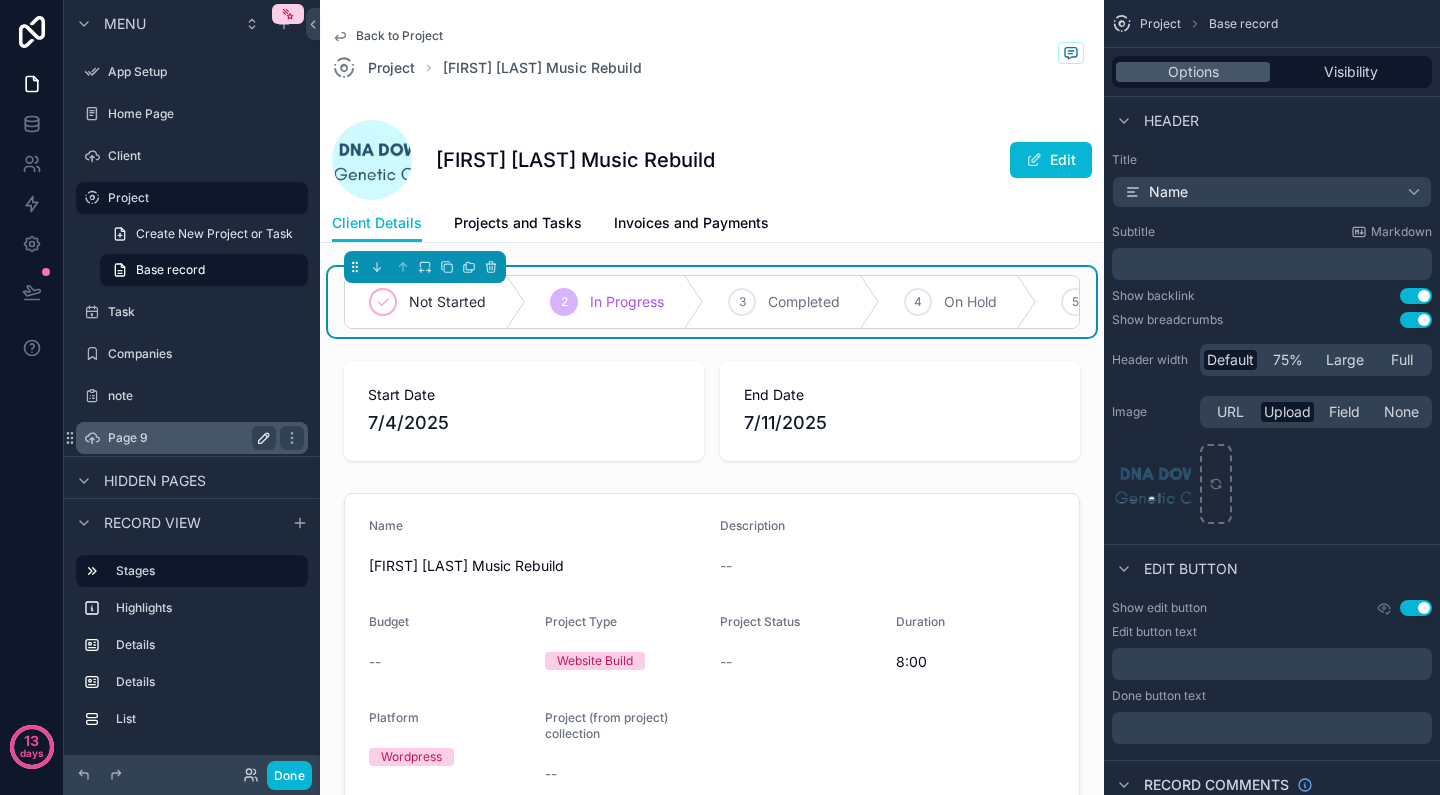 click 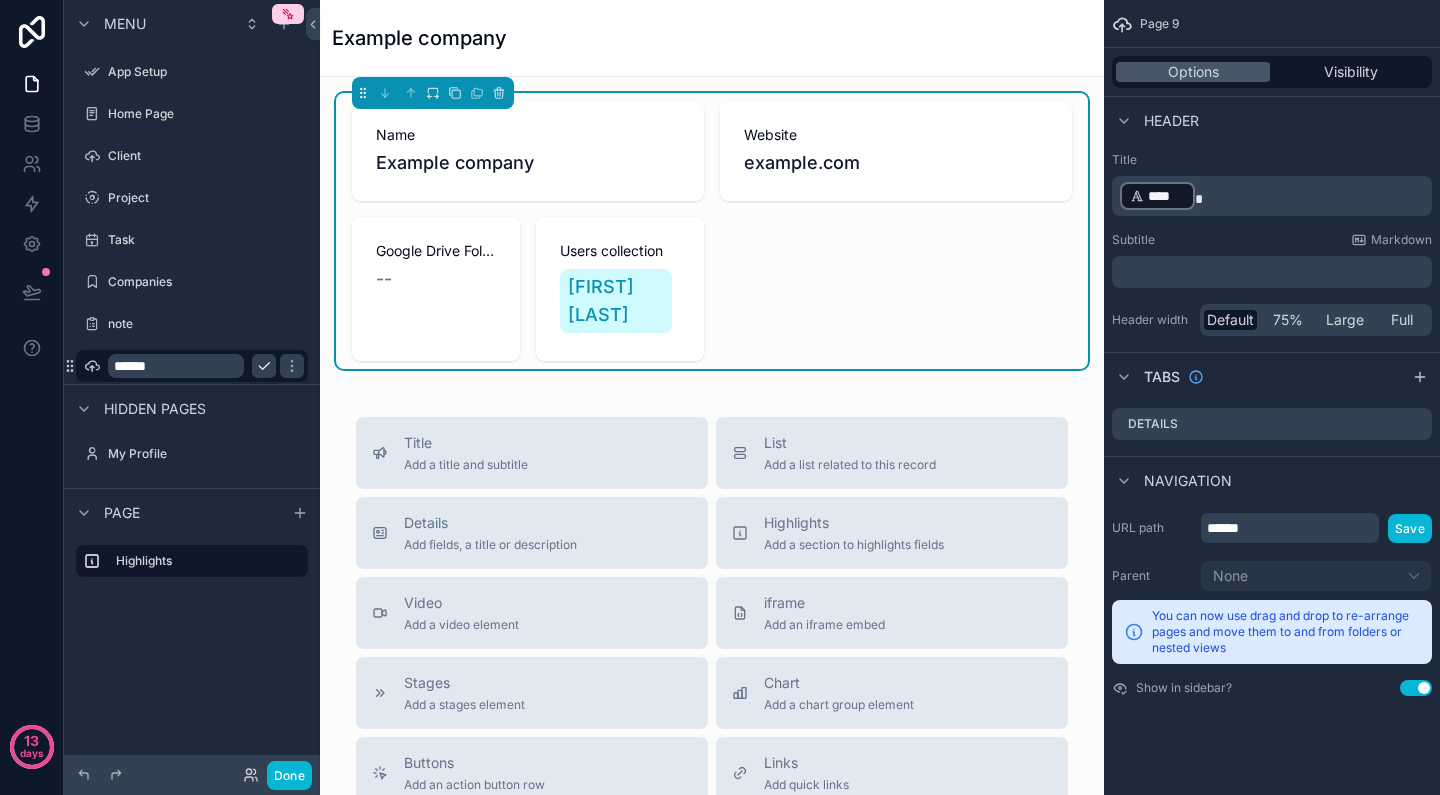 scroll, scrollTop: 0, scrollLeft: 0, axis: both 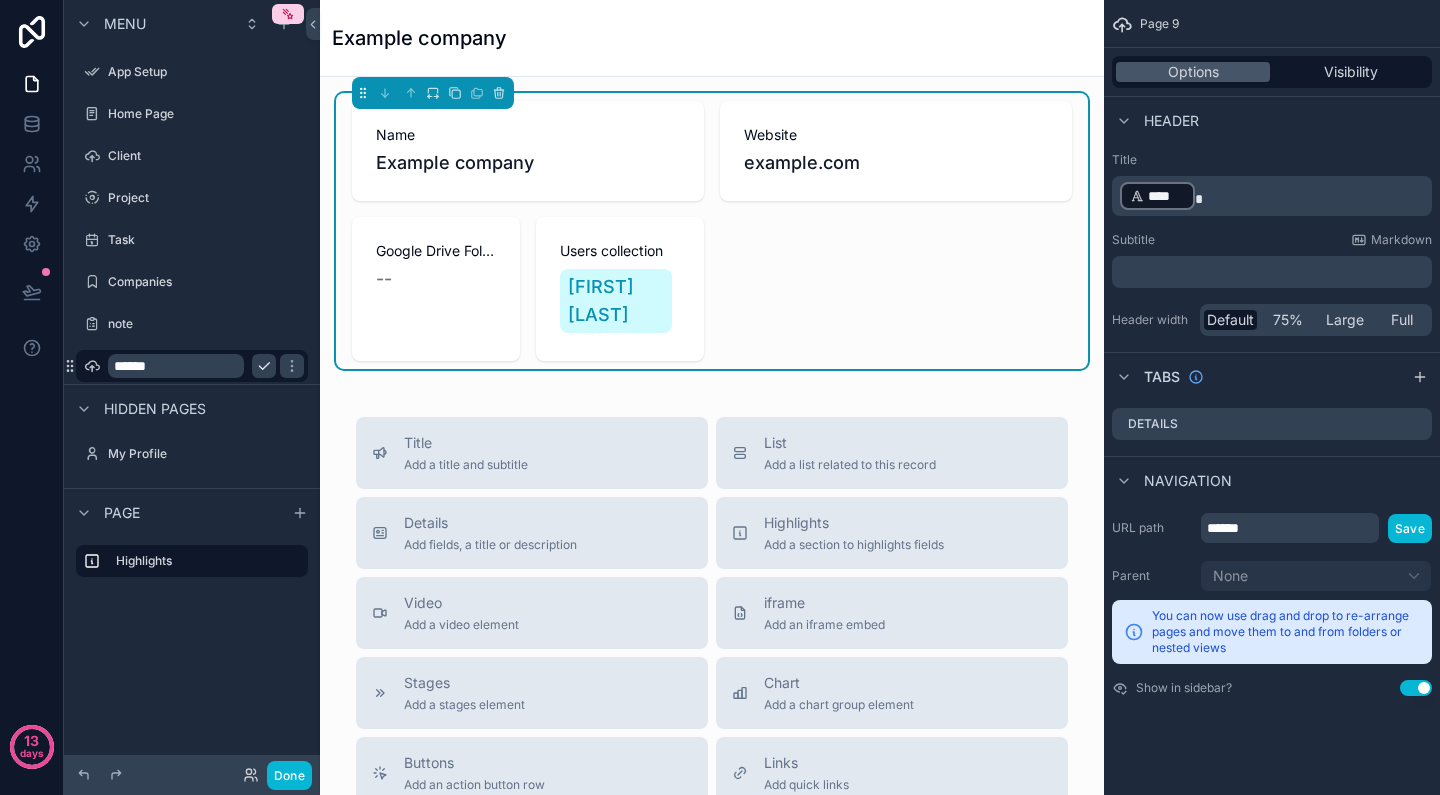 click on "Example company" at bounding box center (712, 38) 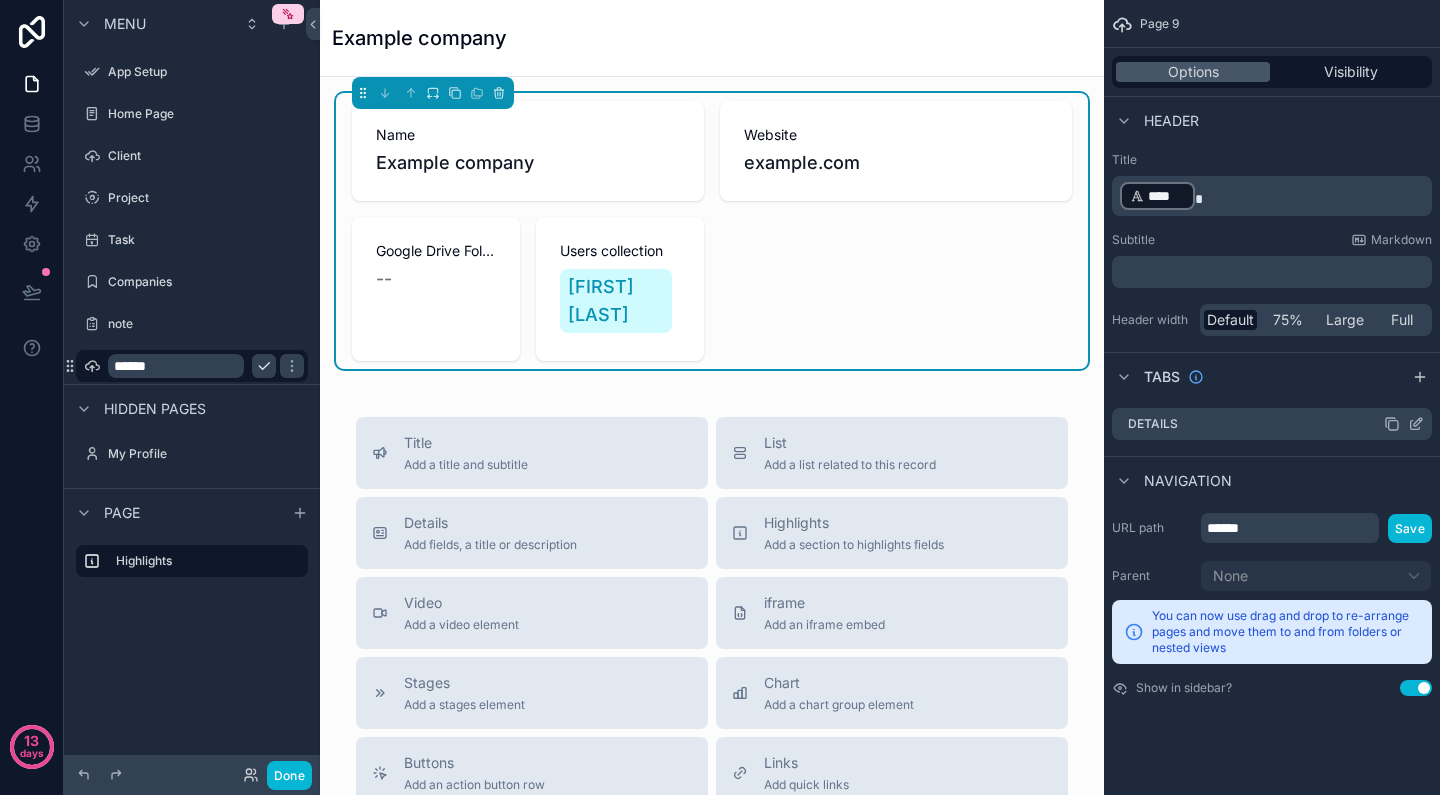 click on "Details" at bounding box center (1272, 424) 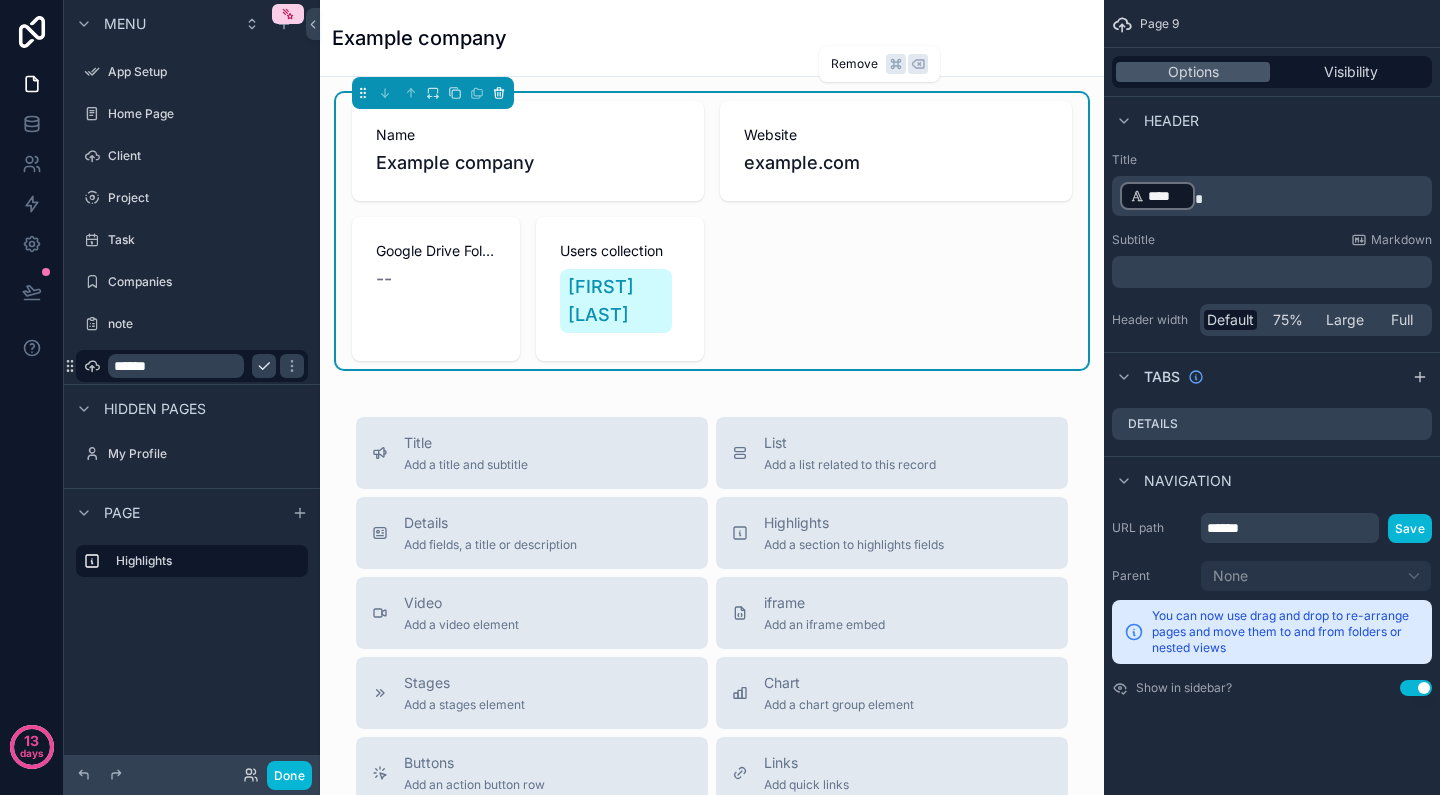 click 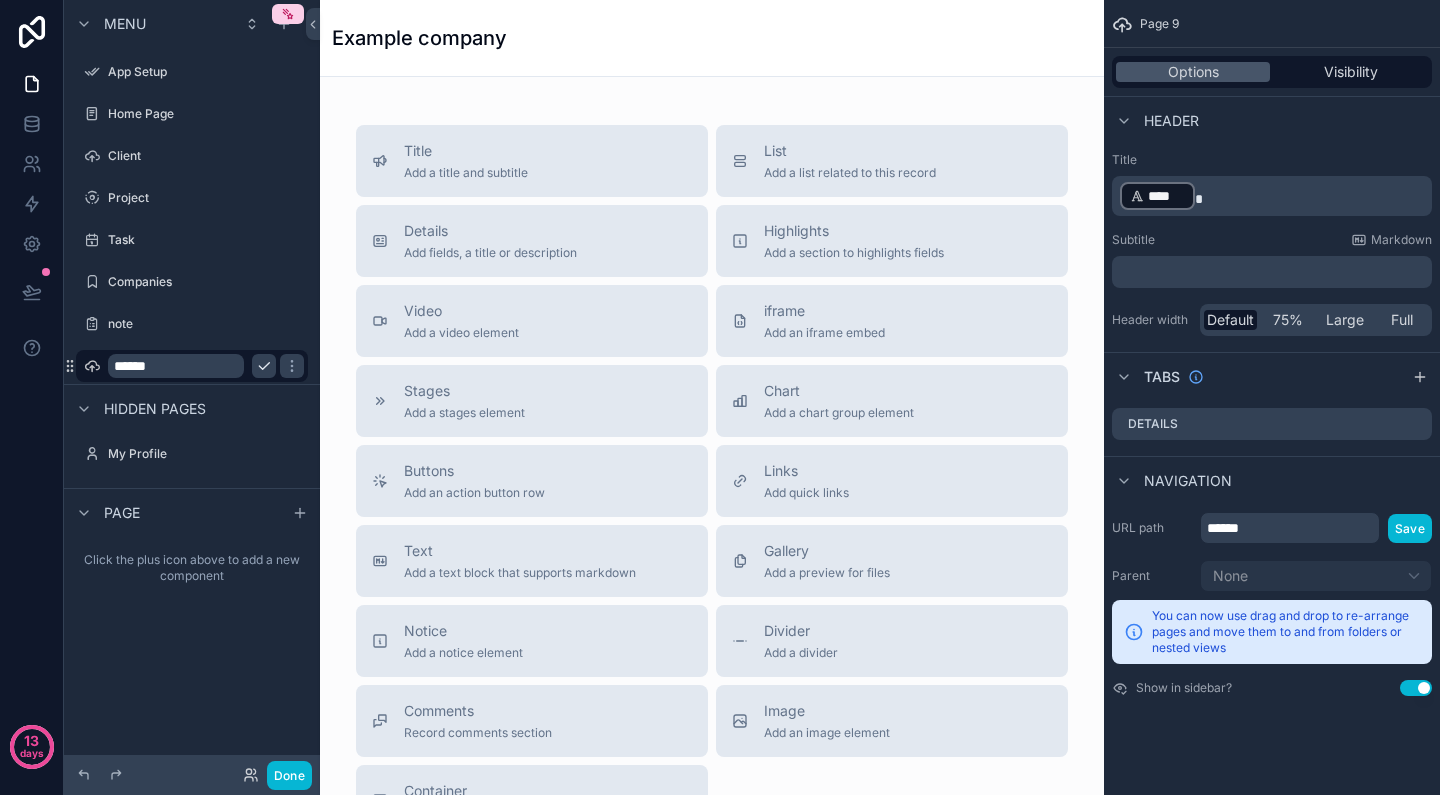 click on "Example company" at bounding box center [712, 38] 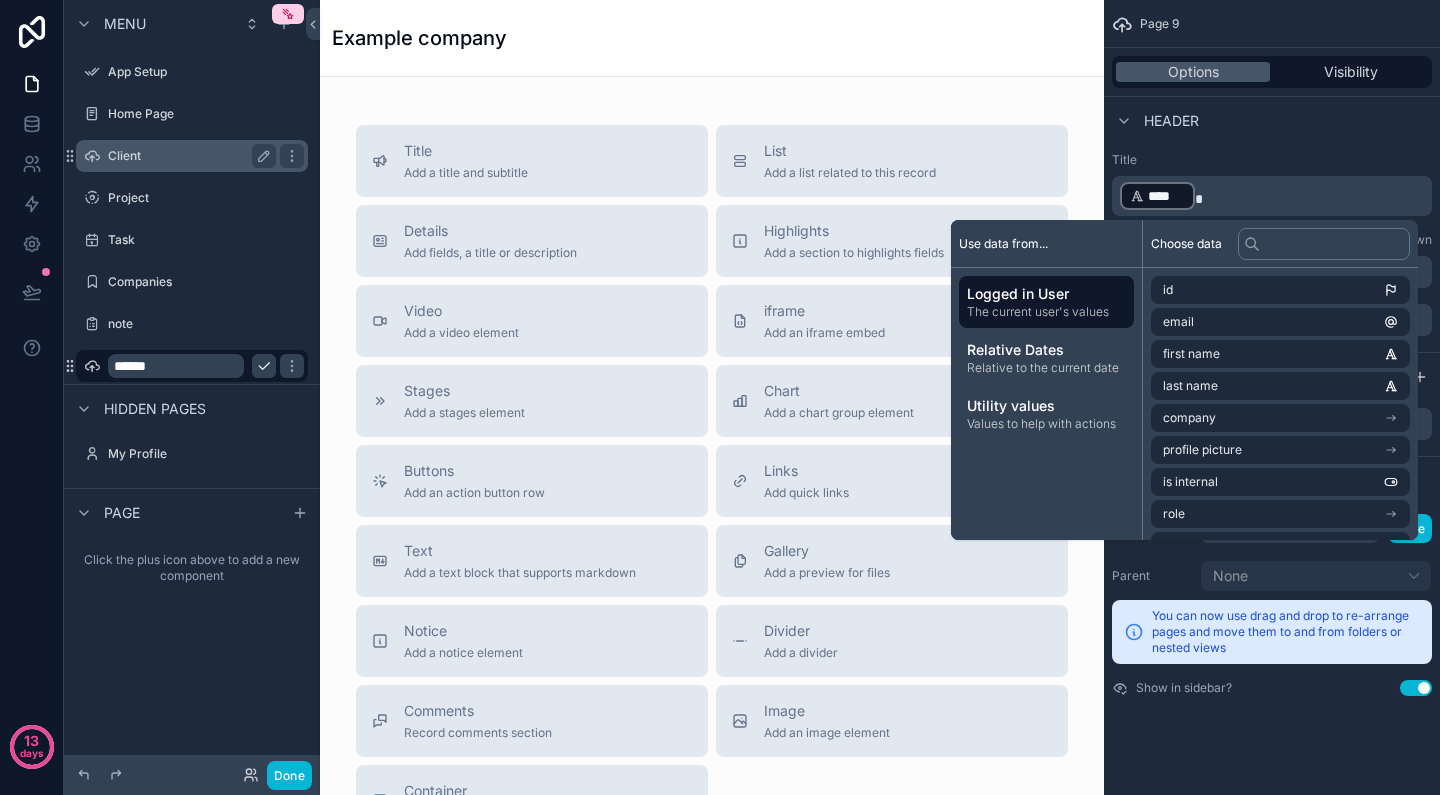 click on "Client" at bounding box center [188, 156] 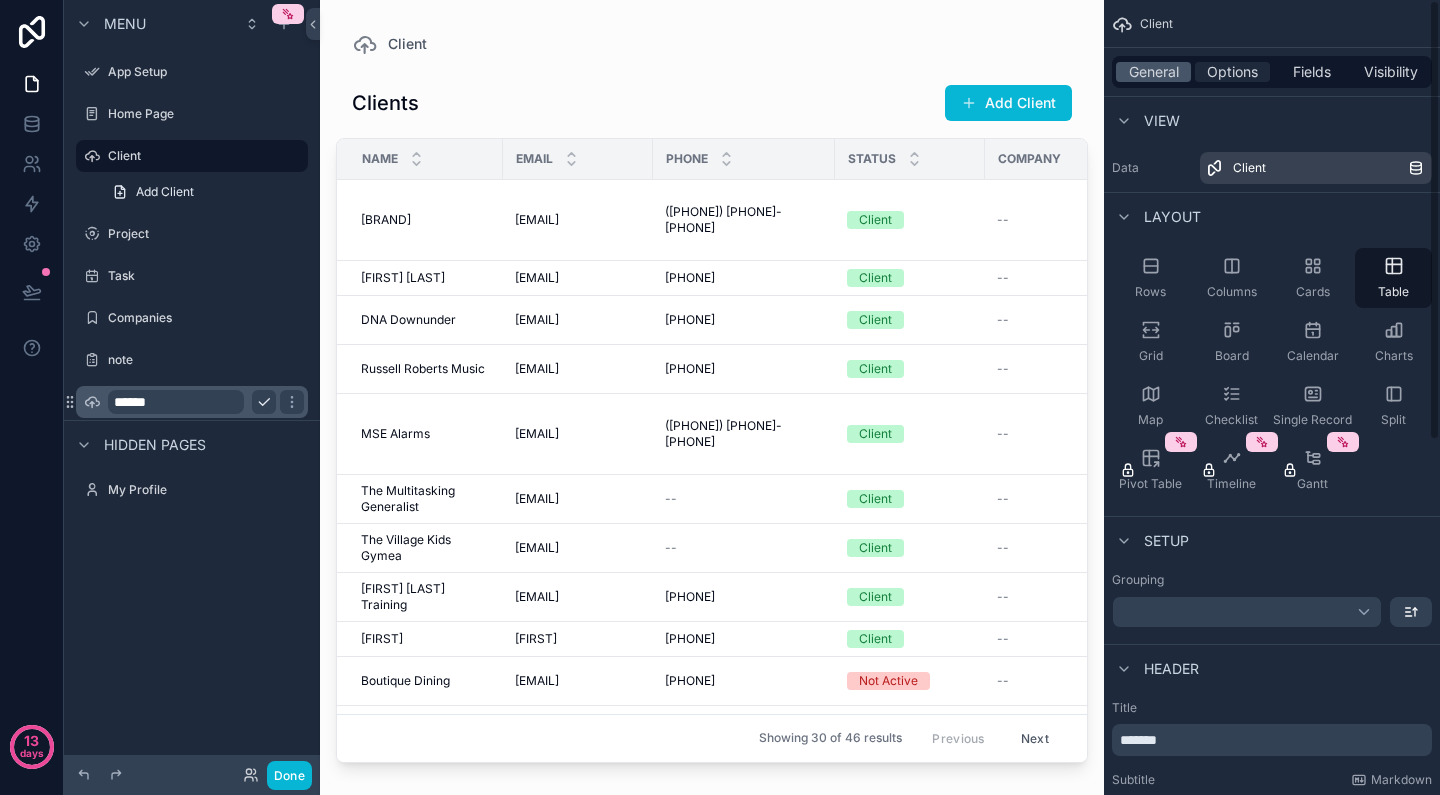 click on "Options" at bounding box center [1232, 72] 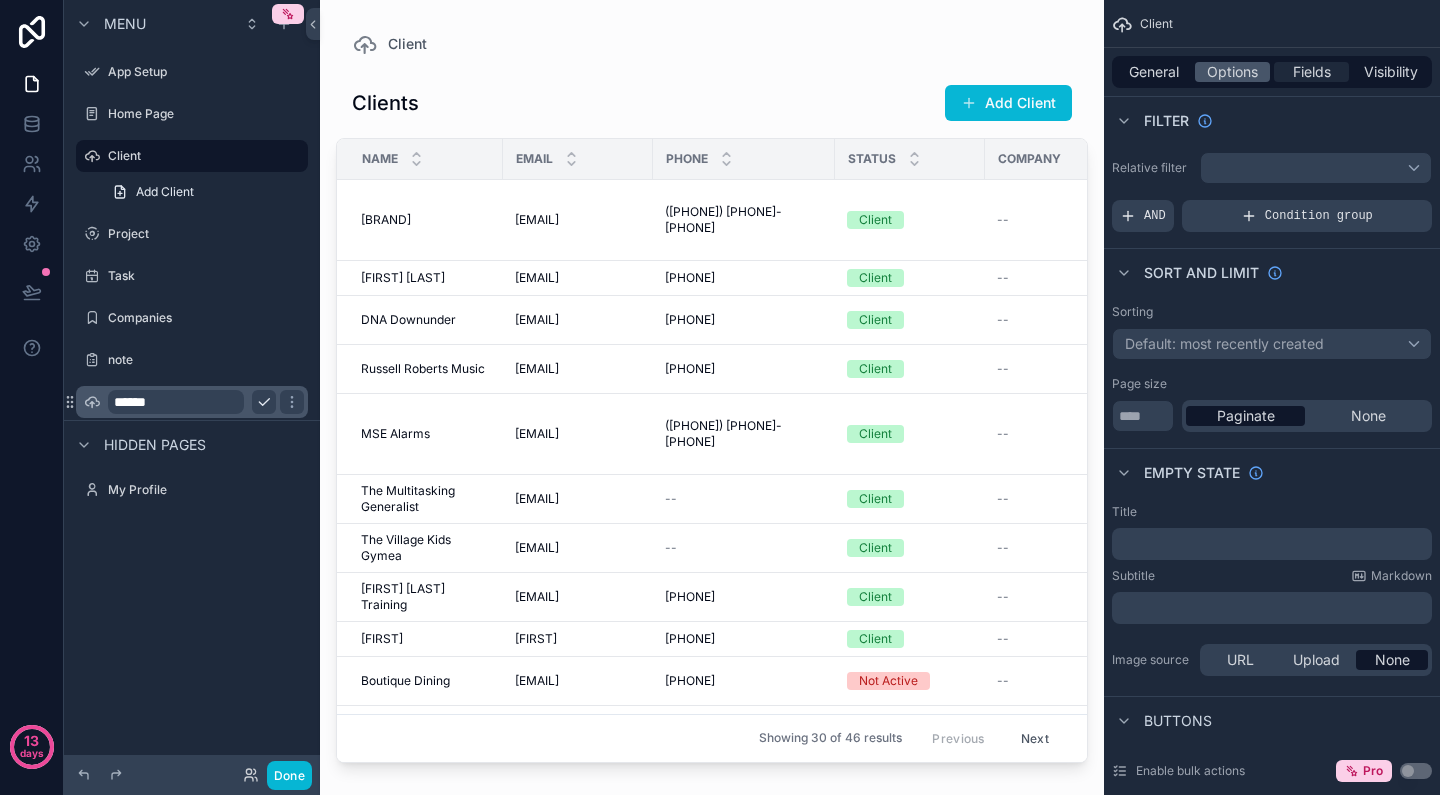 click on "Fields" at bounding box center (1312, 72) 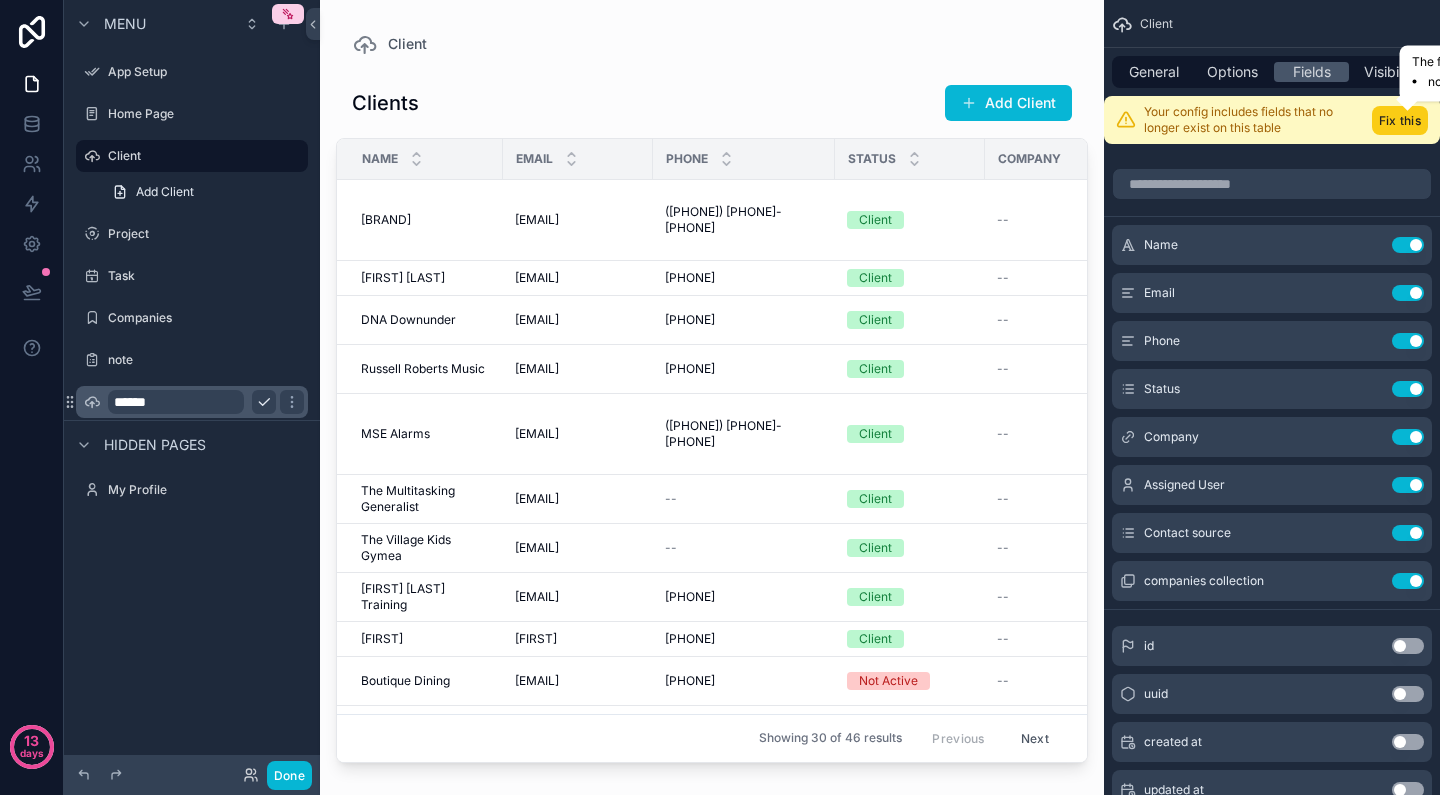 click on "Fix this" at bounding box center [1400, 120] 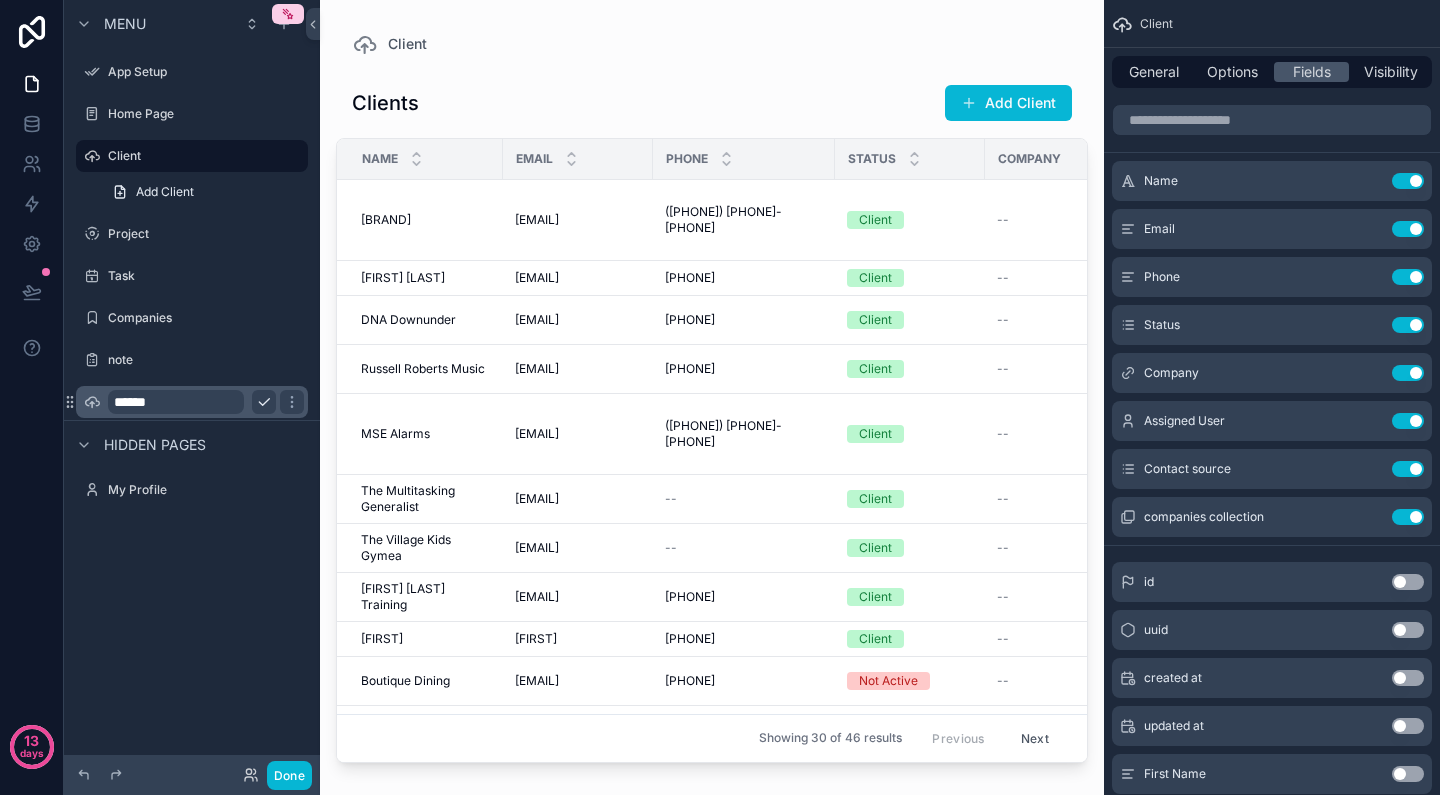 click at bounding box center [712, 385] 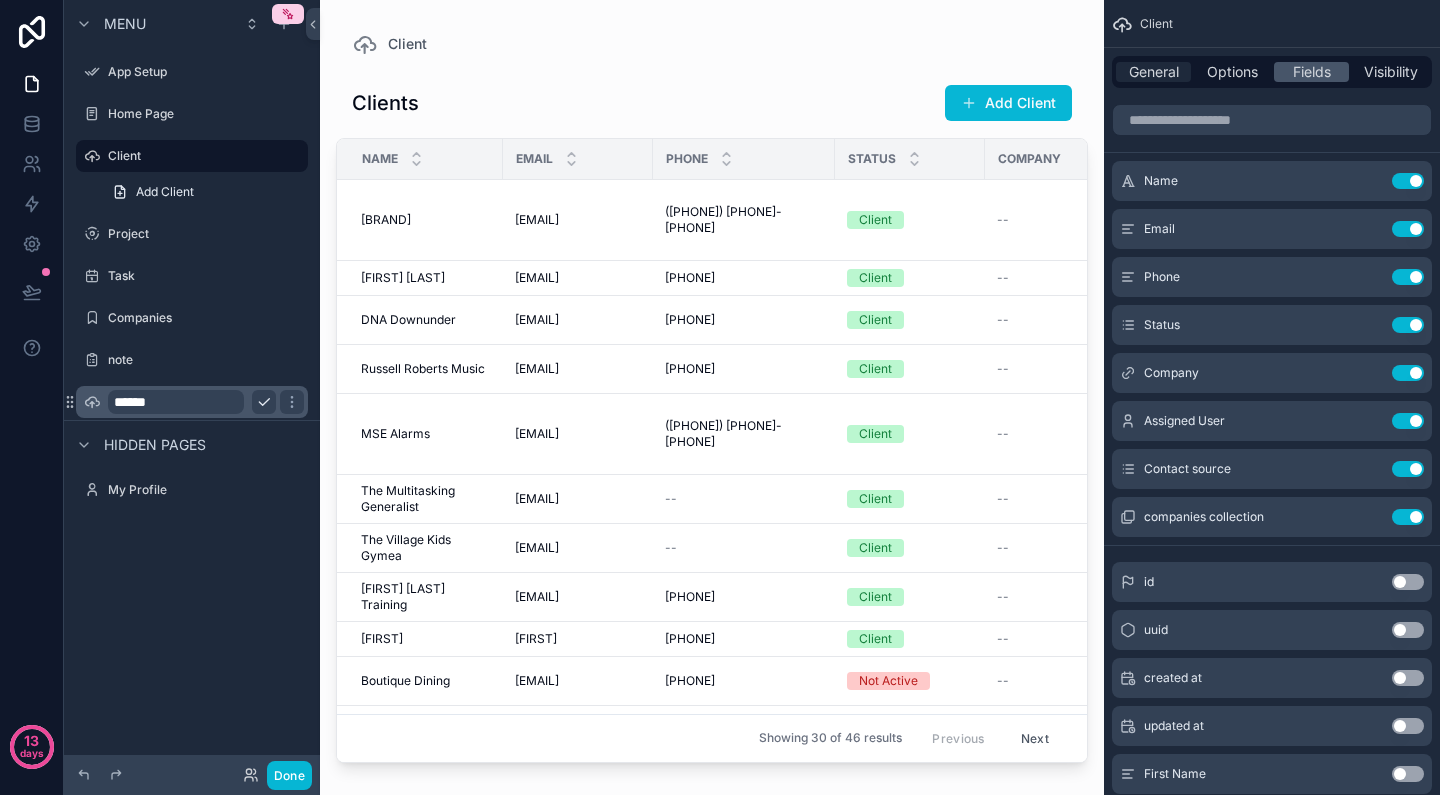 click on "General" at bounding box center (1154, 72) 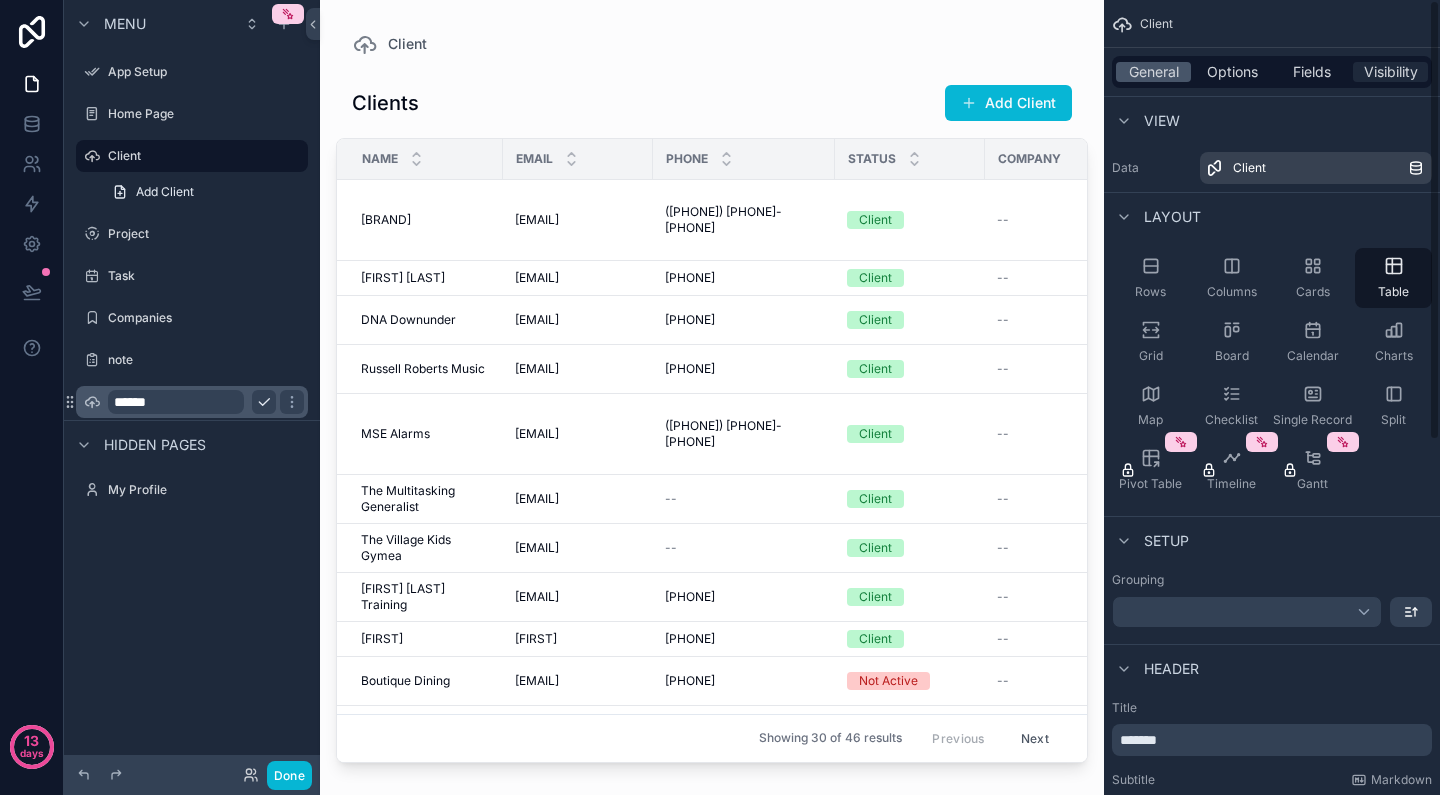 click on "Visibility" at bounding box center [1391, 72] 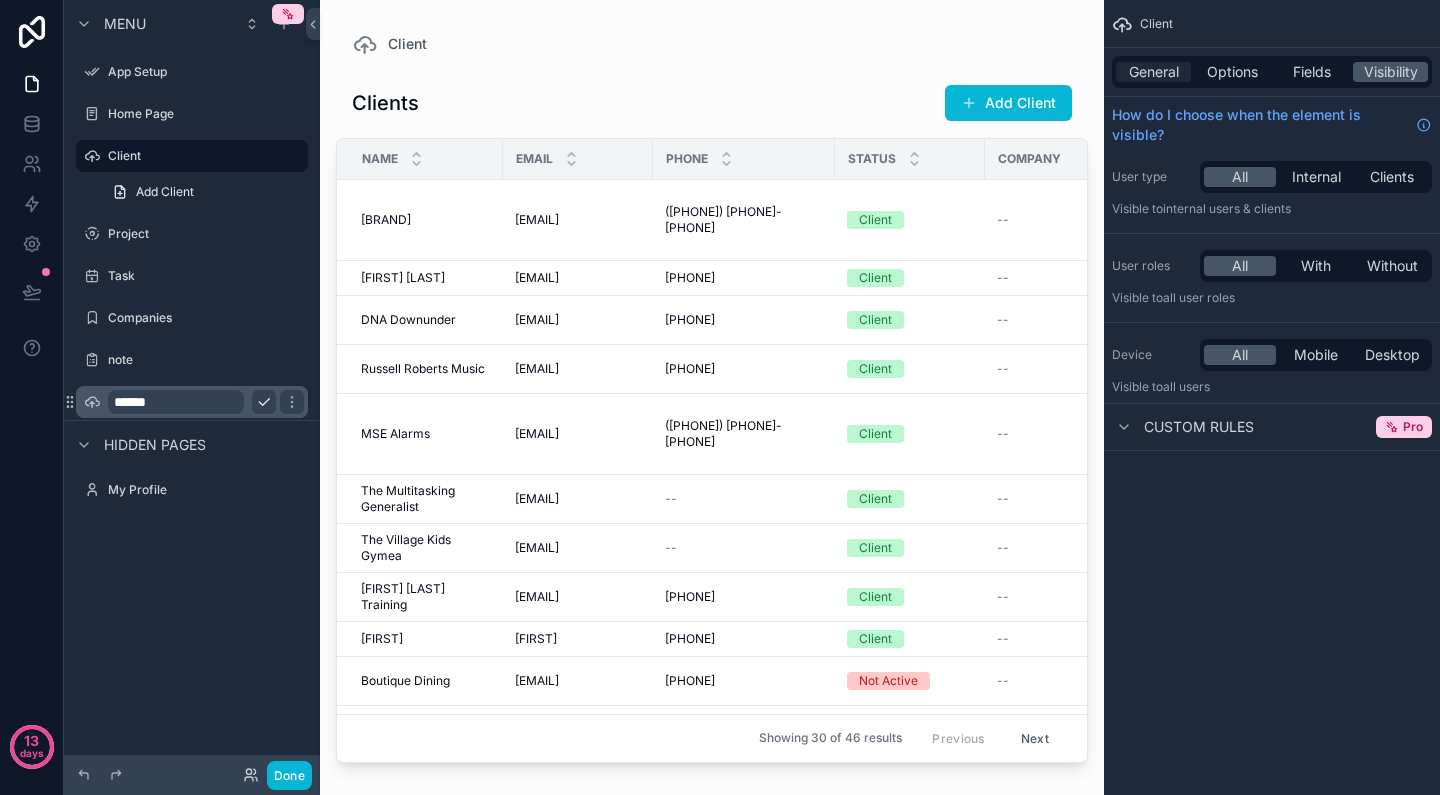 click on "General" at bounding box center [1154, 72] 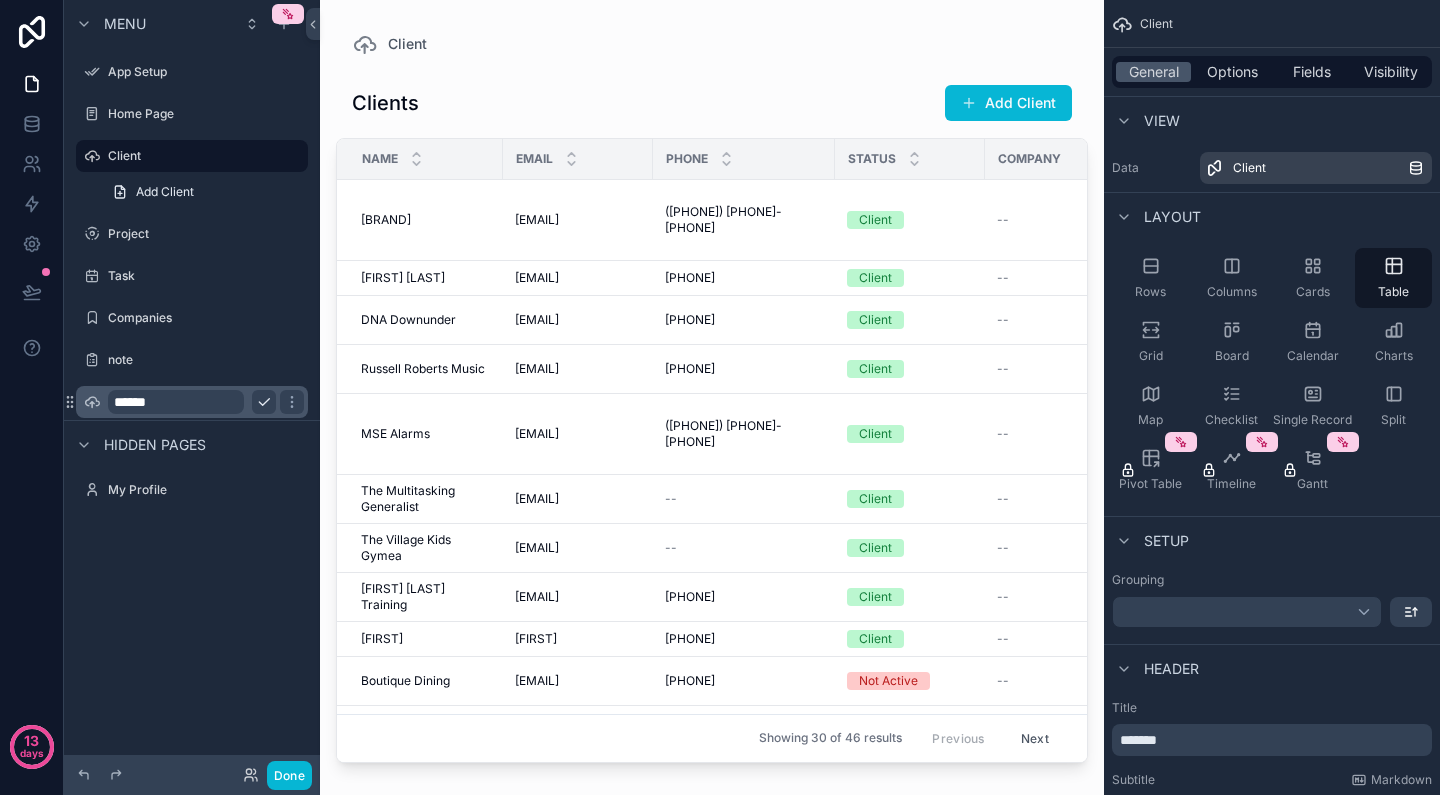 click at bounding box center [1247, 612] 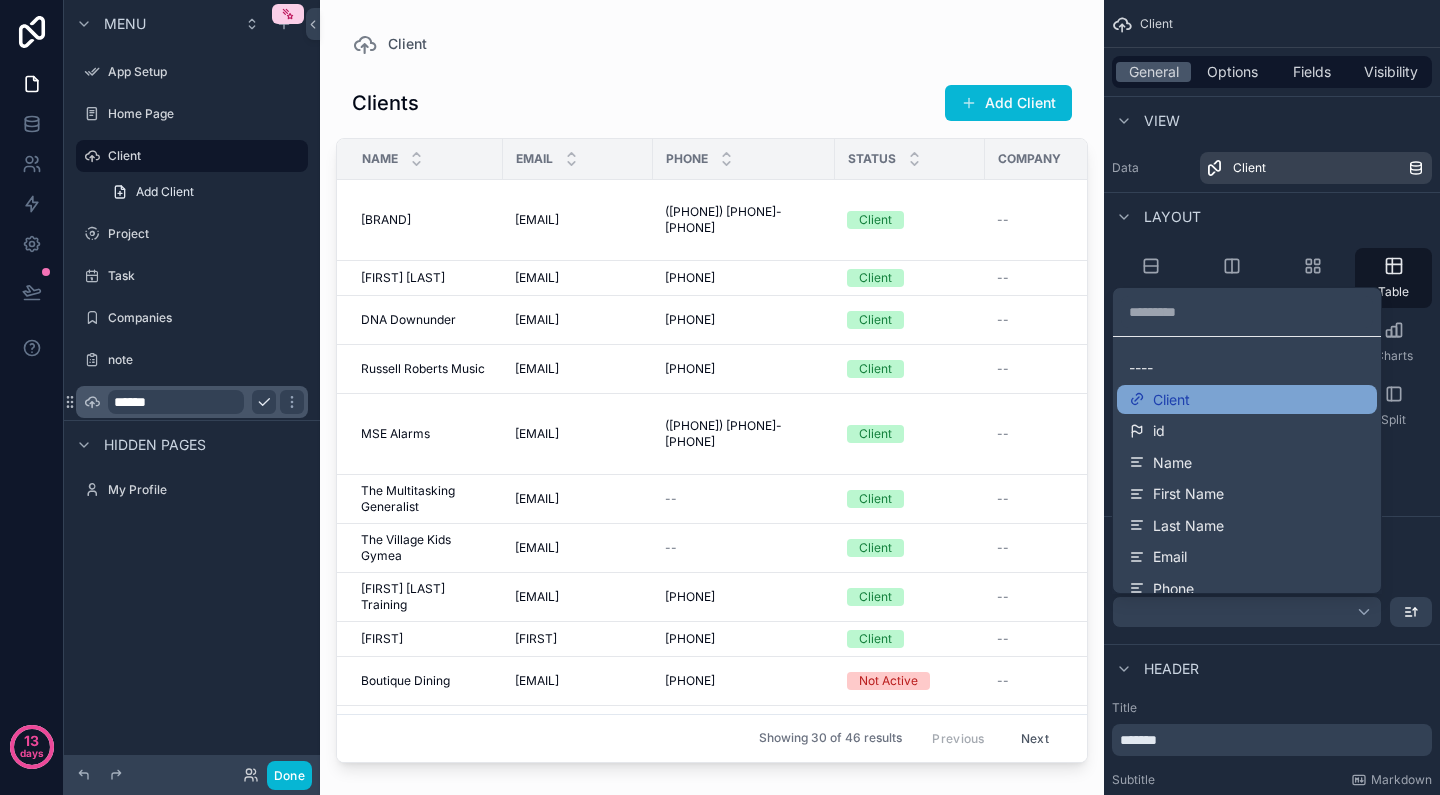 click on "Client" at bounding box center (1247, 400) 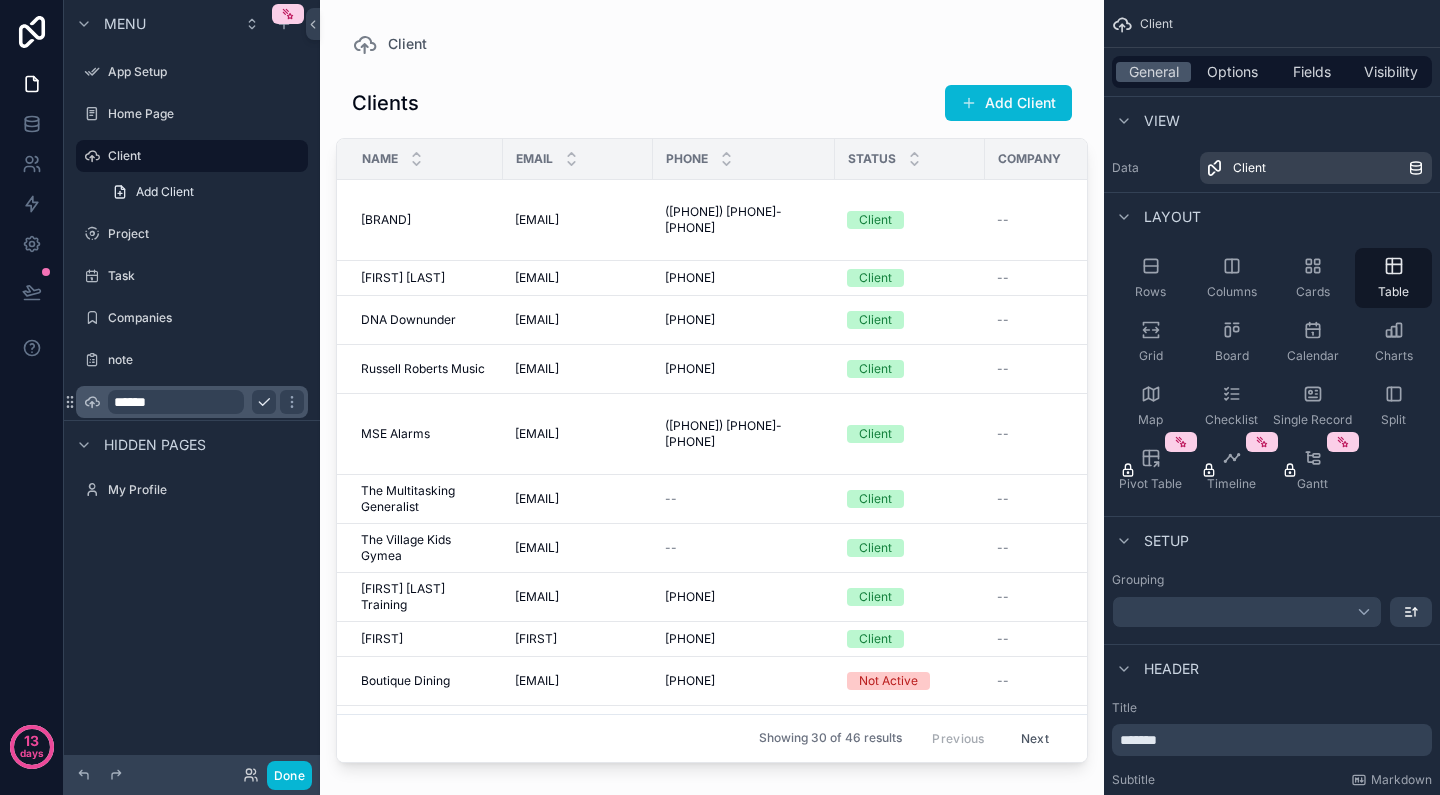 click on "Clients Add Client" at bounding box center (712, 103) 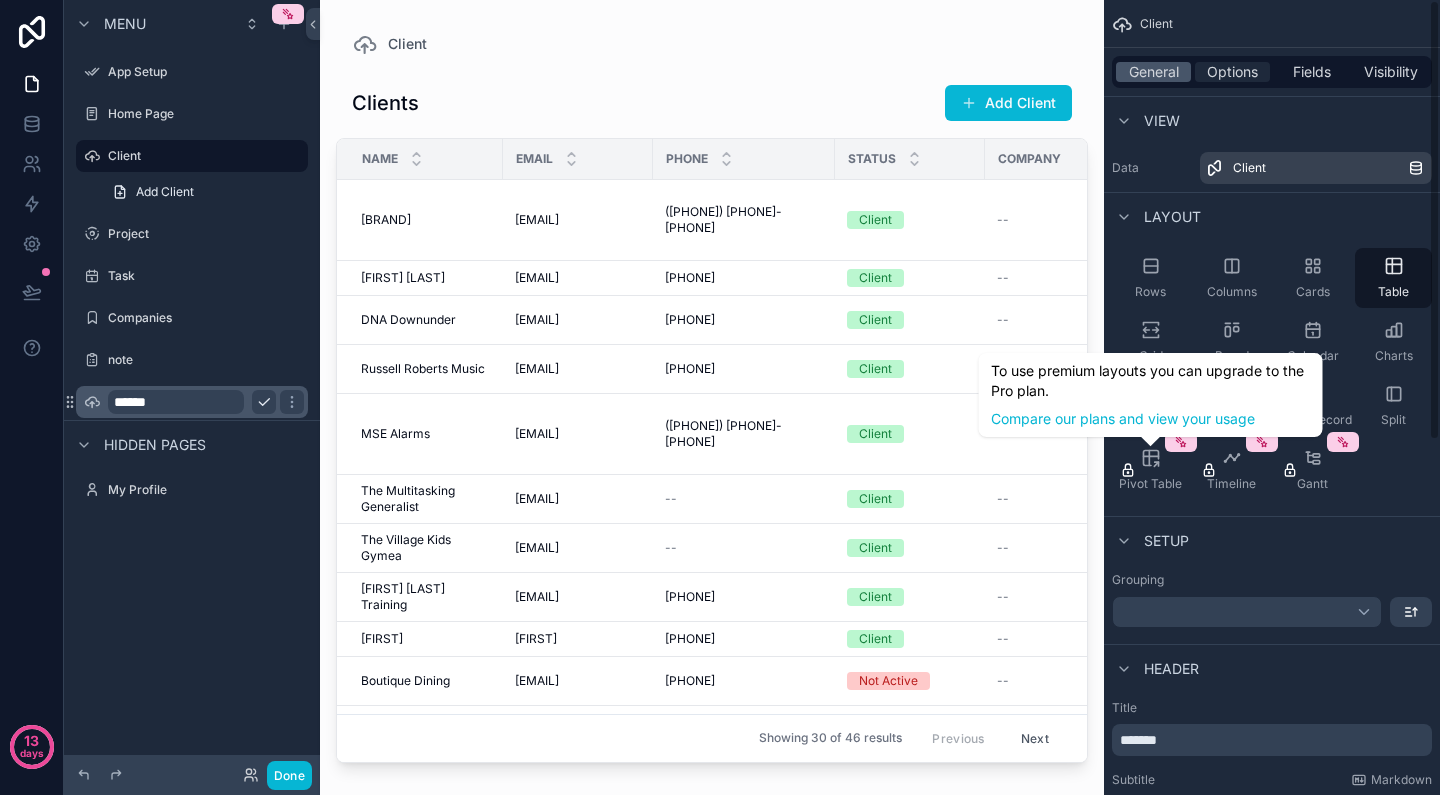 scroll, scrollTop: 0, scrollLeft: 0, axis: both 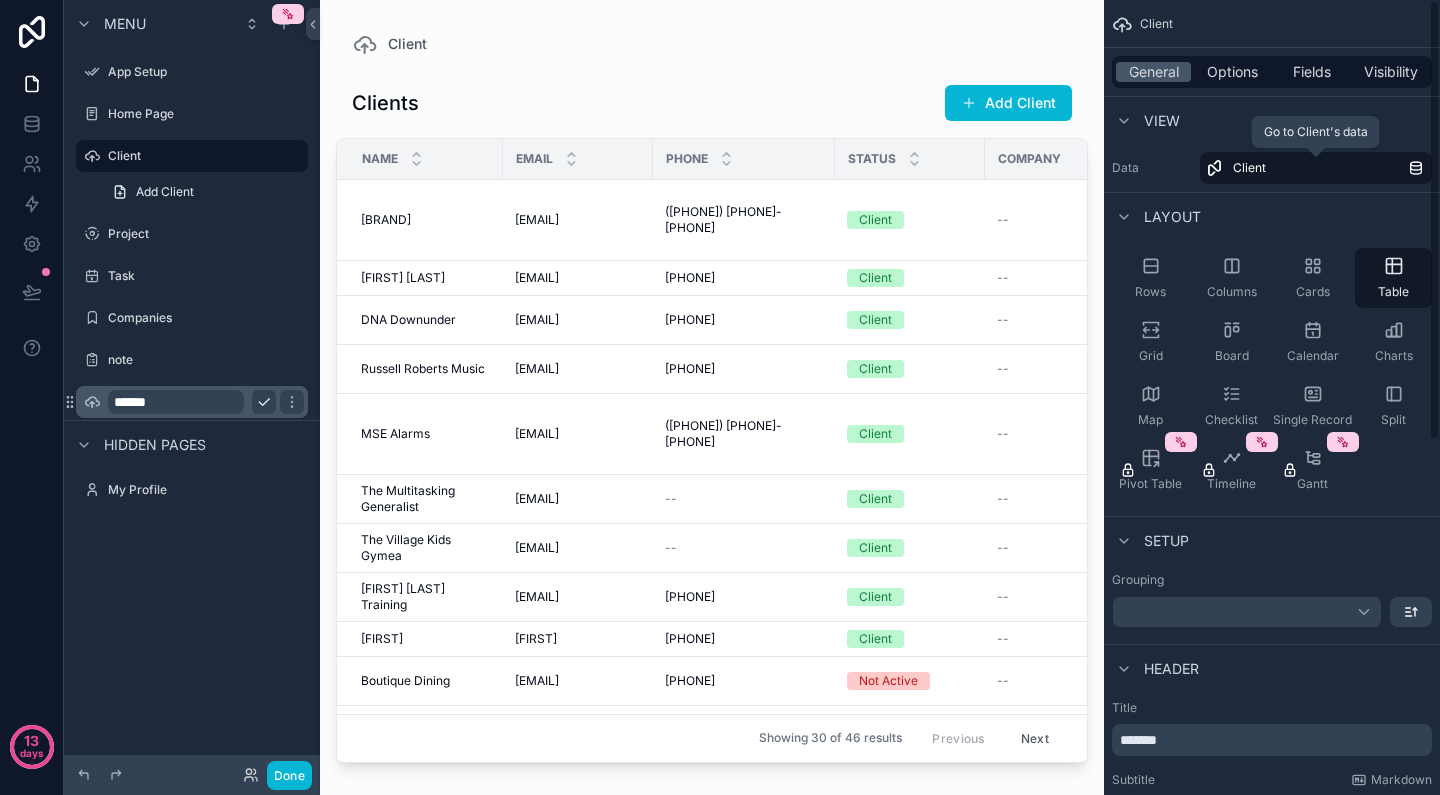 click on "Client" at bounding box center [1320, 168] 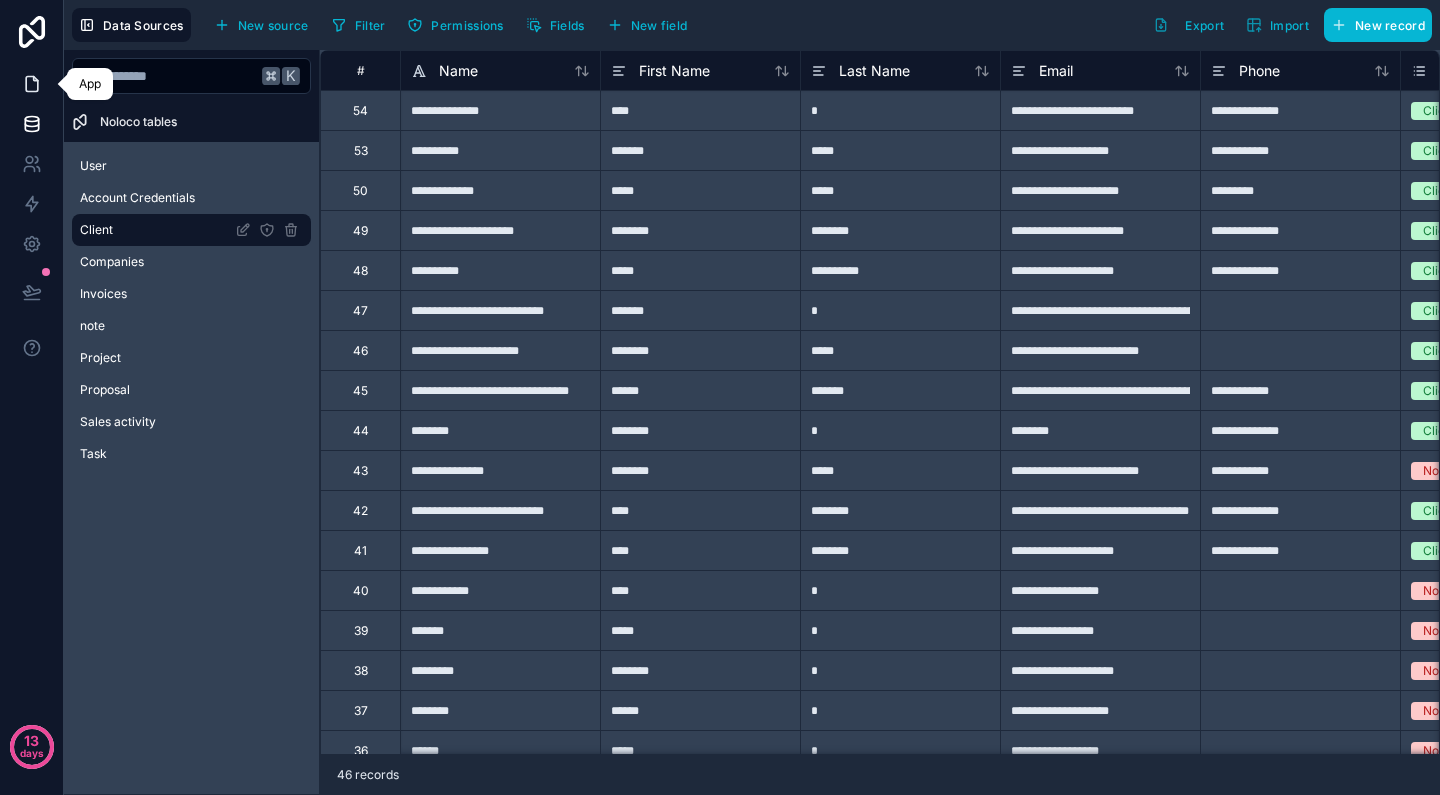 click 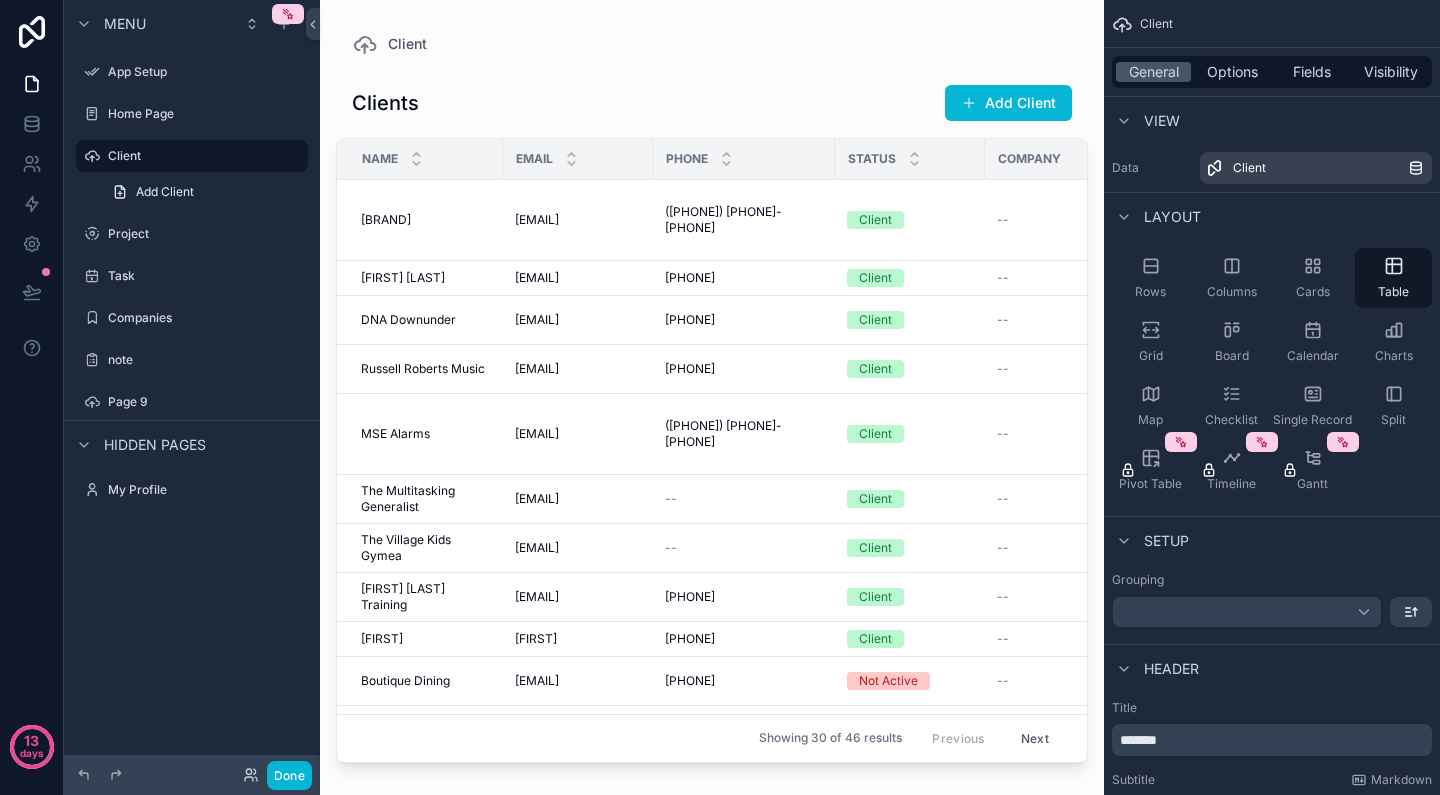 click on "Client Clients Add Client Name Email Phone Status Company Assigned User Contact source Companies collection Arcade Studios Arcade Studios [EMAIL] [EMAIL] ([PHONE]) ([PHONE]) Client -- [FIRST] [LAST] Direct ([PHONE]) [FIRST] [LAST] [FIRST] [LAST] [EMAIL] [EMAIL] [PHONE] [PHONE] Client -- [FIRST] [LAST] Airtasker -- DNA Downunder DNA Downunder [EMAIL] [EMAIL] [PHONE] [PHONE] Client -- [FIRST] [LAST] Airtasker [PHONE] Russell Roberts Music Russell Roberts Music [EMAIL] [EMAIL] ([PHONE]) ([PHONE]) Client -- [FIRST] [LAST] Airtasker ([PHONE]) MSE Alarms MSE Alarms [EMAIL] [EMAIL] ([PHONE]) ([PHONE]) Client -- [FIRST] [LAST] Airtasker ([PHONE]) The Multitasking Generalist [EMAIL] [EMAIL] -- Client -- [FIRST] [LAST]" at bounding box center [712, 419] 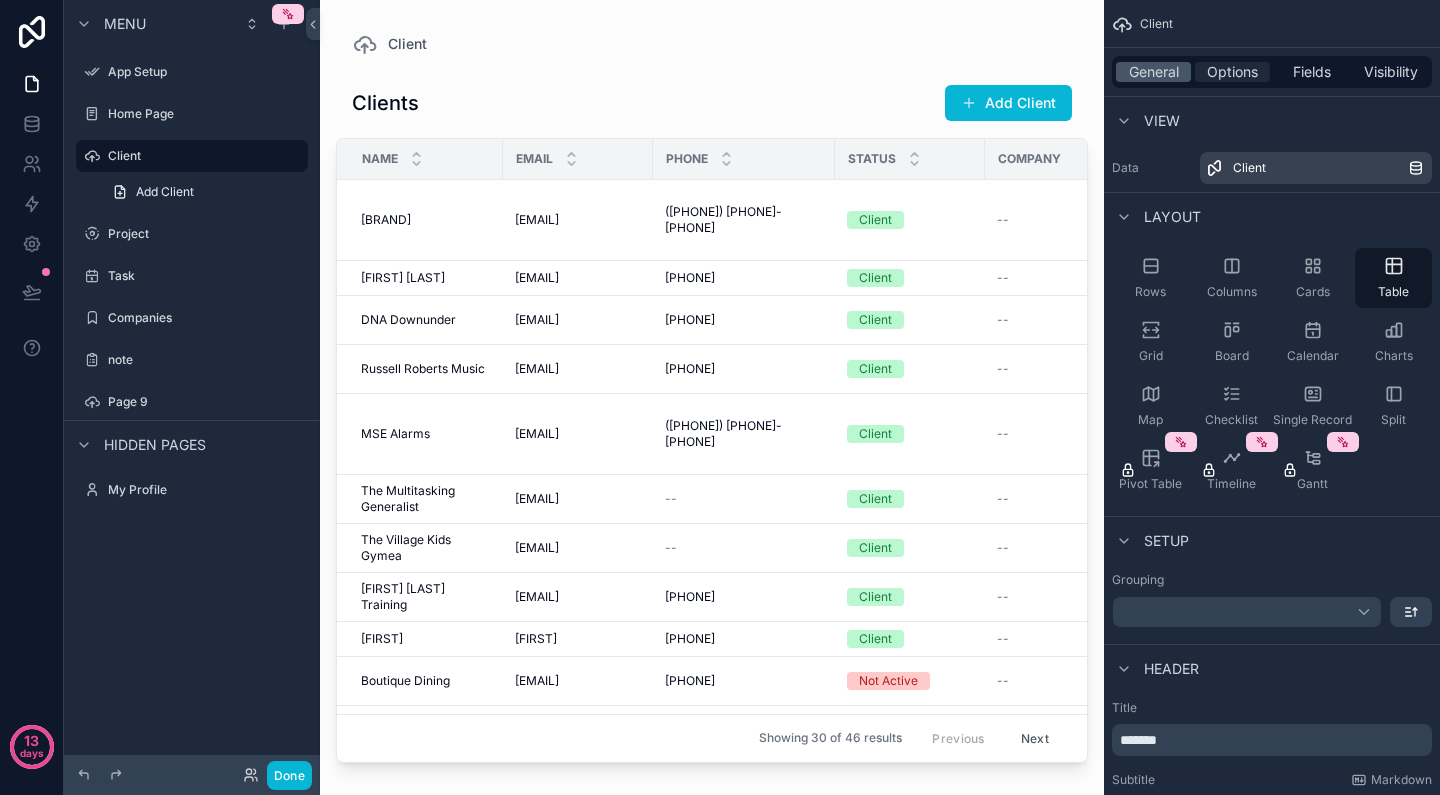 click on "Options" at bounding box center (1232, 72) 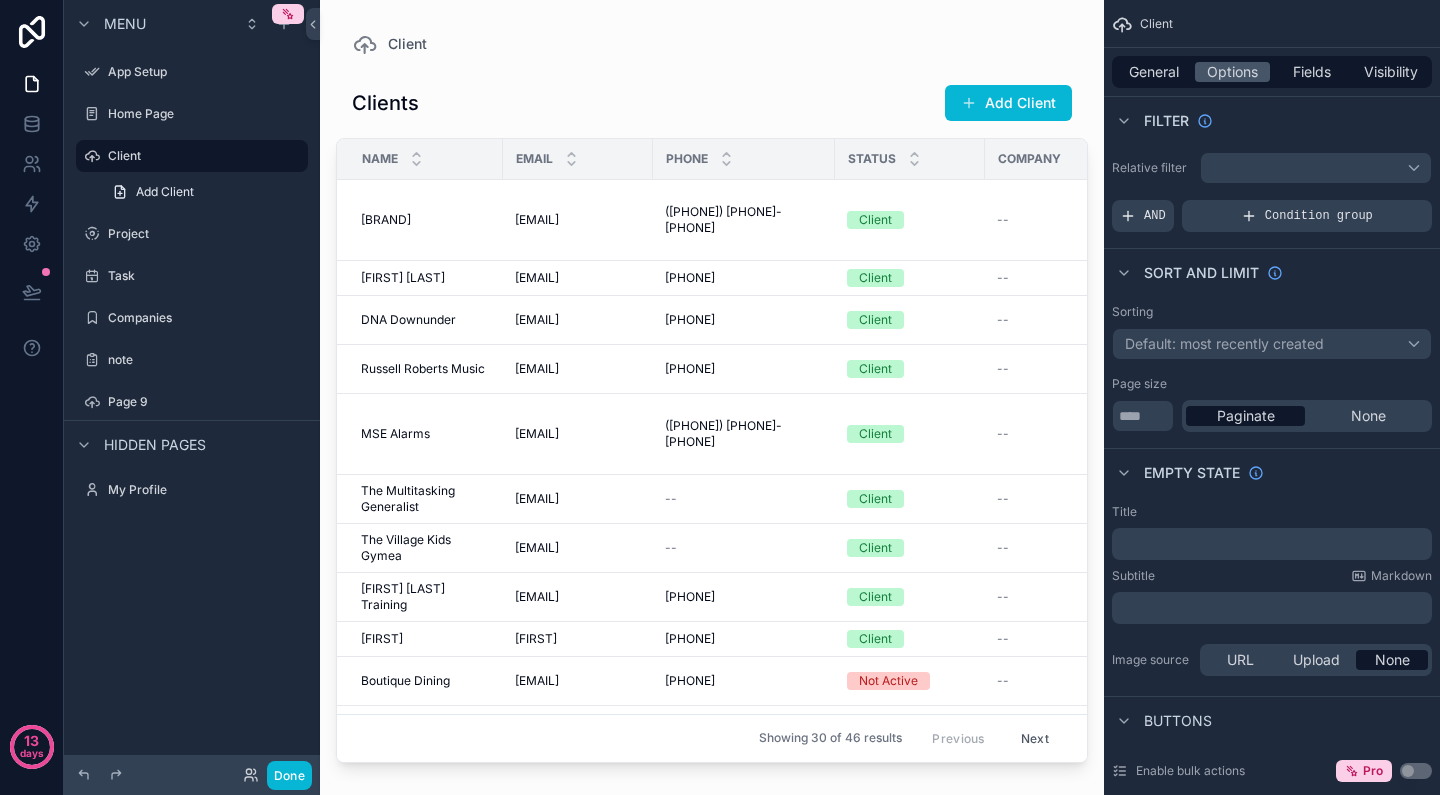 click at bounding box center (1316, 168) 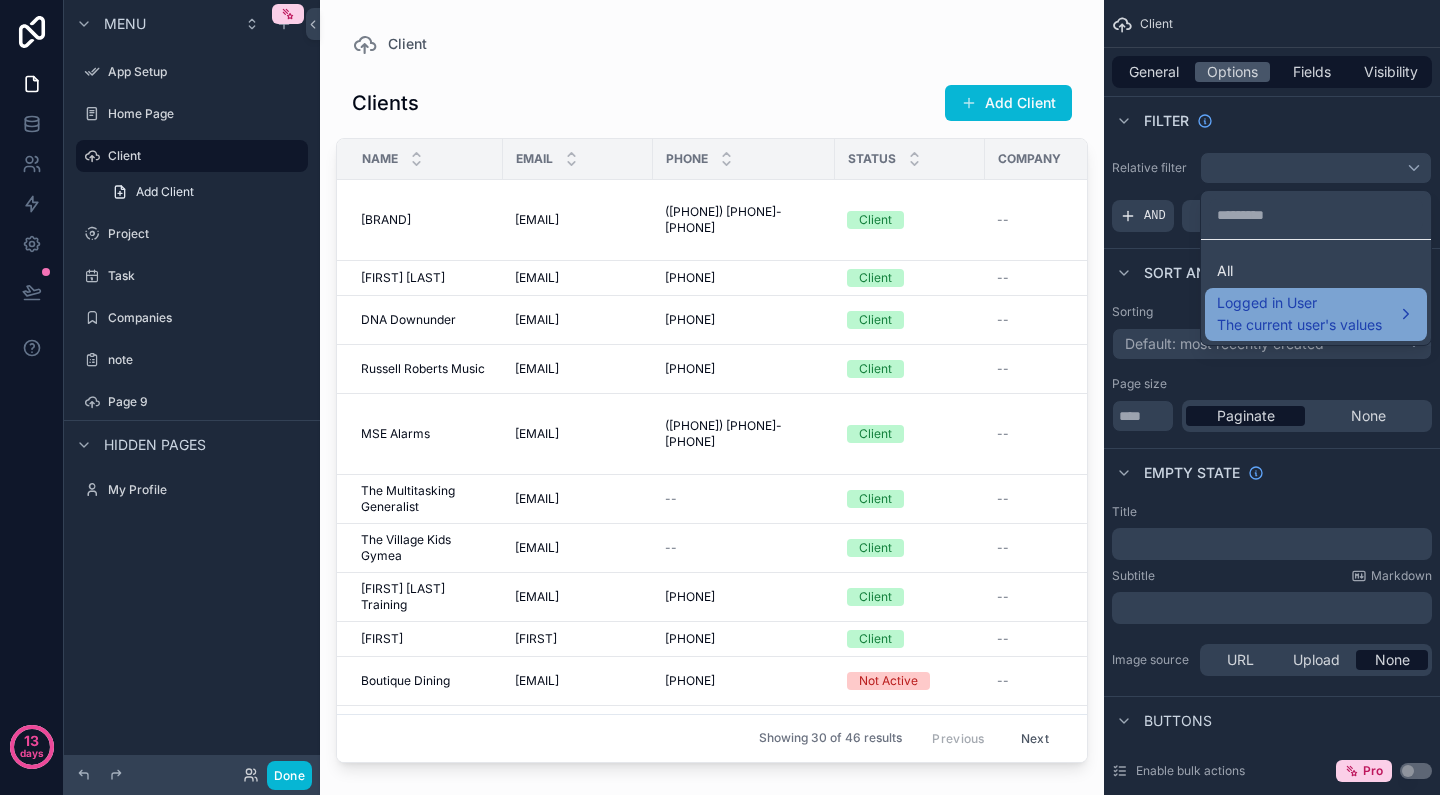 click on "The current user's values" at bounding box center (1299, 325) 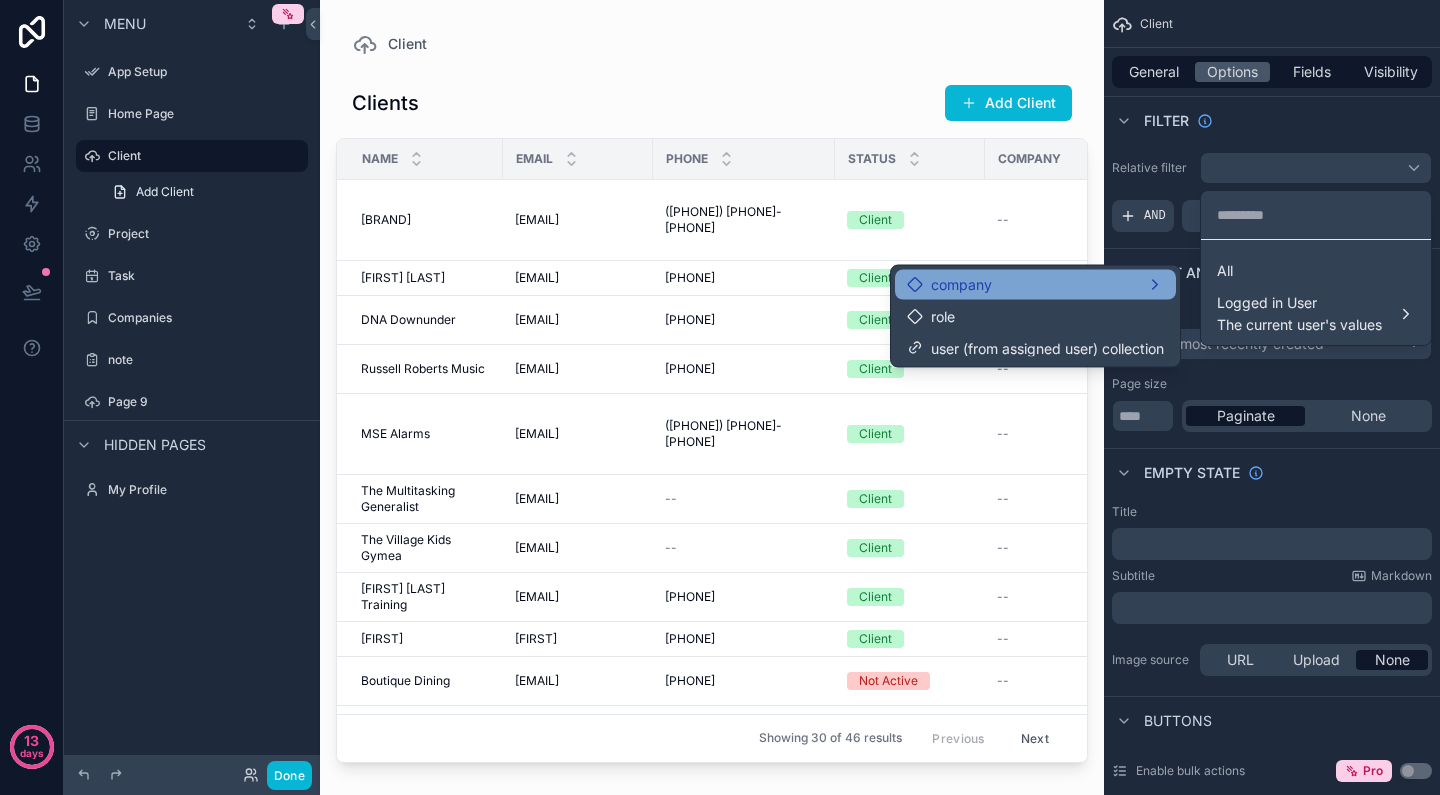 click on "company" at bounding box center (1035, 285) 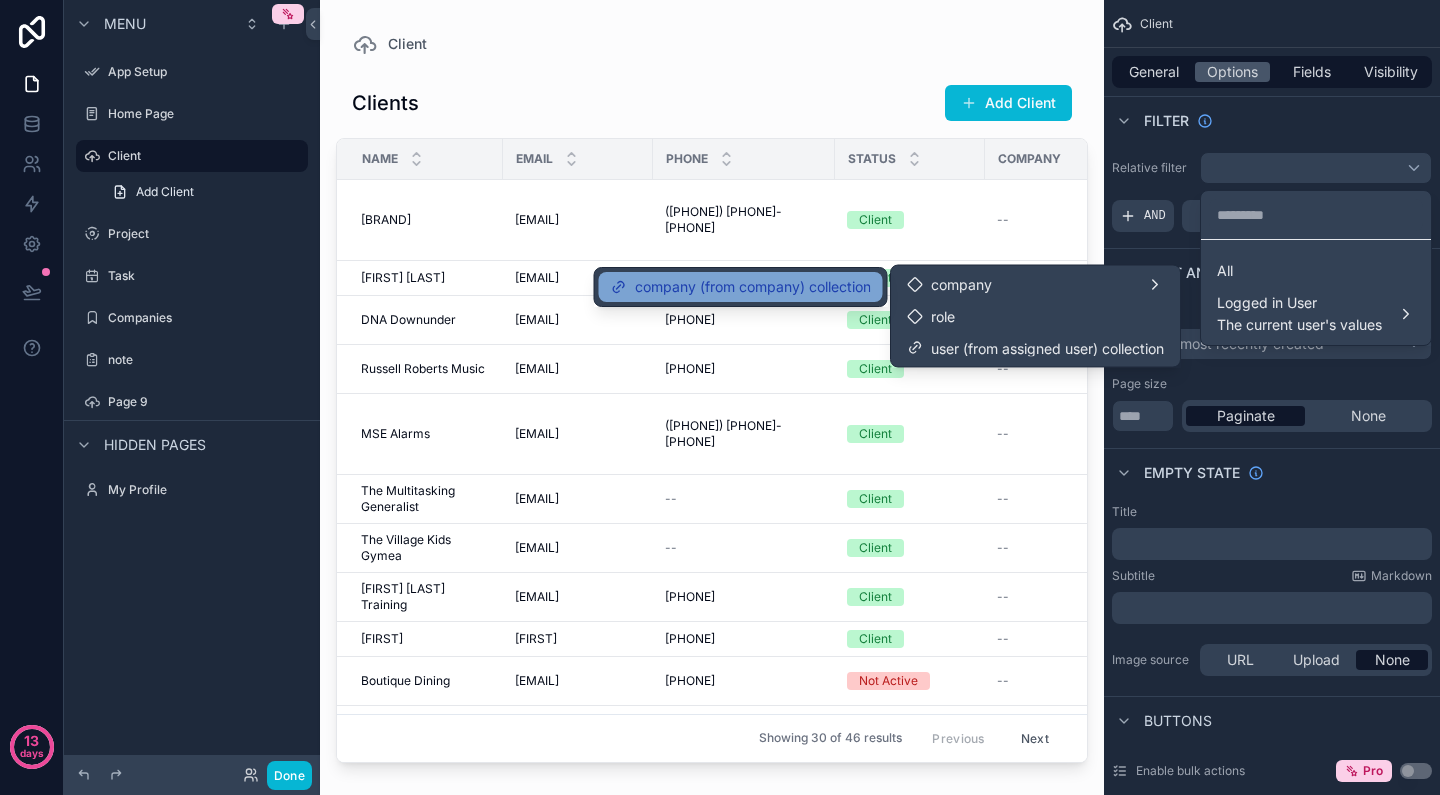 click on "company (from company) collection" at bounding box center (753, 287) 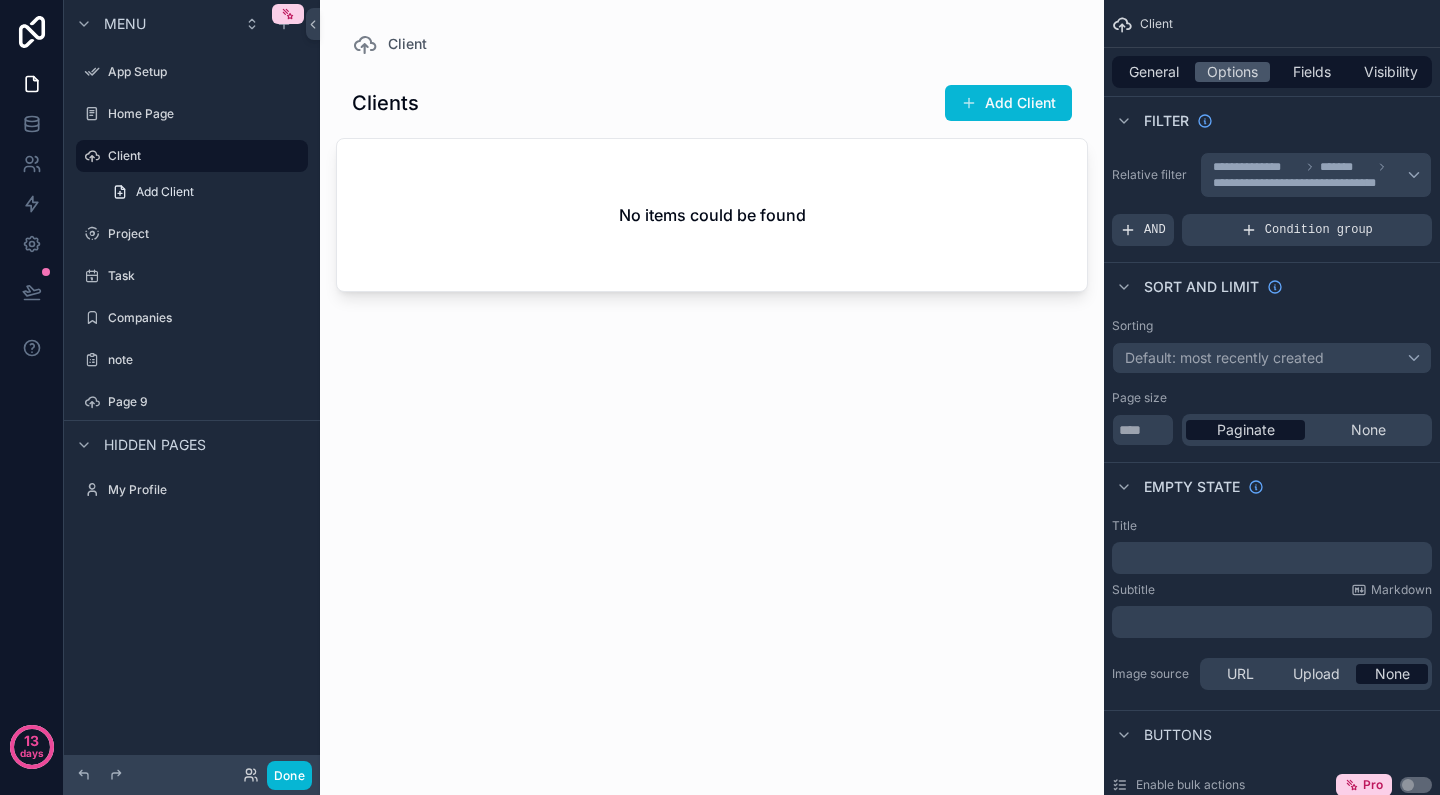 click on "Clients Add Client" at bounding box center [712, 103] 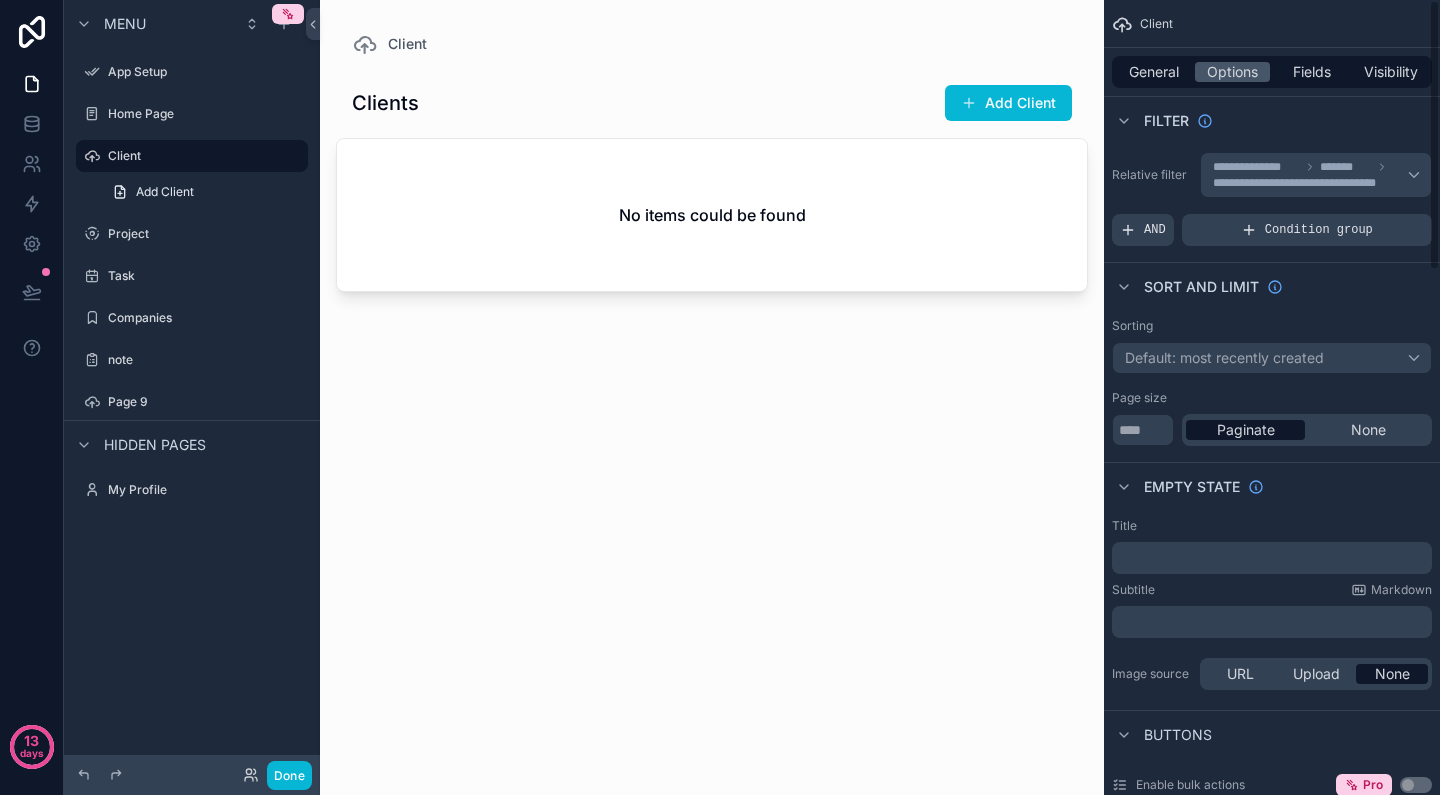 click on "**********" at bounding box center (1310, 183) 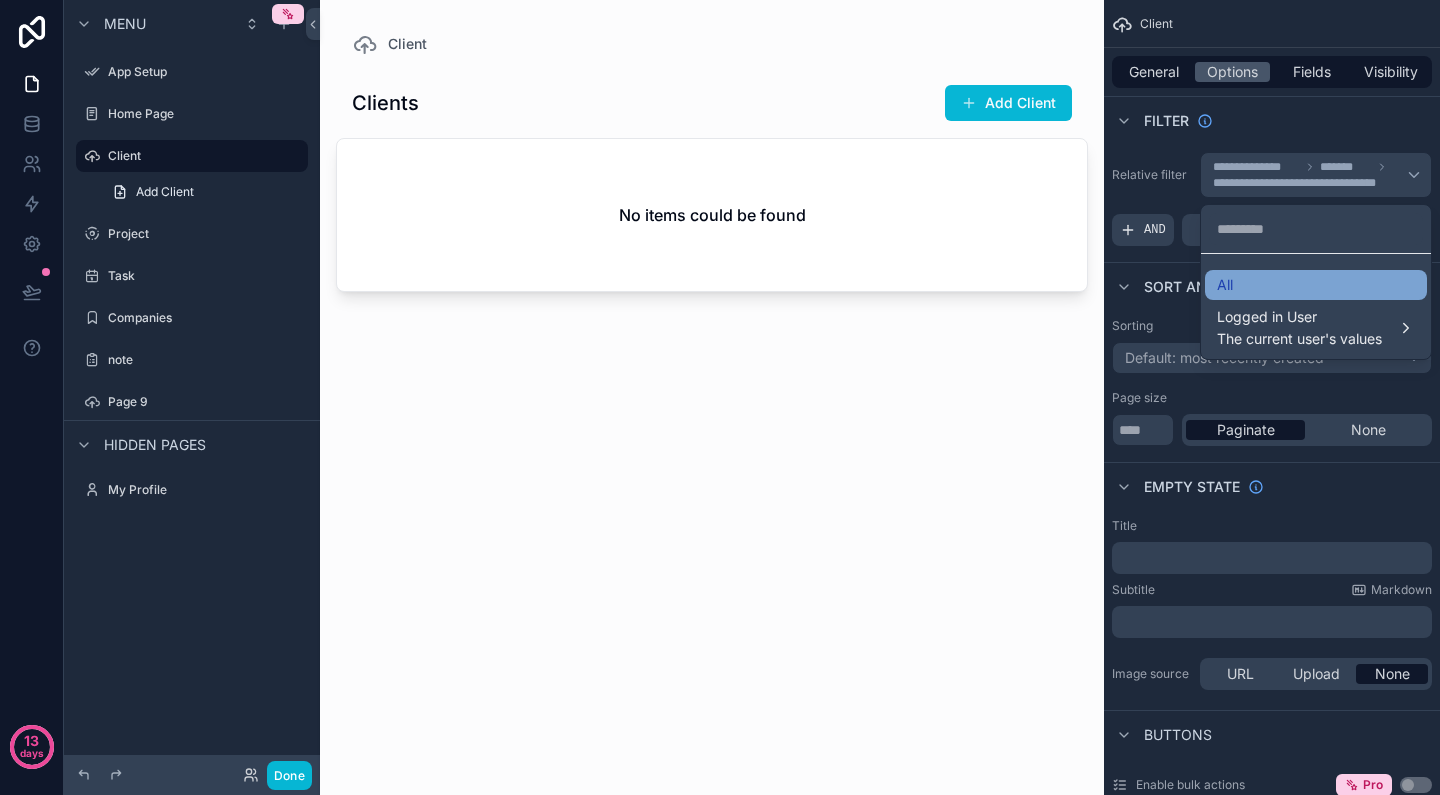 click on "All" at bounding box center (1316, 285) 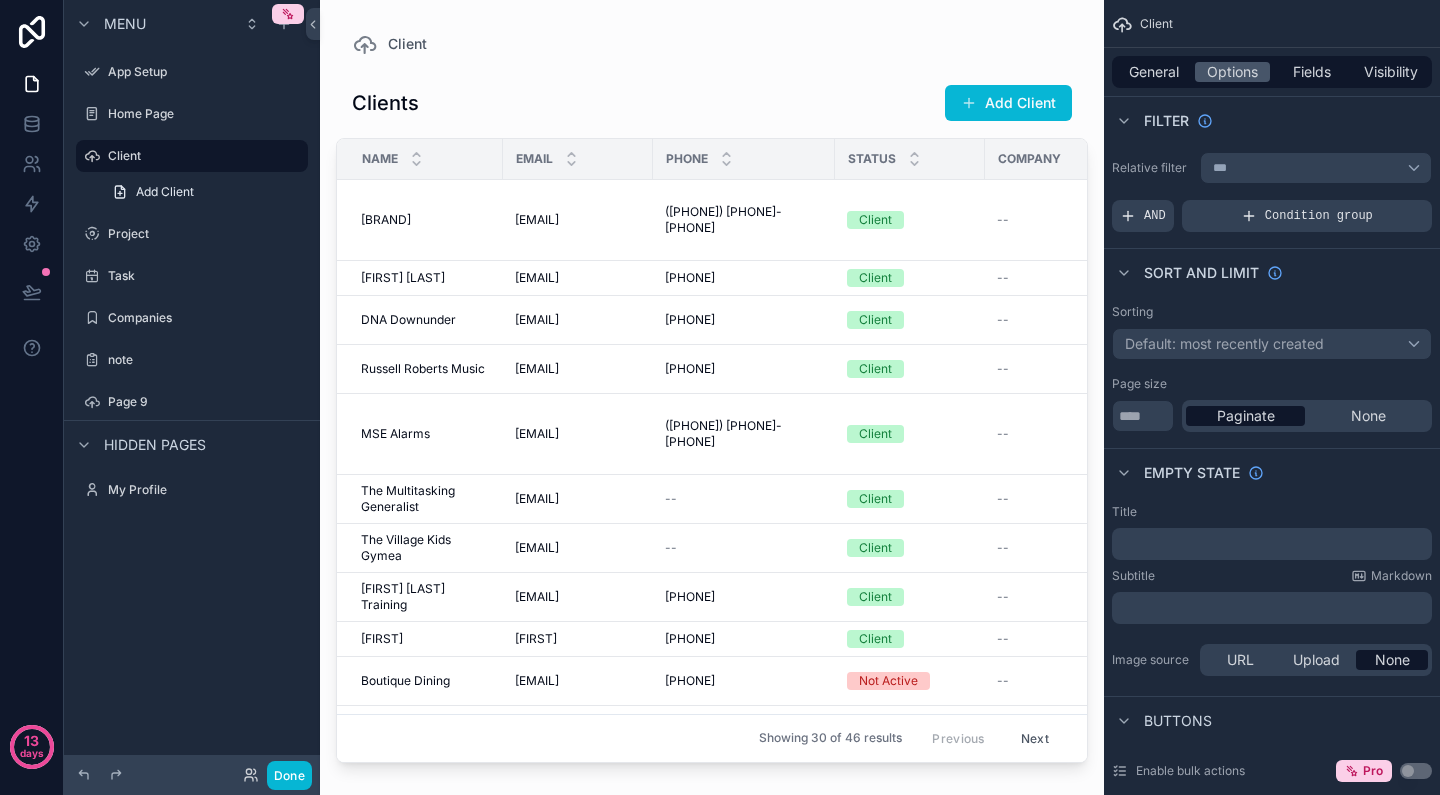 click on "Clients Add Client" at bounding box center [712, 103] 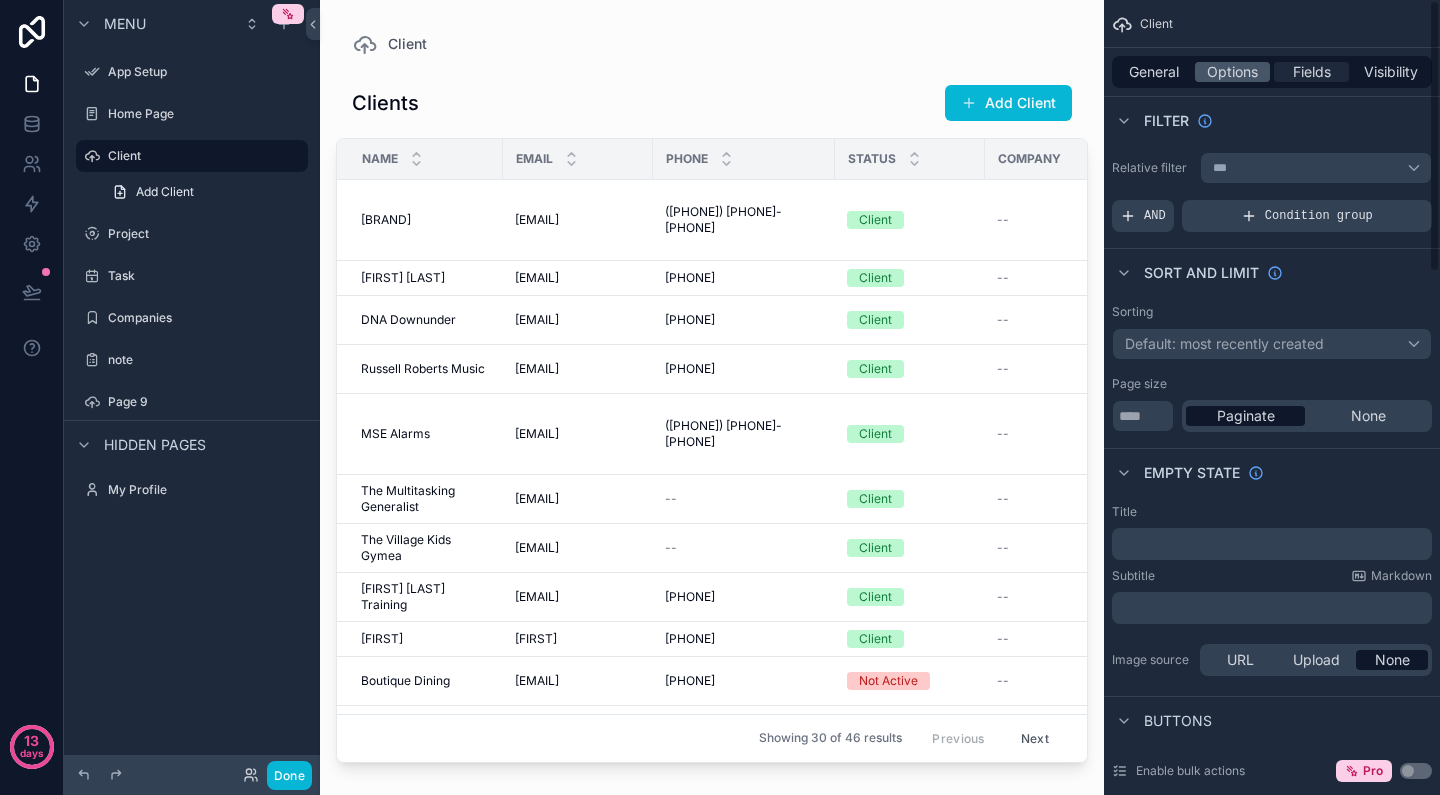 click on "Fields" at bounding box center (1312, 72) 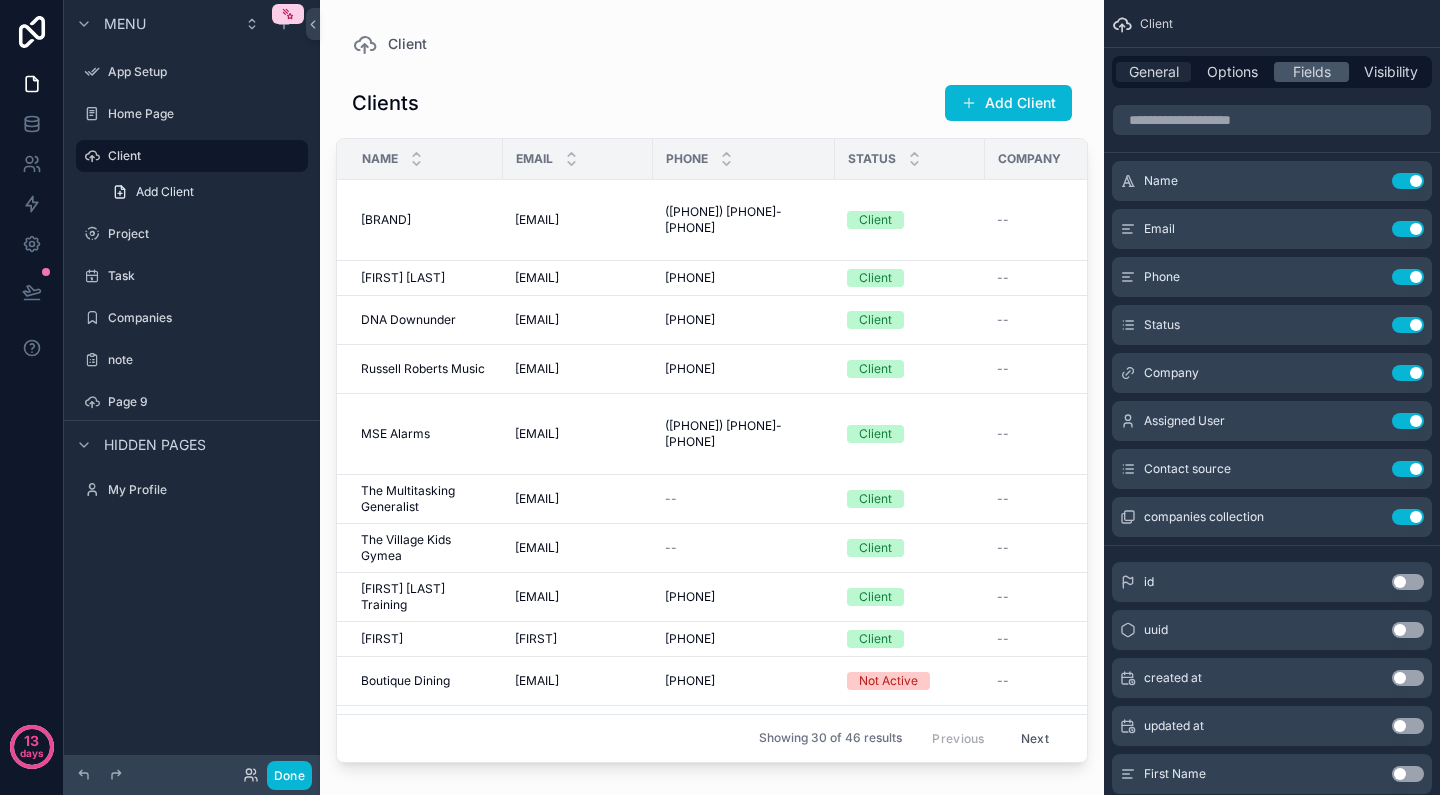 click on "General" at bounding box center [1154, 72] 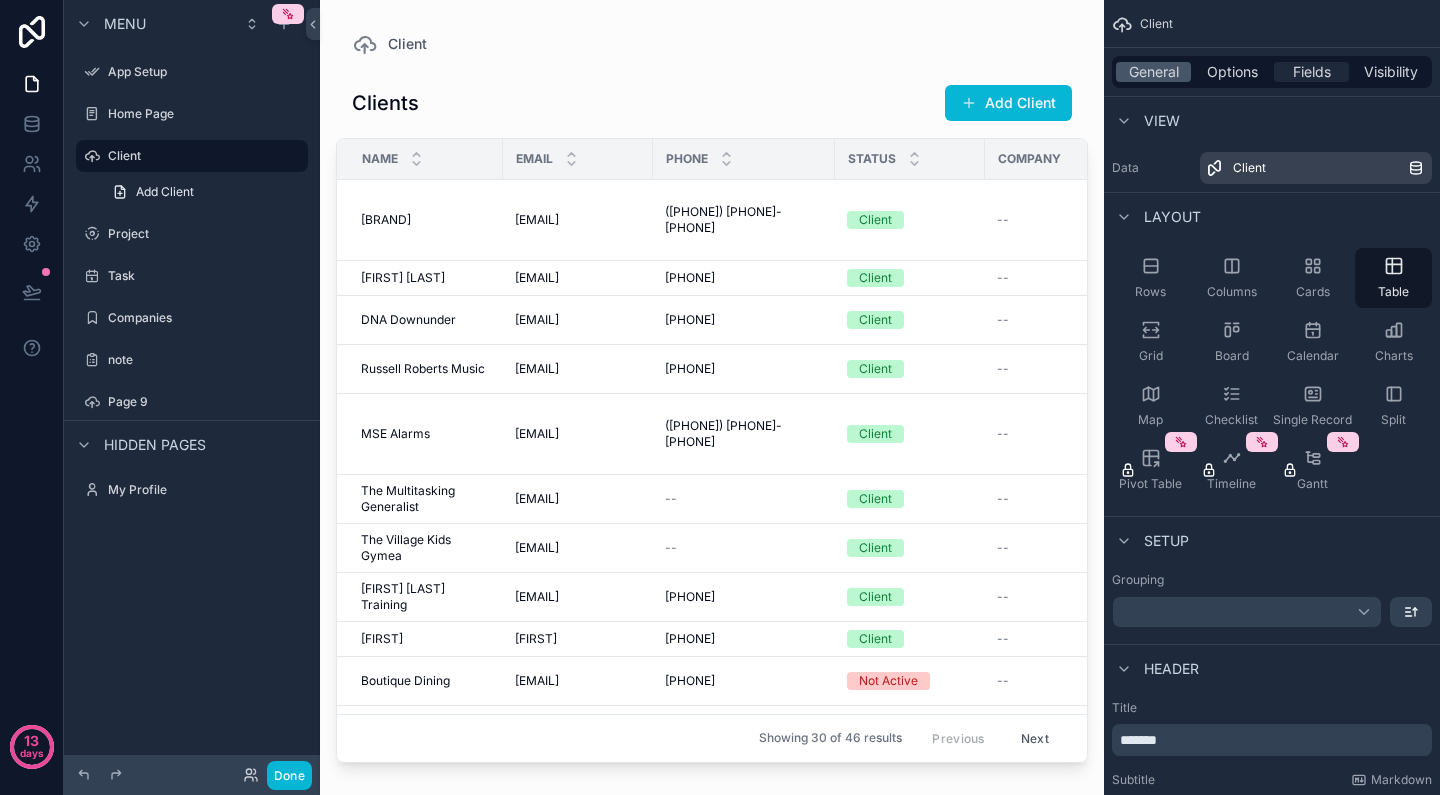 click on "Fields" at bounding box center (1312, 72) 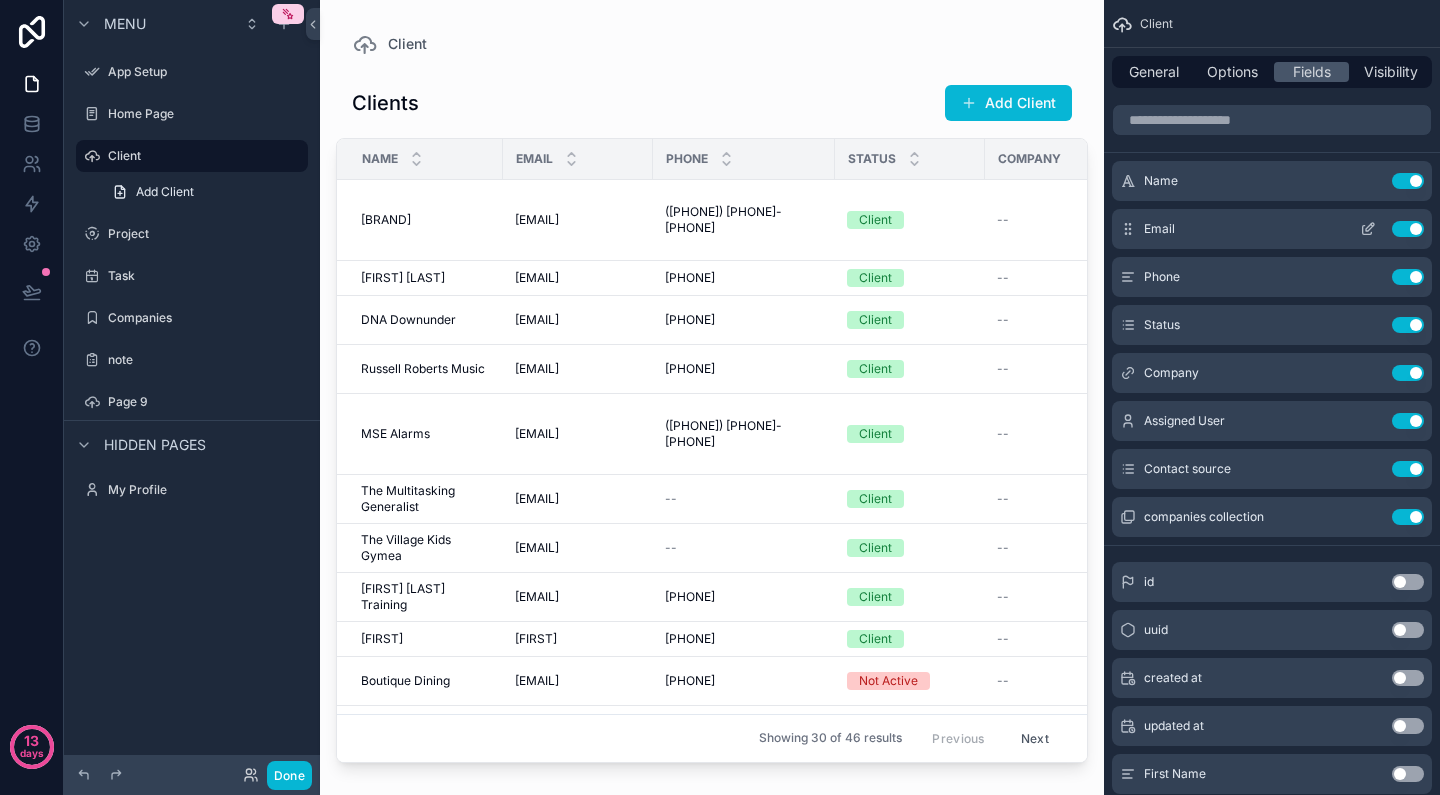 click on "Use setting" at bounding box center (1408, 229) 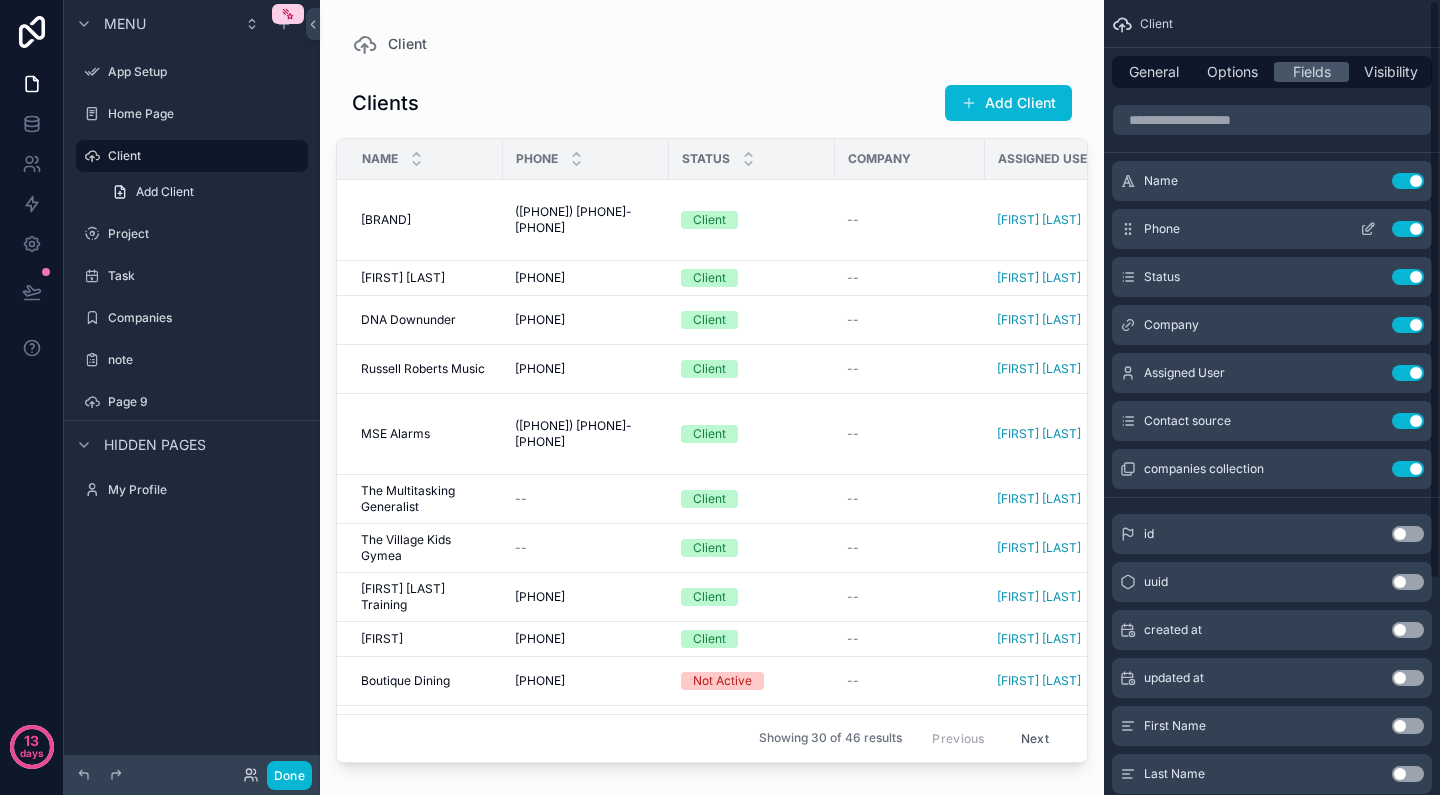 click on "Use setting" at bounding box center [1408, 229] 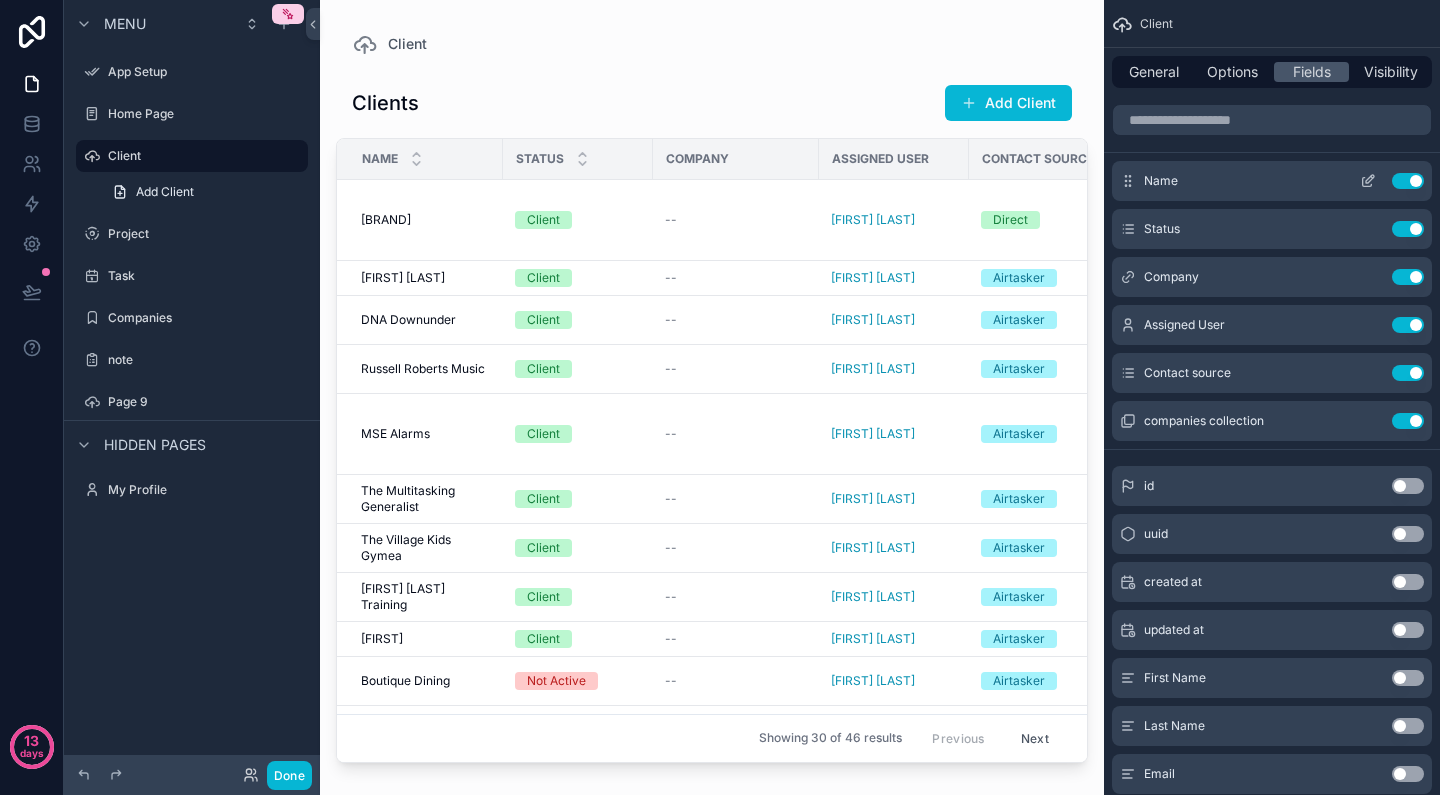 click 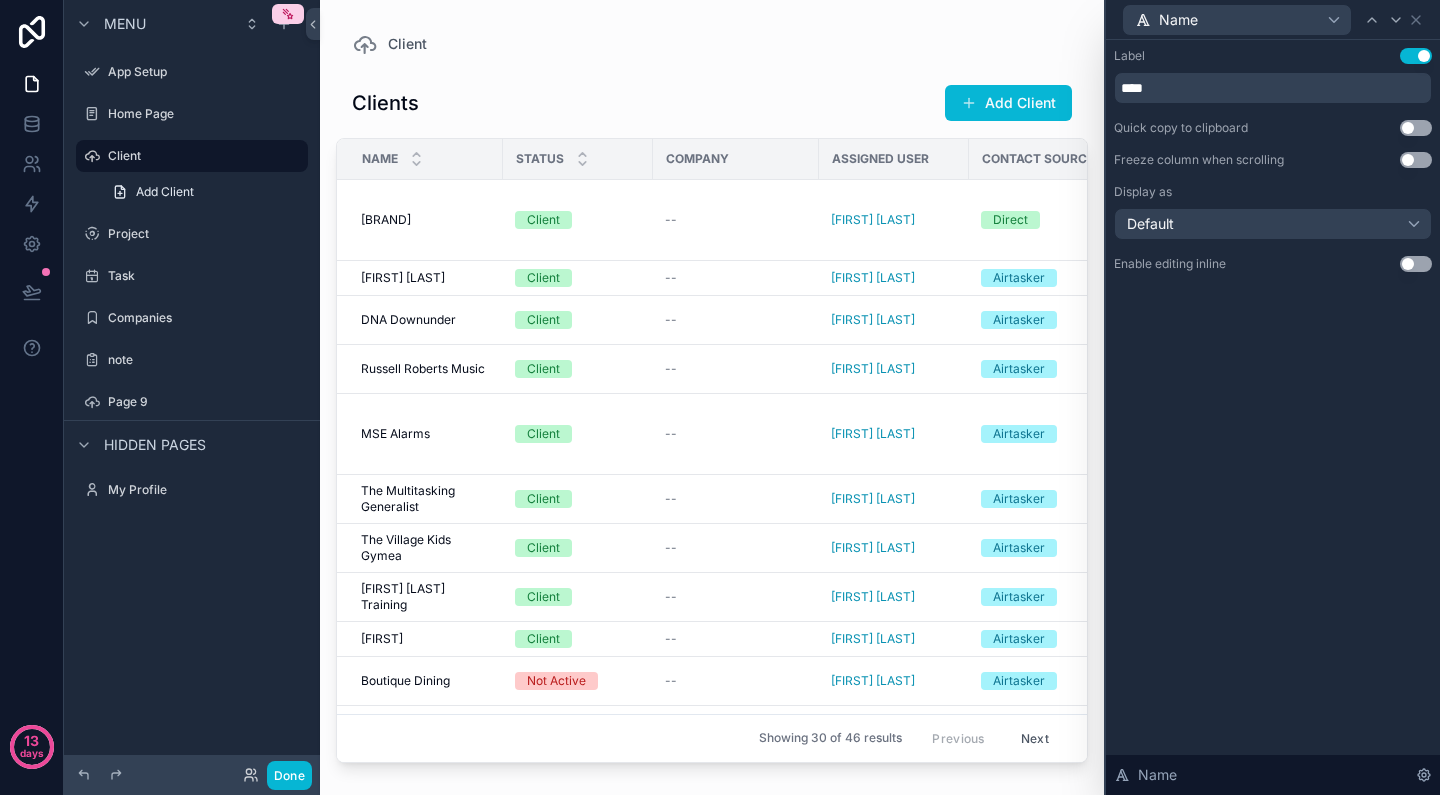 click on "Use setting" at bounding box center [1416, 56] 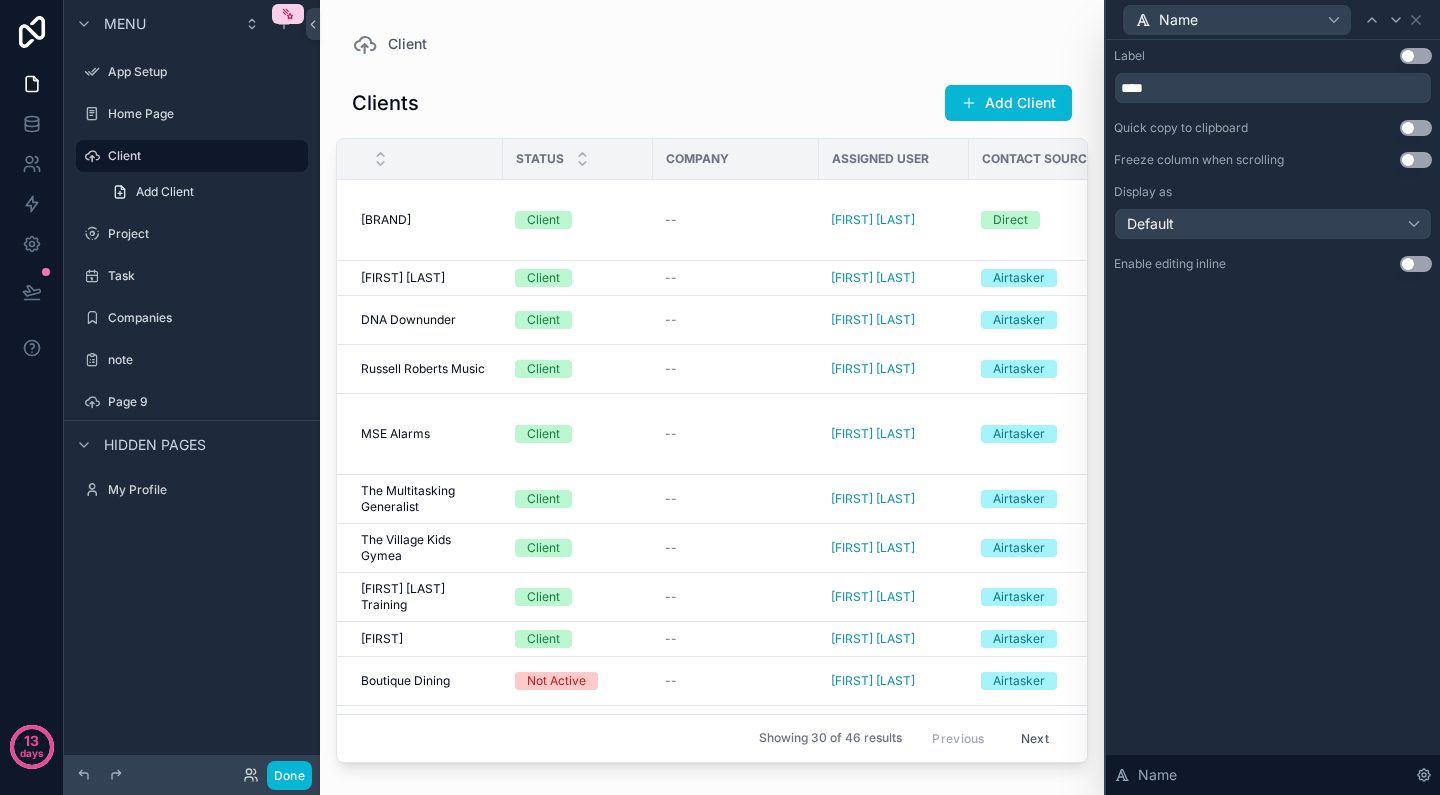 click on "Use setting" at bounding box center (1416, 56) 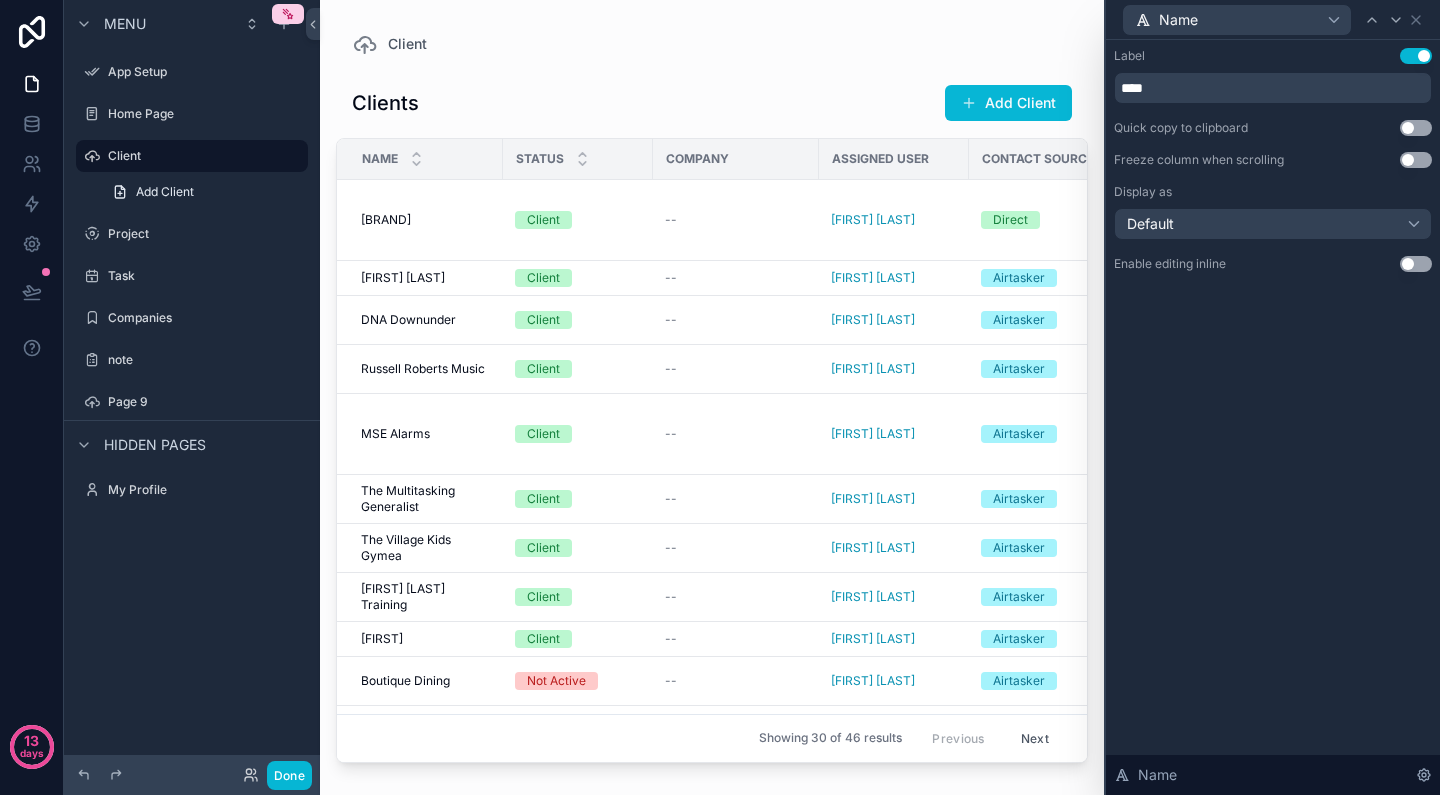 click on "Client" at bounding box center (712, 44) 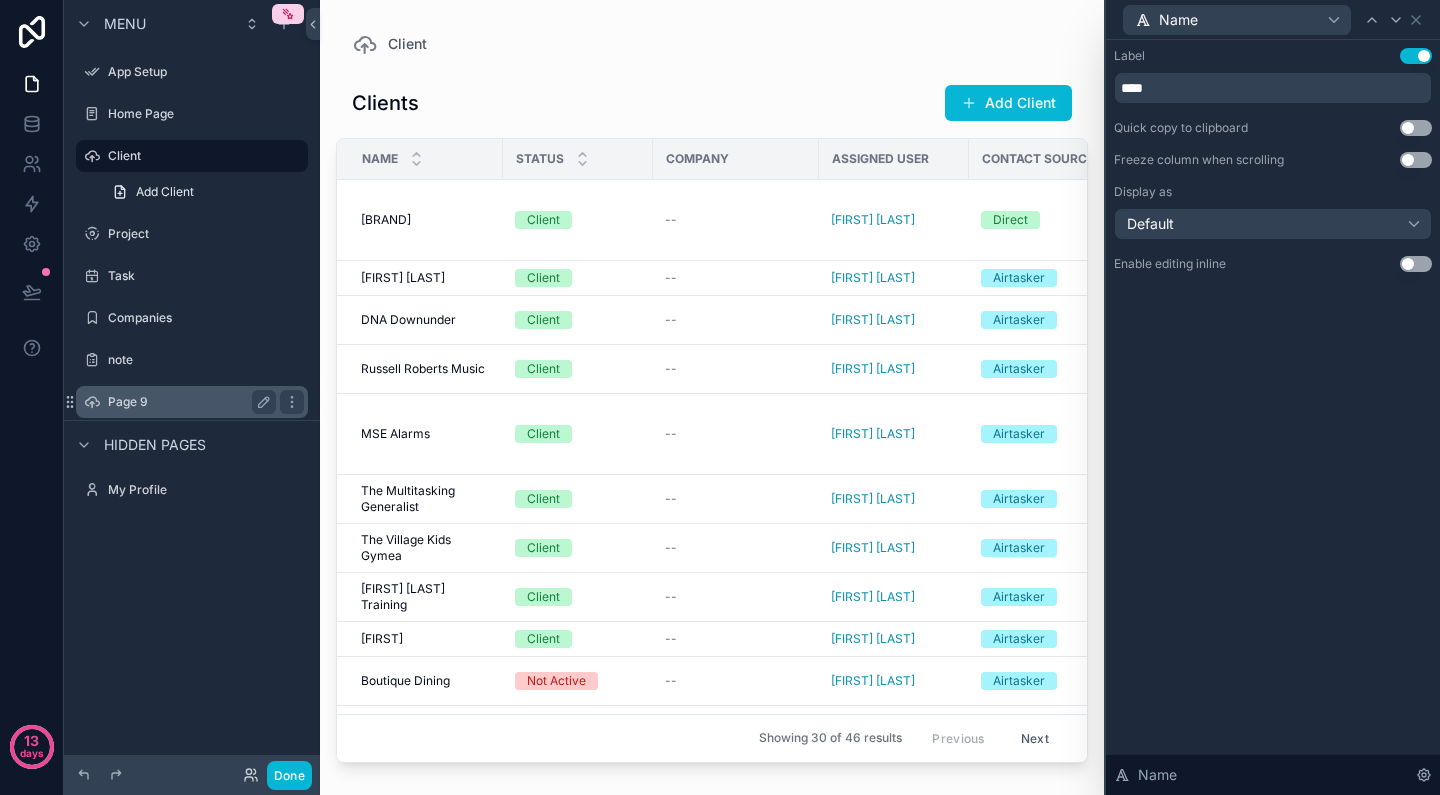 click on "Page 9" at bounding box center (188, 402) 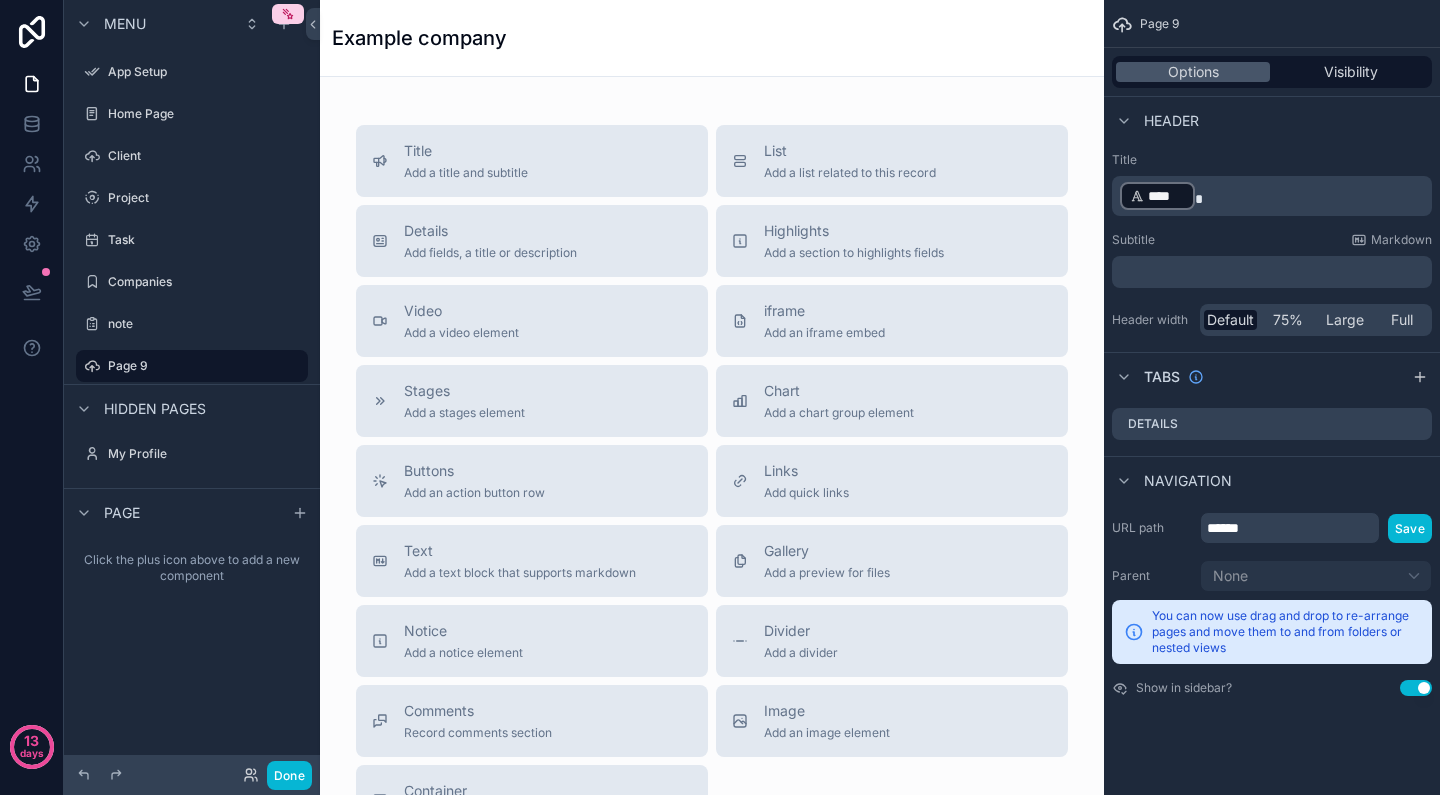 click on "Title Add a title and subtitle List Add a list related to this record Details Add fields, a title or description Highlights Add a section to highlights fields Video Add a video element iframe Add an iframe embed Stages Add a stages element Chart Add a chart group element Buttons Add an action button row Links Add quick links Text Add a text block that supports markdown Gallery Add a preview for files Notice Add a notice element Divider Add a divider Comments Record comments section Image Add an image element Container Add a container to group multiple sections together" at bounding box center [712, 537] 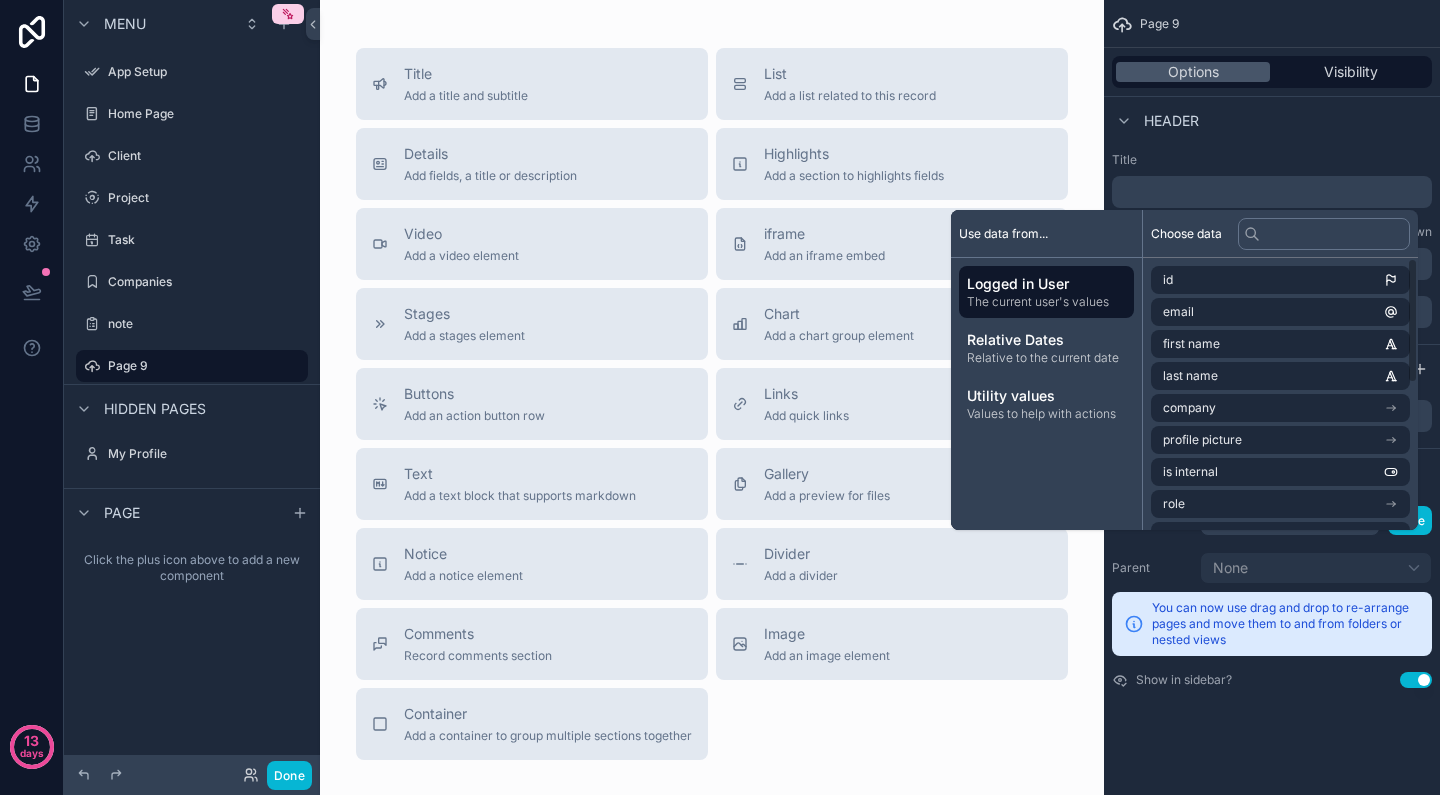 click on "Header" at bounding box center (1272, 120) 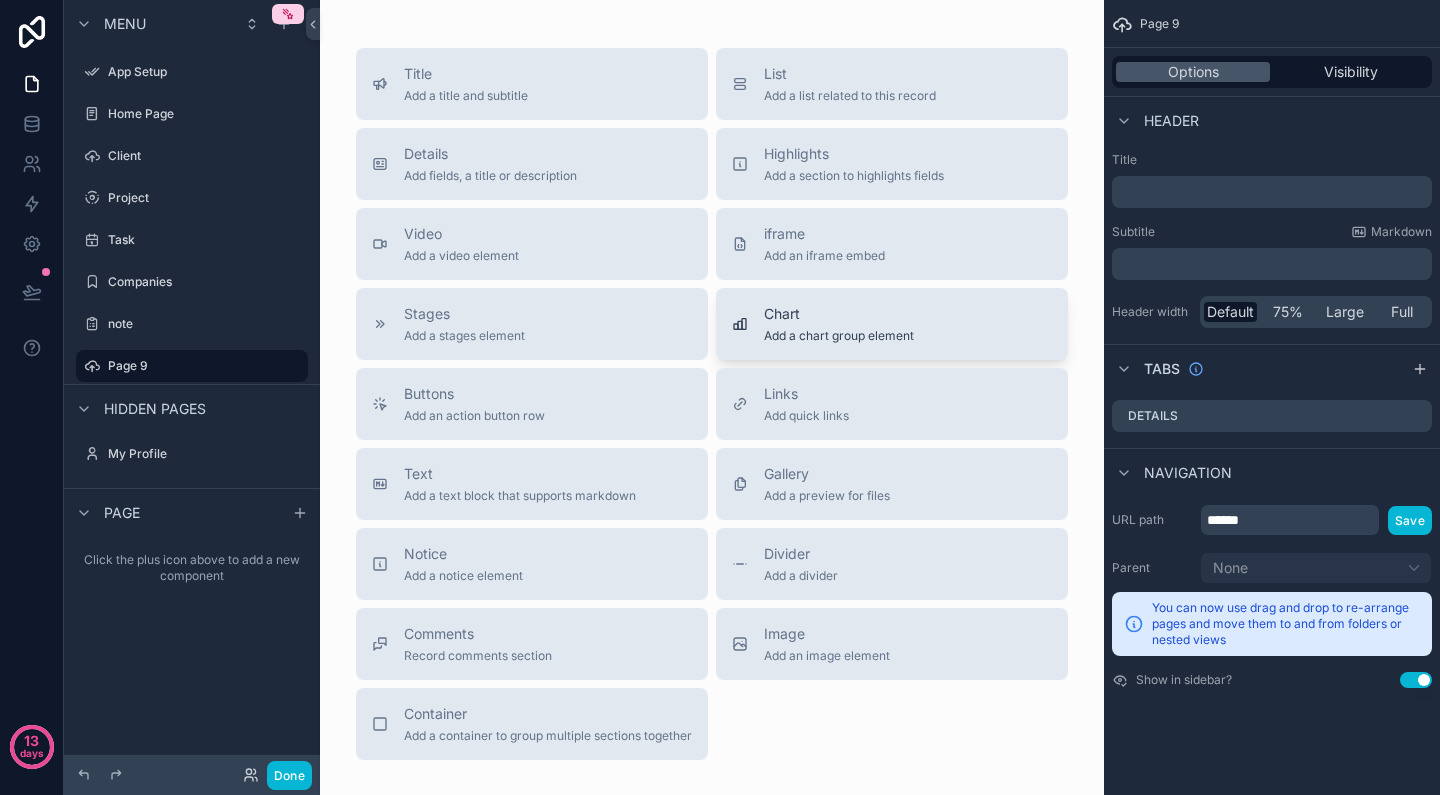 scroll, scrollTop: 0, scrollLeft: 0, axis: both 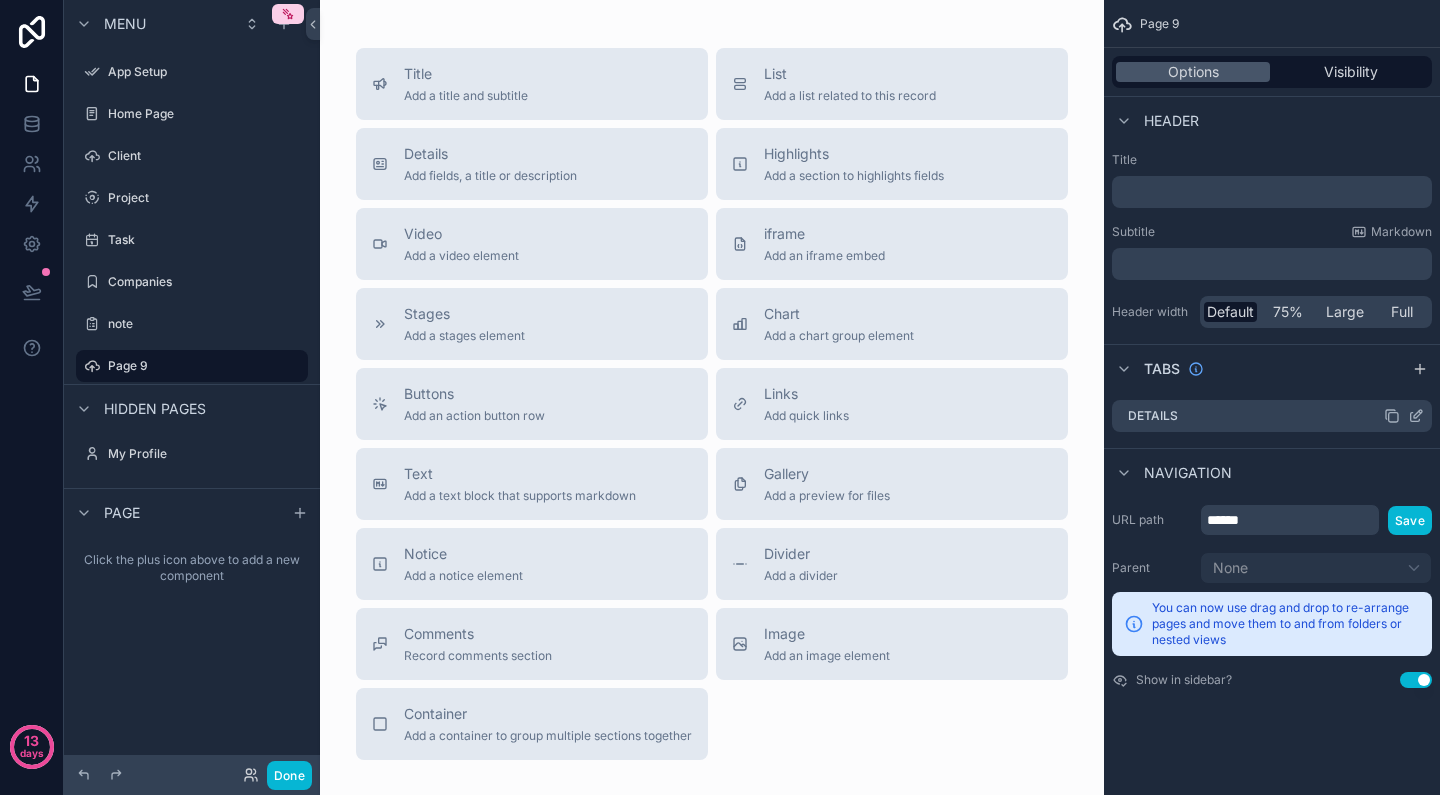 click 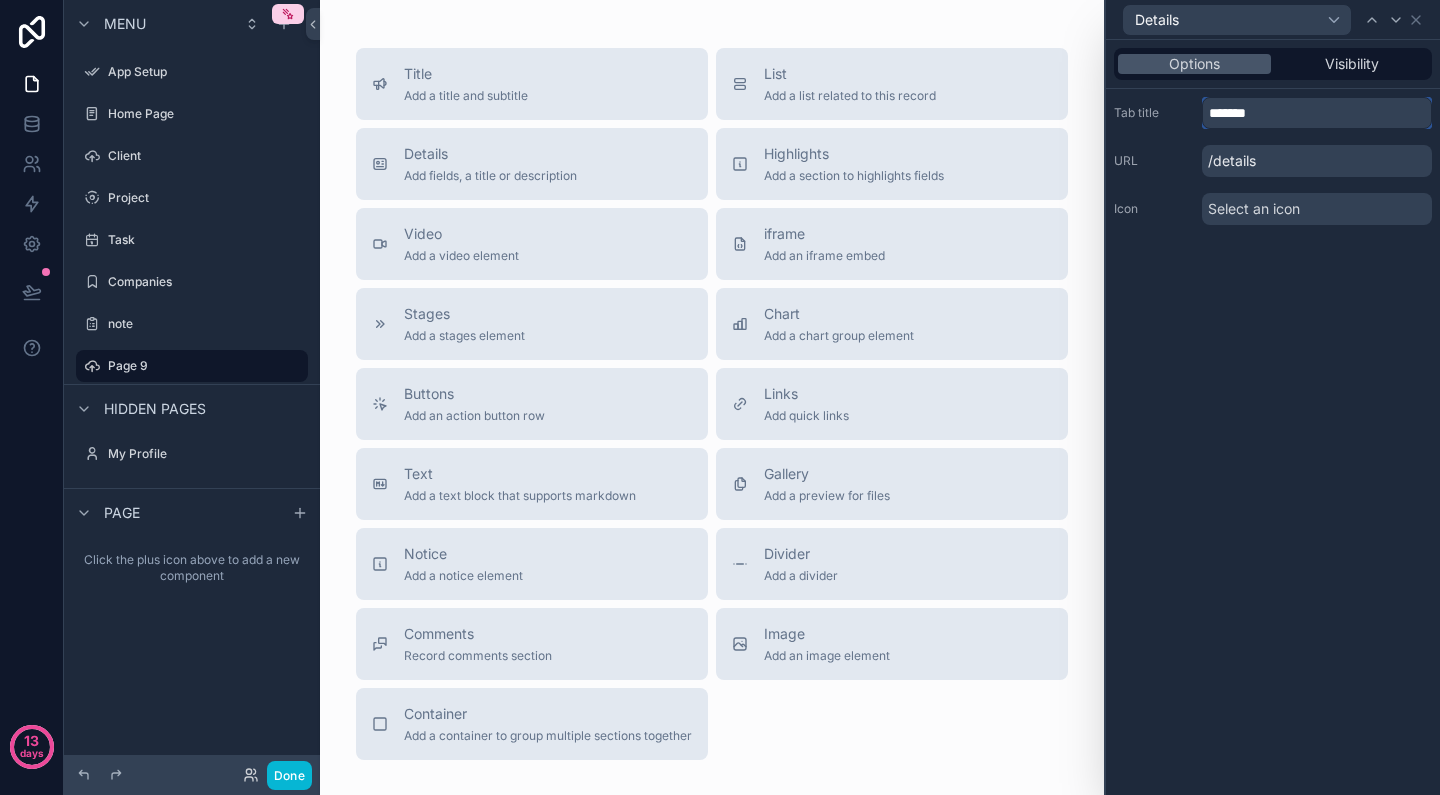click on "*******" at bounding box center [1317, 113] 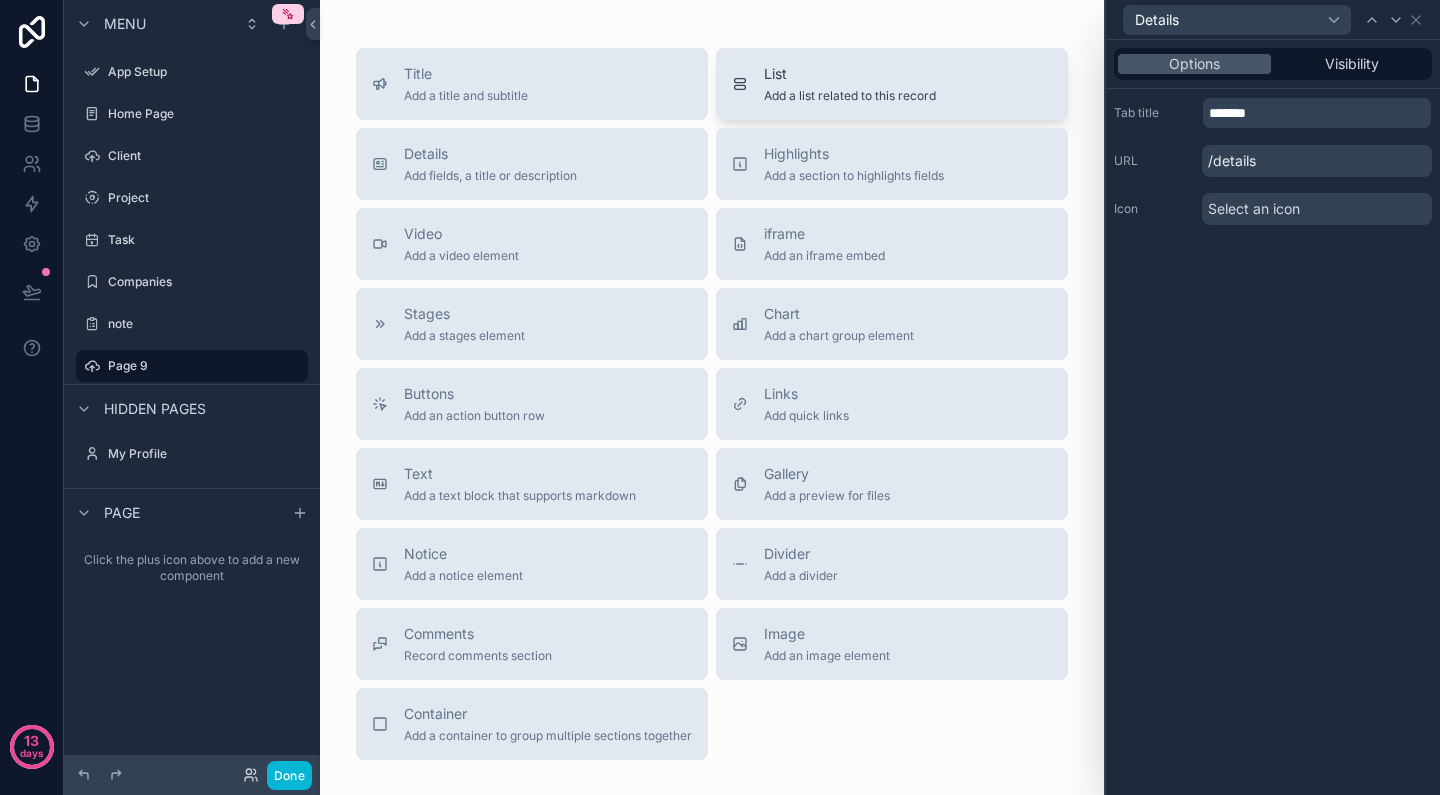 click on "List Add a list related to this record" at bounding box center (892, 84) 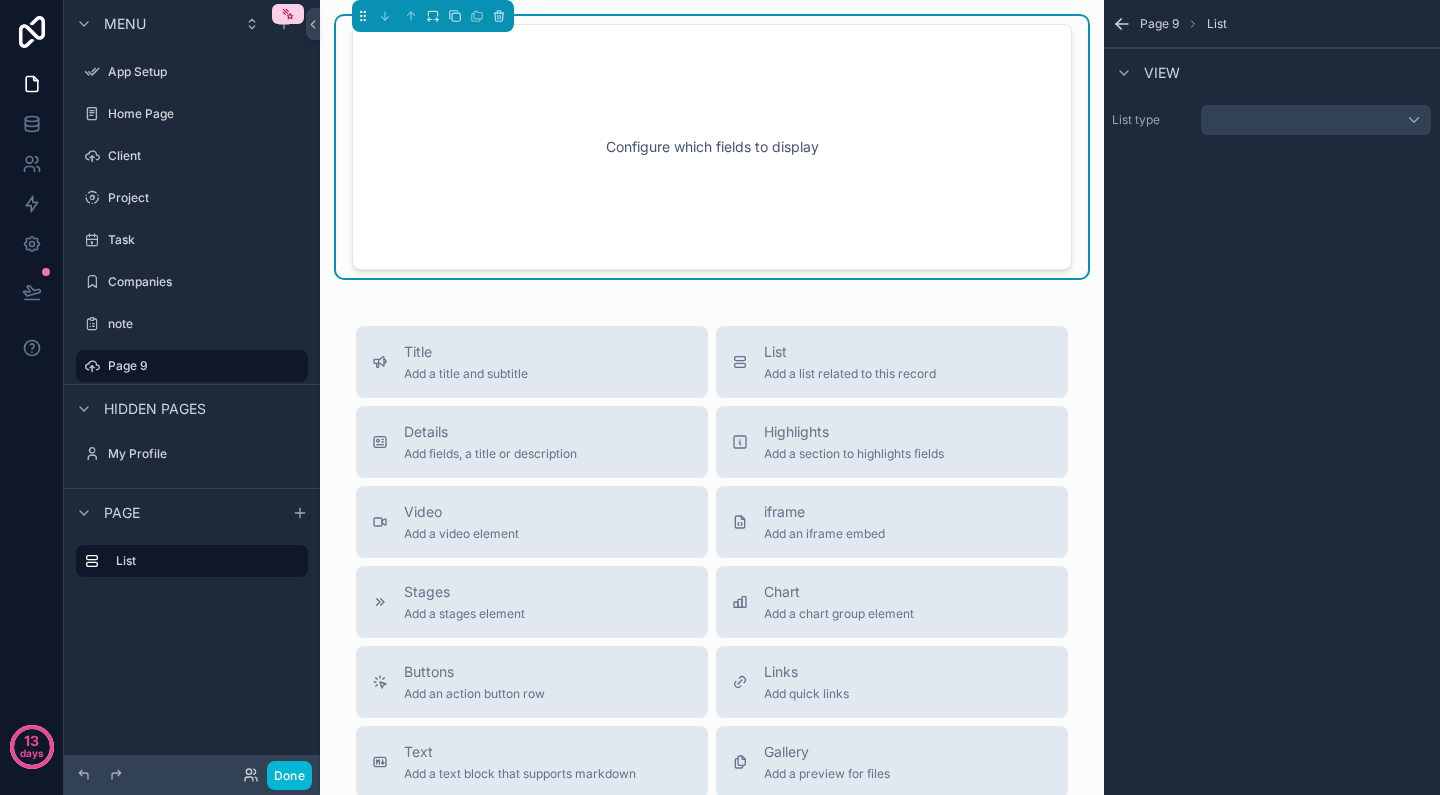 scroll, scrollTop: 0, scrollLeft: 0, axis: both 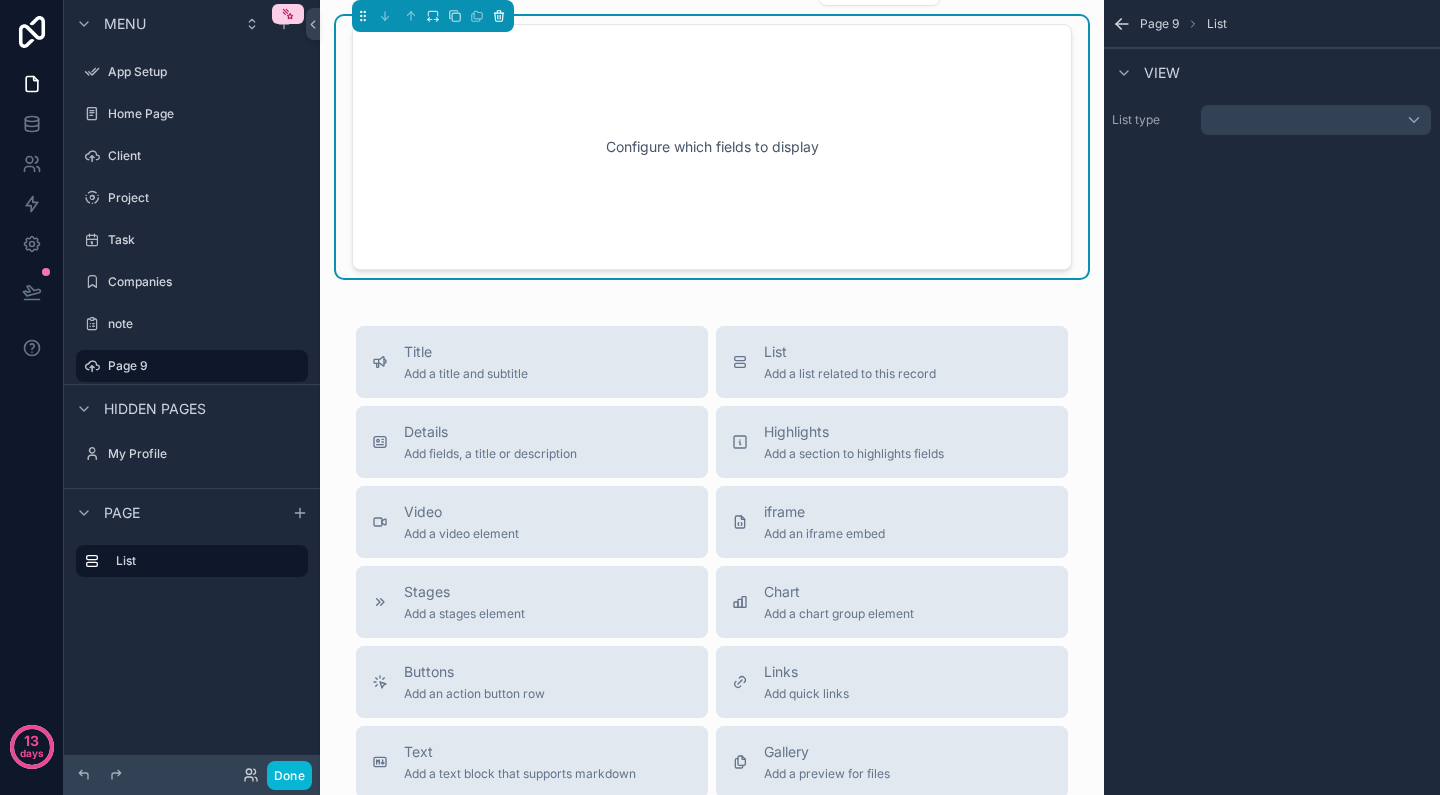 click 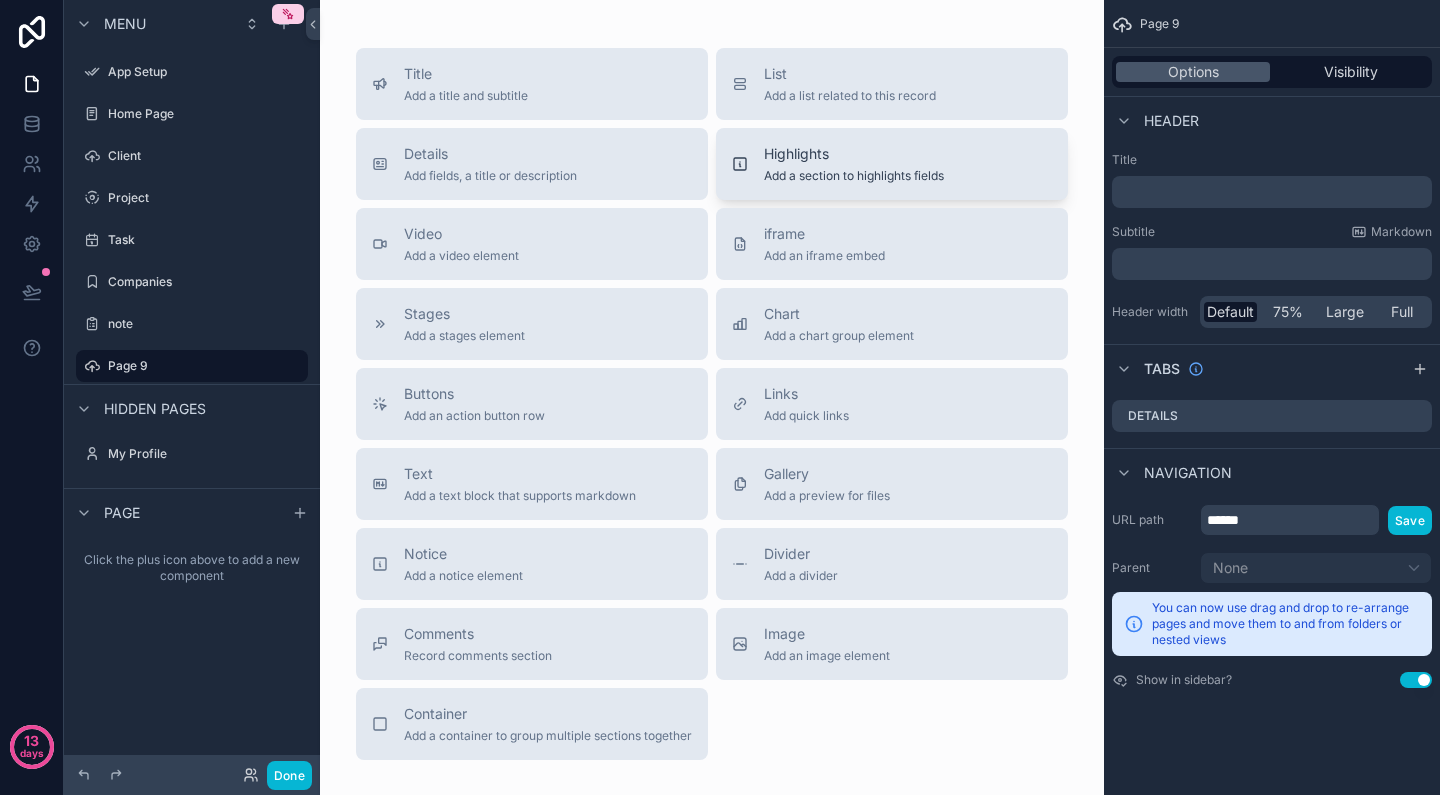 click on "Add a section to highlights fields" at bounding box center [854, 176] 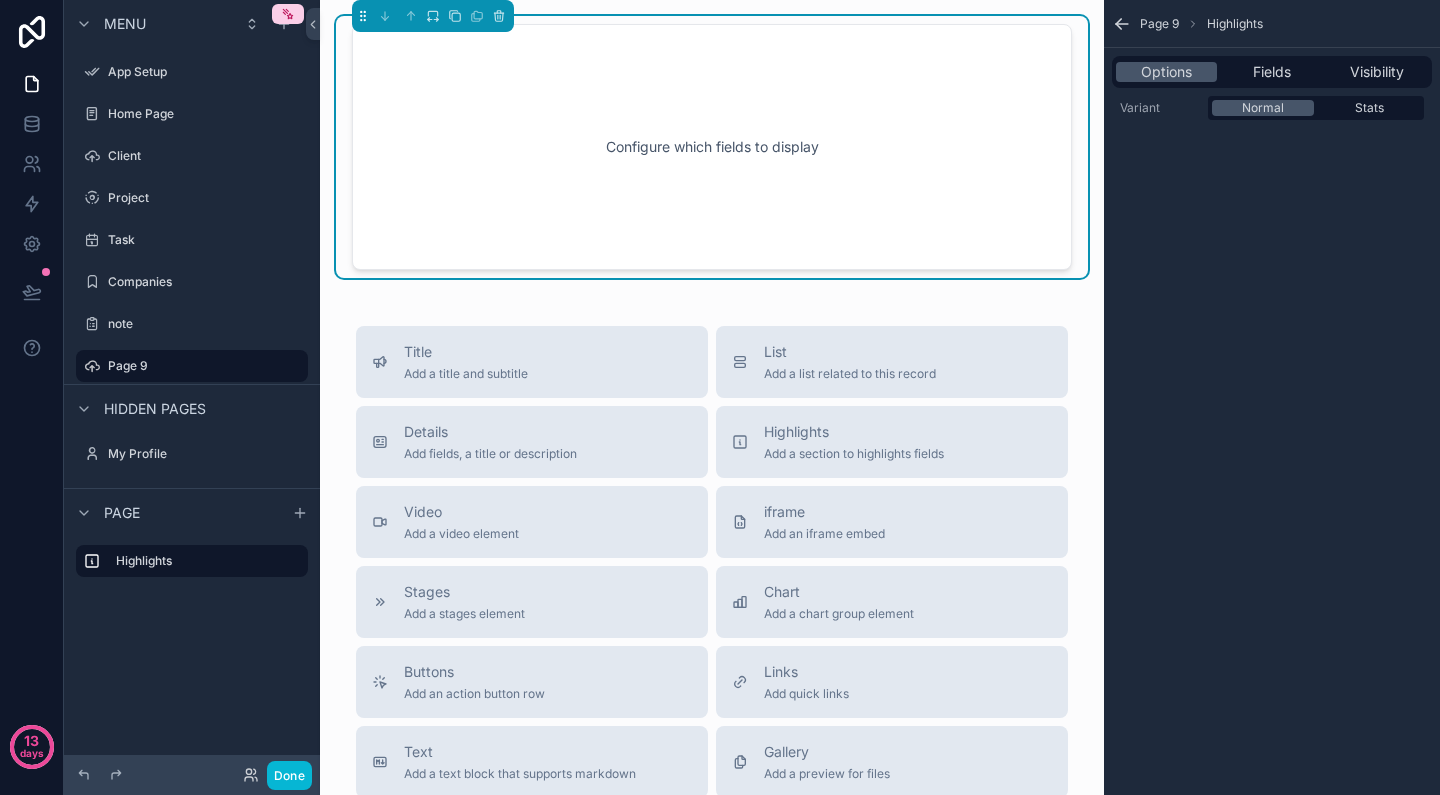 click on "Configure which fields to display" at bounding box center [712, 147] 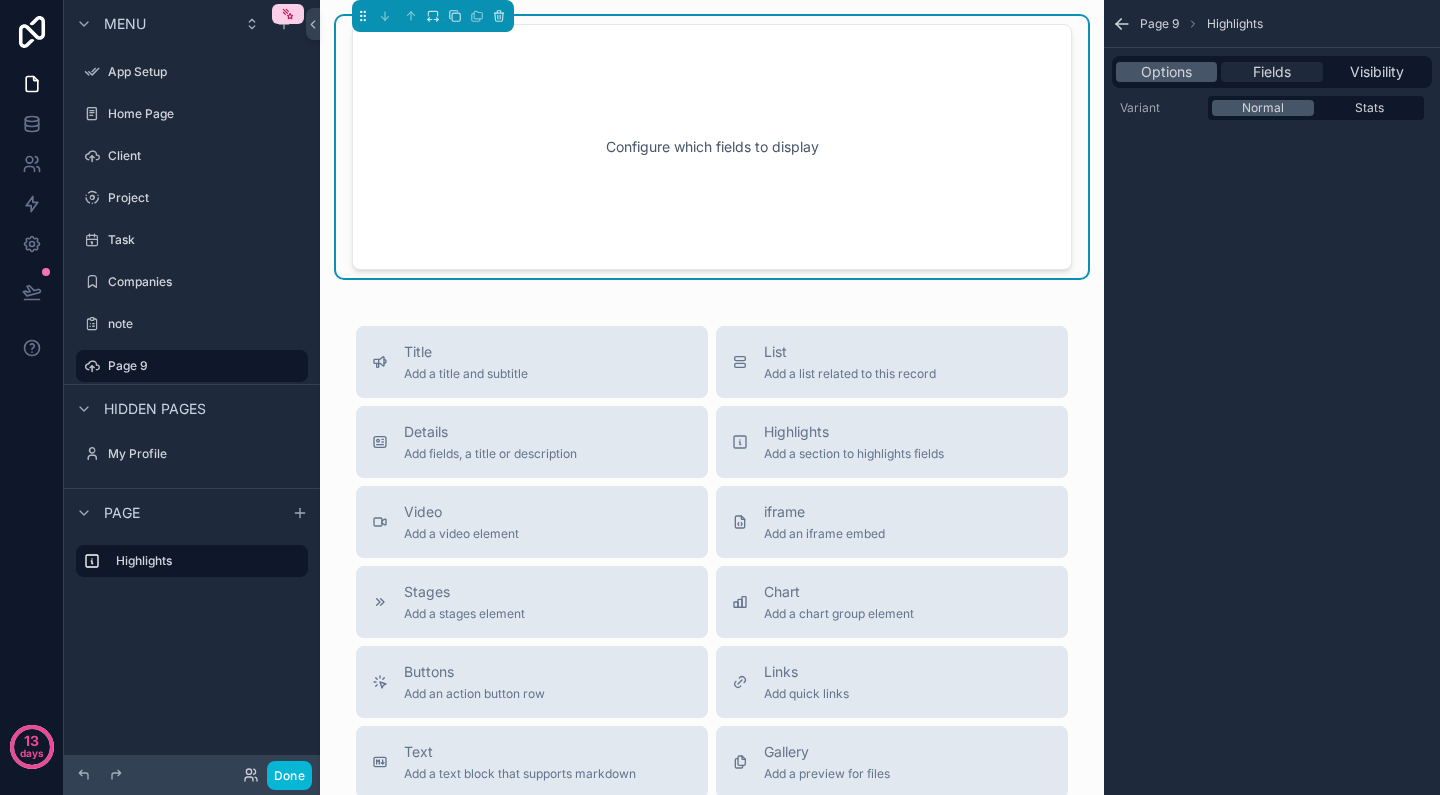 click on "Fields" at bounding box center (1272, 72) 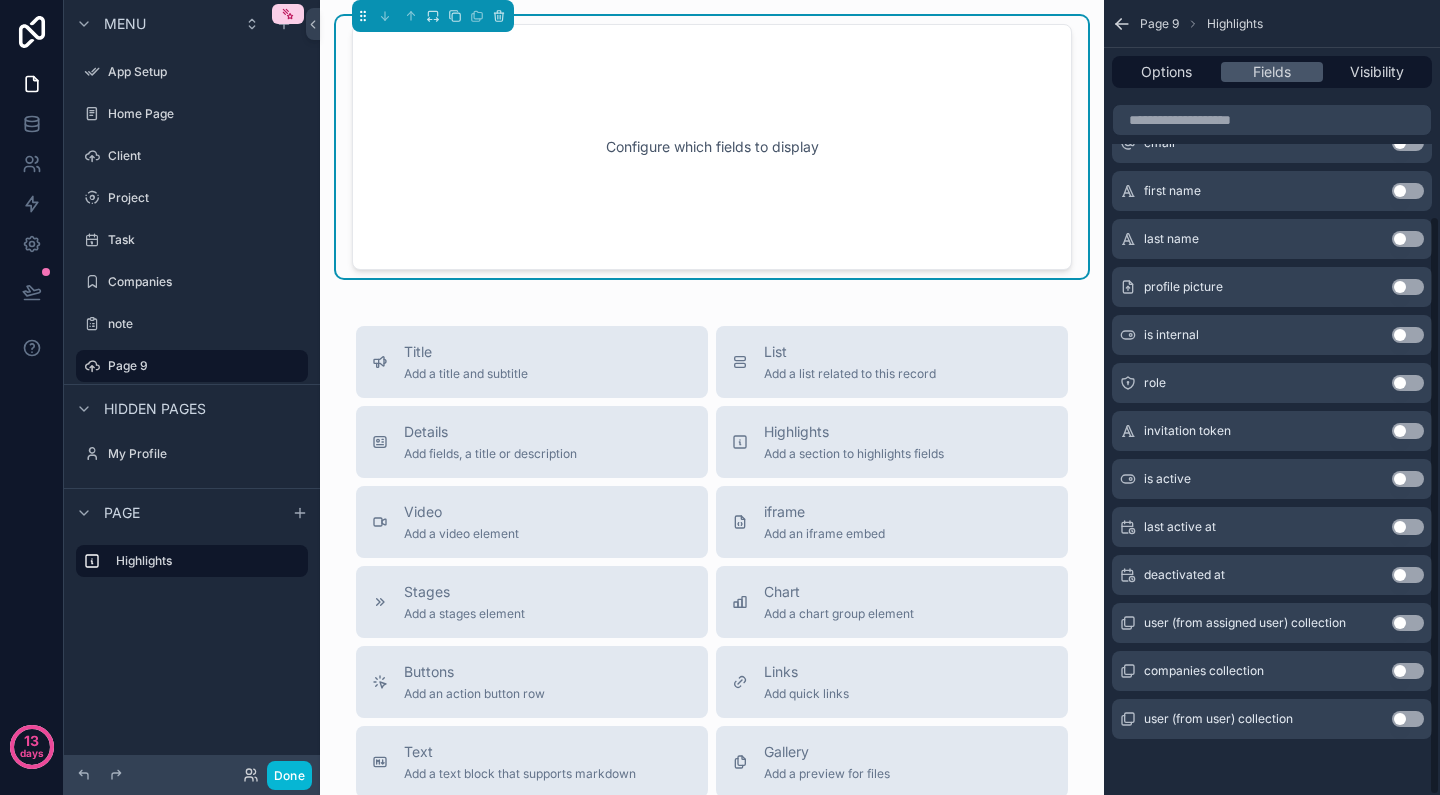 scroll, scrollTop: 295, scrollLeft: 0, axis: vertical 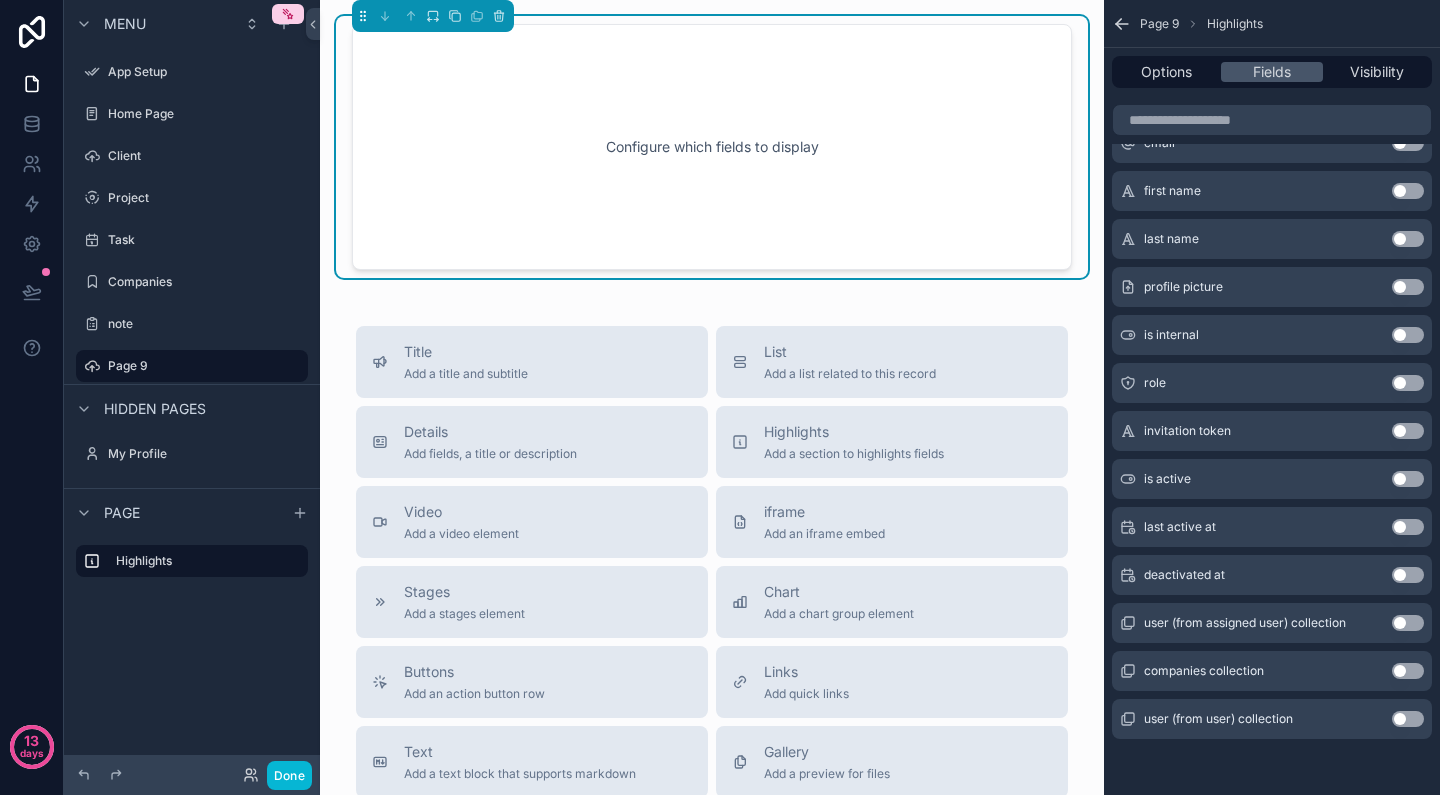 click on "Use setting" at bounding box center [1408, 479] 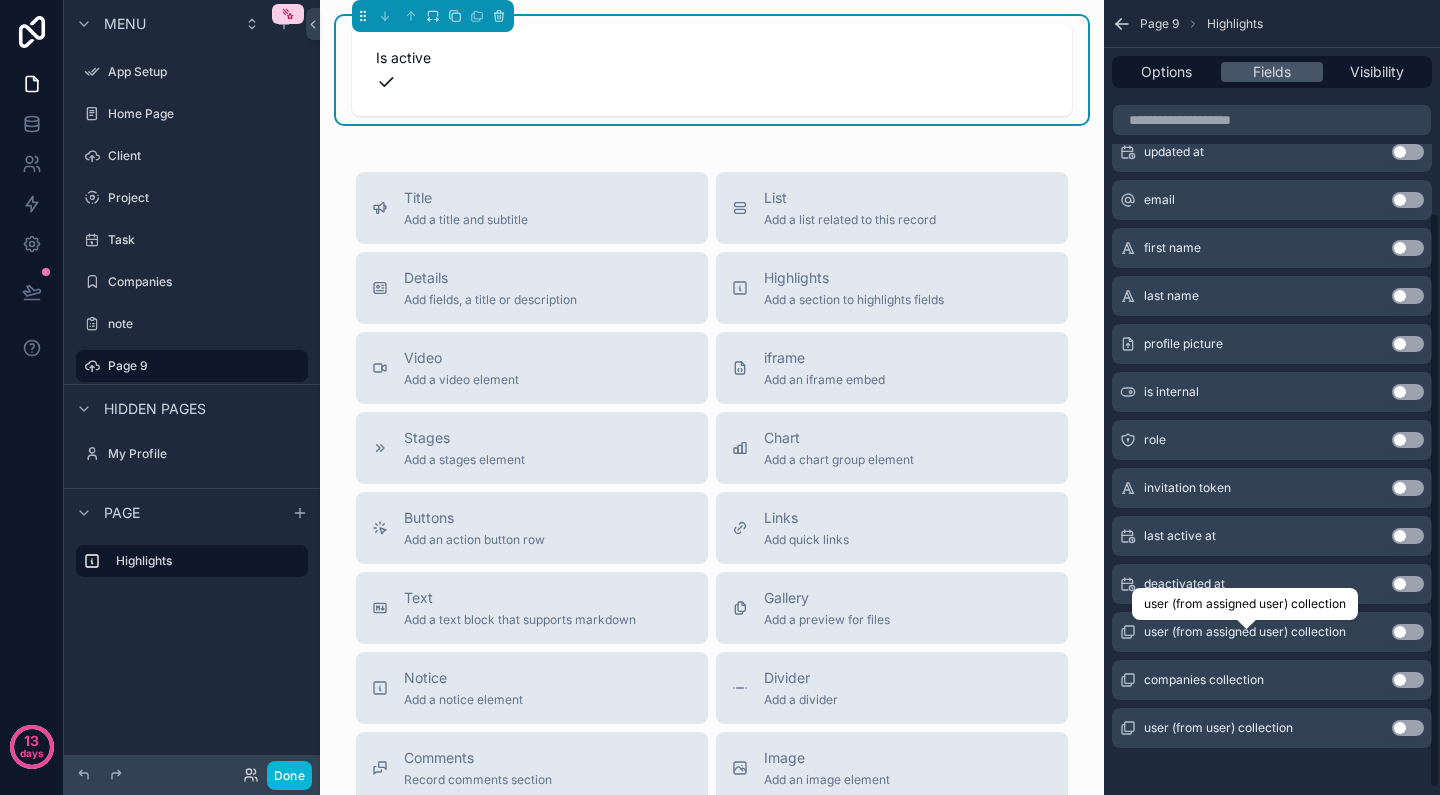 scroll, scrollTop: 0, scrollLeft: 0, axis: both 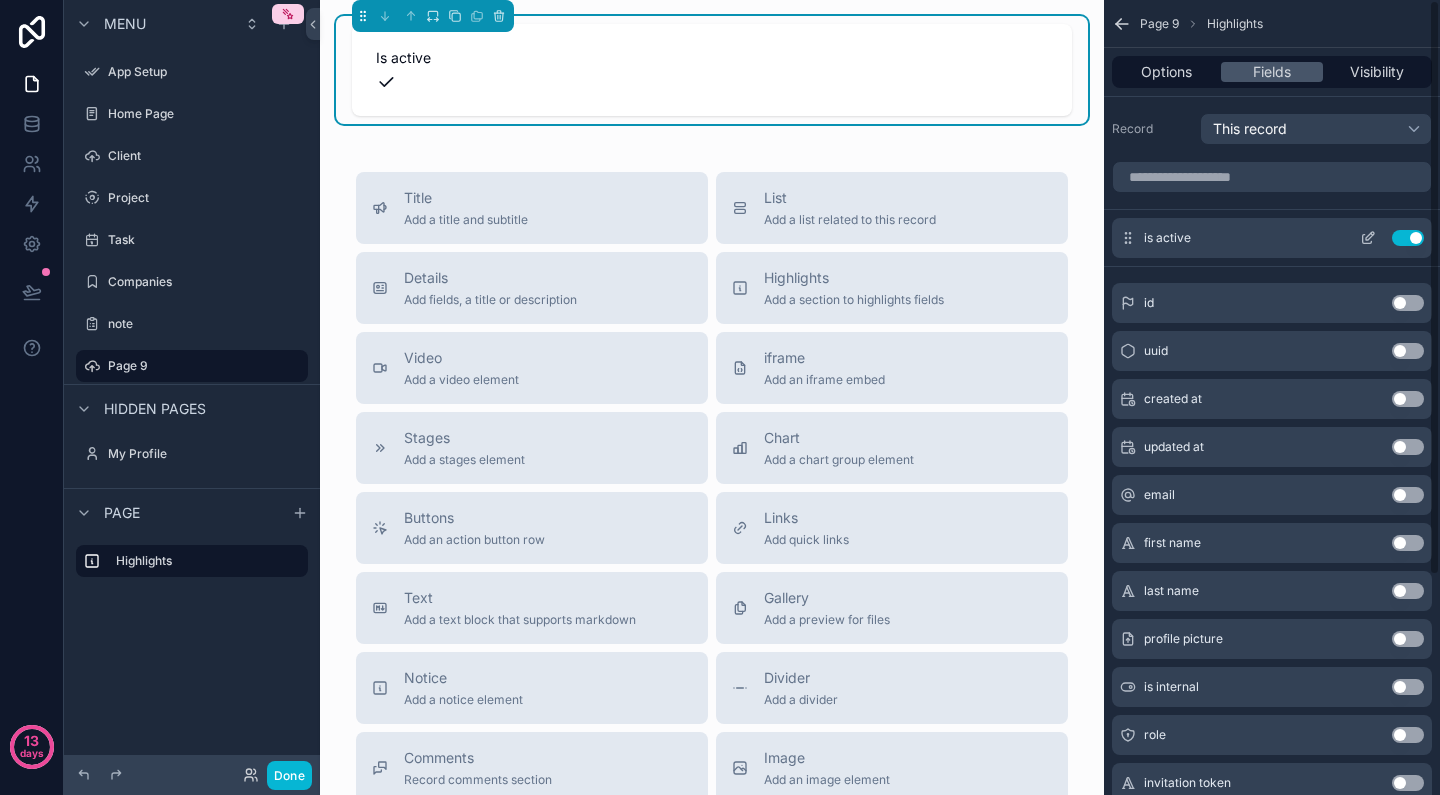 click on "Use setting" at bounding box center [1408, 238] 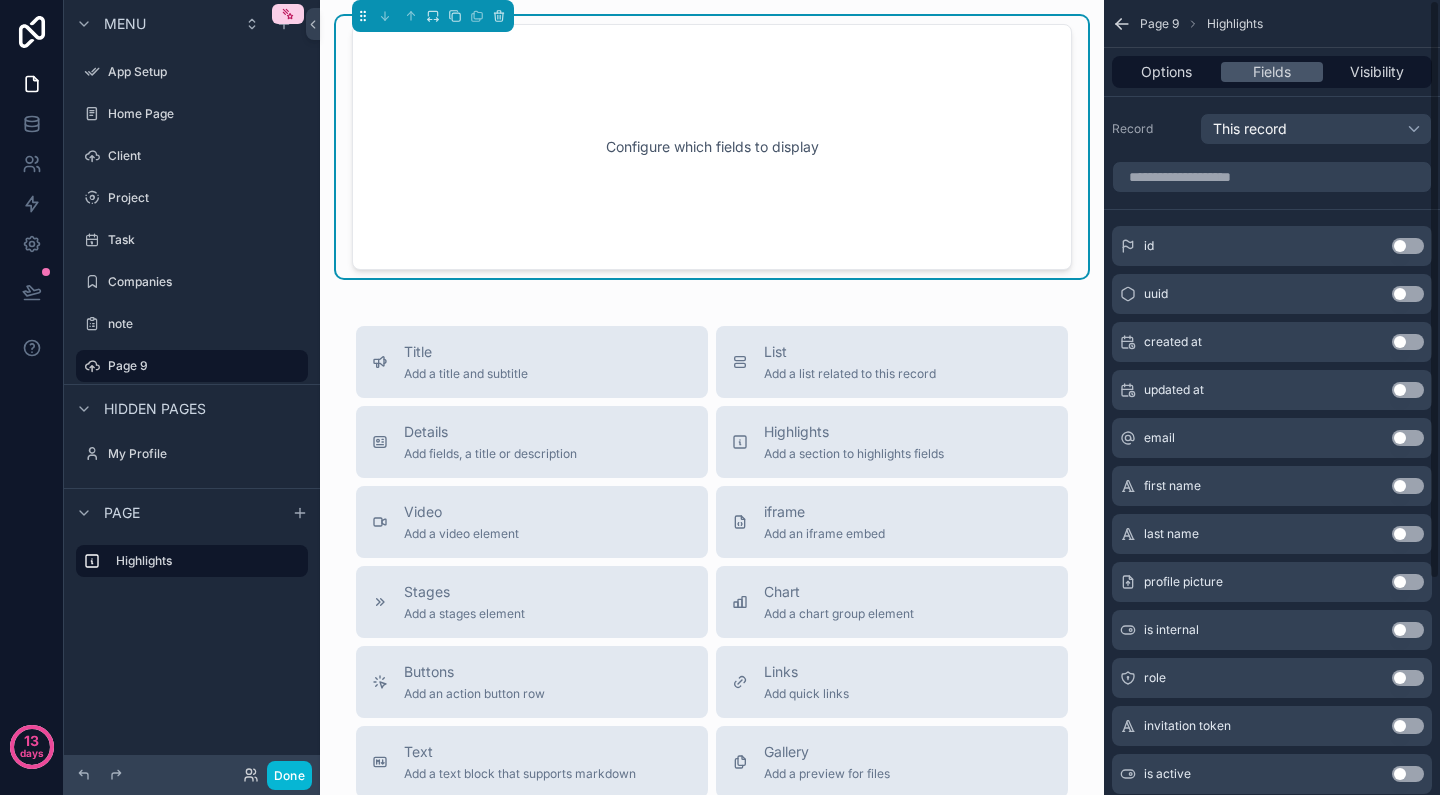 click on "This record" at bounding box center (1316, 129) 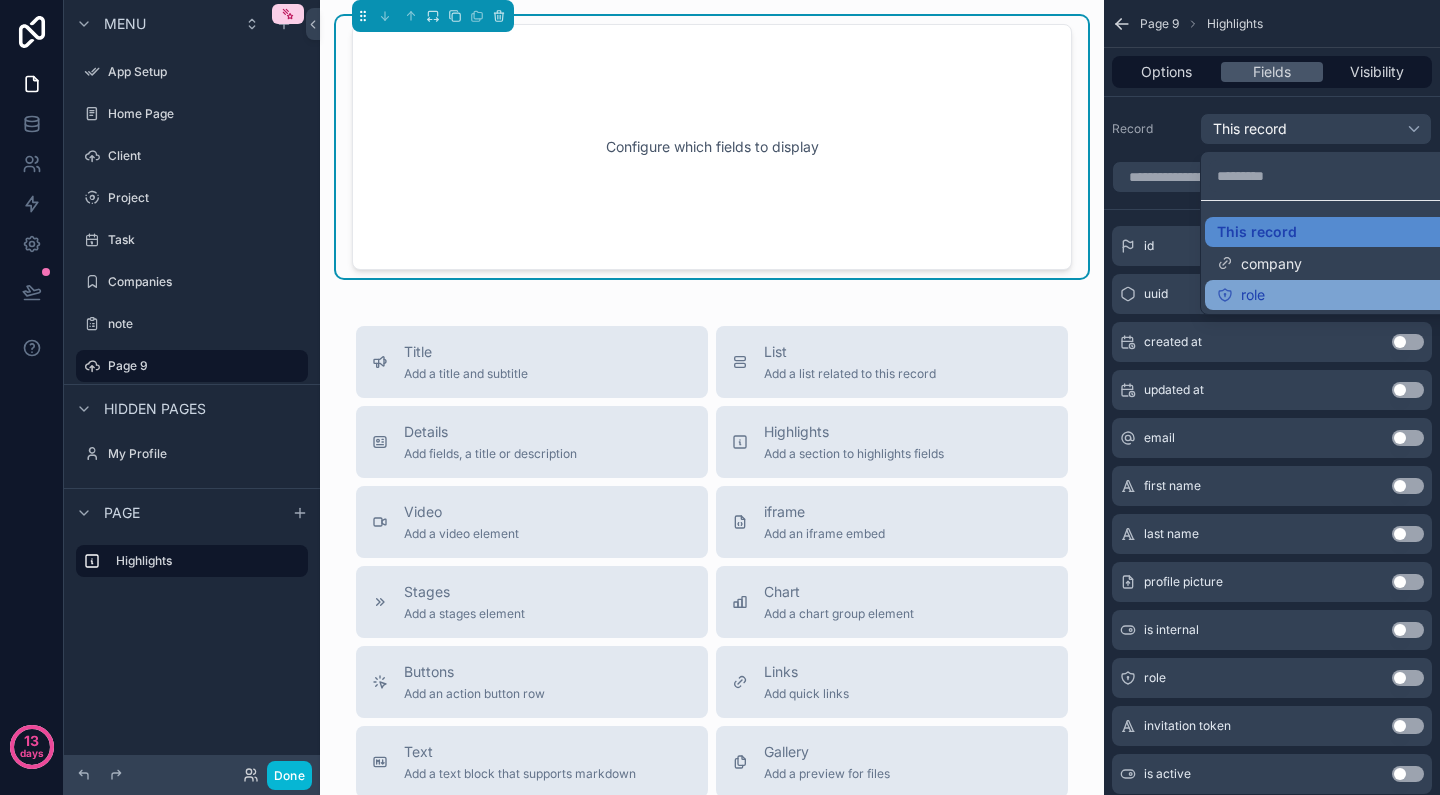 click on "role" at bounding box center [1340, 295] 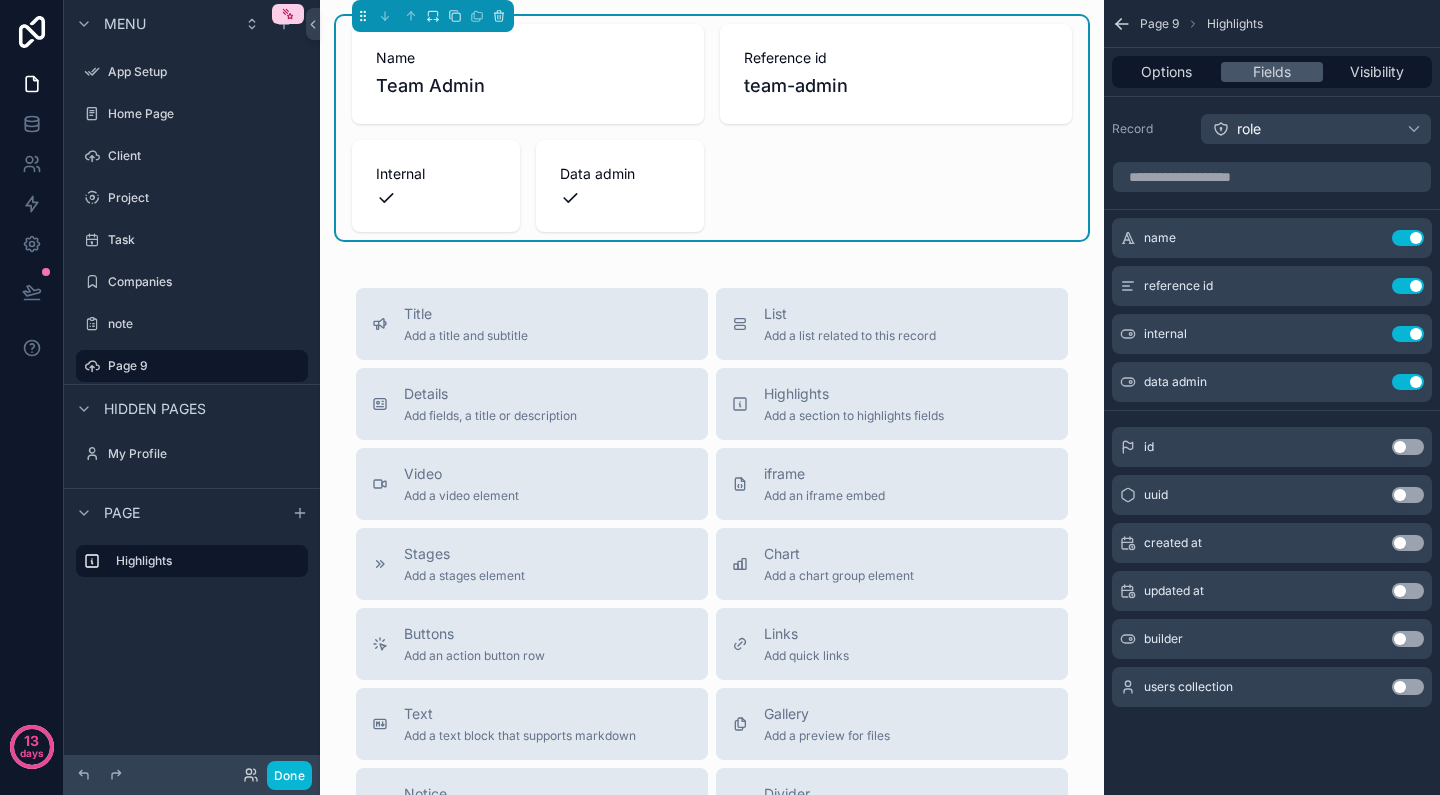 click on "role" at bounding box center (1316, 129) 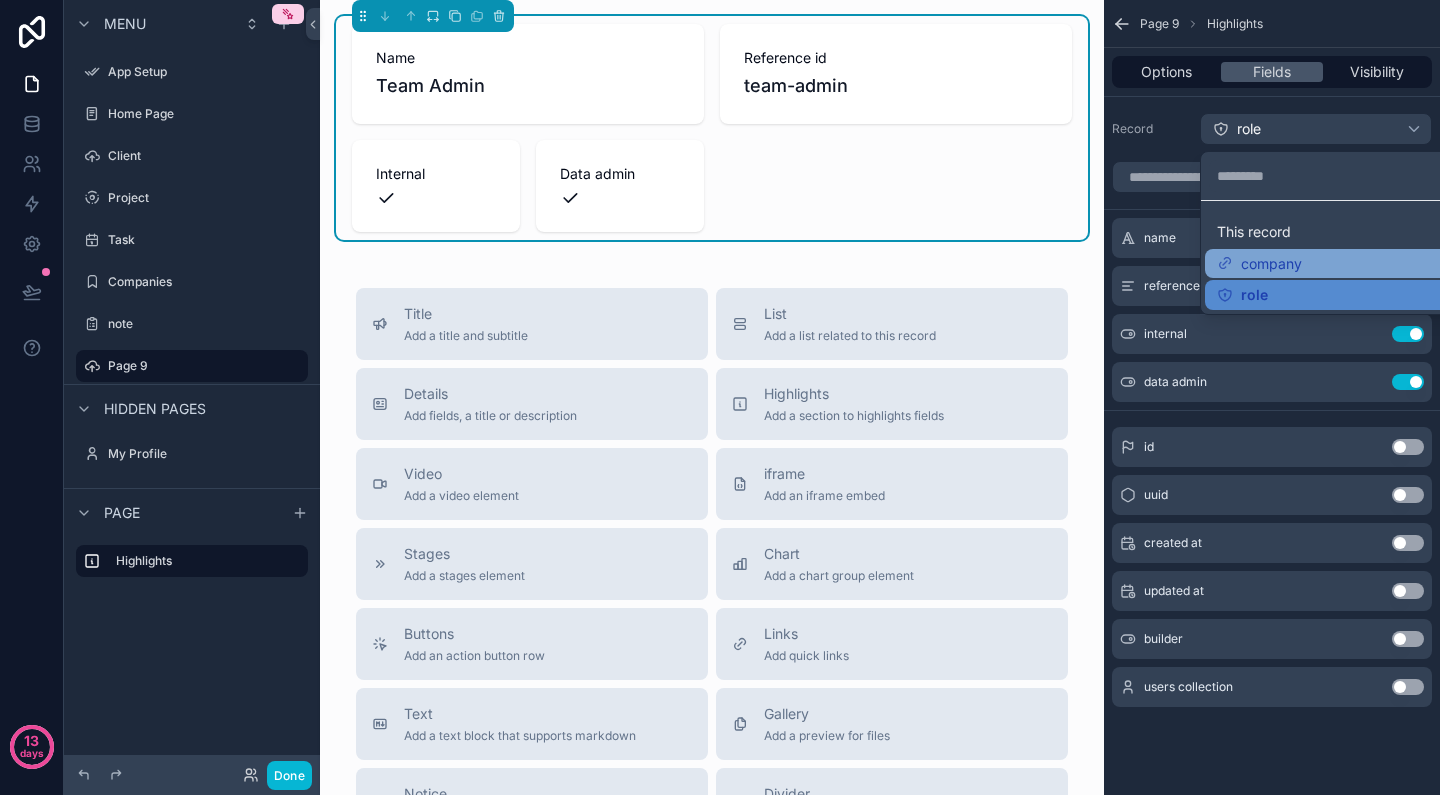 click on "company" at bounding box center (1271, 264) 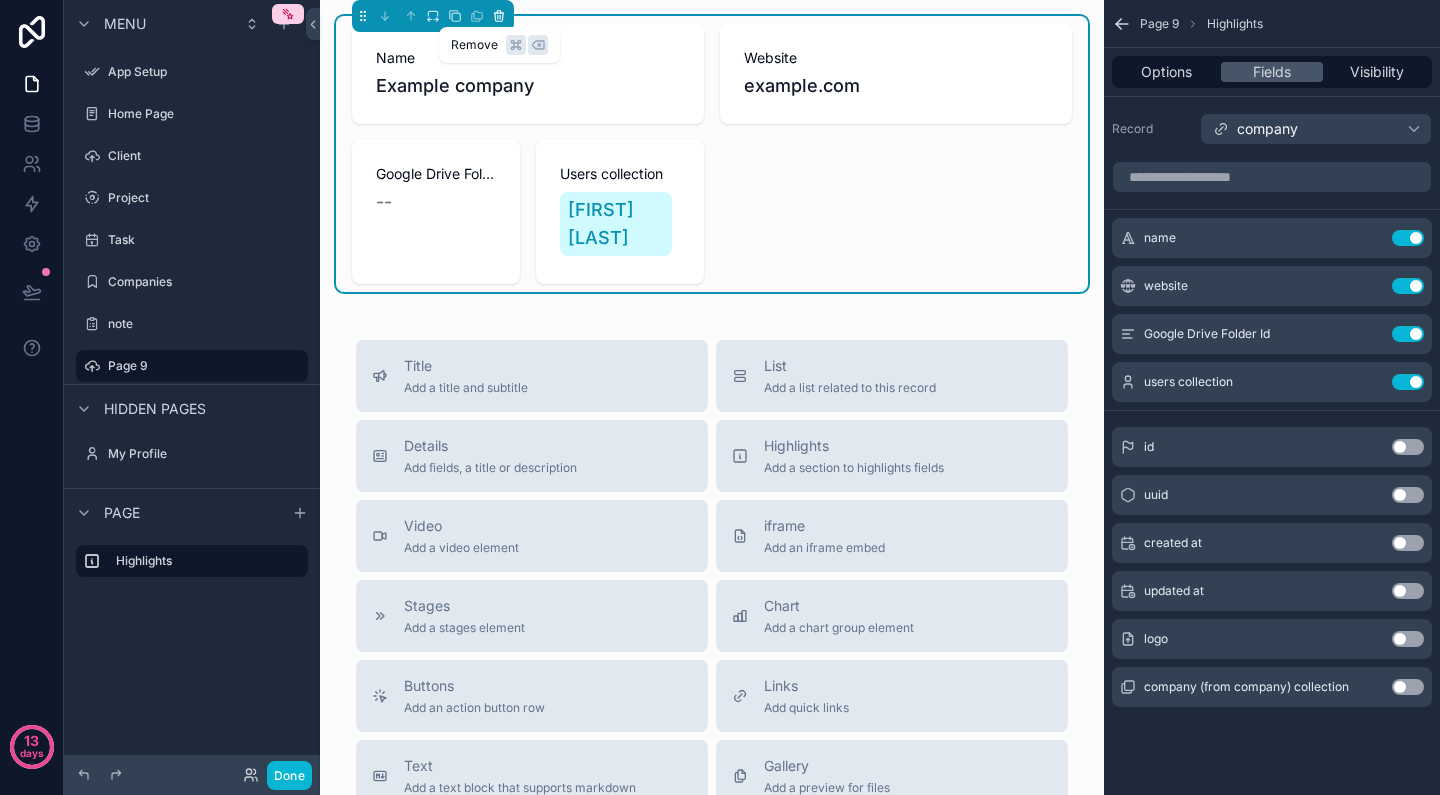 click 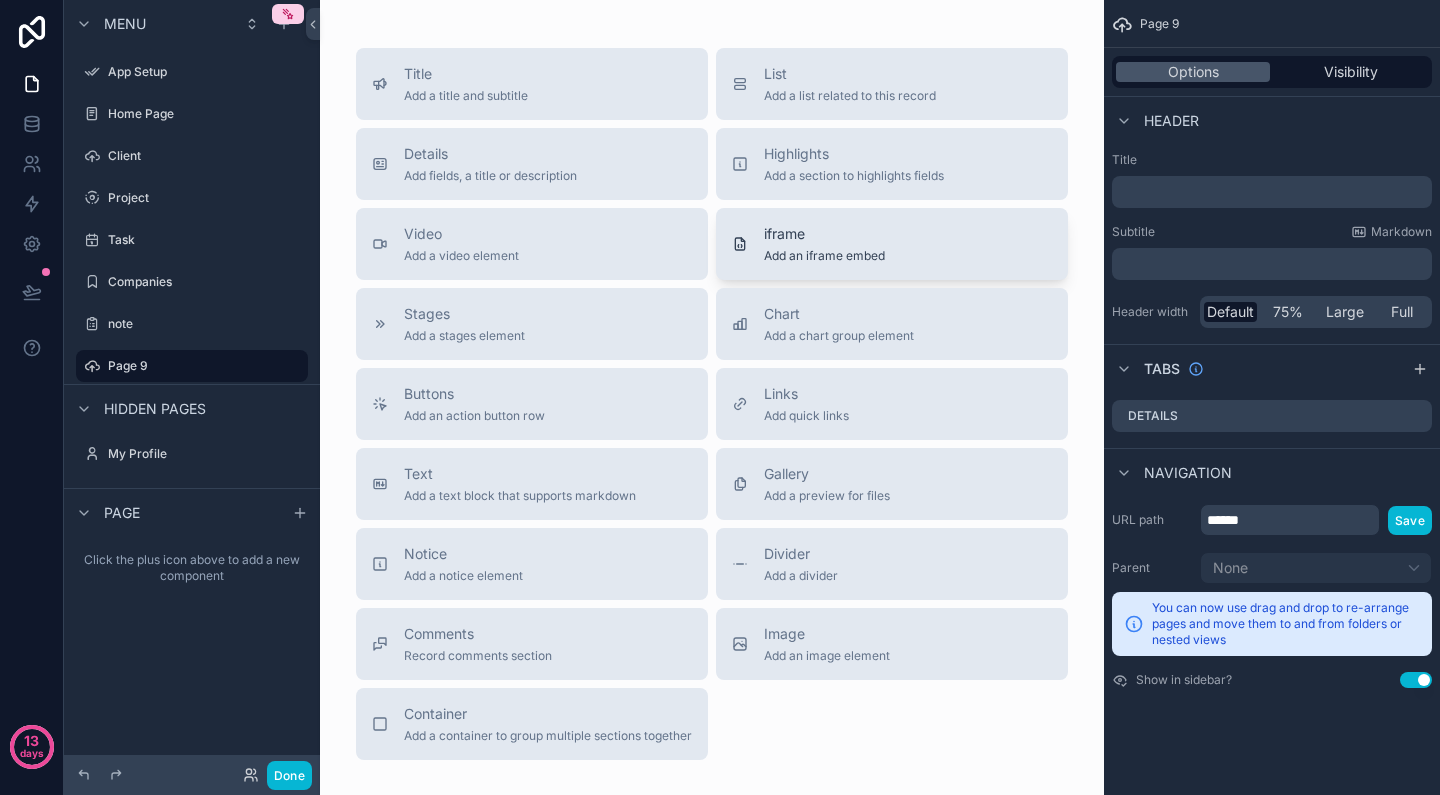 scroll, scrollTop: 0, scrollLeft: 0, axis: both 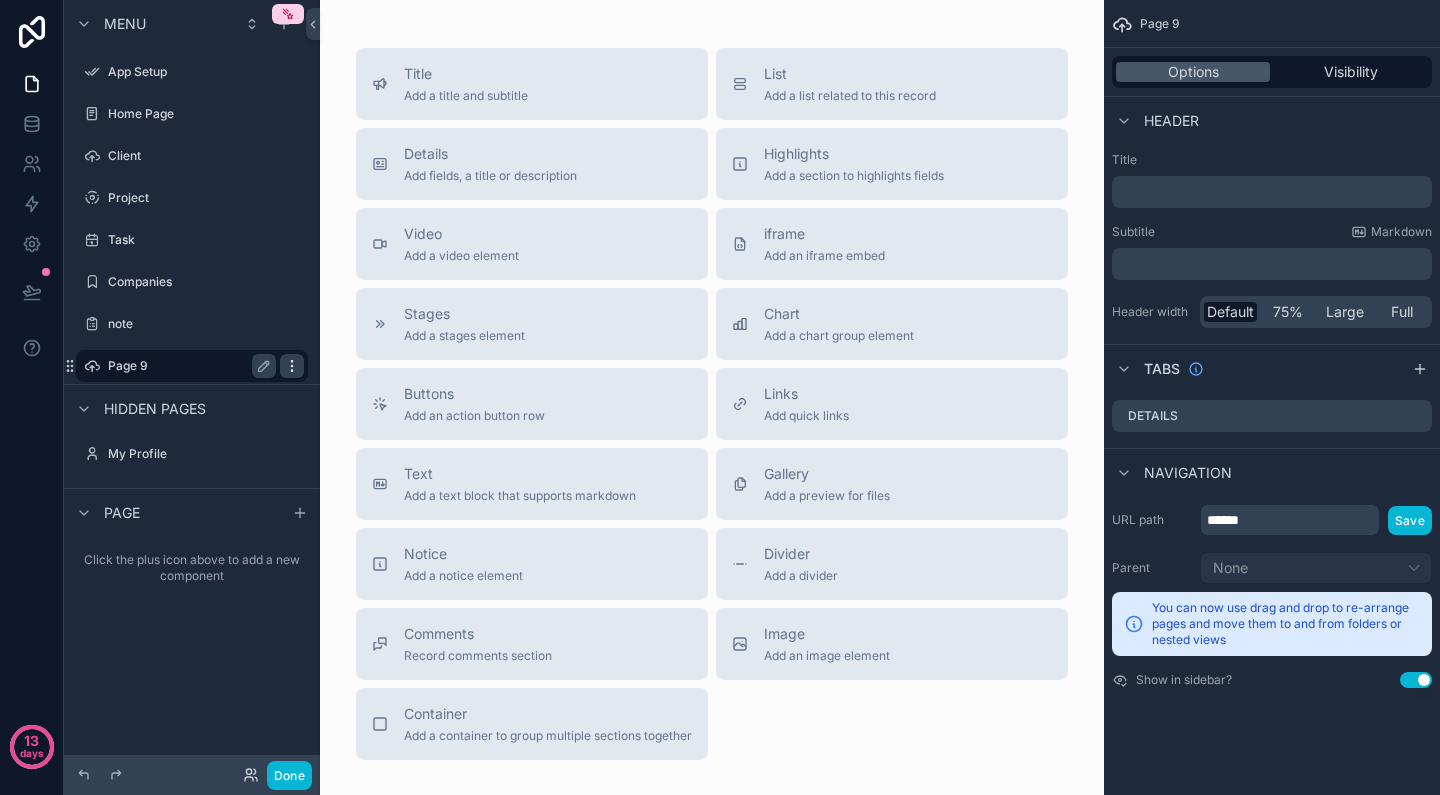 click 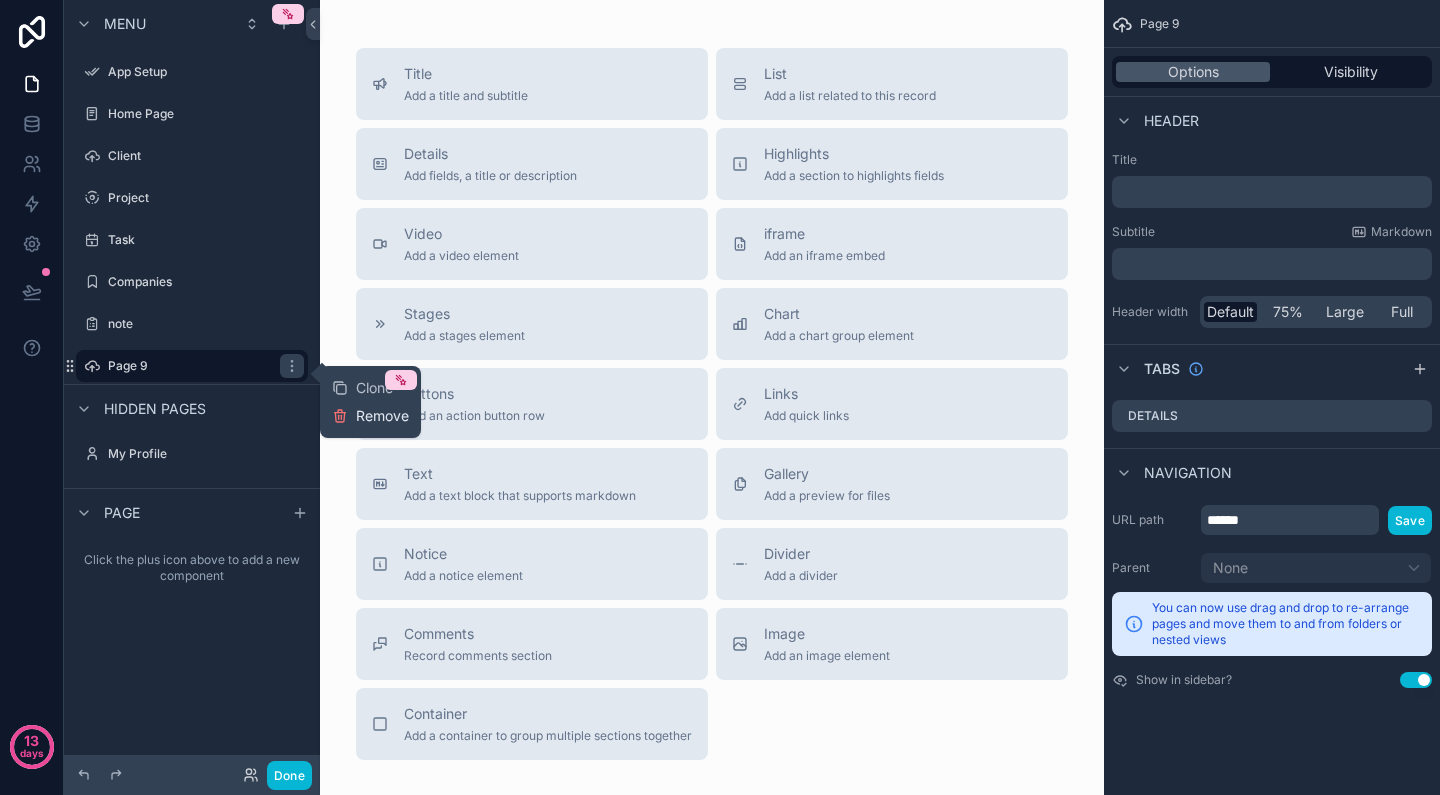 click on "Remove" at bounding box center (382, 416) 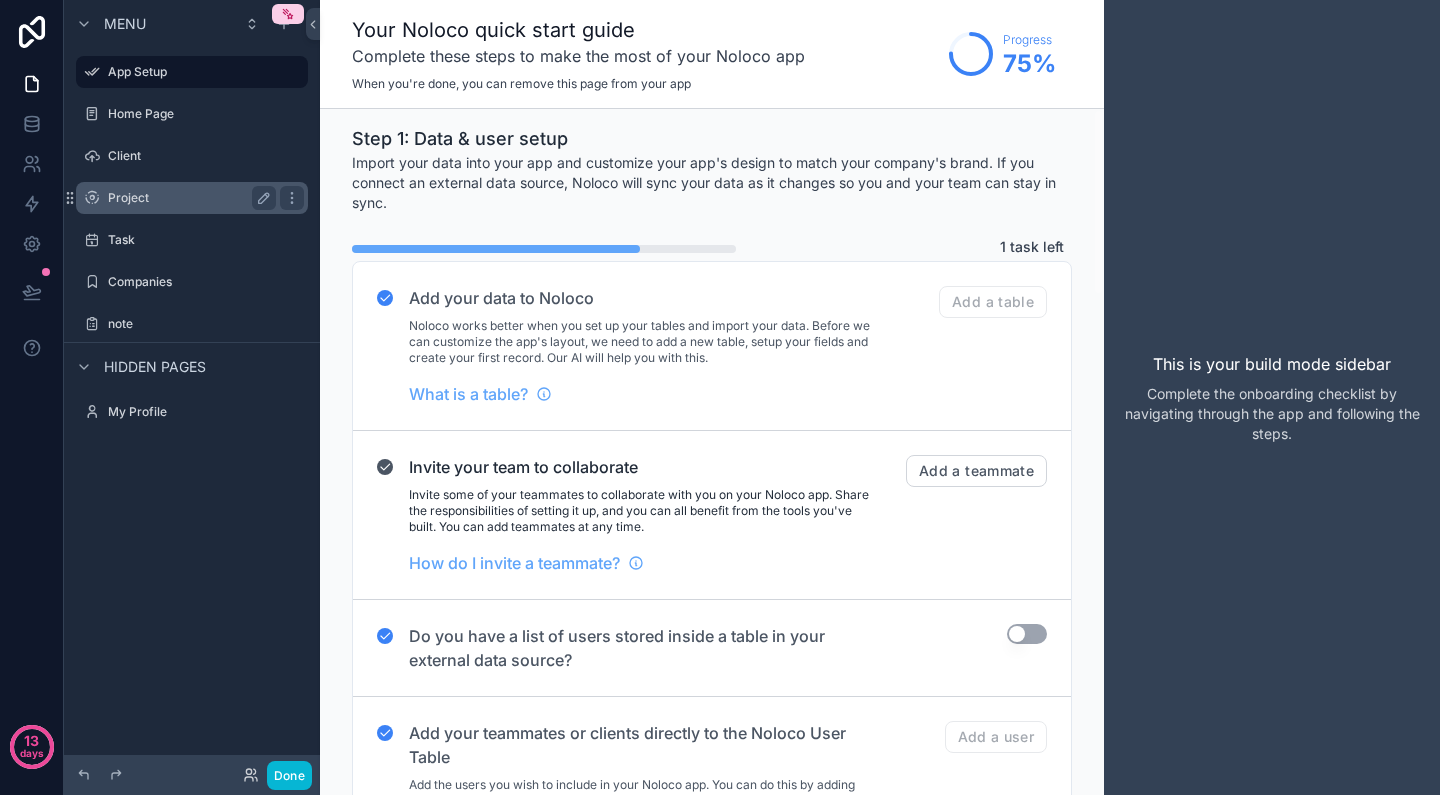 click on "Project" at bounding box center [188, 198] 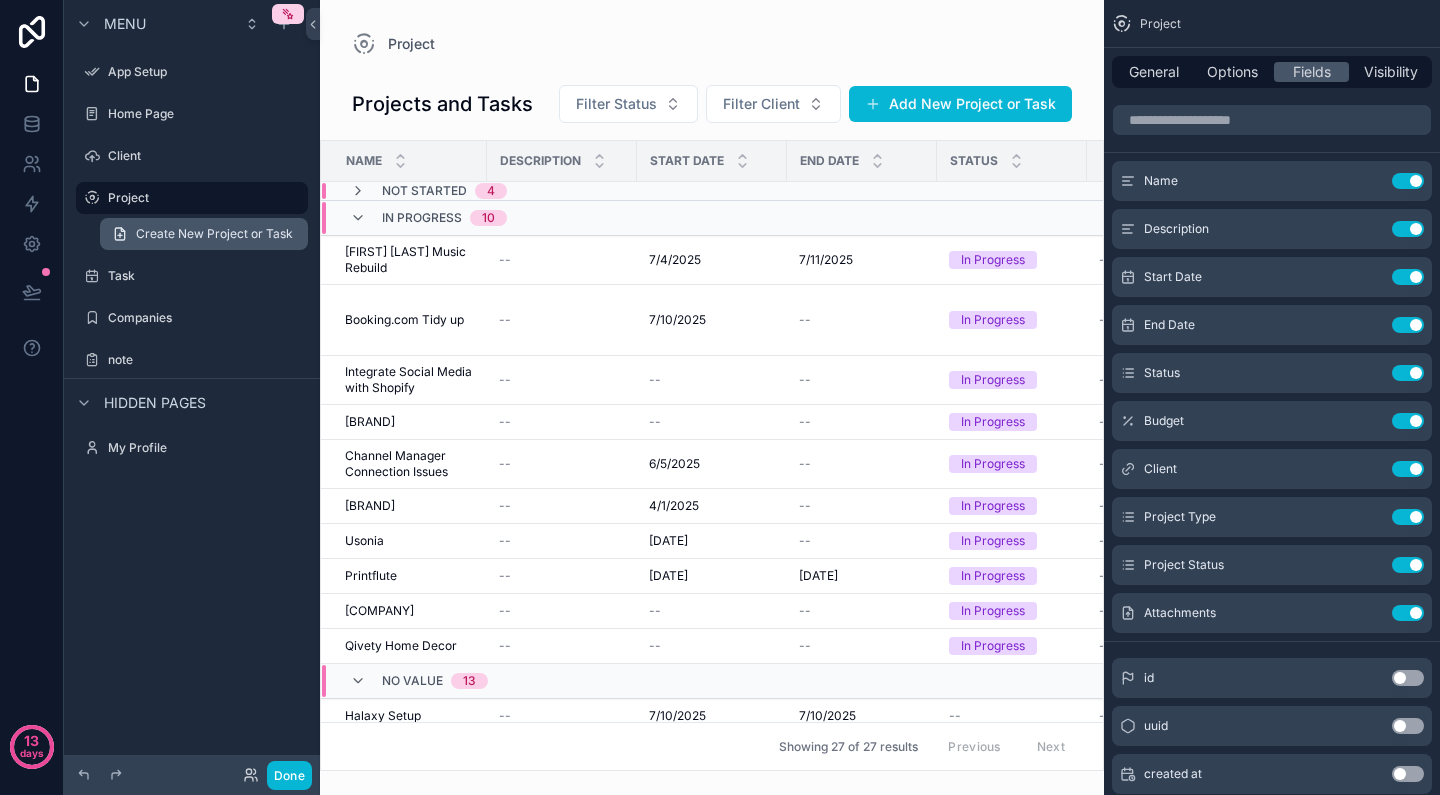 click on "Create New Project or Task" at bounding box center (214, 234) 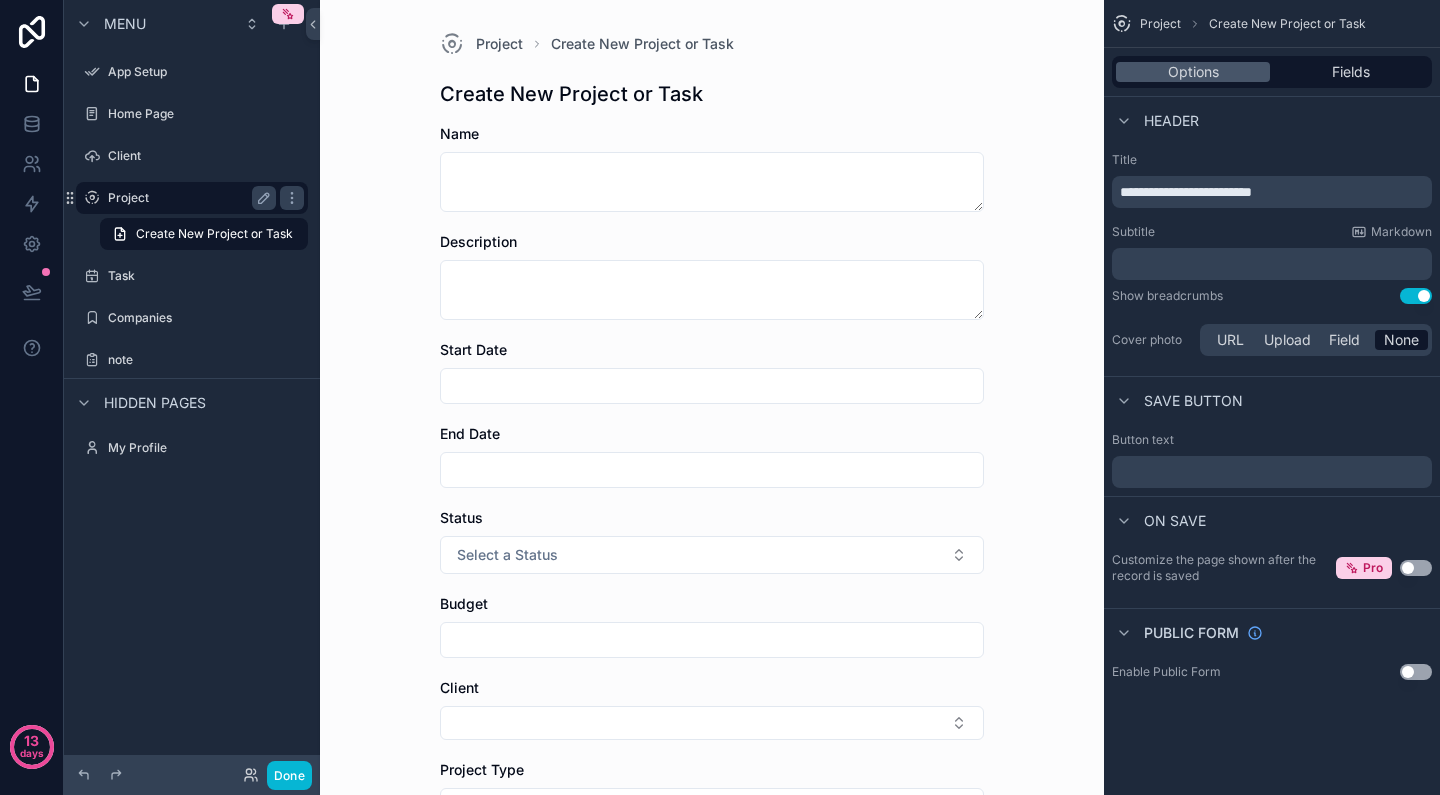 click on "Project" at bounding box center [188, 198] 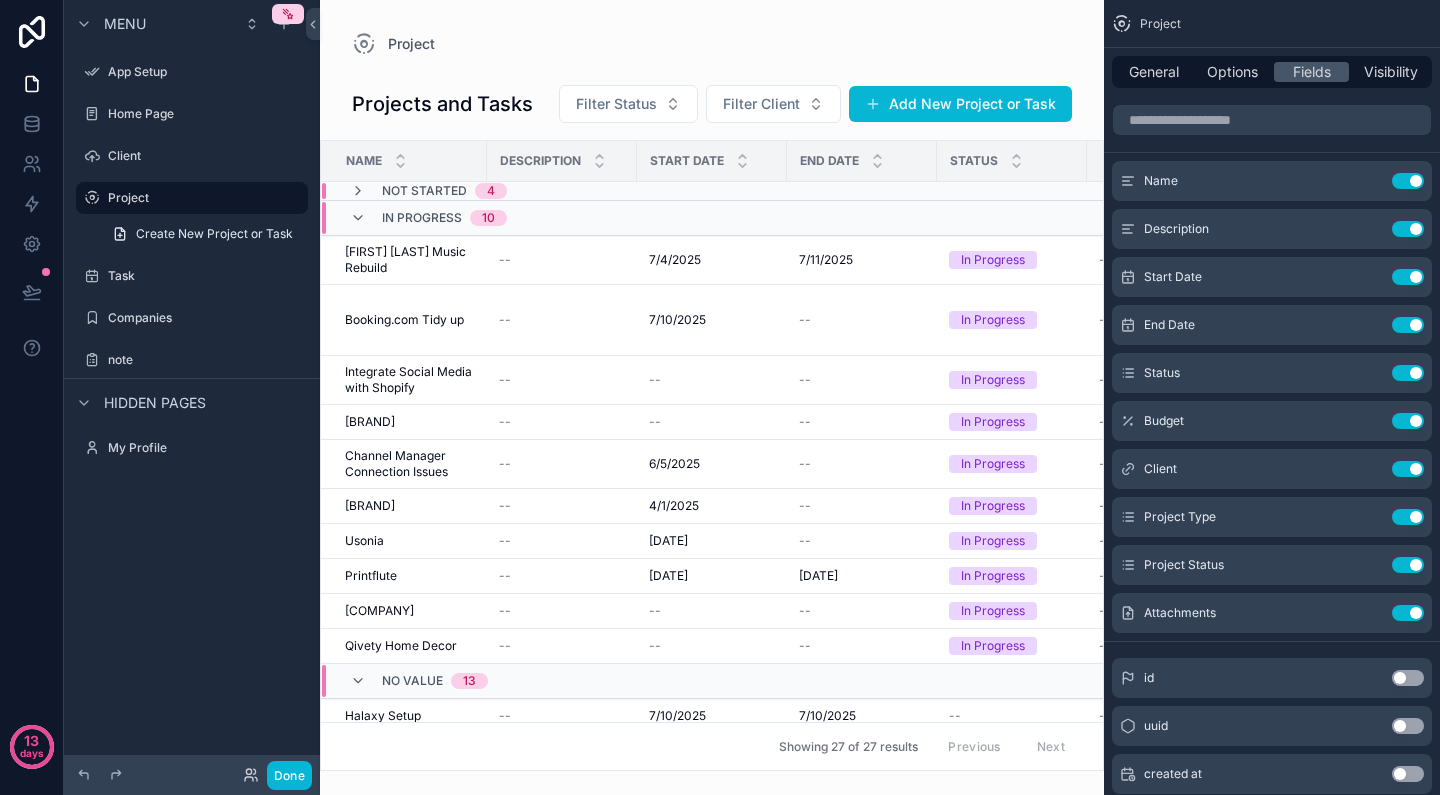 click at bounding box center [712, 397] 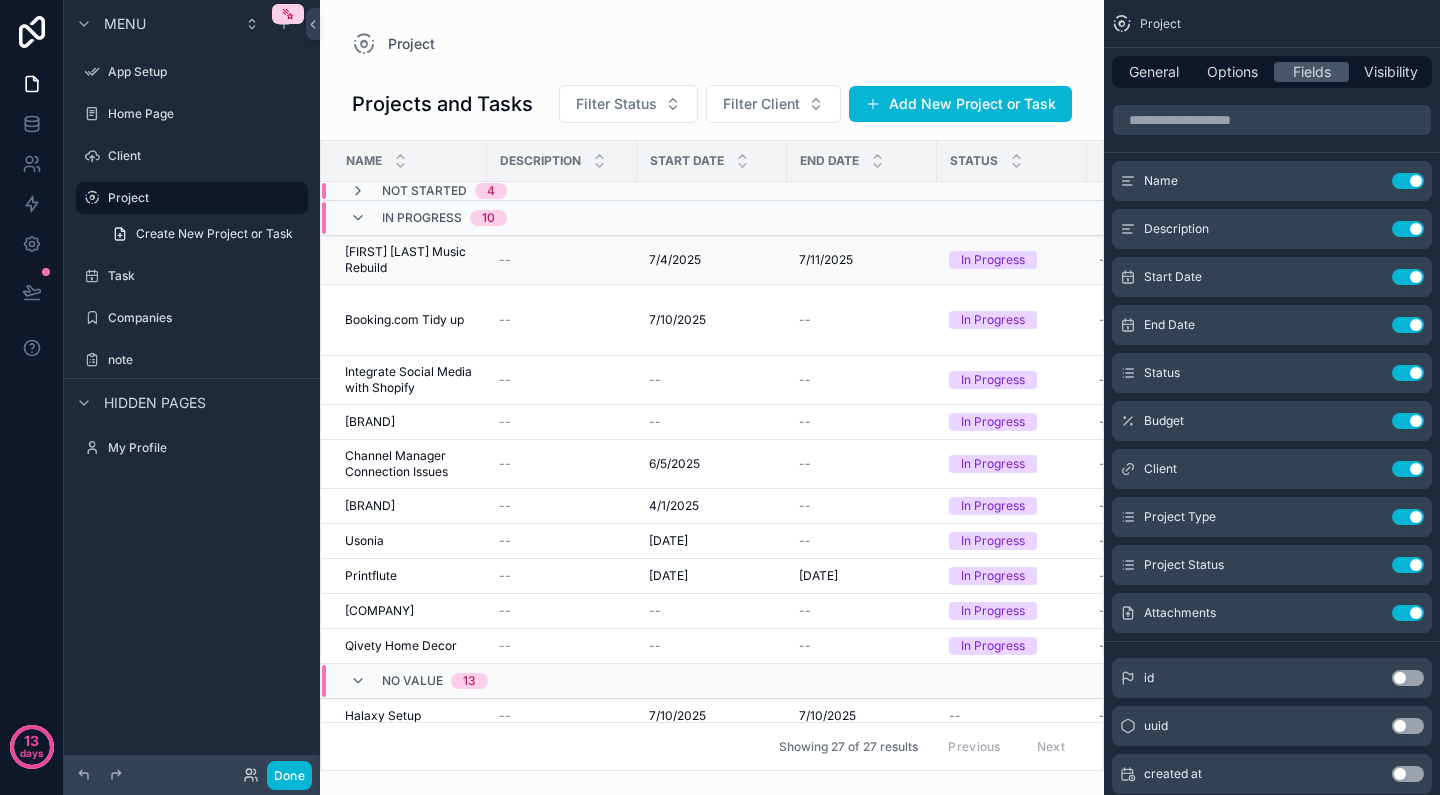 click on "[FIRST] [LAST] Music Rebuild" at bounding box center (410, 260) 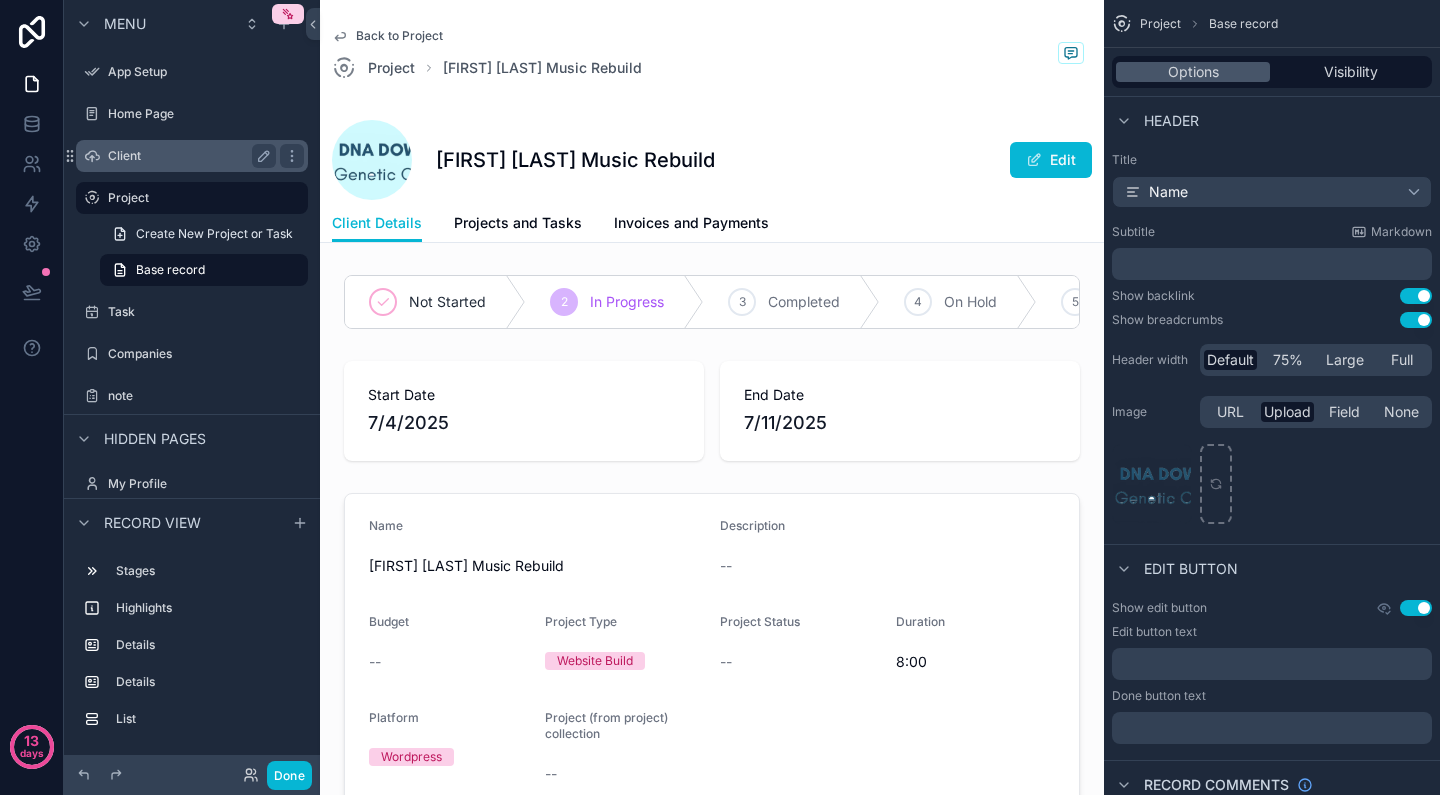 click on "Client" at bounding box center (192, 156) 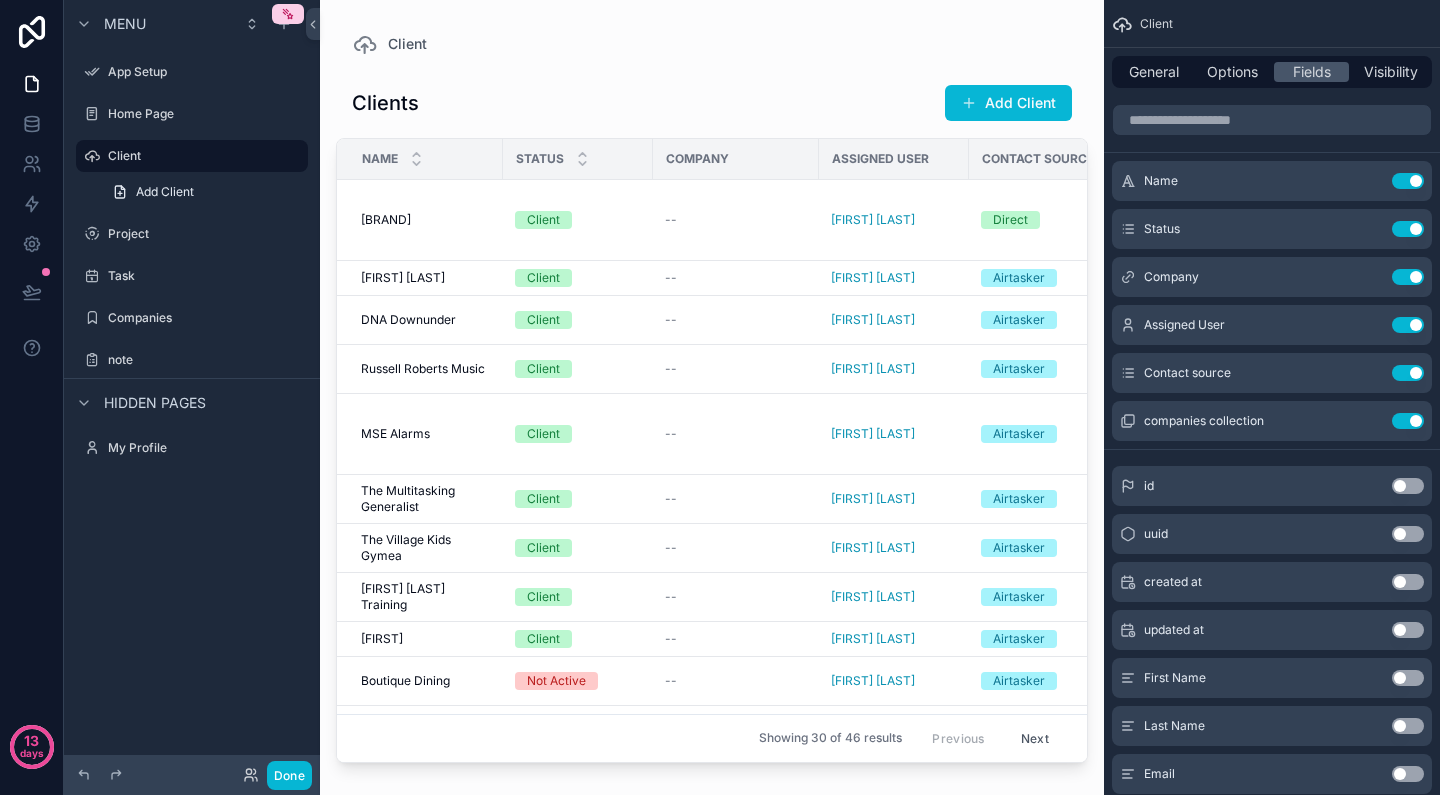 click at bounding box center [712, 385] 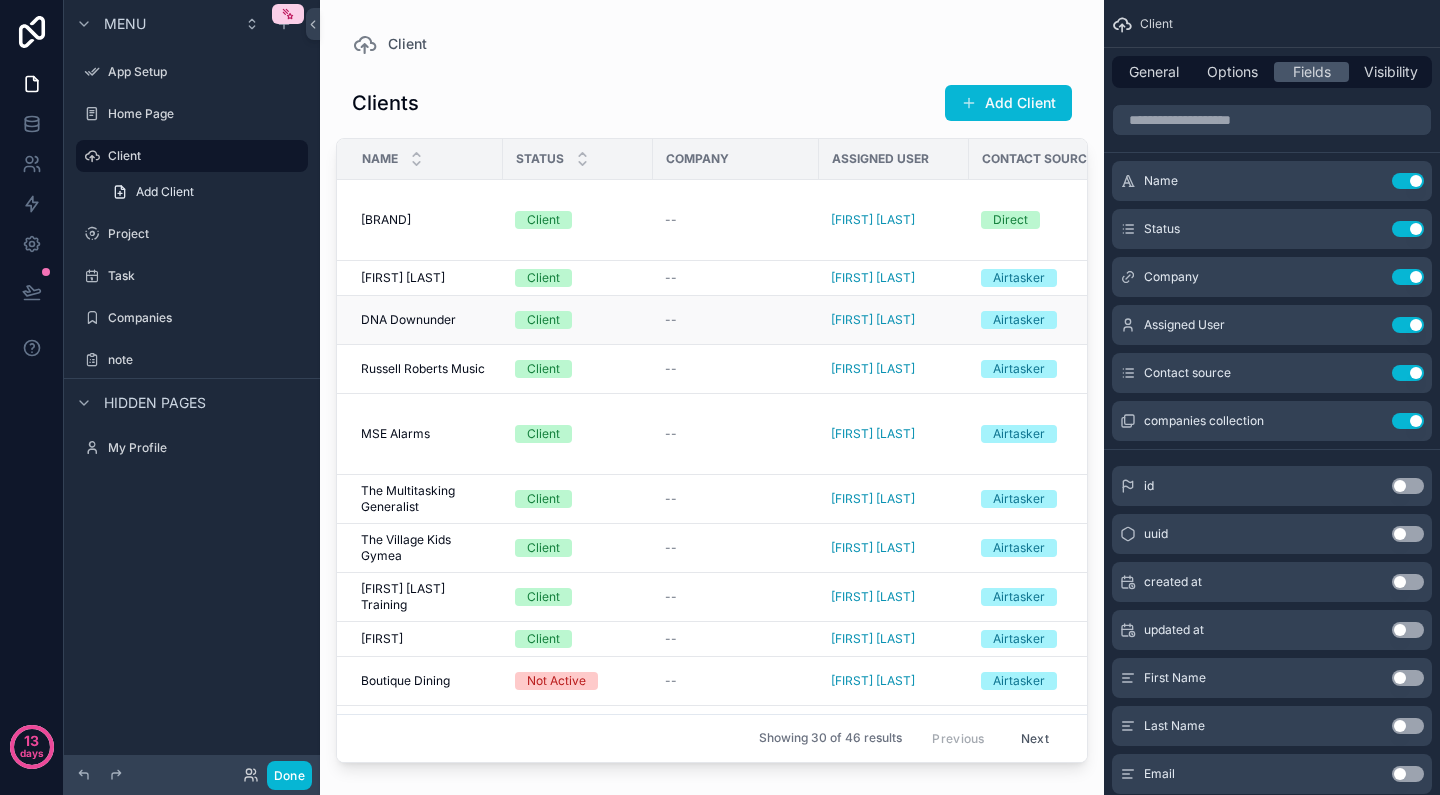 click on "DNA Downunder" at bounding box center (408, 320) 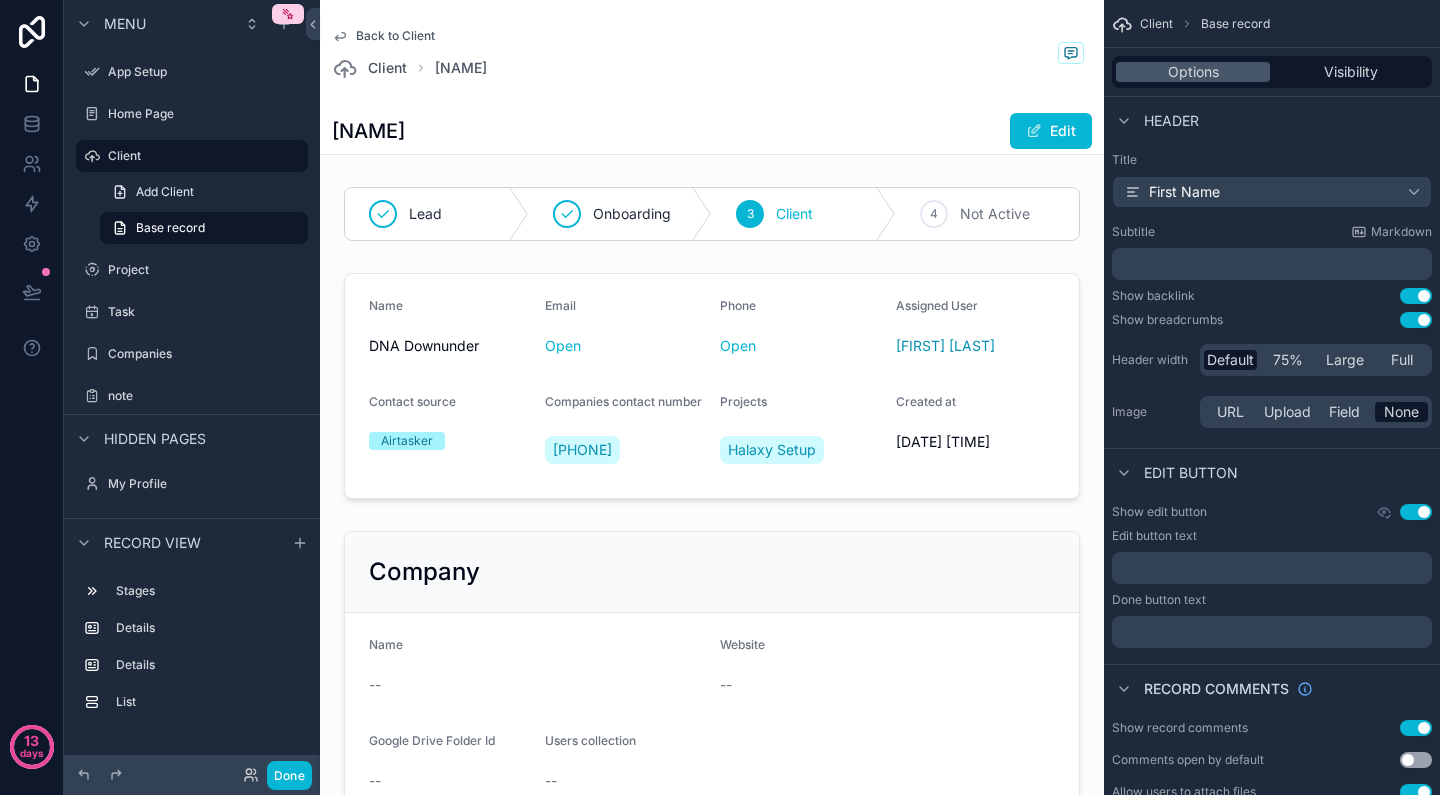 scroll, scrollTop: 0, scrollLeft: 0, axis: both 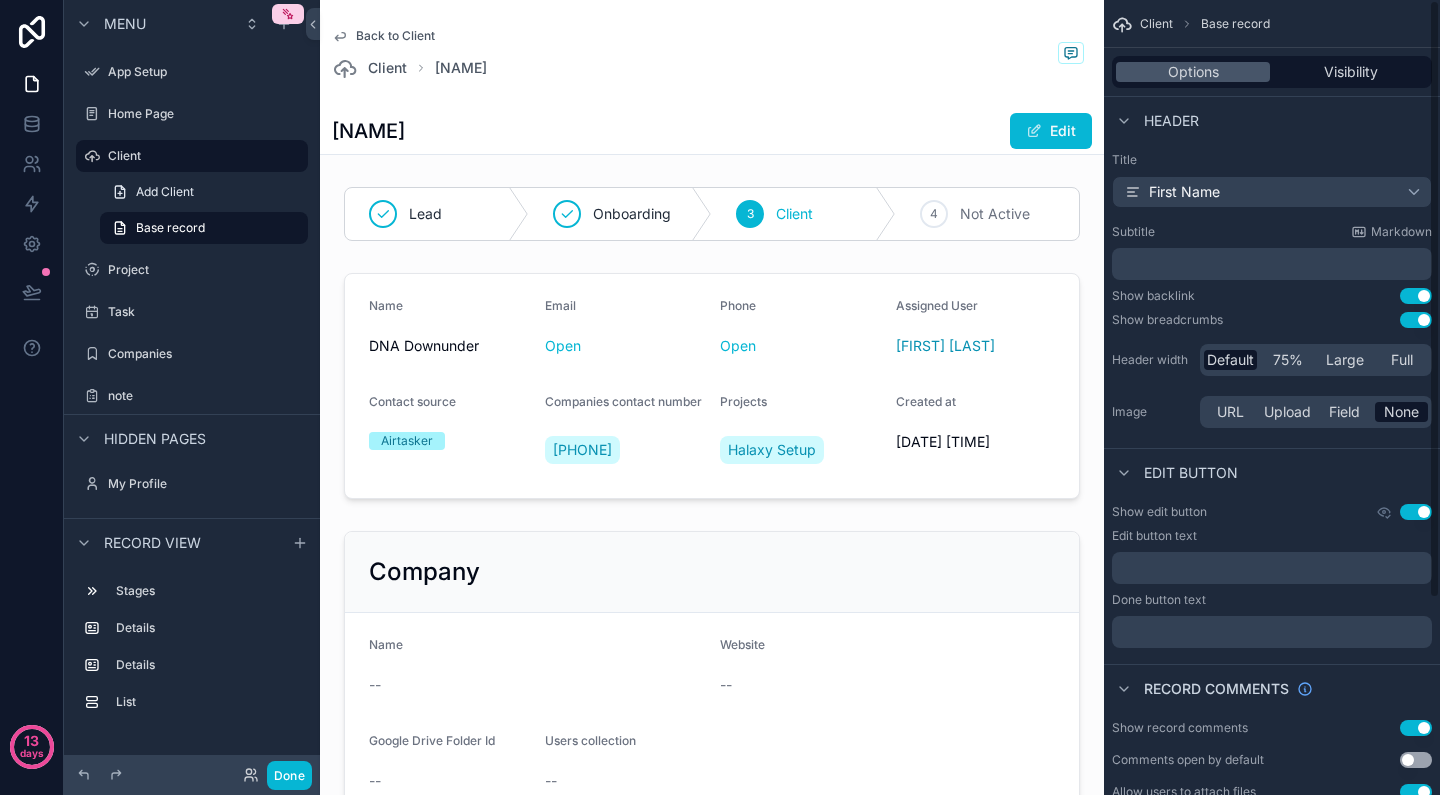click on "First Name" at bounding box center [1272, 192] 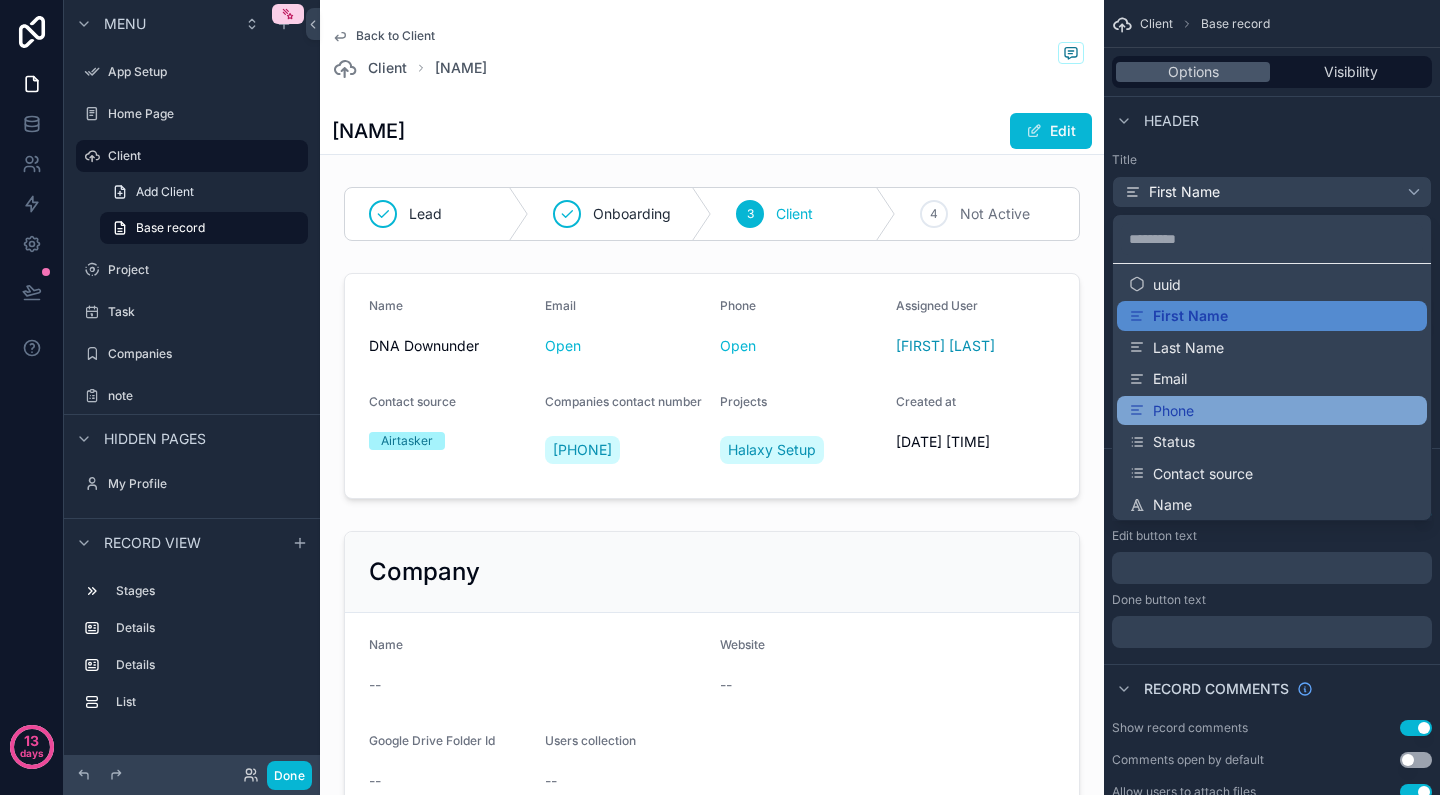 scroll, scrollTop: 41, scrollLeft: 0, axis: vertical 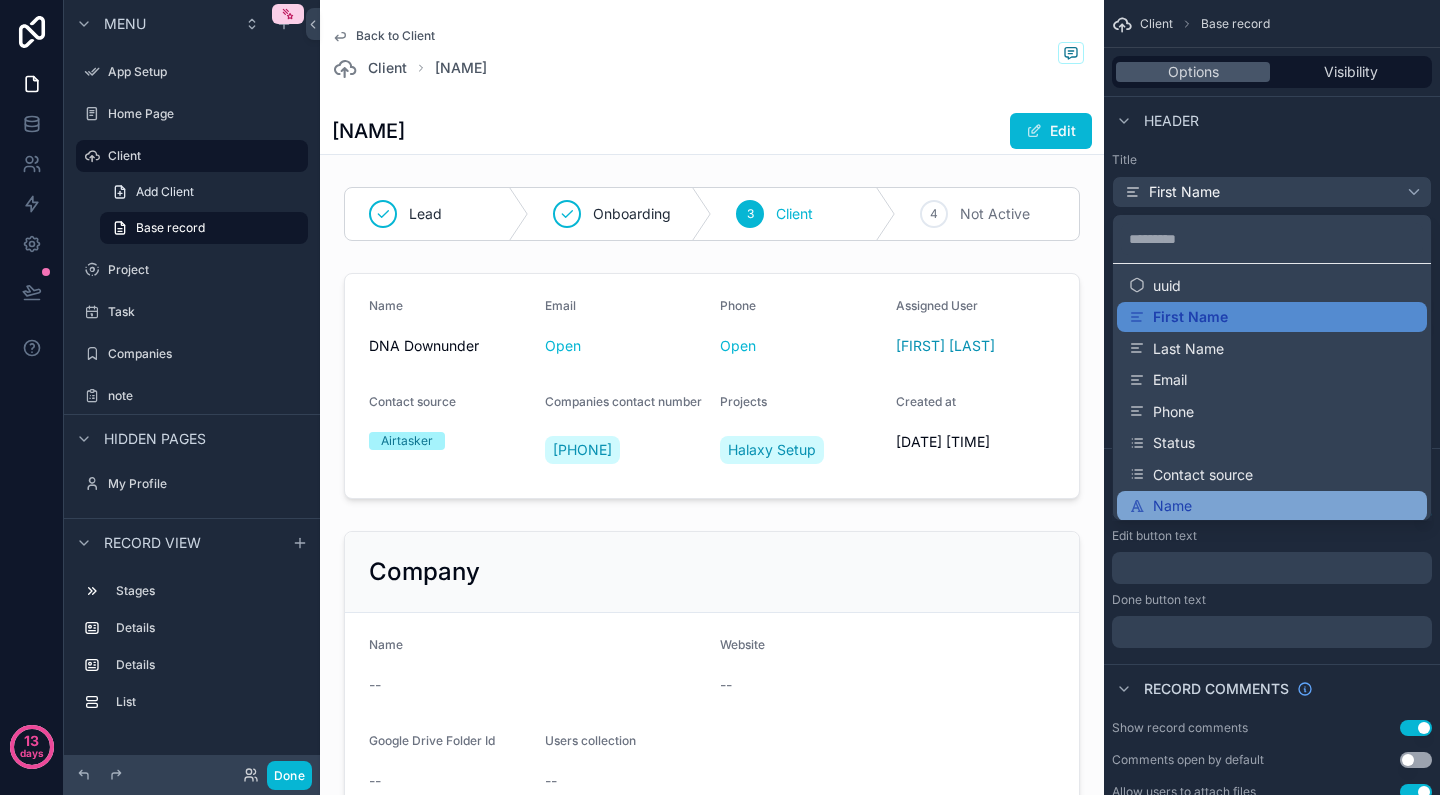 click on "Name" at bounding box center [1272, 506] 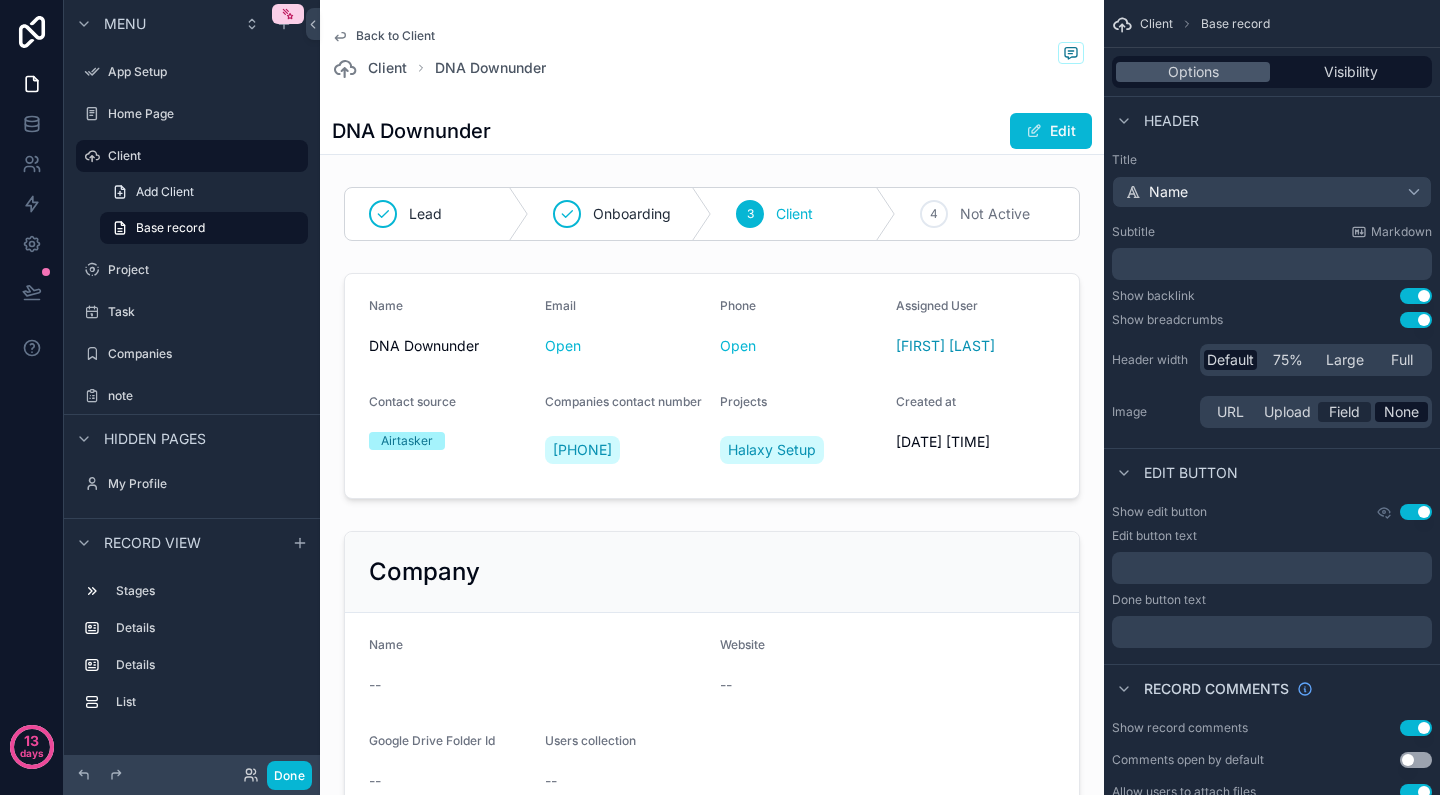 click on "Field" at bounding box center [1344, 412] 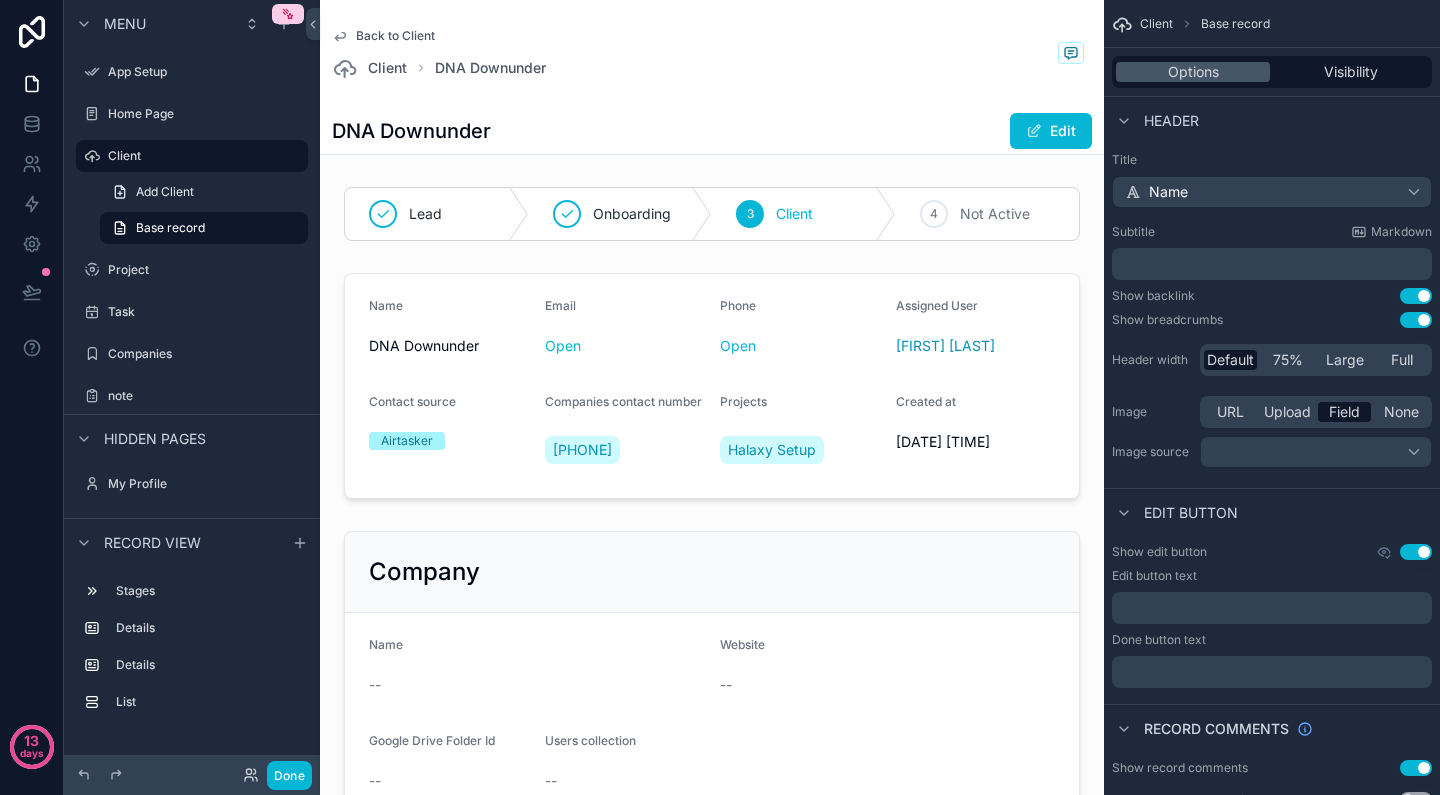 click at bounding box center (1316, 452) 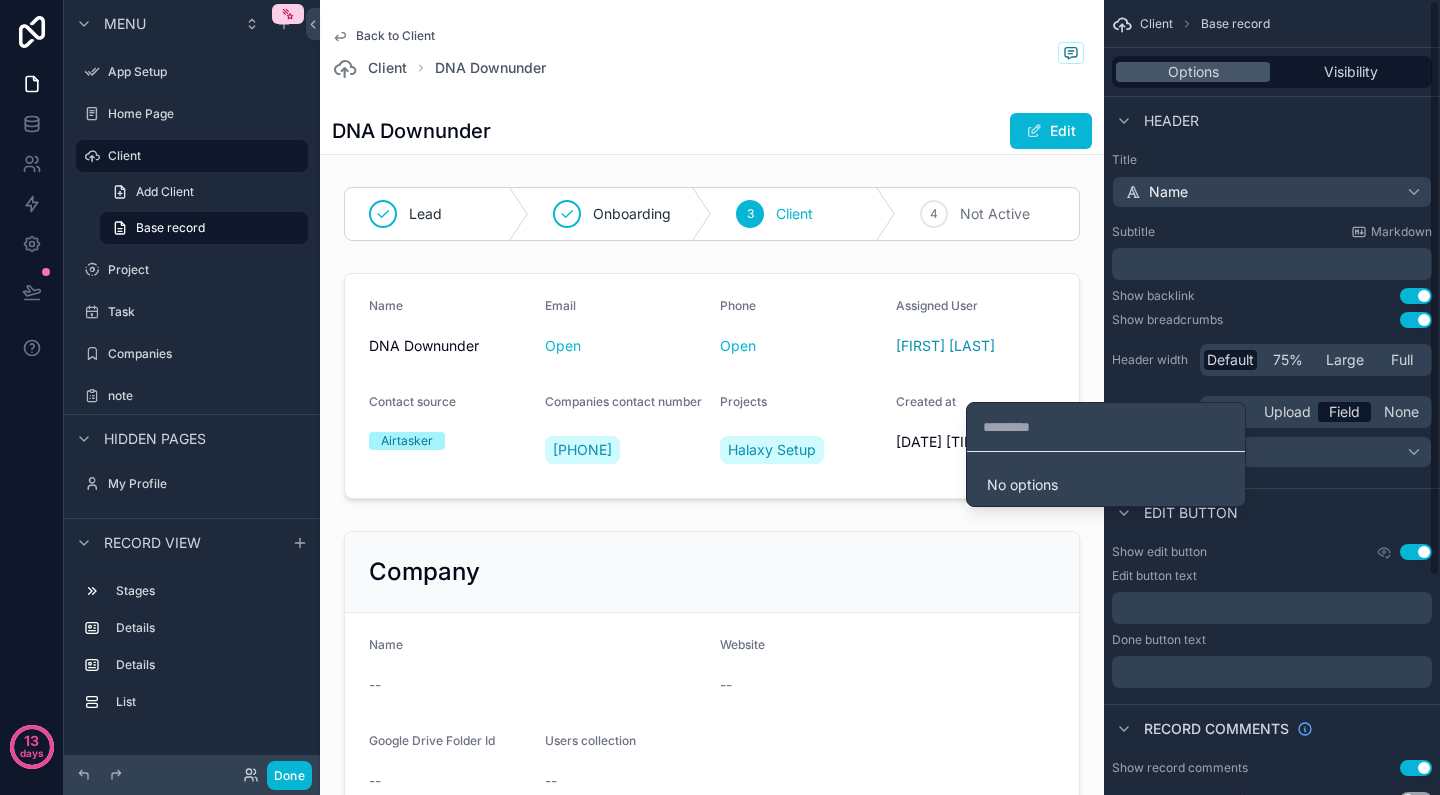 click at bounding box center [720, 397] 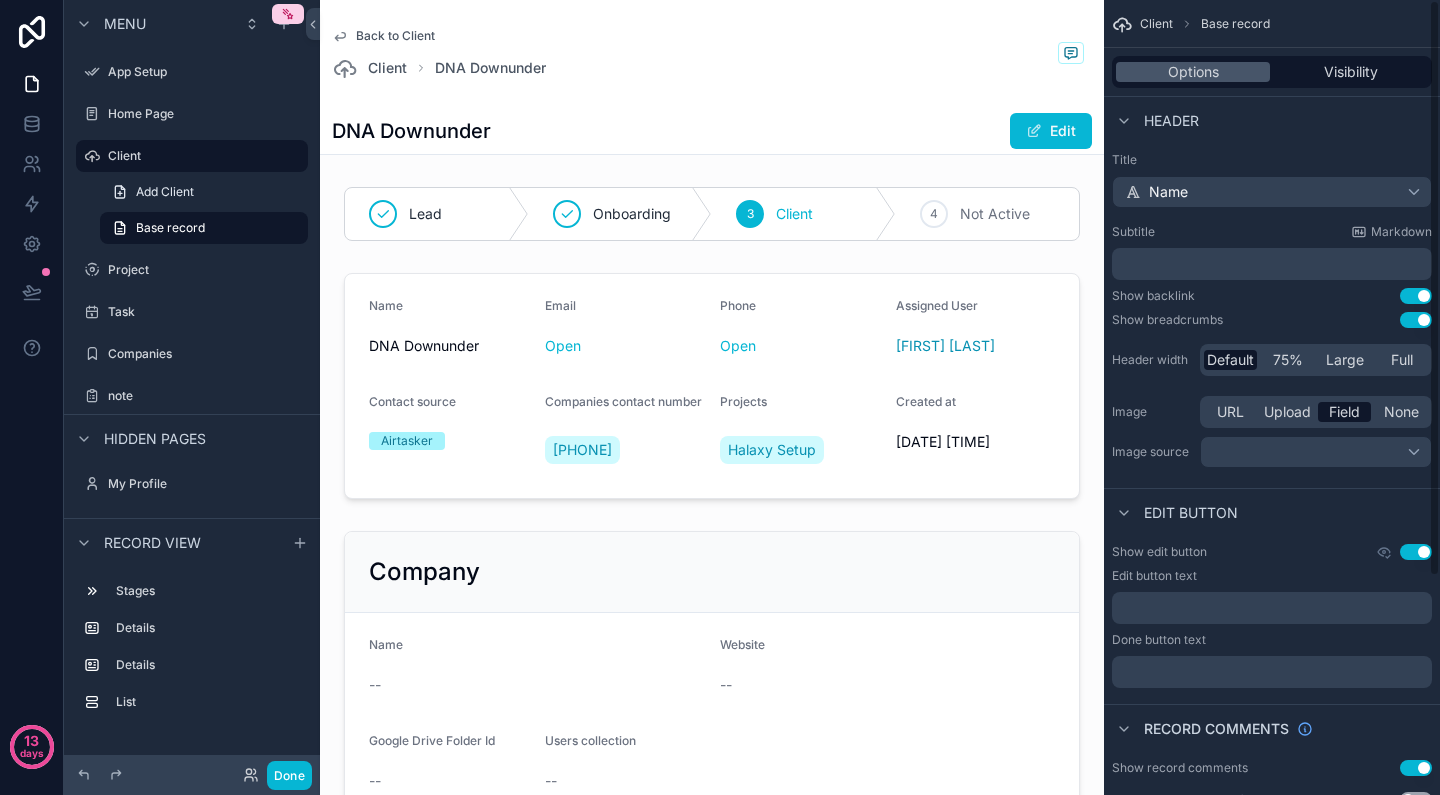 click at bounding box center (1316, 452) 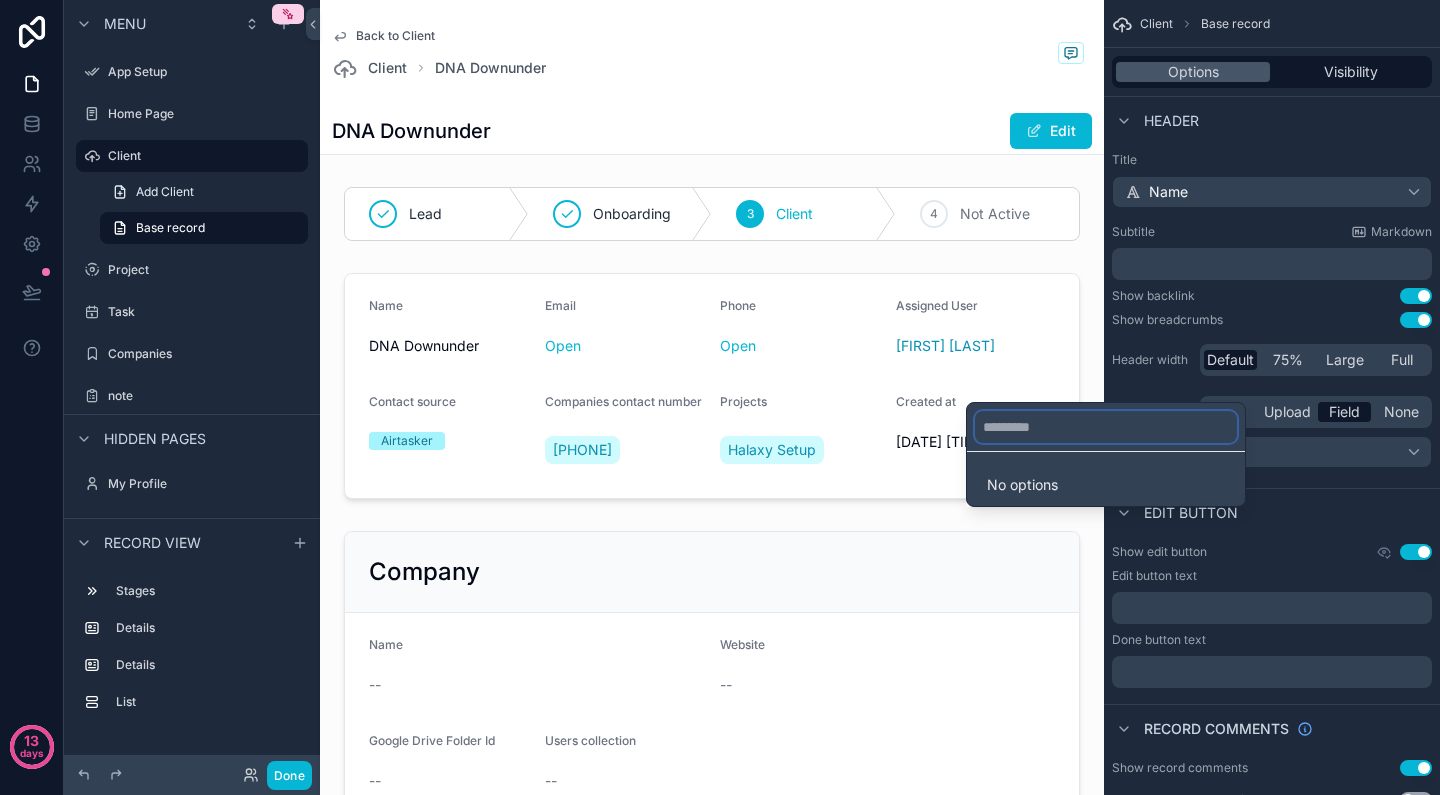 click at bounding box center (1106, 427) 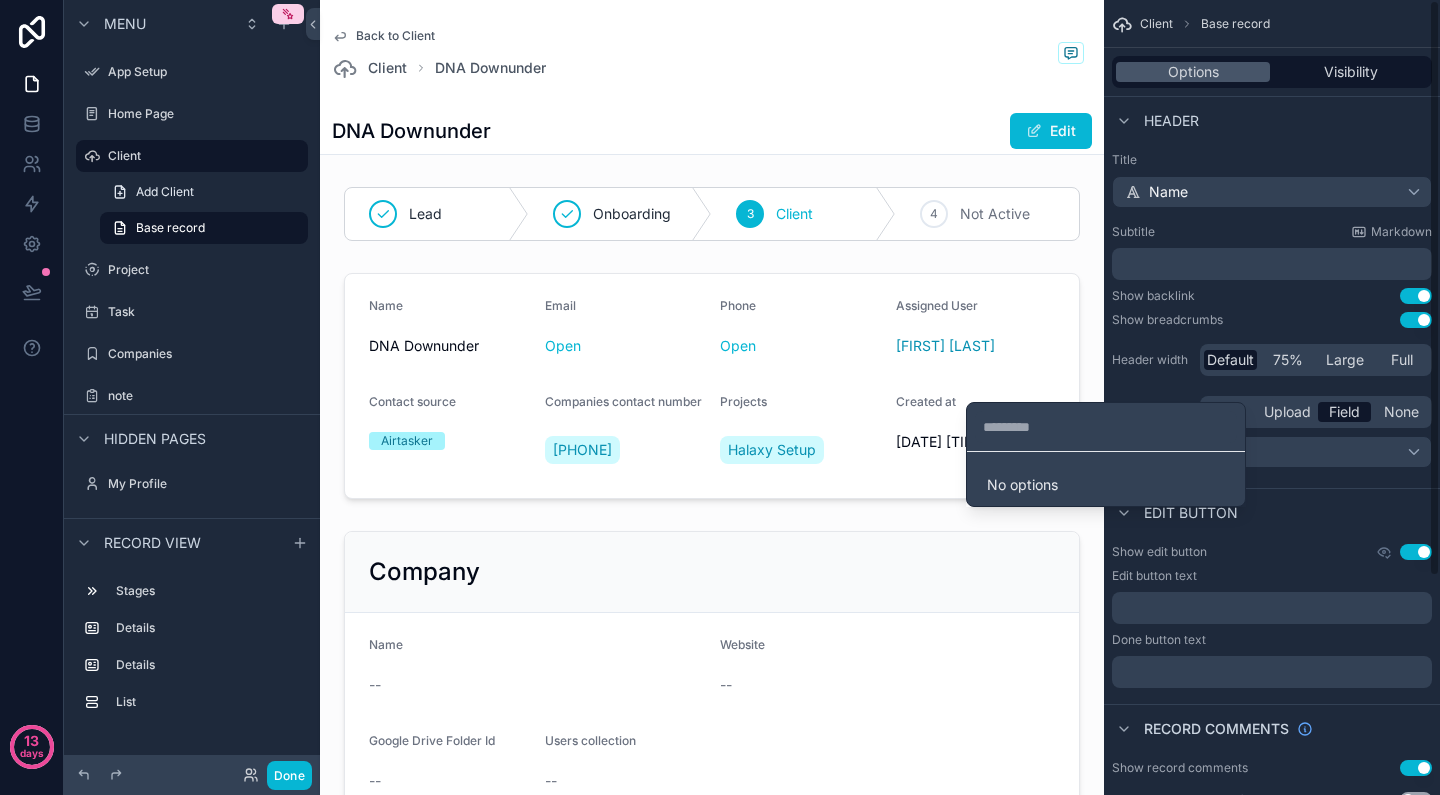 click at bounding box center (720, 397) 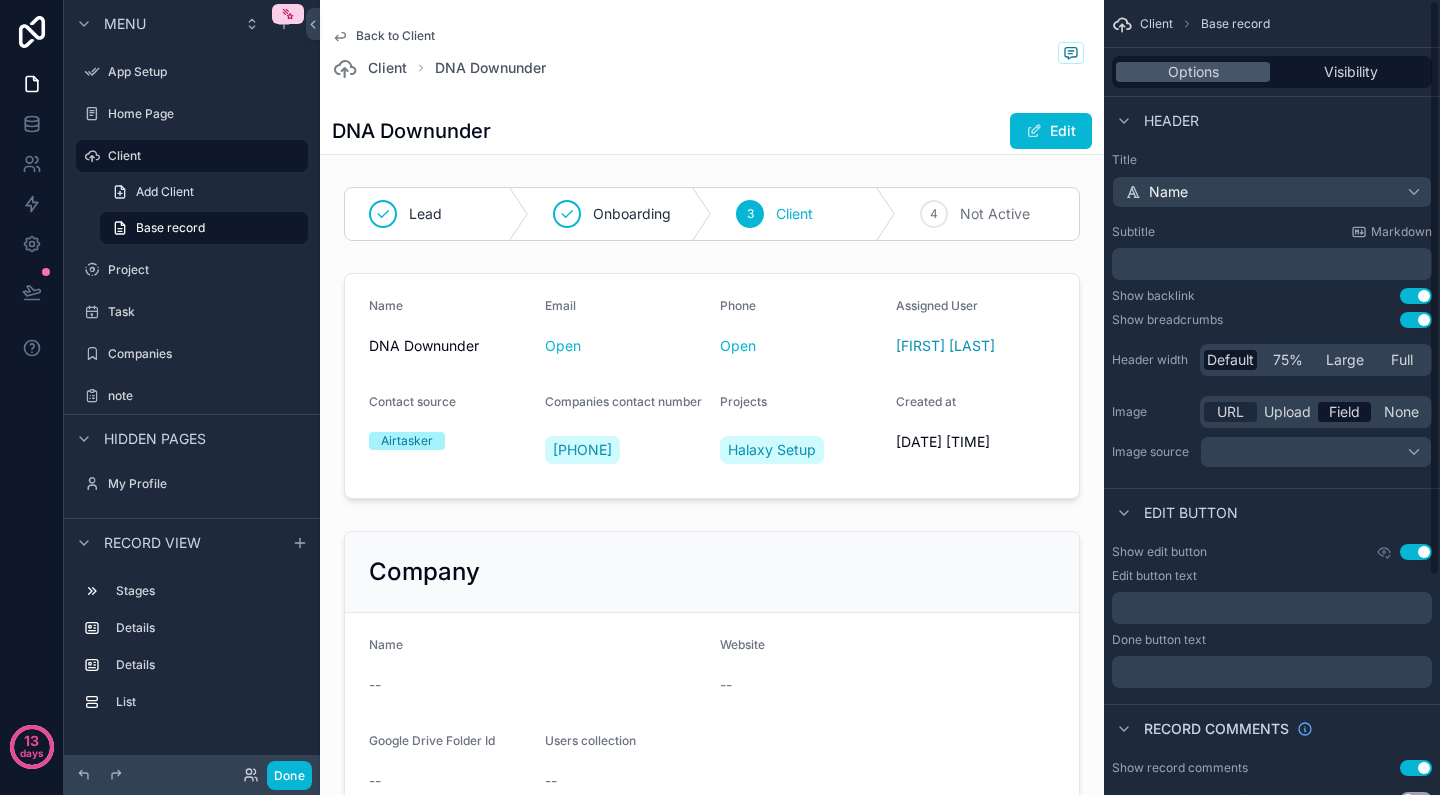 click on "URL" at bounding box center [1230, 412] 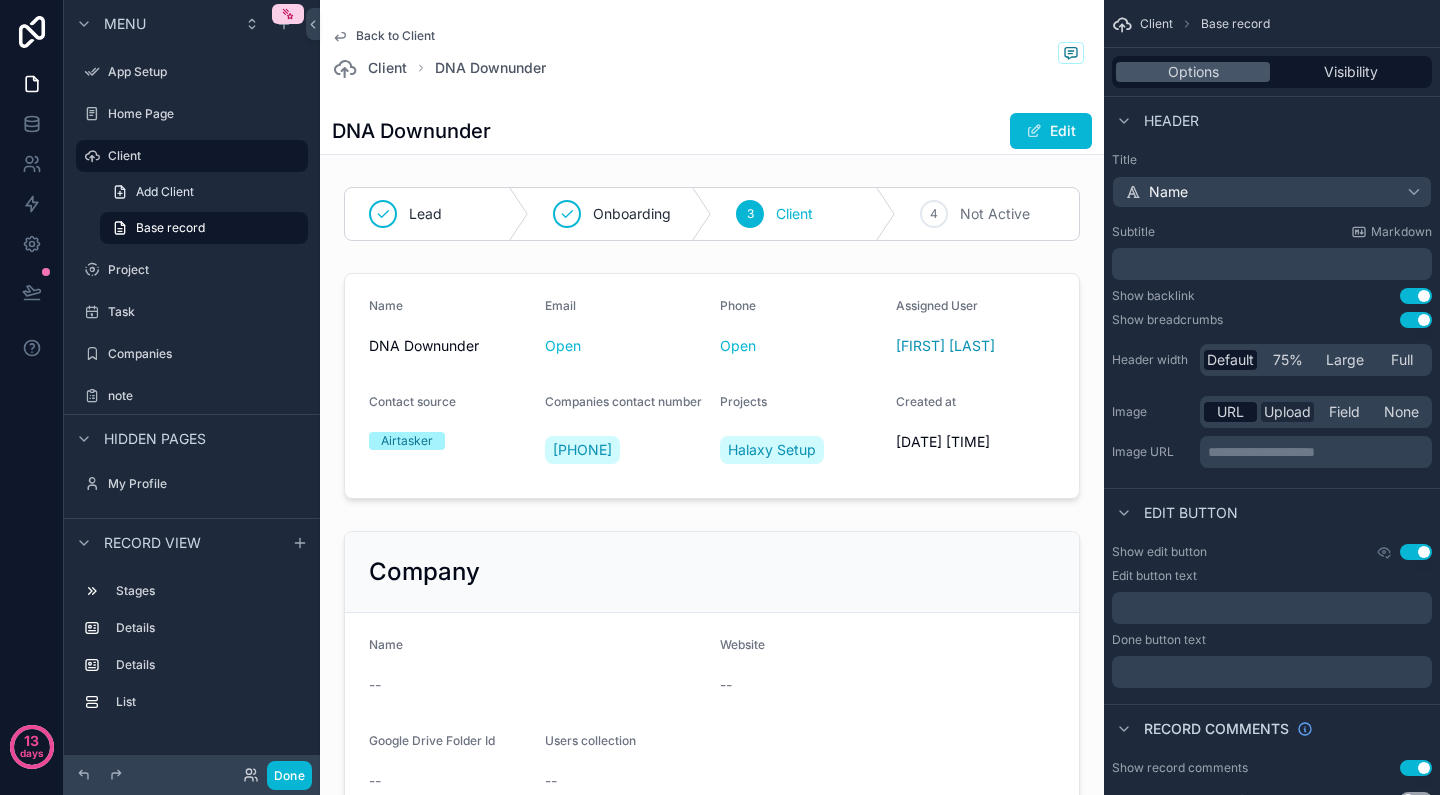 click on "Upload" at bounding box center [1287, 412] 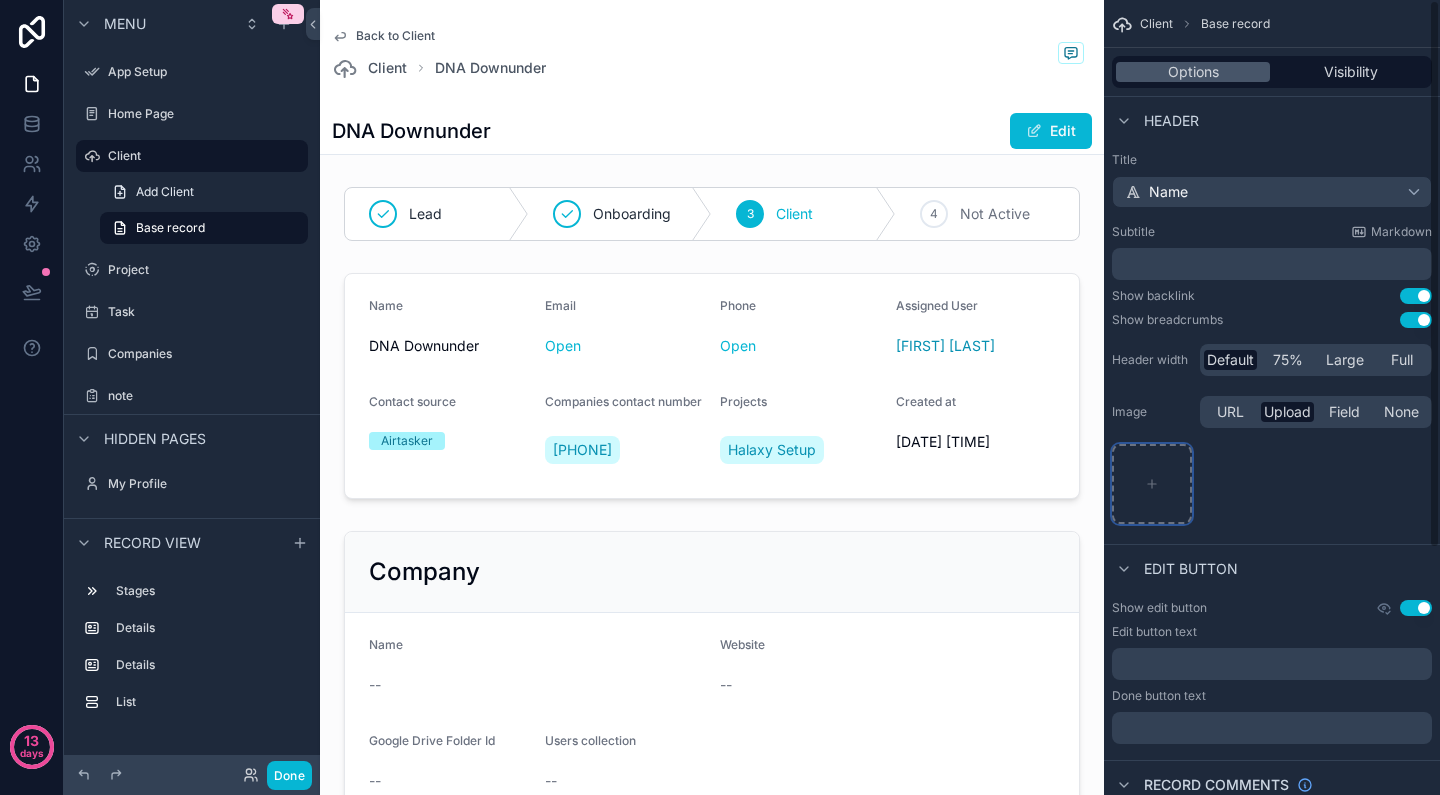 click 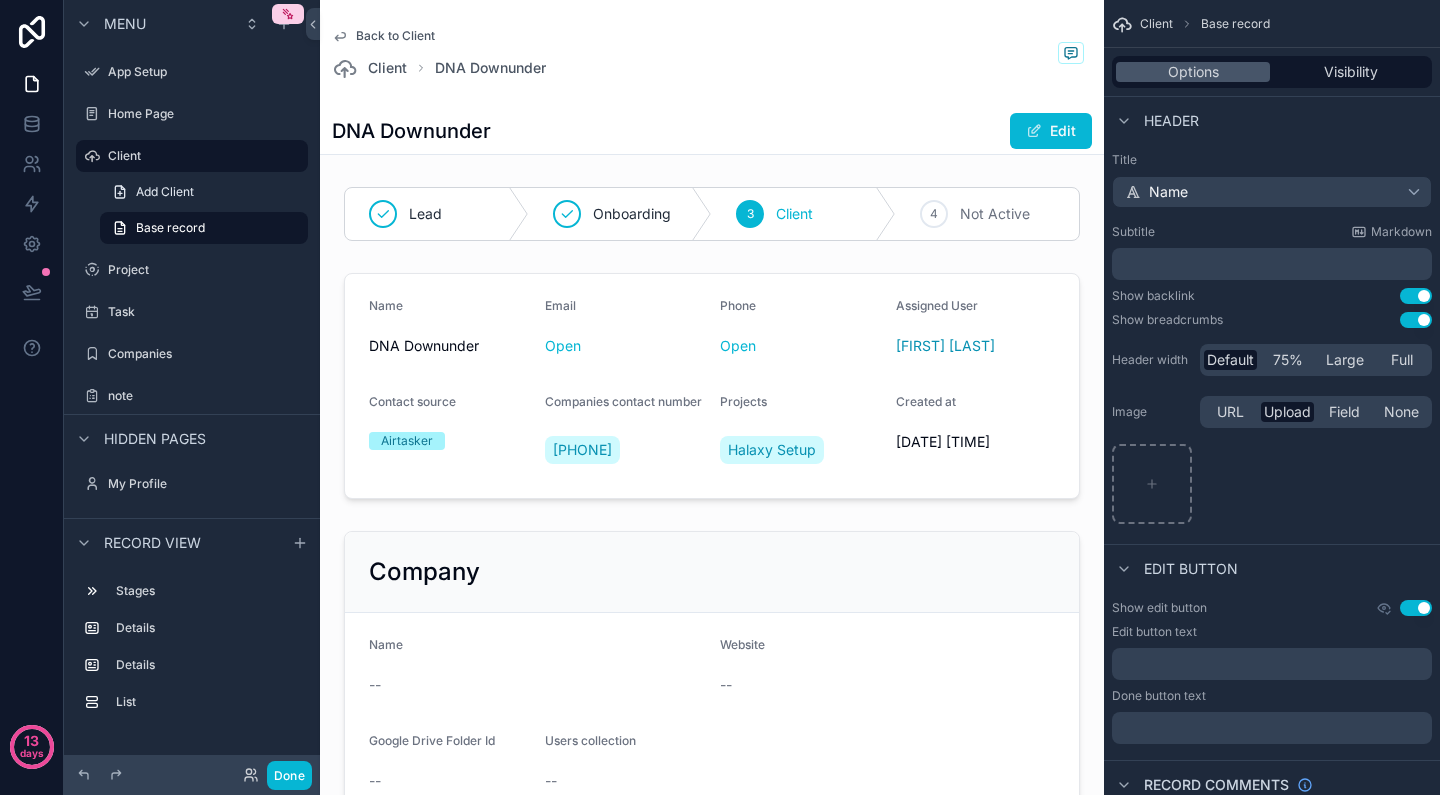 type on "**********" 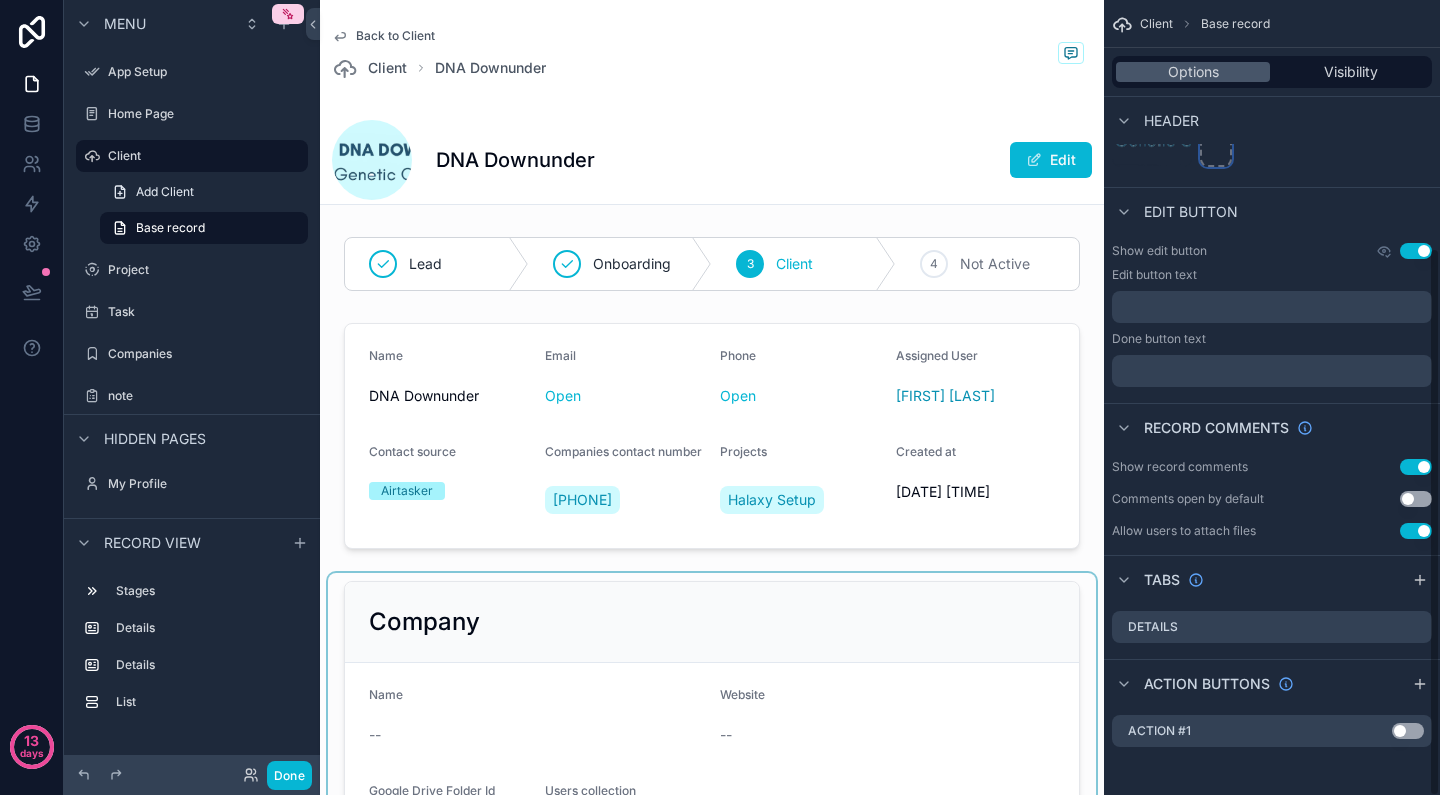 scroll, scrollTop: 357, scrollLeft: 0, axis: vertical 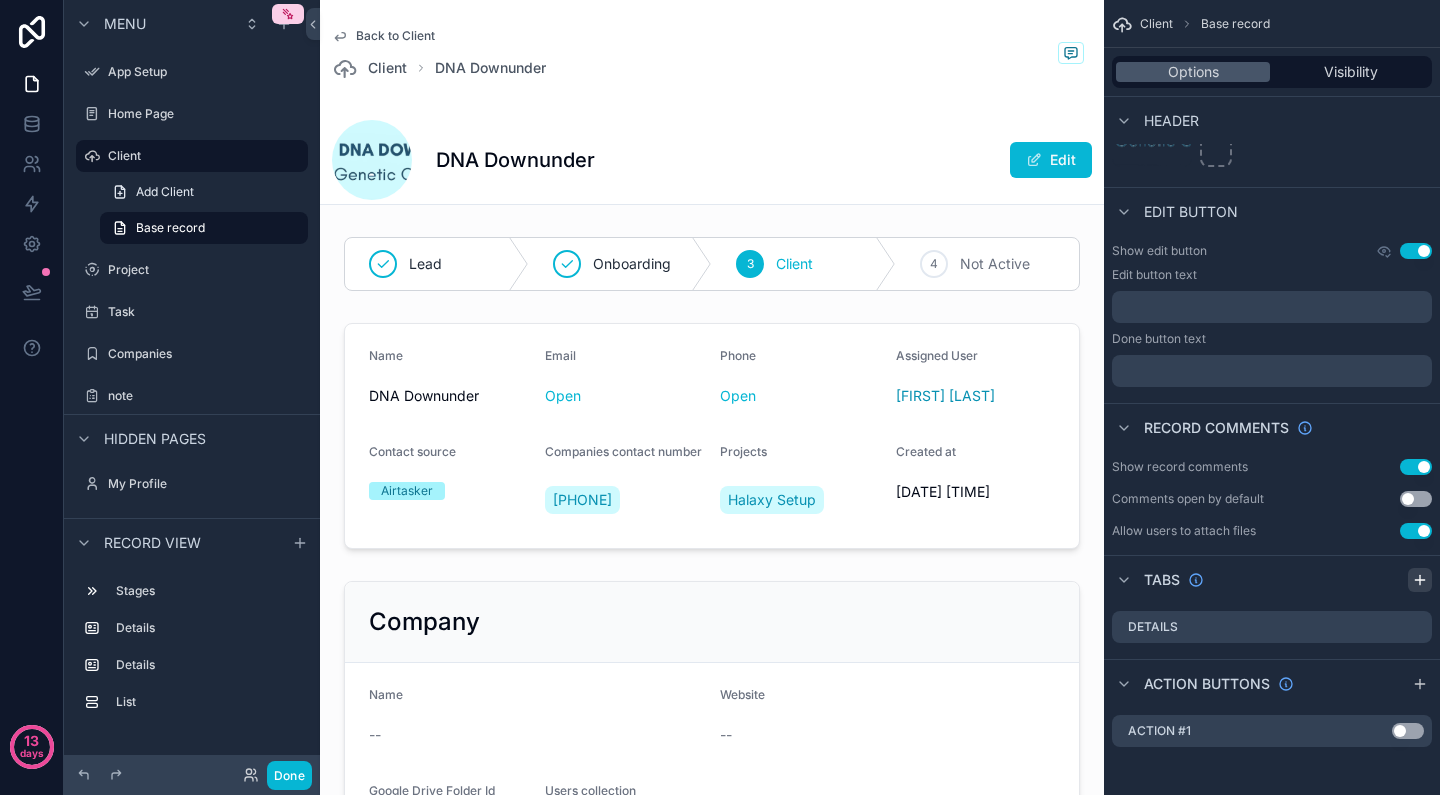 click 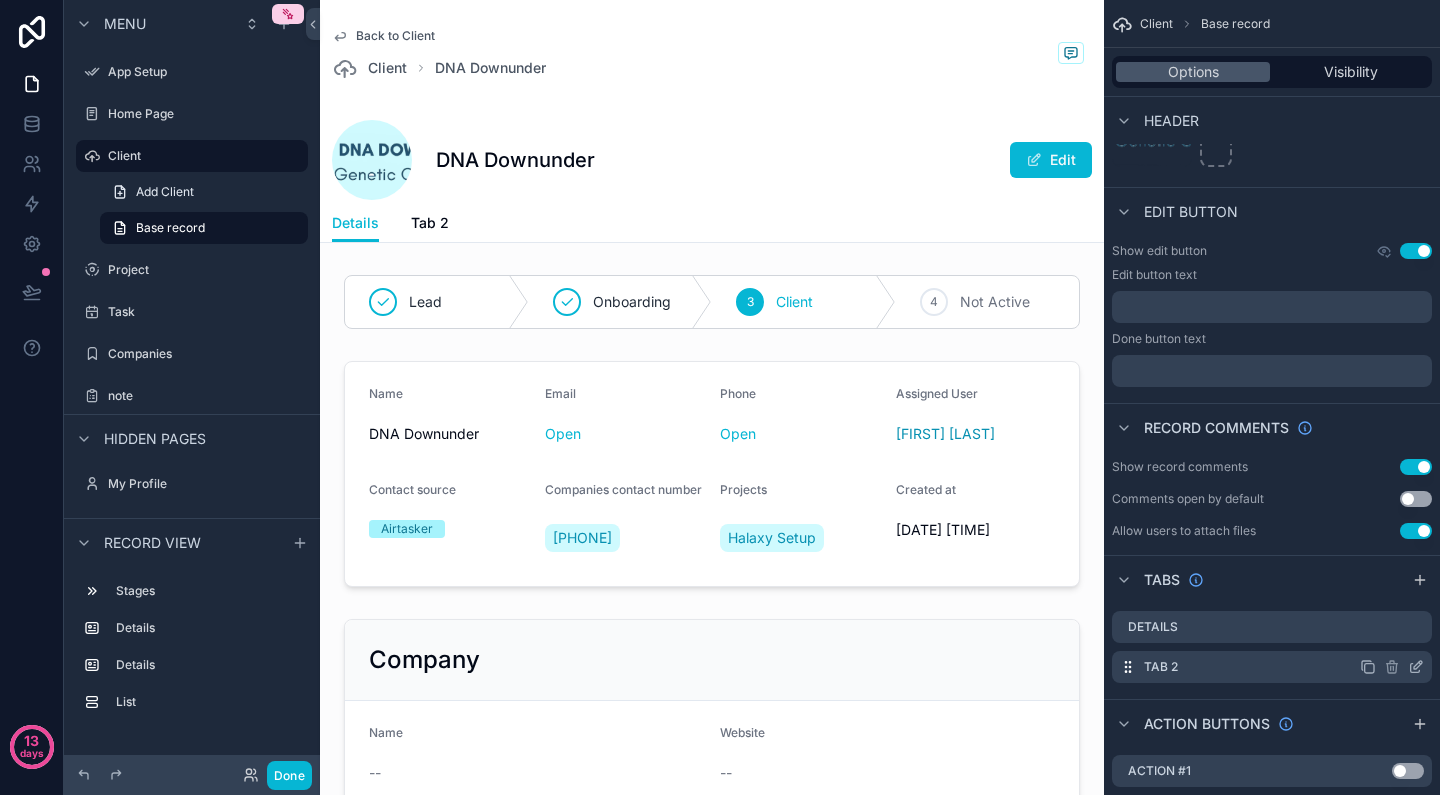 click 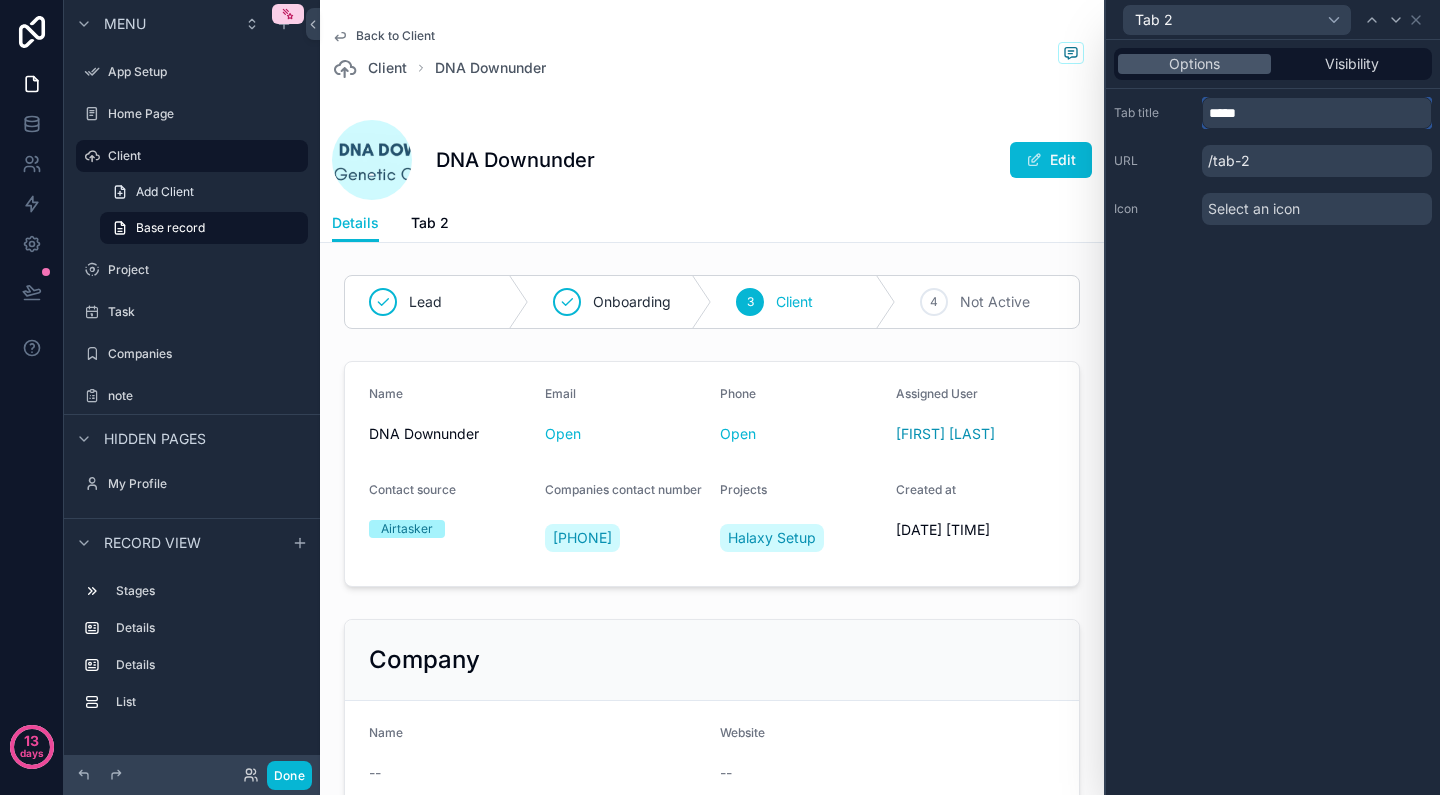 click on "*****" at bounding box center (1317, 113) 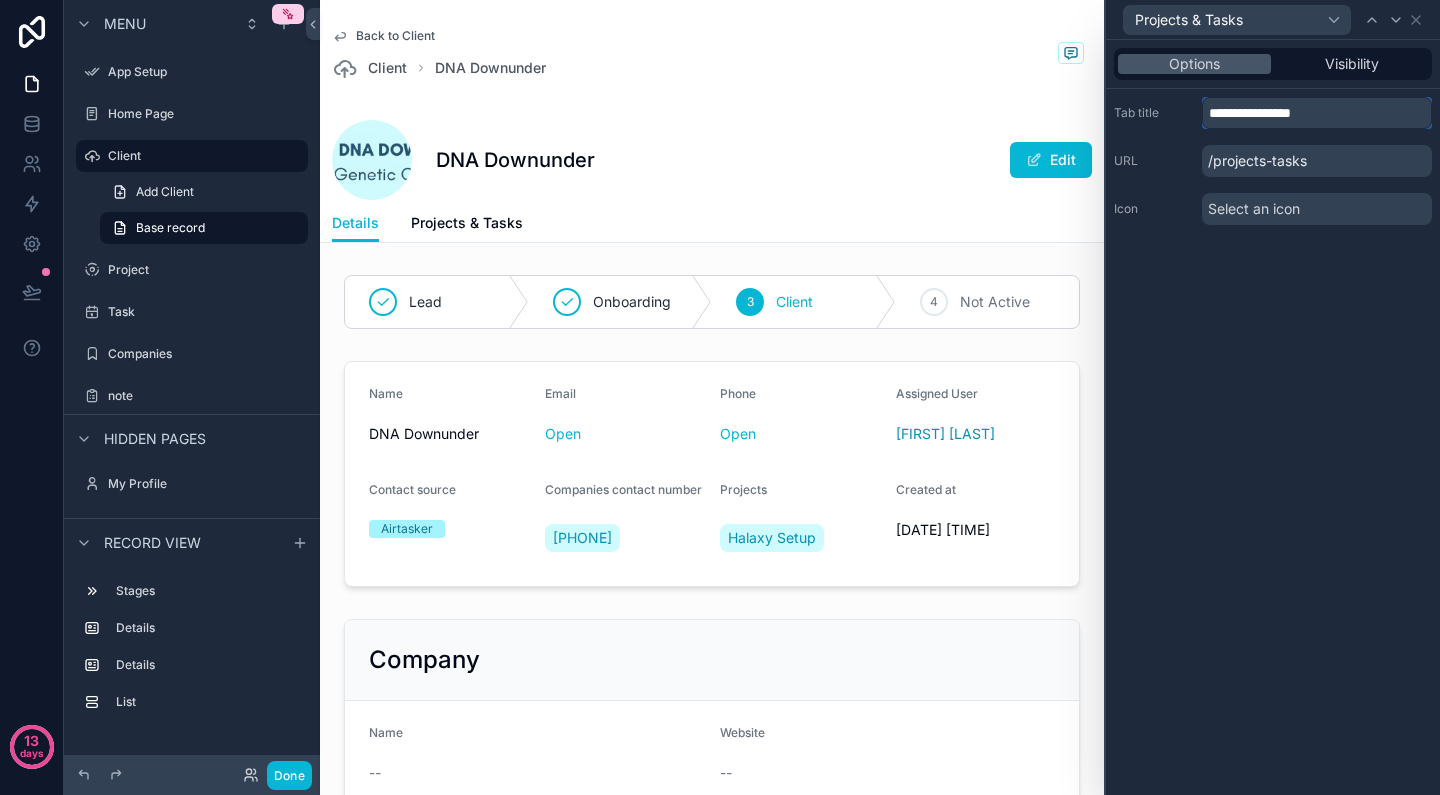 type on "**********" 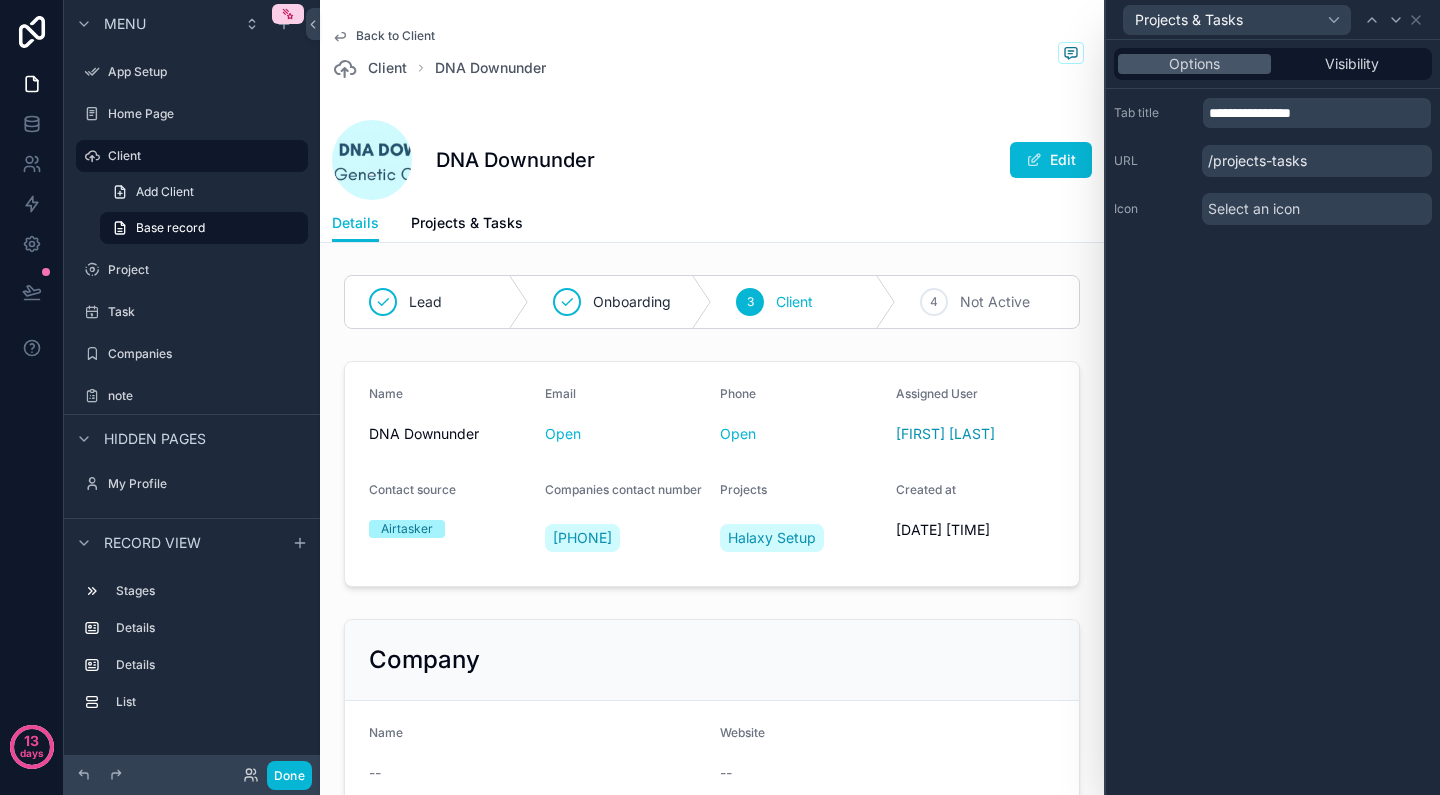 click on "Back to Client Client DNA Downunder DNA Downunder Edit Details Details Projects & Tasks Lead Onboarding 3 Client 4 Not Active Name DNA Downunder Email Open Phone Open Assigned User [NAME] Contact source Airtasker Companies contact number 404005270 Projects Halaxy Setup Created at [DATE] [TIME] Company Name -- Website -- Google Drive Folder Id -- Users collection -- New note Note Text Note Type Status Client Project Test Note Test Note Project Active DNA Downunder Halaxy Setup Showing 1 of 1 results Previous Next Title Add a title and subtitle List Add a list related to this record Details Add fields, a title or description Highlights Add a section to highlights fields Video Add a video element iframe Add an iframe embed Stages Add a stages element Chart Add a chart group element Buttons Add an action button row Links Add quick links" at bounding box center (712, 1020) 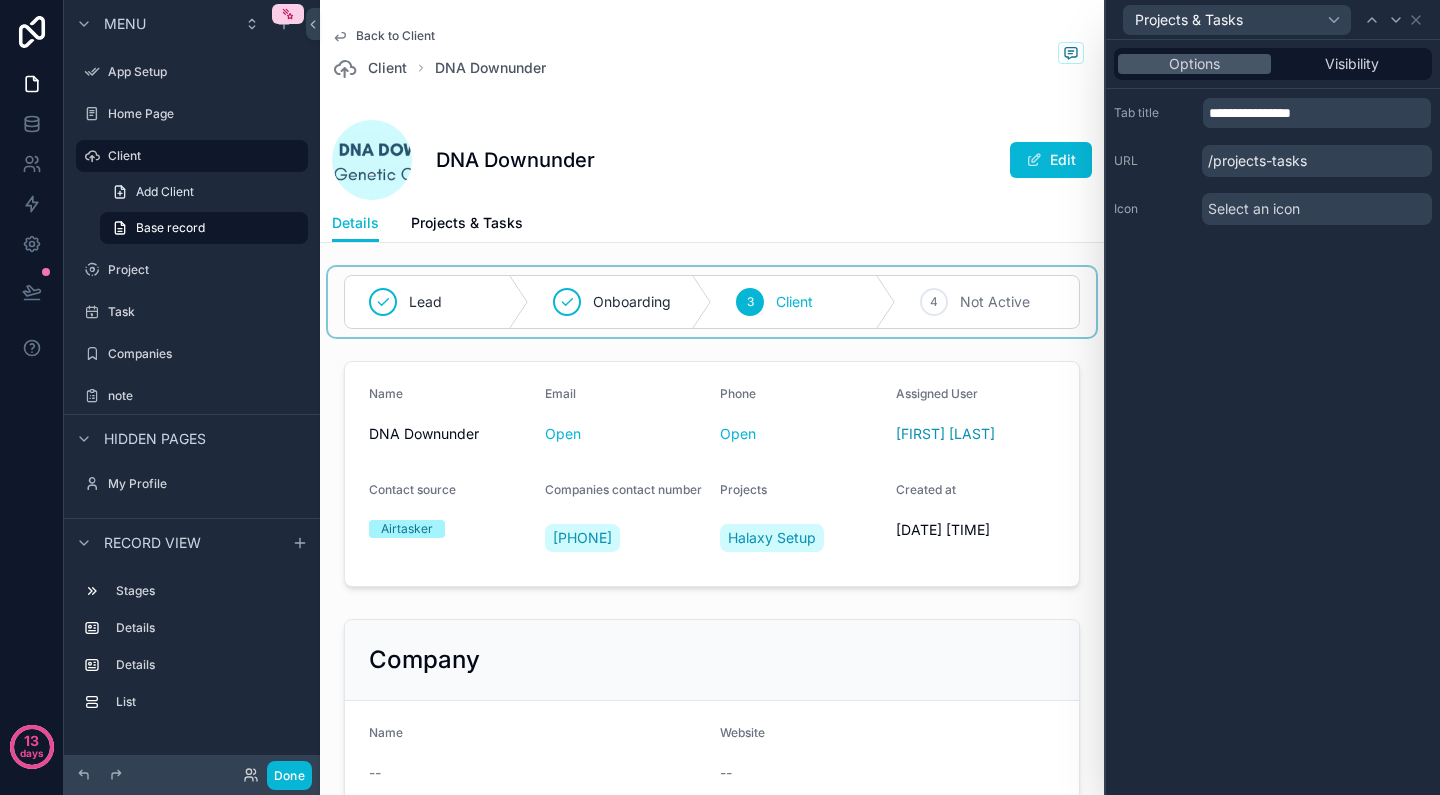 click at bounding box center (712, 302) 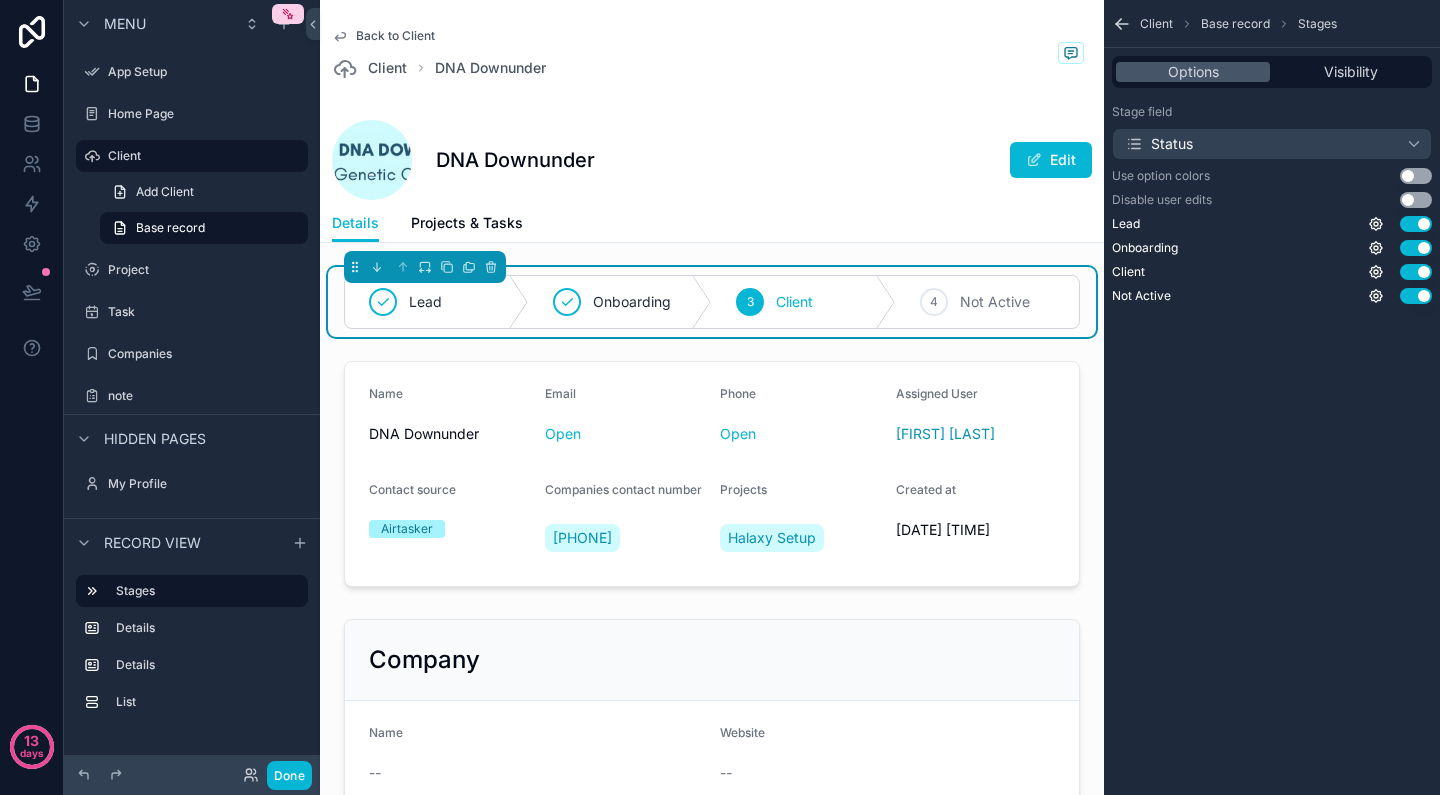 scroll, scrollTop: 0, scrollLeft: 0, axis: both 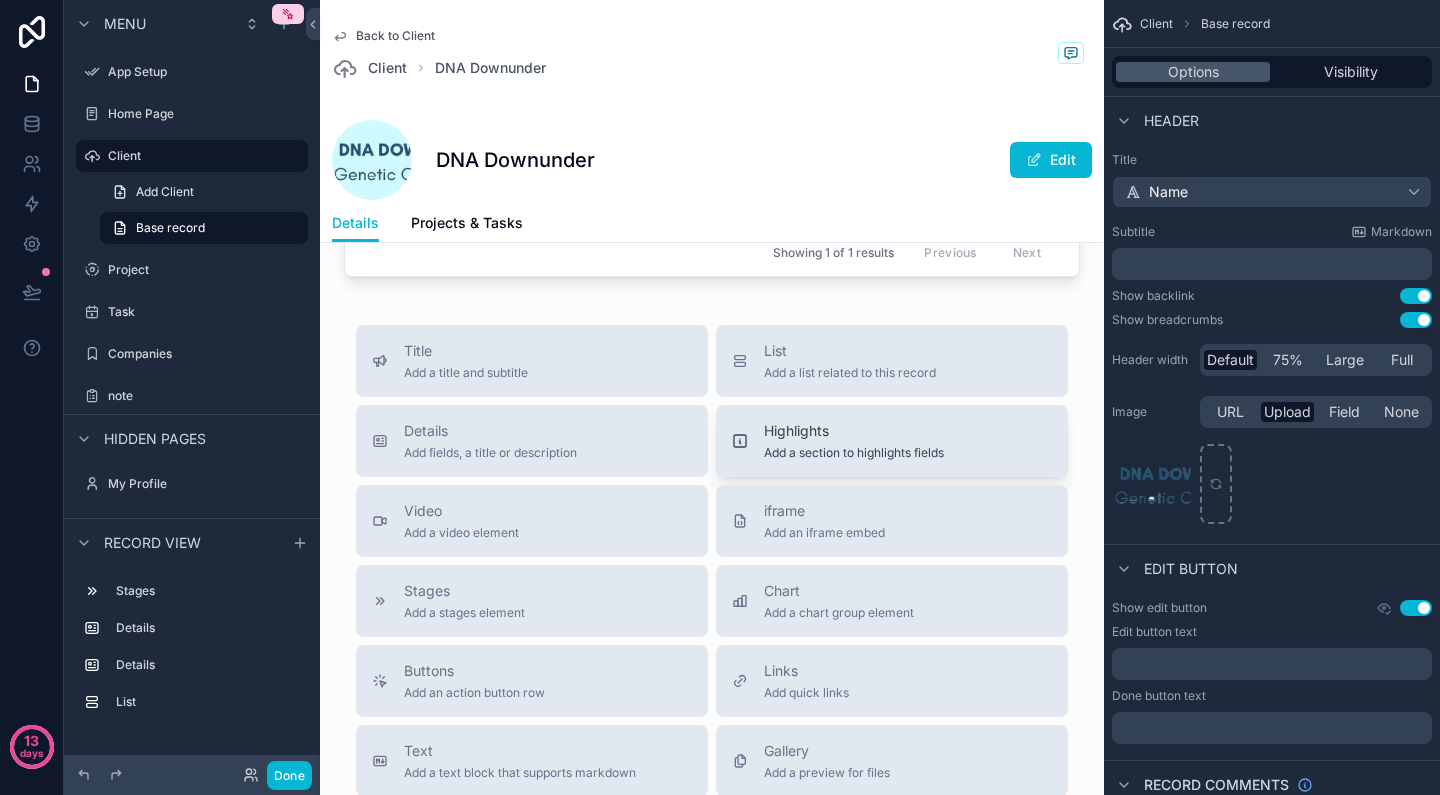 click on "Add a section to highlights fields" at bounding box center (854, 453) 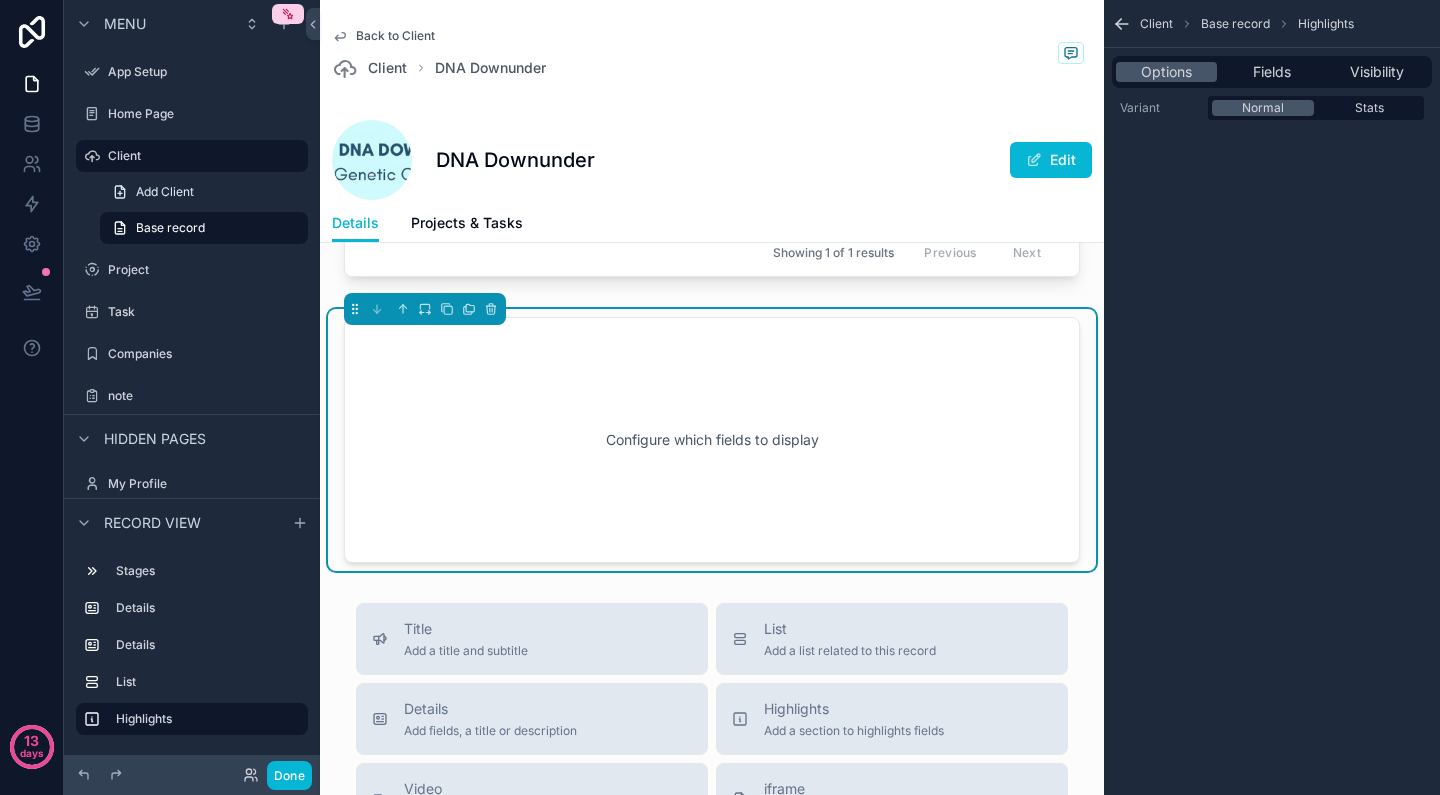 scroll, scrollTop: 887, scrollLeft: 0, axis: vertical 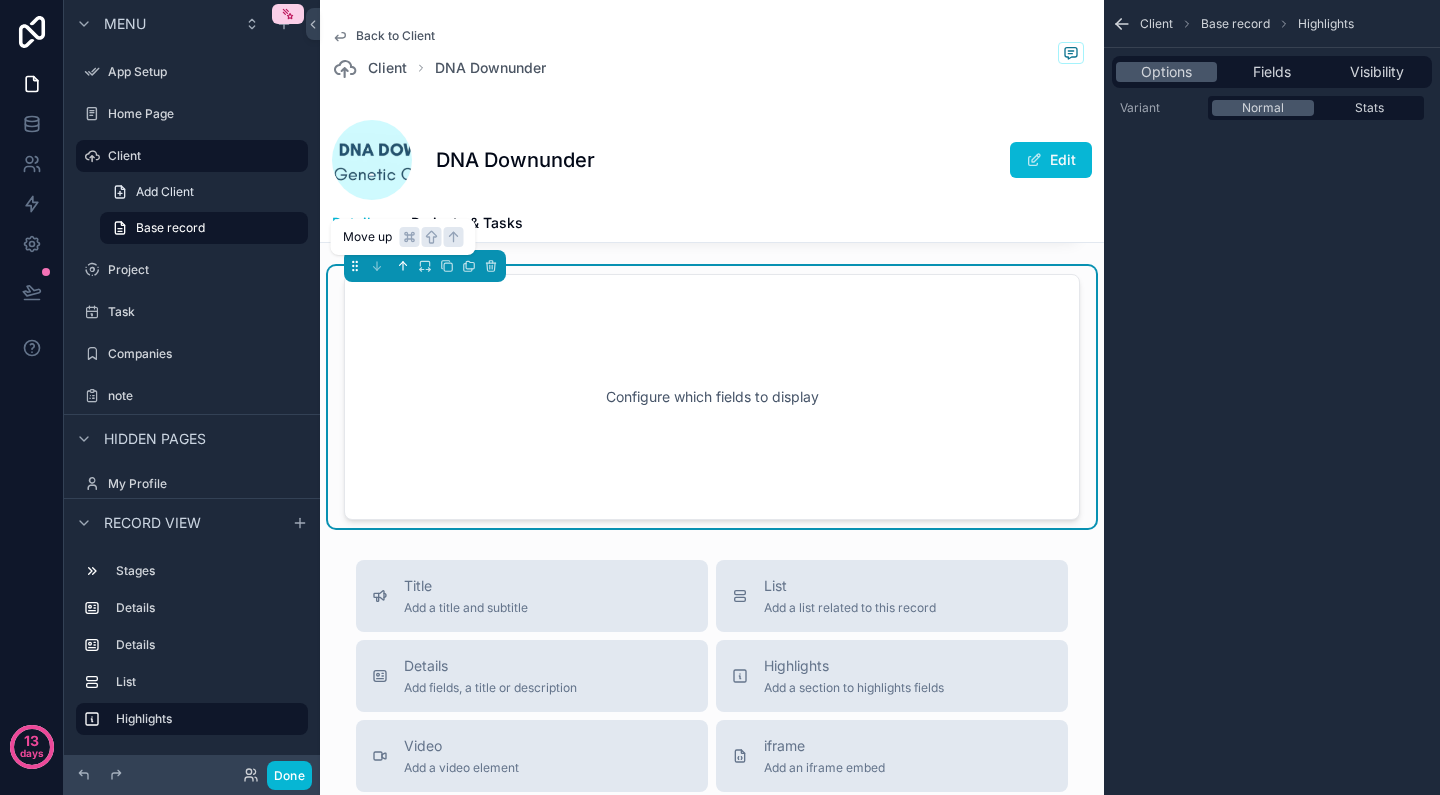 click 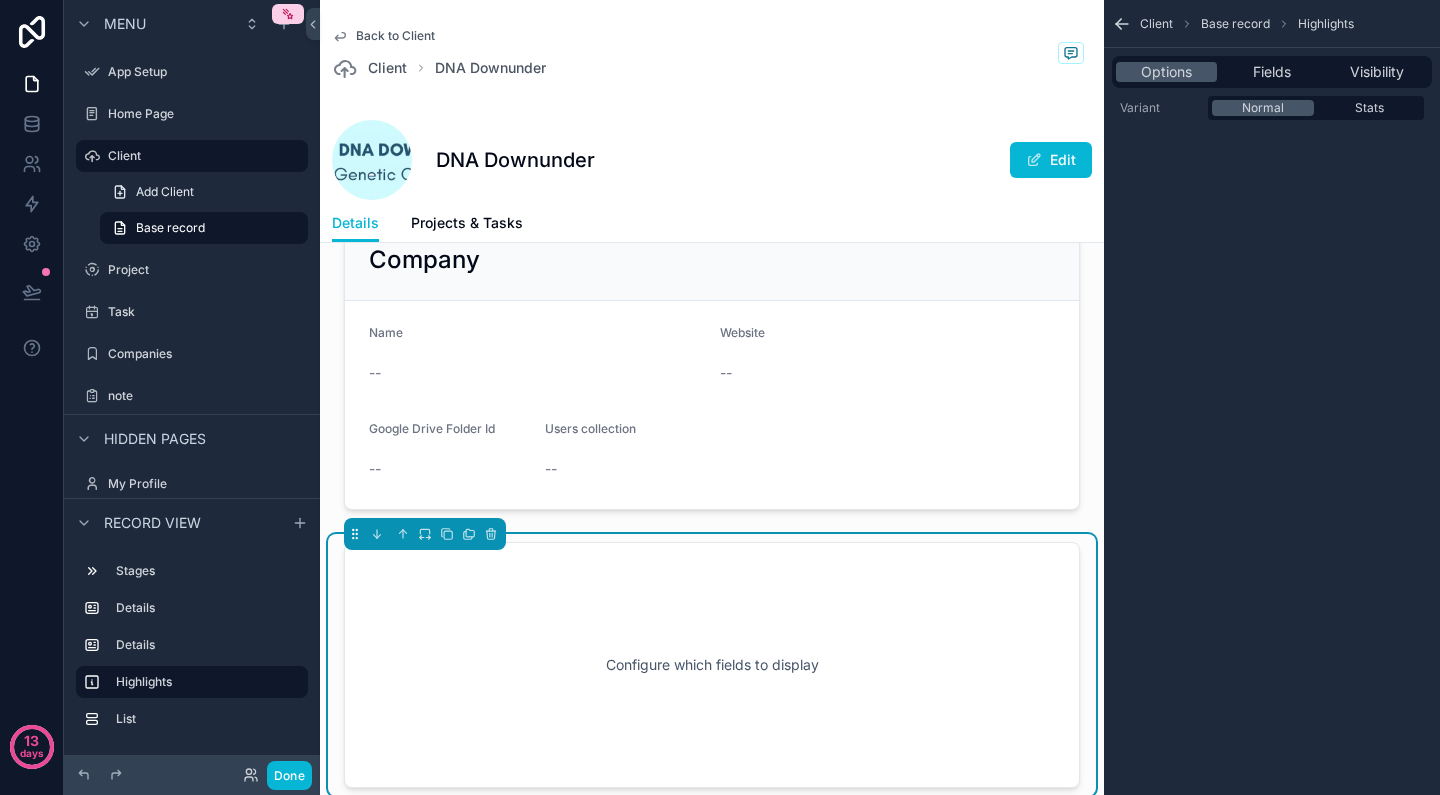 scroll, scrollTop: 471, scrollLeft: 0, axis: vertical 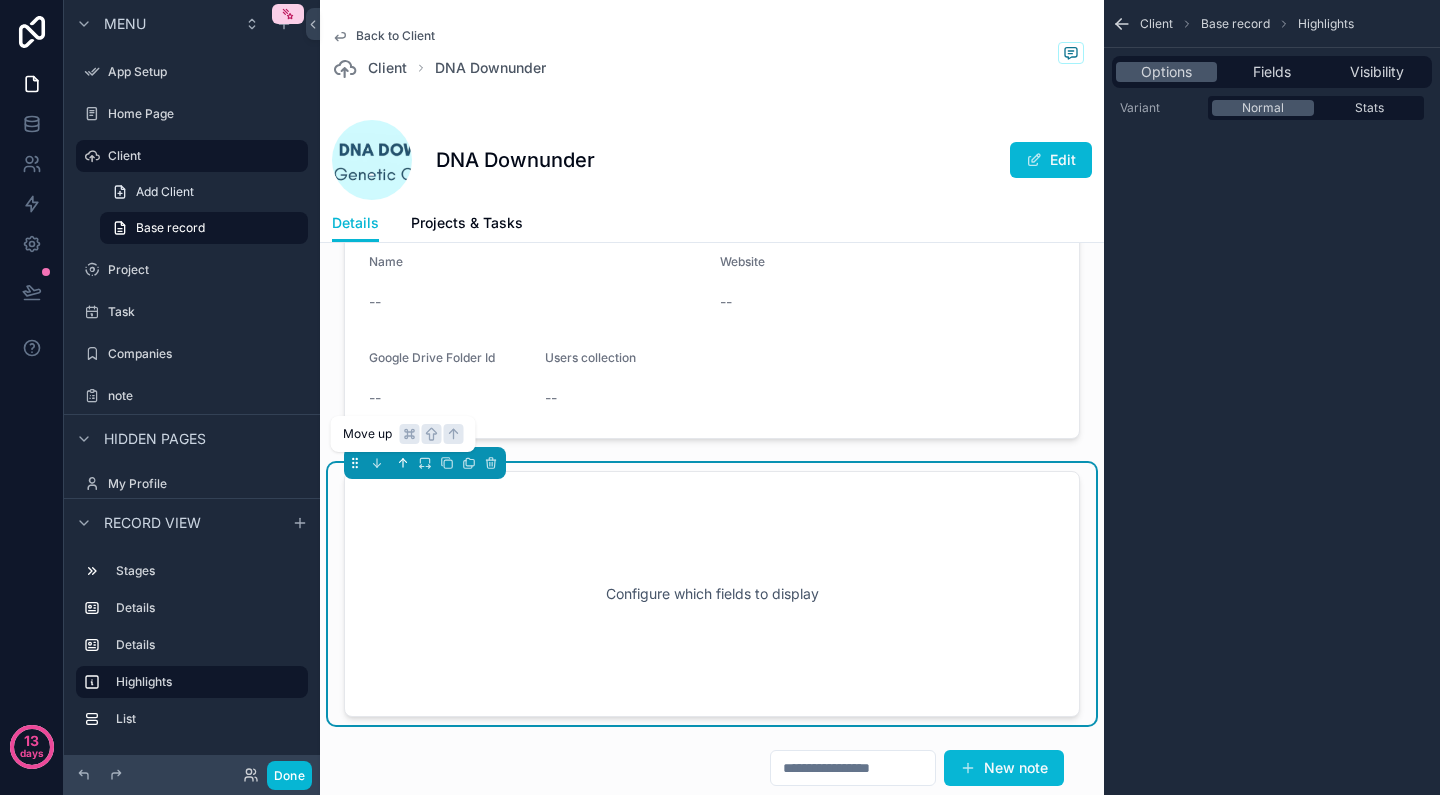 click 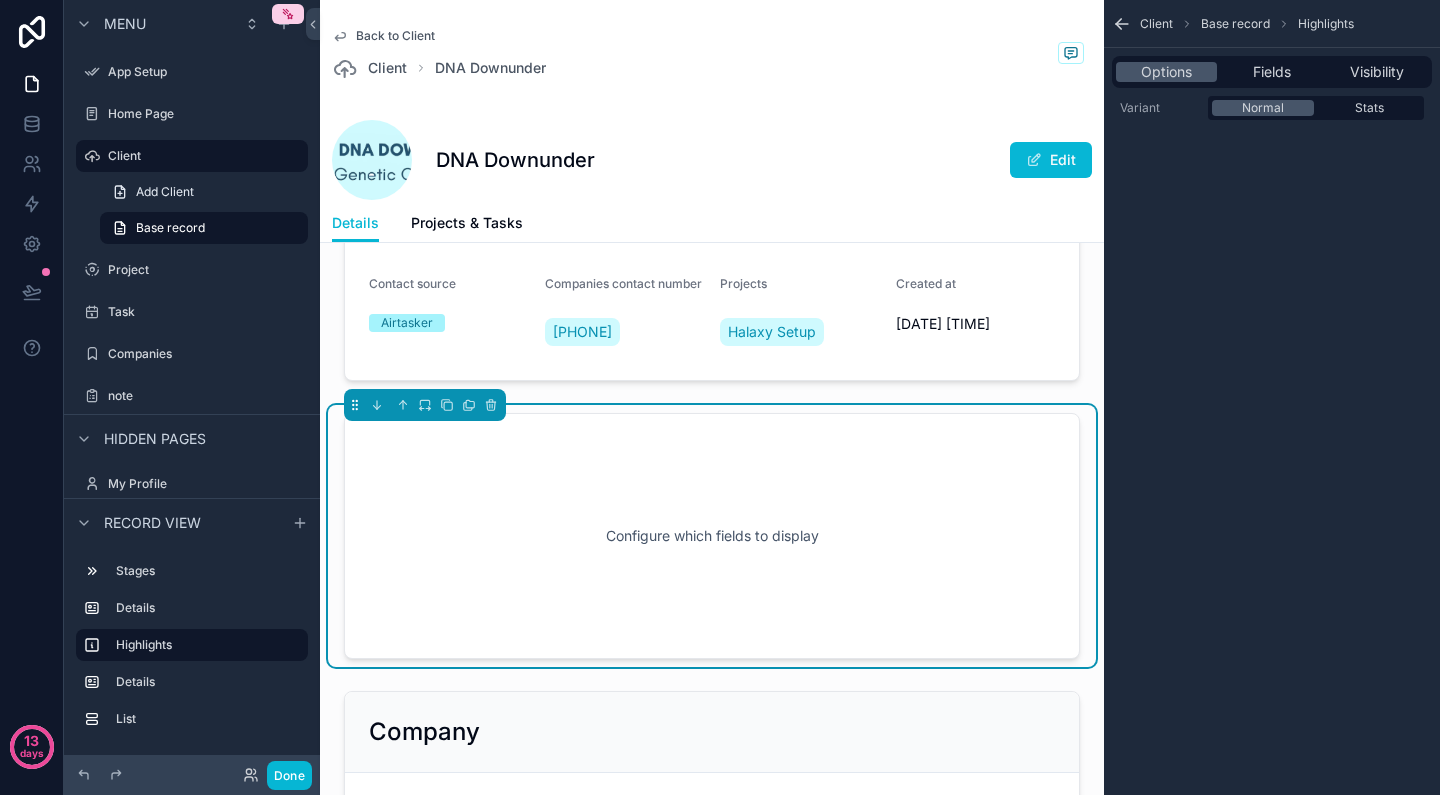 scroll, scrollTop: 201, scrollLeft: 0, axis: vertical 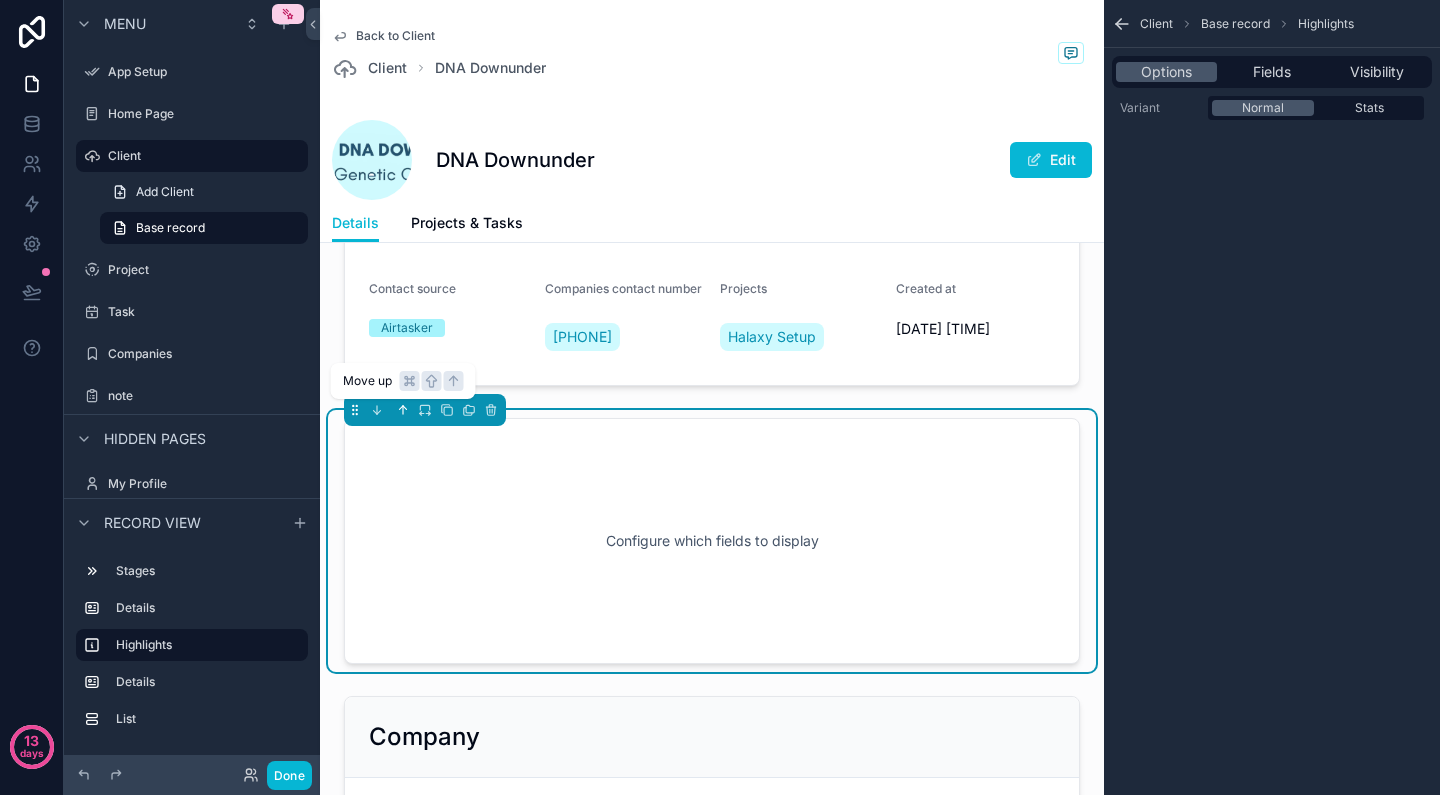 click 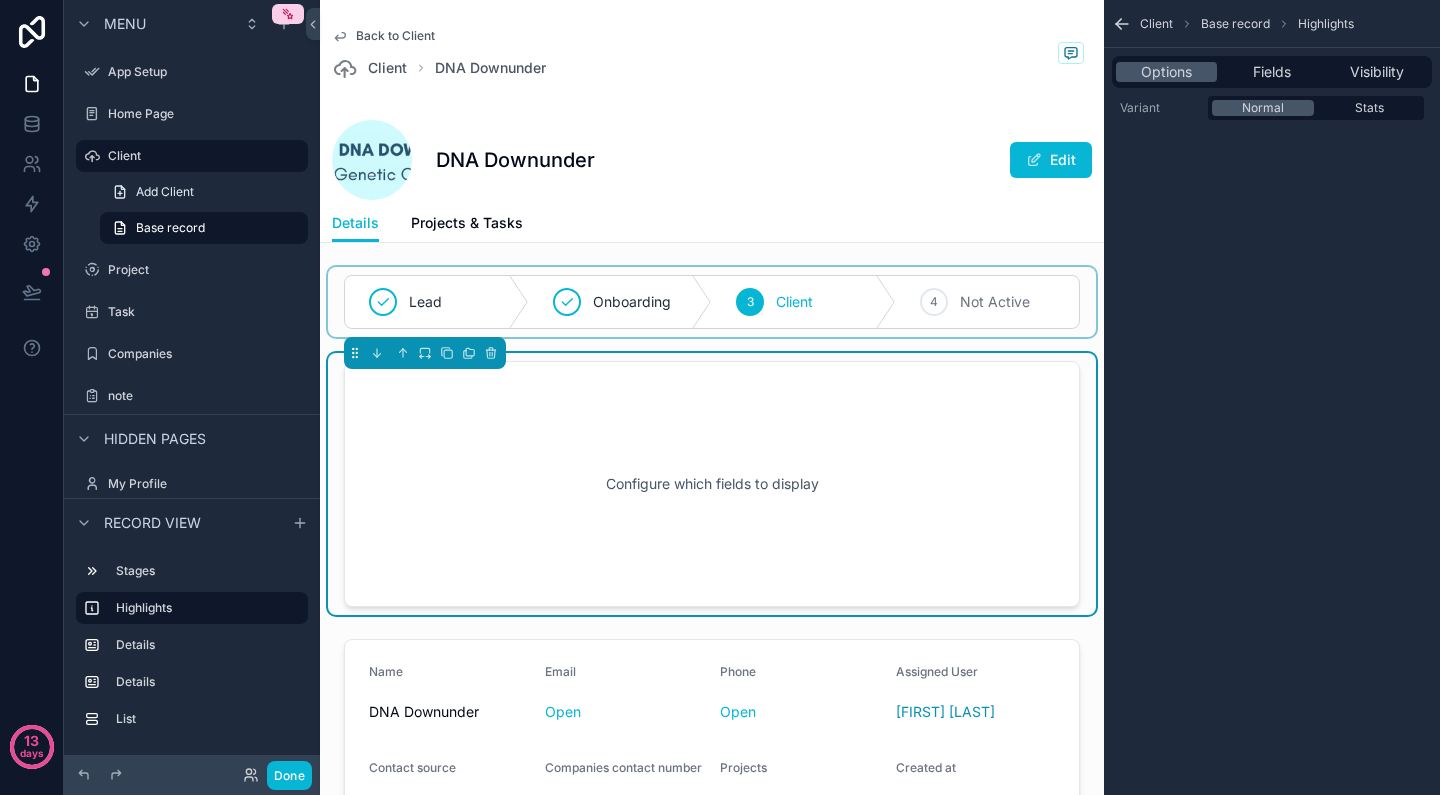 scroll, scrollTop: 0, scrollLeft: 0, axis: both 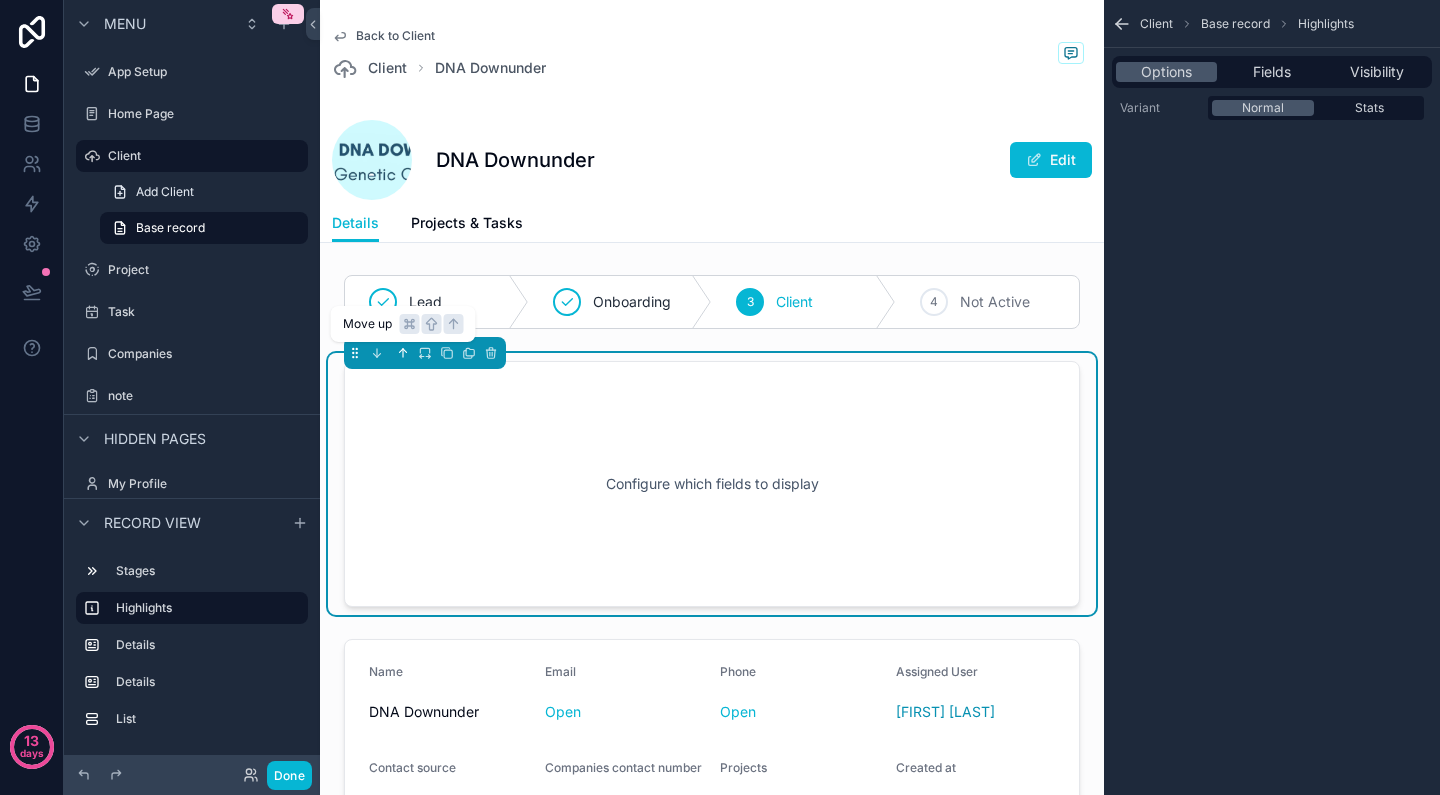 click 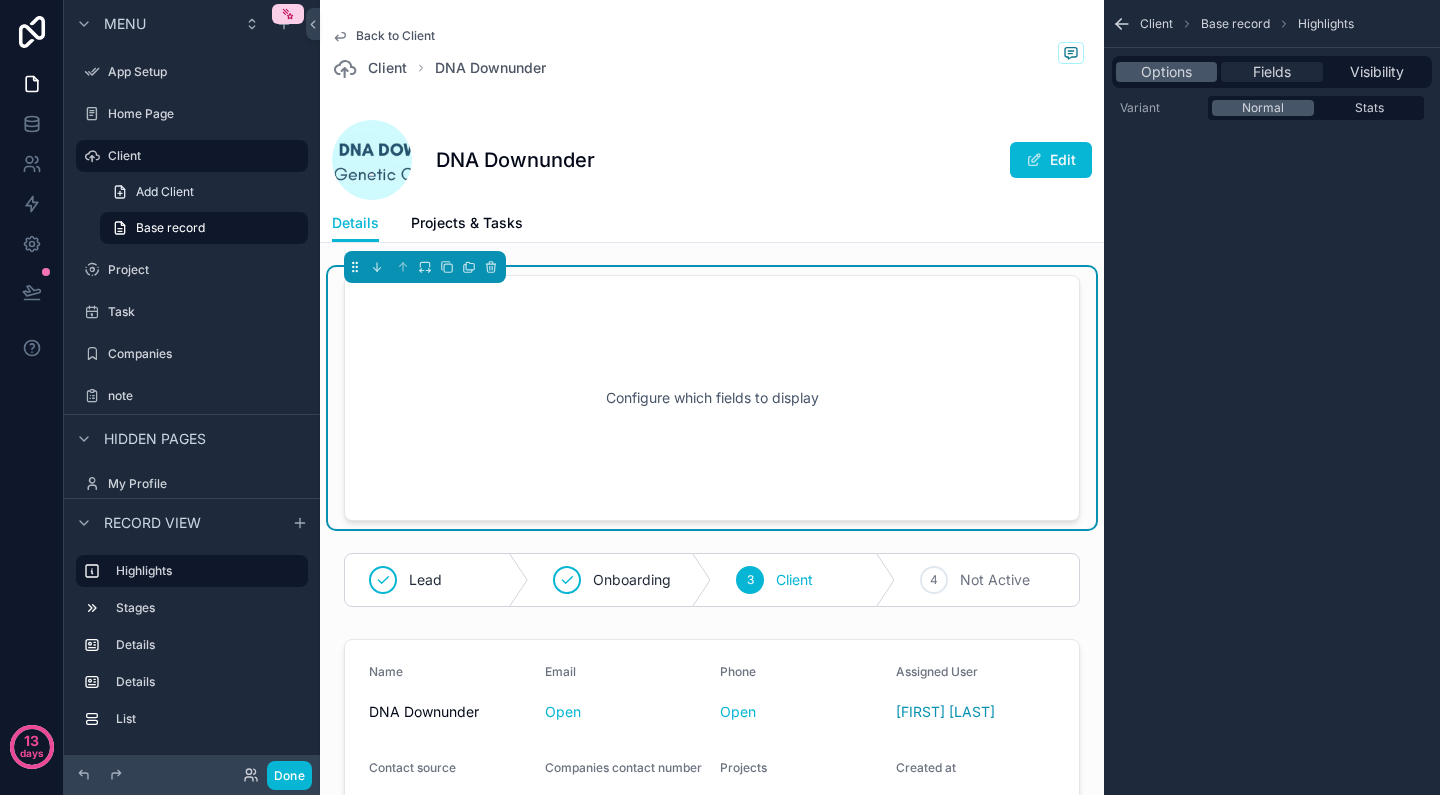 click on "Fields" at bounding box center [1272, 72] 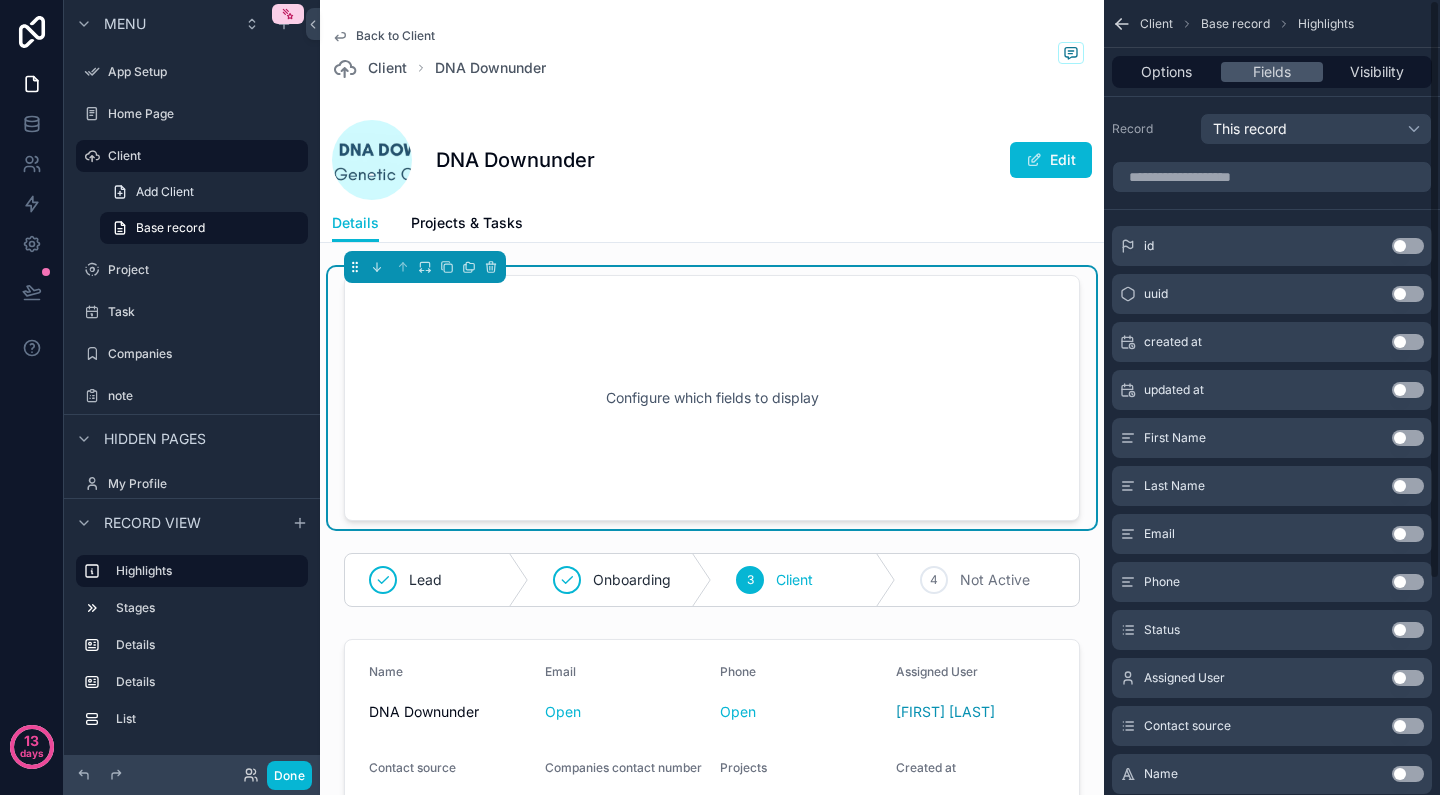 click on "Use setting" at bounding box center [1408, 534] 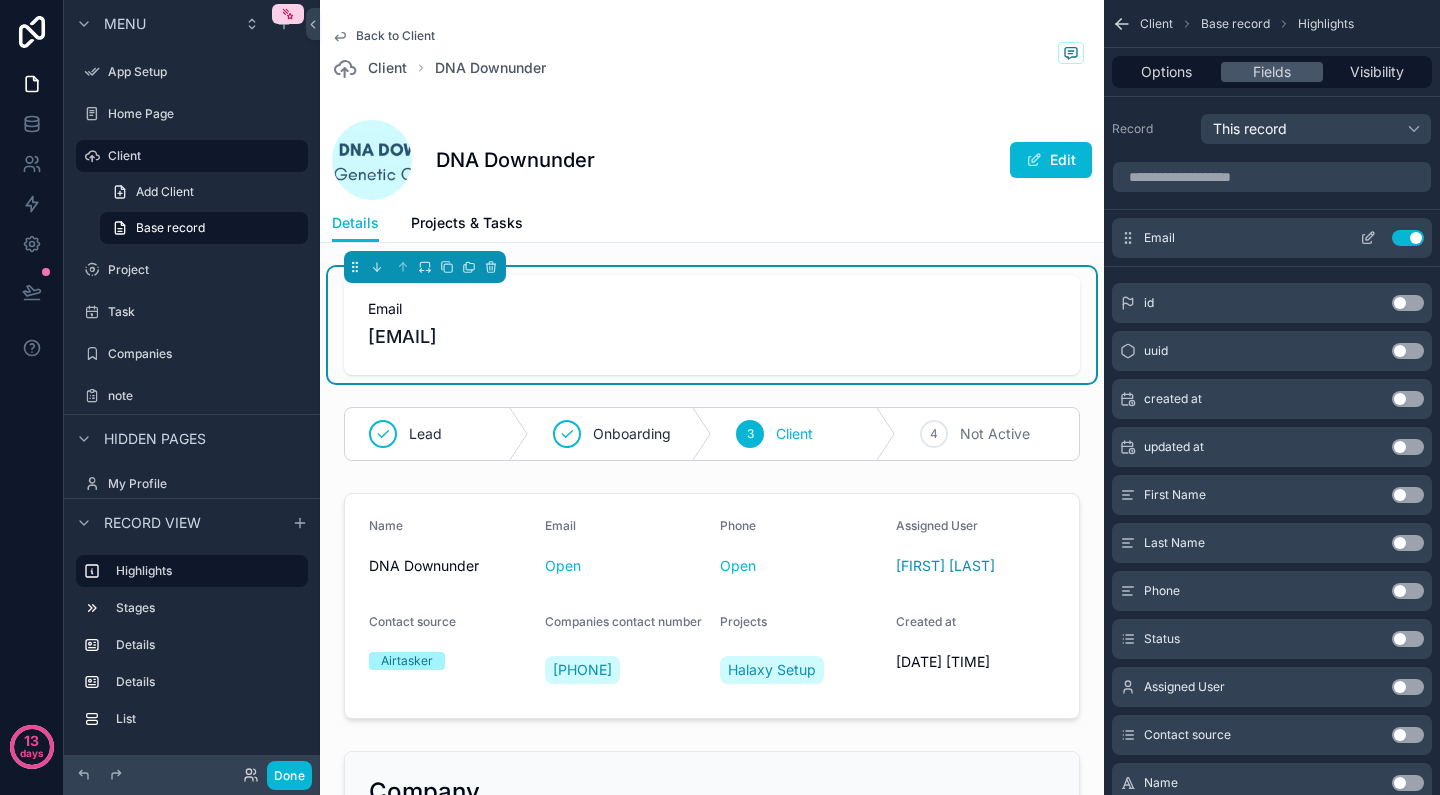 click on "Use setting" at bounding box center [1408, 238] 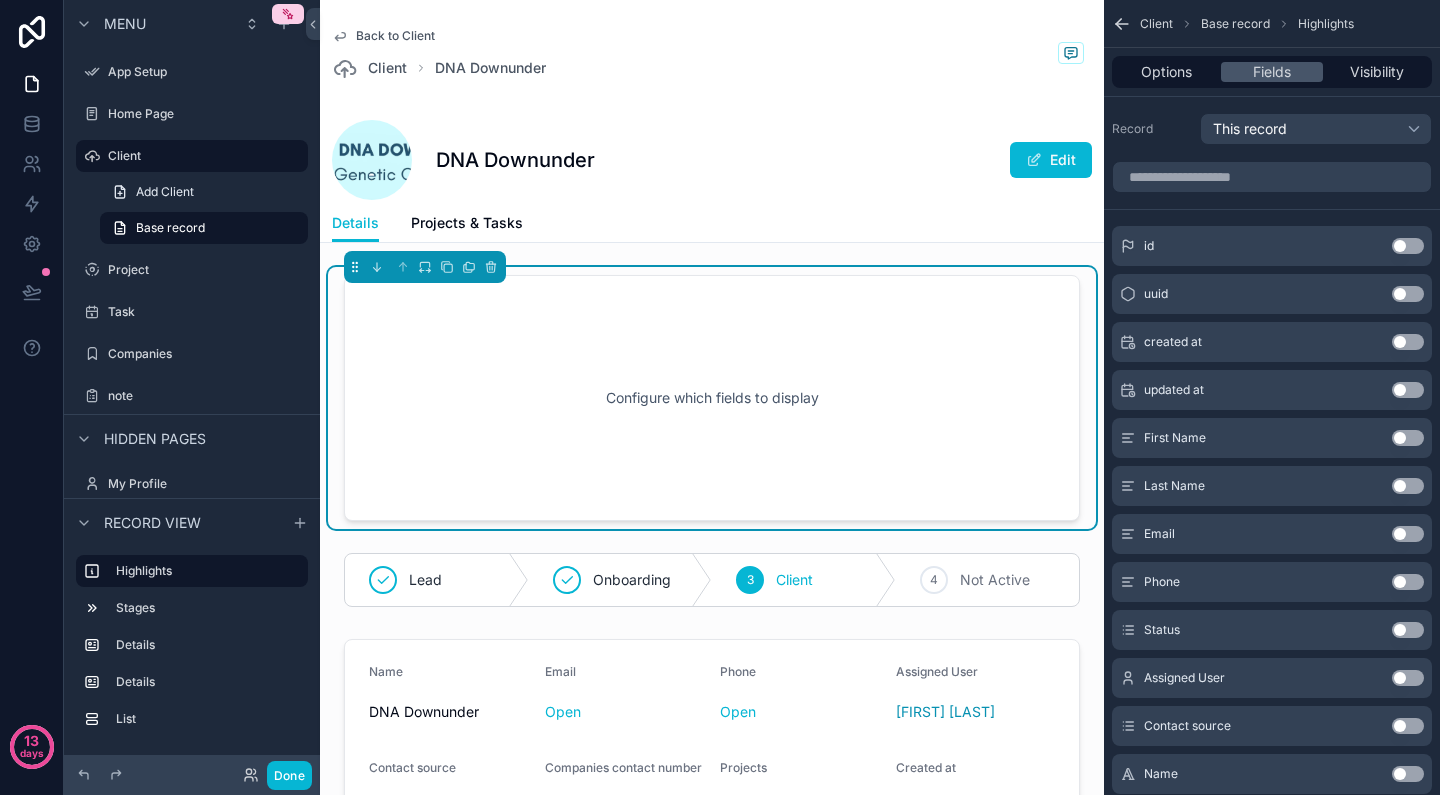click on "Use setting" at bounding box center [1408, 630] 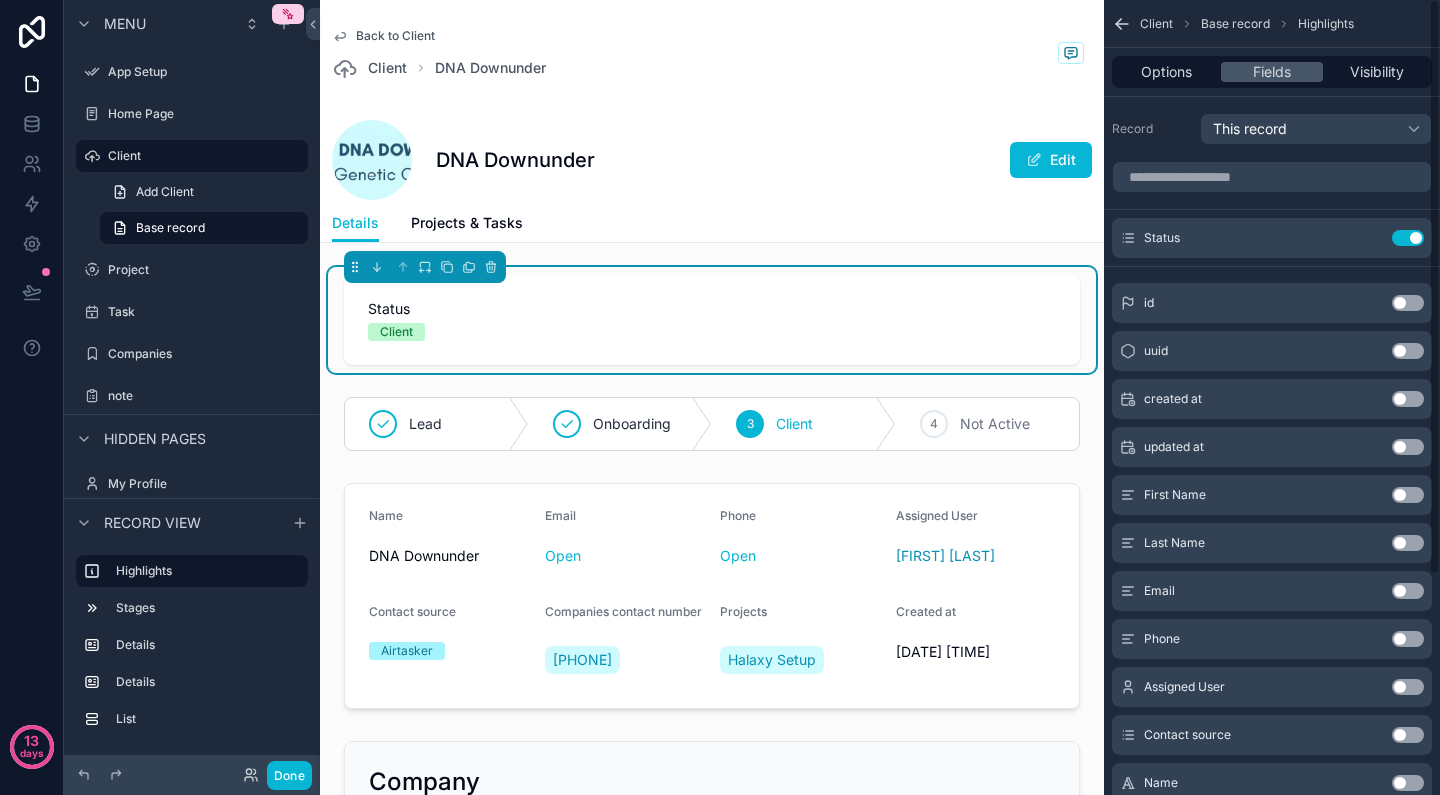 scroll, scrollTop: 0, scrollLeft: 0, axis: both 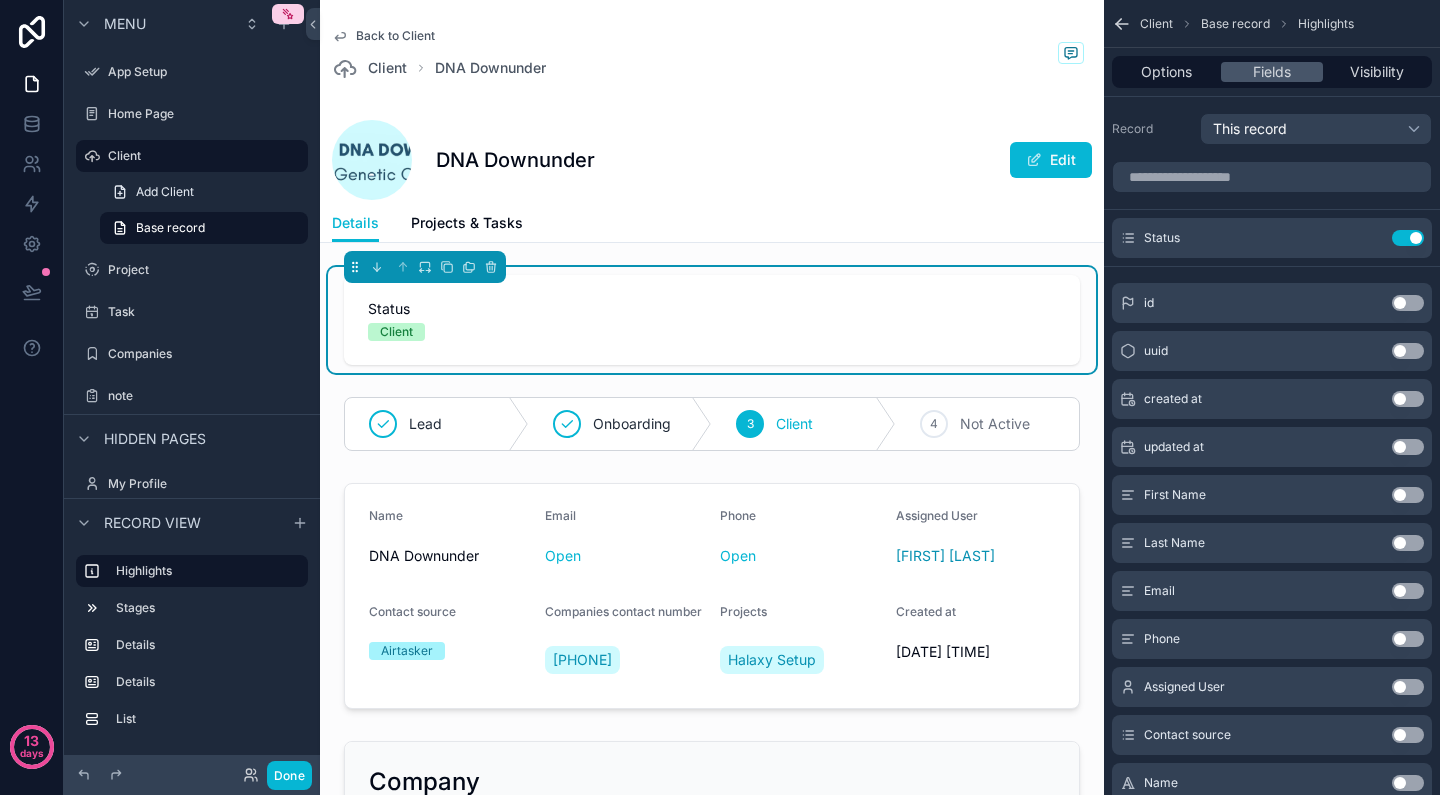 click on "This record" at bounding box center (1316, 129) 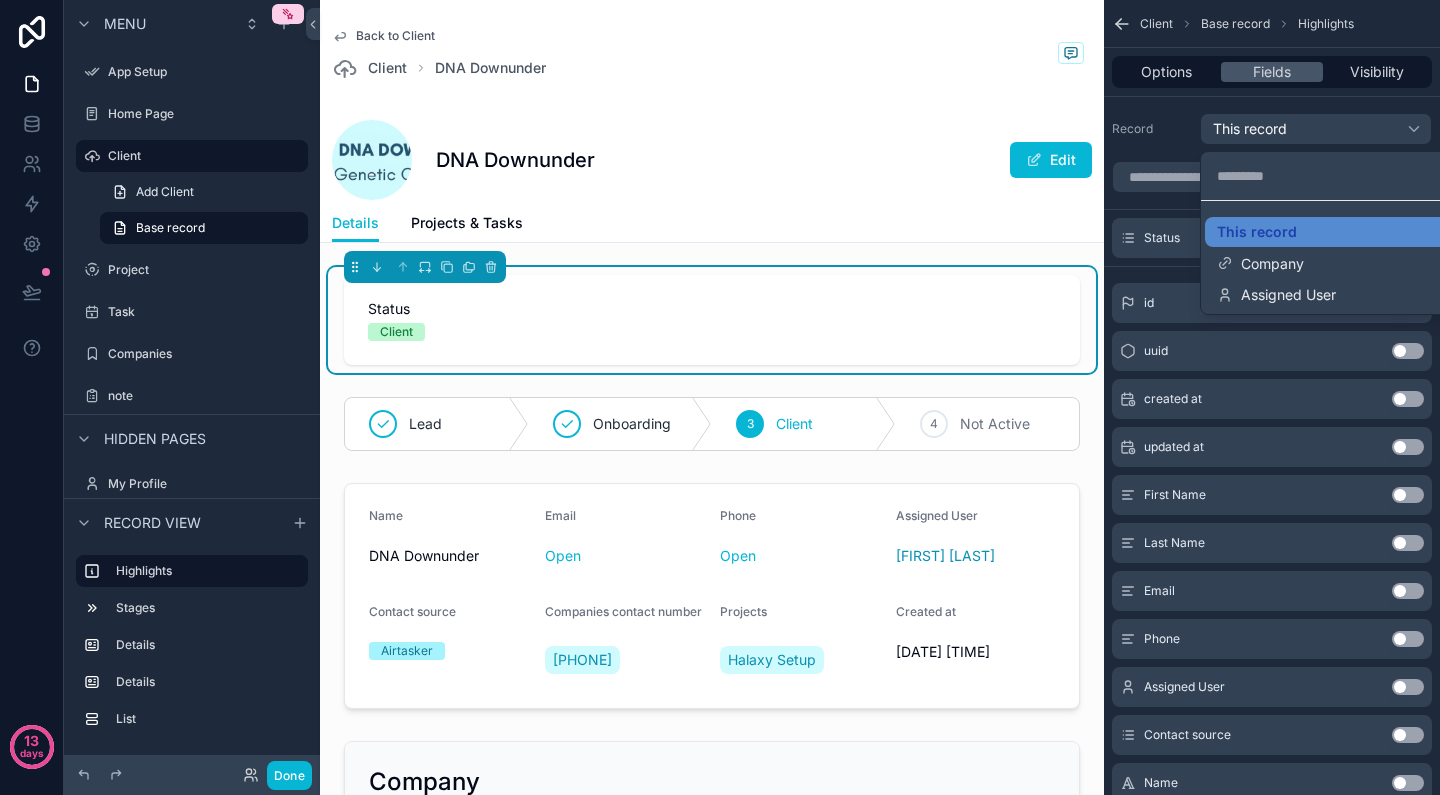click at bounding box center (720, 397) 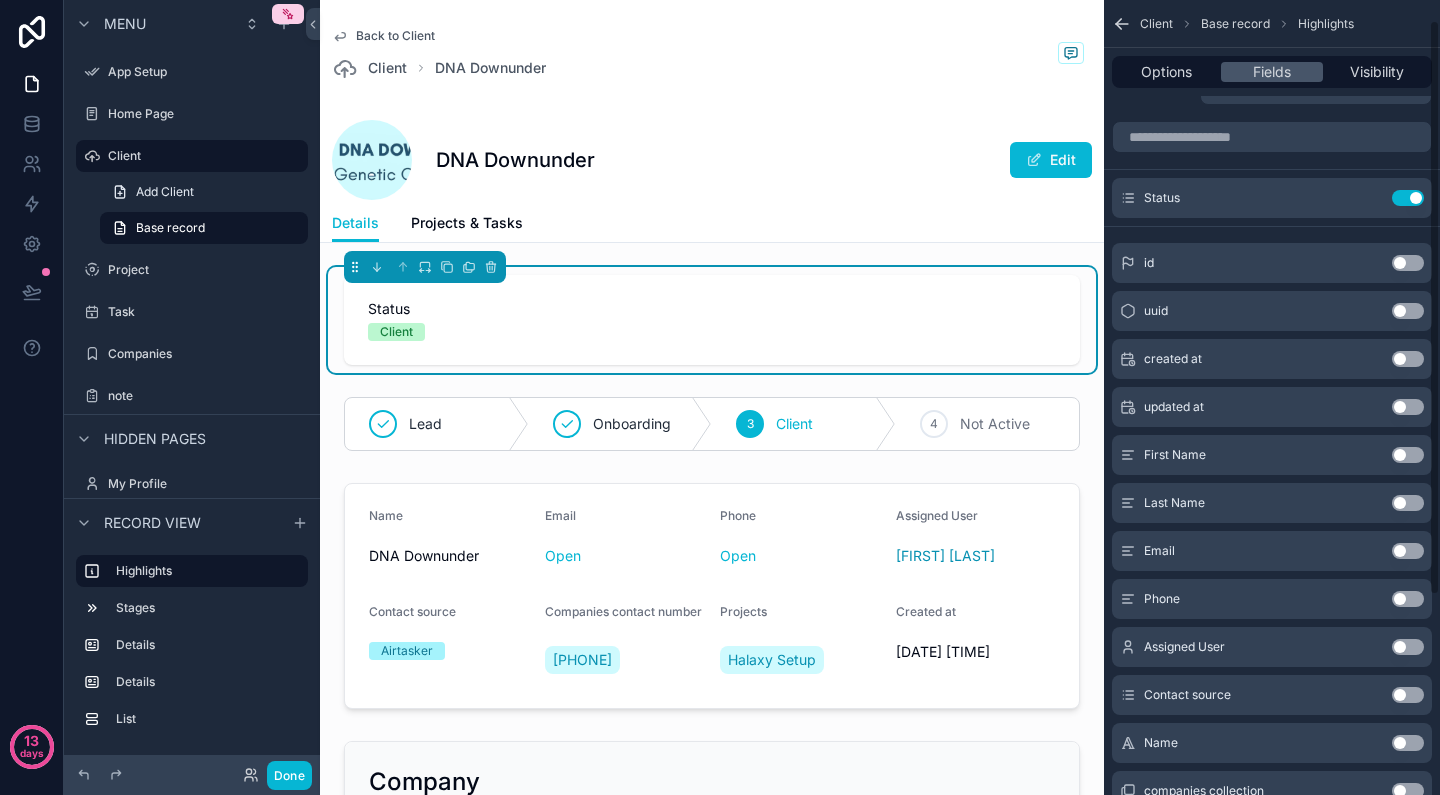 scroll, scrollTop: 48, scrollLeft: 0, axis: vertical 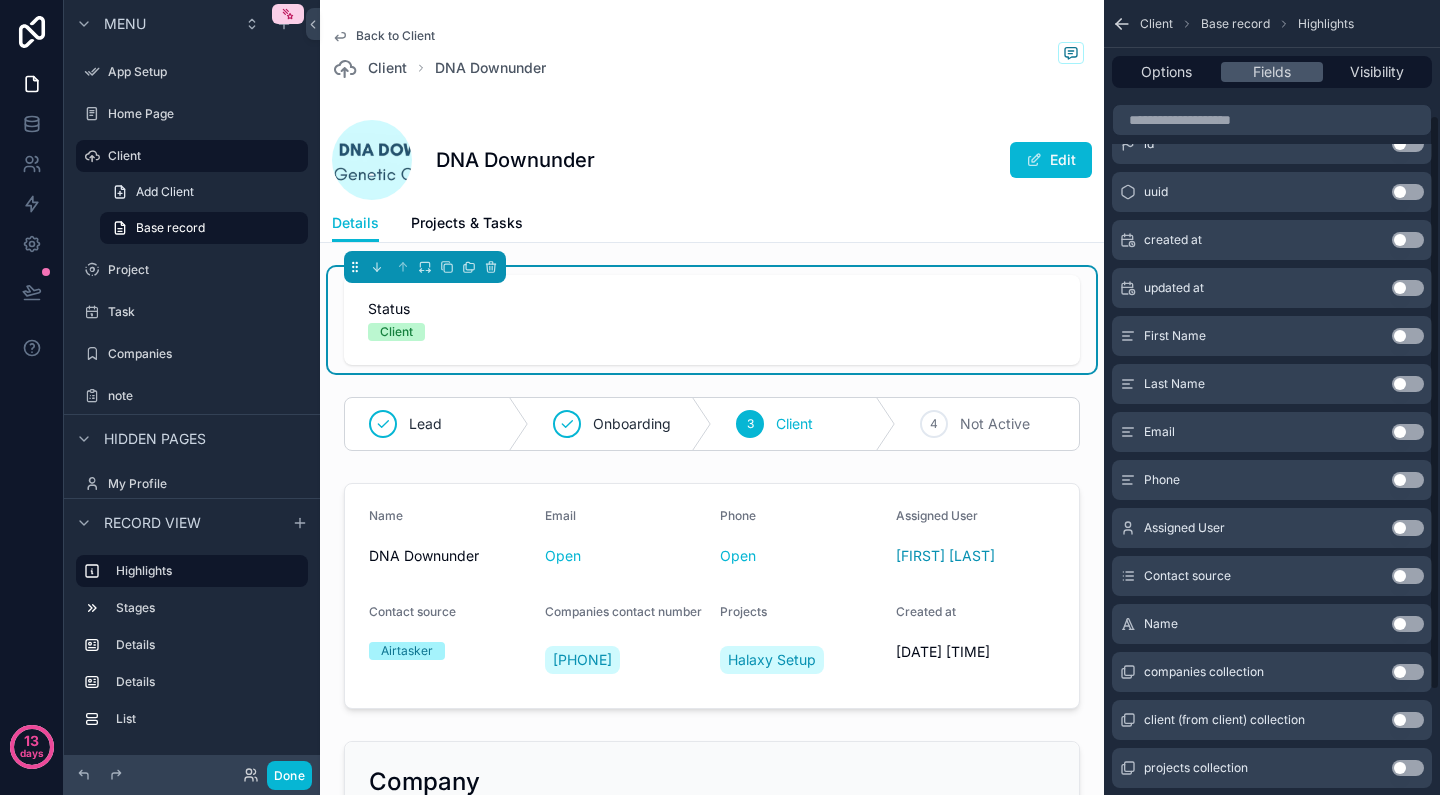 click on "Use setting" at bounding box center (1408, 528) 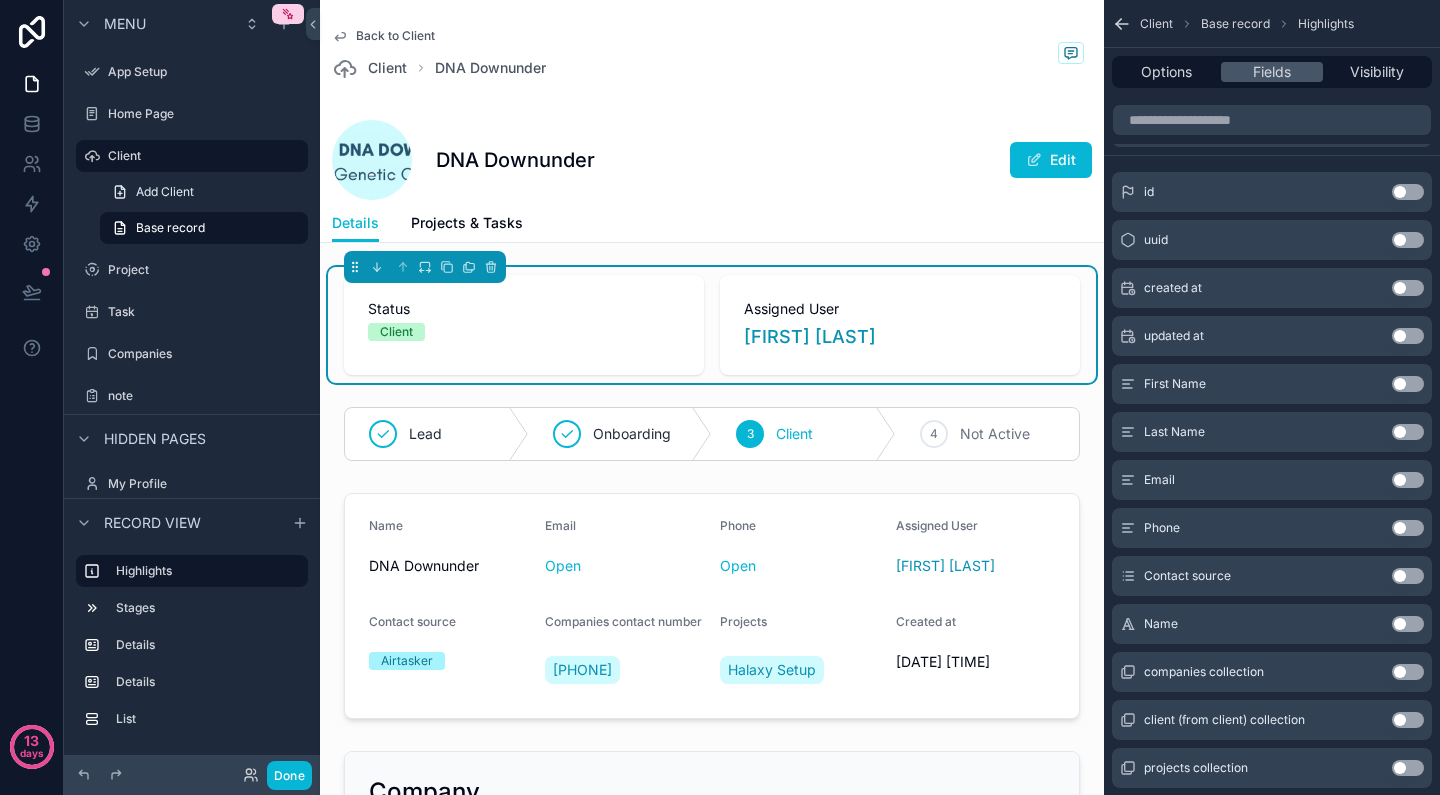 click on "Use setting" at bounding box center (1408, 528) 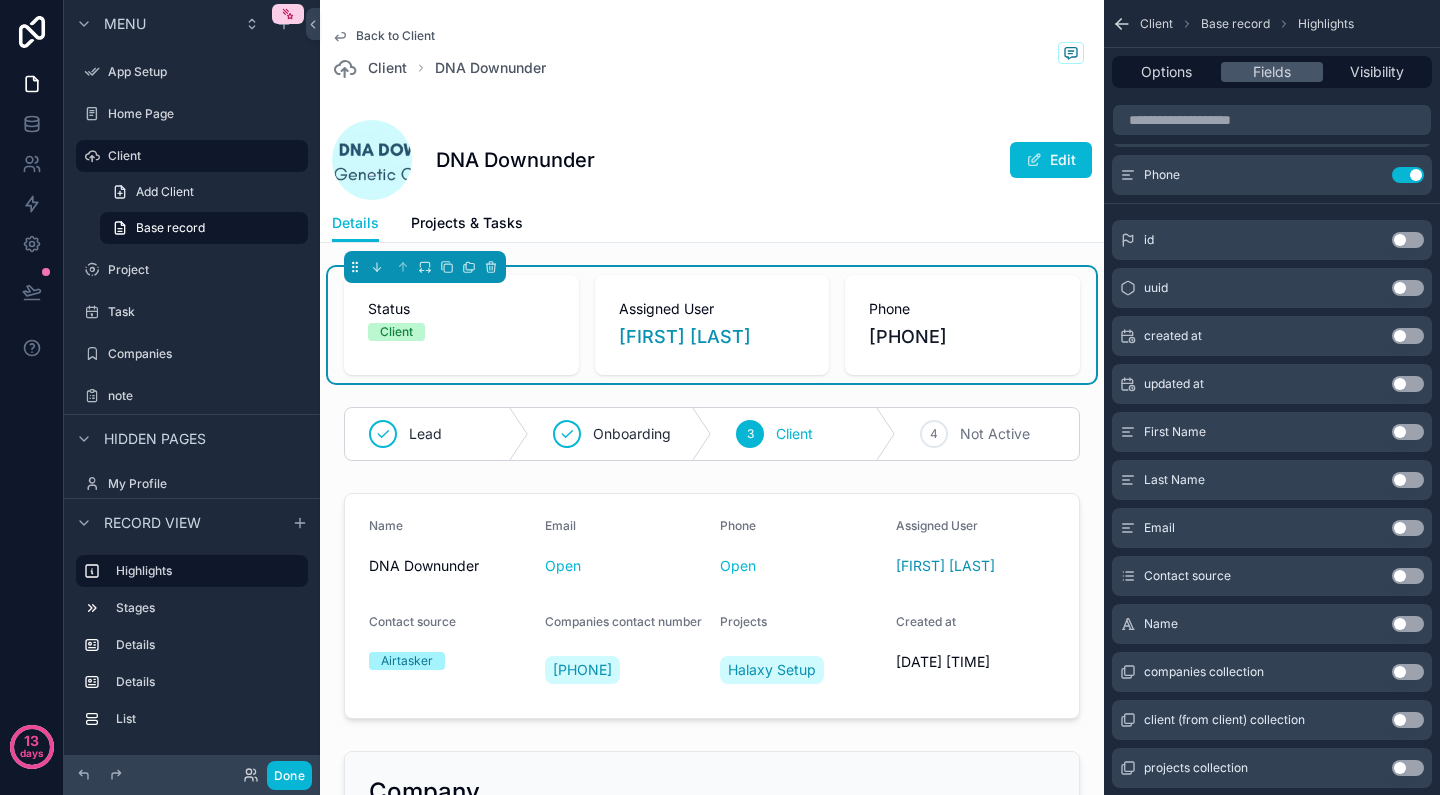 click on "Use setting" at bounding box center (1408, 528) 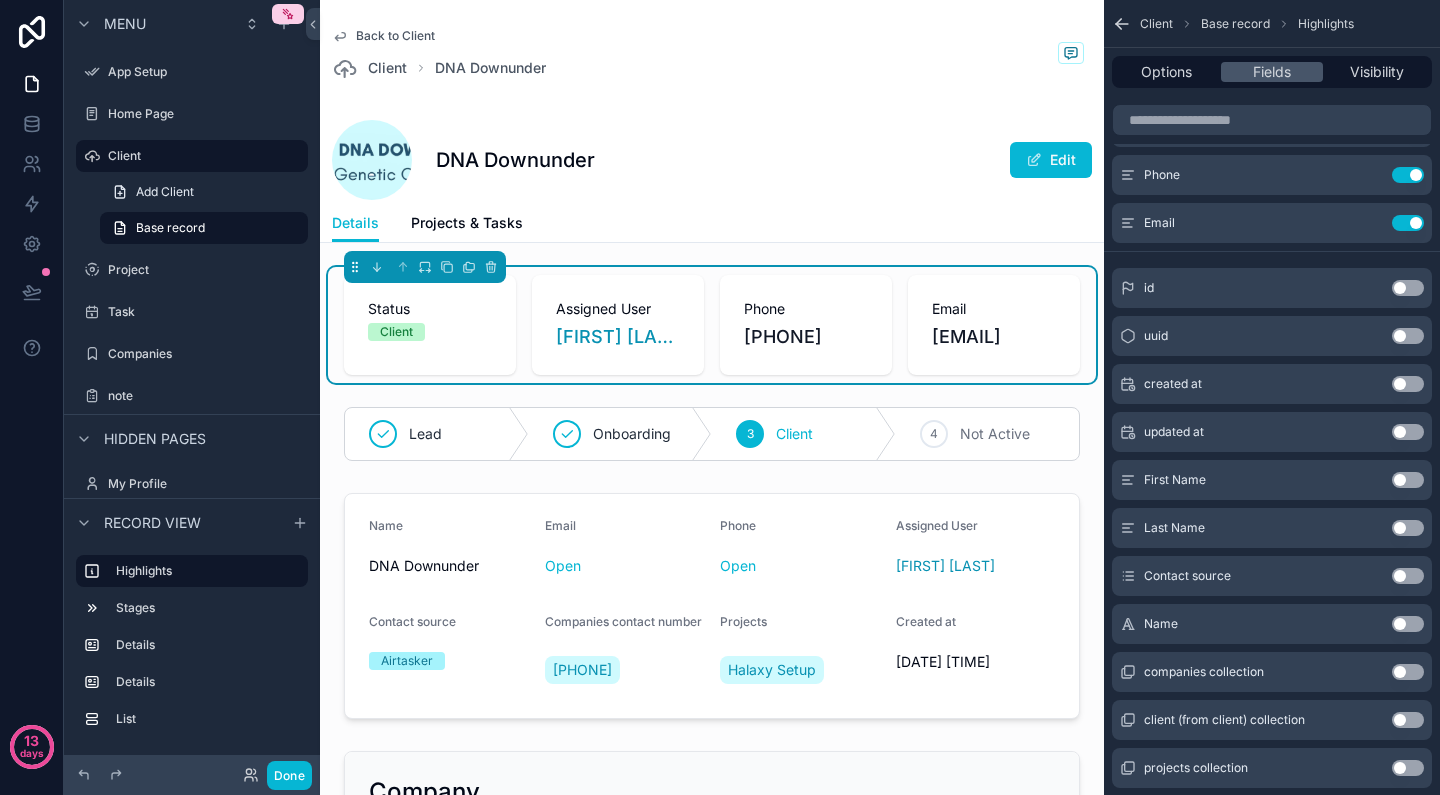 scroll, scrollTop: 0, scrollLeft: 0, axis: both 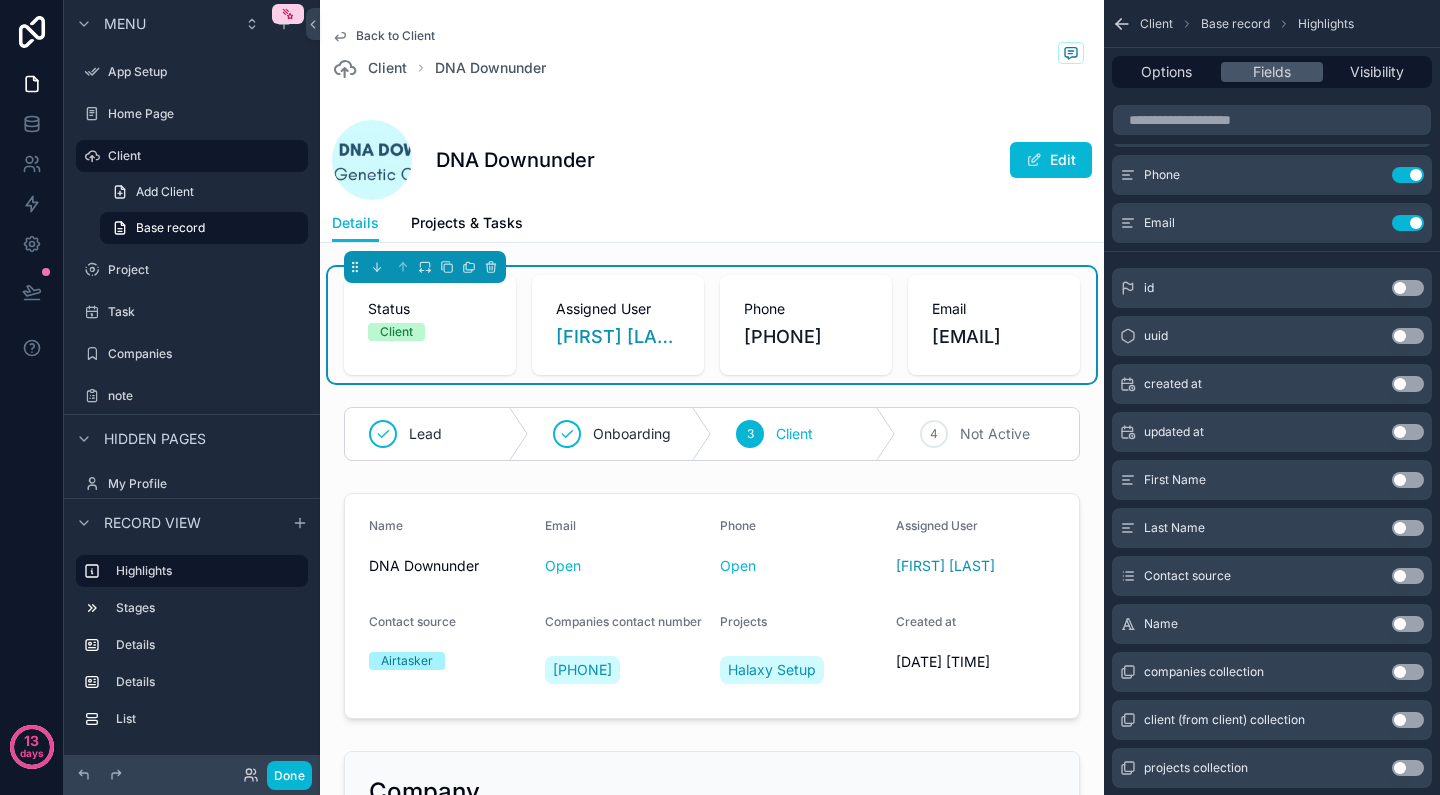 click on "Email" at bounding box center [994, 309] 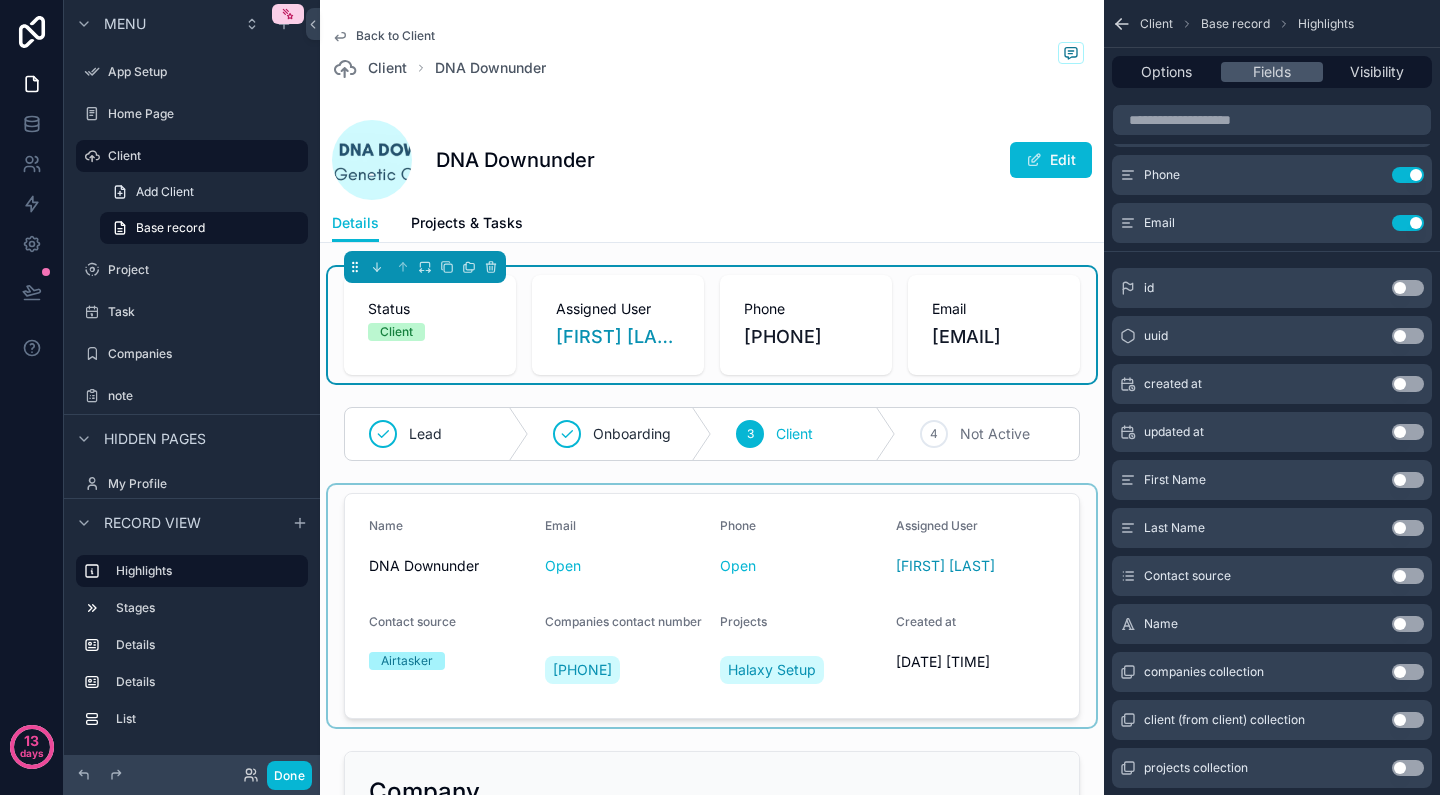 click at bounding box center [712, 606] 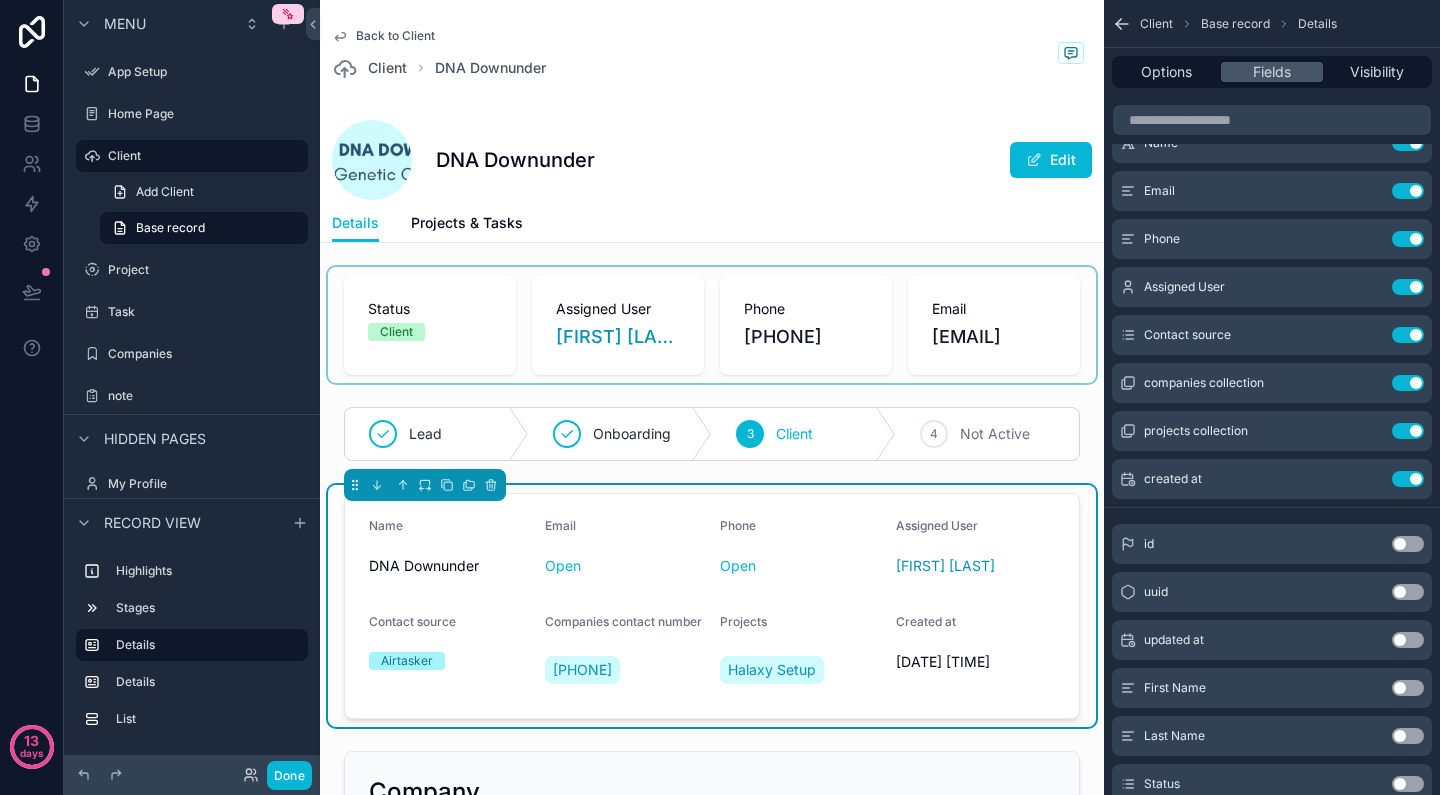 click at bounding box center (712, 325) 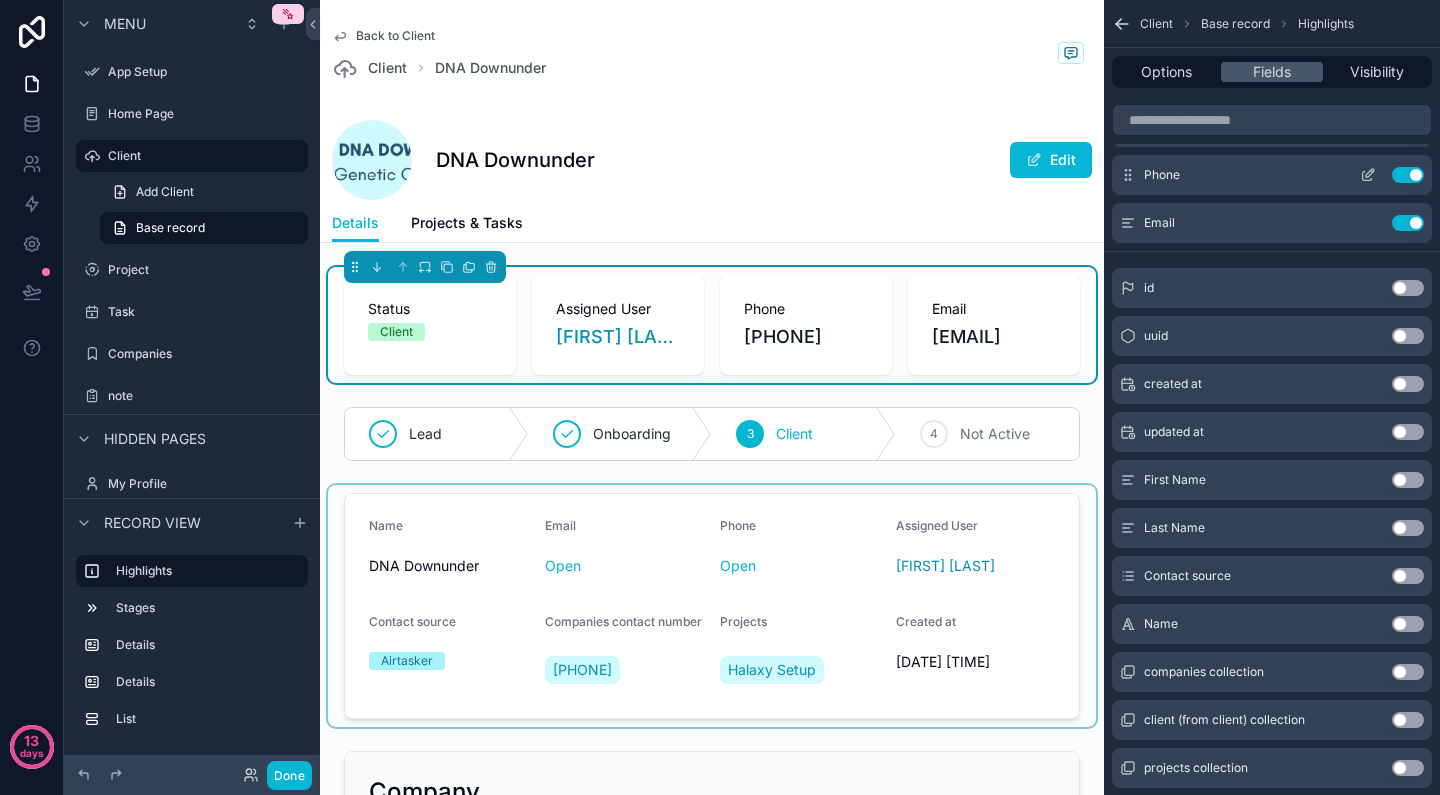 click 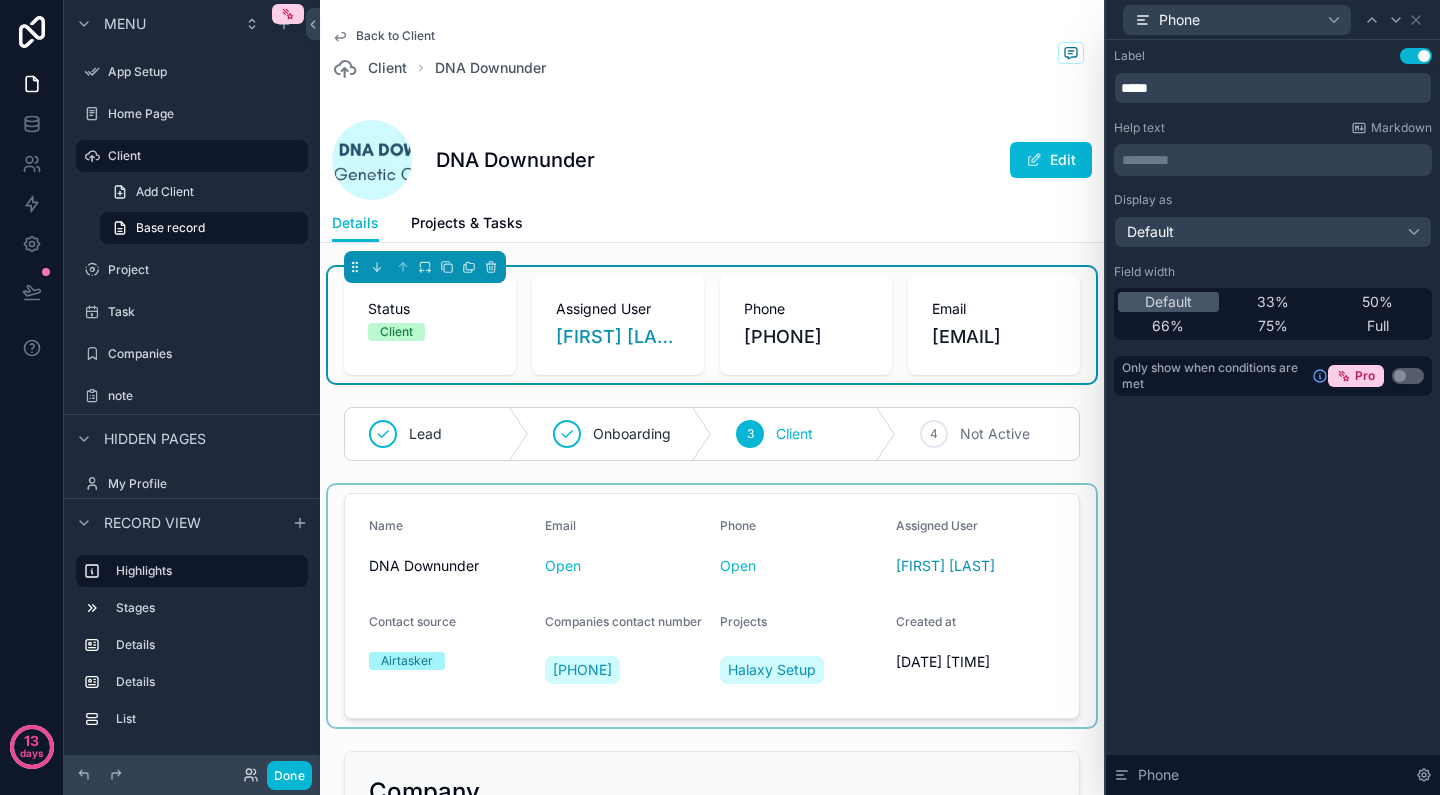 click on "Default" at bounding box center (1273, 232) 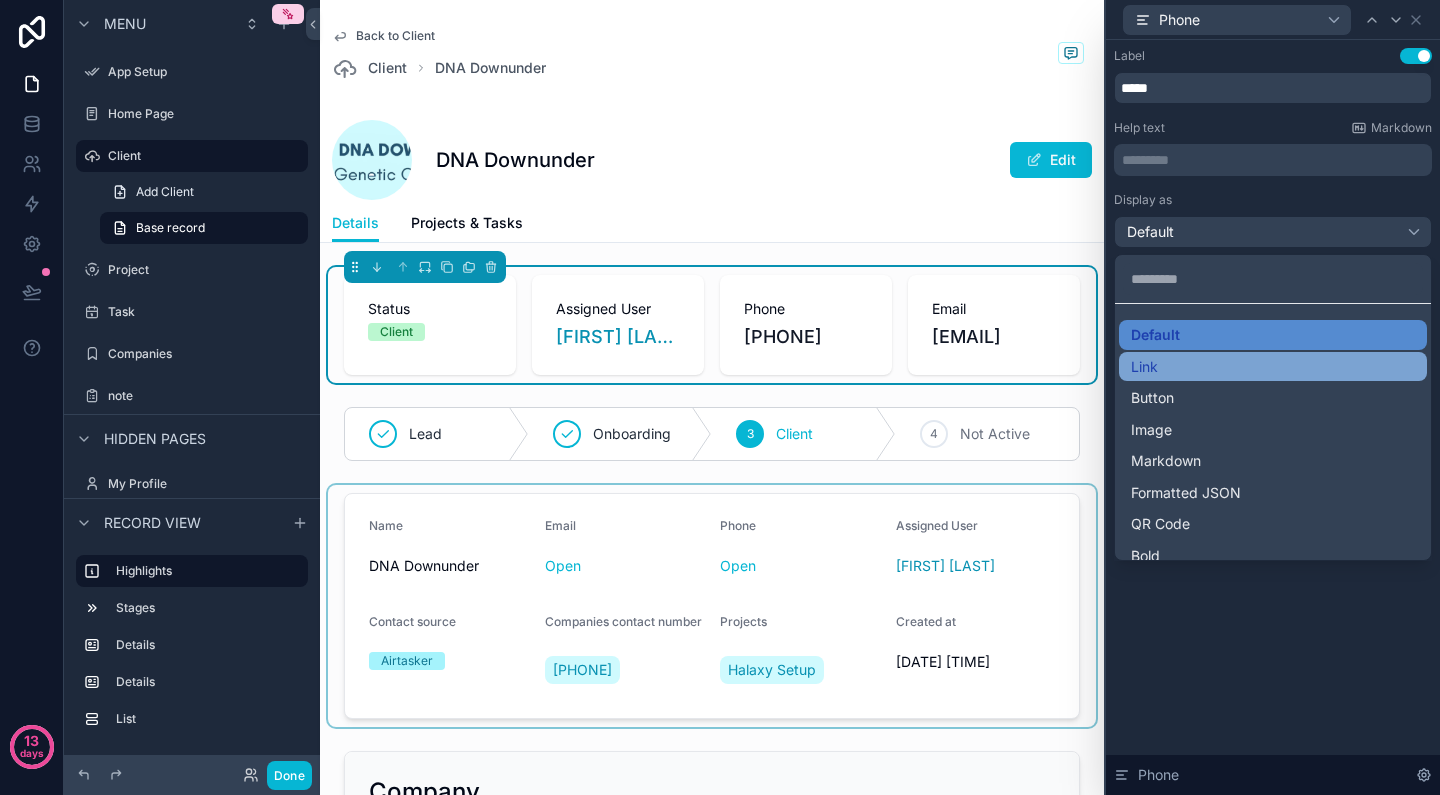 click on "Link" at bounding box center (1273, 367) 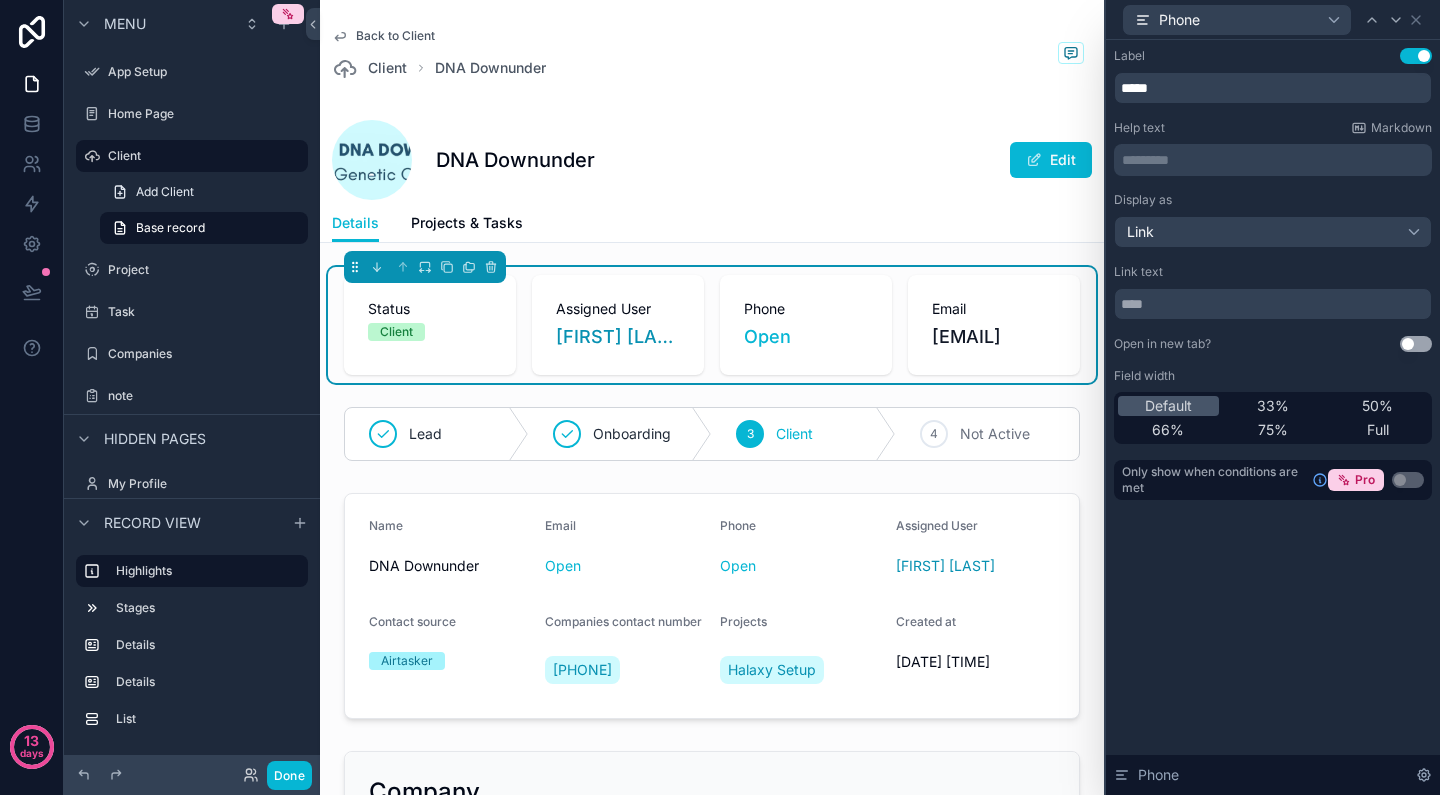 click on "Email [EMAIL]" at bounding box center (994, 325) 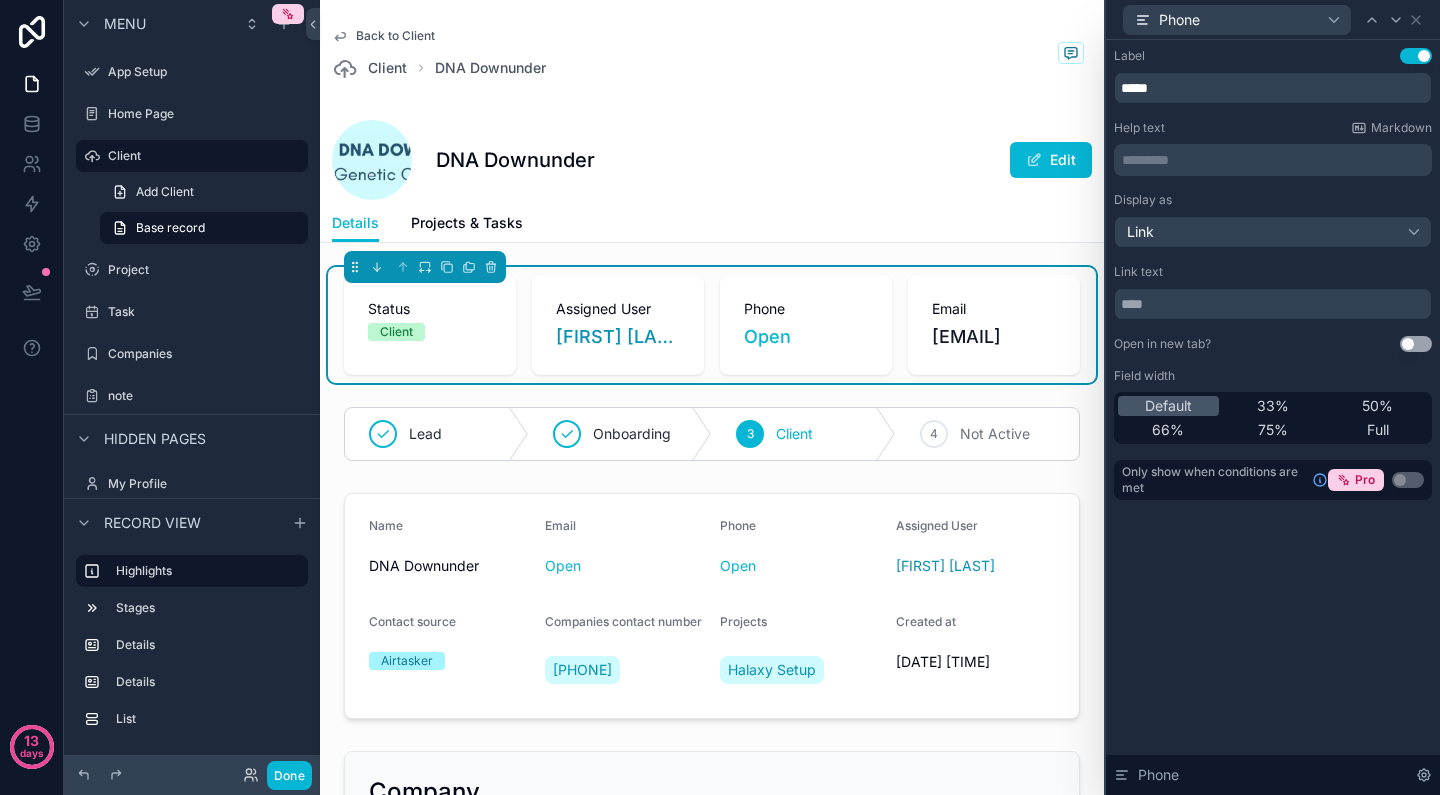 scroll, scrollTop: 0, scrollLeft: 0, axis: both 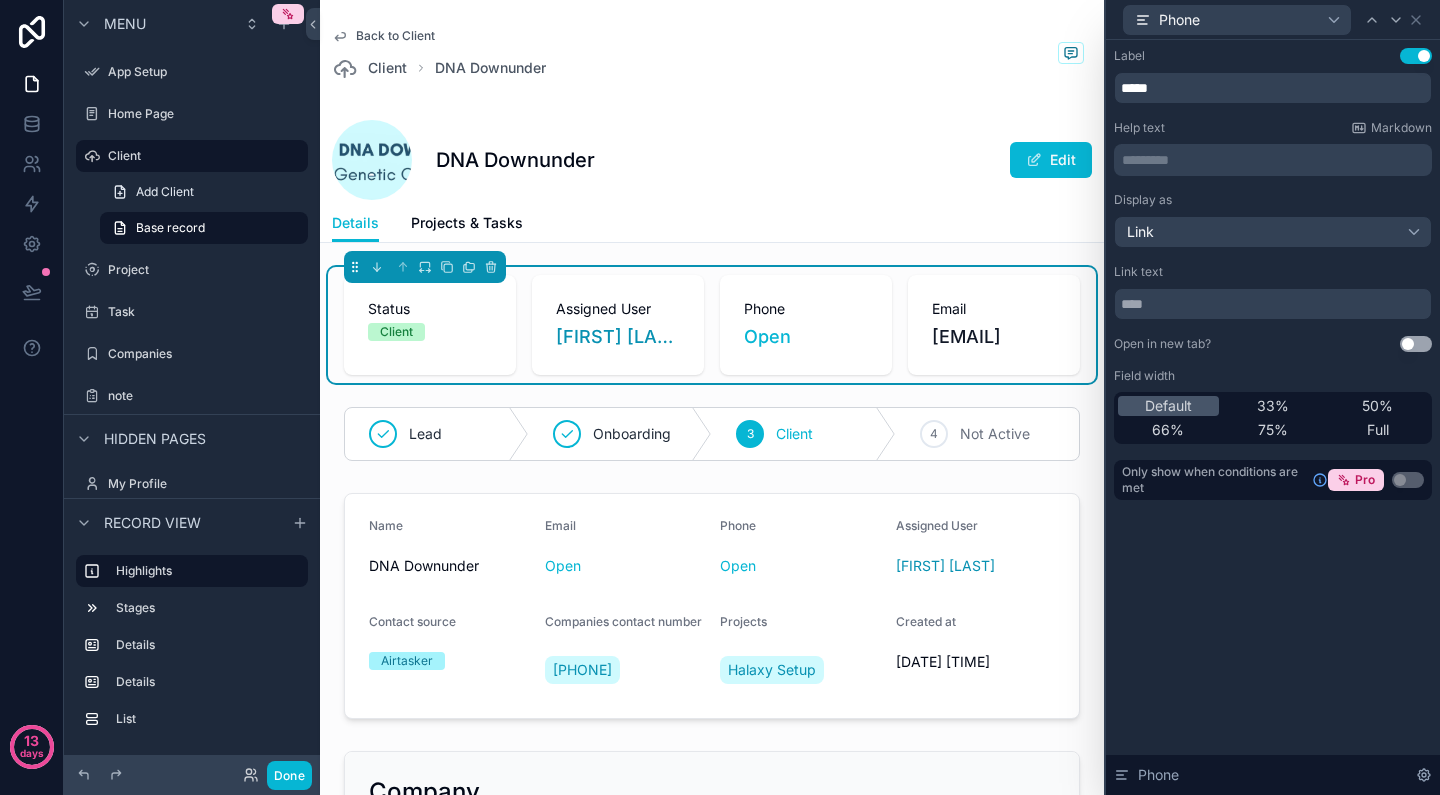 click on "Phone" at bounding box center (1237, 20) 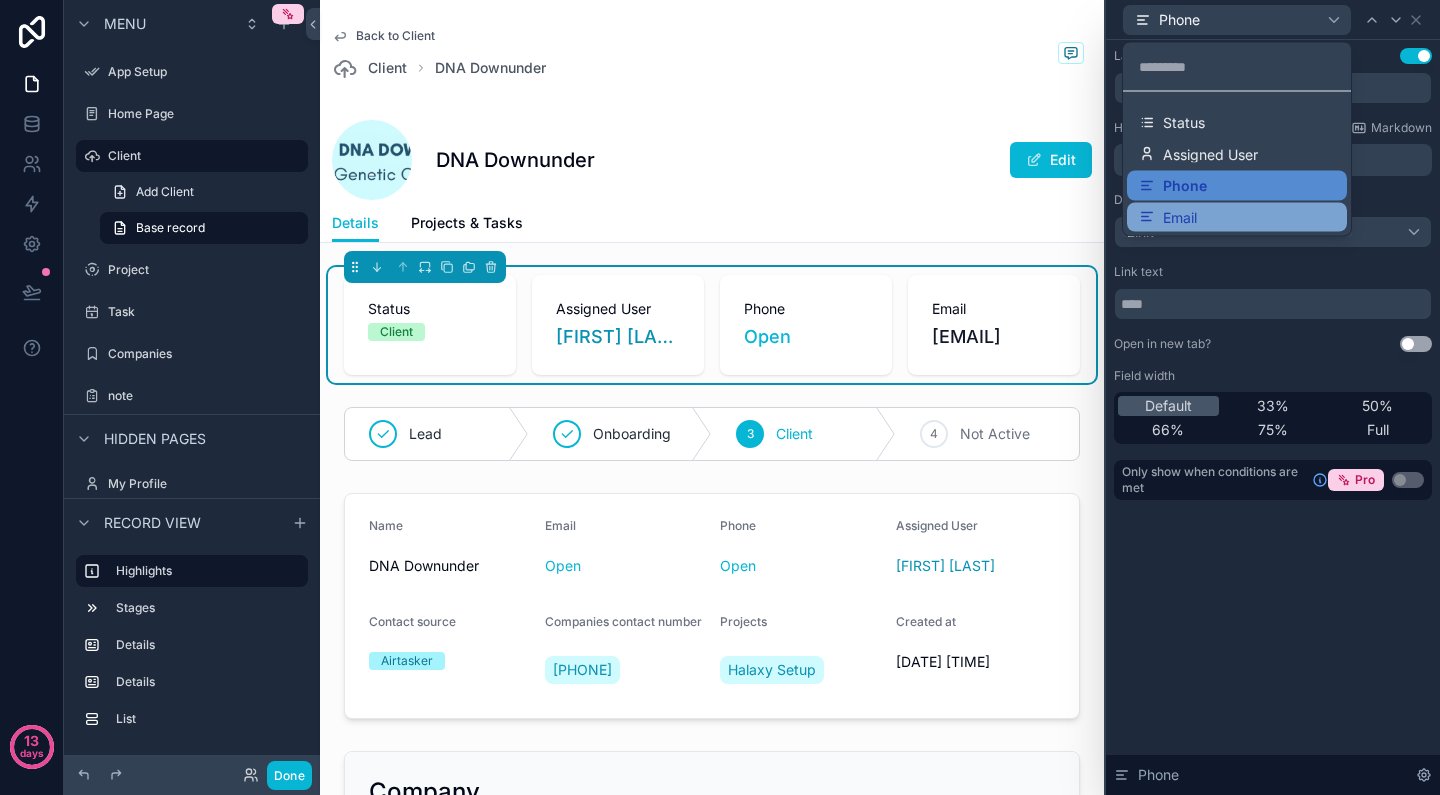 click on "Email" at bounding box center (1180, 217) 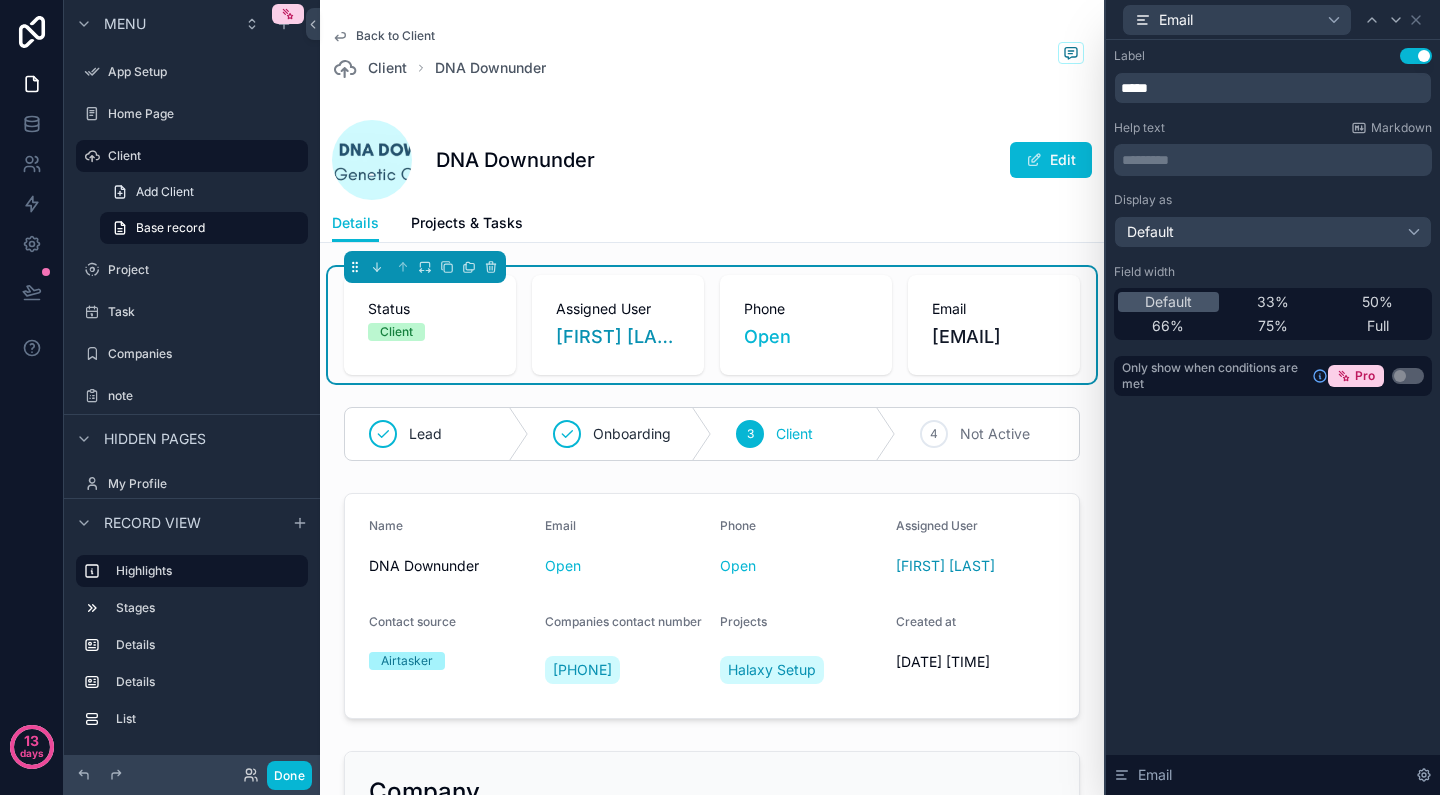 click on "Default" at bounding box center (1273, 232) 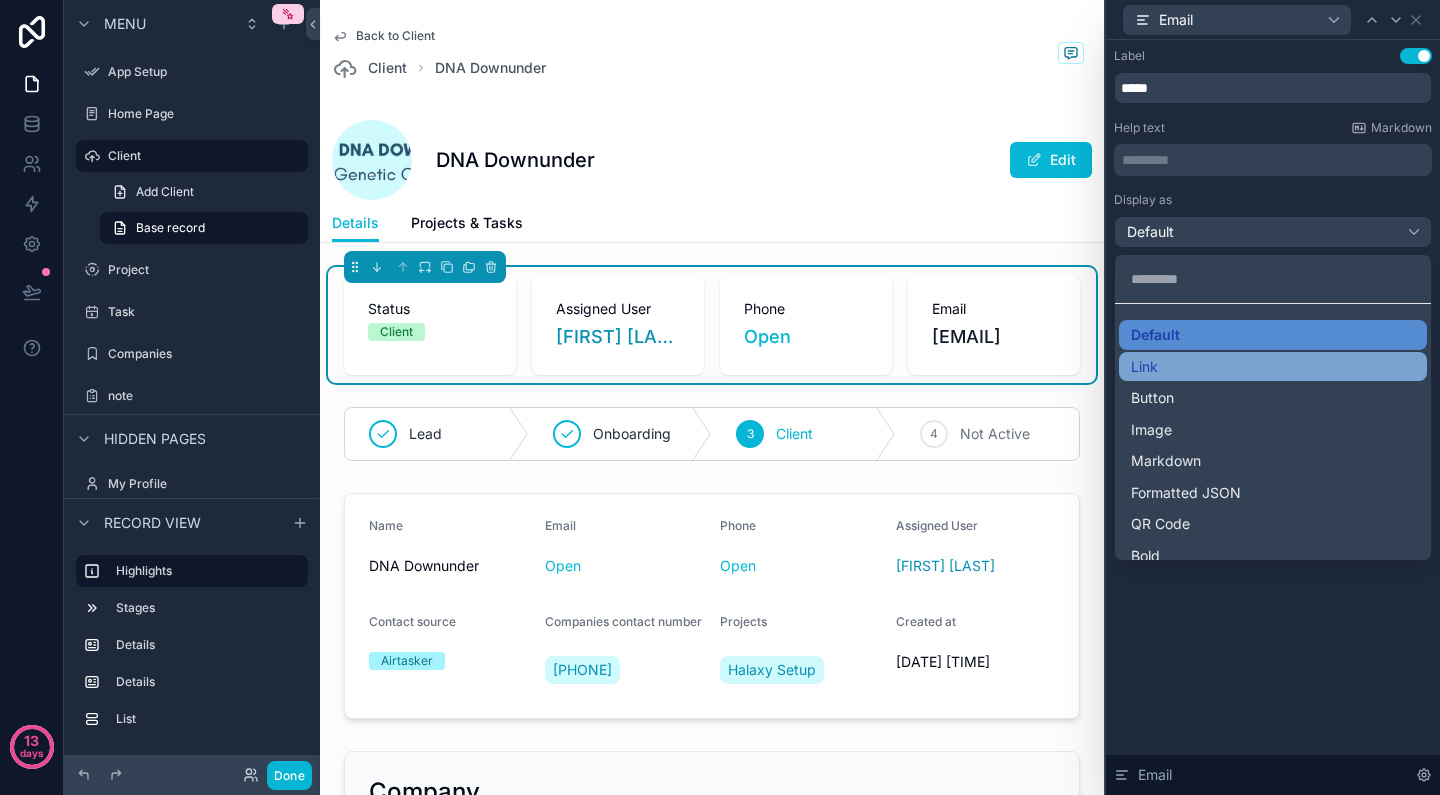 click on "Link" at bounding box center (1273, 367) 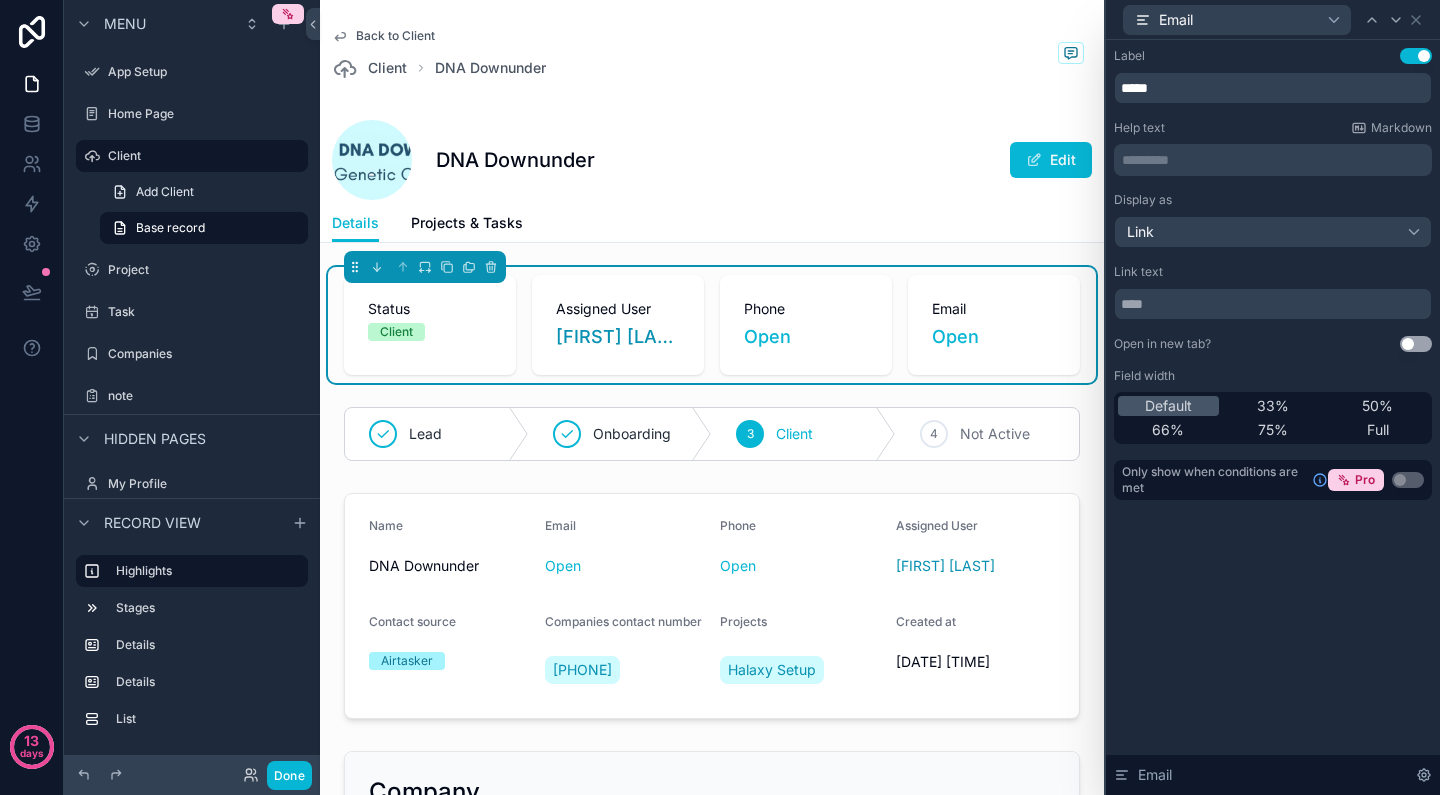 scroll, scrollTop: 0, scrollLeft: 0, axis: both 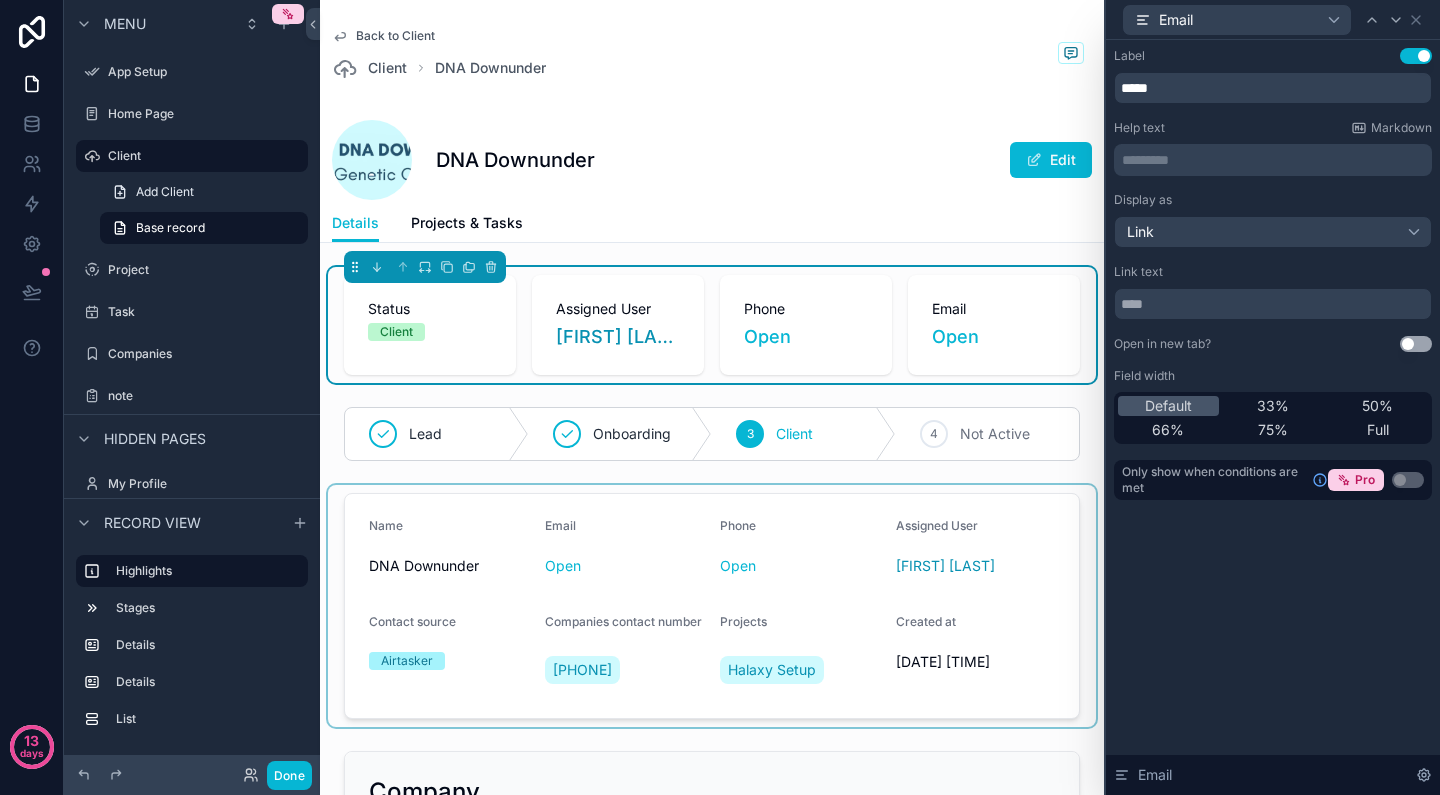 click at bounding box center [712, 606] 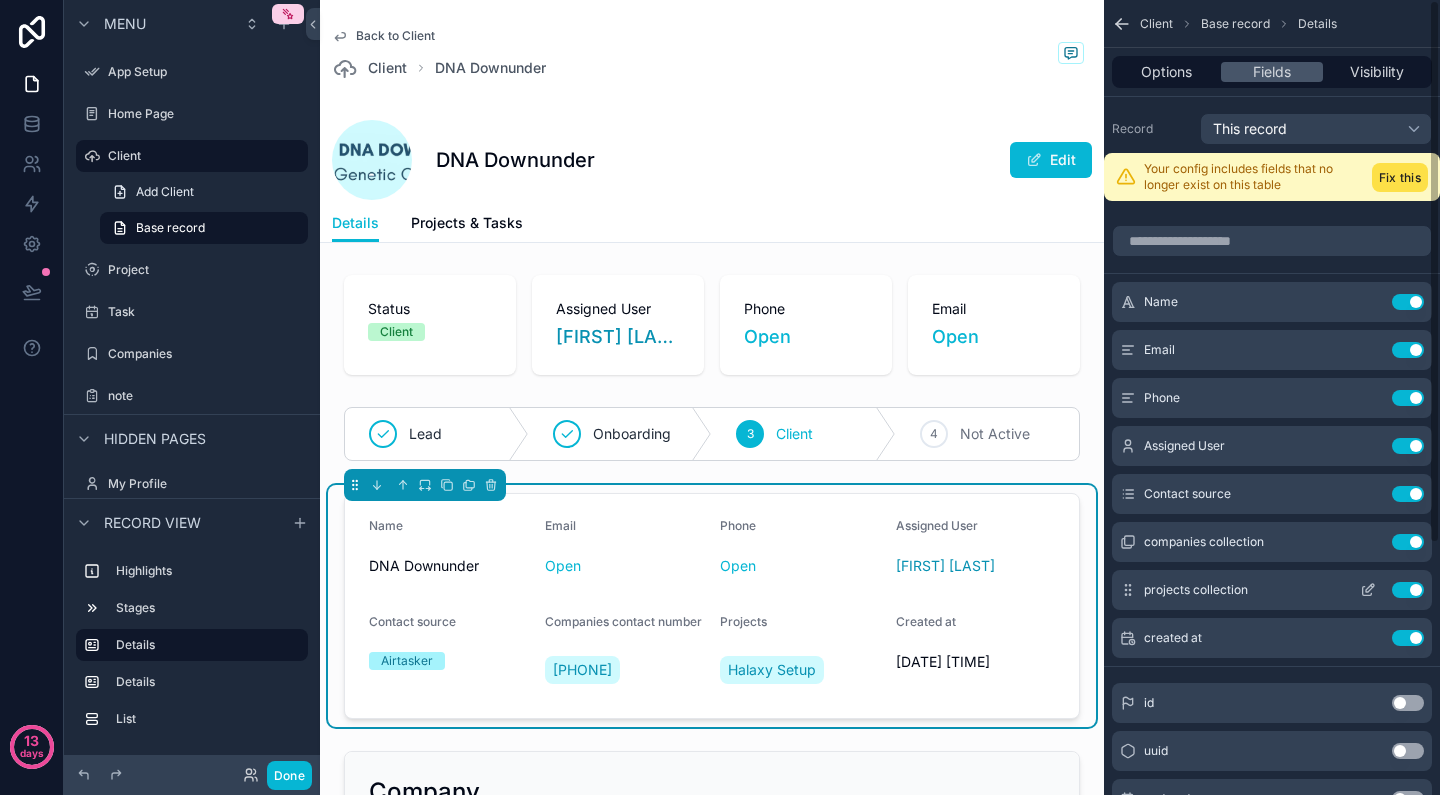 scroll, scrollTop: 0, scrollLeft: 0, axis: both 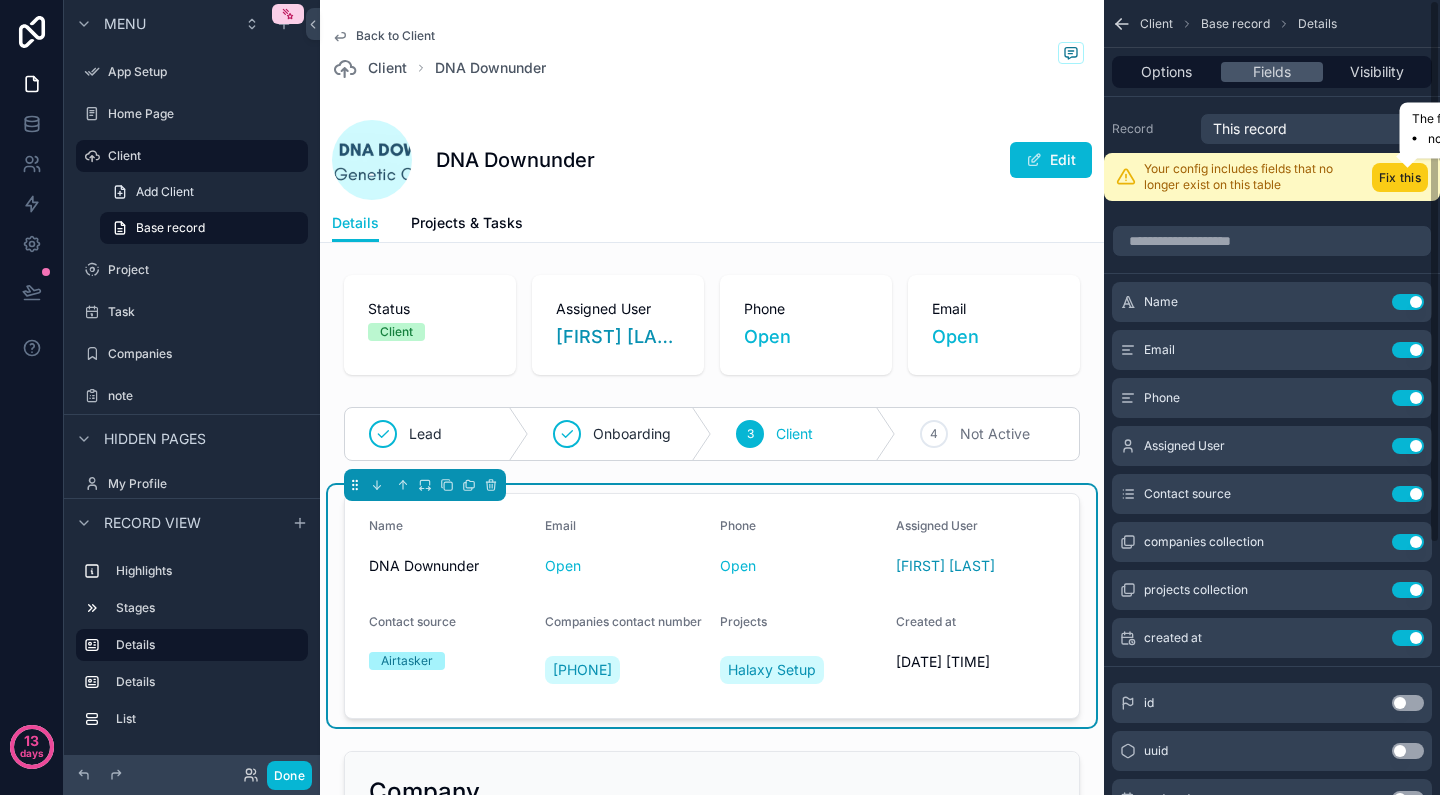 click on "Fix this" at bounding box center [1400, 177] 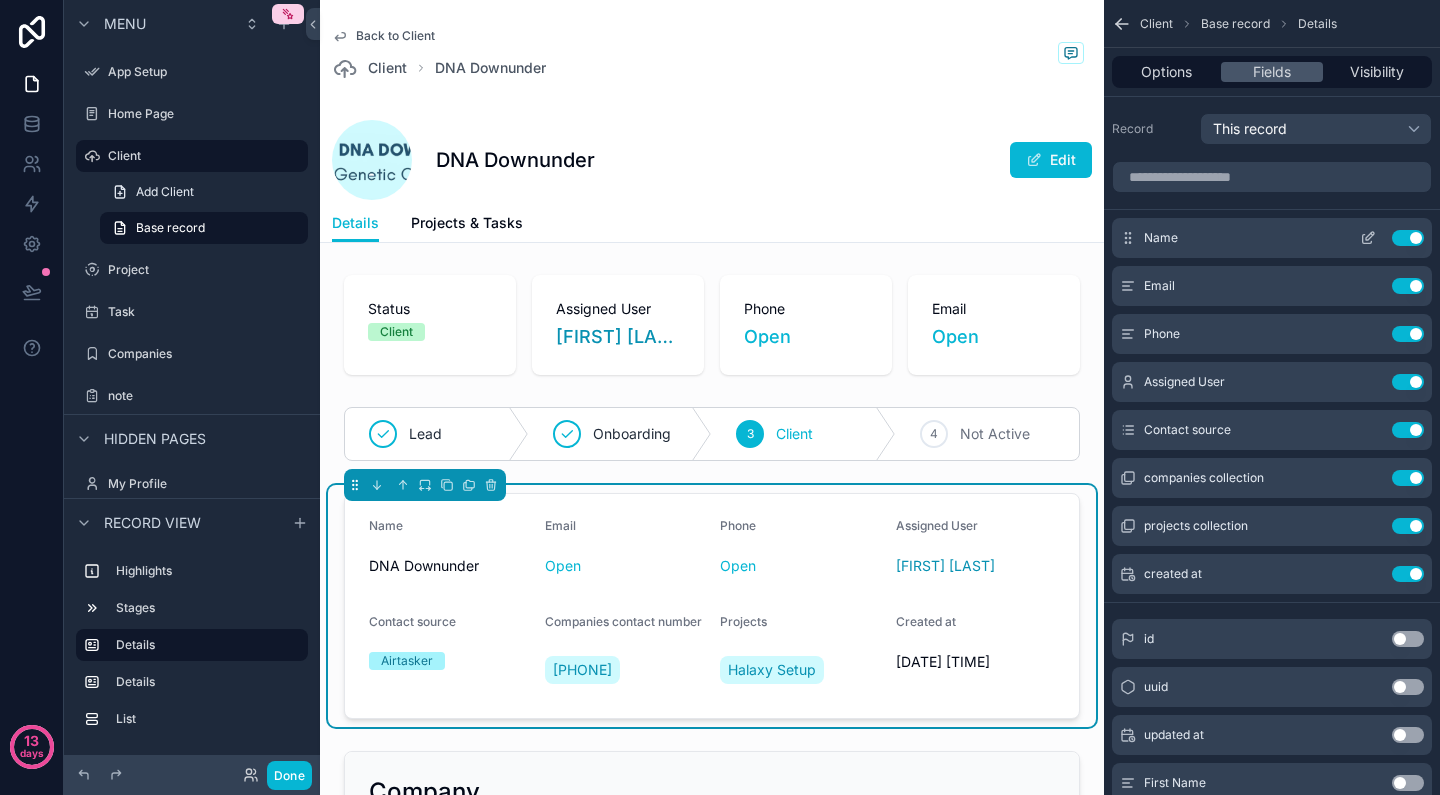 click on "Use setting" at bounding box center (1408, 238) 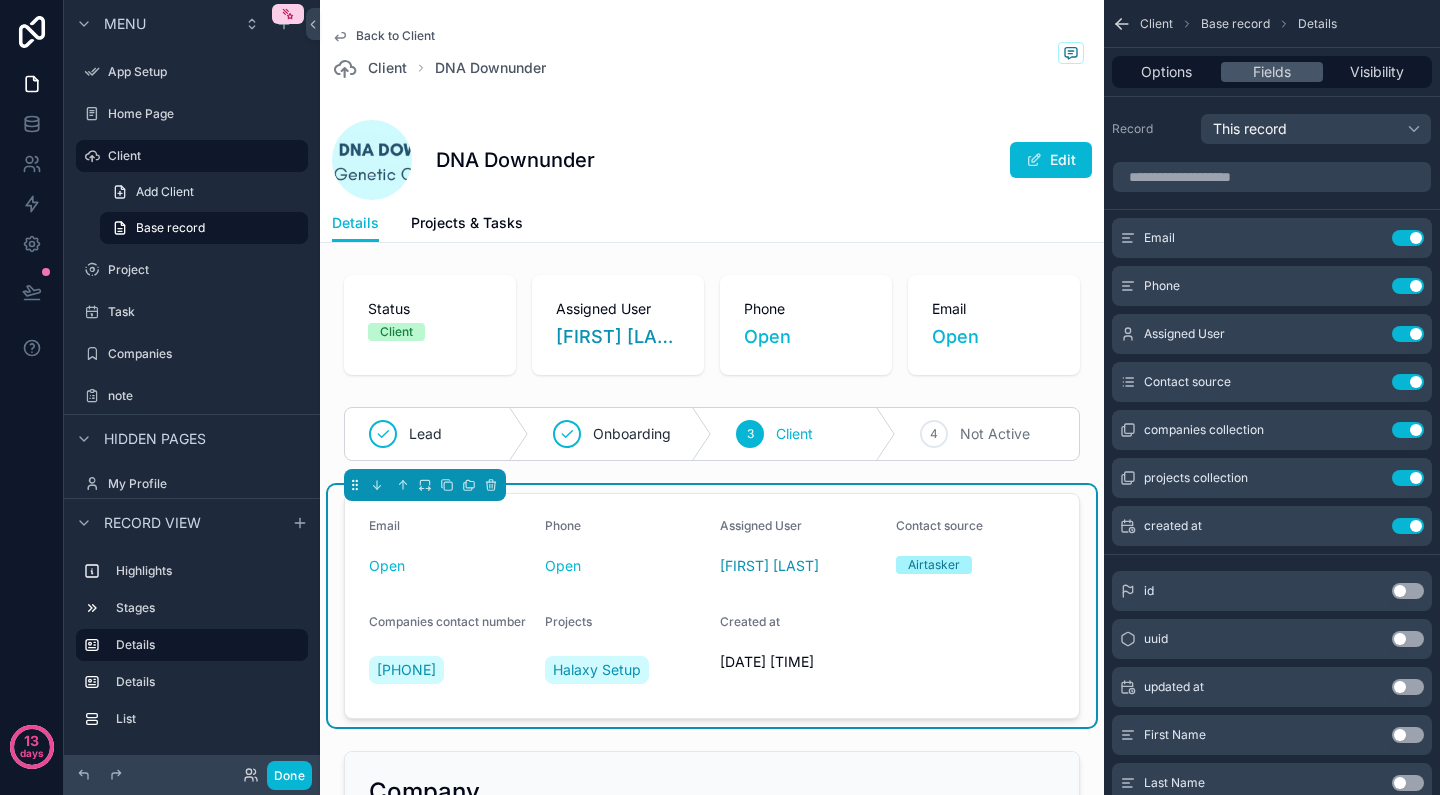 click on "Use setting" at bounding box center [1408, 238] 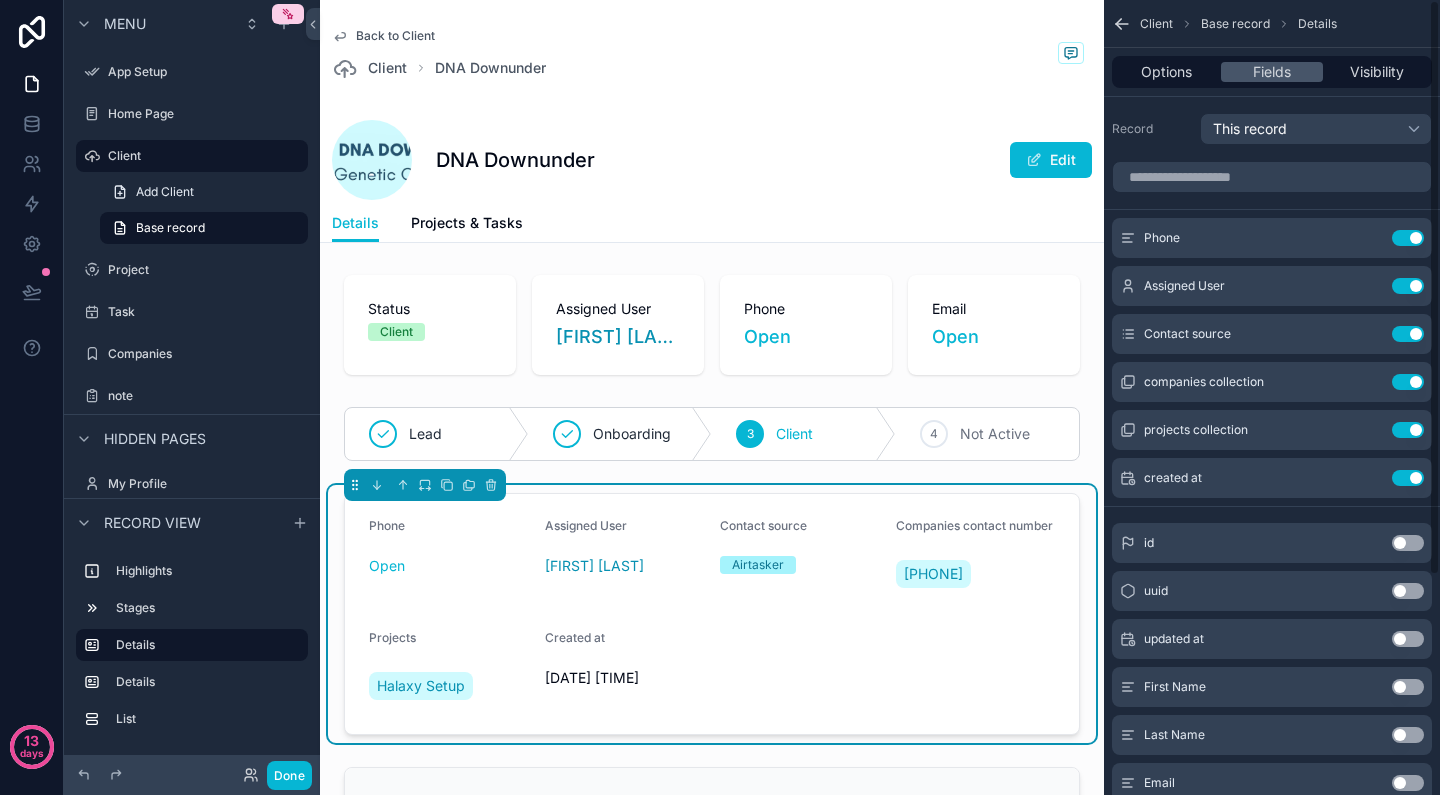 click on "Use setting" at bounding box center [1408, 238] 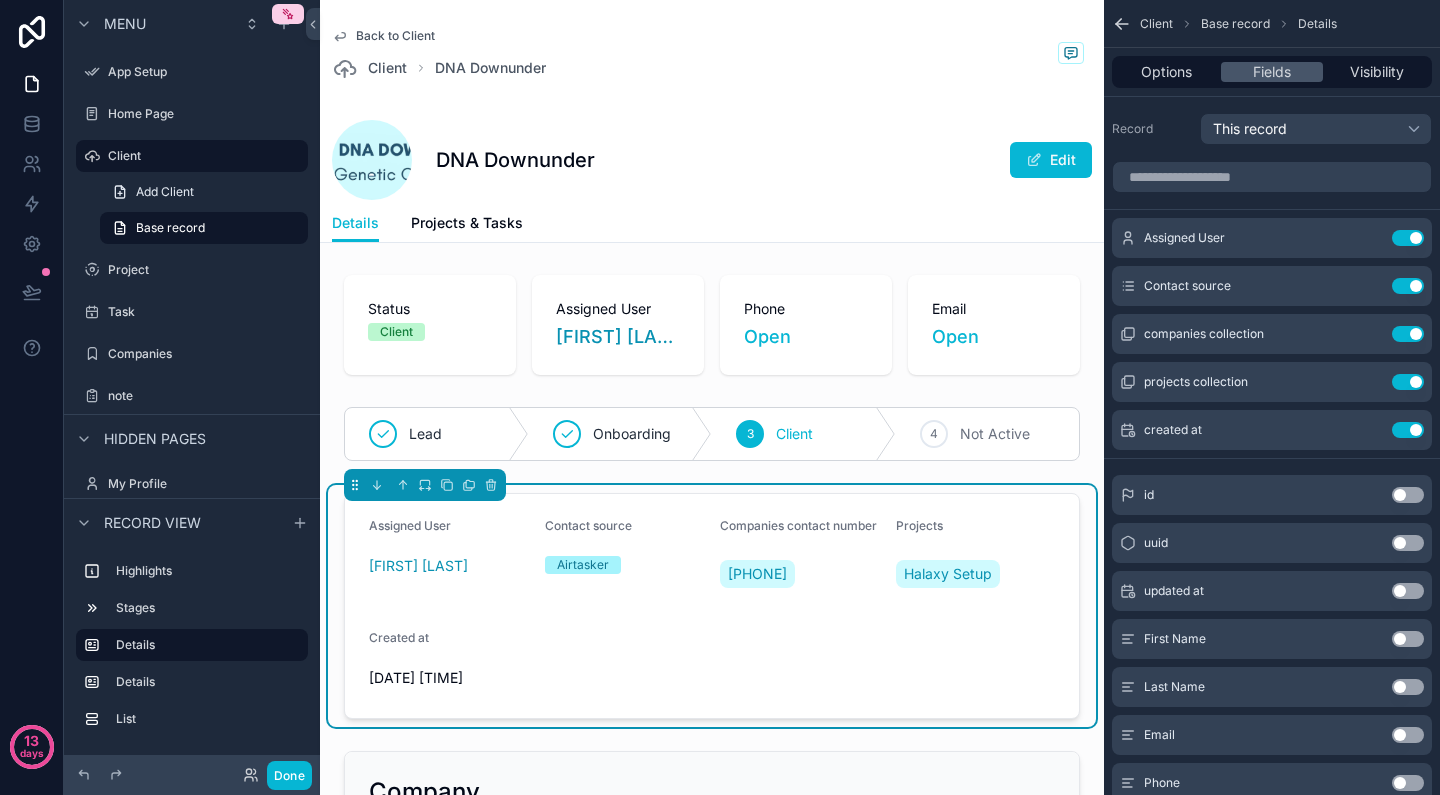 click on "Use setting" at bounding box center [1408, 238] 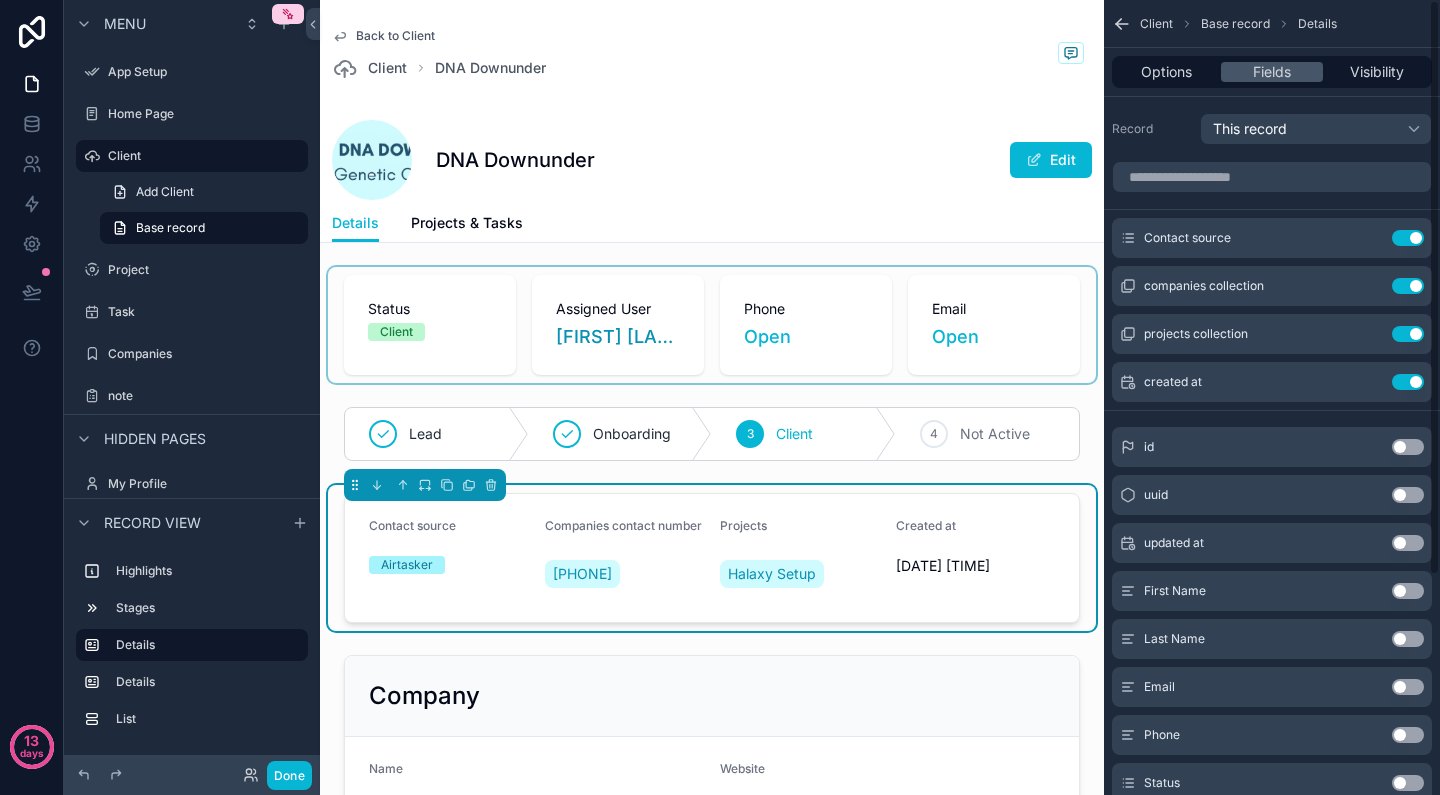 click at bounding box center (712, 325) 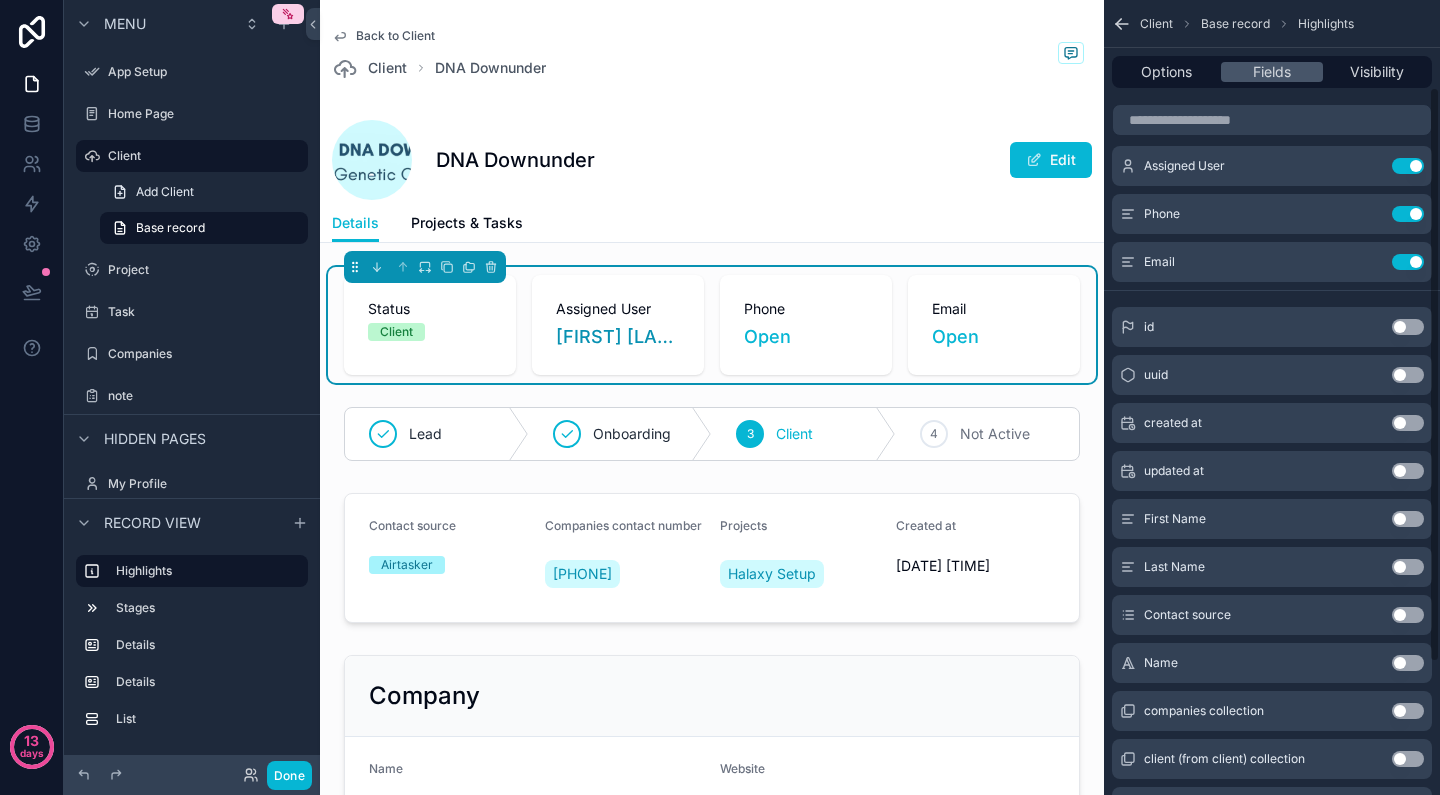 scroll, scrollTop: 121, scrollLeft: 0, axis: vertical 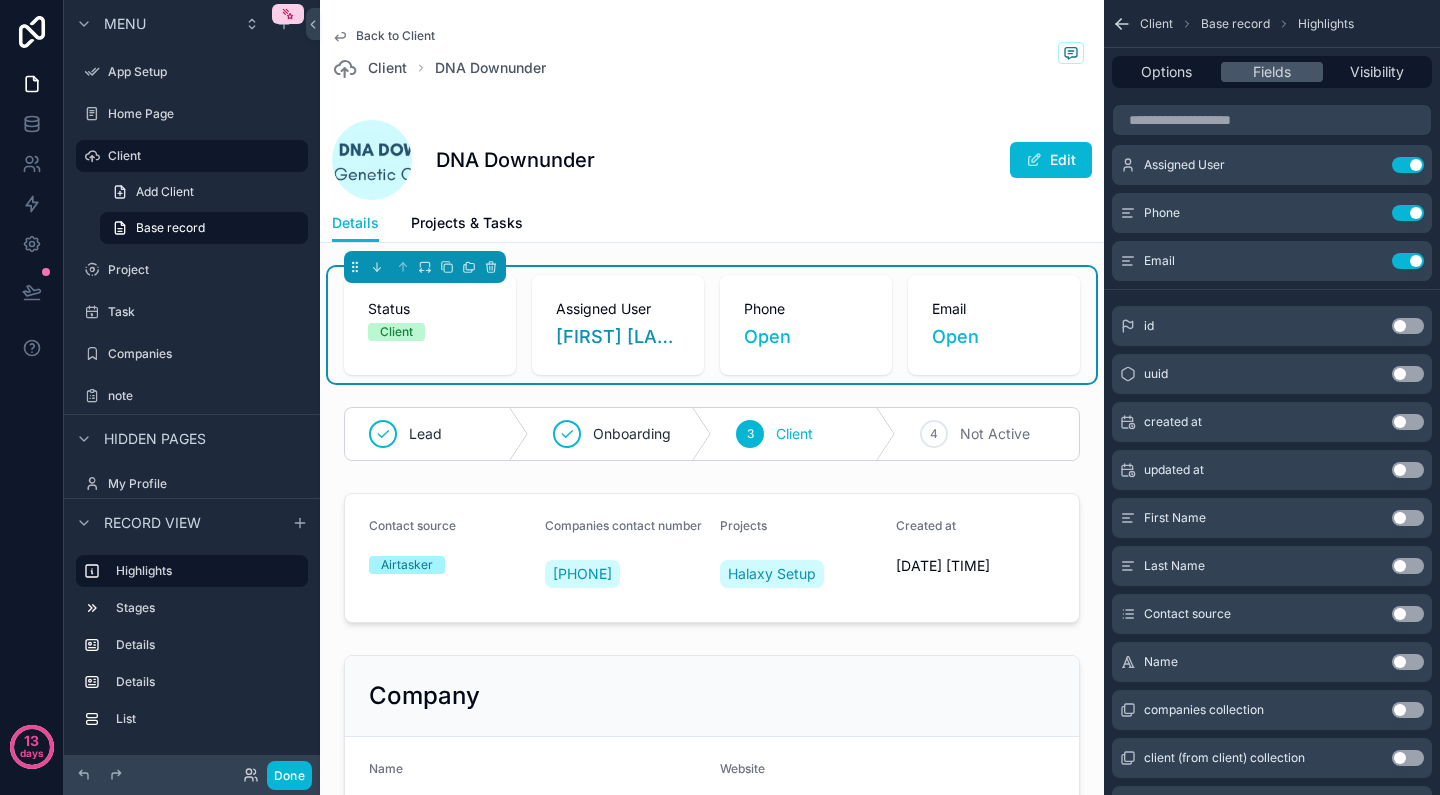 click on "Use setting" at bounding box center [1408, 614] 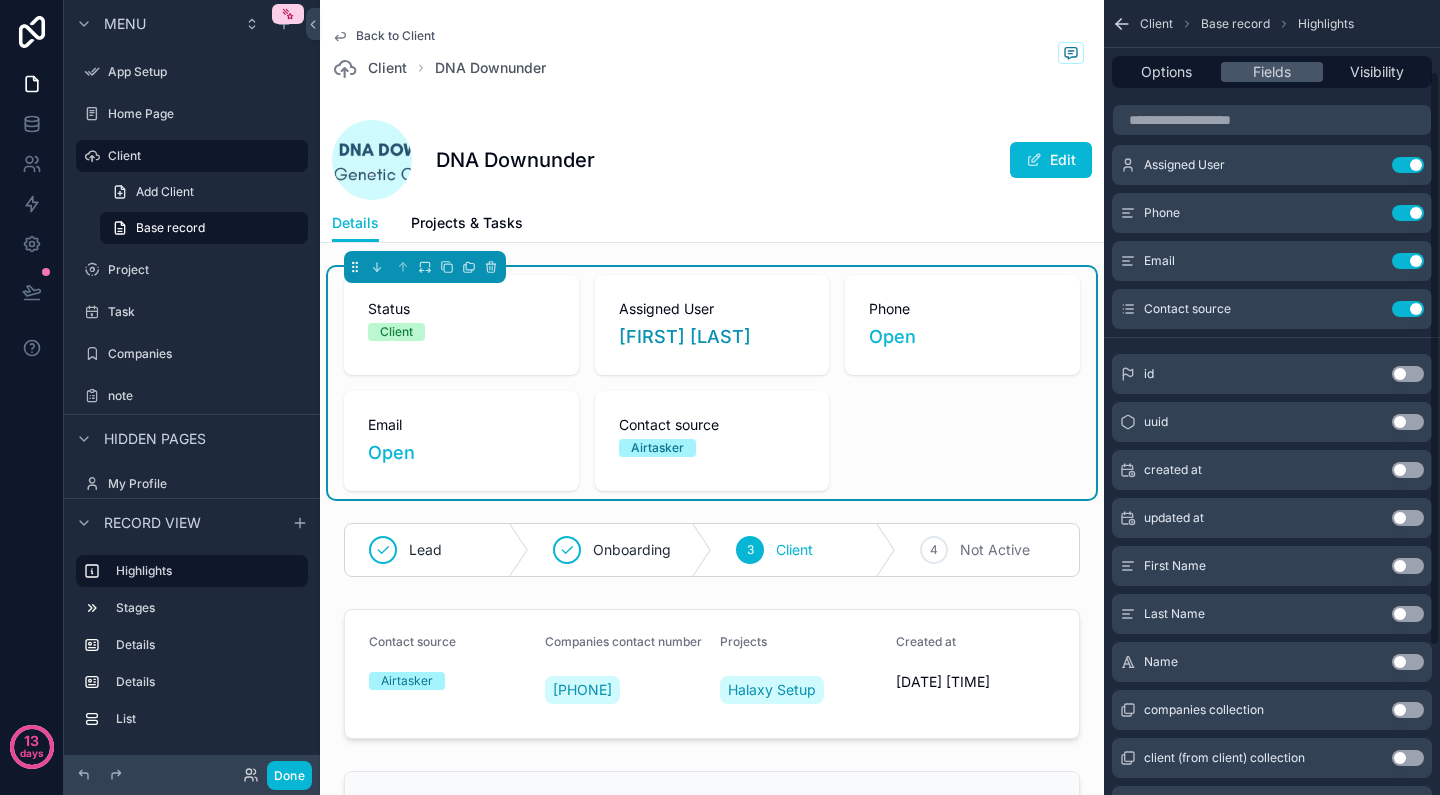 scroll, scrollTop: 63, scrollLeft: 0, axis: vertical 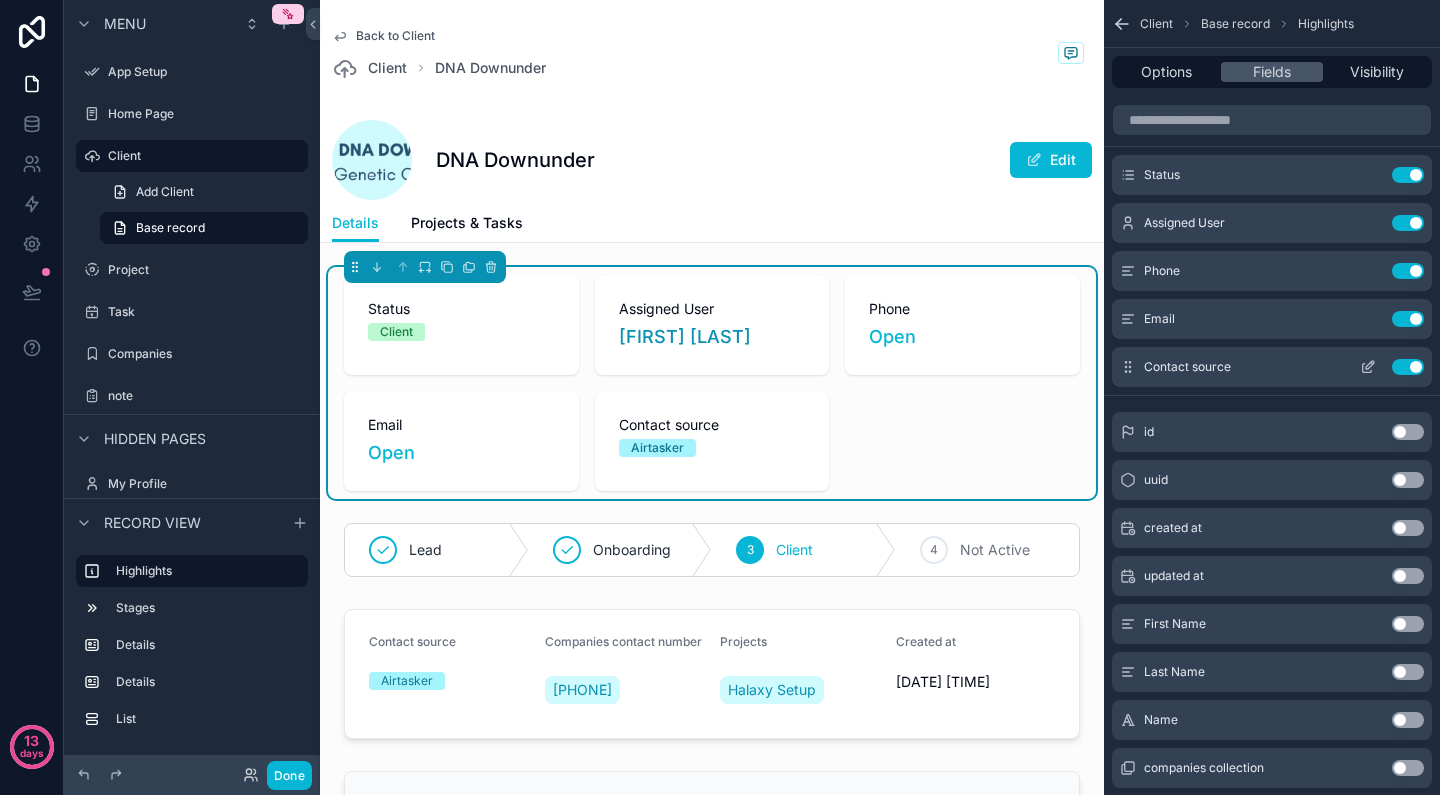 click on "Use setting" at bounding box center [1408, 367] 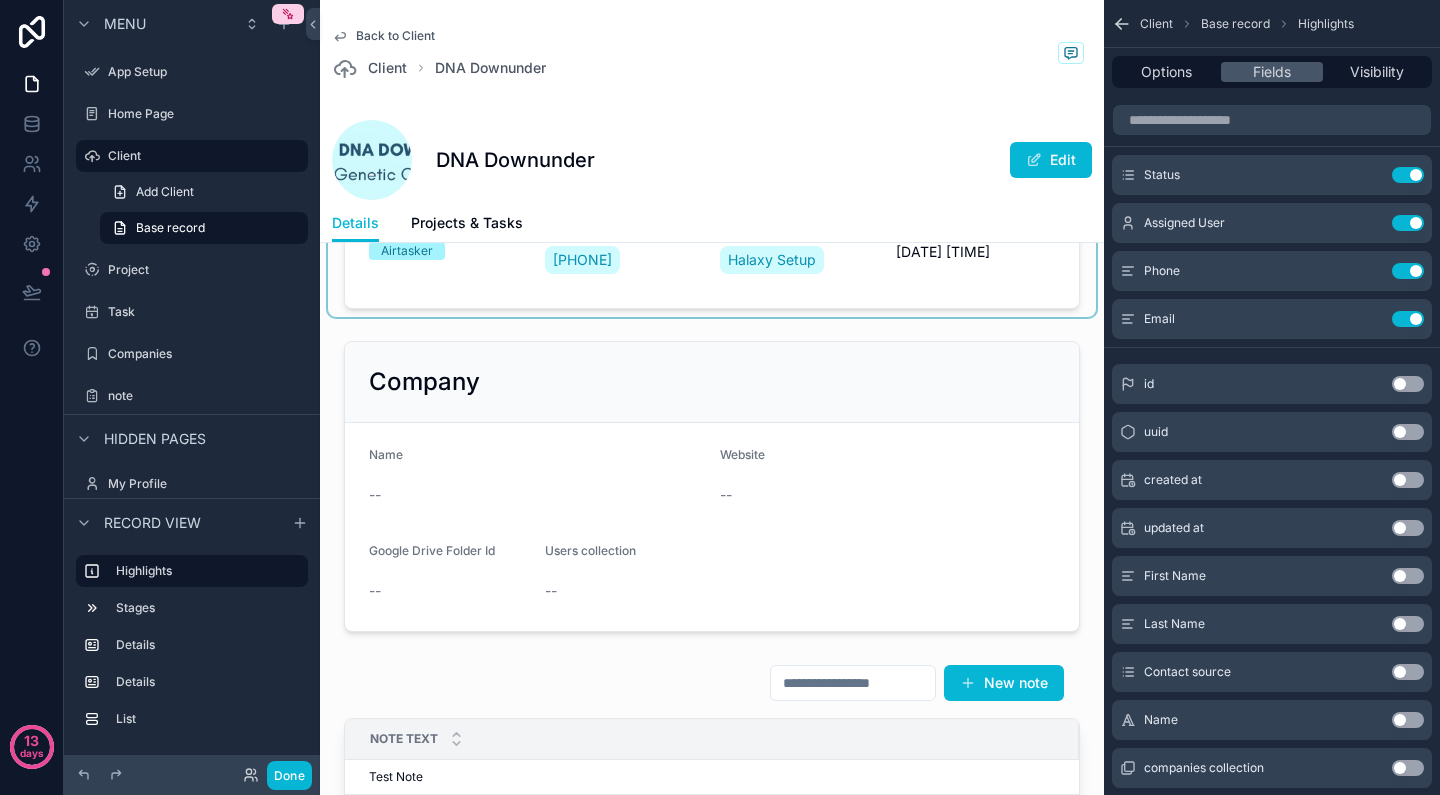 scroll, scrollTop: 356, scrollLeft: 0, axis: vertical 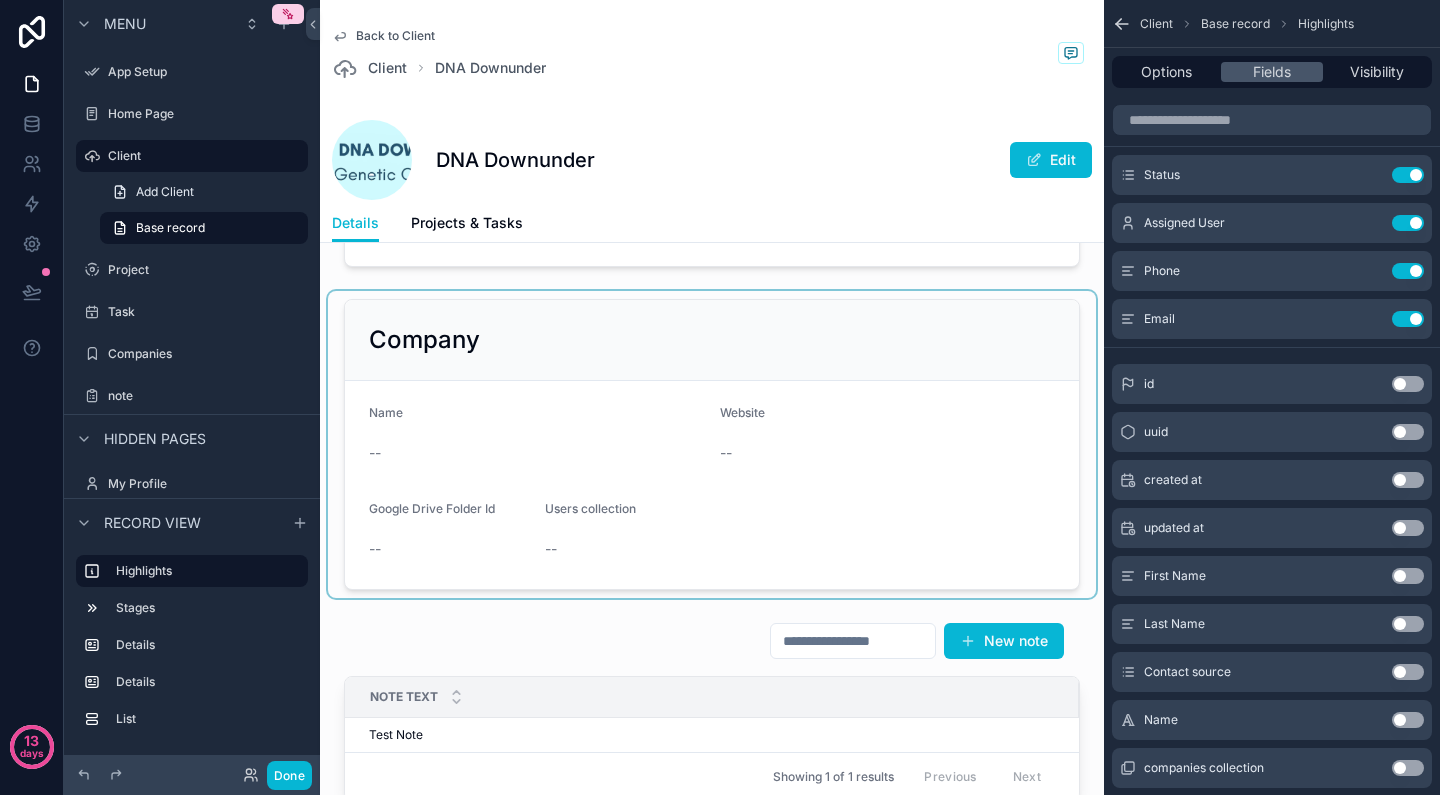 click at bounding box center [712, 444] 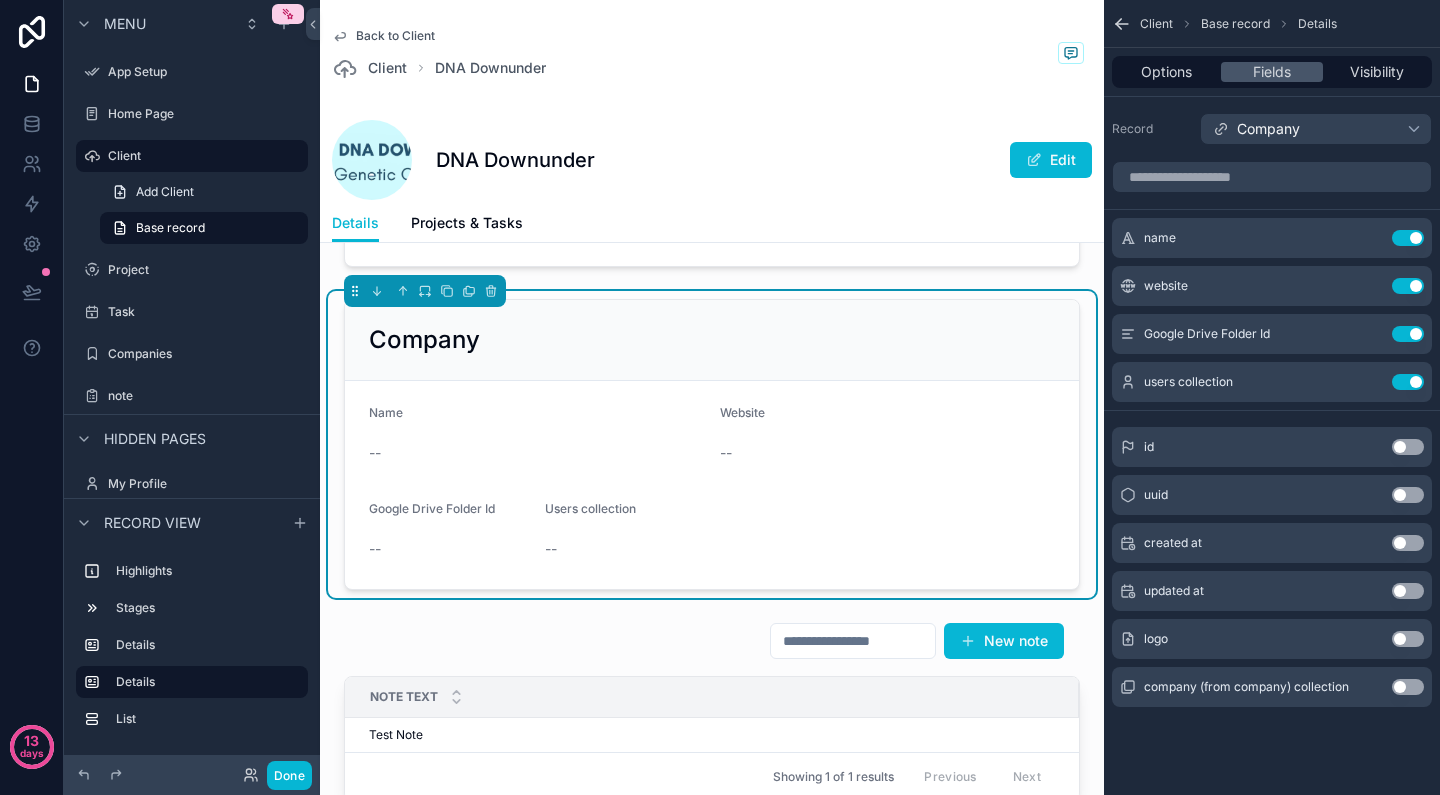scroll, scrollTop: 0, scrollLeft: 0, axis: both 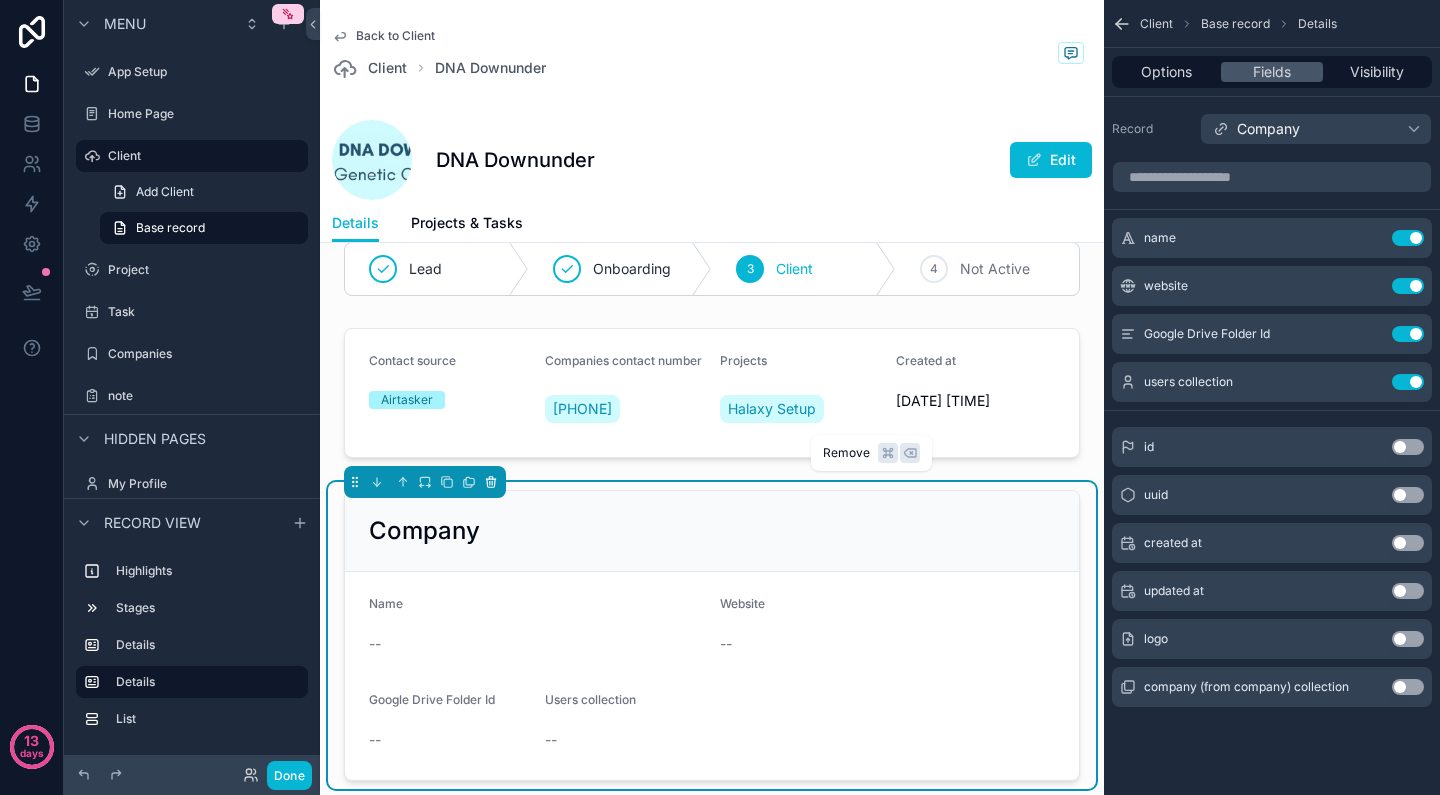click 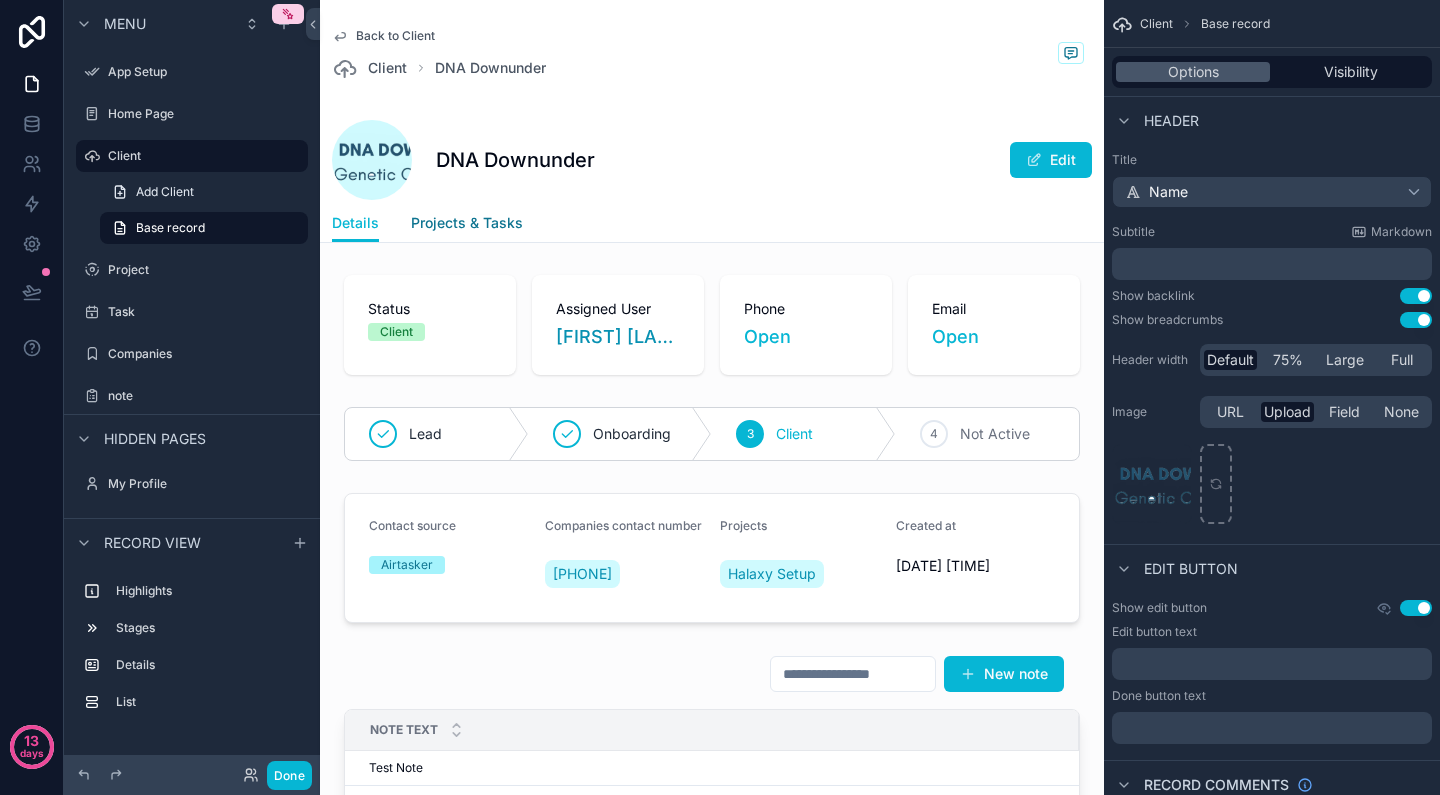 scroll, scrollTop: 0, scrollLeft: 0, axis: both 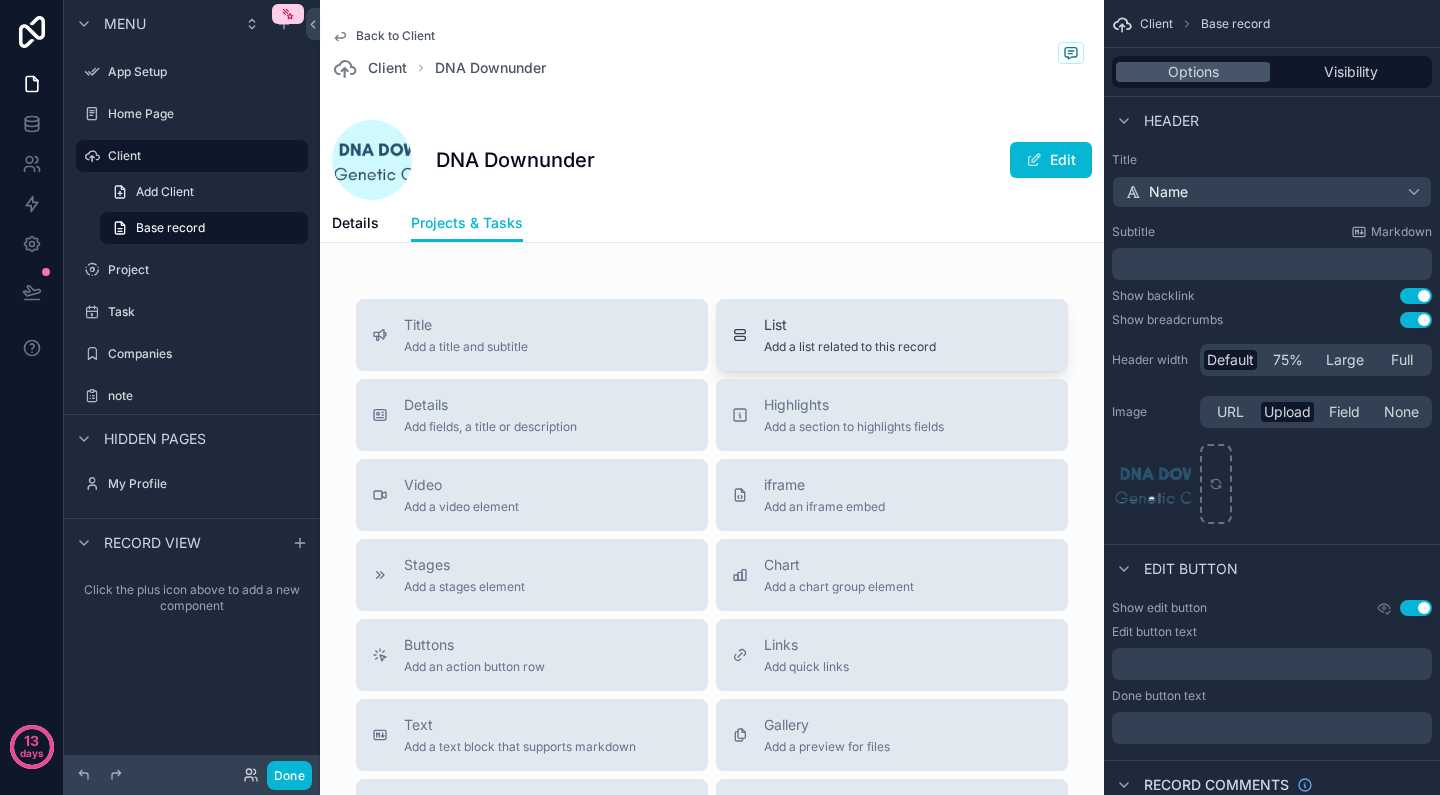 click on "List Add a list related to this record" at bounding box center [850, 335] 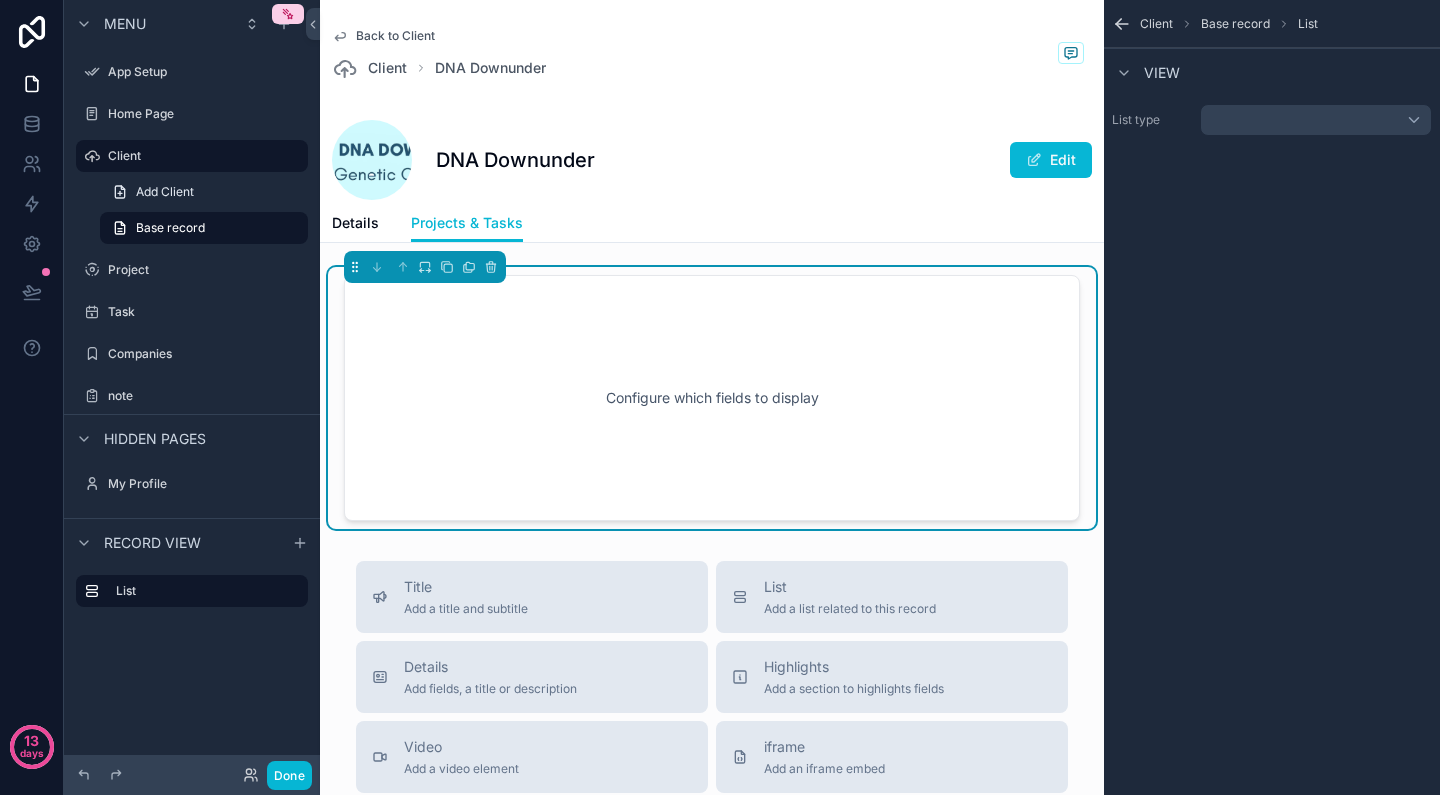 scroll, scrollTop: 1, scrollLeft: 0, axis: vertical 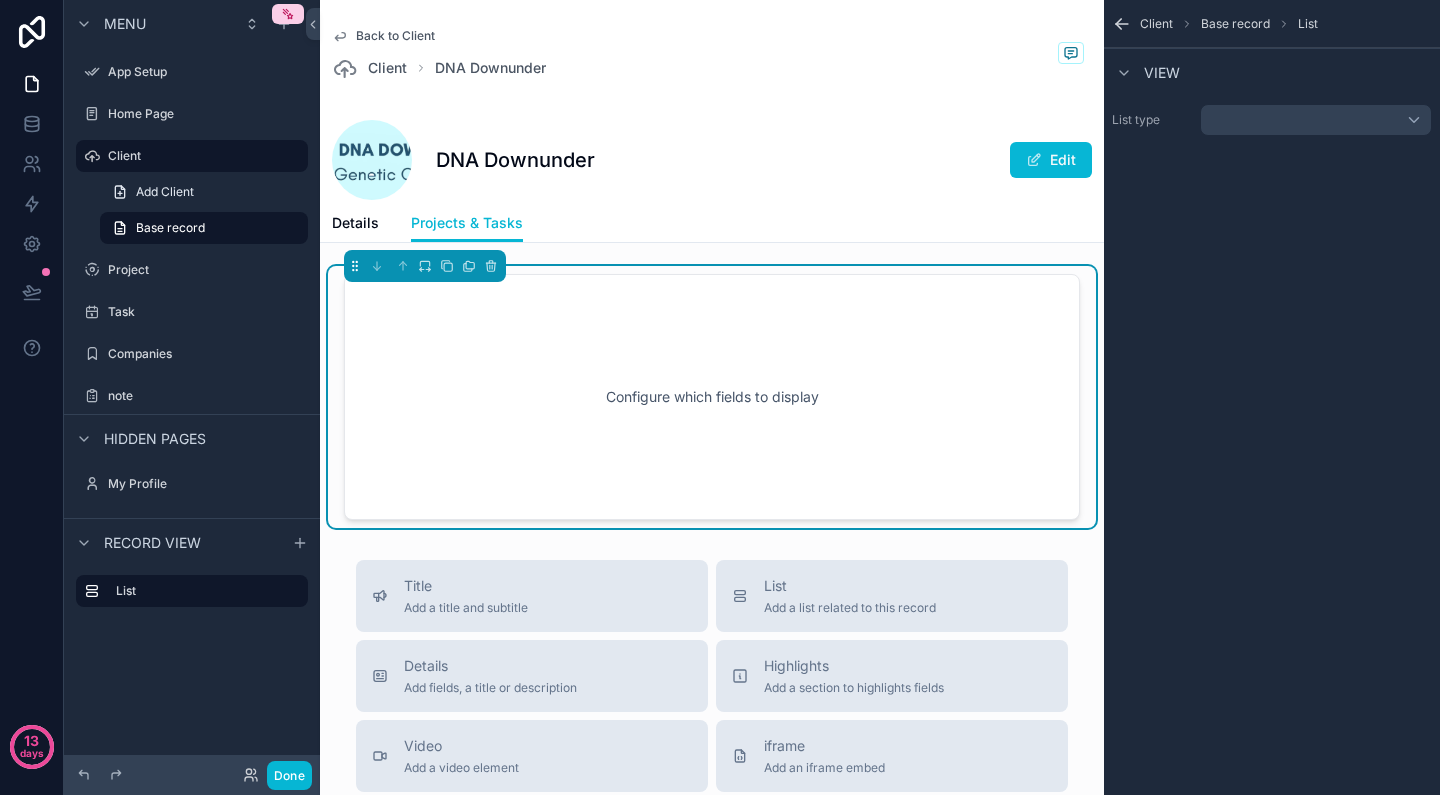 click at bounding box center (1316, 120) 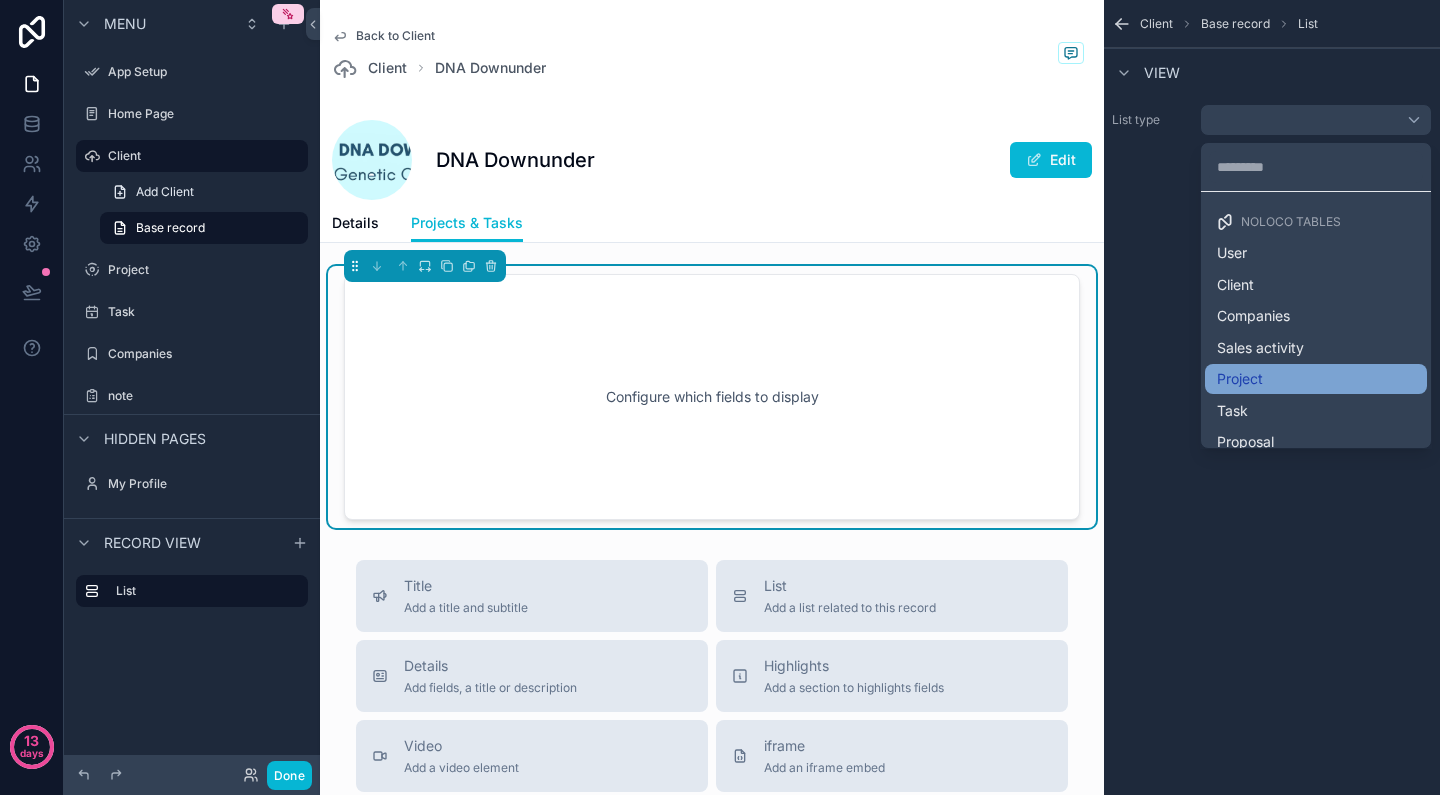 click on "Project" at bounding box center (1316, 379) 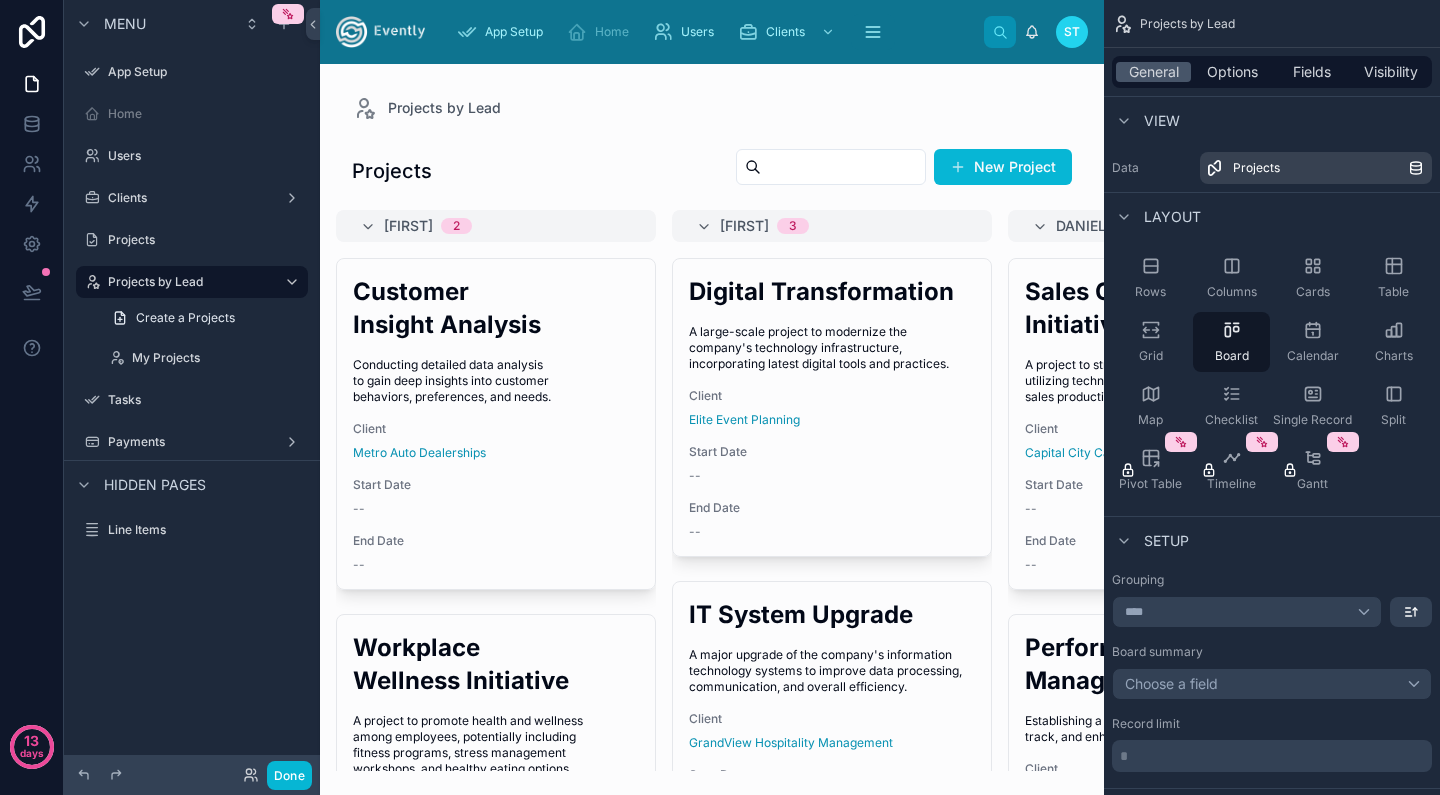scroll, scrollTop: 0, scrollLeft: 0, axis: both 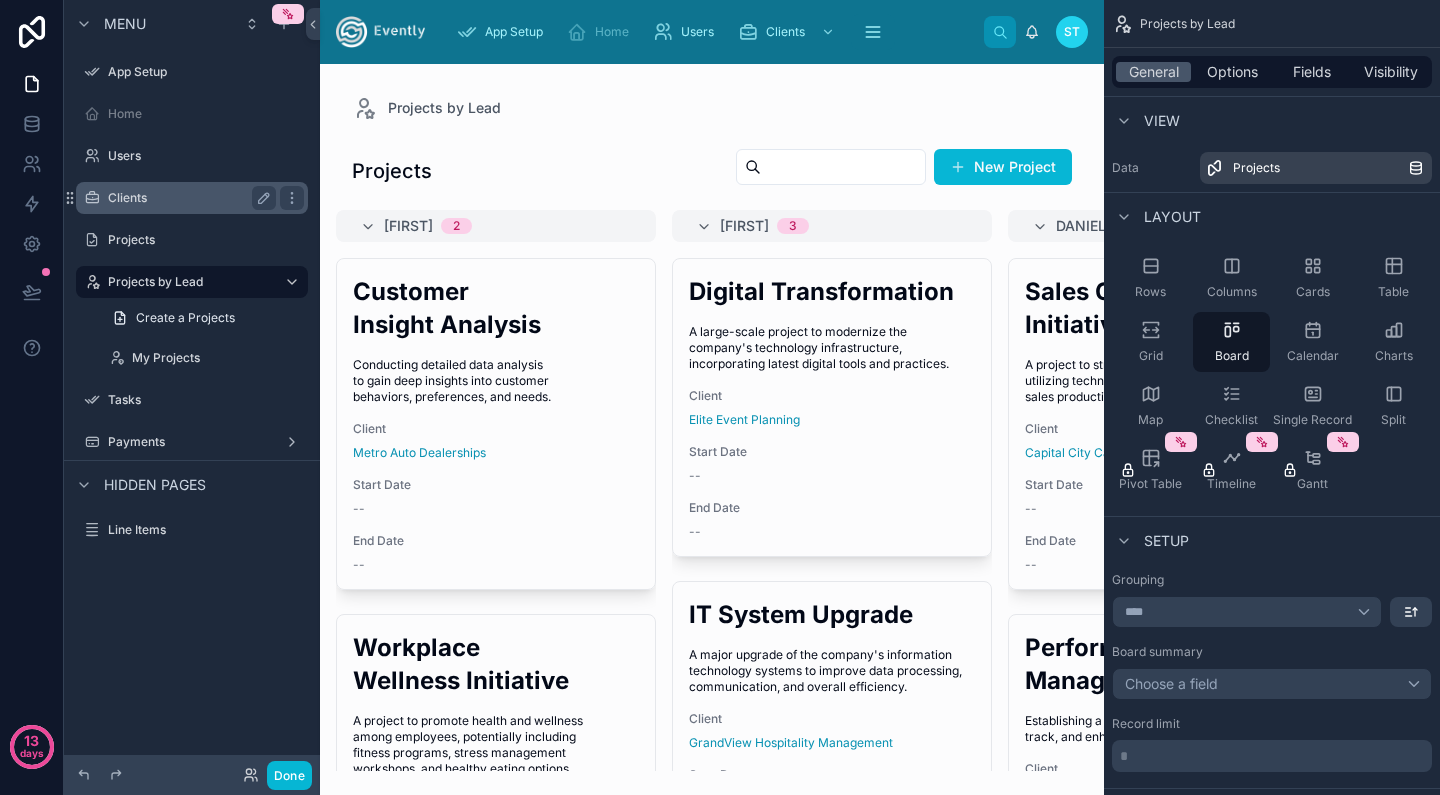 click on "Clients" at bounding box center [188, 198] 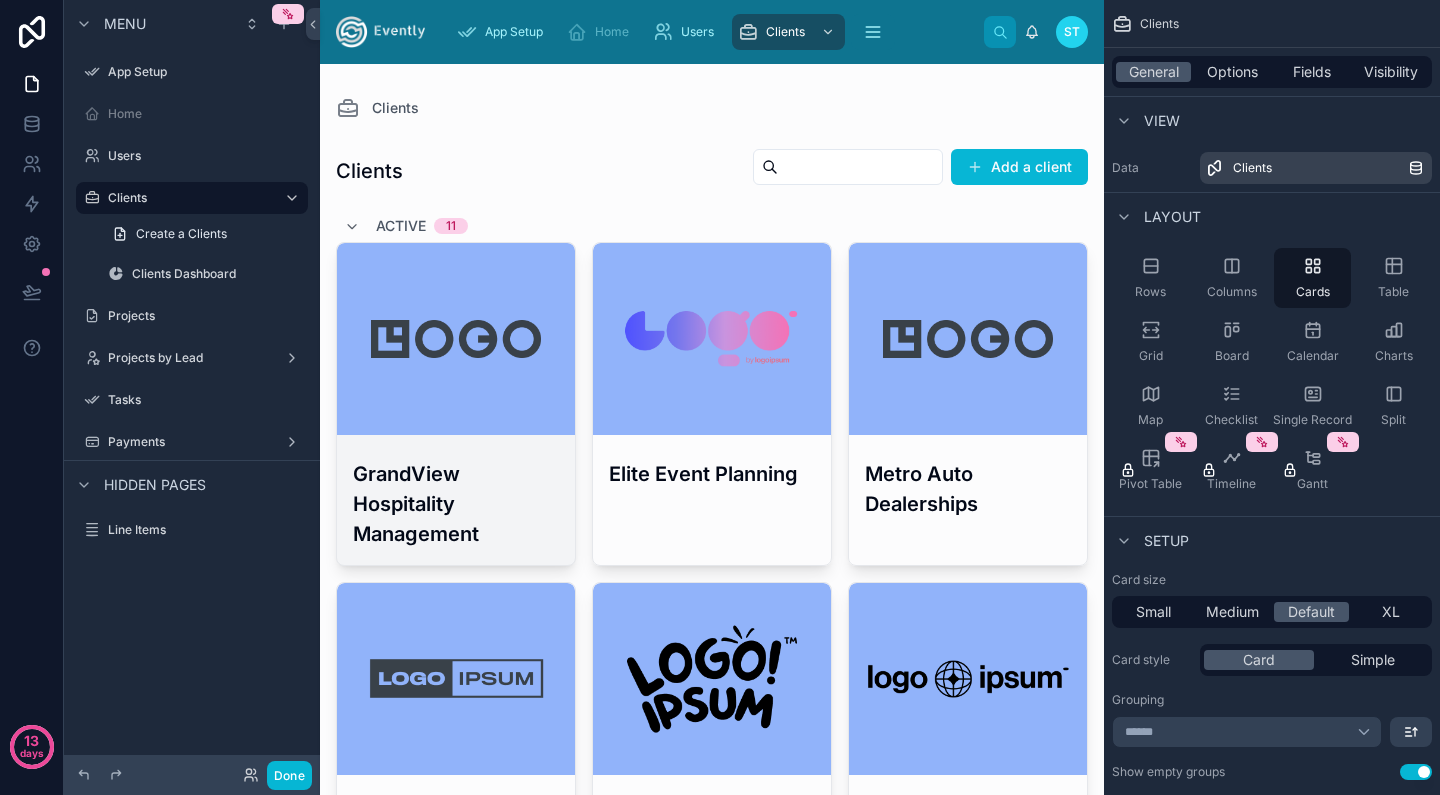 click at bounding box center [456, 339] 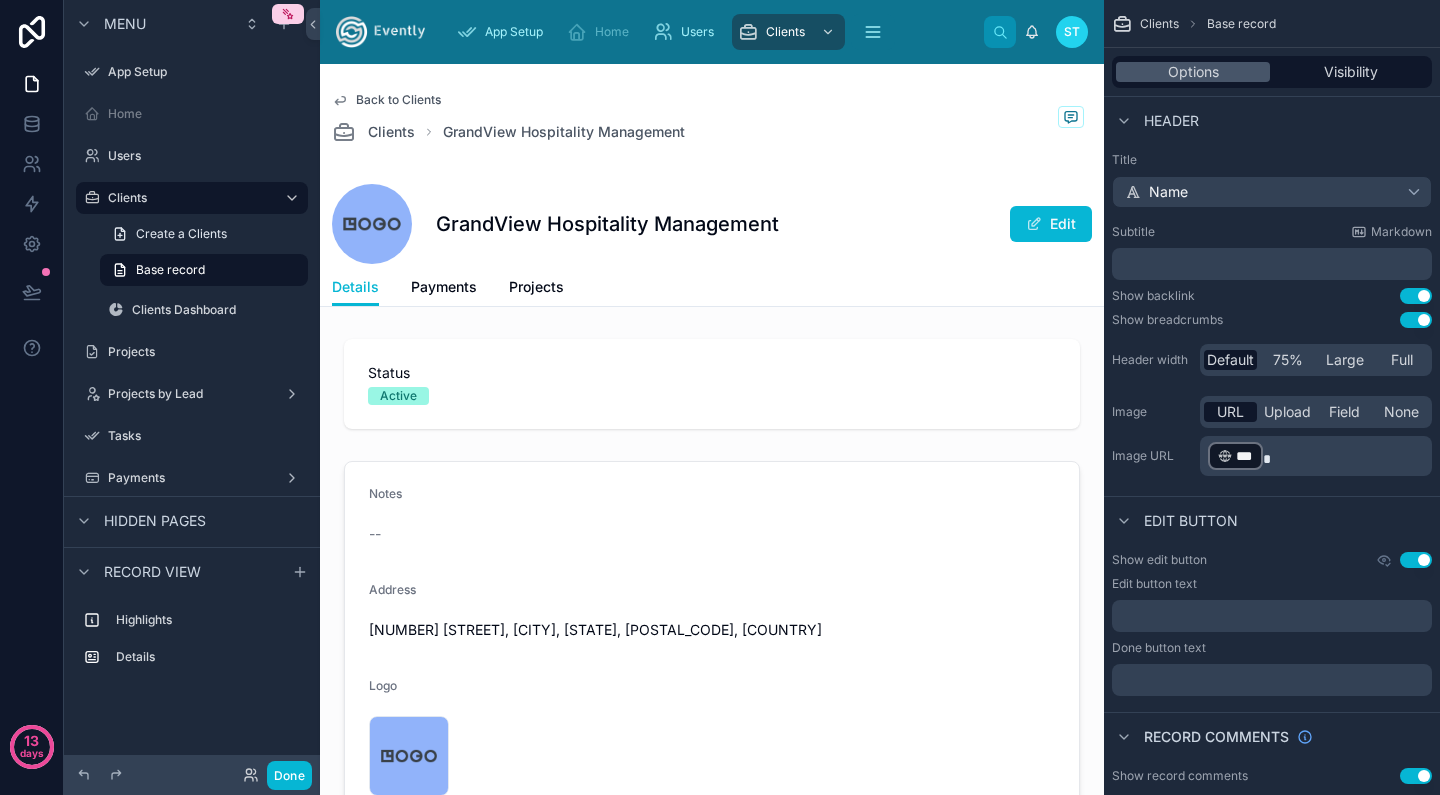 click on "Details Payments Projects" at bounding box center (712, 287) 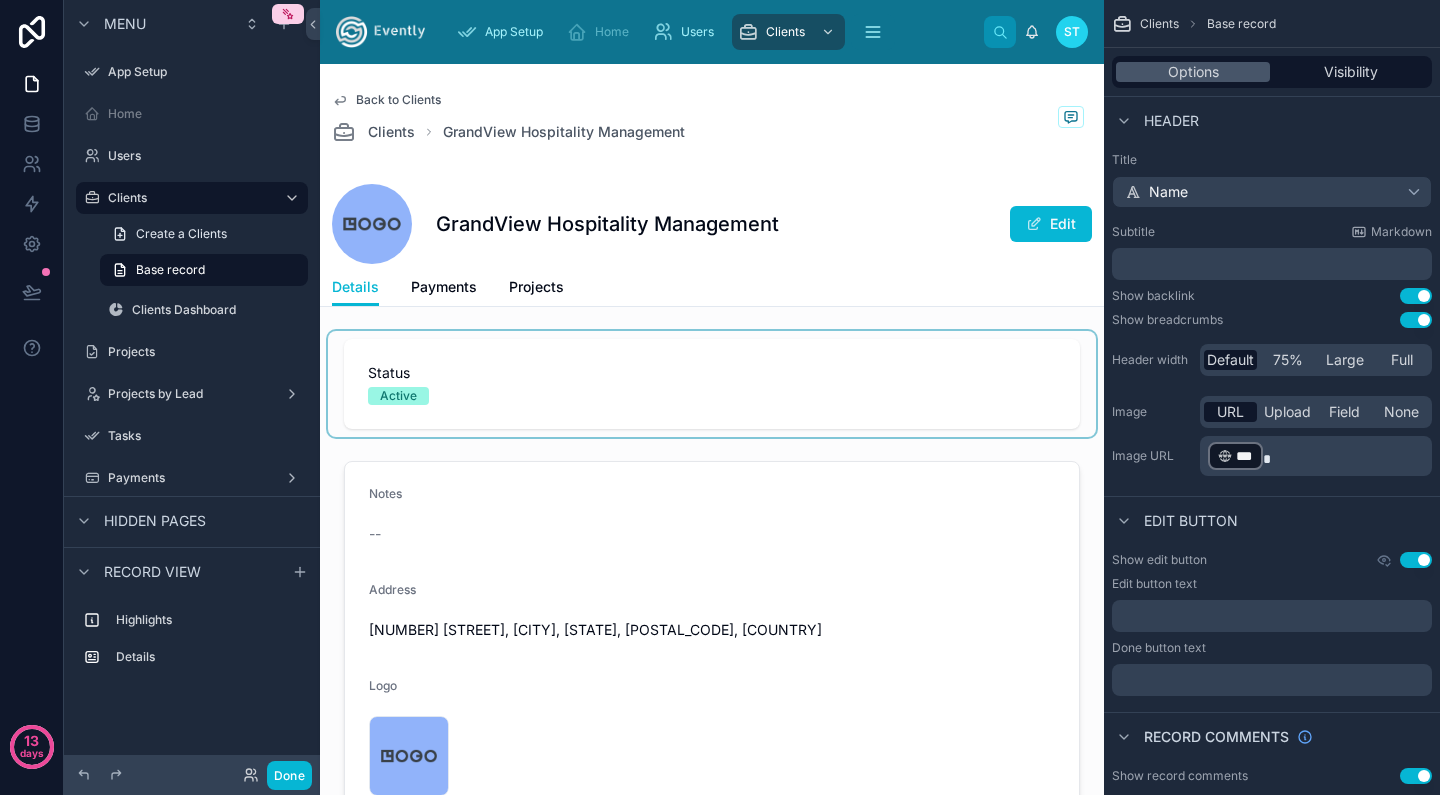 click at bounding box center (712, 384) 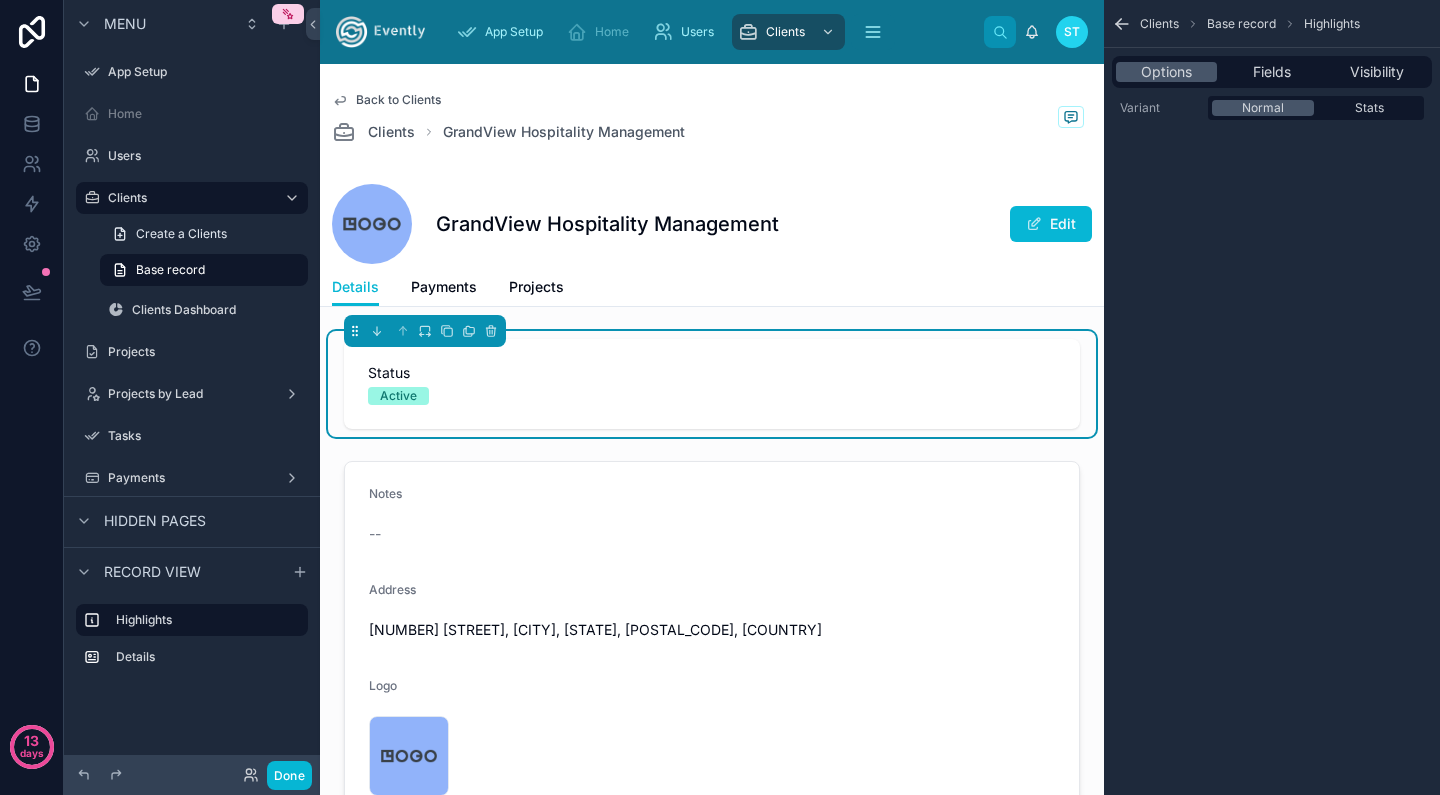 click on "Details Payments Projects" at bounding box center [712, 287] 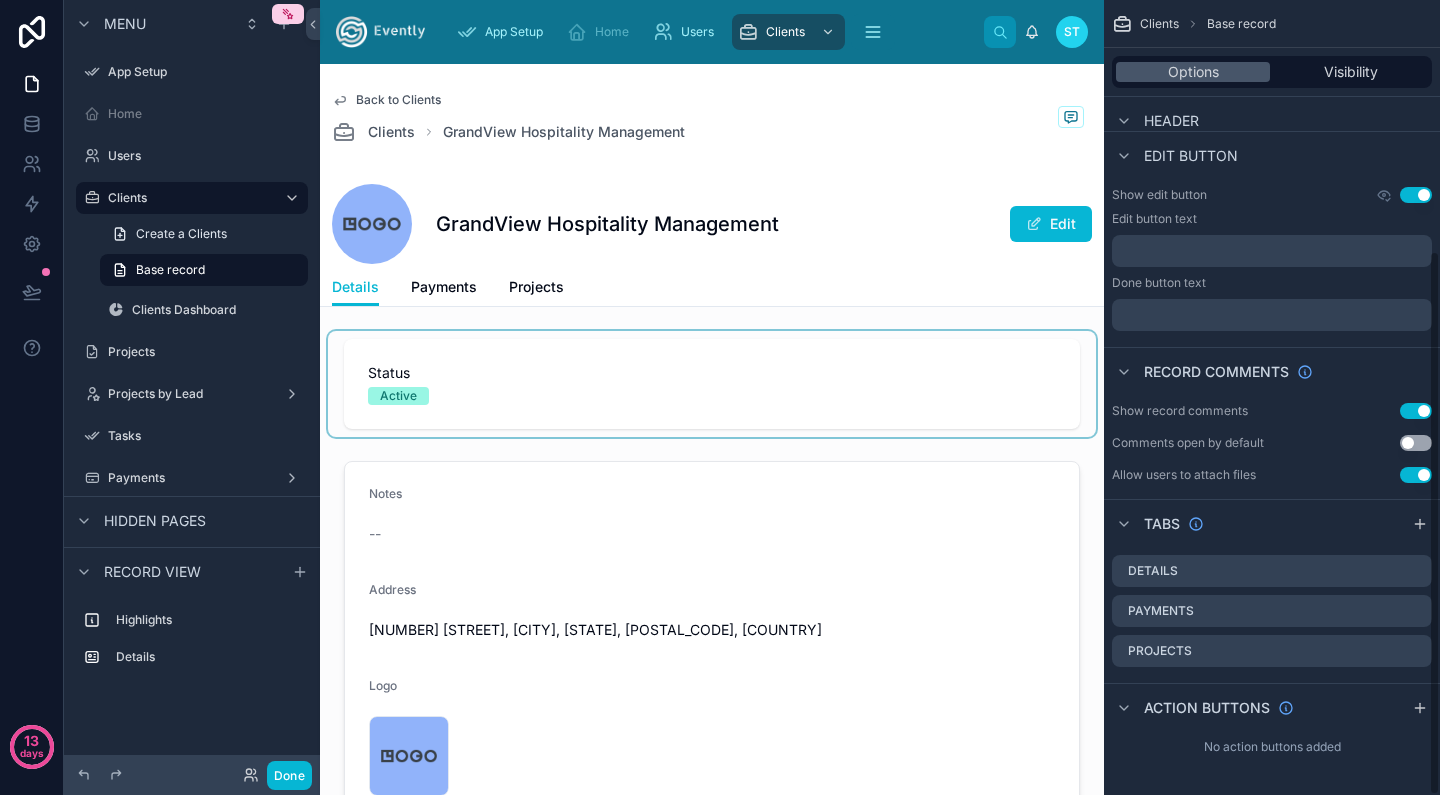 scroll, scrollTop: 365, scrollLeft: 0, axis: vertical 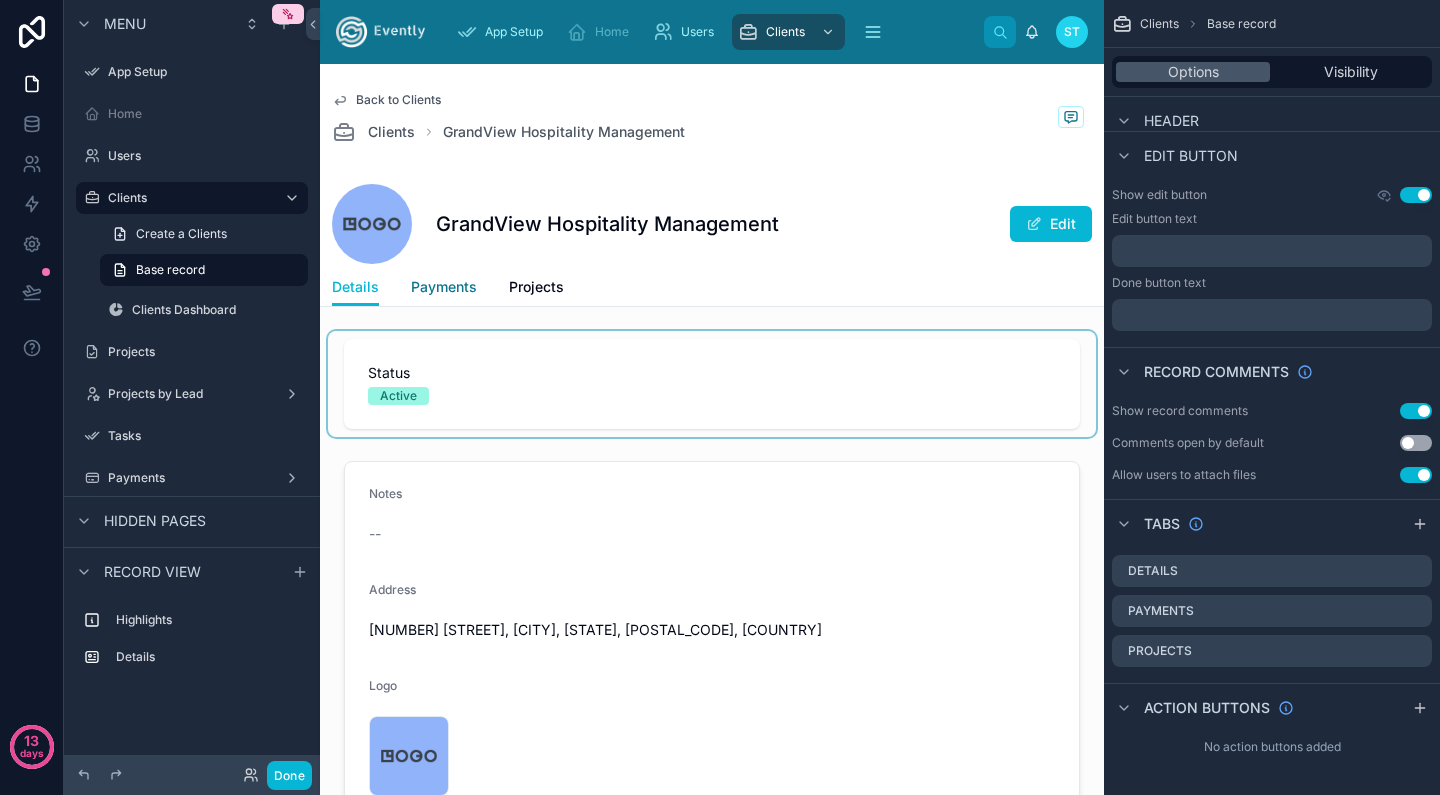 click on "Payments" at bounding box center (444, 287) 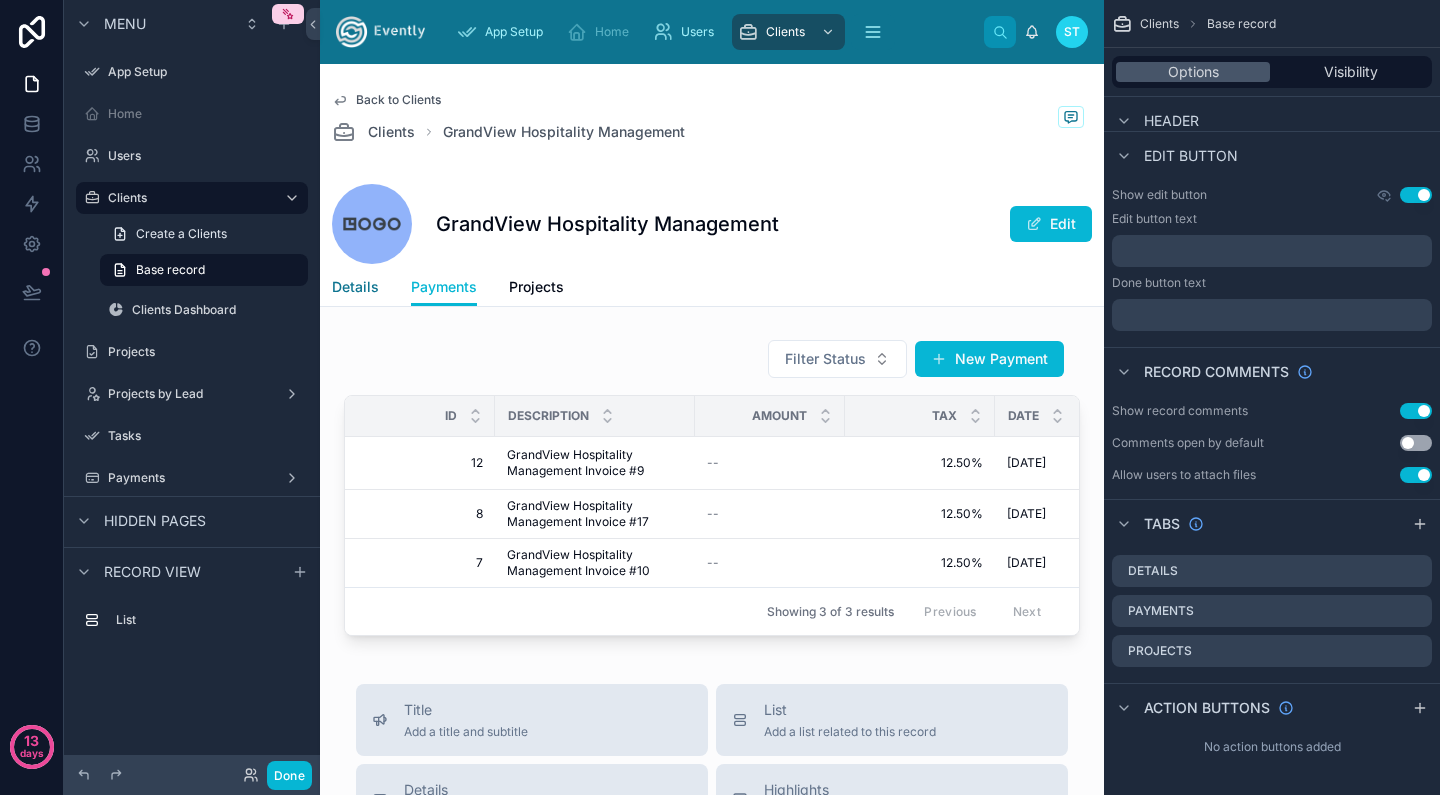 click on "Details" at bounding box center (355, 287) 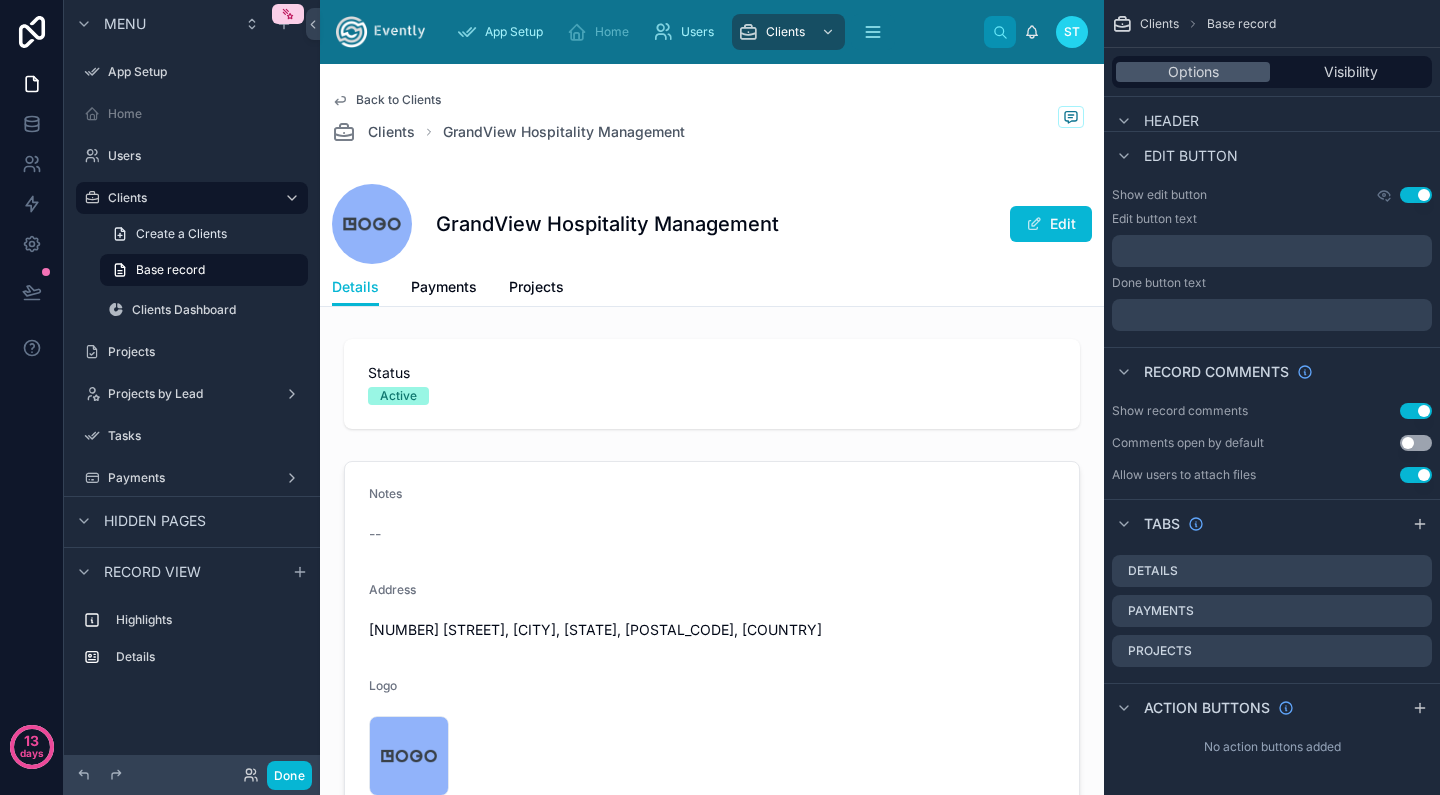 scroll, scrollTop: 0, scrollLeft: 0, axis: both 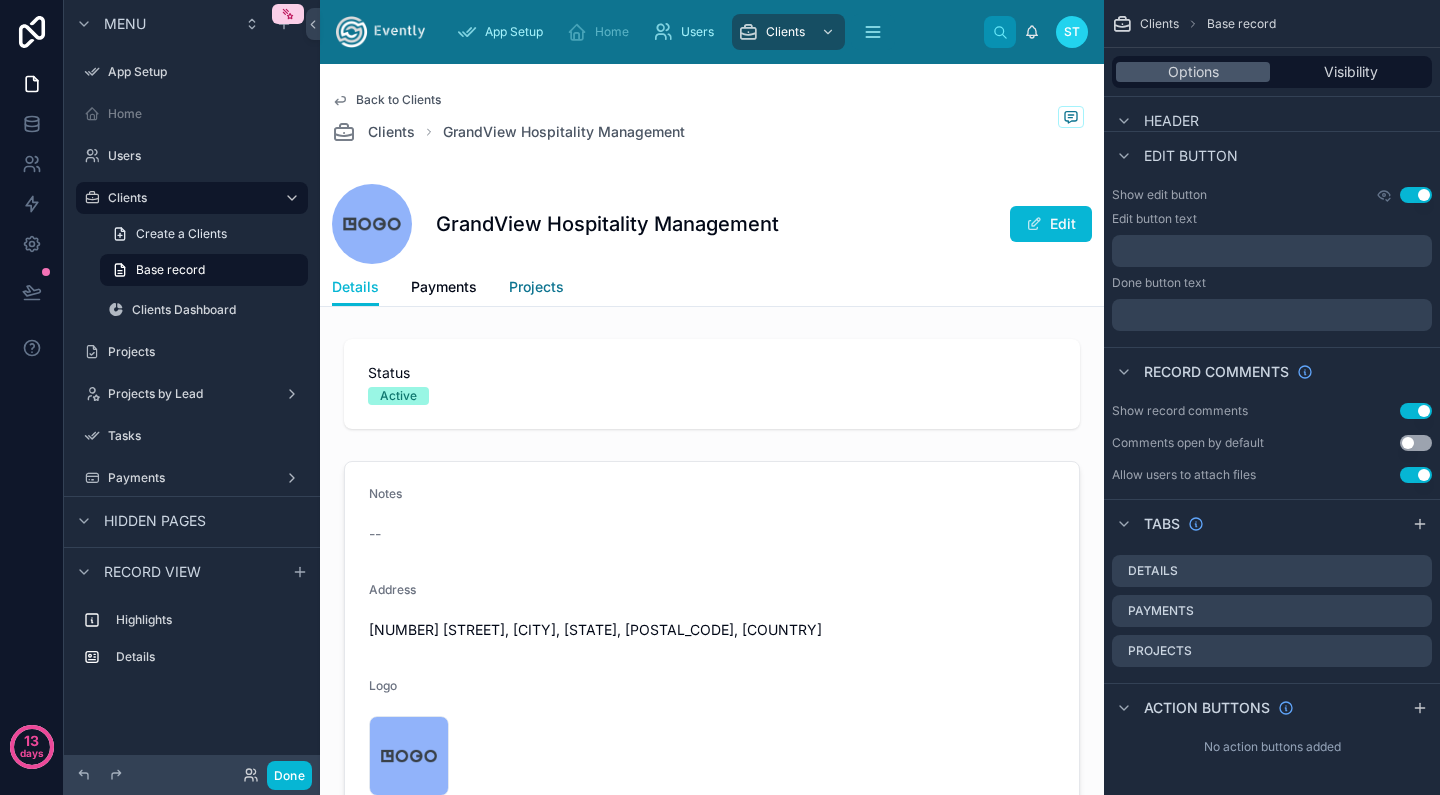 click on "Projects" at bounding box center (536, 287) 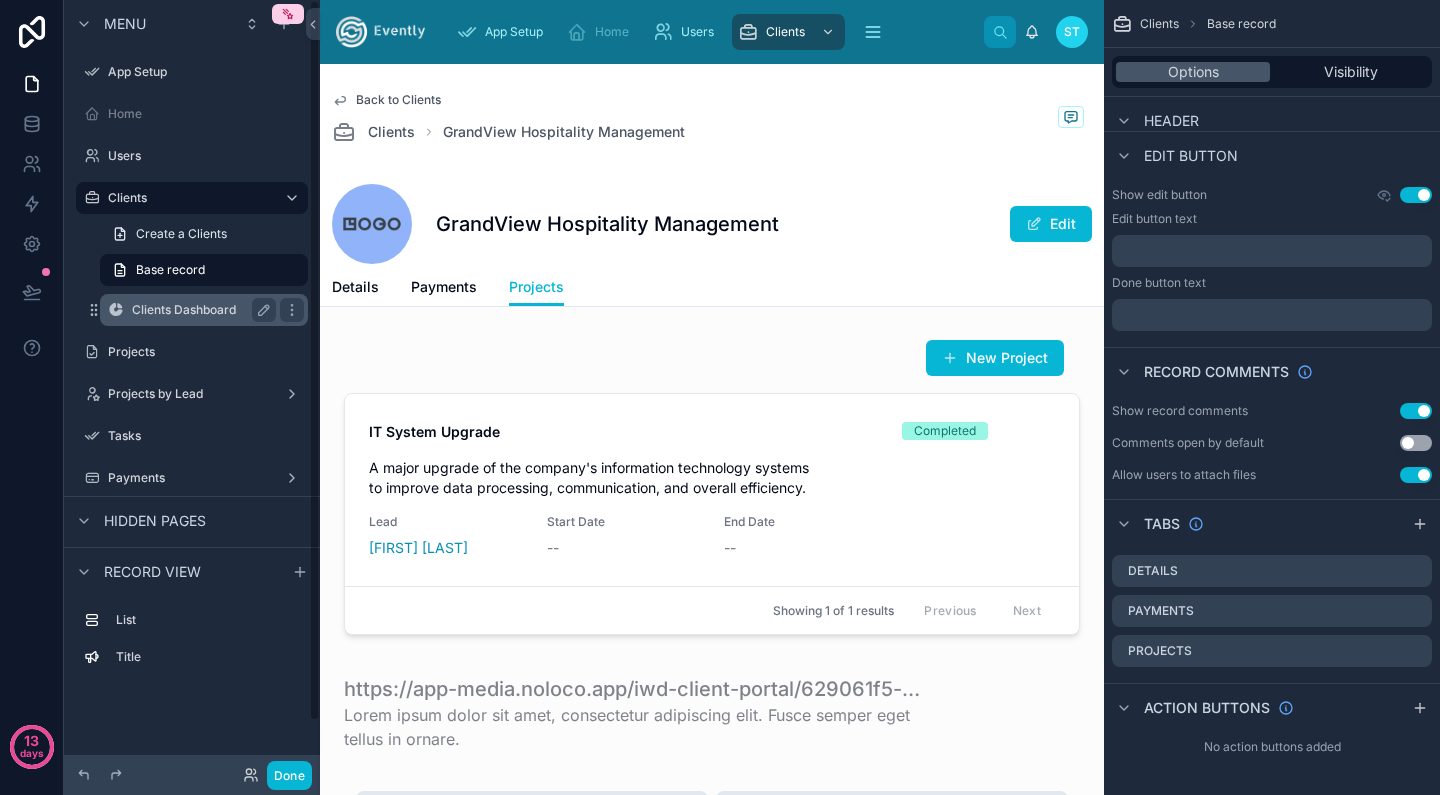 scroll, scrollTop: 0, scrollLeft: 0, axis: both 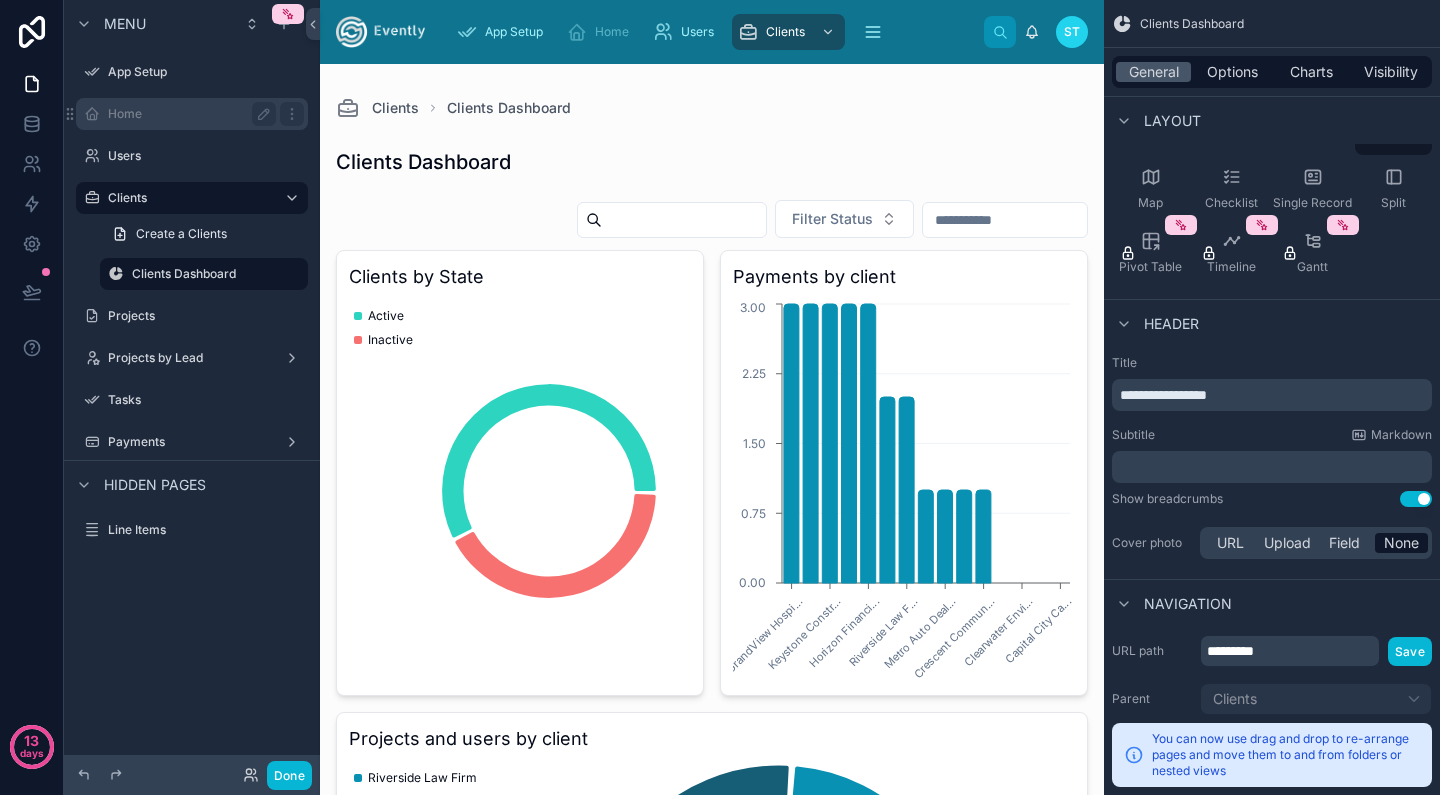 click on "Home" at bounding box center (188, 114) 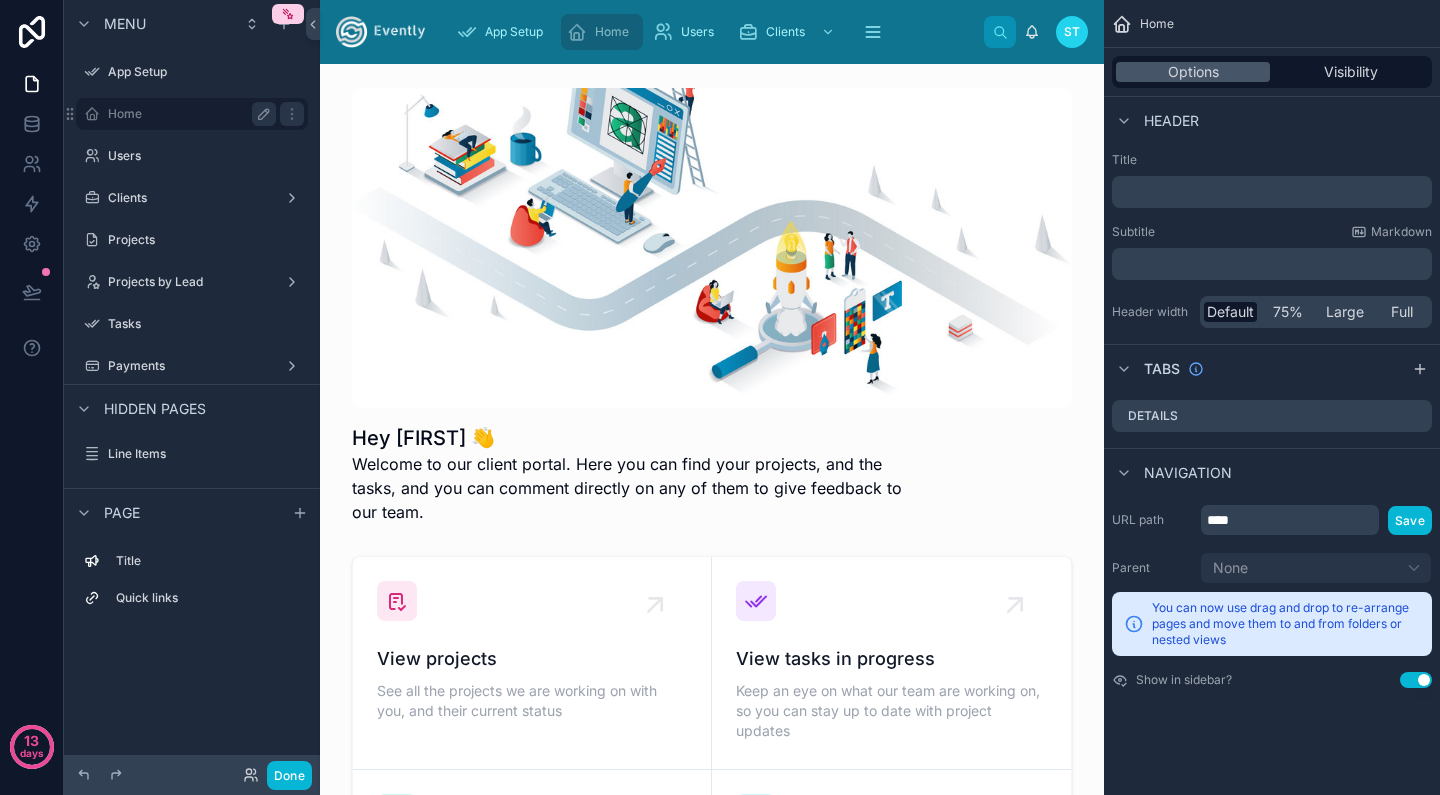 scroll, scrollTop: 0, scrollLeft: 0, axis: both 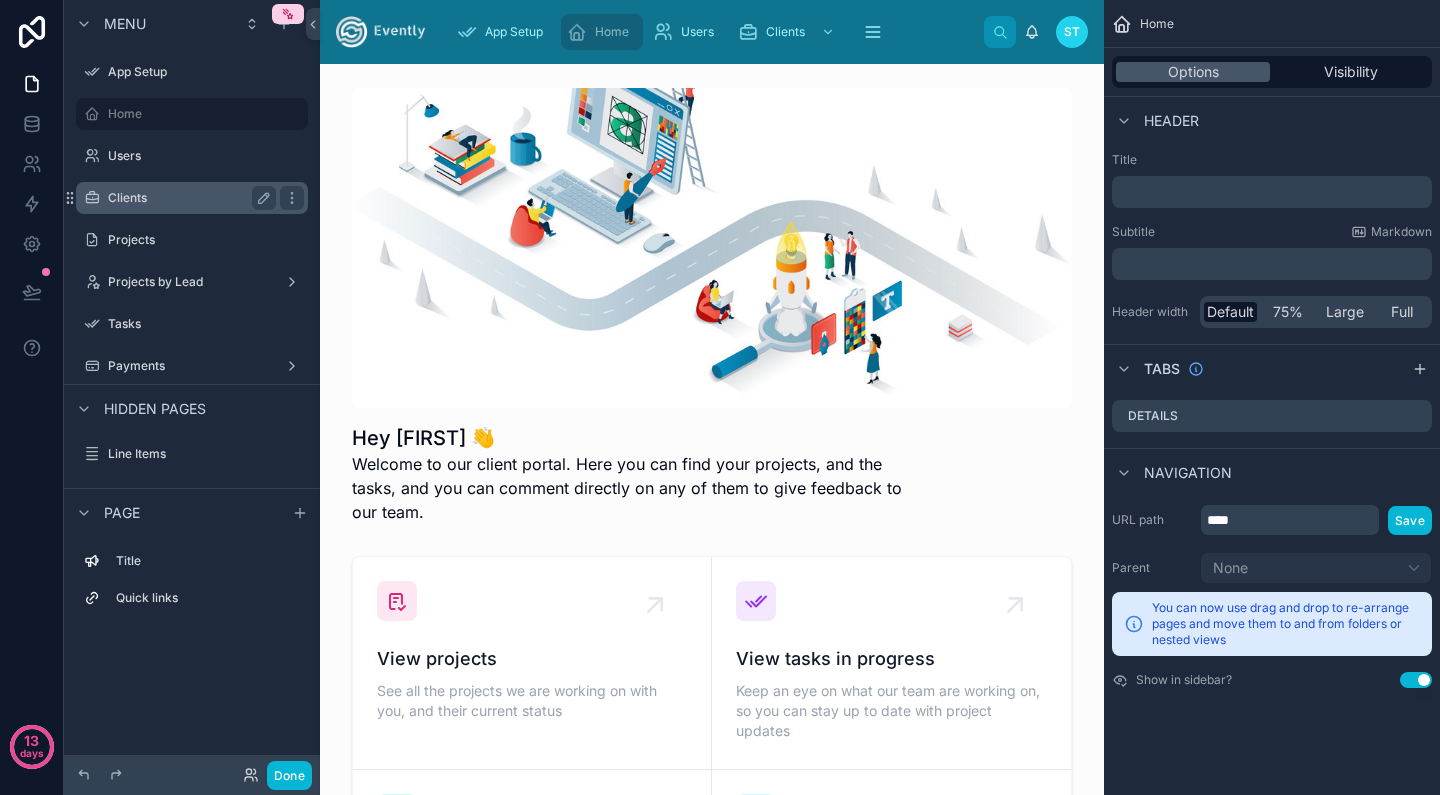 click on "Clients" at bounding box center [188, 198] 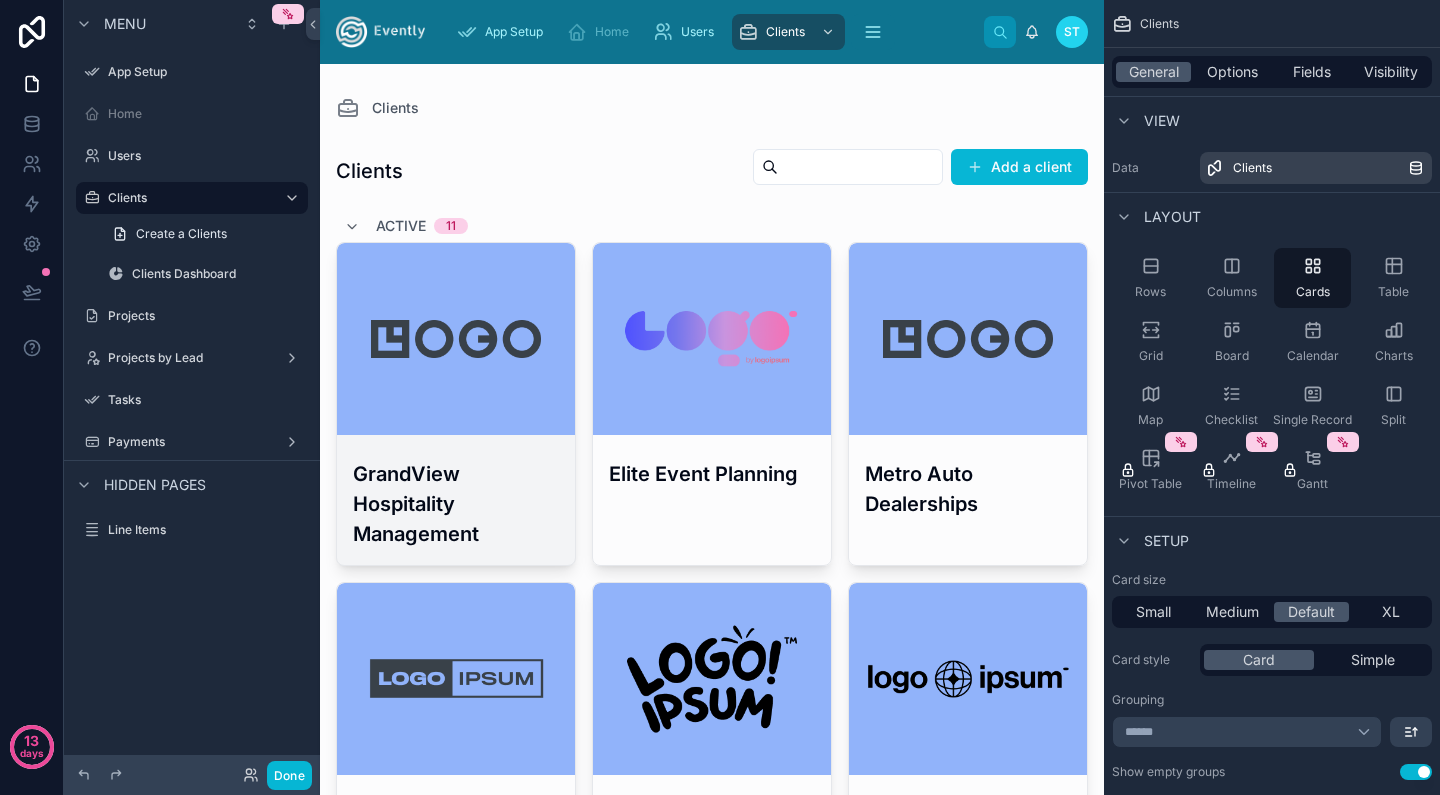 click at bounding box center [456, 339] 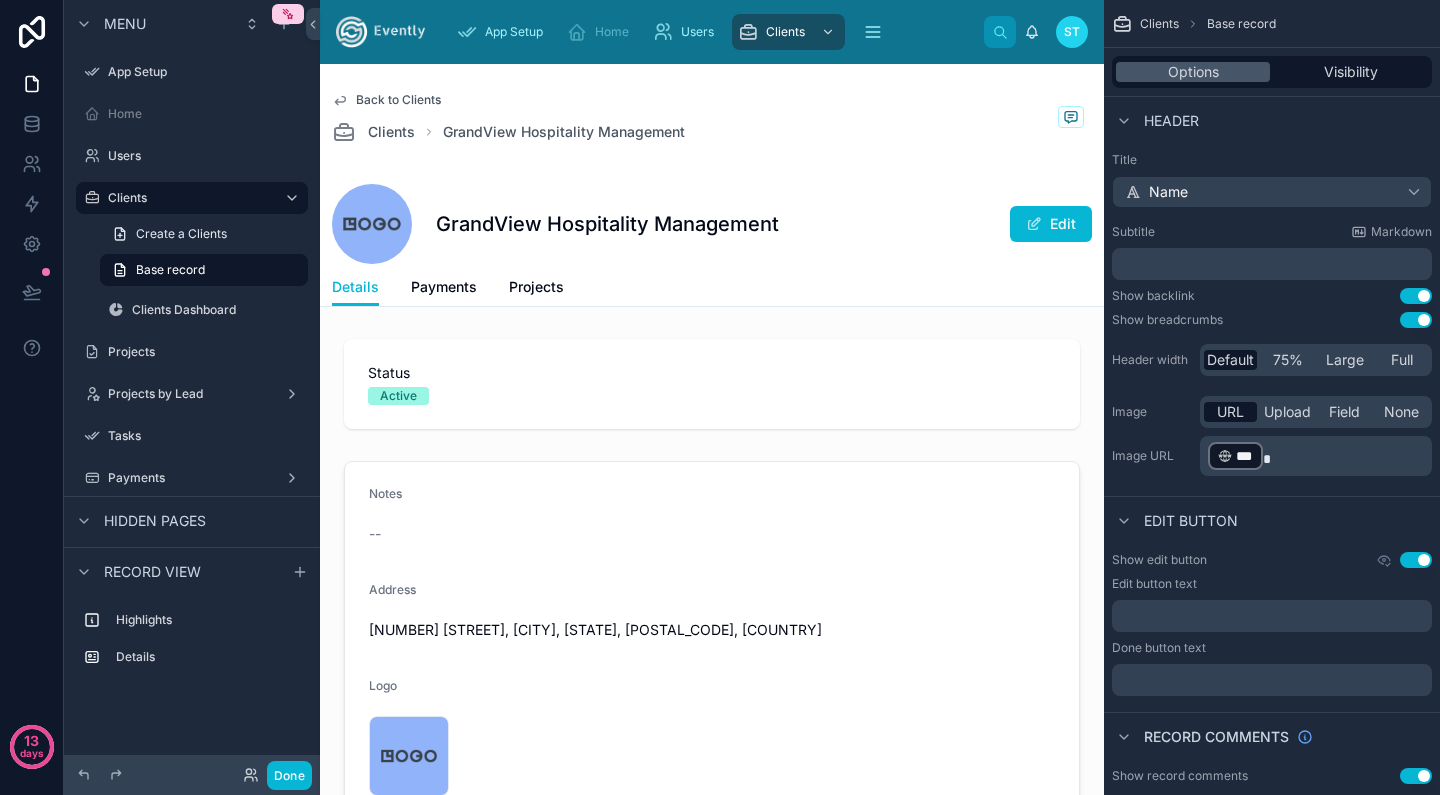 click on "Back to Clients Clients GrandView Hospitality Management" at bounding box center (712, 118) 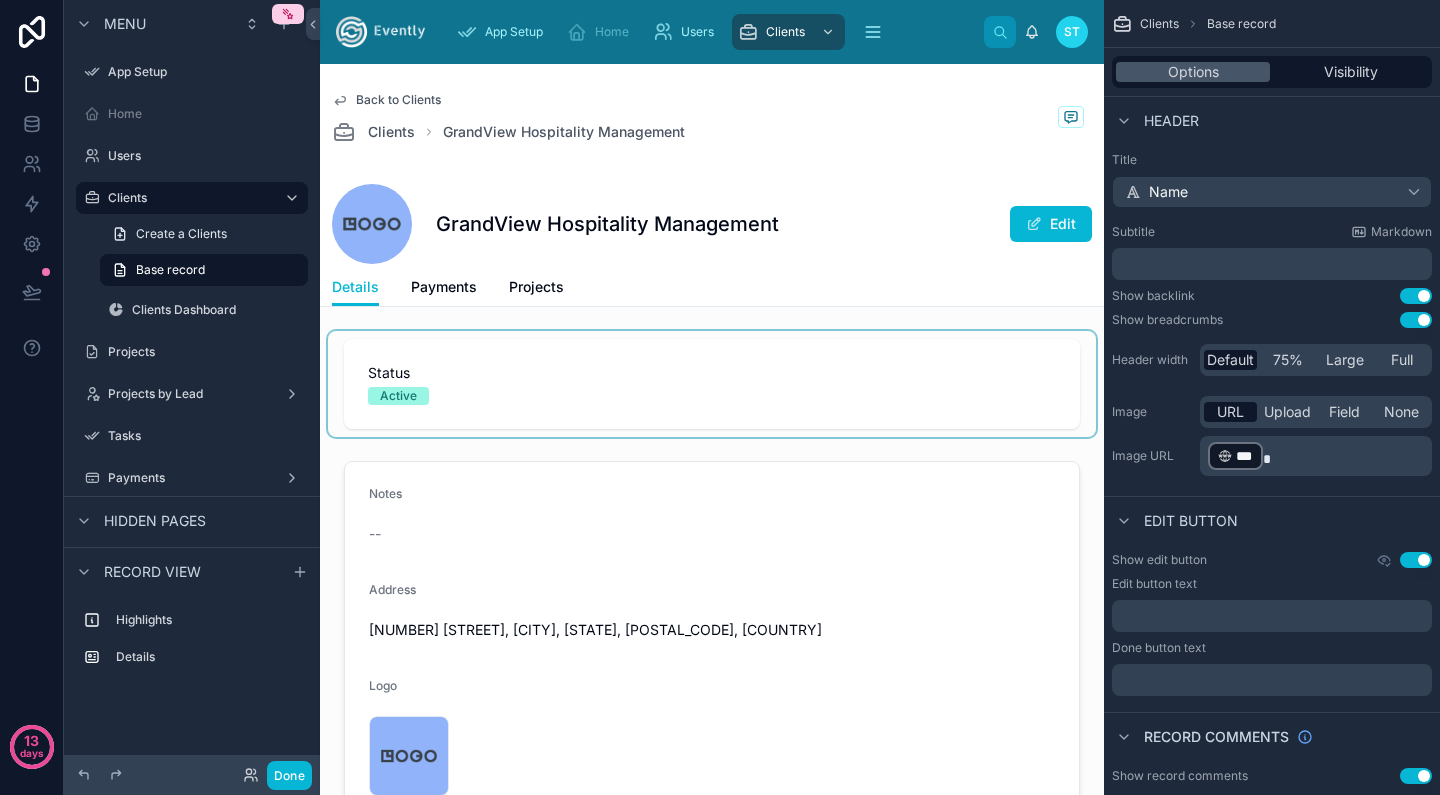 click at bounding box center (712, 384) 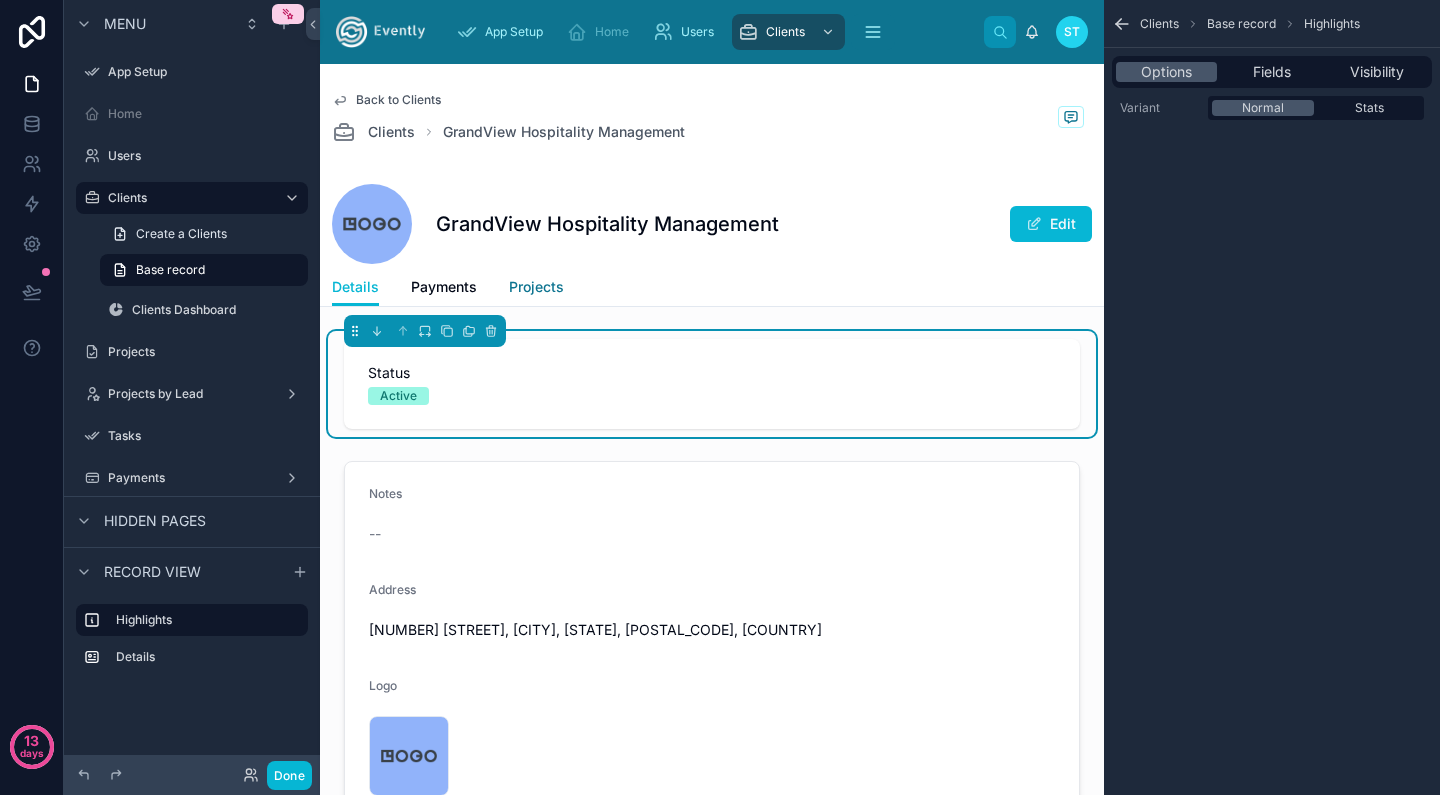 click on "Projects" at bounding box center (536, 287) 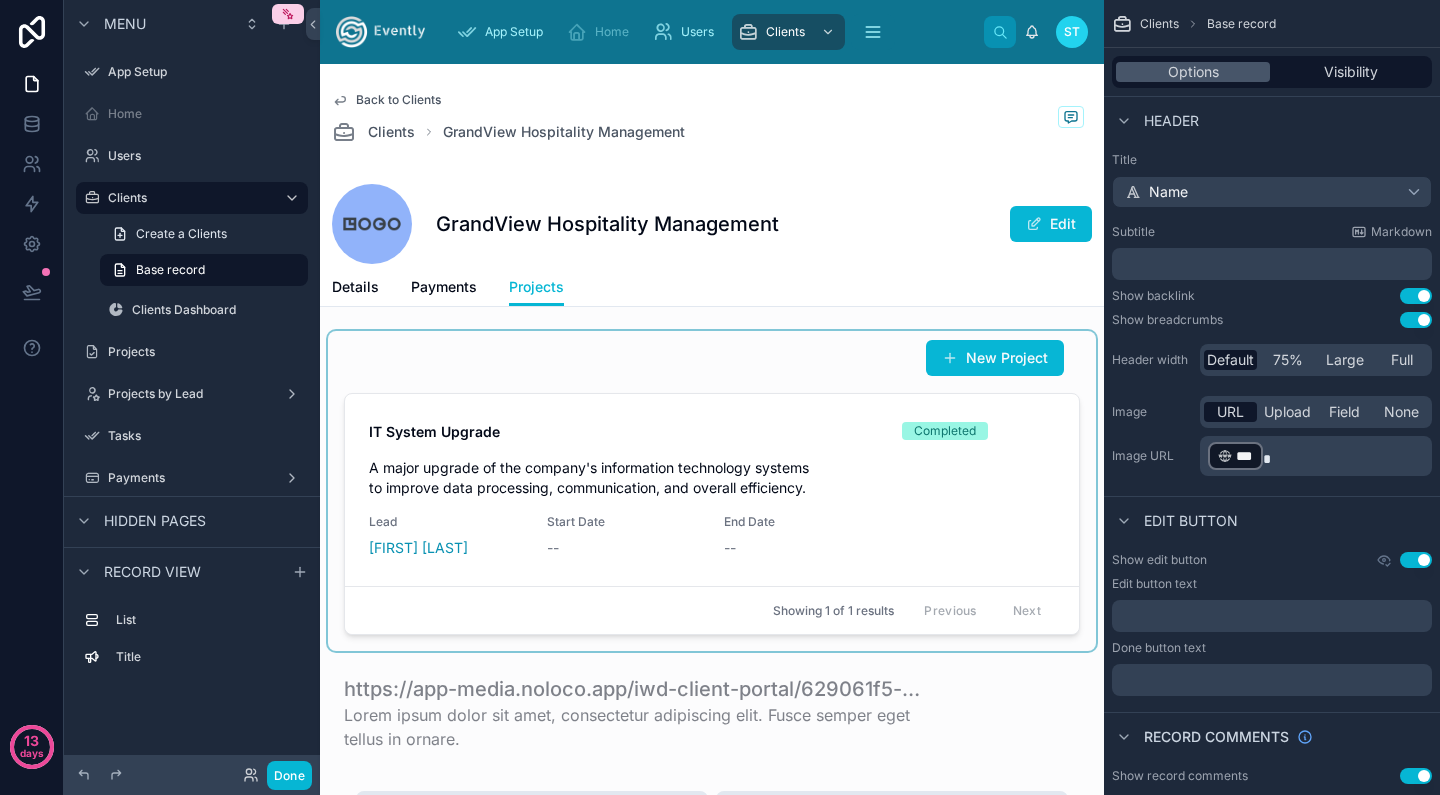 click at bounding box center (712, 491) 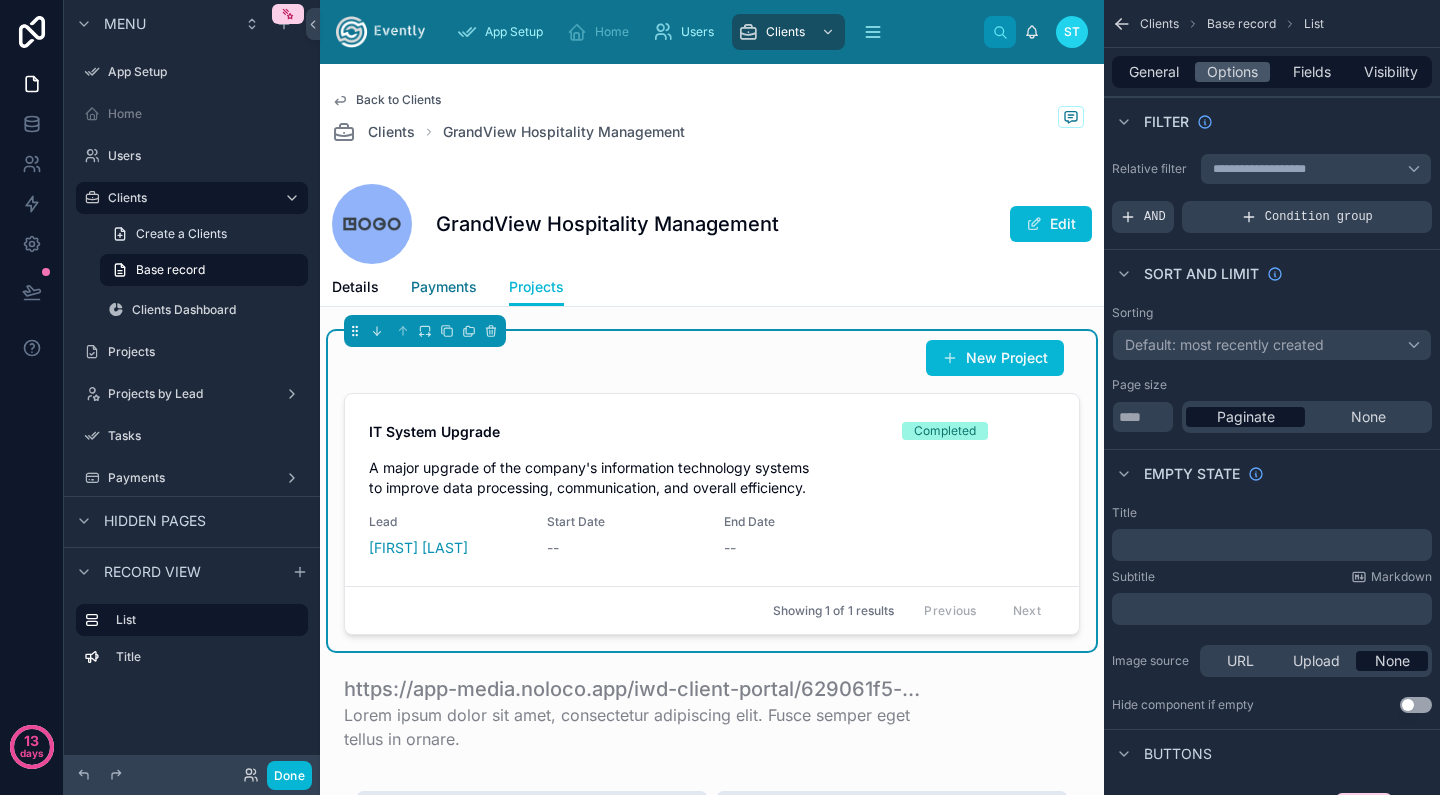 click on "Payments" at bounding box center [444, 287] 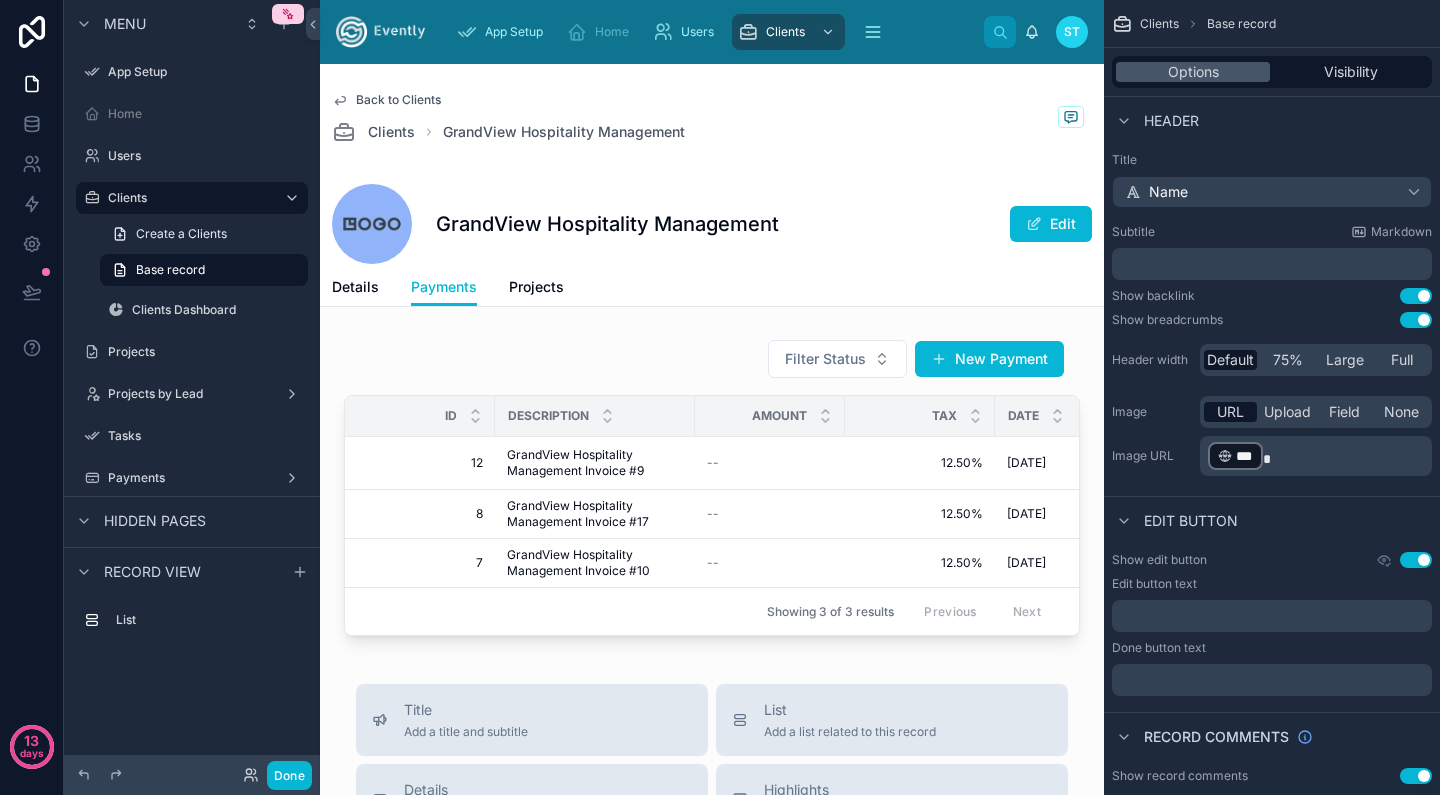 scroll, scrollTop: 0, scrollLeft: 0, axis: both 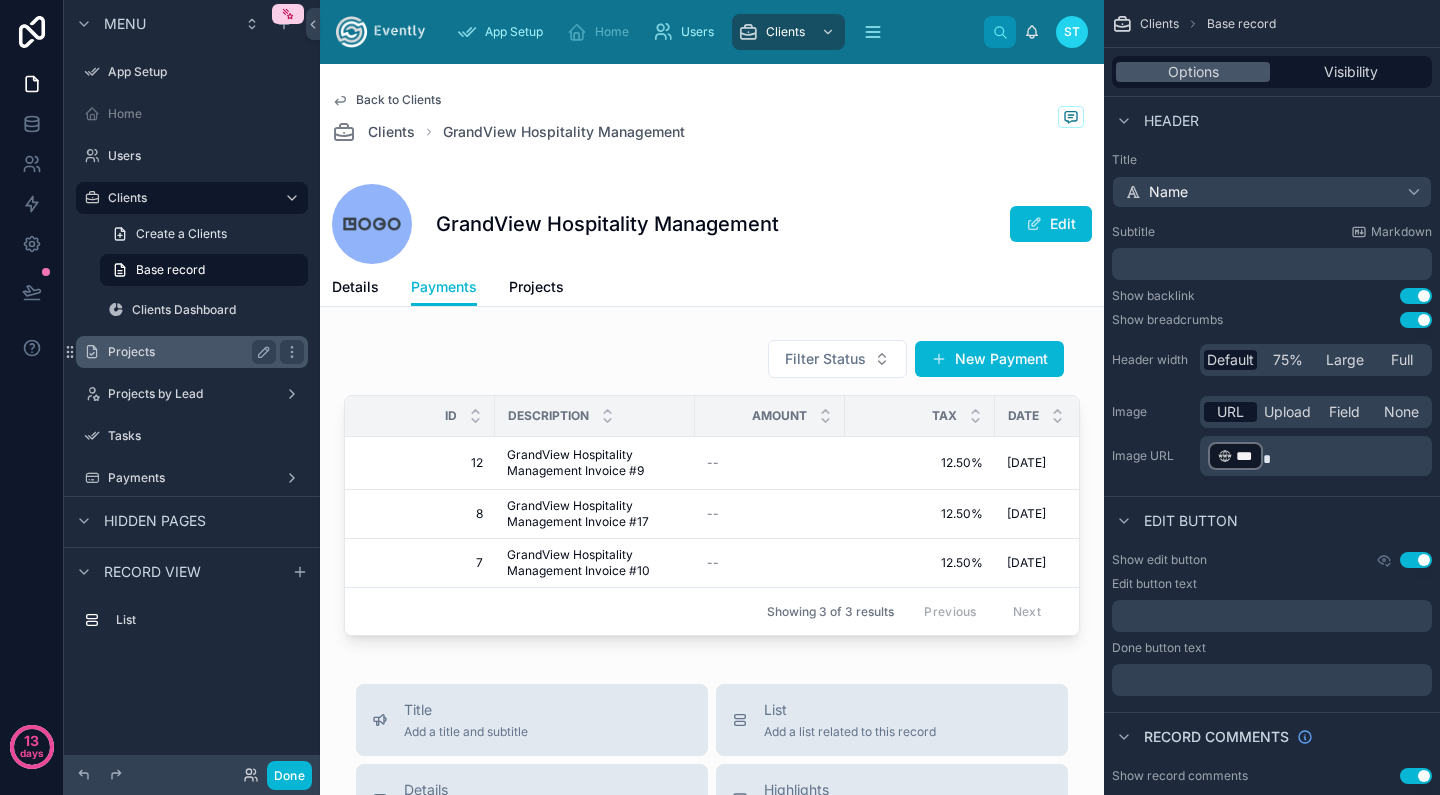 click on "Projects" at bounding box center (188, 352) 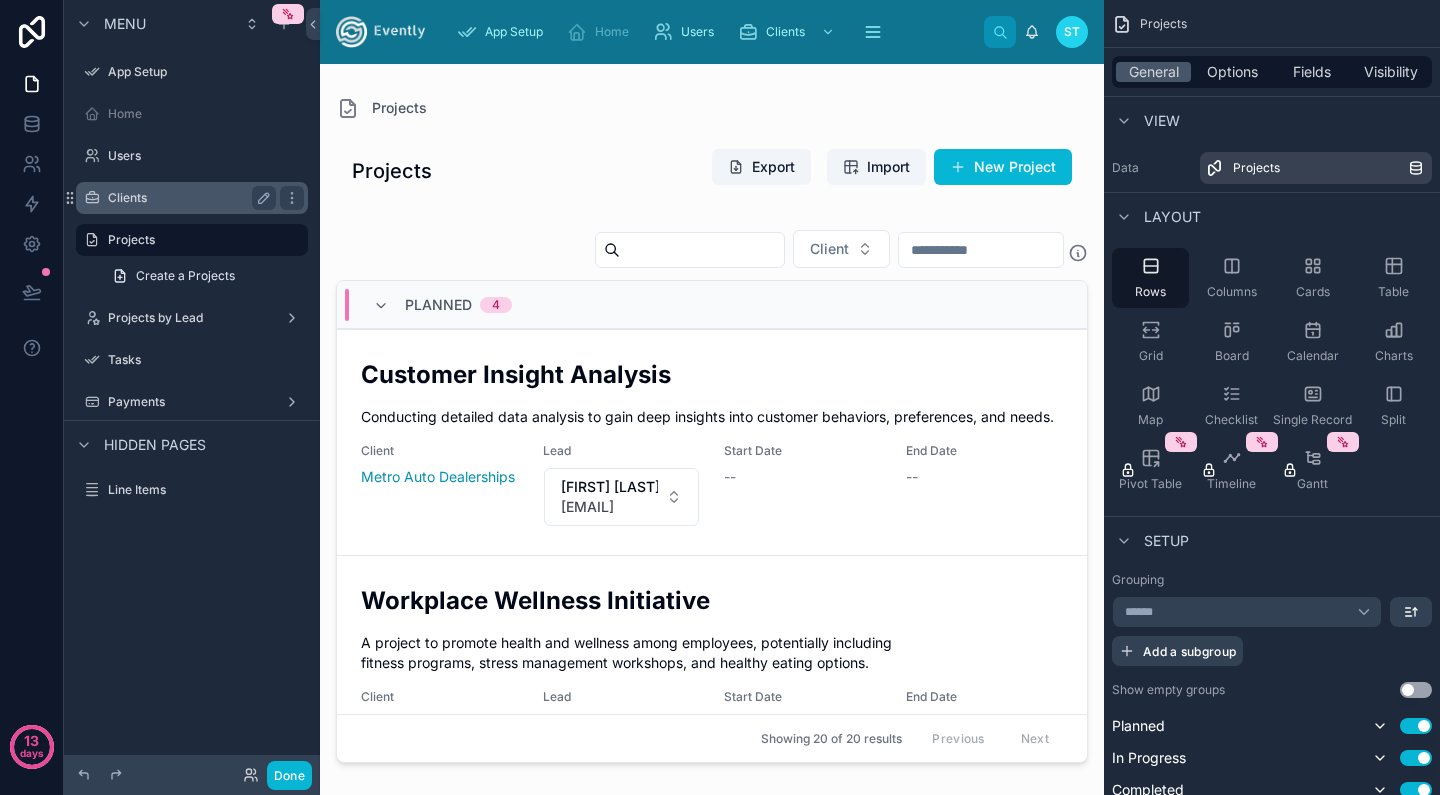 click on "Clients" at bounding box center (188, 198) 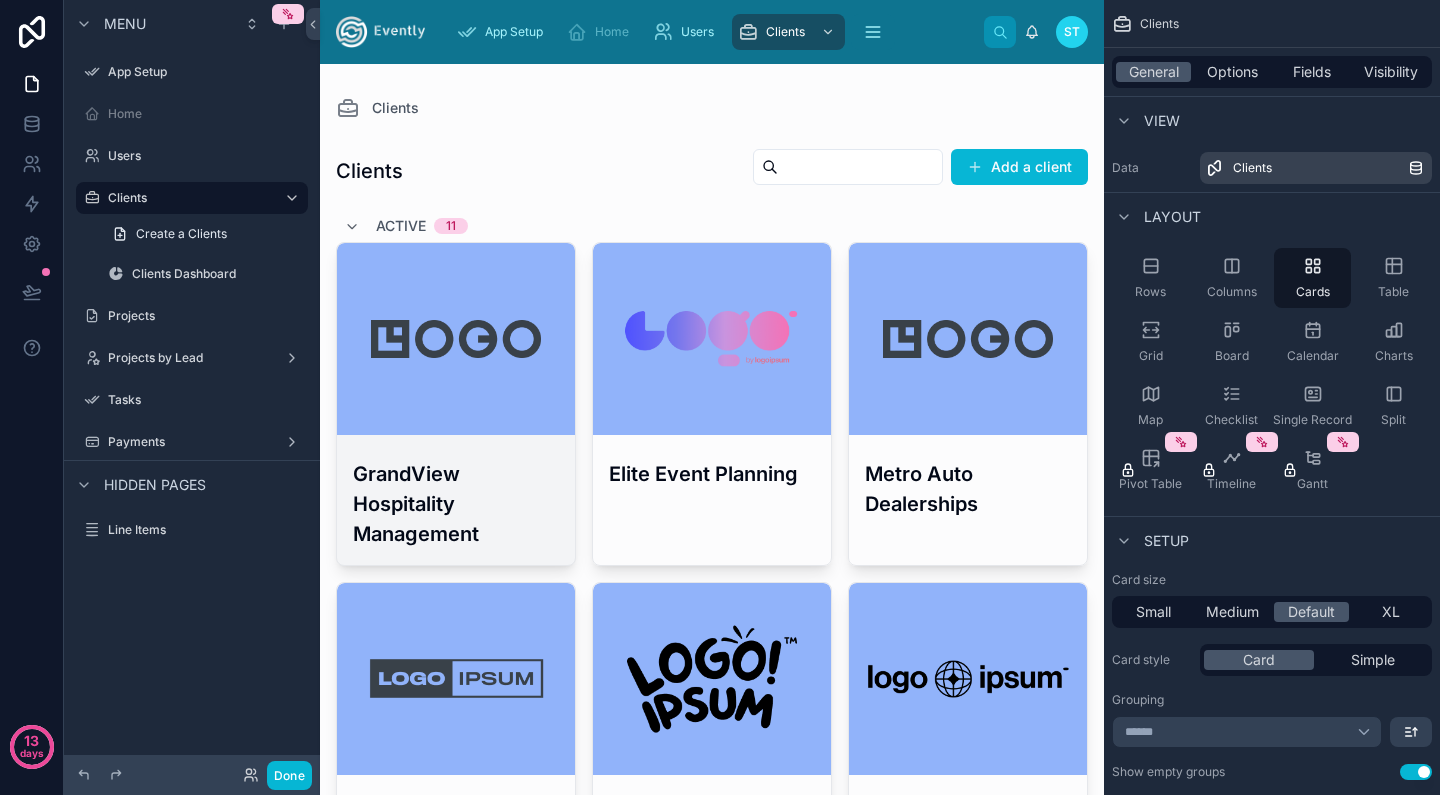 click at bounding box center (456, 339) 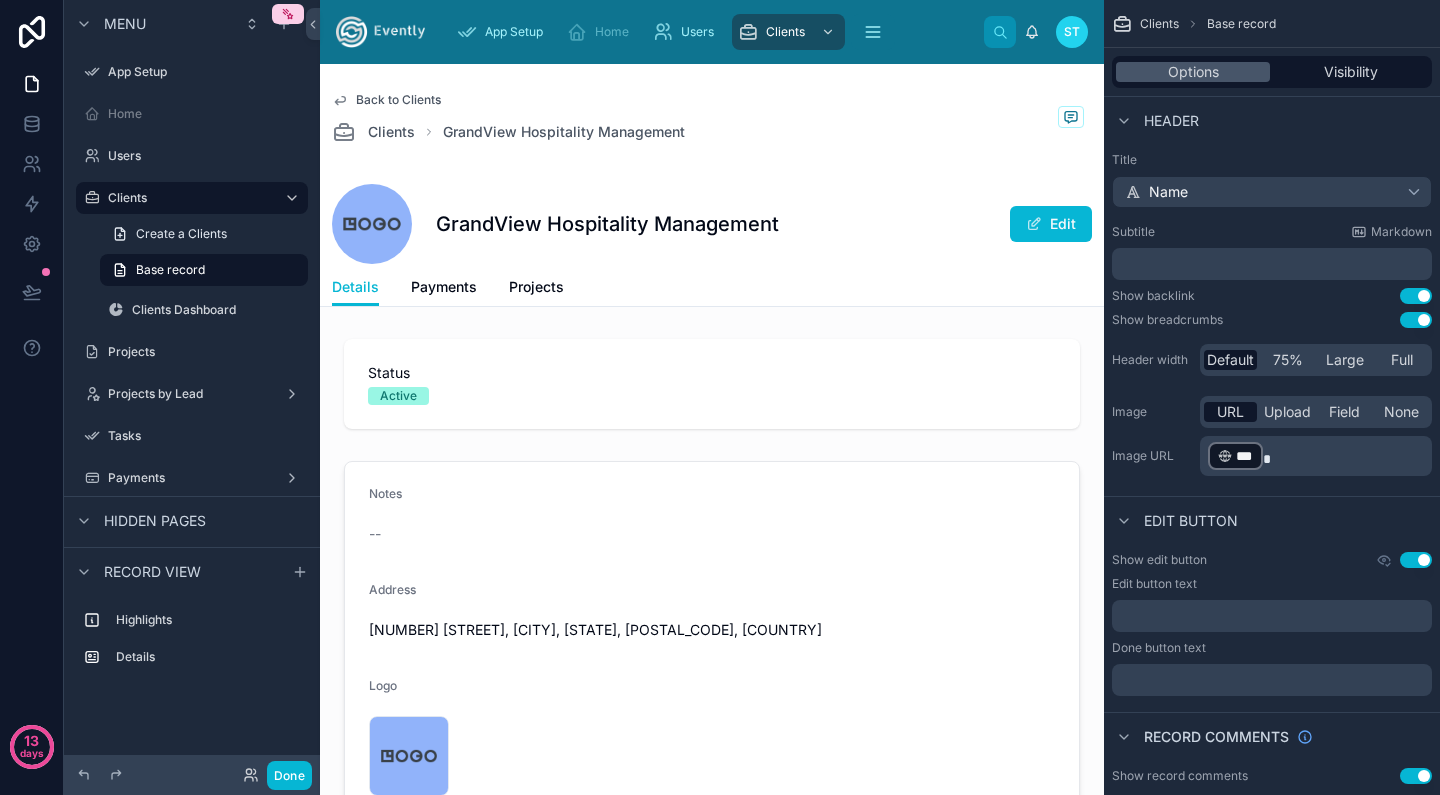 click on "GrandView Hospitality Management Edit" 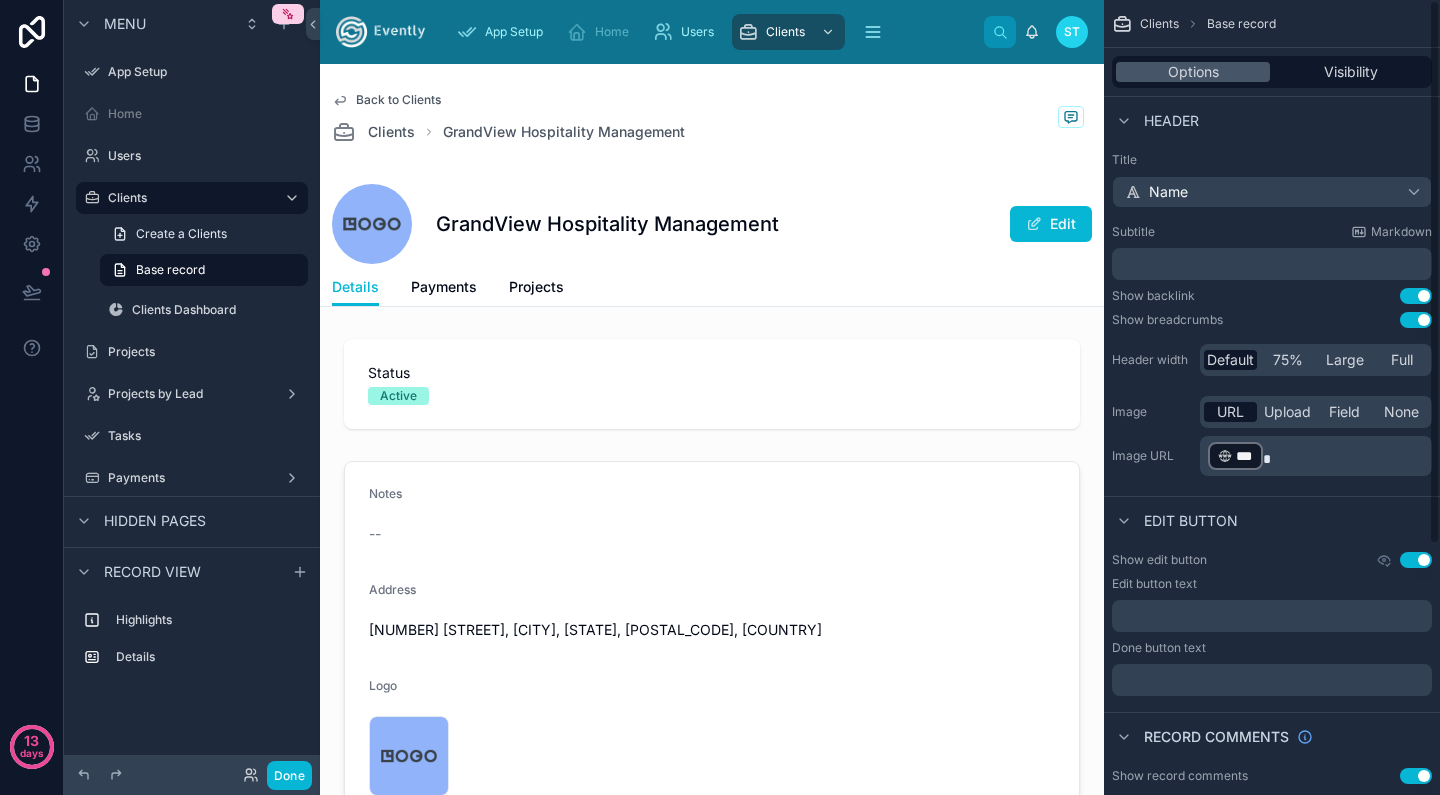 click on "Header" 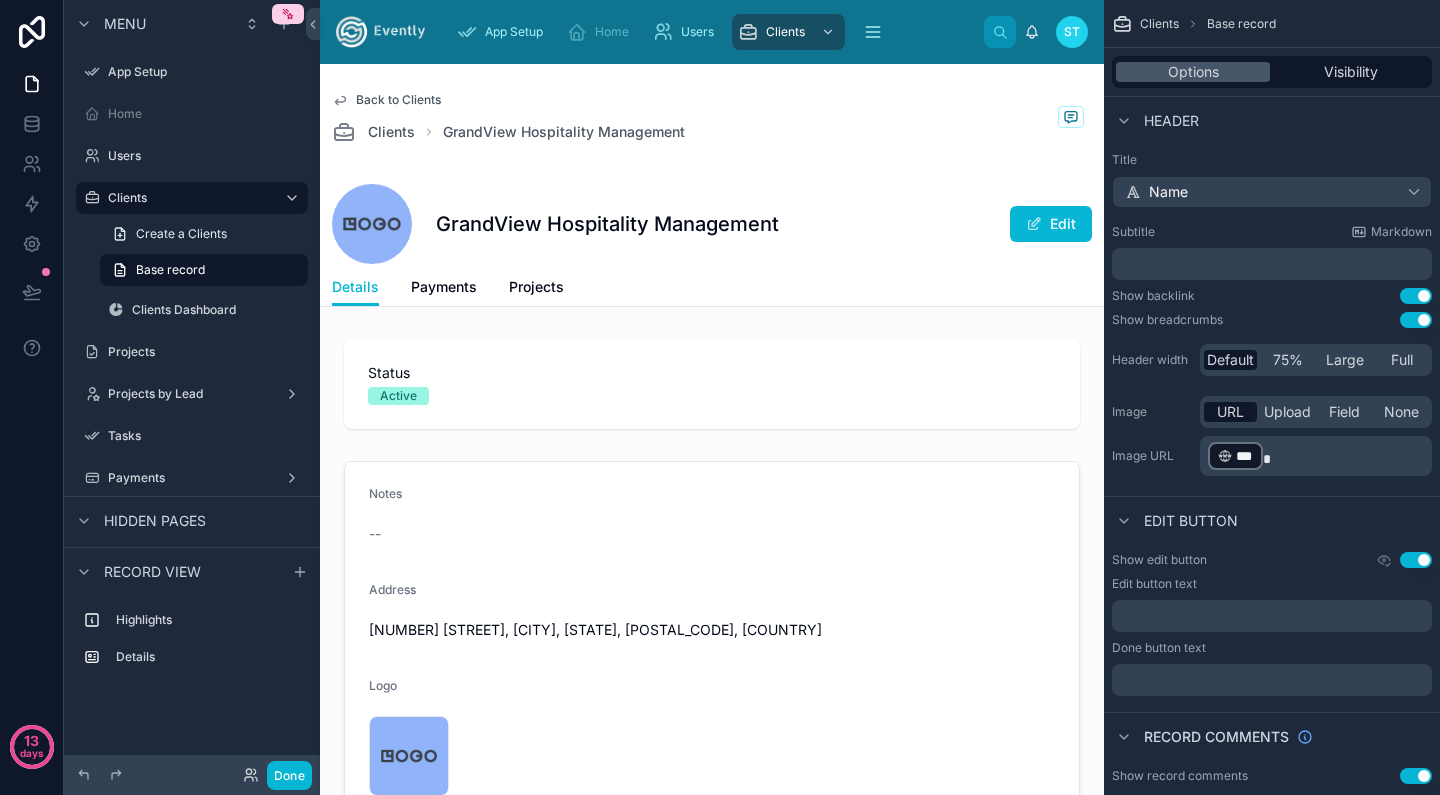 click on "Name" 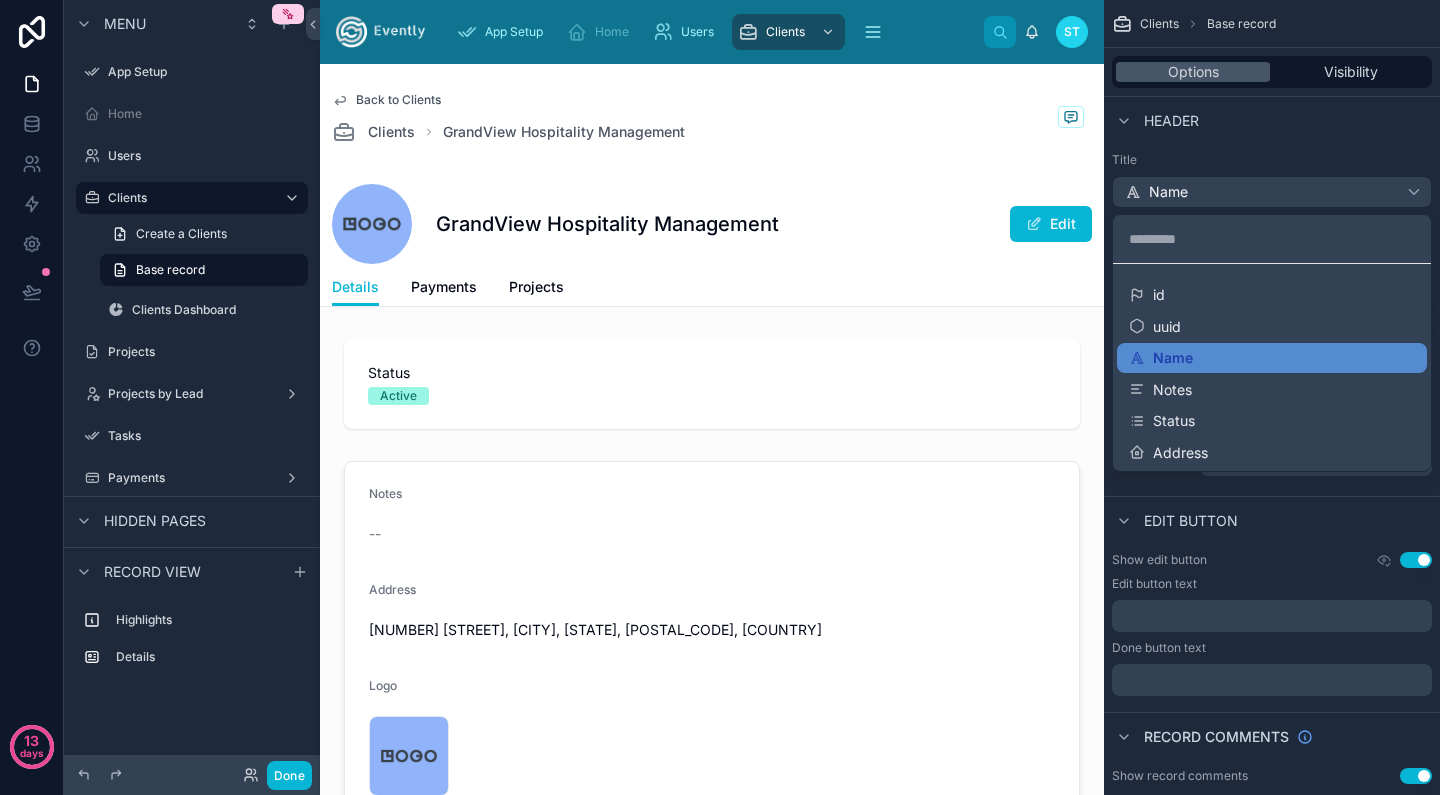 click 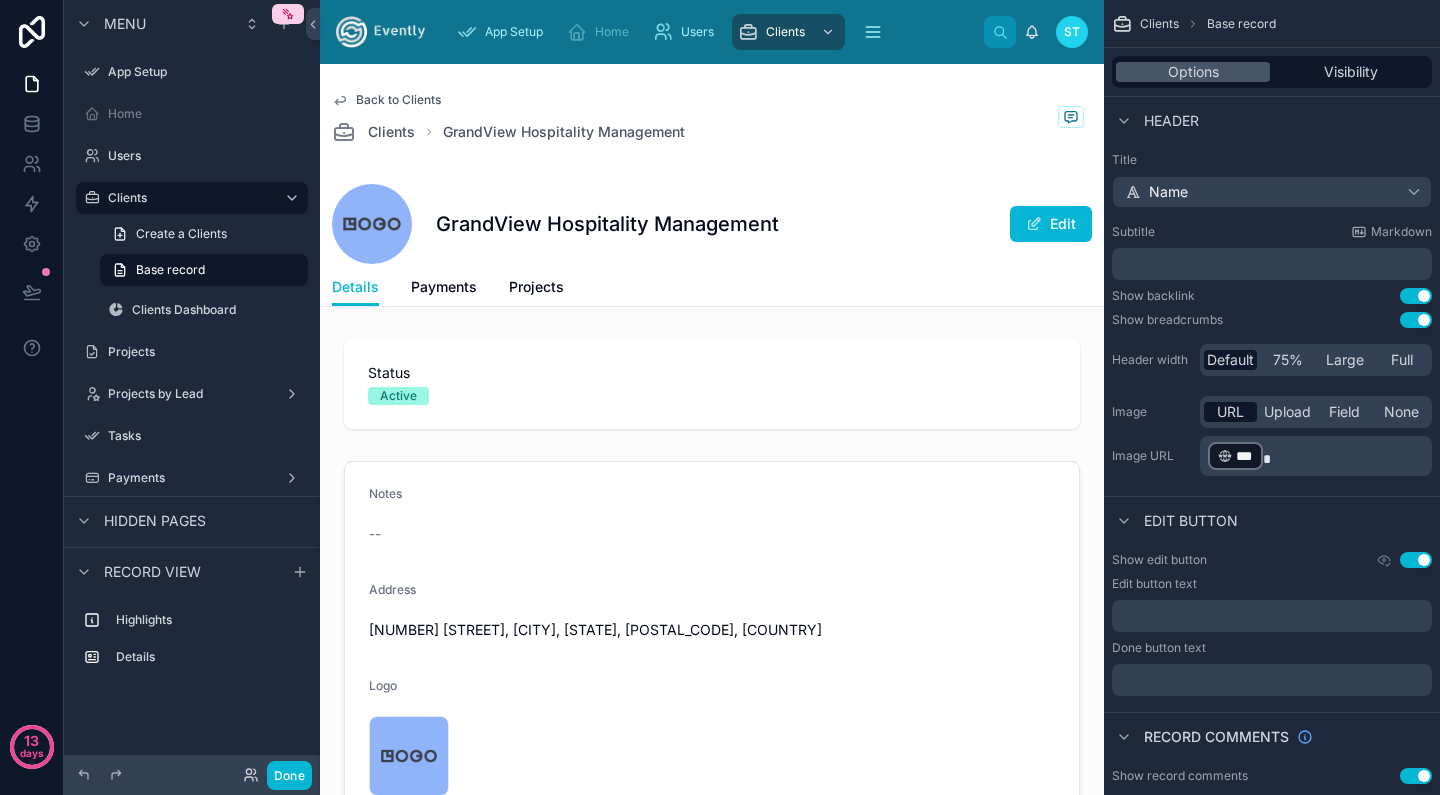 click on "Back to Clients Clients GrandView Hospitality Management" 